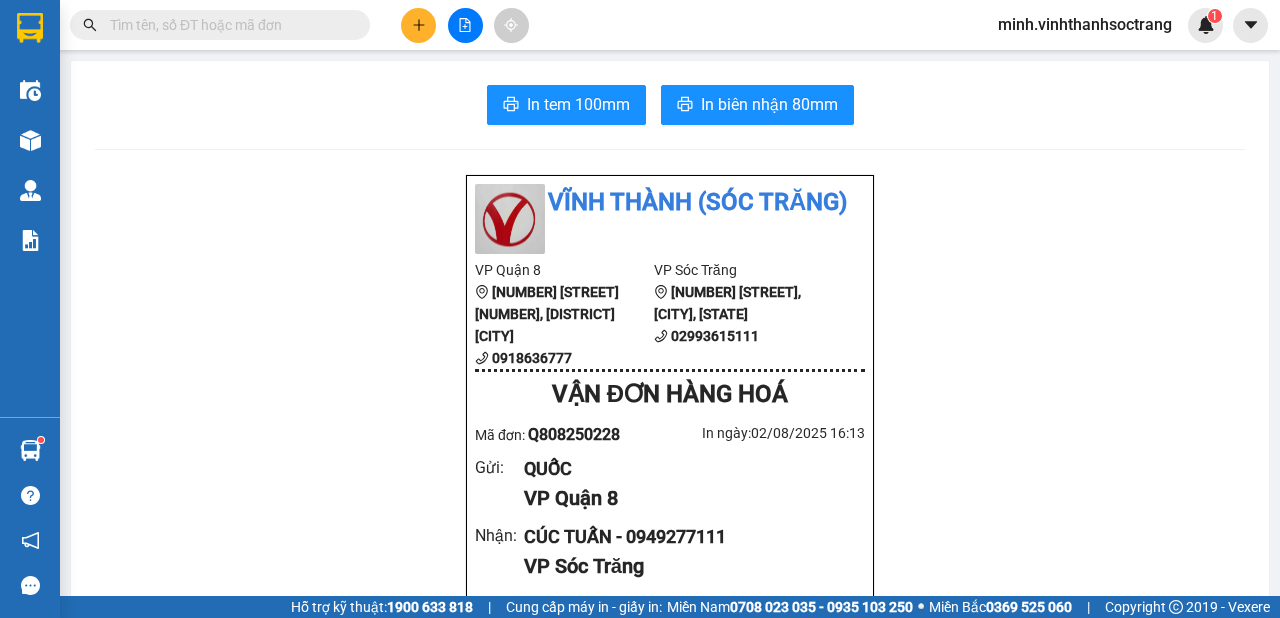 scroll, scrollTop: 0, scrollLeft: 0, axis: both 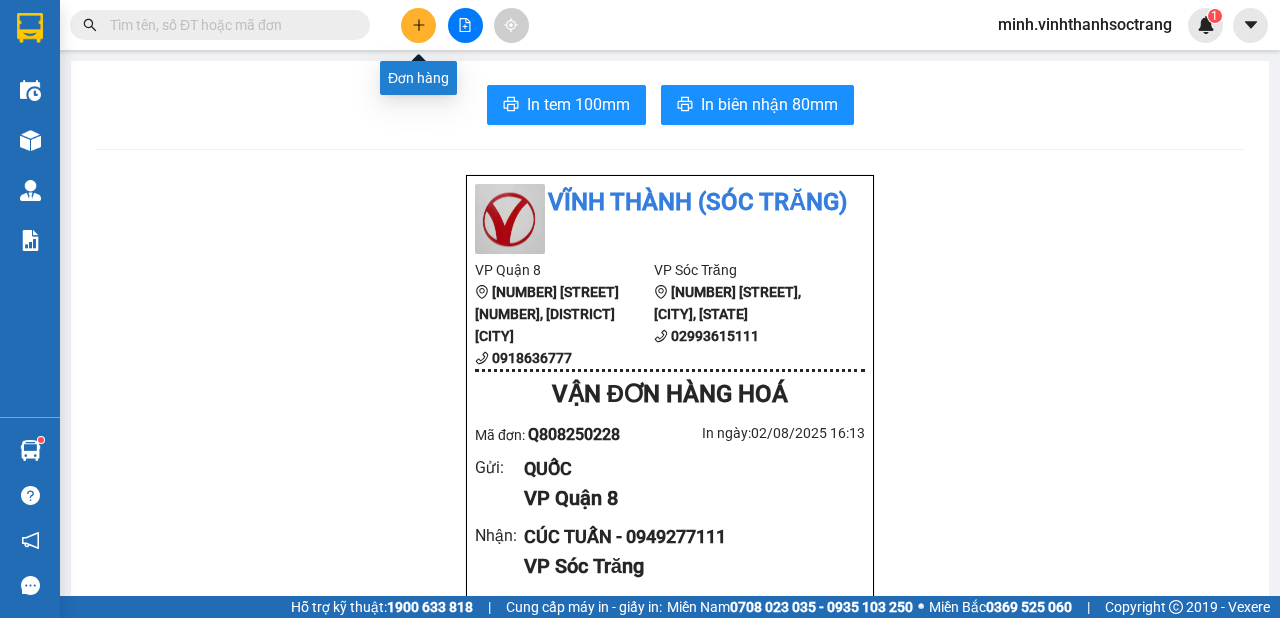 click 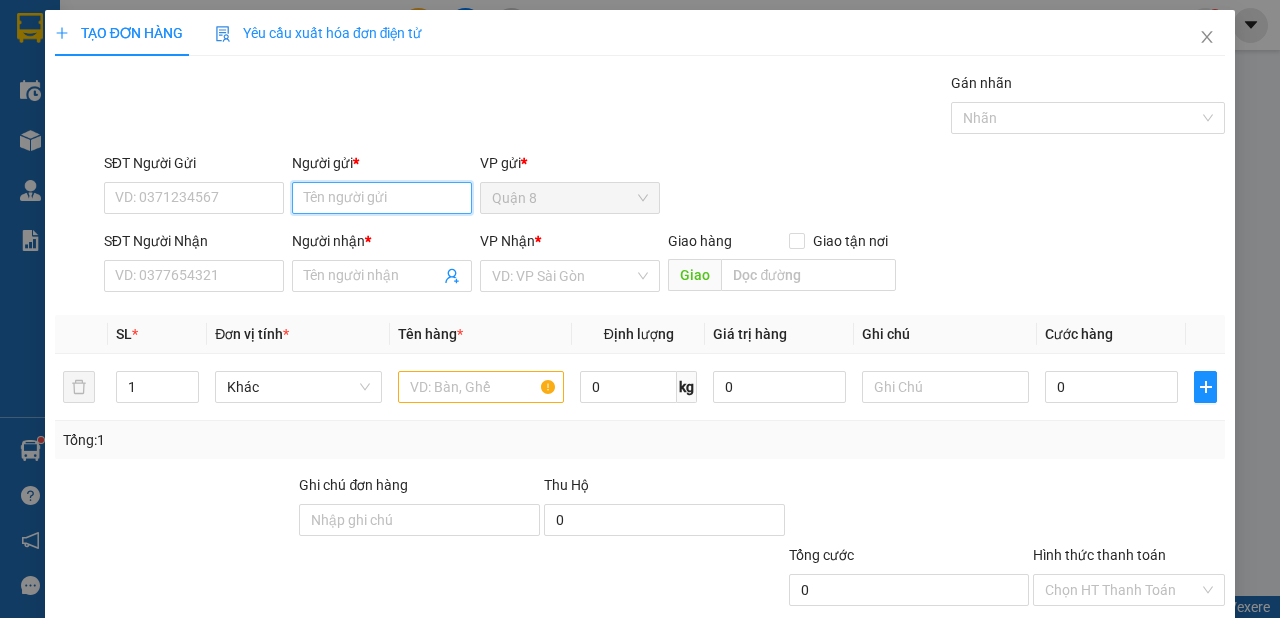 click on "Người gửi  *" at bounding box center [382, 198] 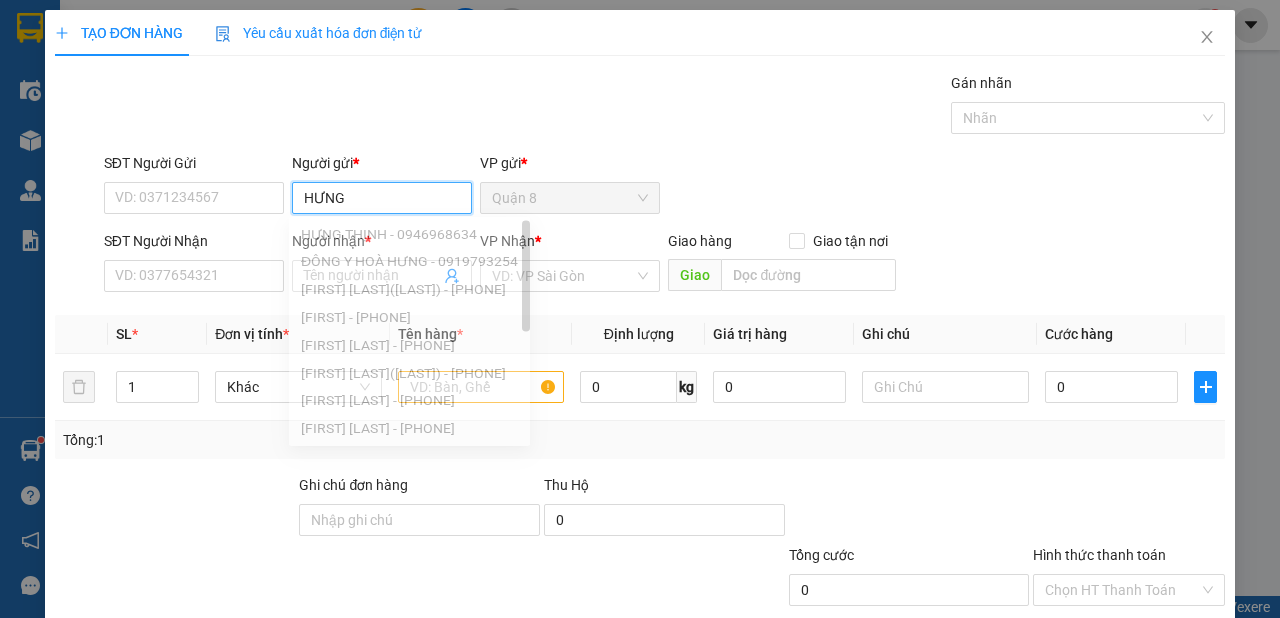 type on "HƯNG" 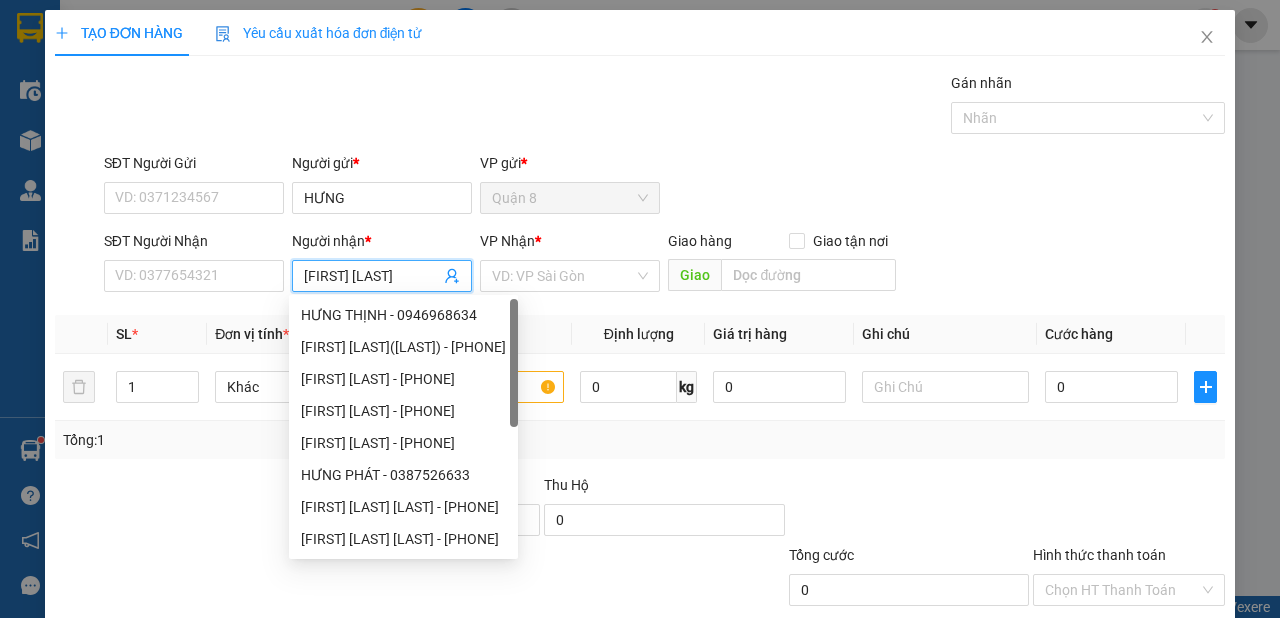 type on "HỒNG CHÂU" 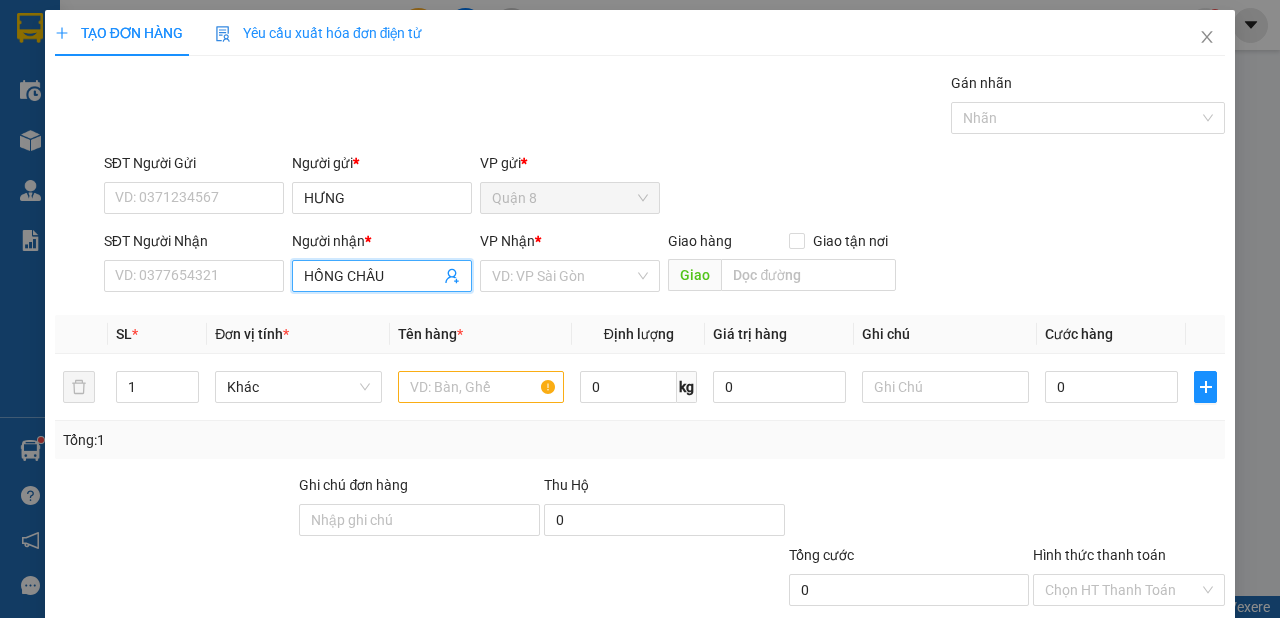 click on "HỒNG CHÂU" at bounding box center [372, 276] 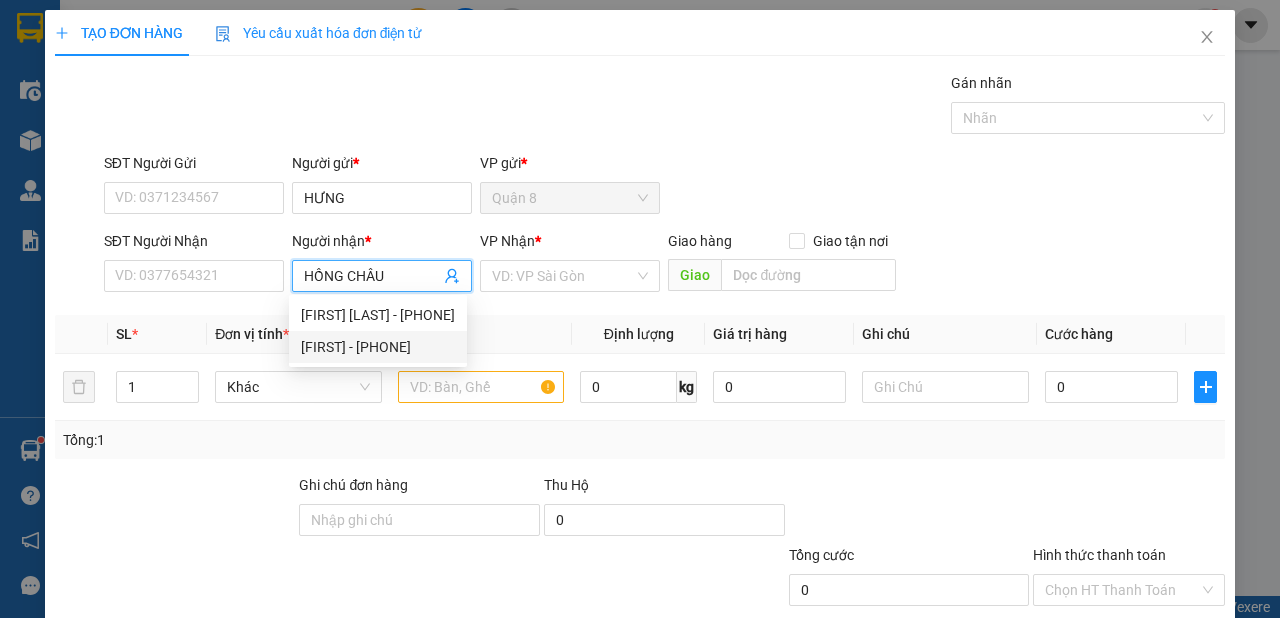 drag, startPoint x: 423, startPoint y: 353, endPoint x: 472, endPoint y: 344, distance: 49.819675 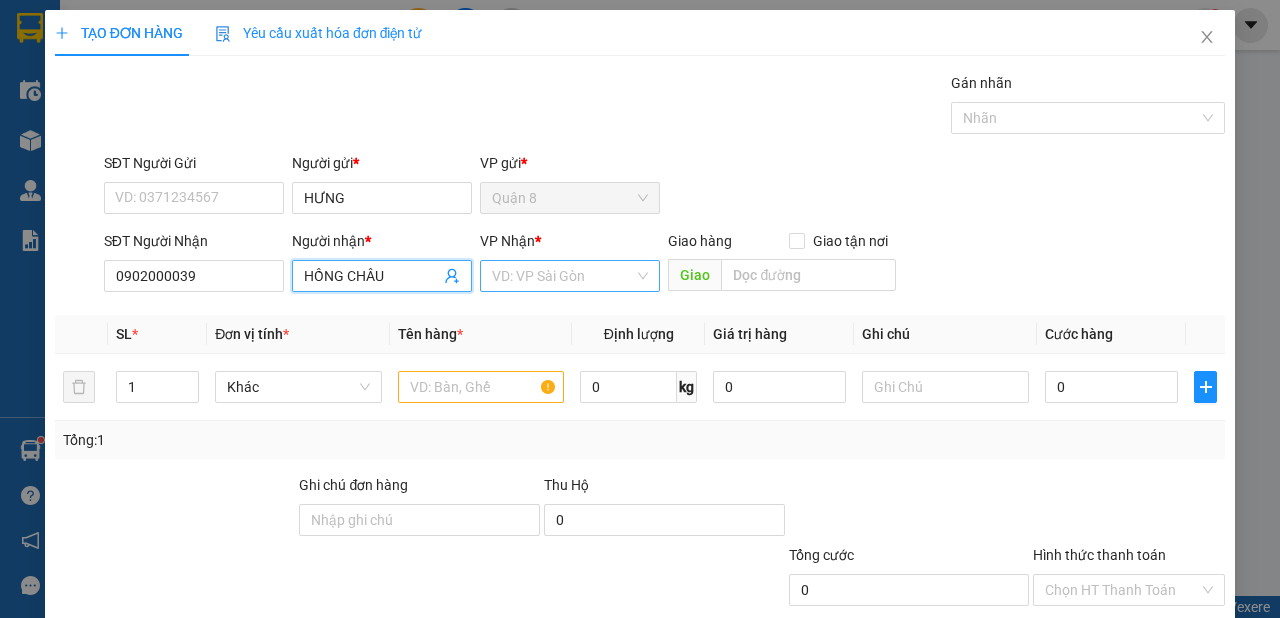 type on "HỒNG CHÂU" 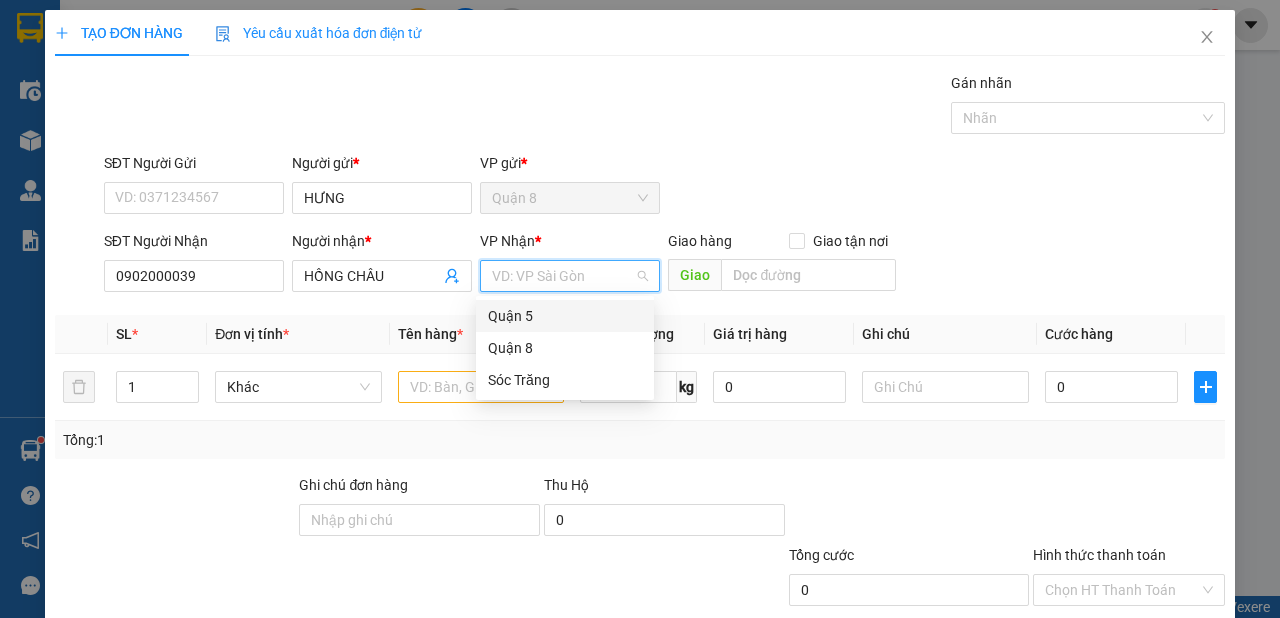 drag, startPoint x: 563, startPoint y: 283, endPoint x: 541, endPoint y: 342, distance: 62.968246 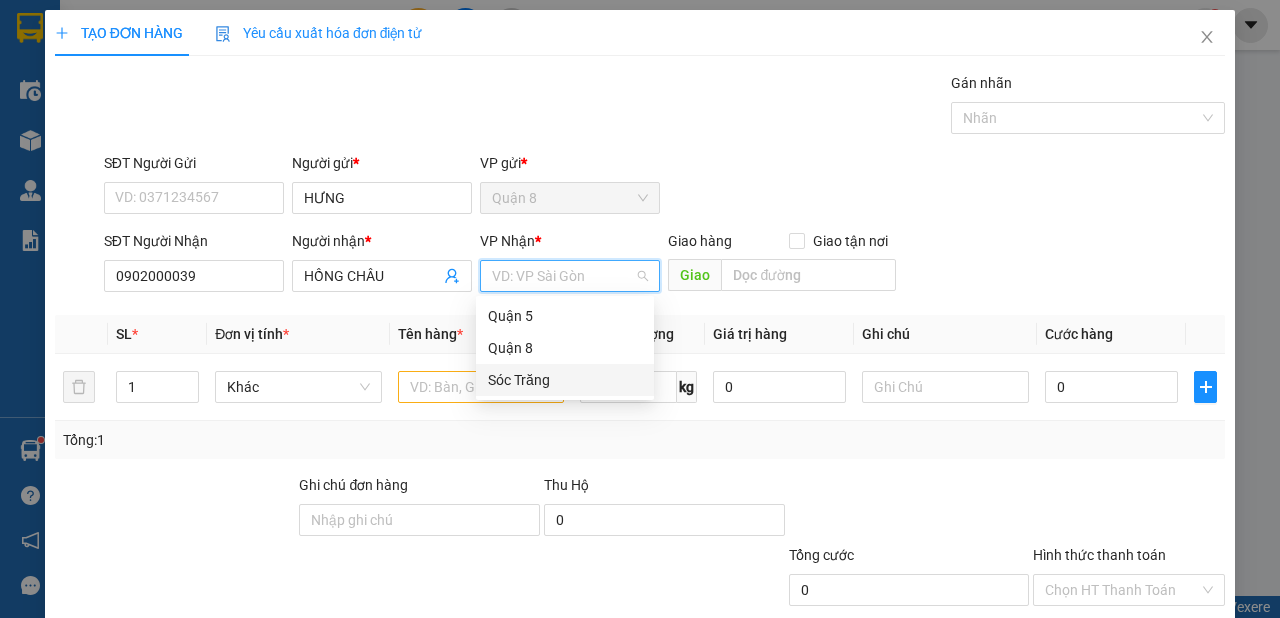 click on "Sóc Trăng" at bounding box center [565, 380] 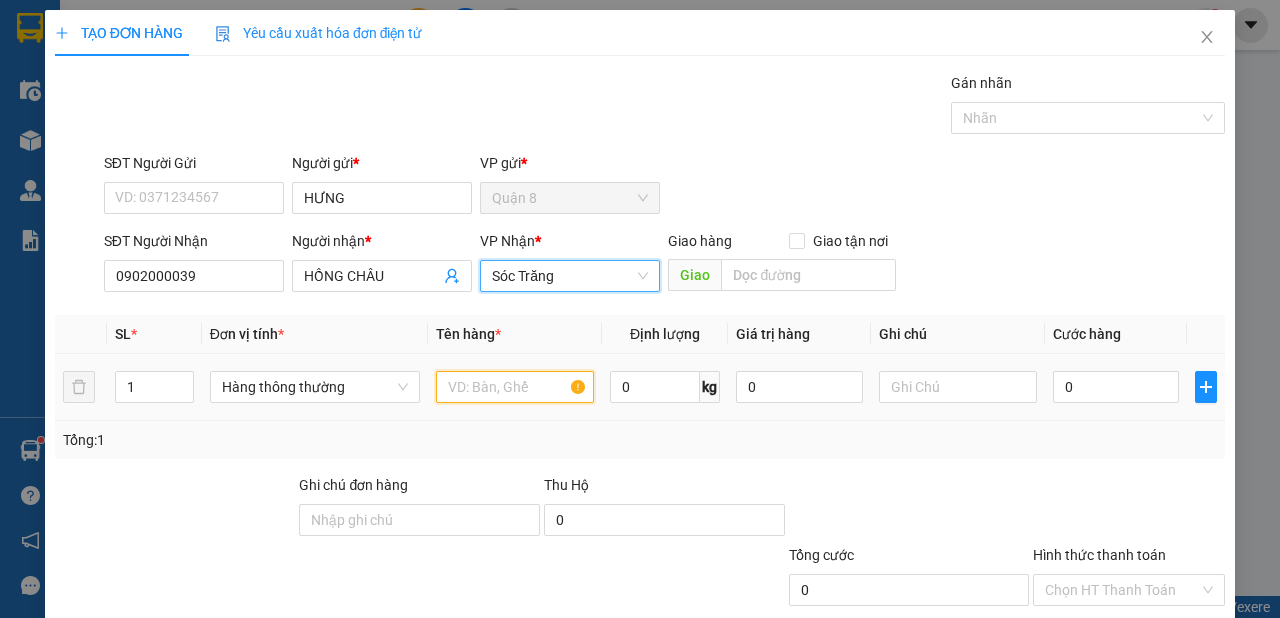 click at bounding box center (515, 387) 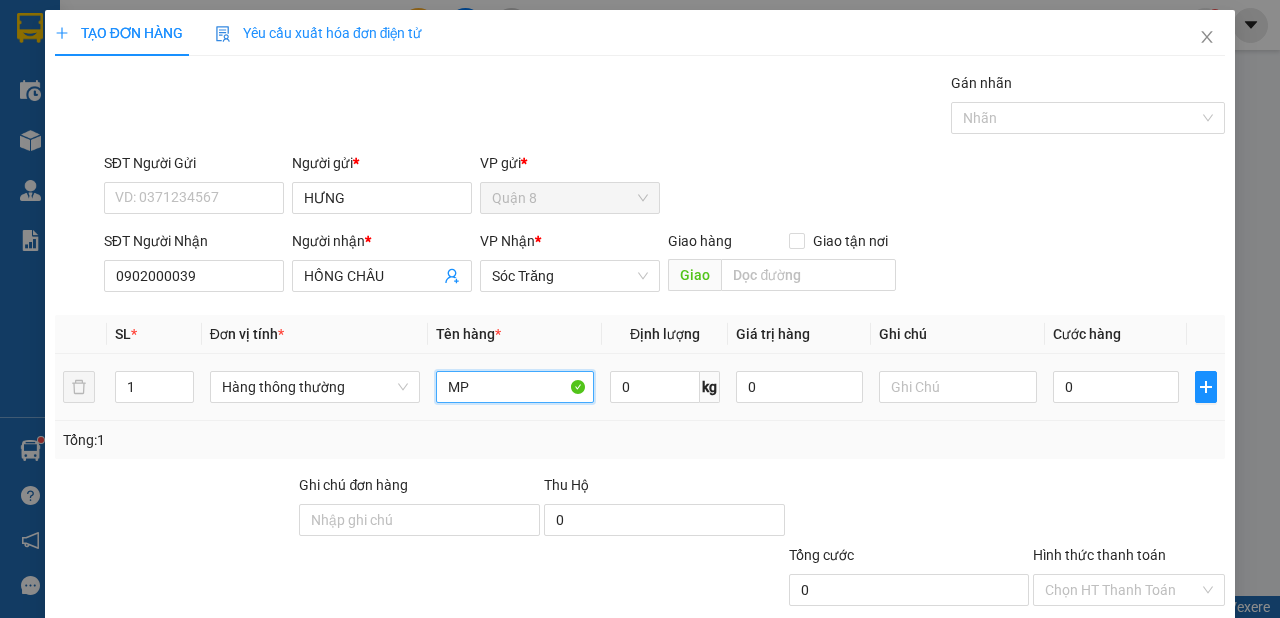 type on "MP" 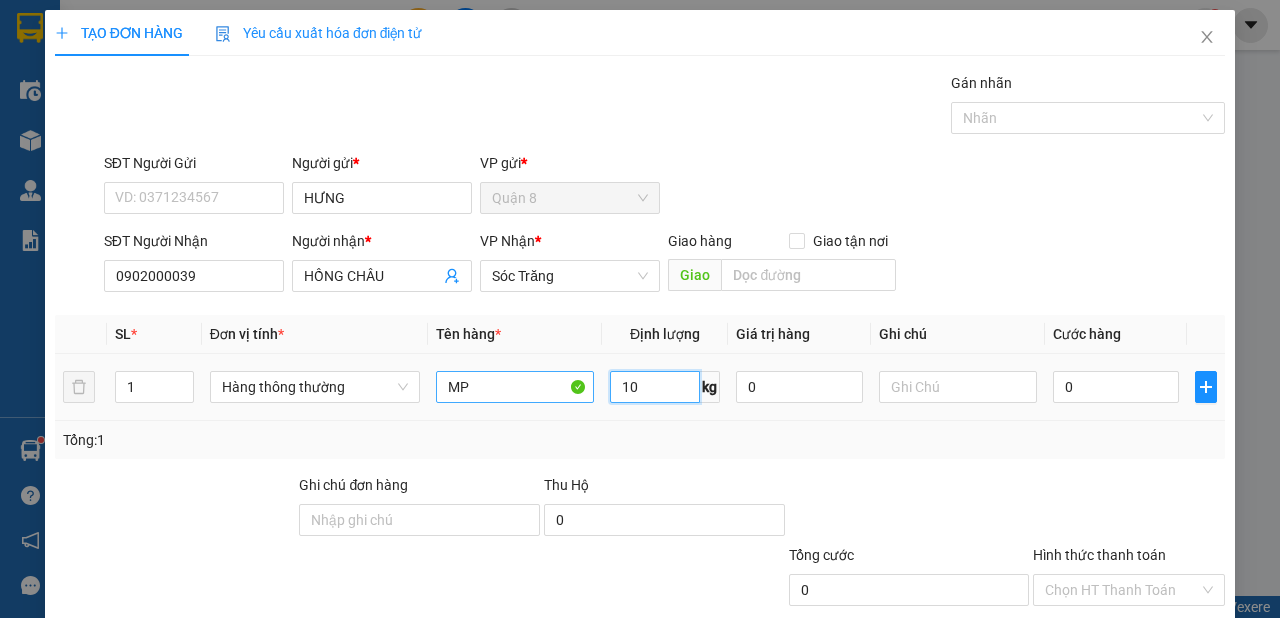 type on "10" 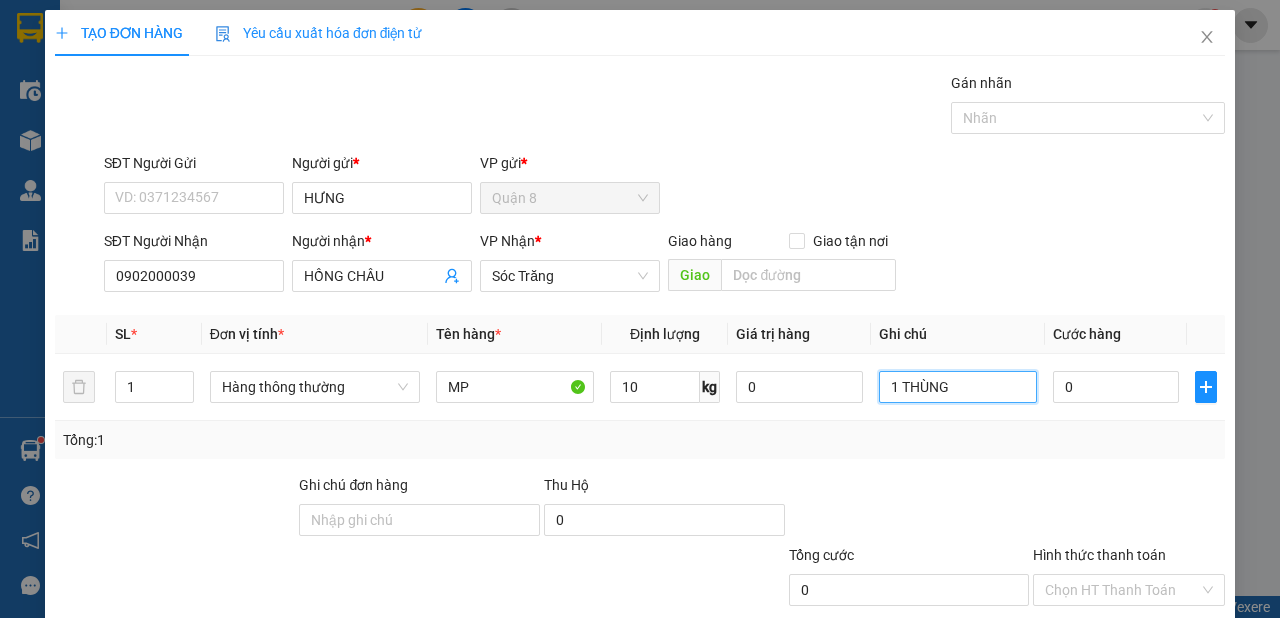 scroll, scrollTop: 120, scrollLeft: 0, axis: vertical 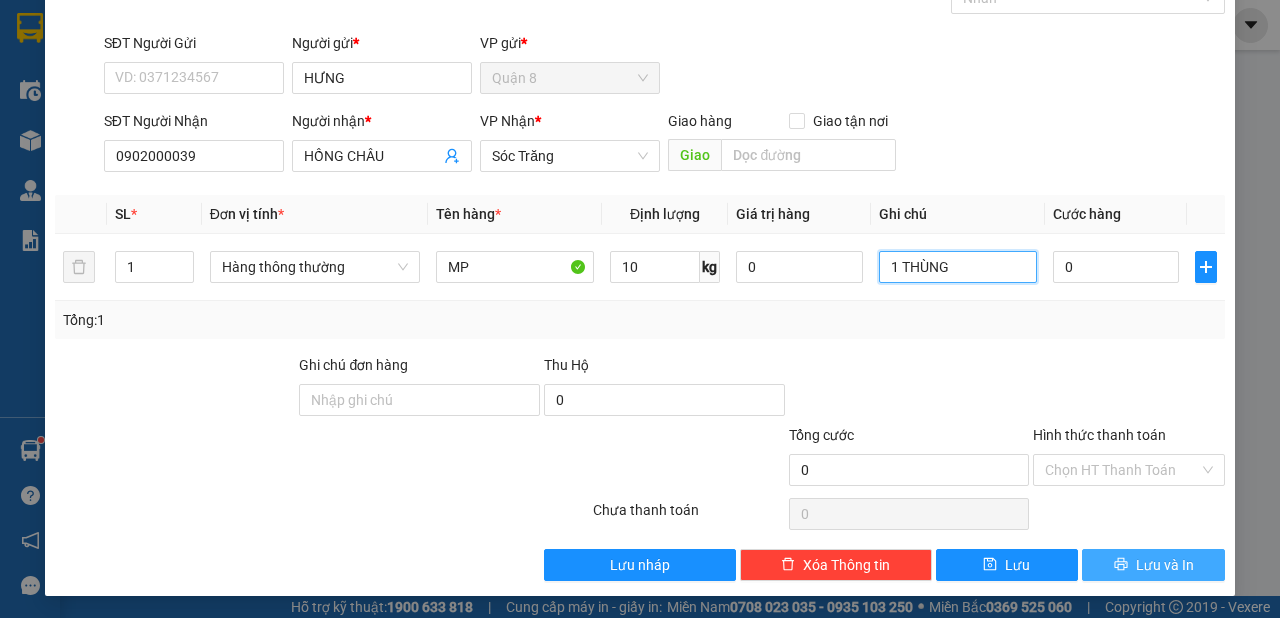 type on "1 THÙNG" 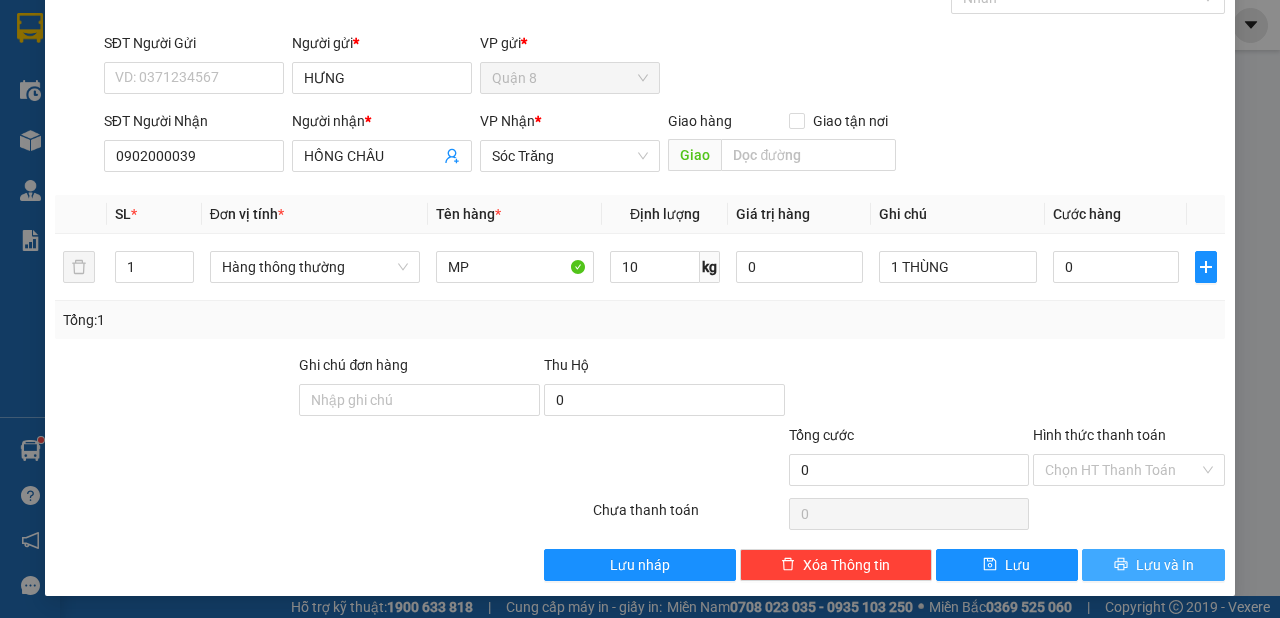 click on "Lưu và In" at bounding box center (1165, 565) 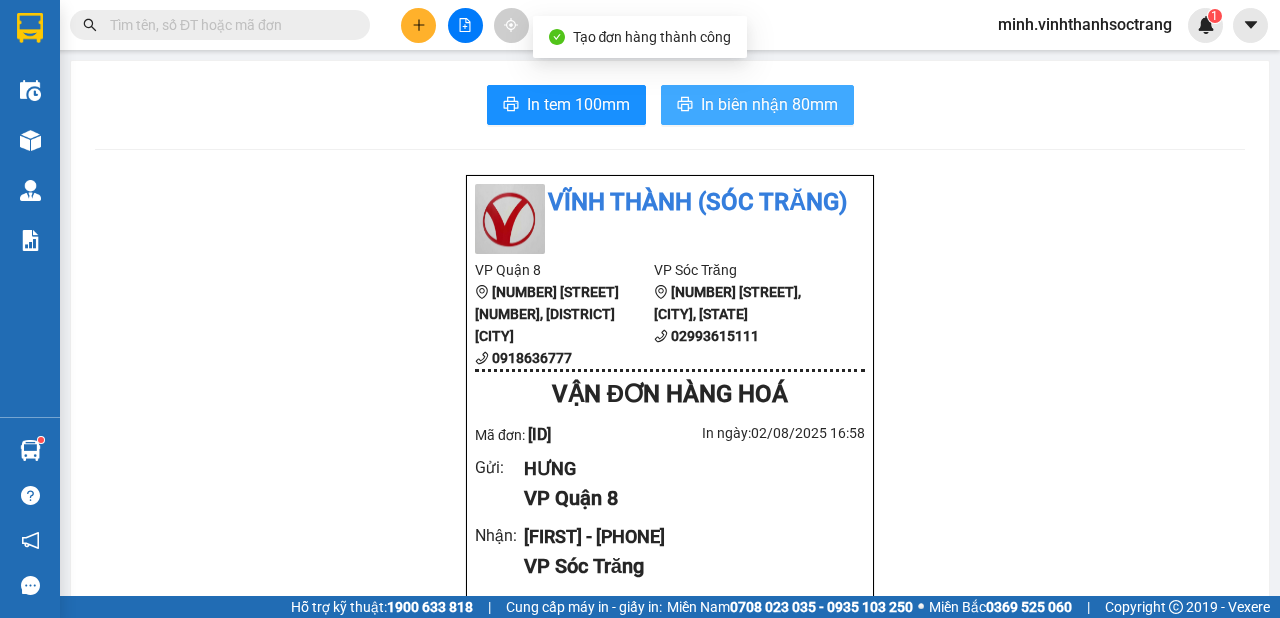 click on "In biên nhận 80mm" at bounding box center (769, 104) 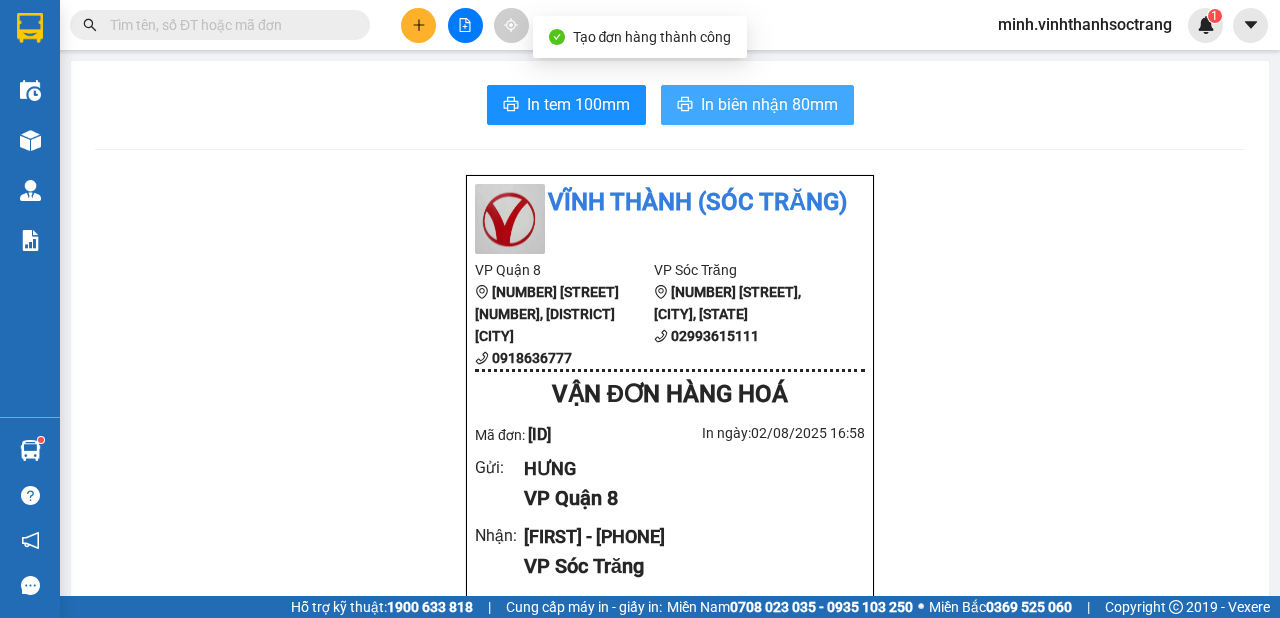 scroll, scrollTop: 0, scrollLeft: 0, axis: both 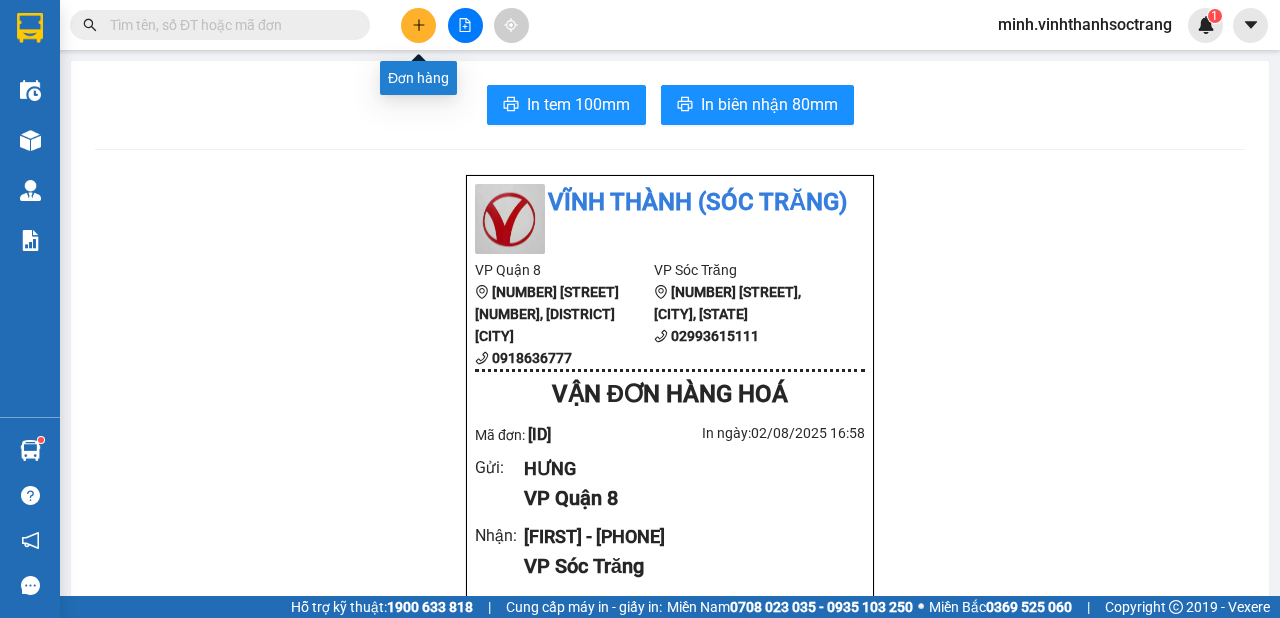 click 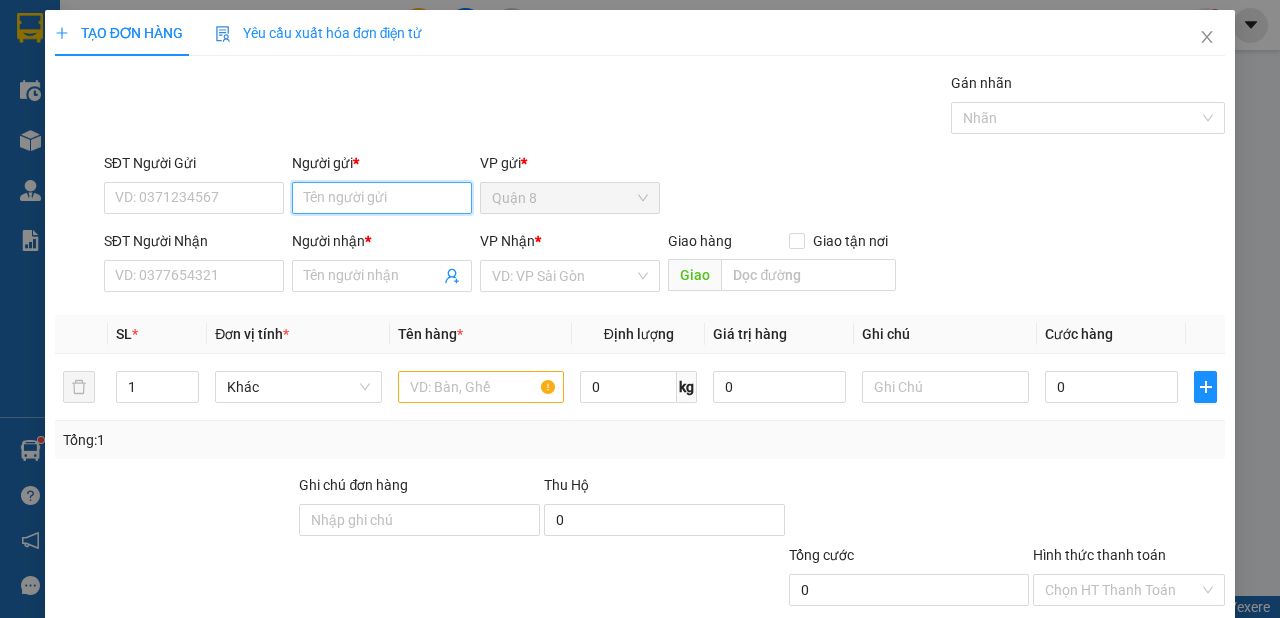 click on "Người gửi  *" at bounding box center [382, 198] 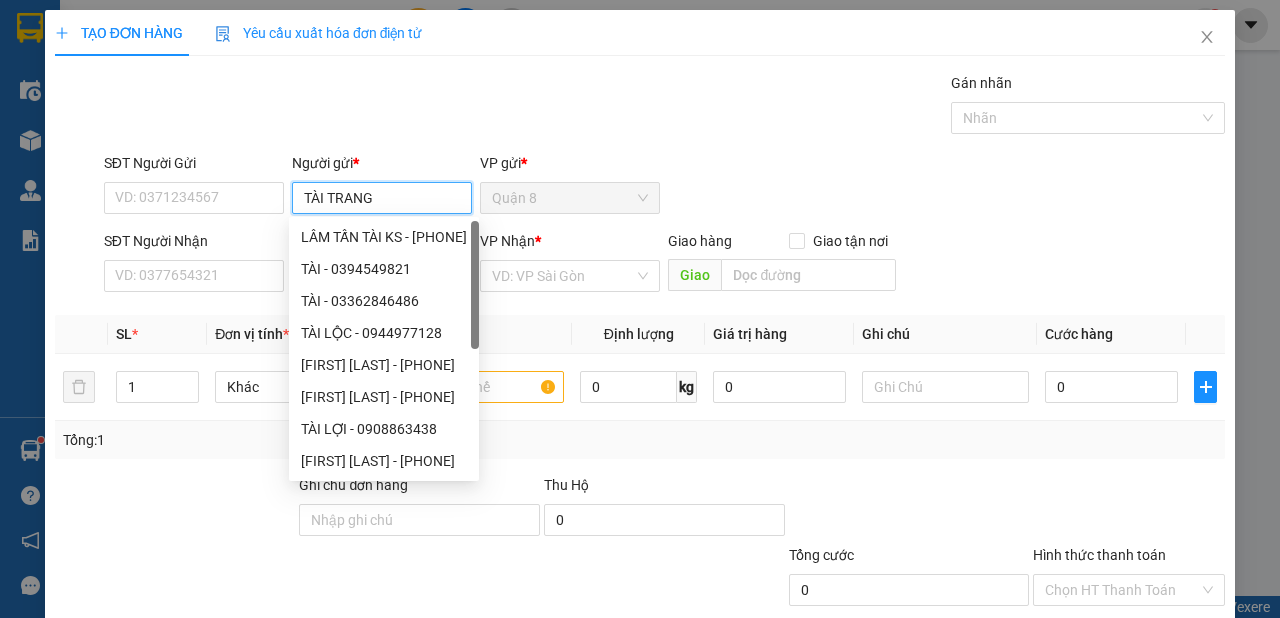 type on "TÀI TRANG" 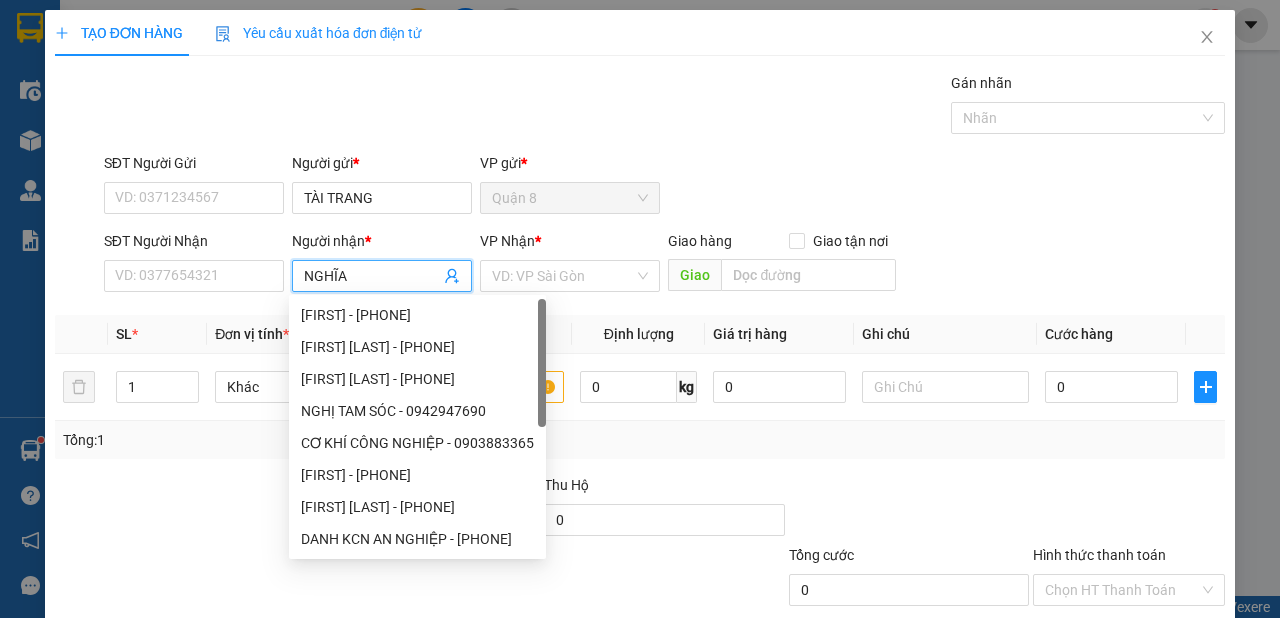 type on "NGHĨA" 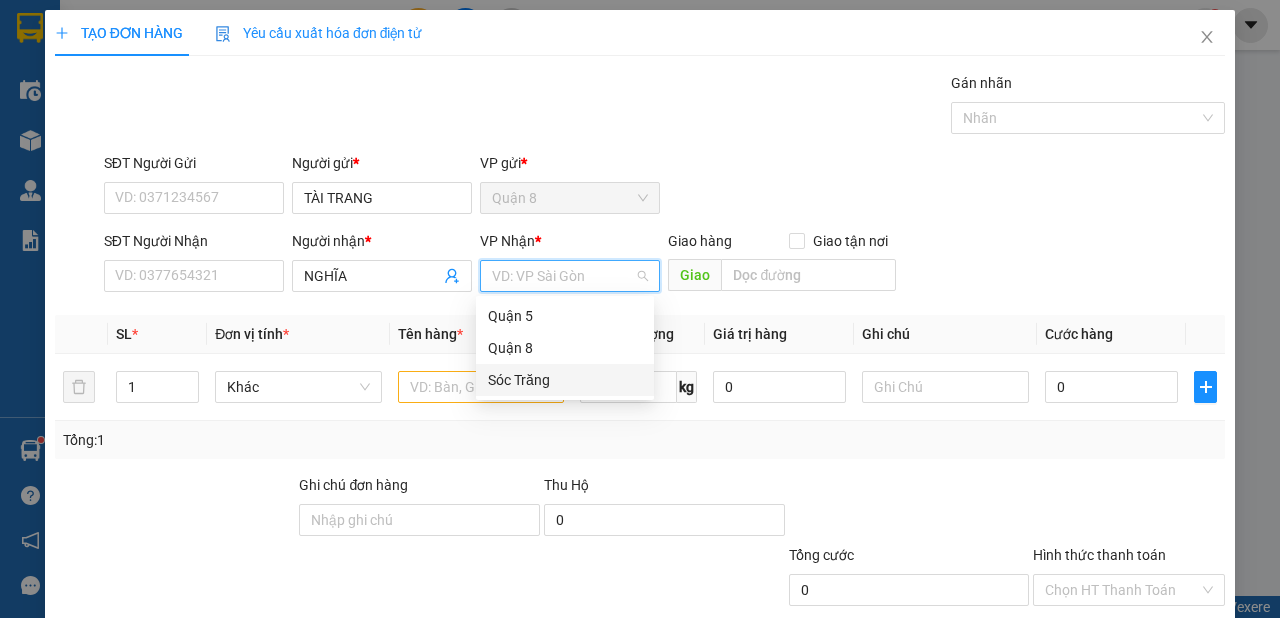 click on "Sóc Trăng" at bounding box center (565, 380) 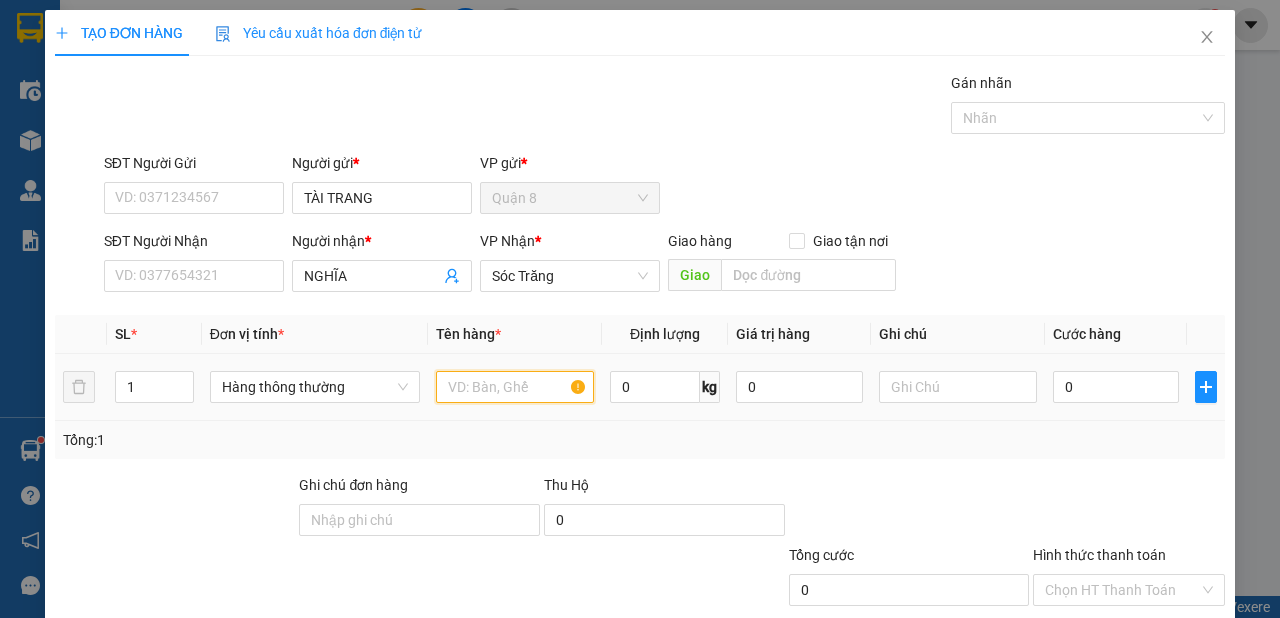 click at bounding box center (515, 387) 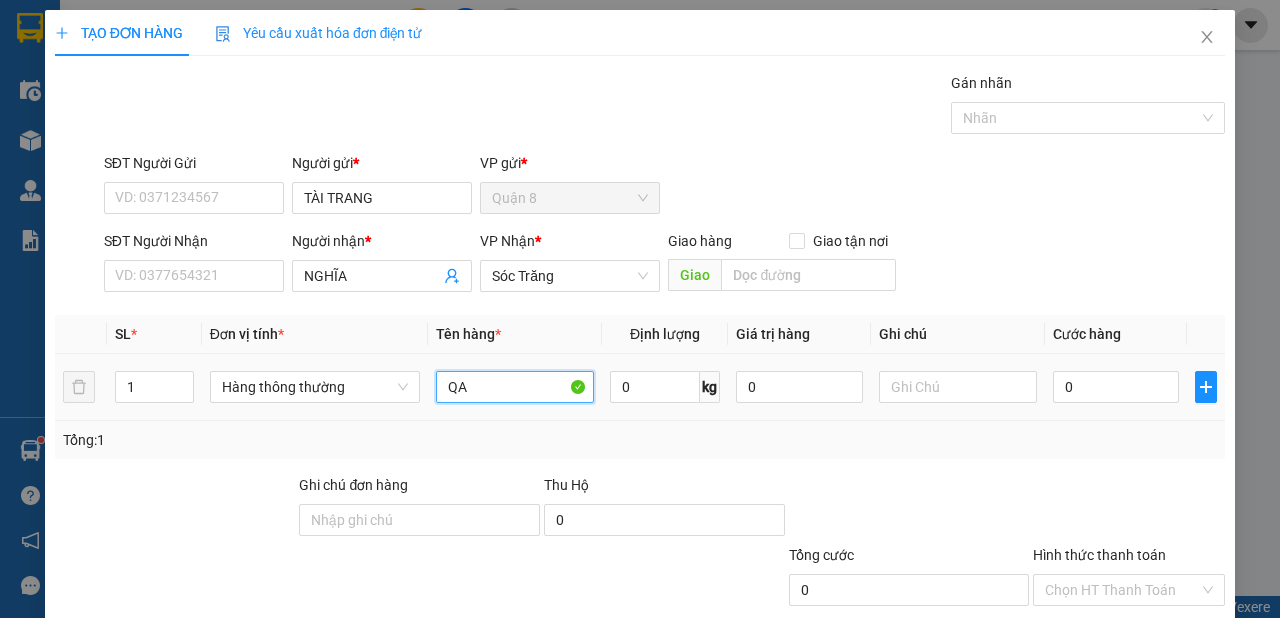 type on "QA" 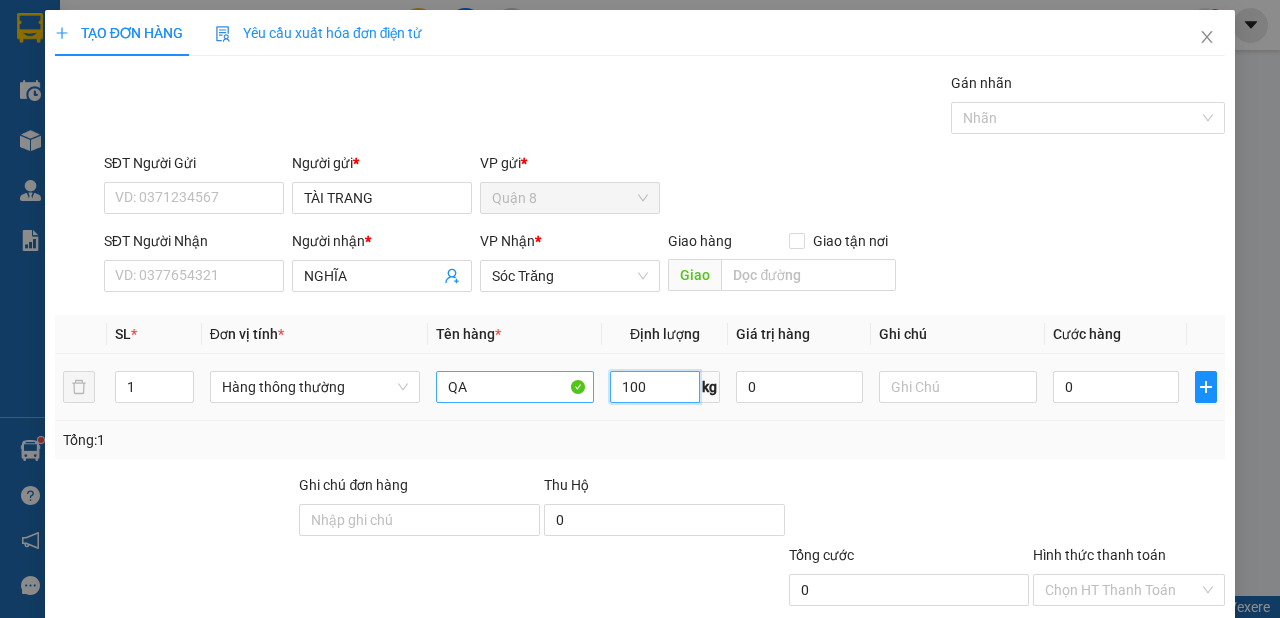 type on "100" 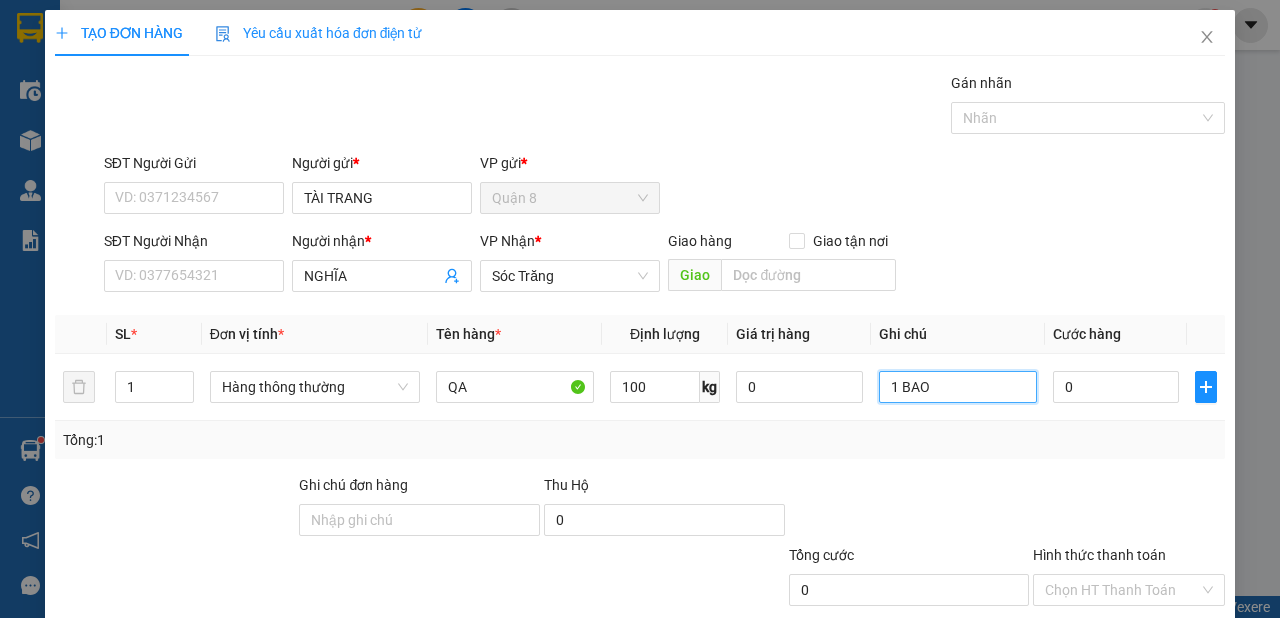 scroll, scrollTop: 120, scrollLeft: 0, axis: vertical 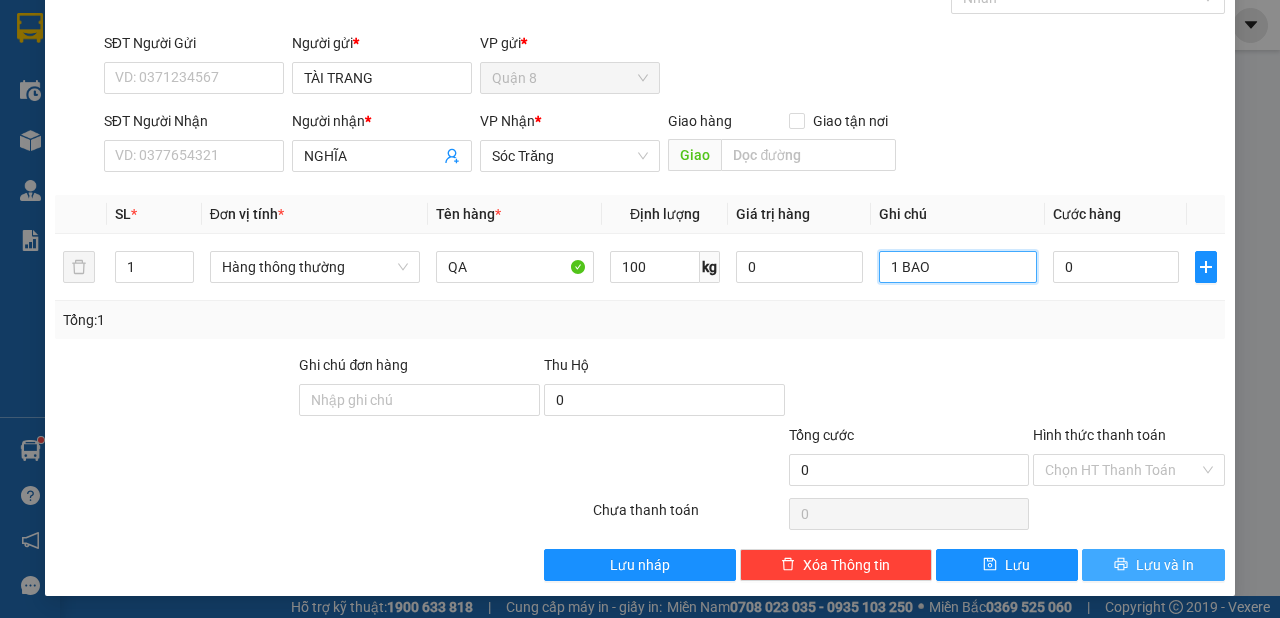 type on "1 BAO" 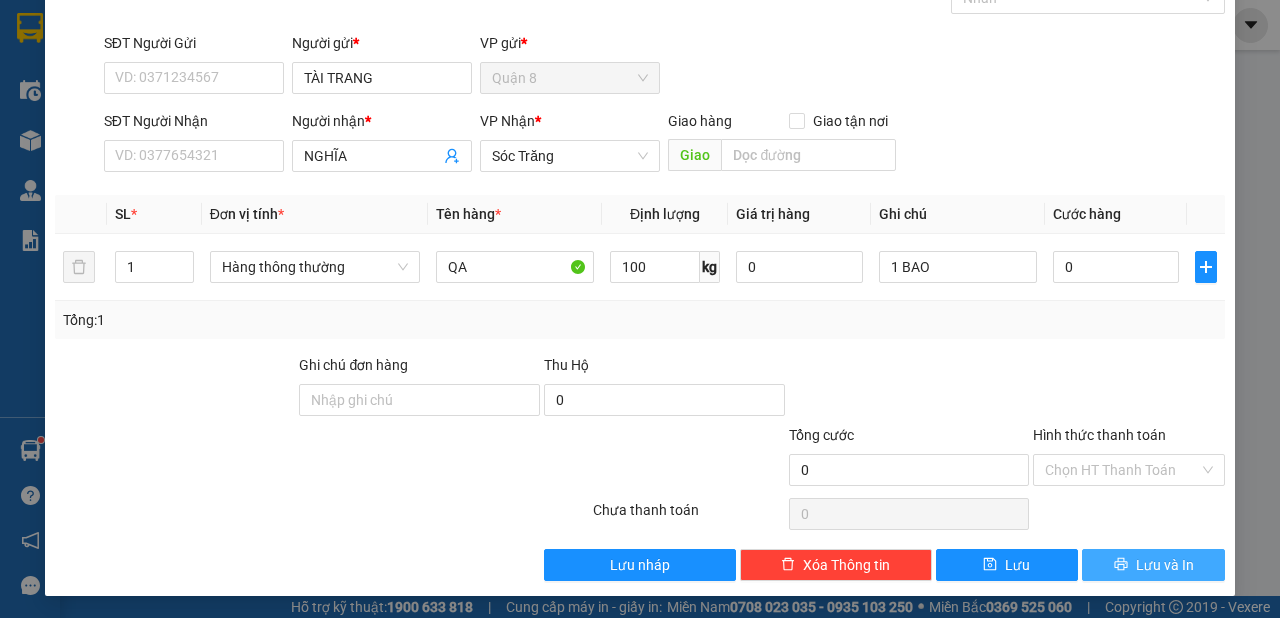 click on "Lưu và In" at bounding box center [1165, 565] 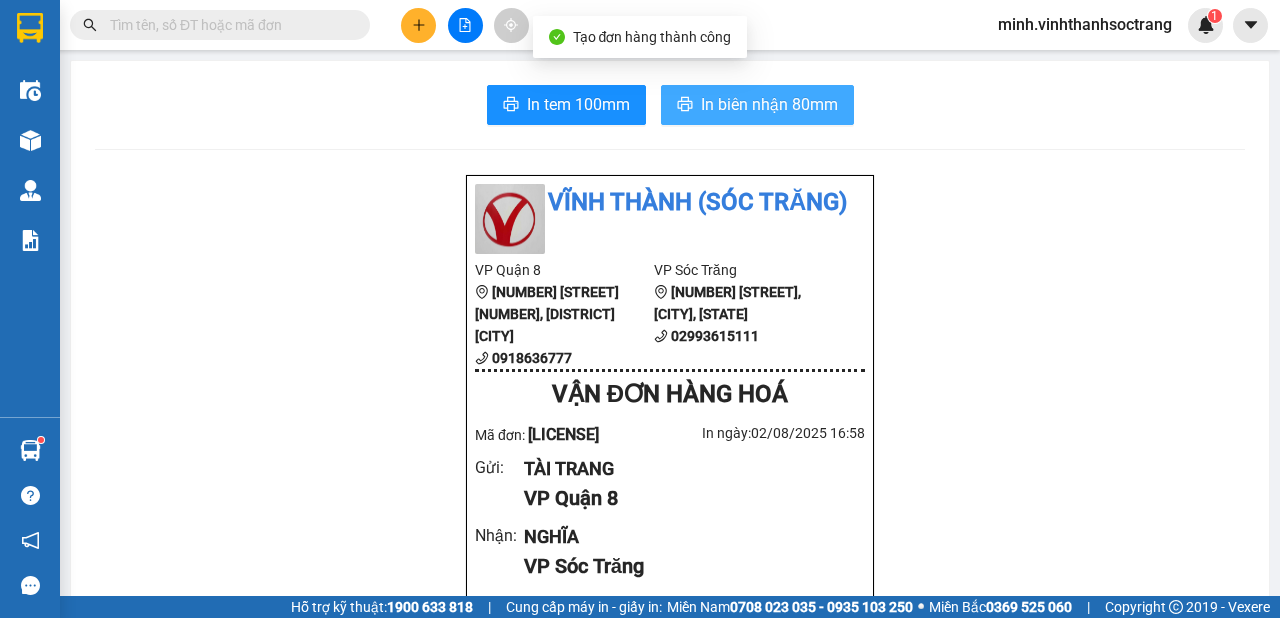 click on "In biên nhận 80mm" at bounding box center [769, 104] 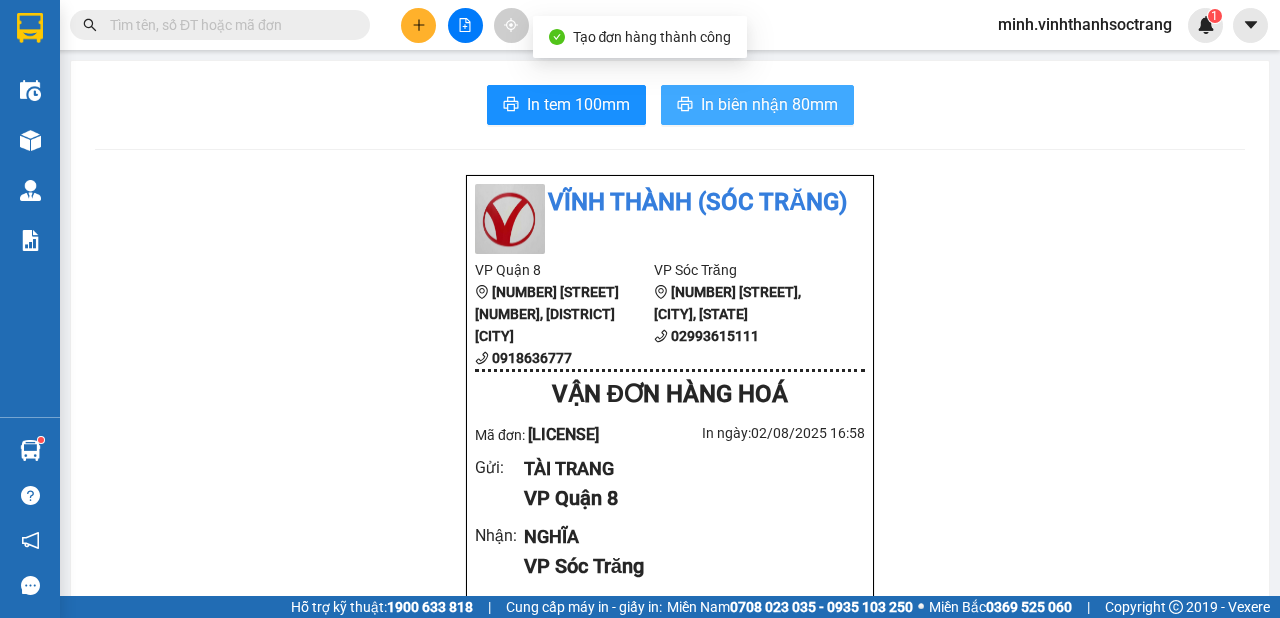 scroll, scrollTop: 0, scrollLeft: 0, axis: both 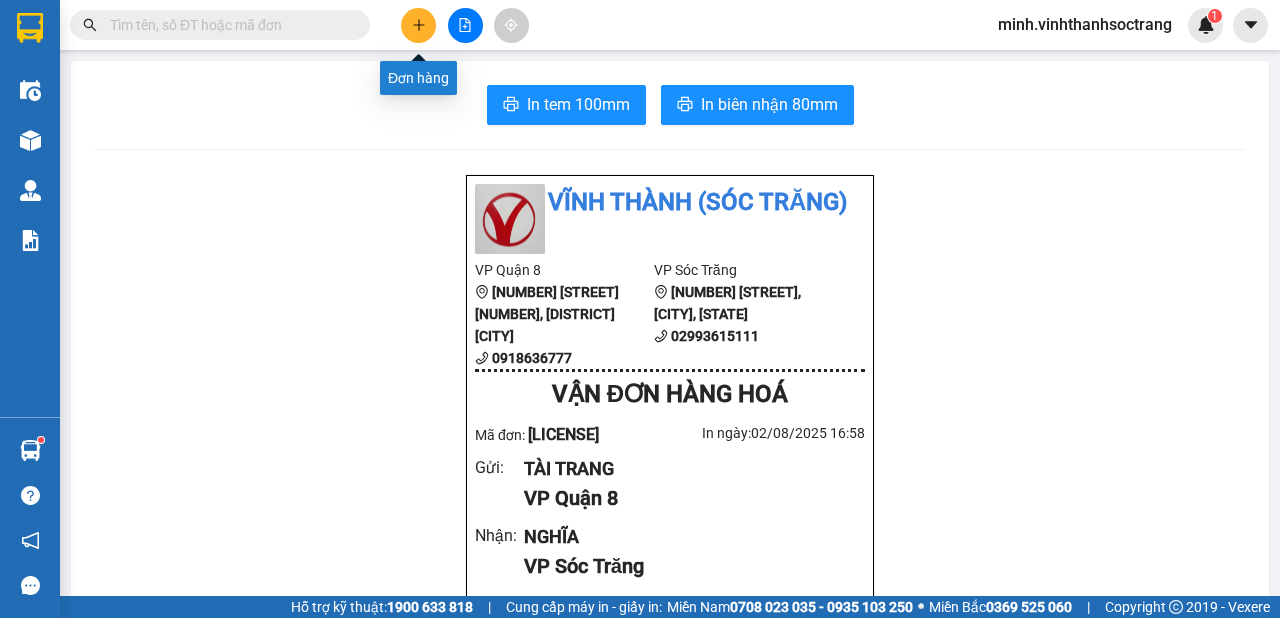 click 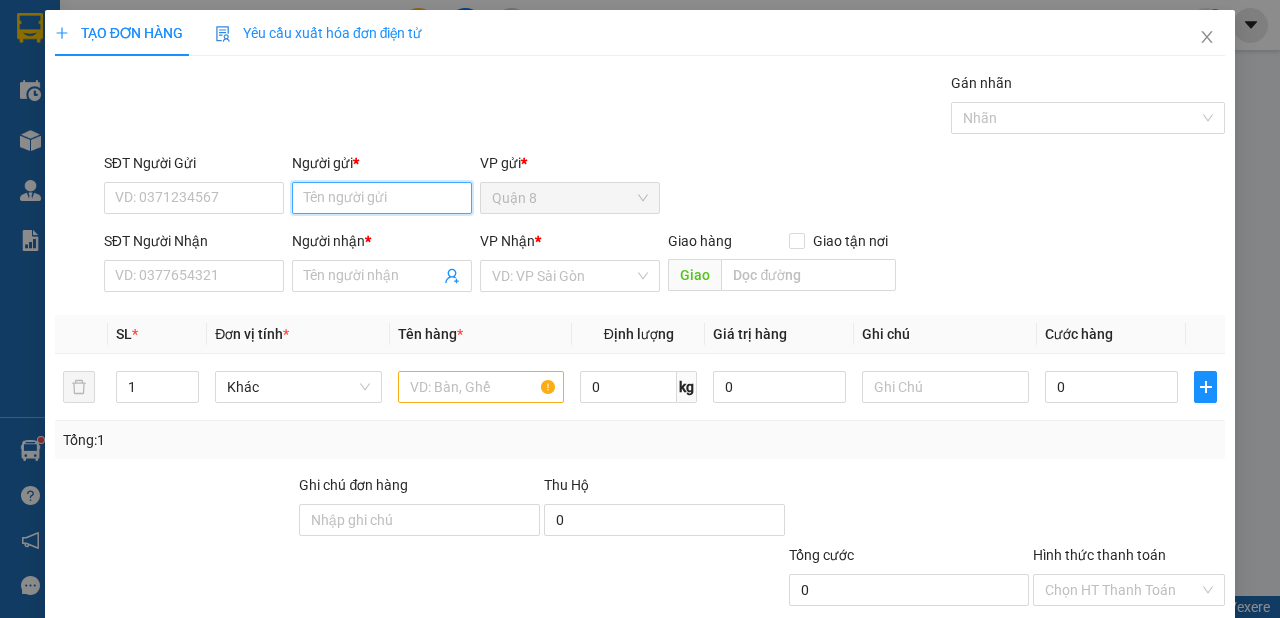 drag, startPoint x: 384, startPoint y: 204, endPoint x: 373, endPoint y: 212, distance: 13.601471 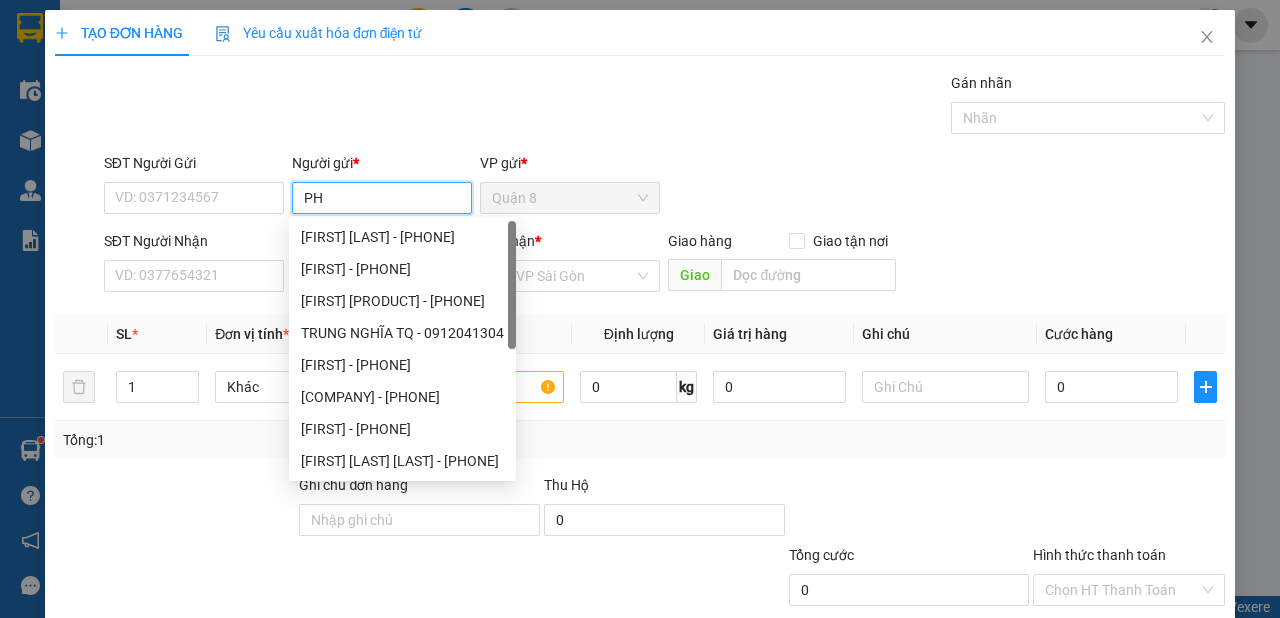type on "P" 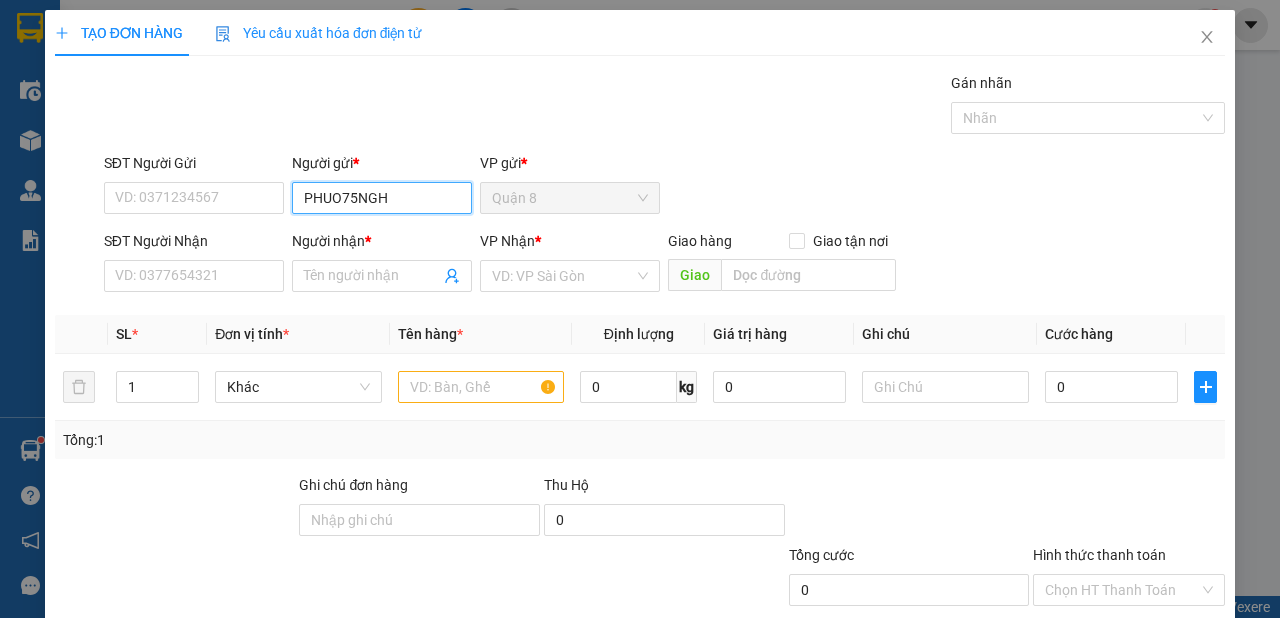 click on "PHUO75NGH" at bounding box center [382, 198] 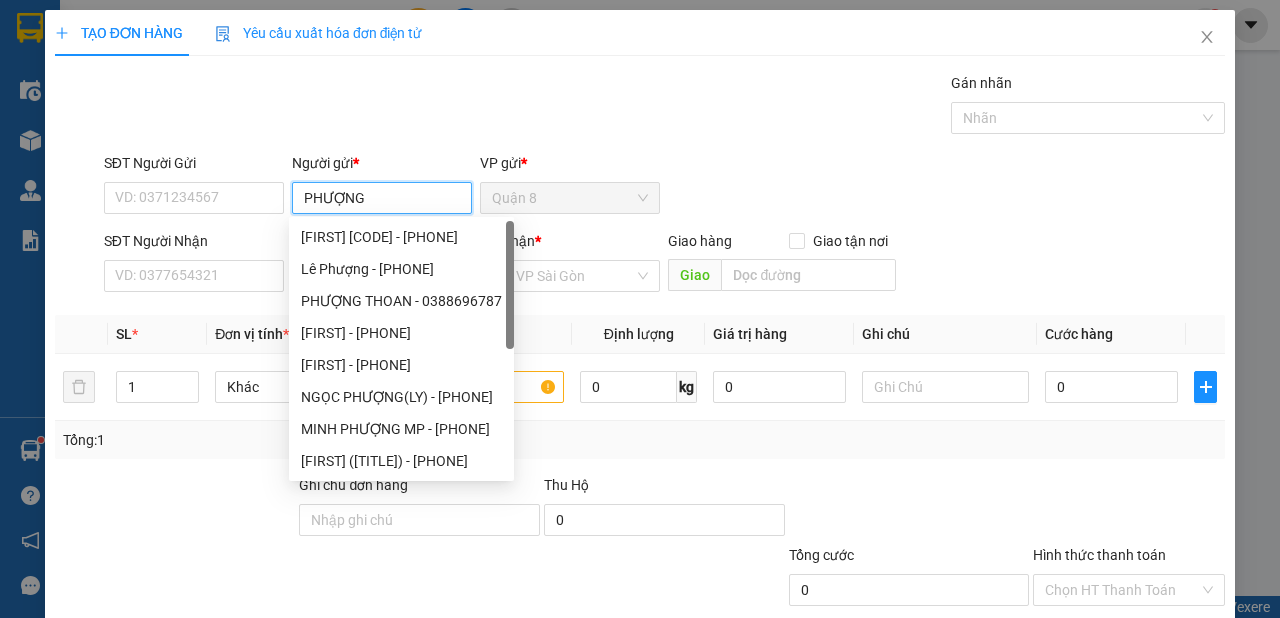 type on "PHƯỢNG" 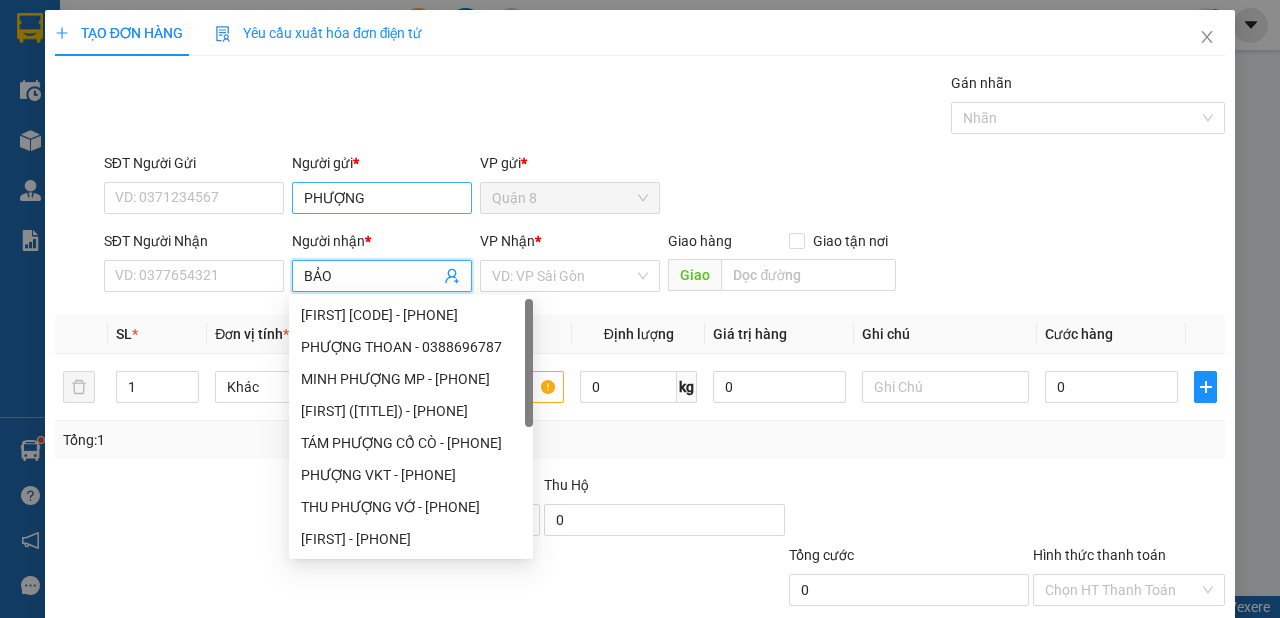type on "BẢO" 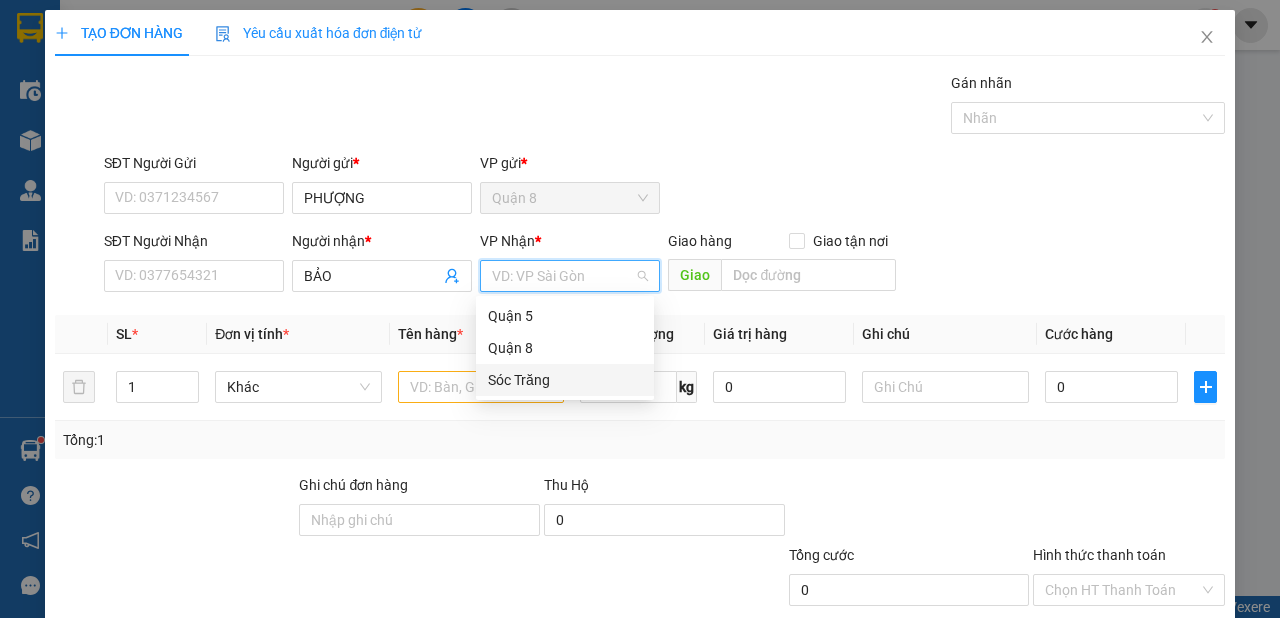 click on "Sóc Trăng" at bounding box center (565, 380) 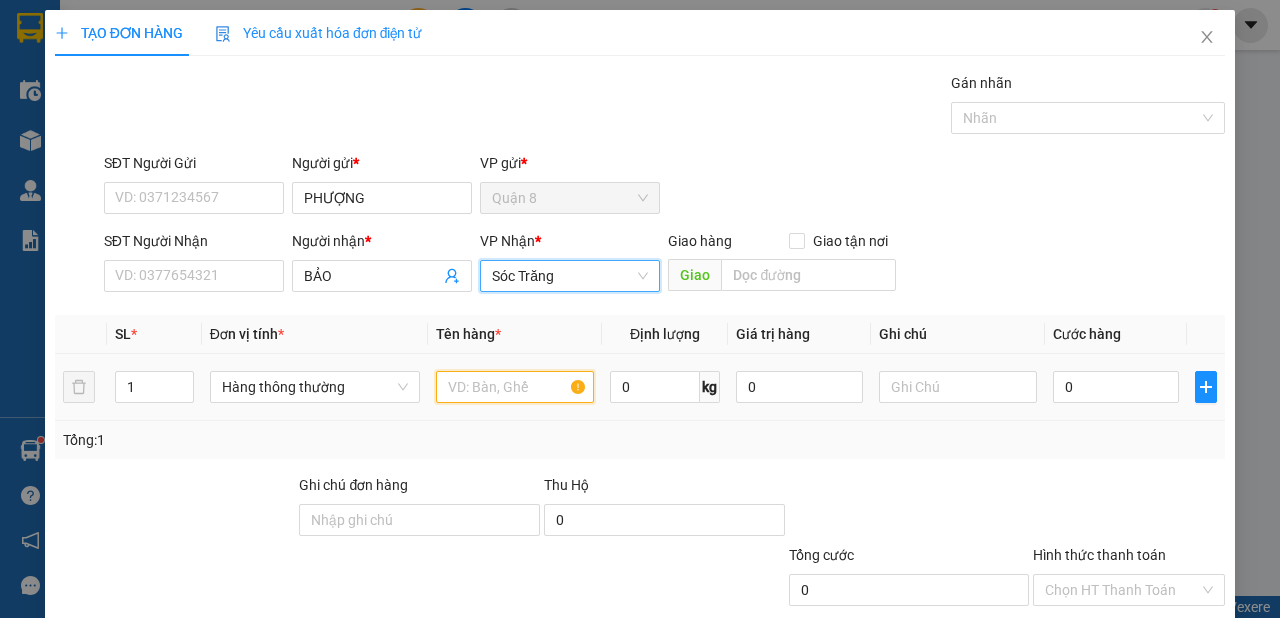 click at bounding box center [515, 387] 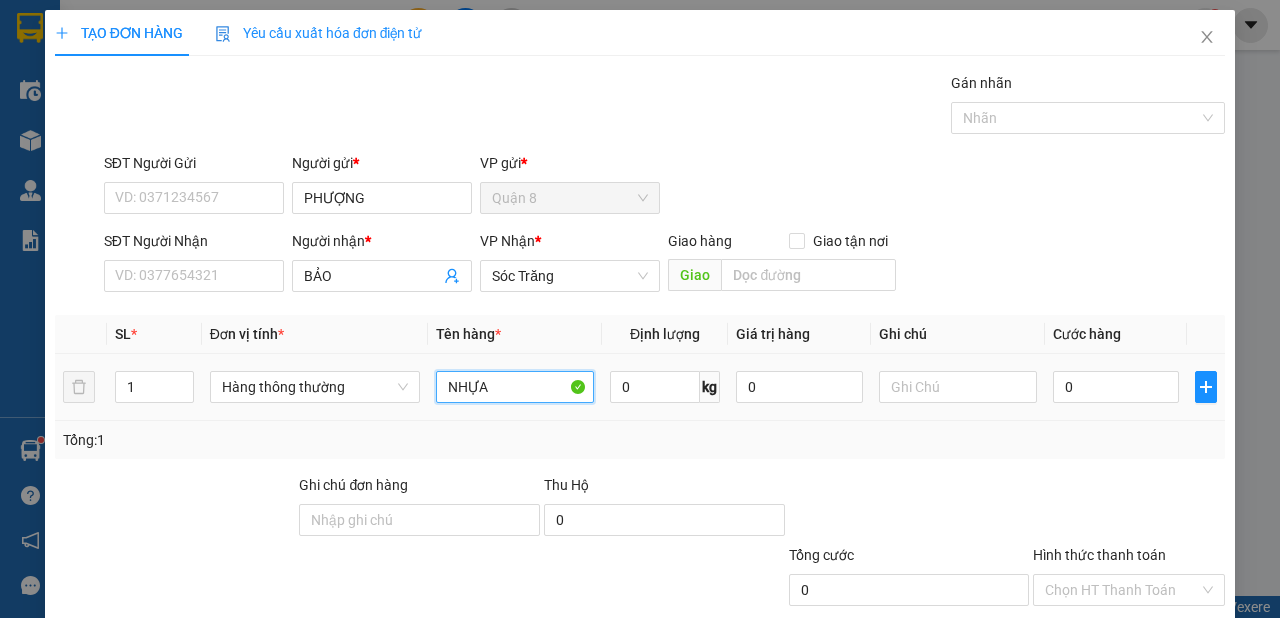 type on "NHỰA" 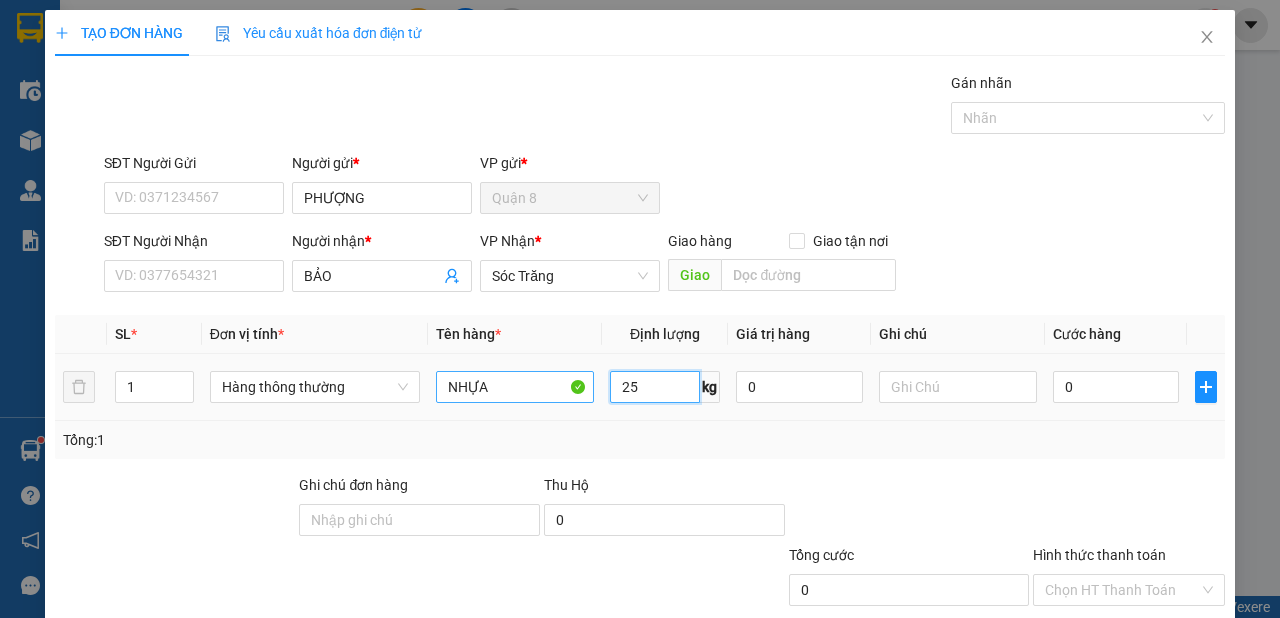 type on "25" 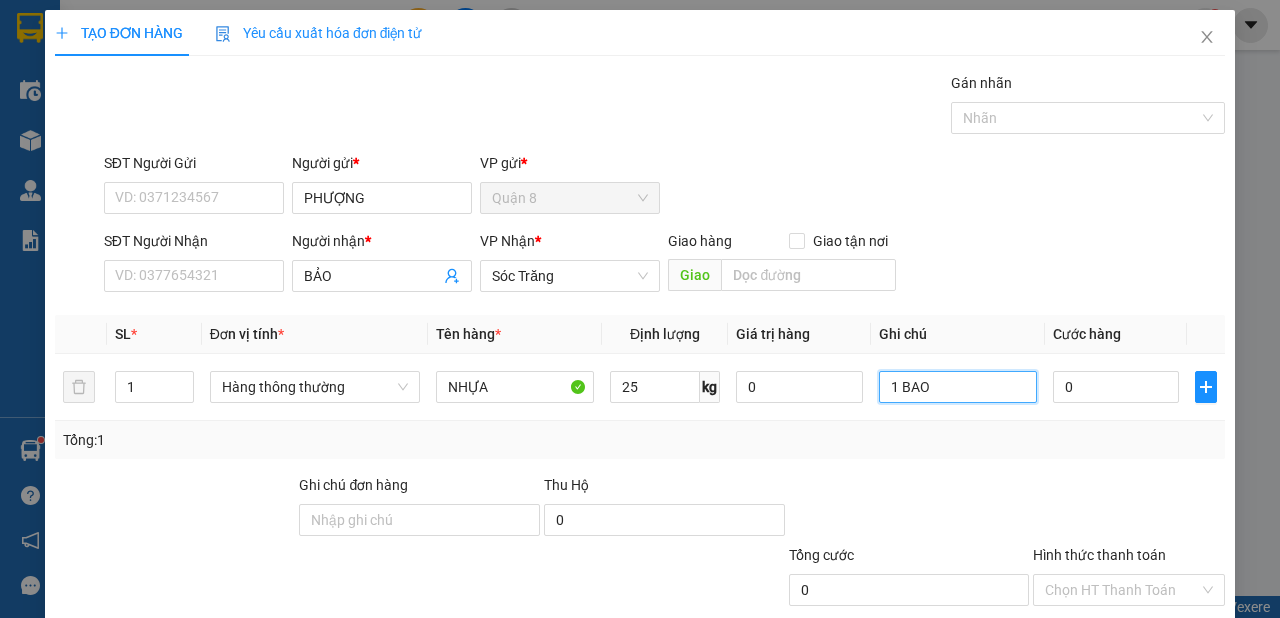 scroll, scrollTop: 120, scrollLeft: 0, axis: vertical 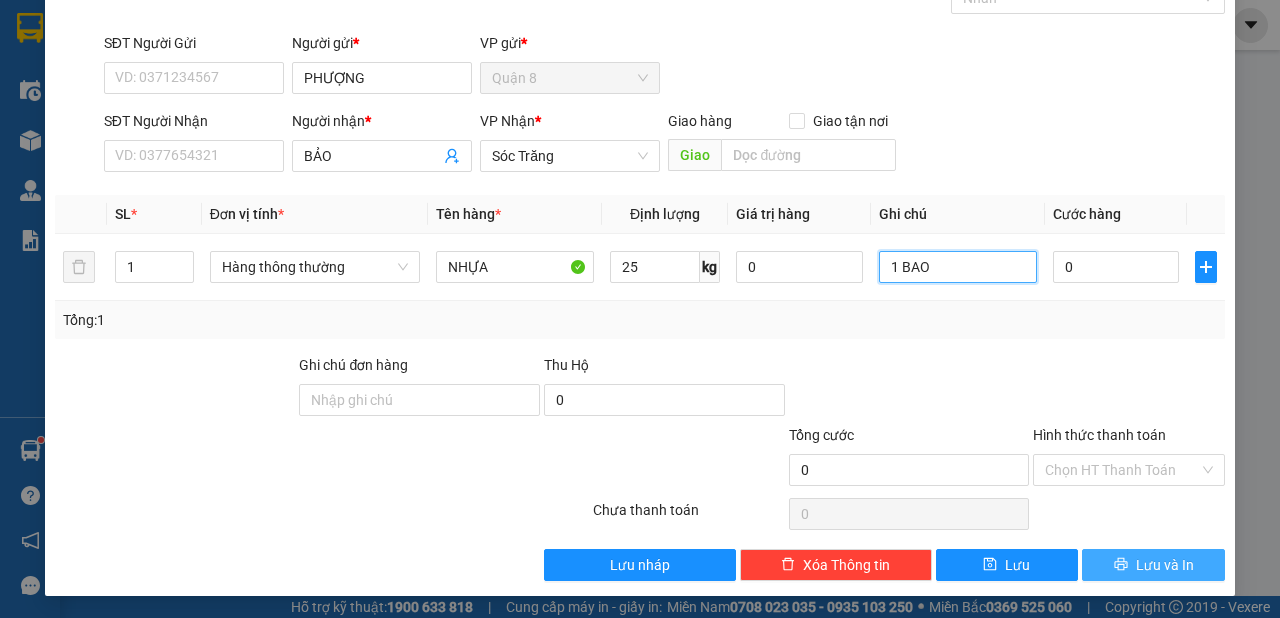 type on "1 BAO" 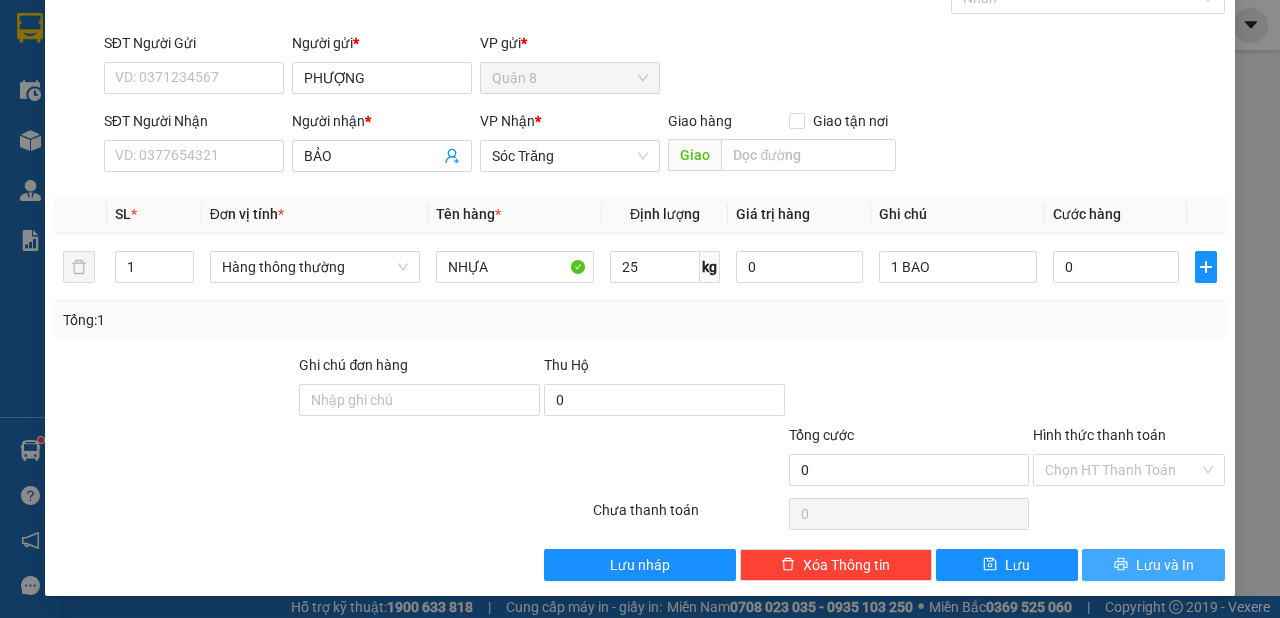 click on "Lưu và In" at bounding box center [1153, 565] 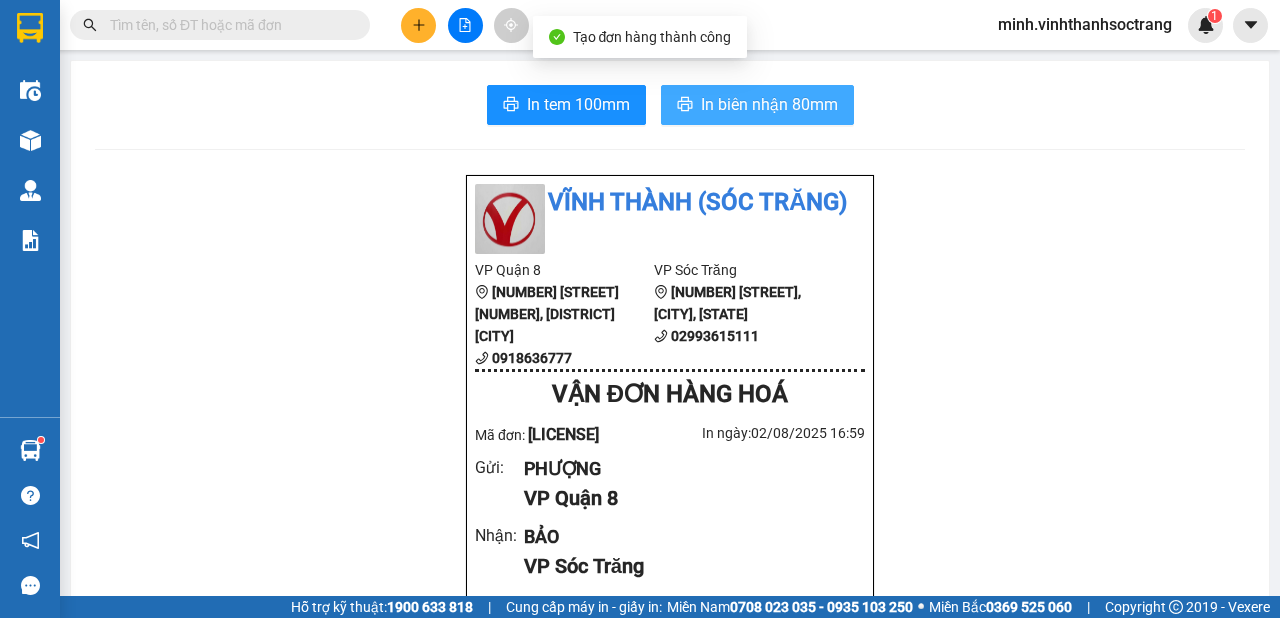 click on "In biên nhận 80mm" at bounding box center [769, 104] 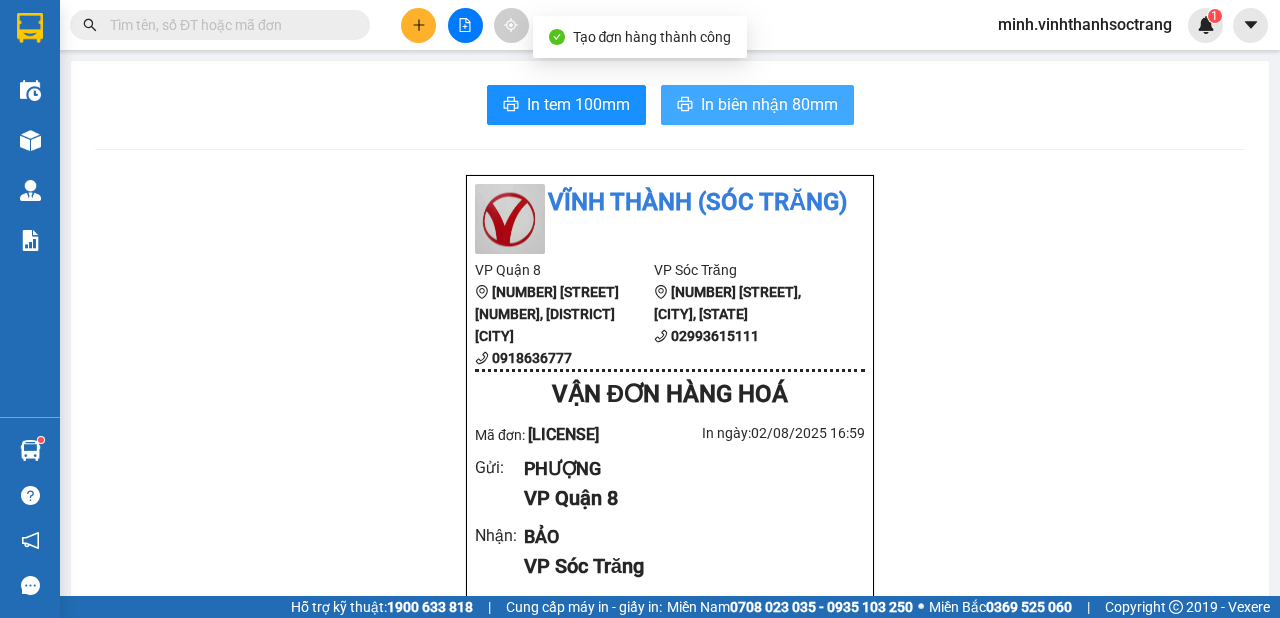 scroll, scrollTop: 0, scrollLeft: 0, axis: both 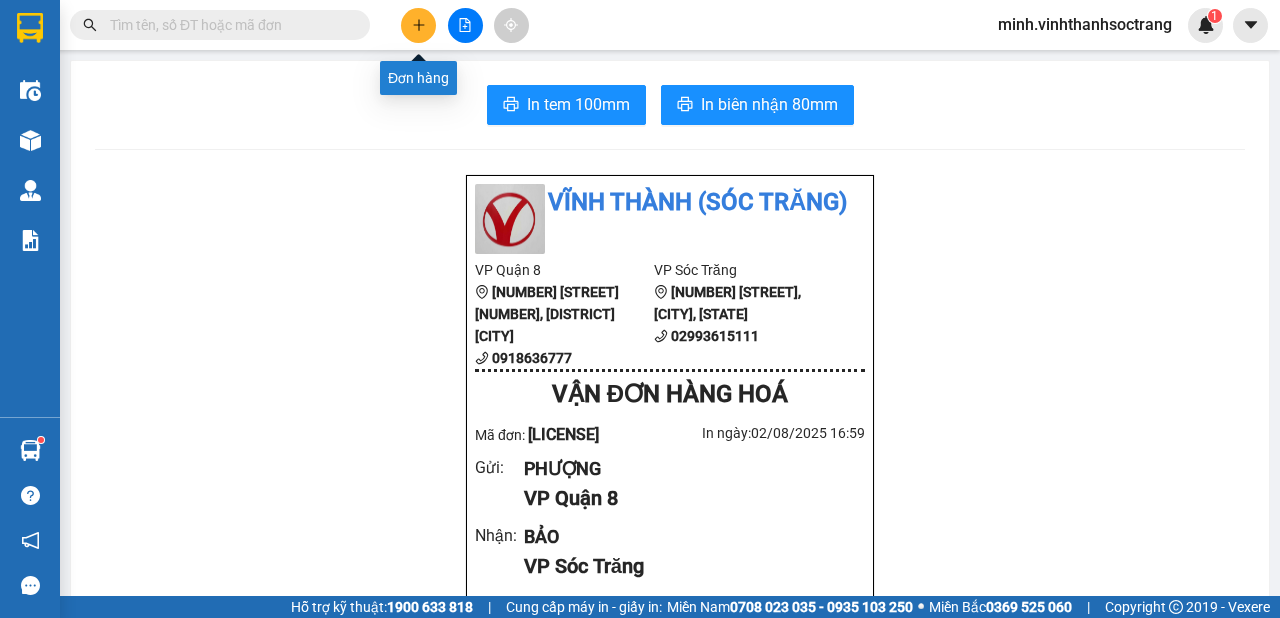 click 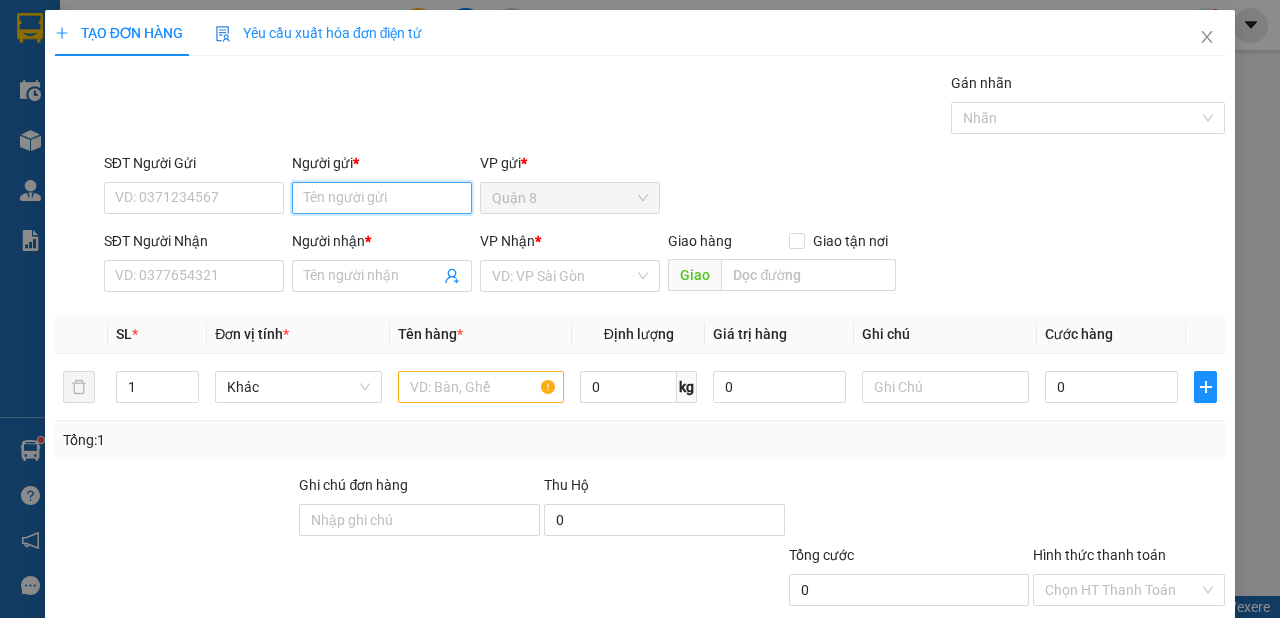 drag, startPoint x: 372, startPoint y: 184, endPoint x: 362, endPoint y: 181, distance: 10.440307 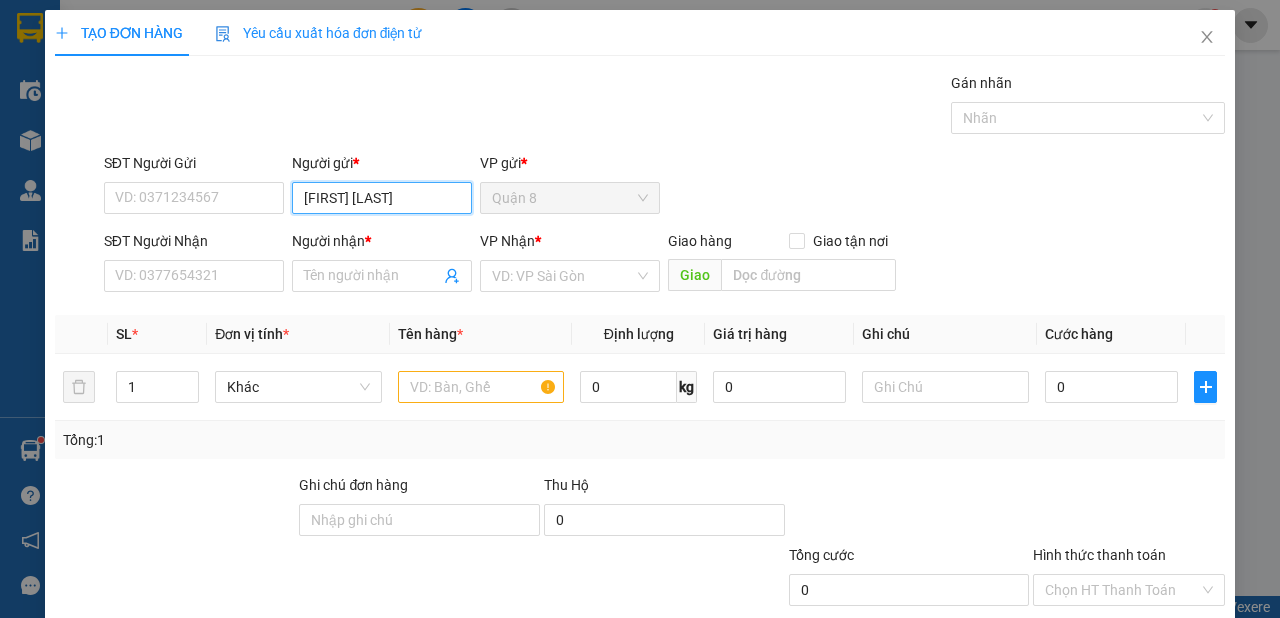 type on "[FIRST] [LAST]" 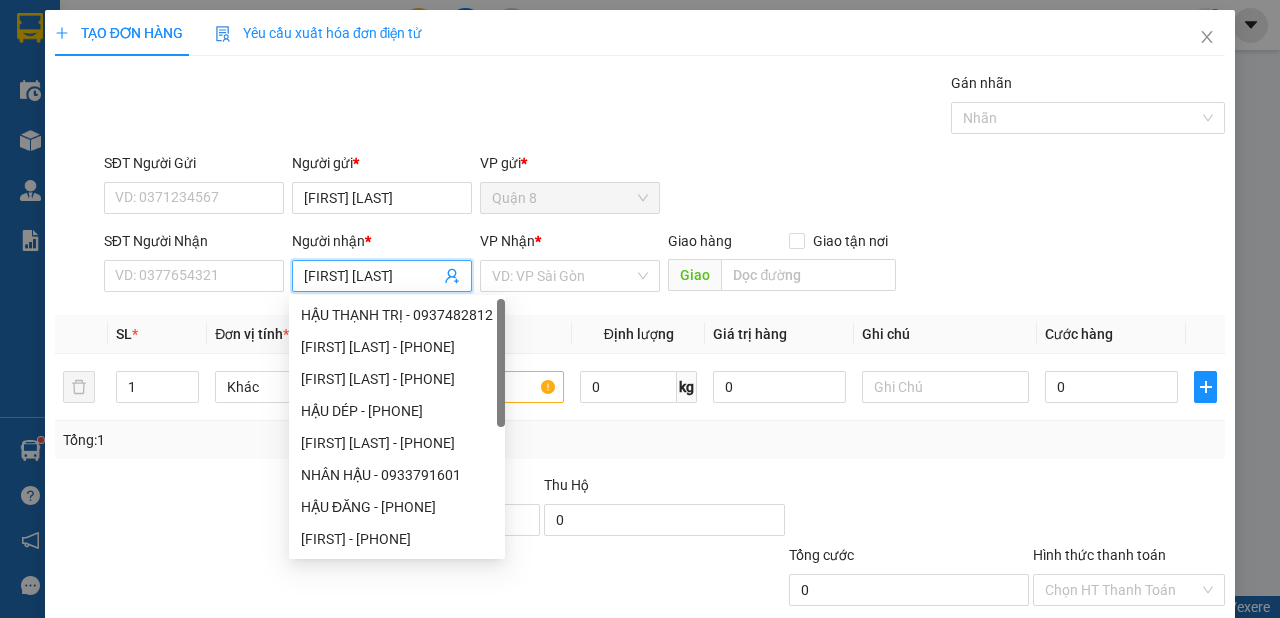 type on "HẬU PHÁT" 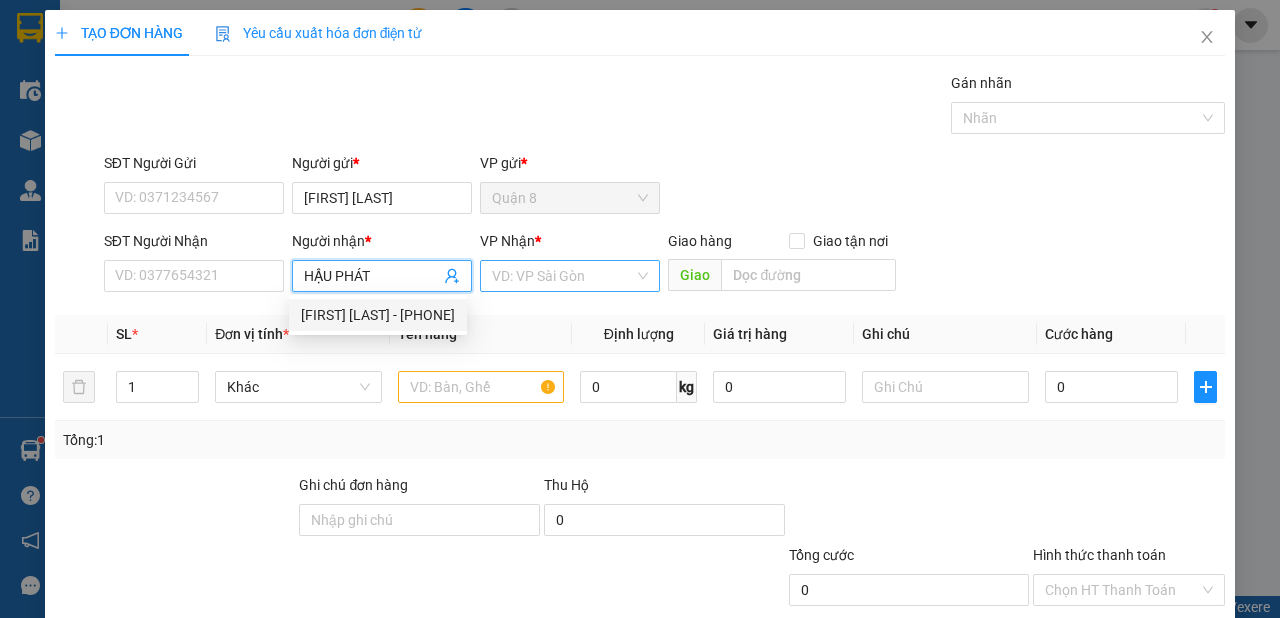 drag, startPoint x: 416, startPoint y: 315, endPoint x: 524, endPoint y: 290, distance: 110.85576 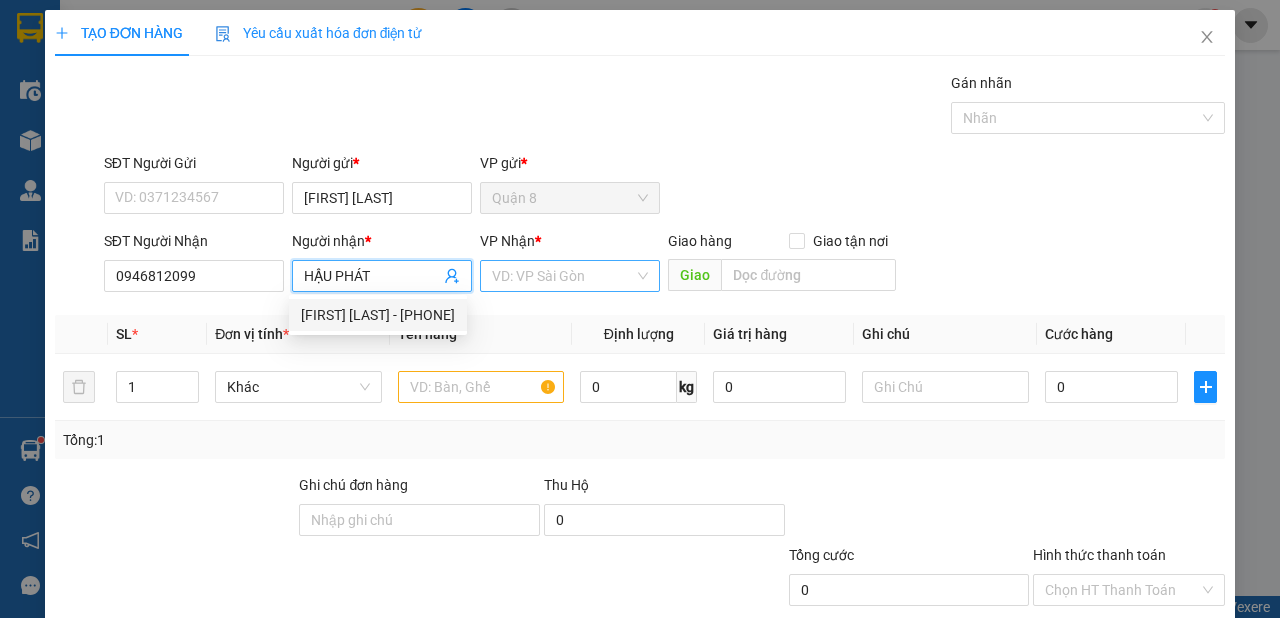 type on "HẬU PHÁT" 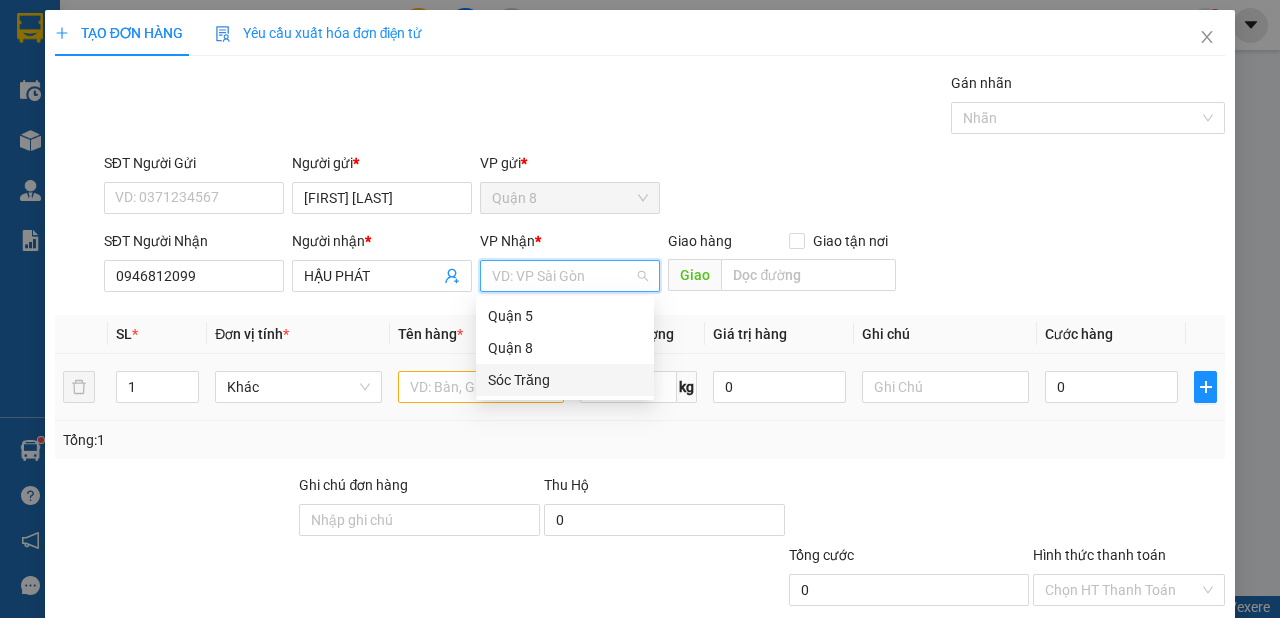 drag, startPoint x: 525, startPoint y: 382, endPoint x: 508, endPoint y: 396, distance: 22.022715 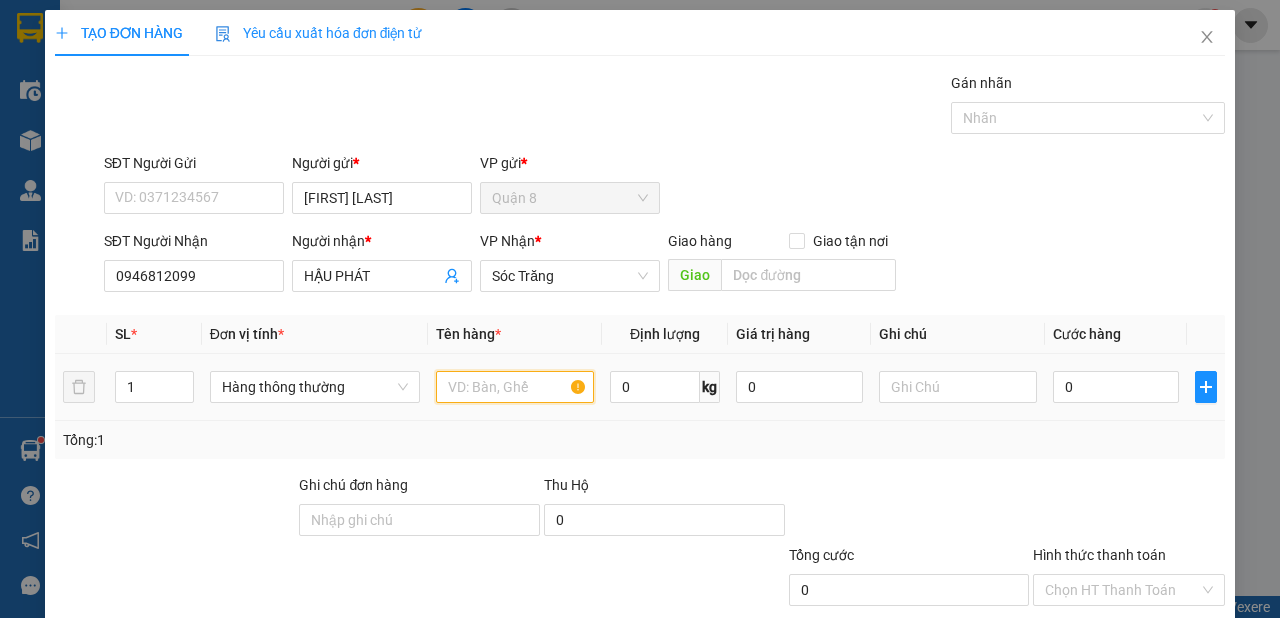 click at bounding box center (515, 387) 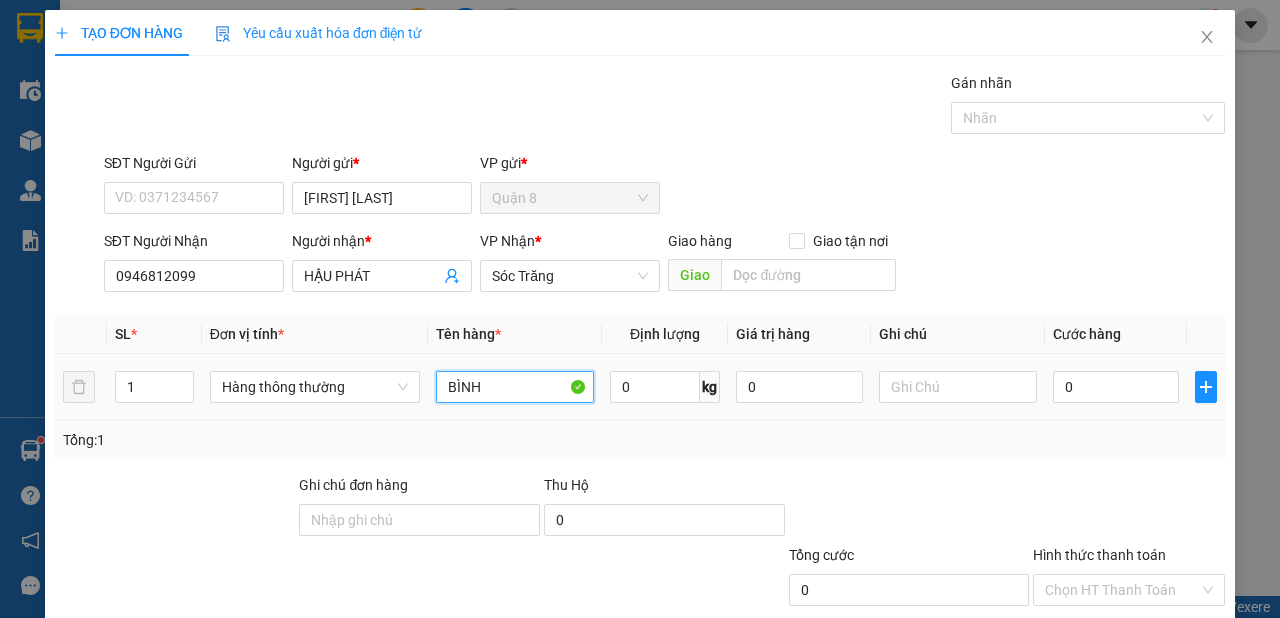 type on "BÌNH" 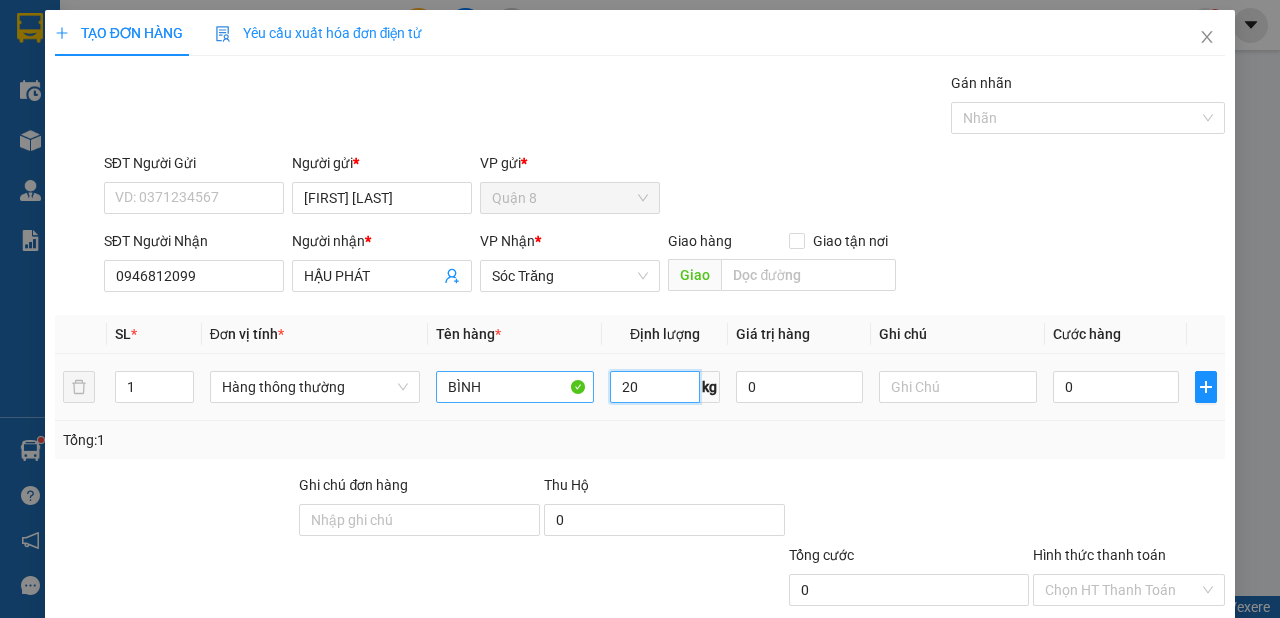 type on "20" 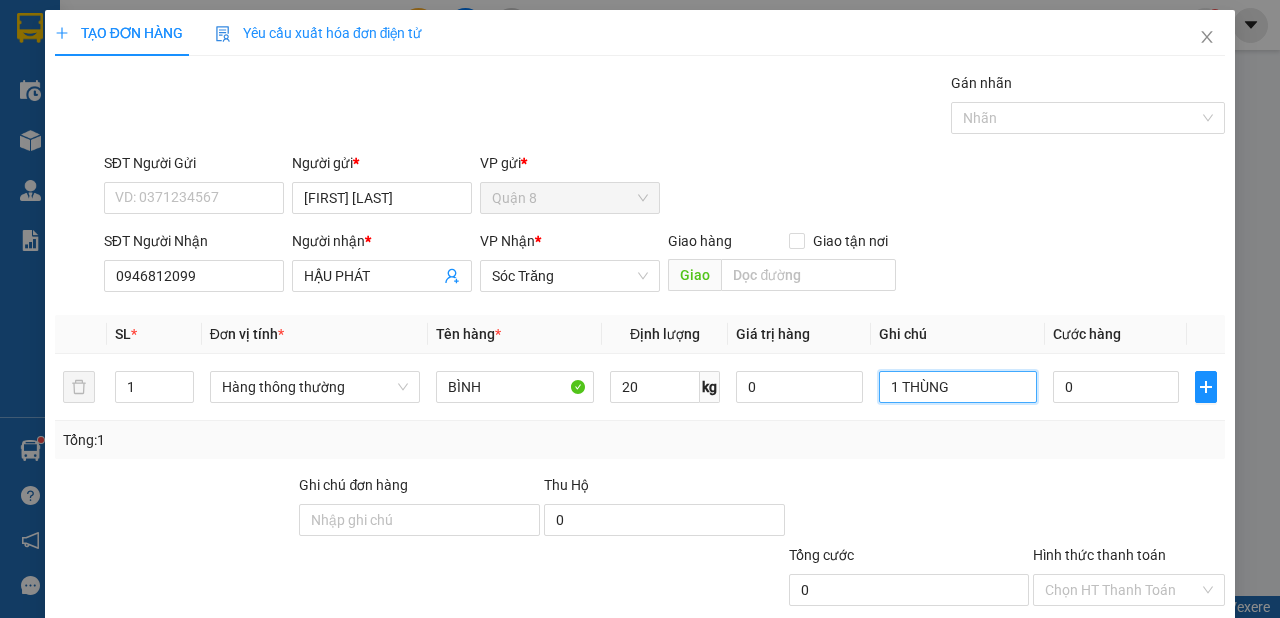scroll, scrollTop: 120, scrollLeft: 0, axis: vertical 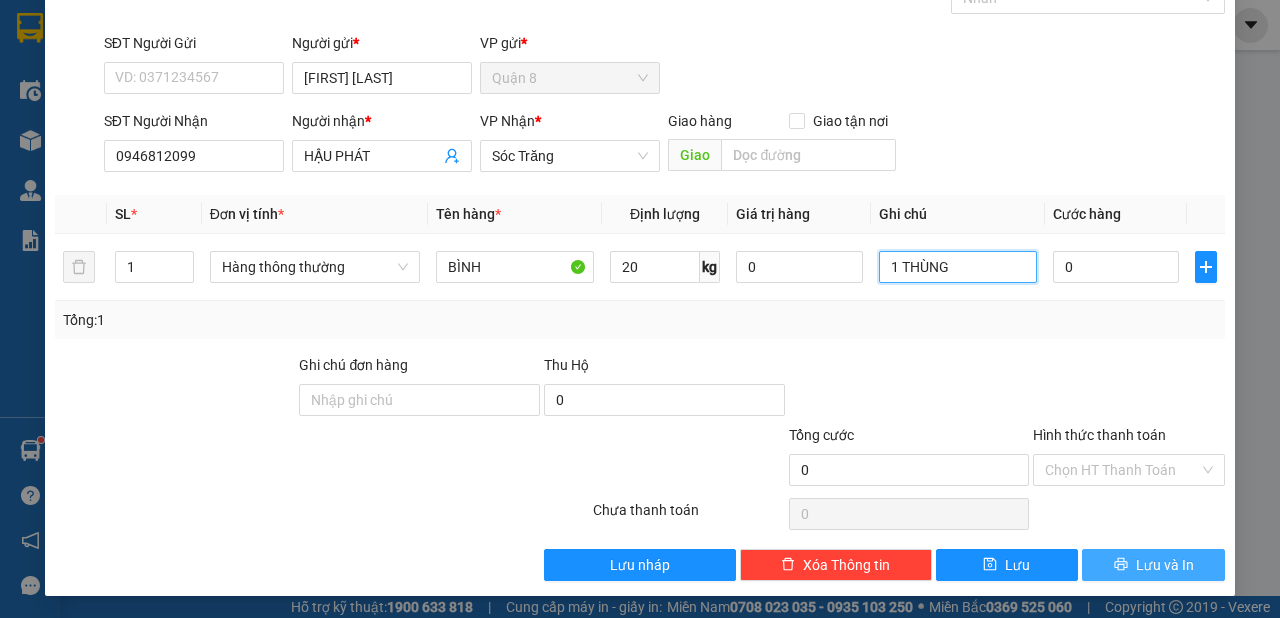 type on "1 THÙNG" 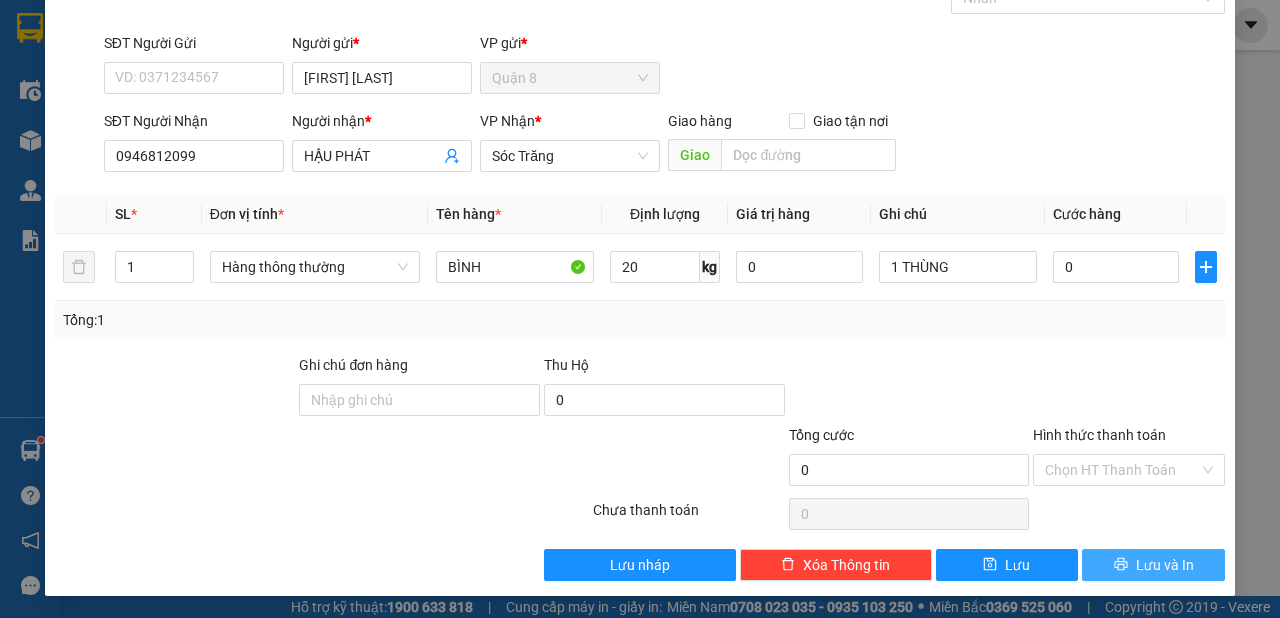 click on "Lưu và In" at bounding box center (1165, 565) 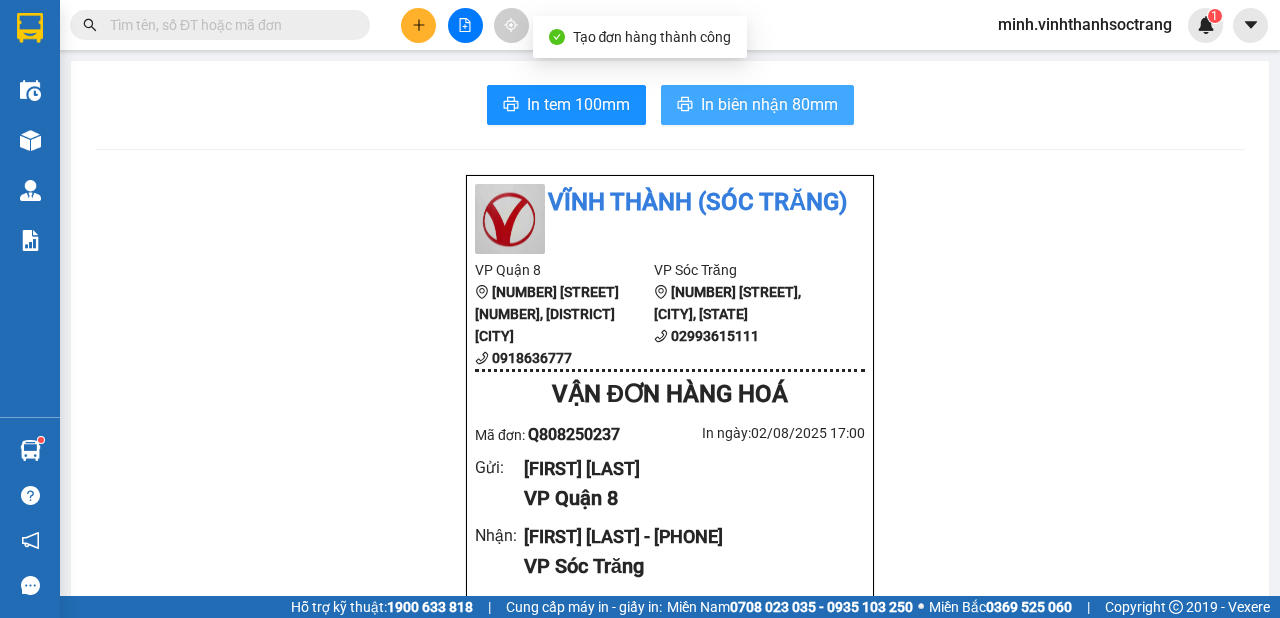 click on "In biên nhận 80mm" at bounding box center (769, 104) 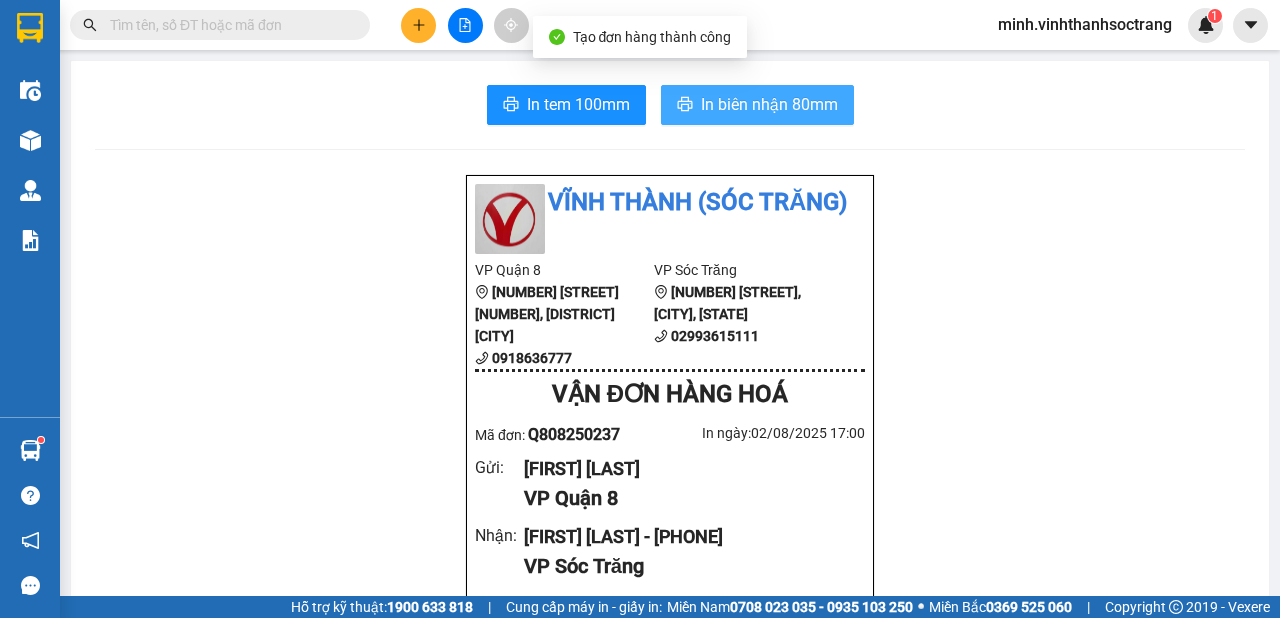 scroll, scrollTop: 0, scrollLeft: 0, axis: both 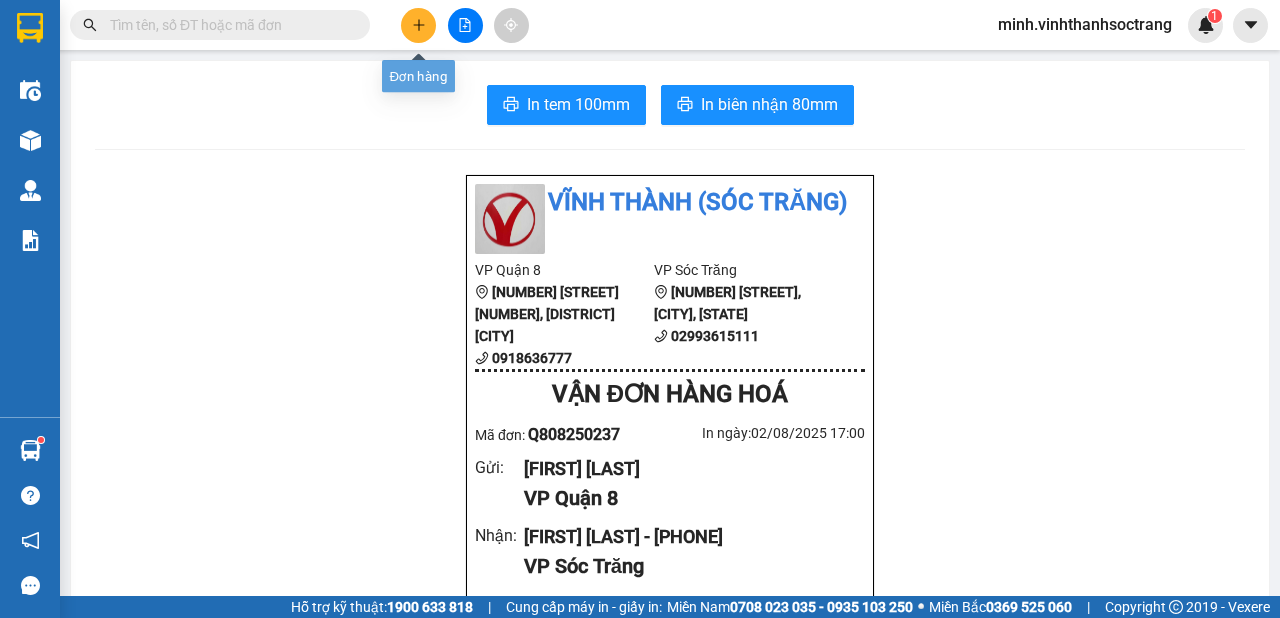 click at bounding box center [418, 25] 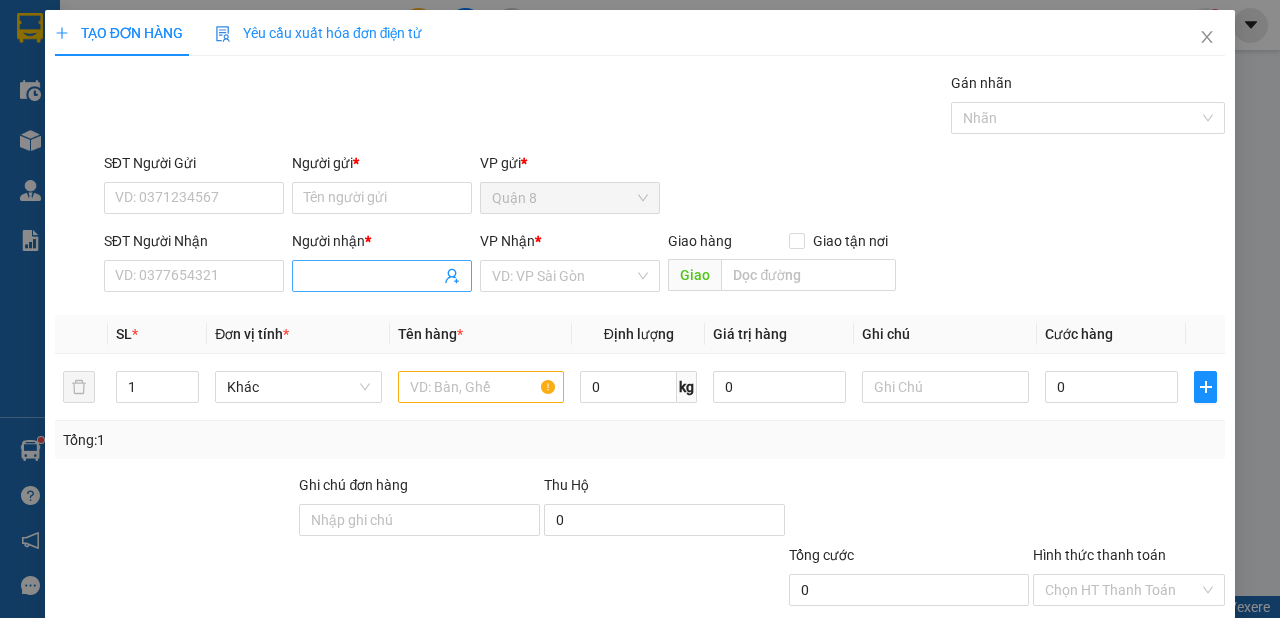 click on "Người nhận  *" at bounding box center [372, 276] 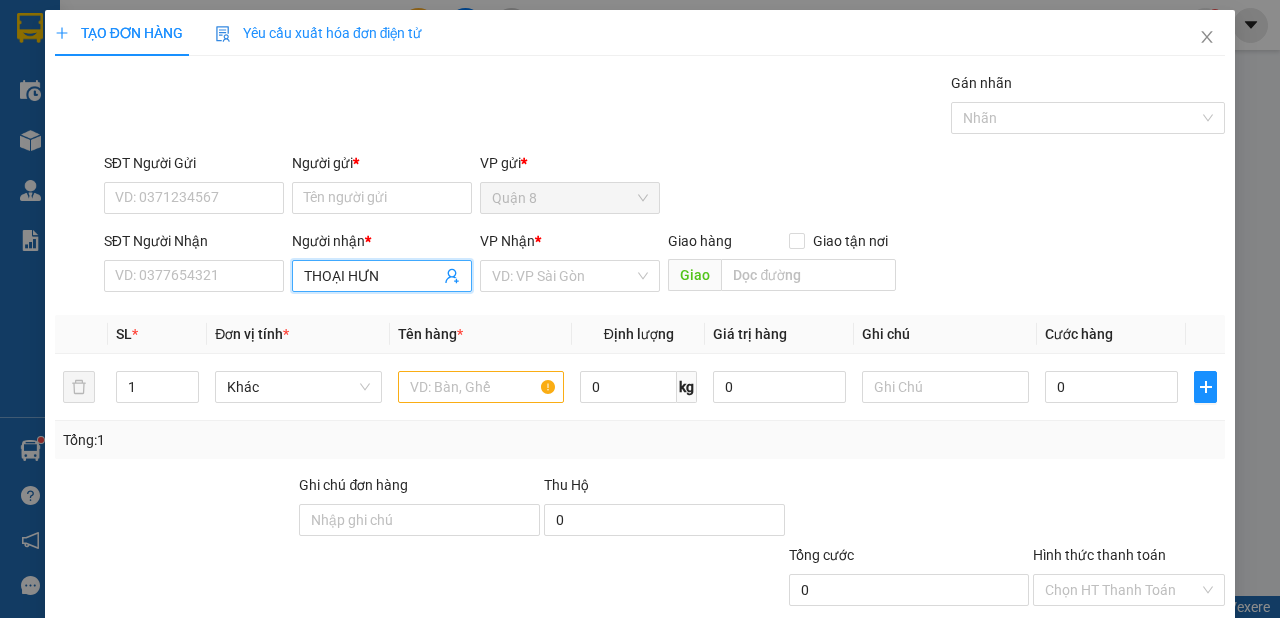 type on "THOẠI HƯNG" 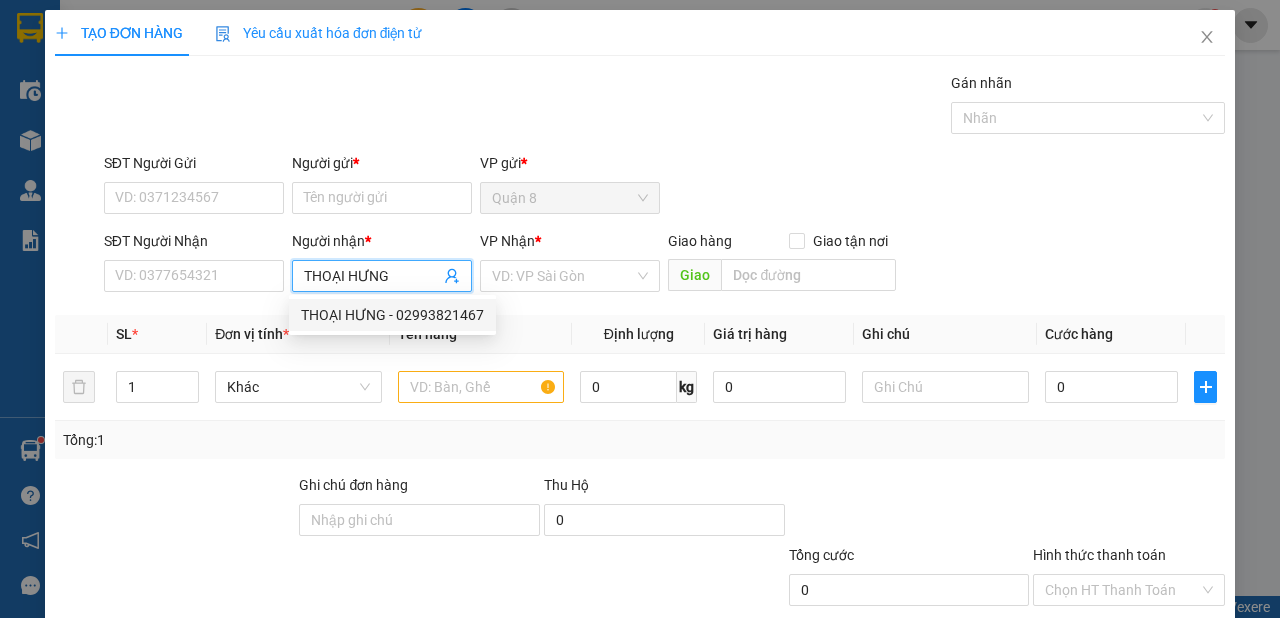 drag, startPoint x: 431, startPoint y: 309, endPoint x: 444, endPoint y: 309, distance: 13 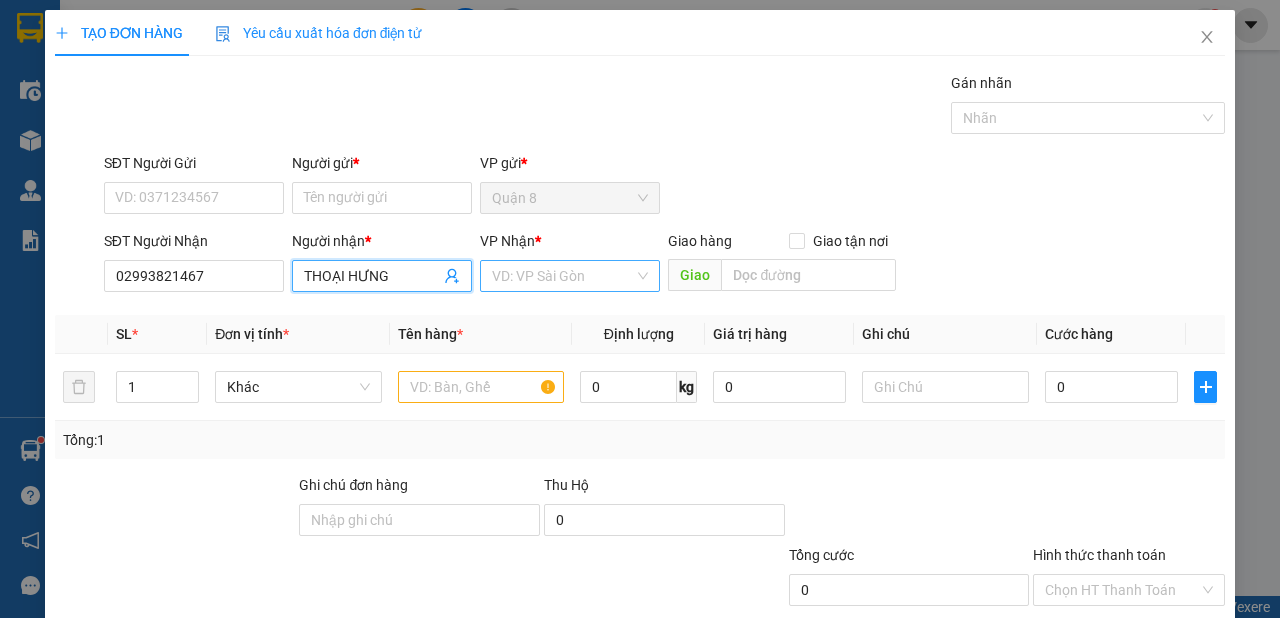type on "THOẠI HƯNG" 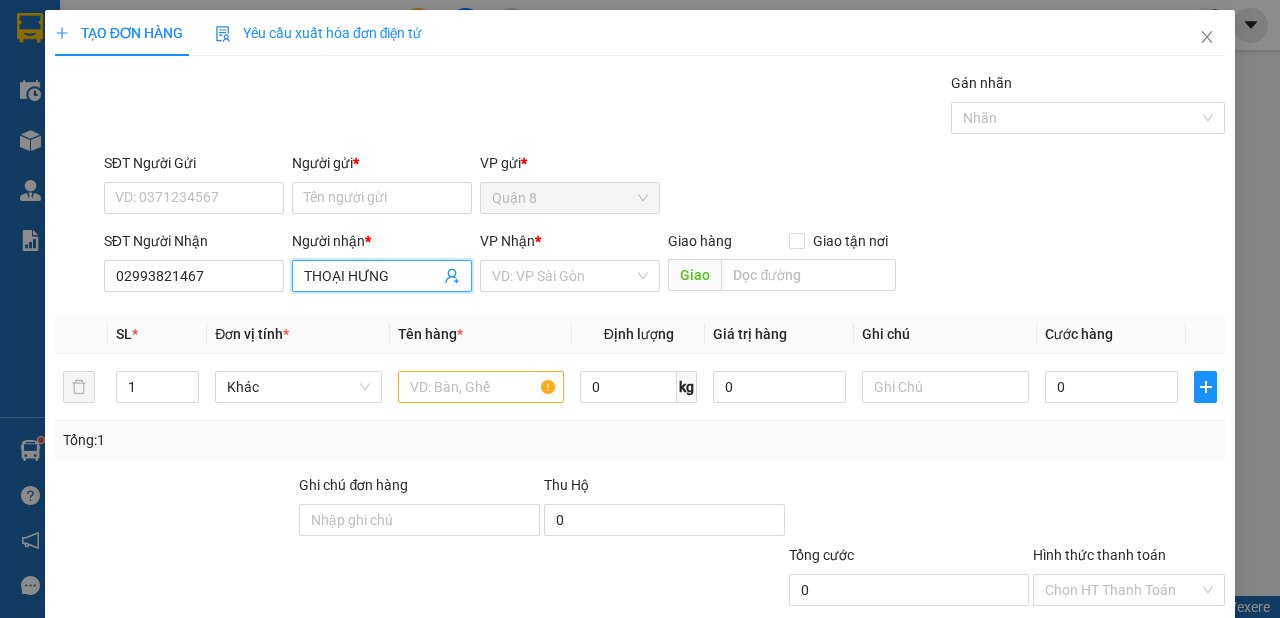 drag, startPoint x: 528, startPoint y: 276, endPoint x: 523, endPoint y: 293, distance: 17.720045 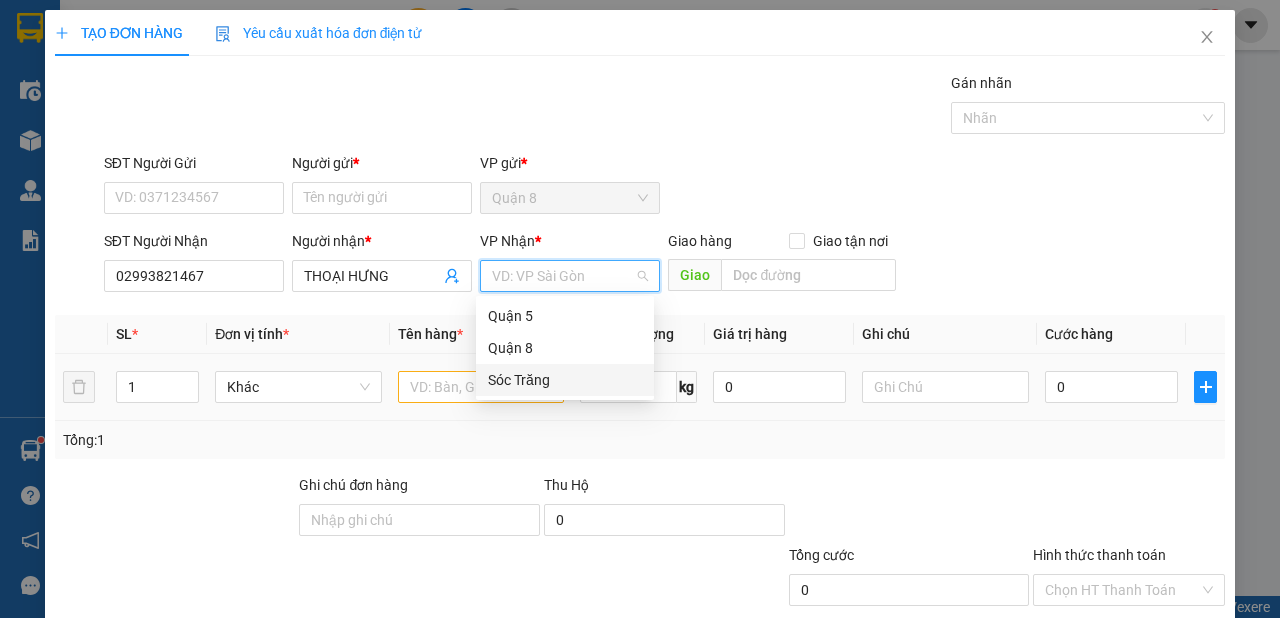 drag, startPoint x: 517, startPoint y: 378, endPoint x: 502, endPoint y: 391, distance: 19.849434 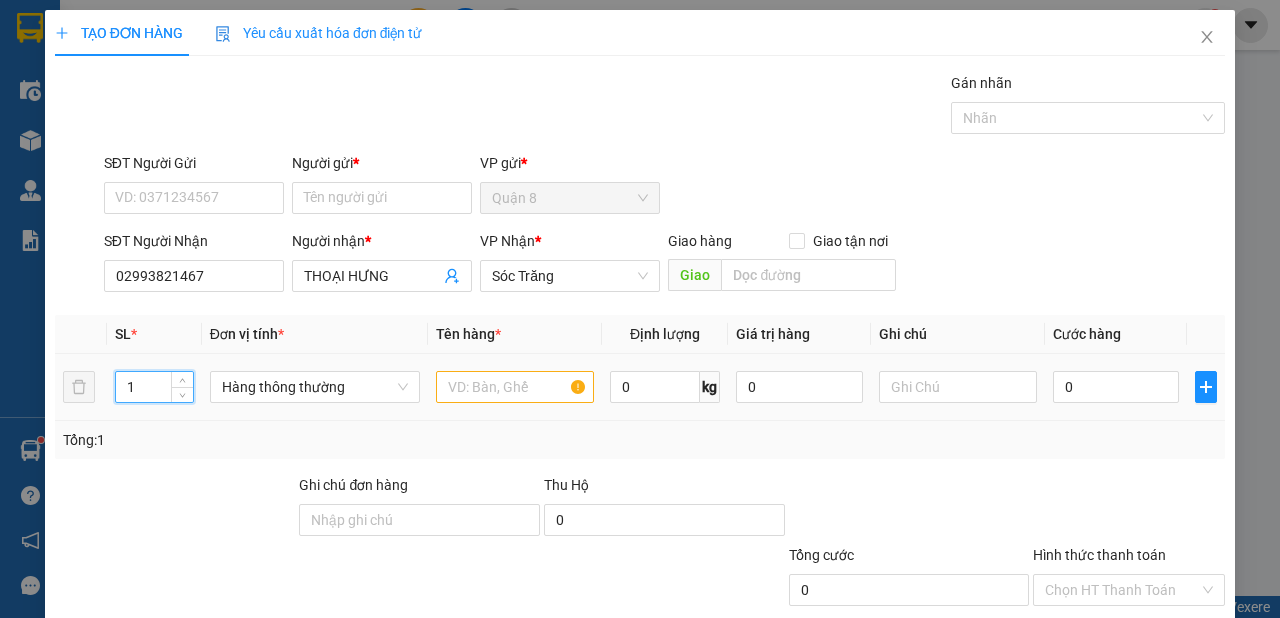 drag, startPoint x: 148, startPoint y: 380, endPoint x: 124, endPoint y: 353, distance: 36.124783 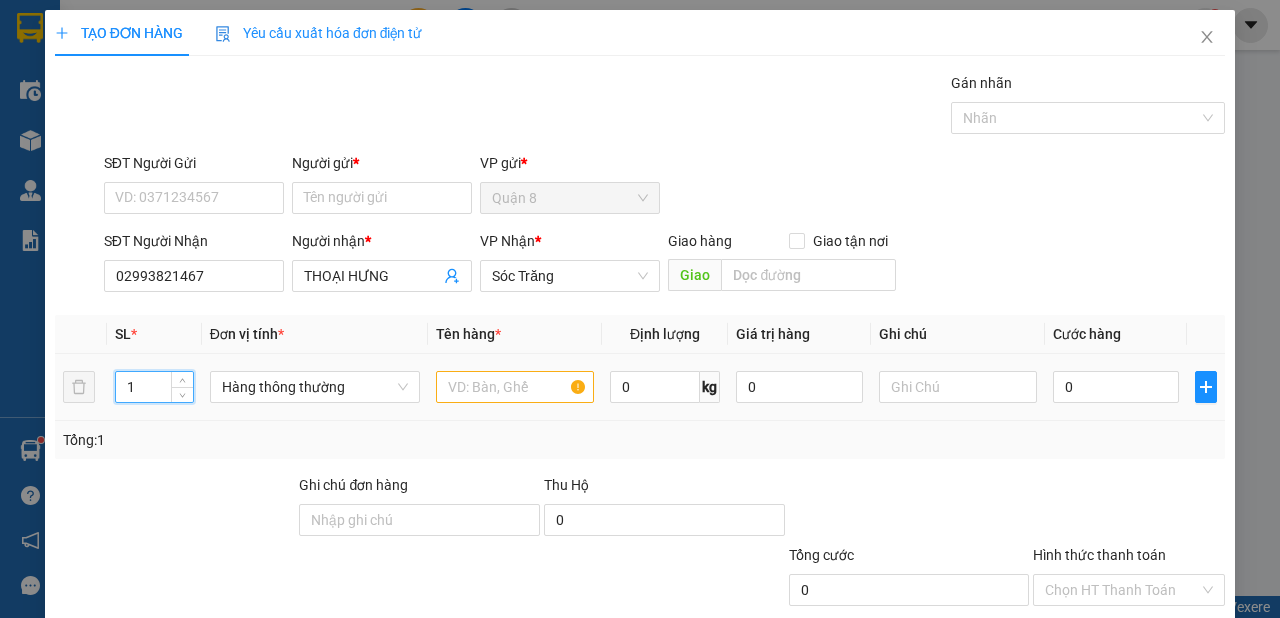 click on "1" at bounding box center [154, 387] 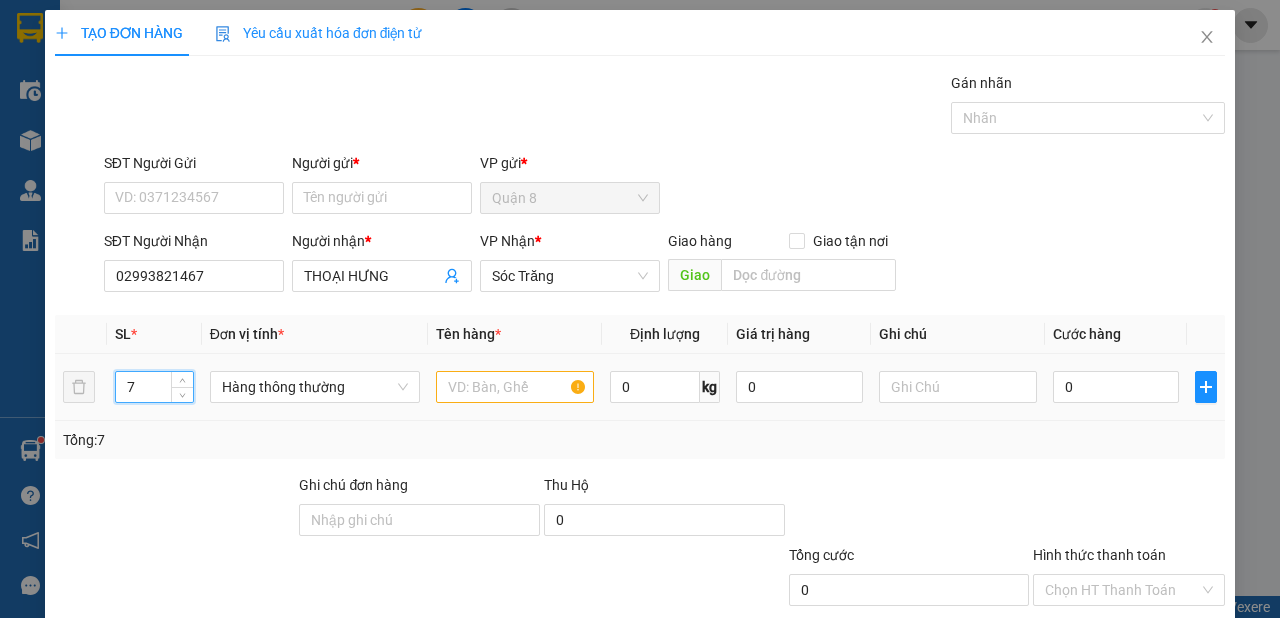 type on "7" 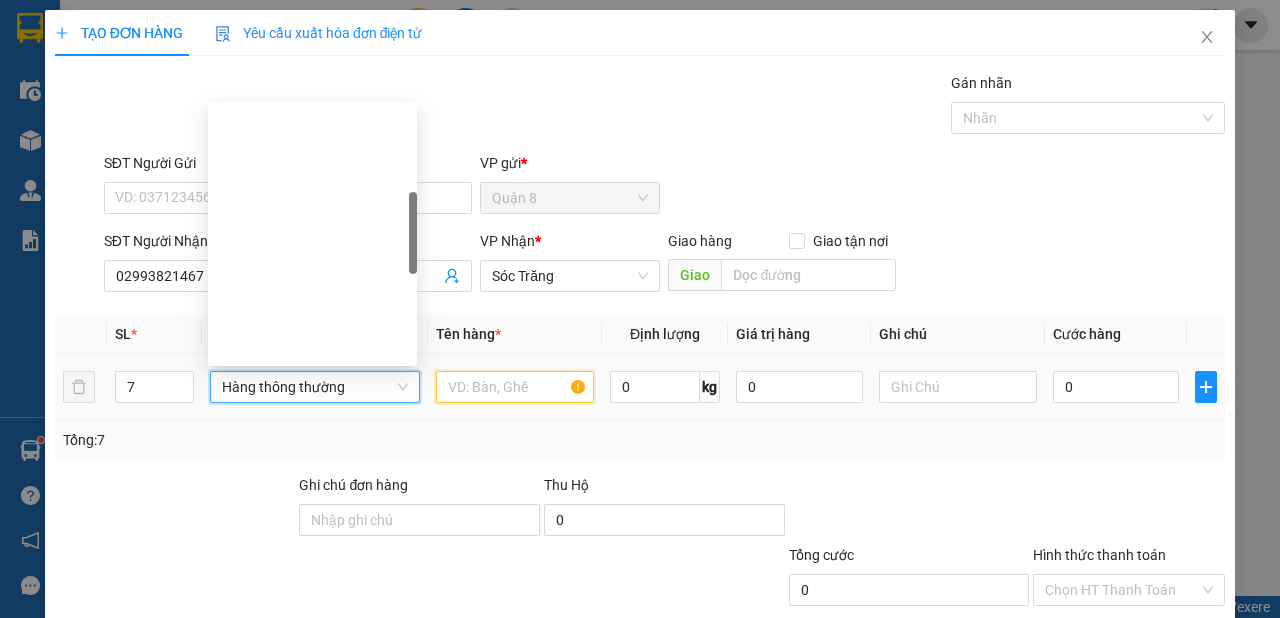 scroll, scrollTop: 320, scrollLeft: 0, axis: vertical 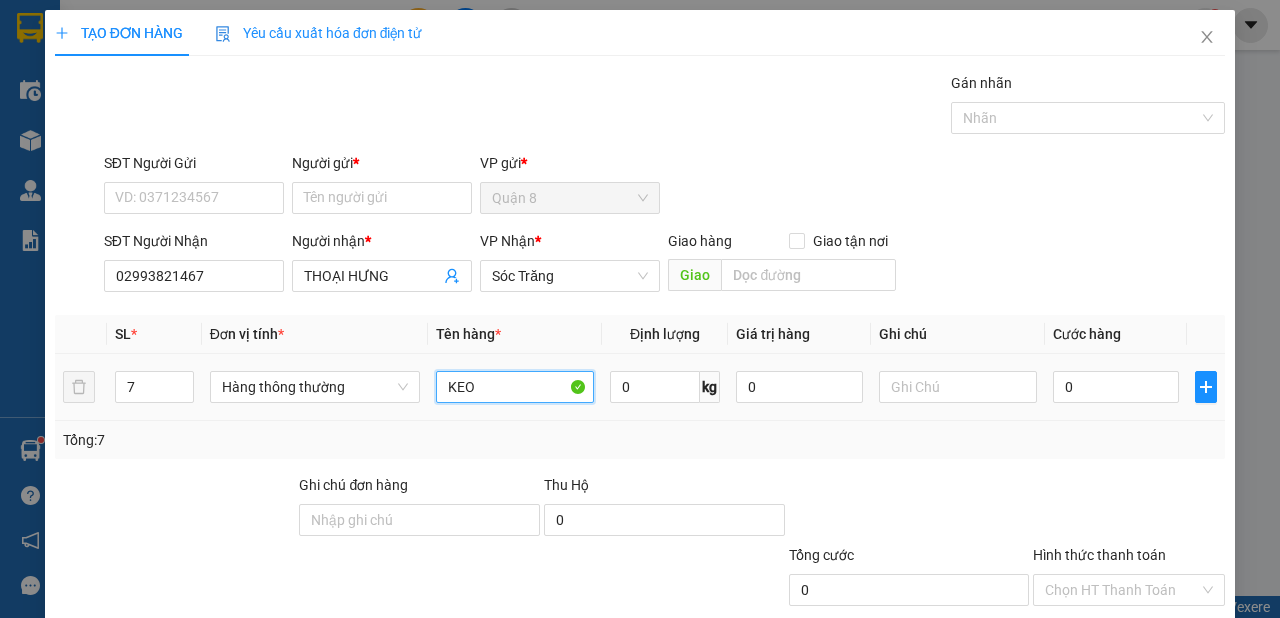 type on "KEO" 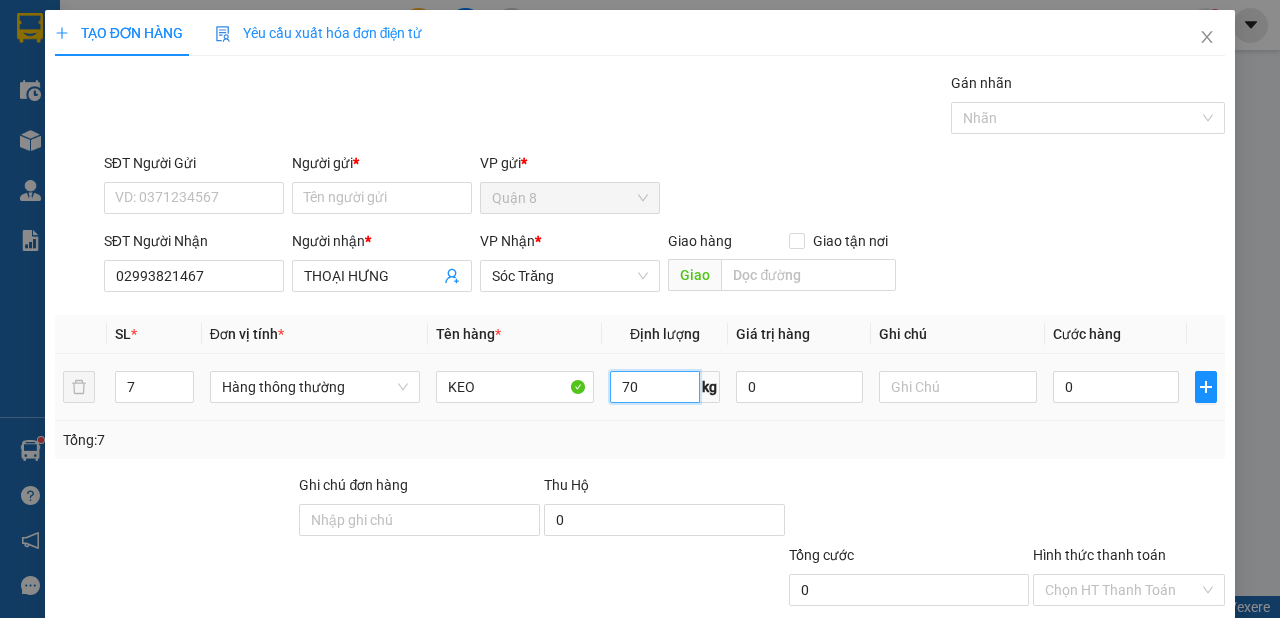 type on "70" 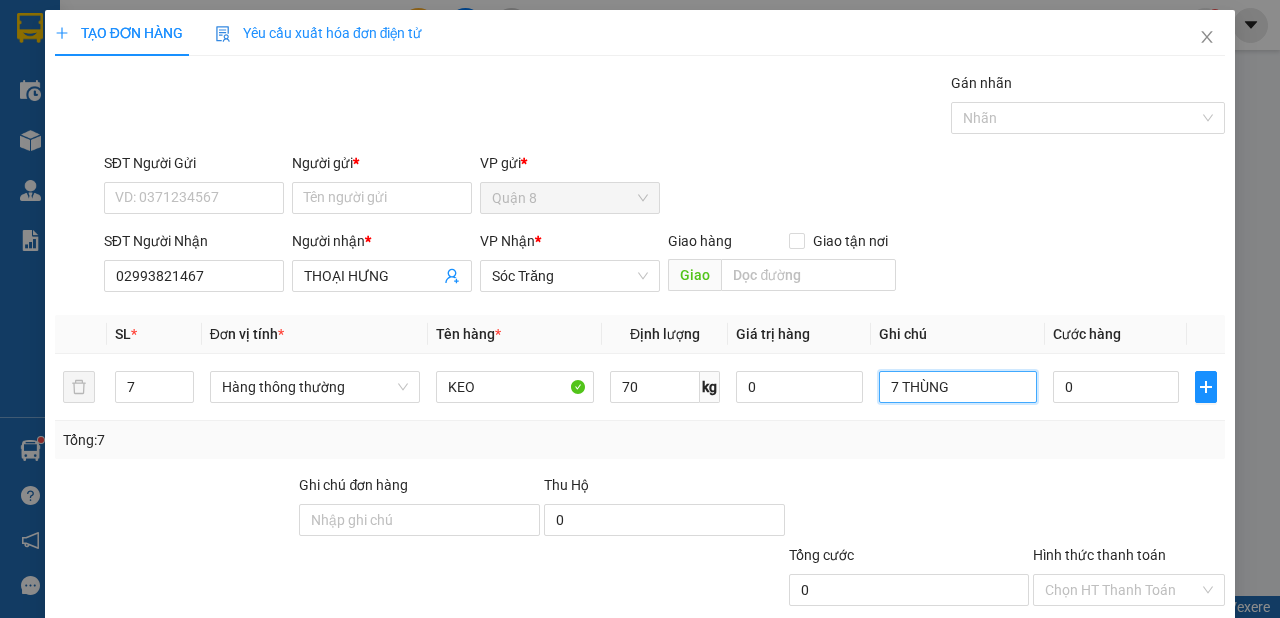 type on "7 THÙNG" 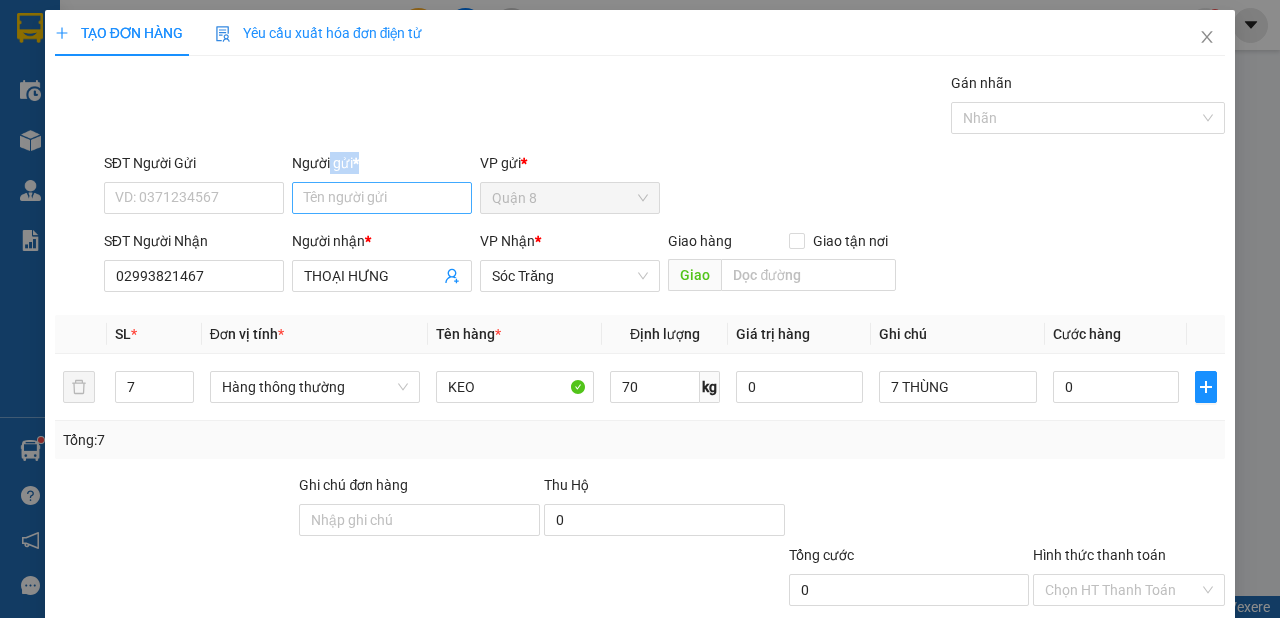 click on "Người gửi  * Tên người gửi" at bounding box center (382, 187) 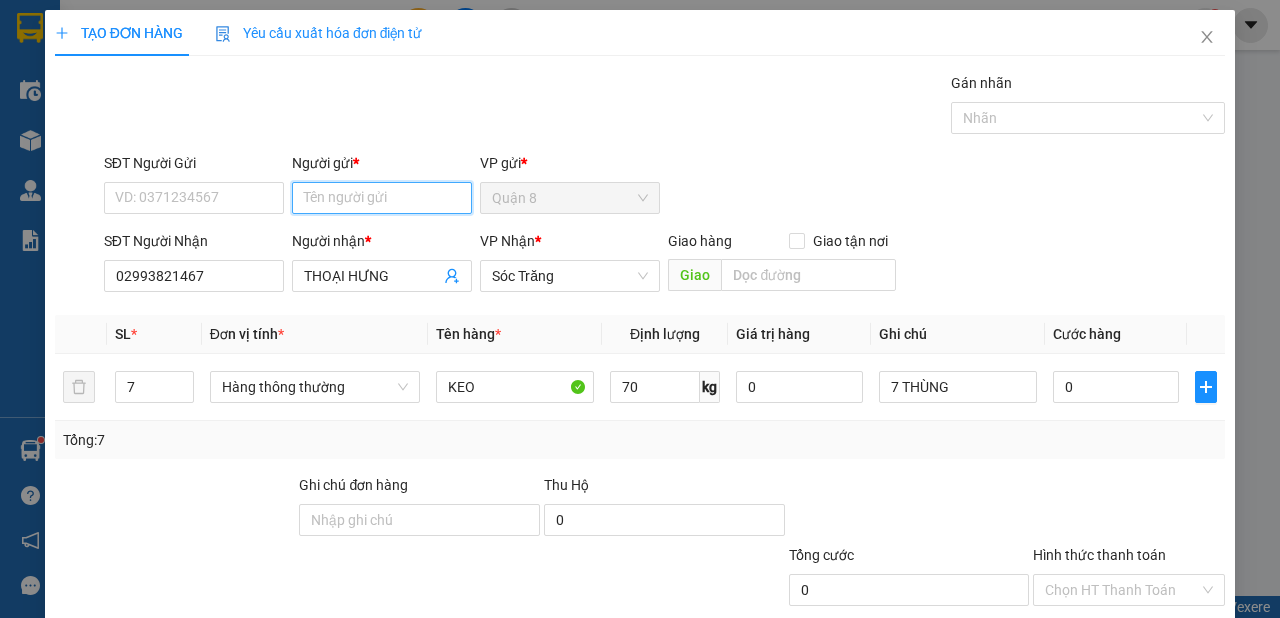 click on "Người gửi  *" at bounding box center [382, 198] 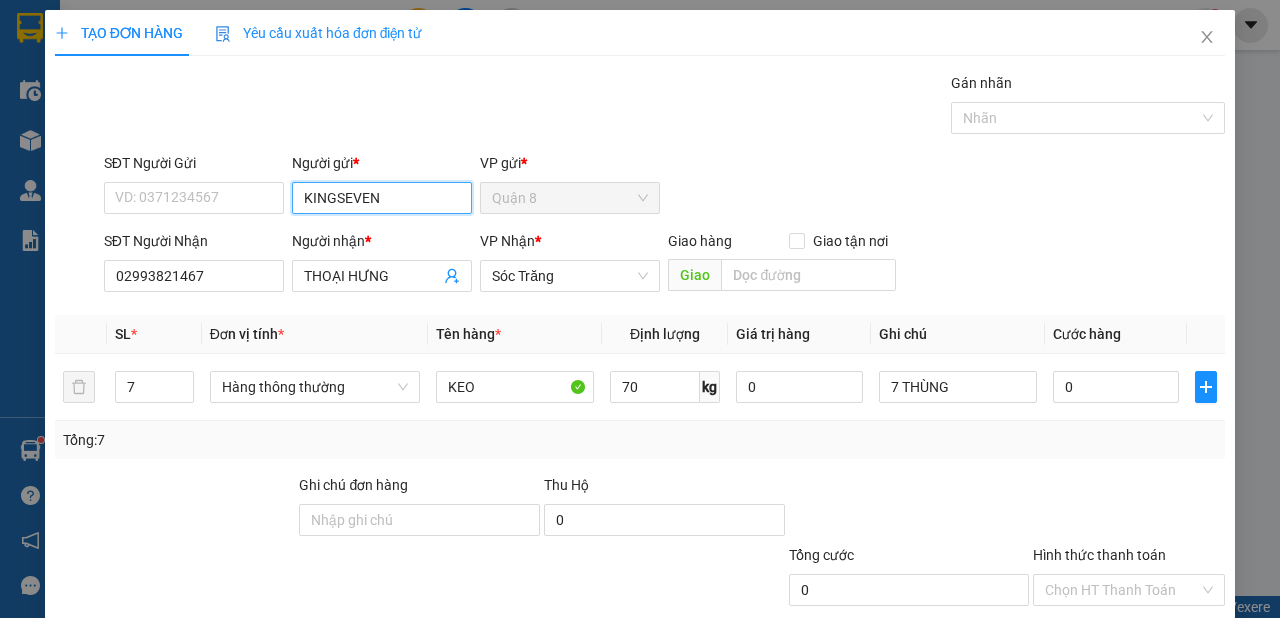 scroll, scrollTop: 120, scrollLeft: 0, axis: vertical 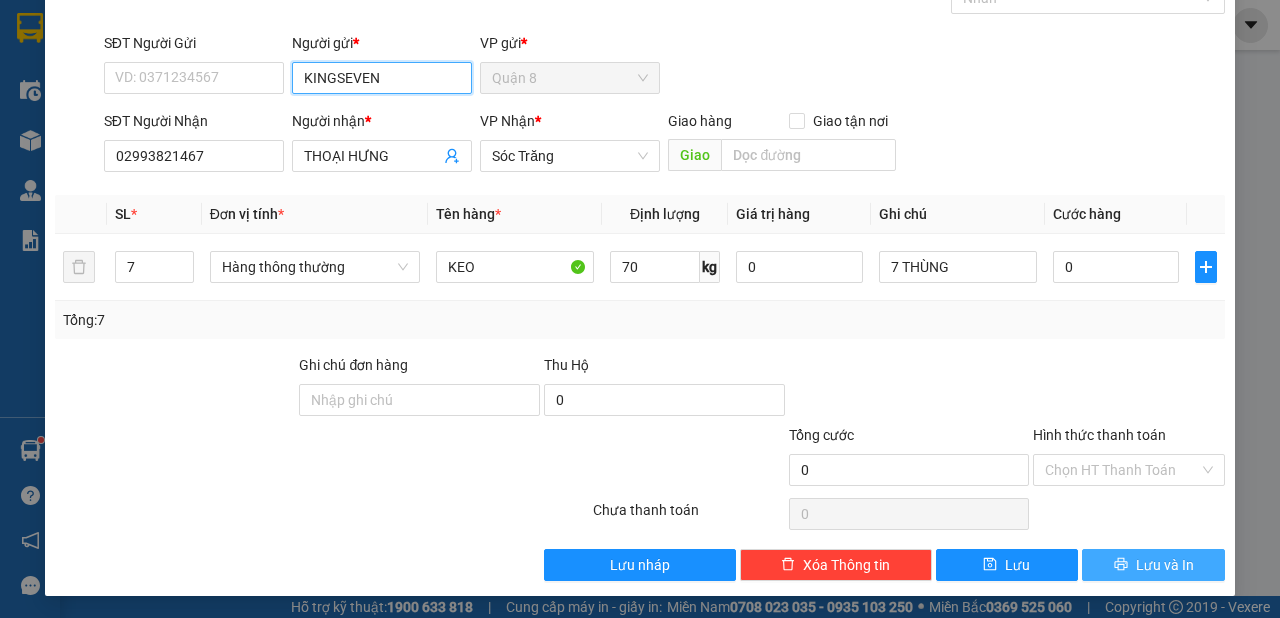 type on "KINGSEVEN" 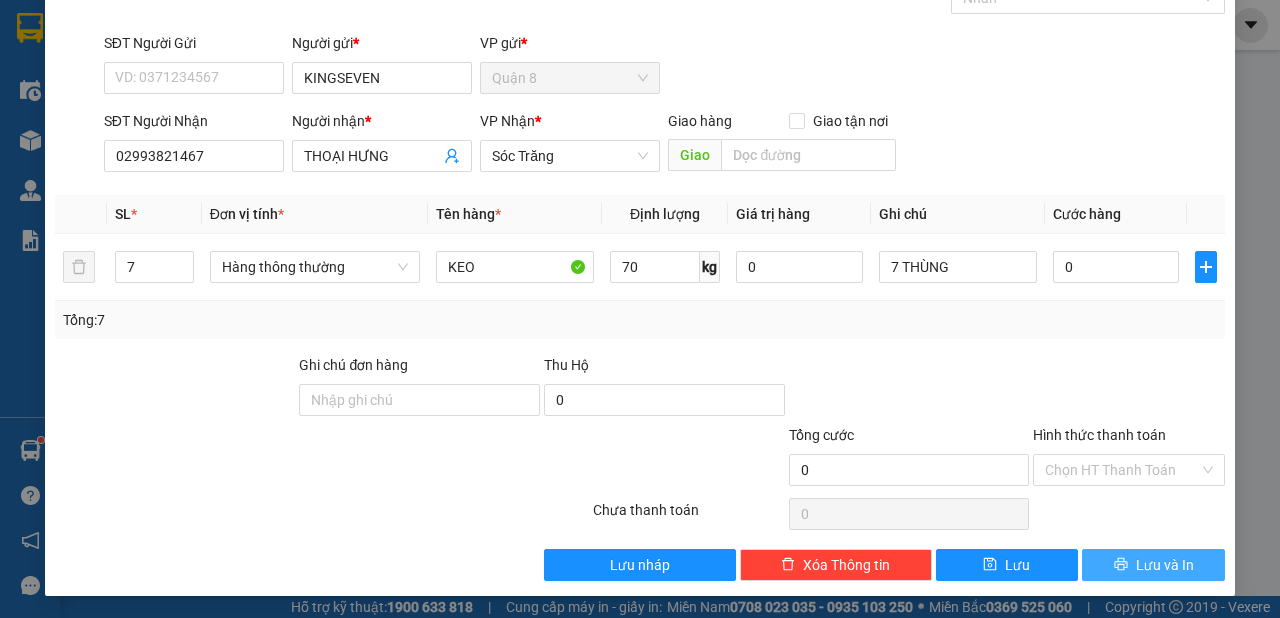 click on "Lưu và In" at bounding box center (1165, 565) 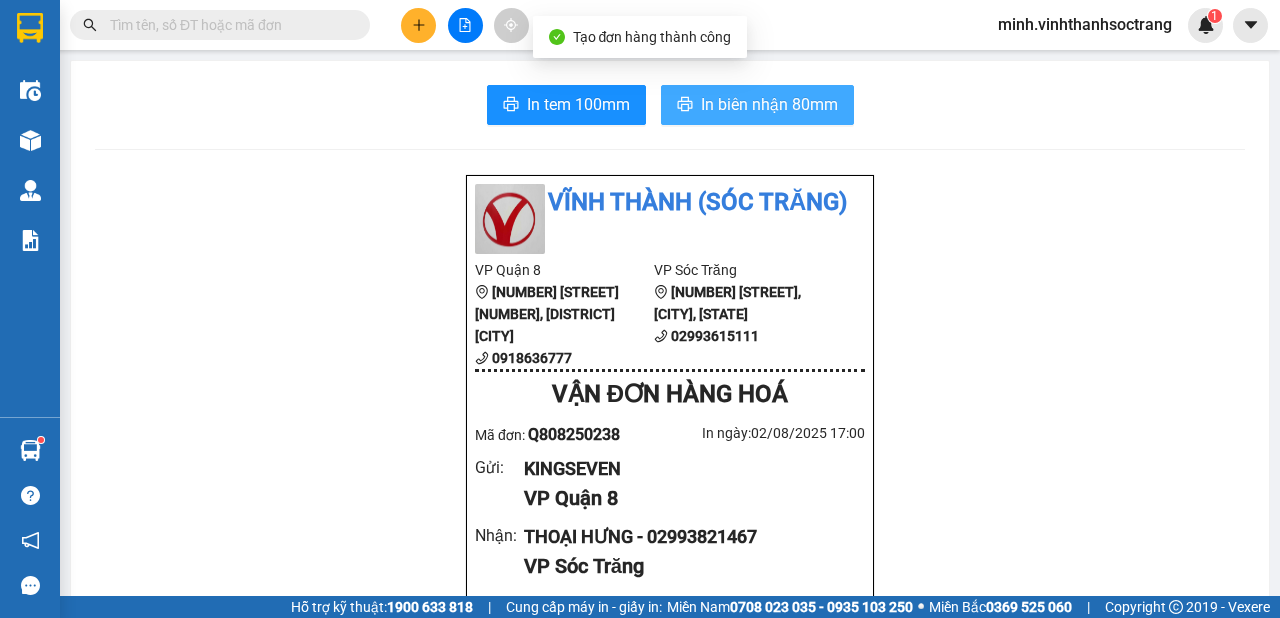 click on "In biên nhận 80mm" at bounding box center (769, 104) 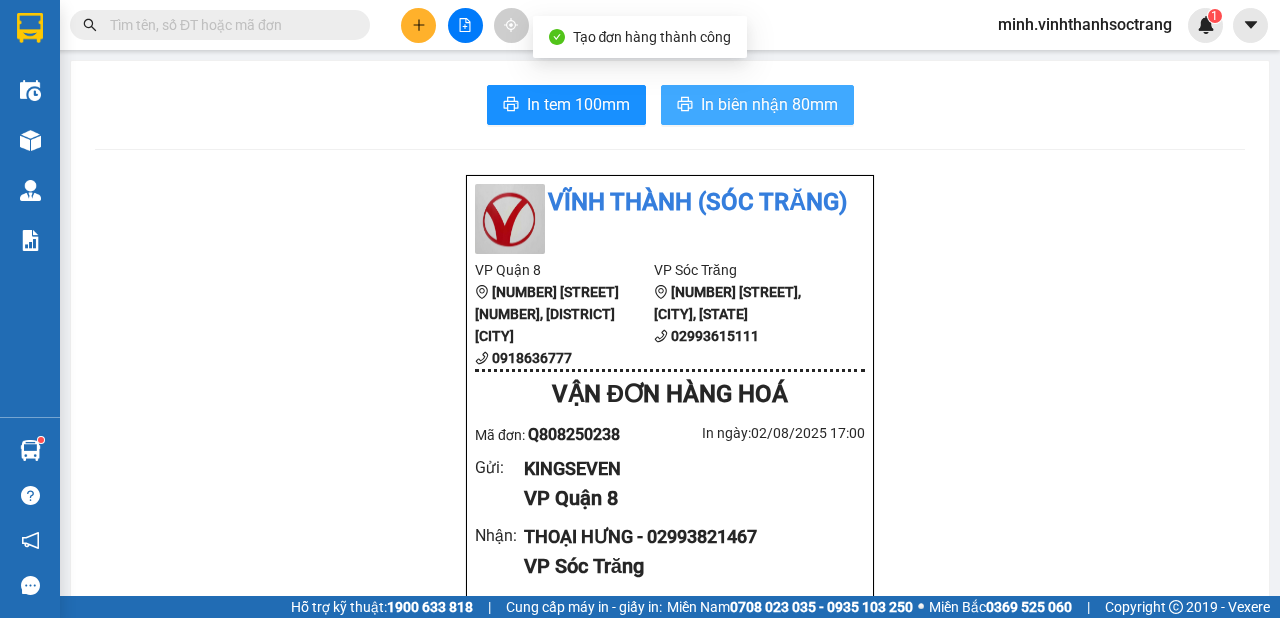 scroll, scrollTop: 0, scrollLeft: 0, axis: both 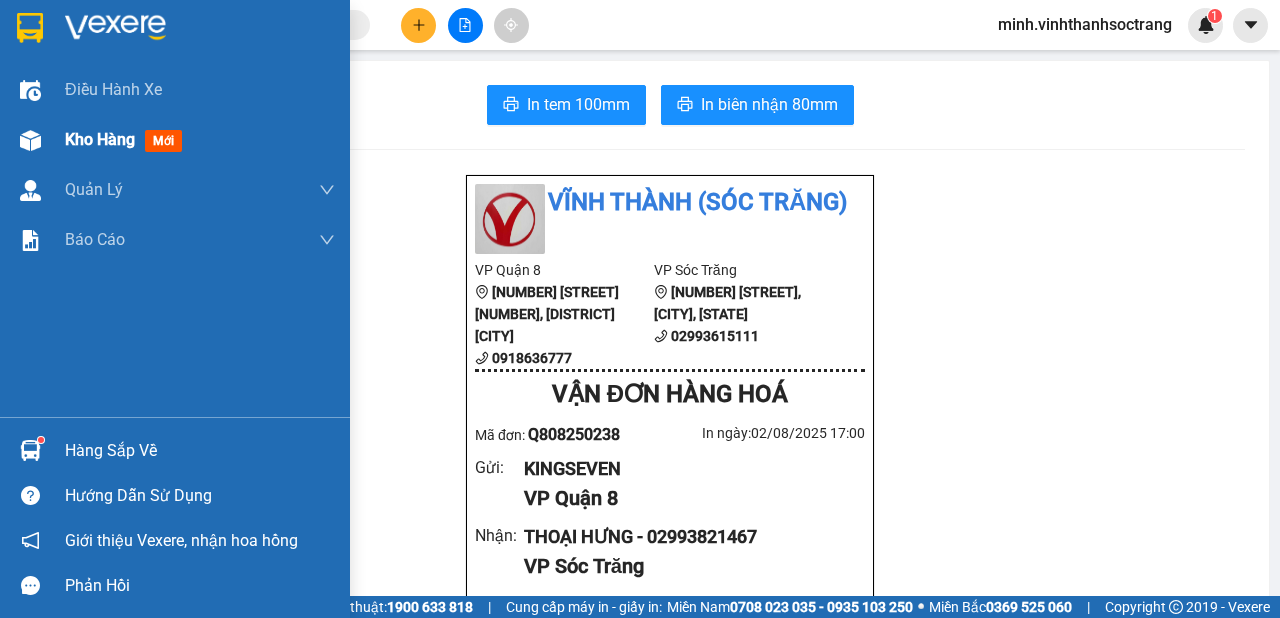 click on "Kho hàng mới" at bounding box center [175, 140] 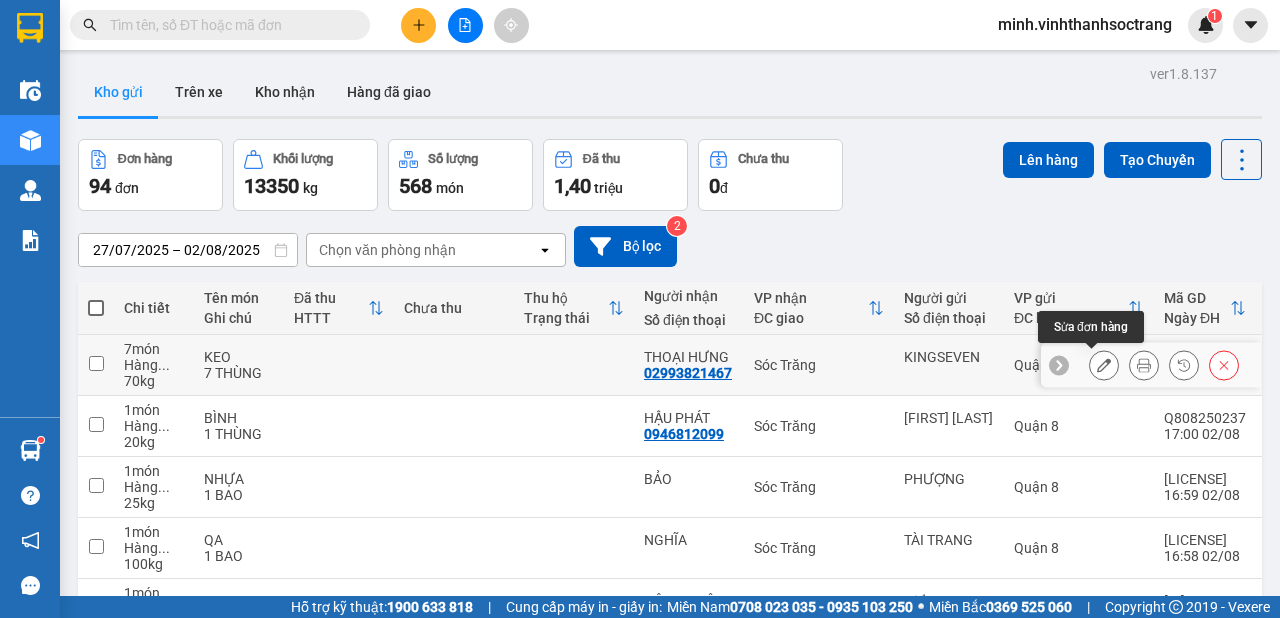 click at bounding box center (1104, 365) 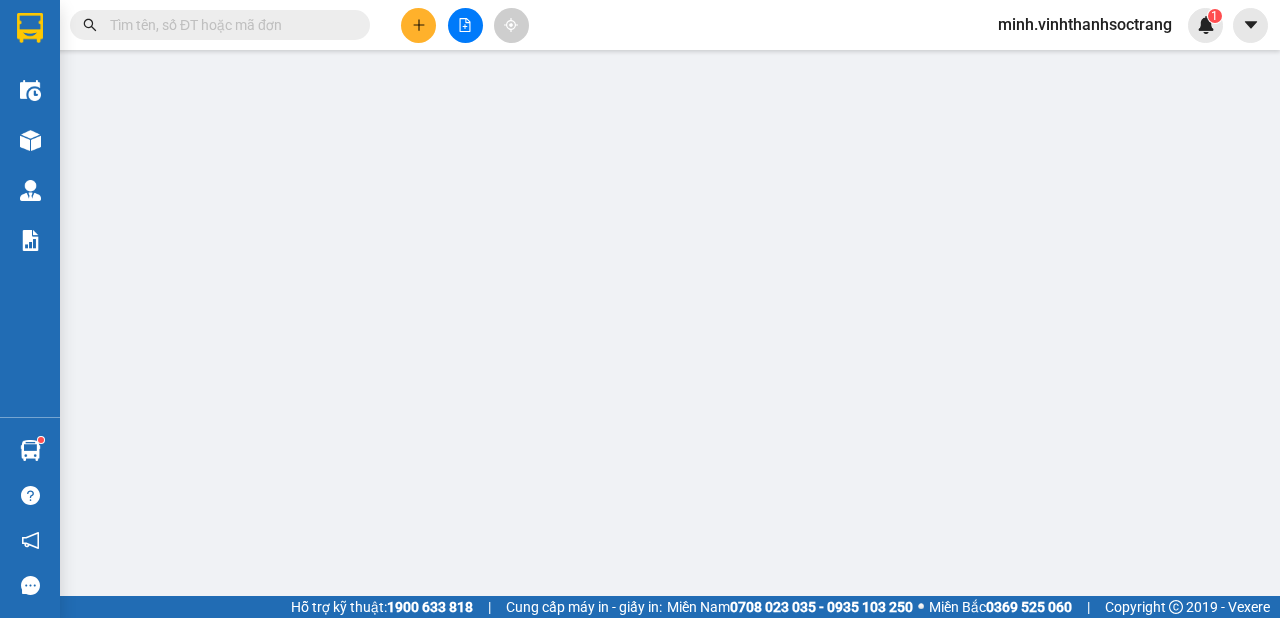 type on "KINGSEVEN" 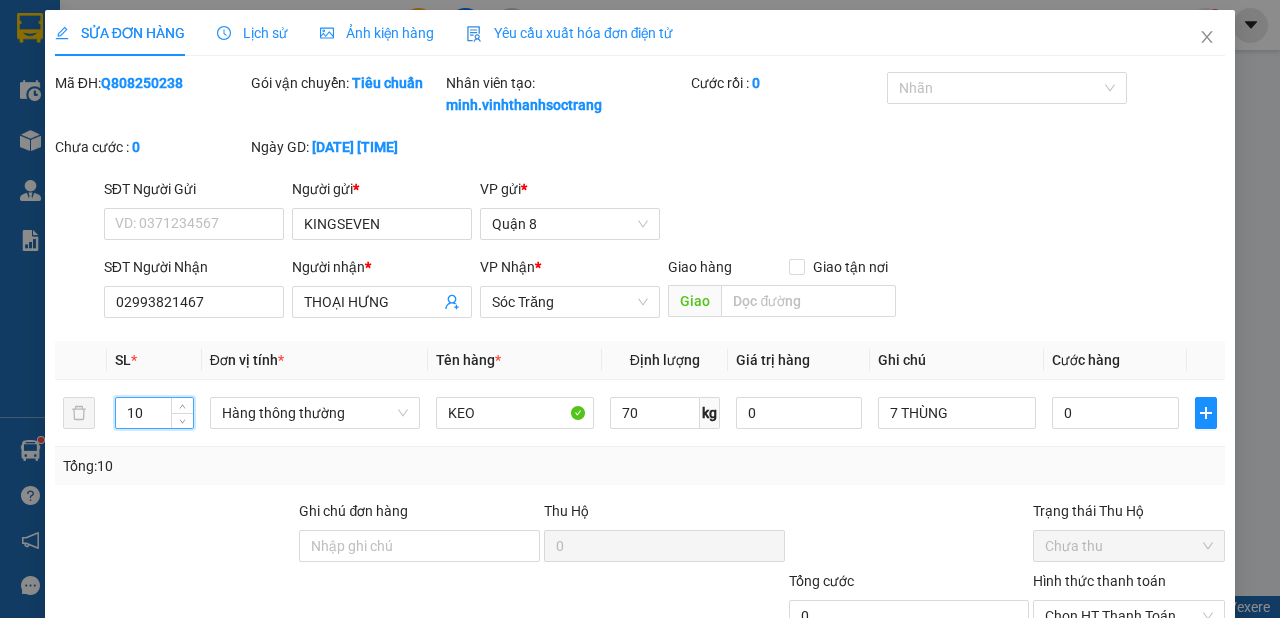 type on "10" 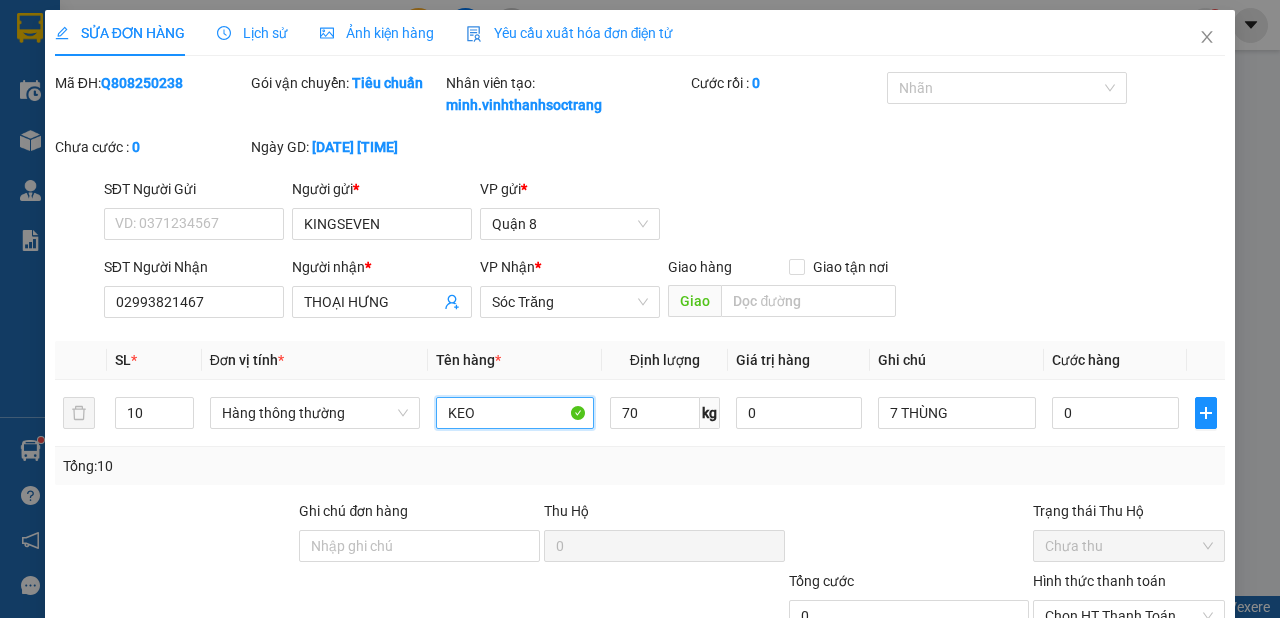 scroll, scrollTop: 320, scrollLeft: 0, axis: vertical 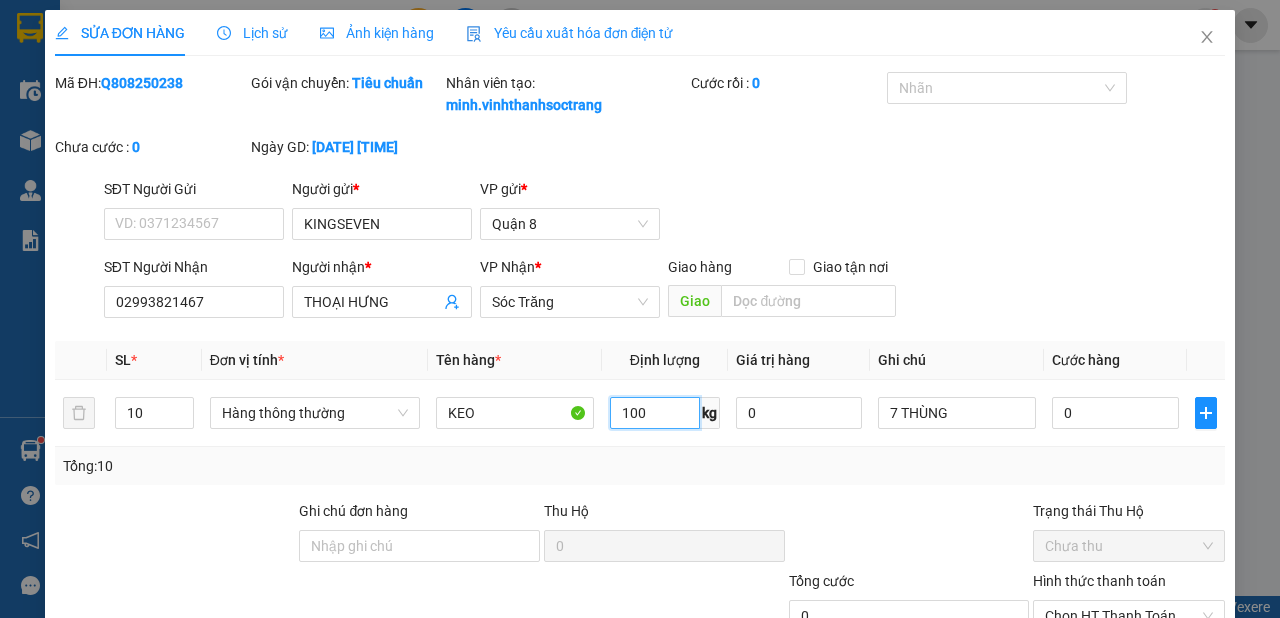 type on "100" 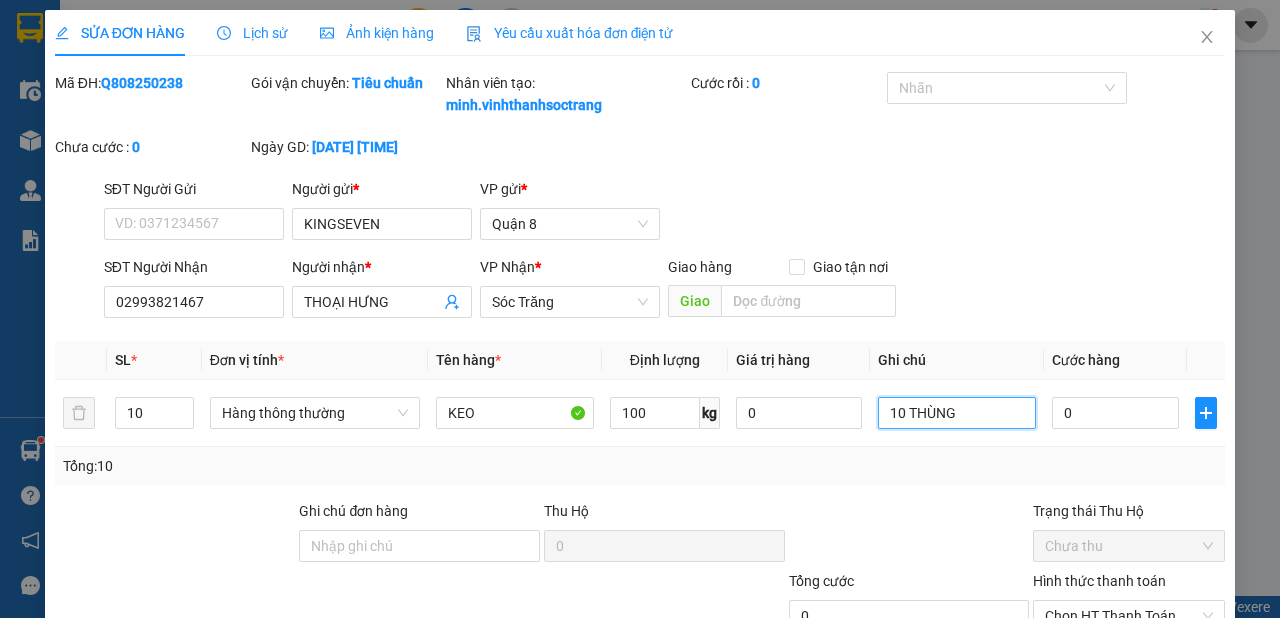 scroll, scrollTop: 168, scrollLeft: 0, axis: vertical 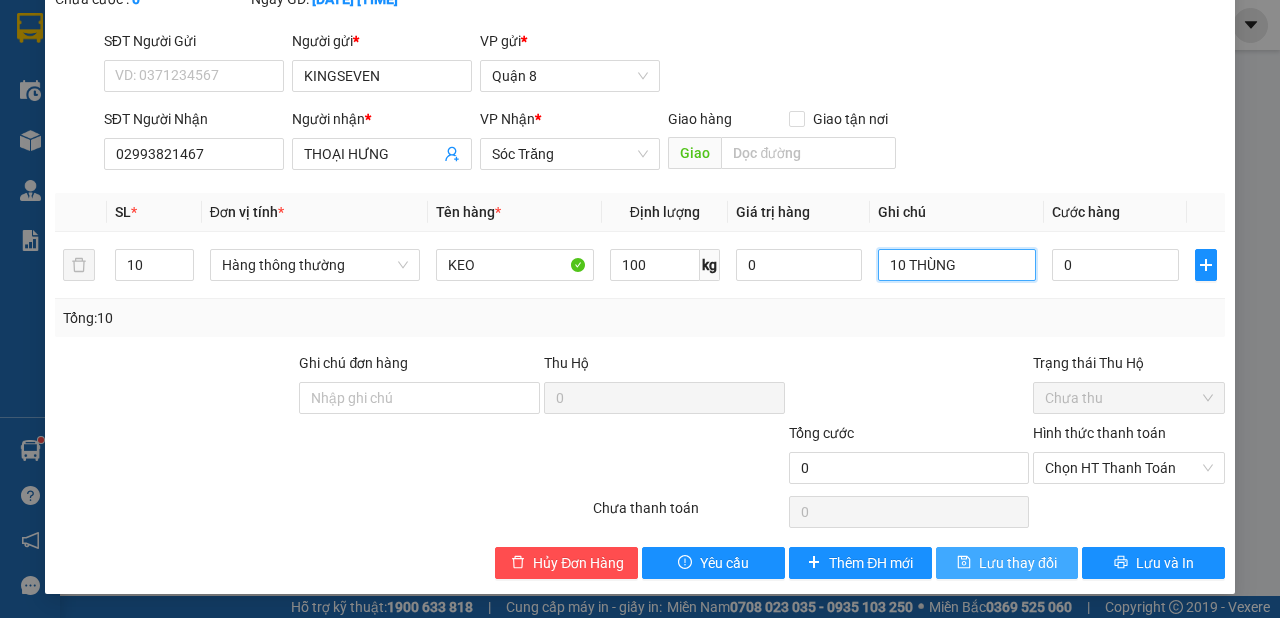 type on "10 THÙNG" 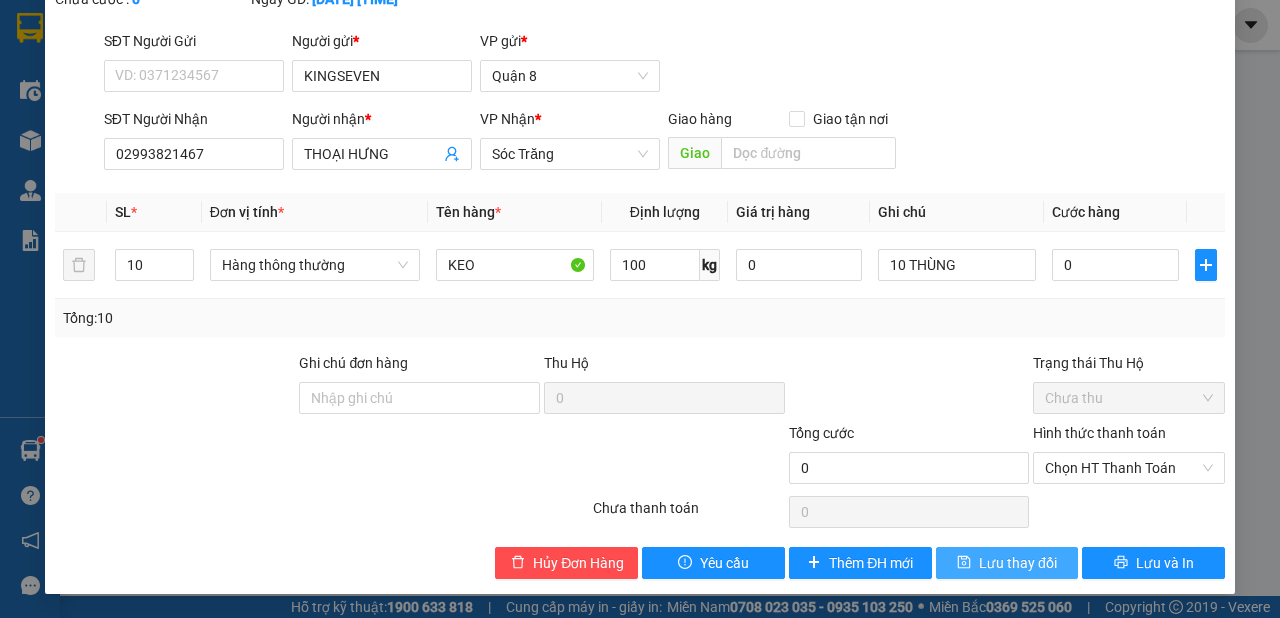 click on "Lưu thay đổi" at bounding box center [1018, 563] 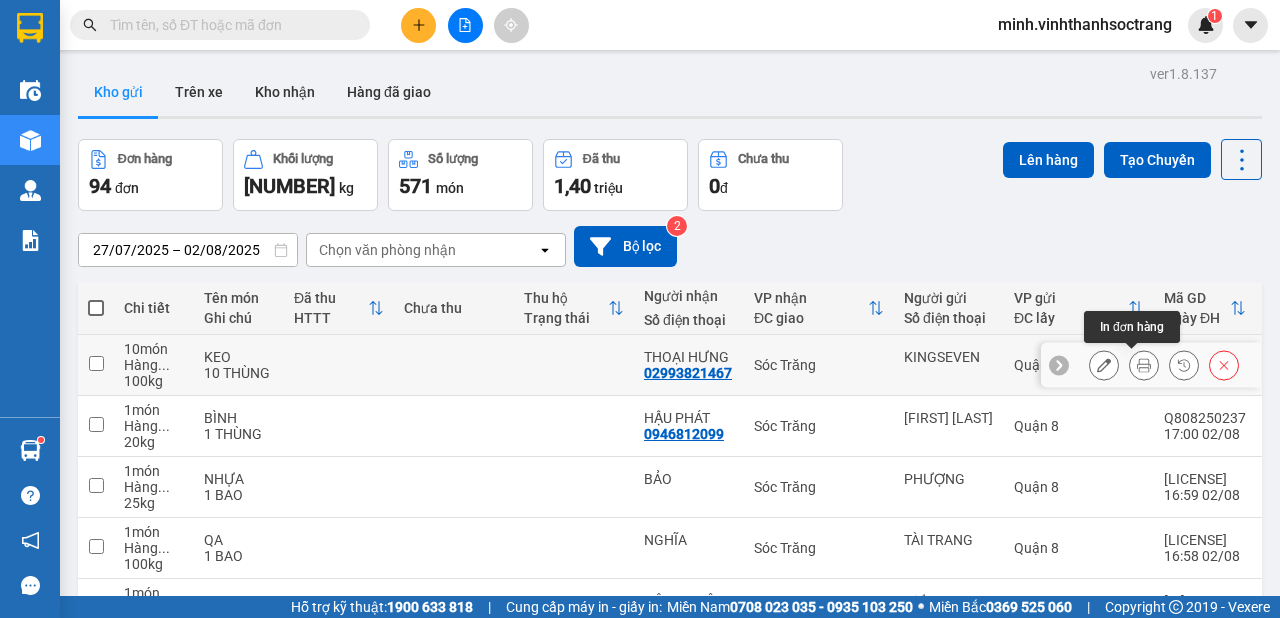 click 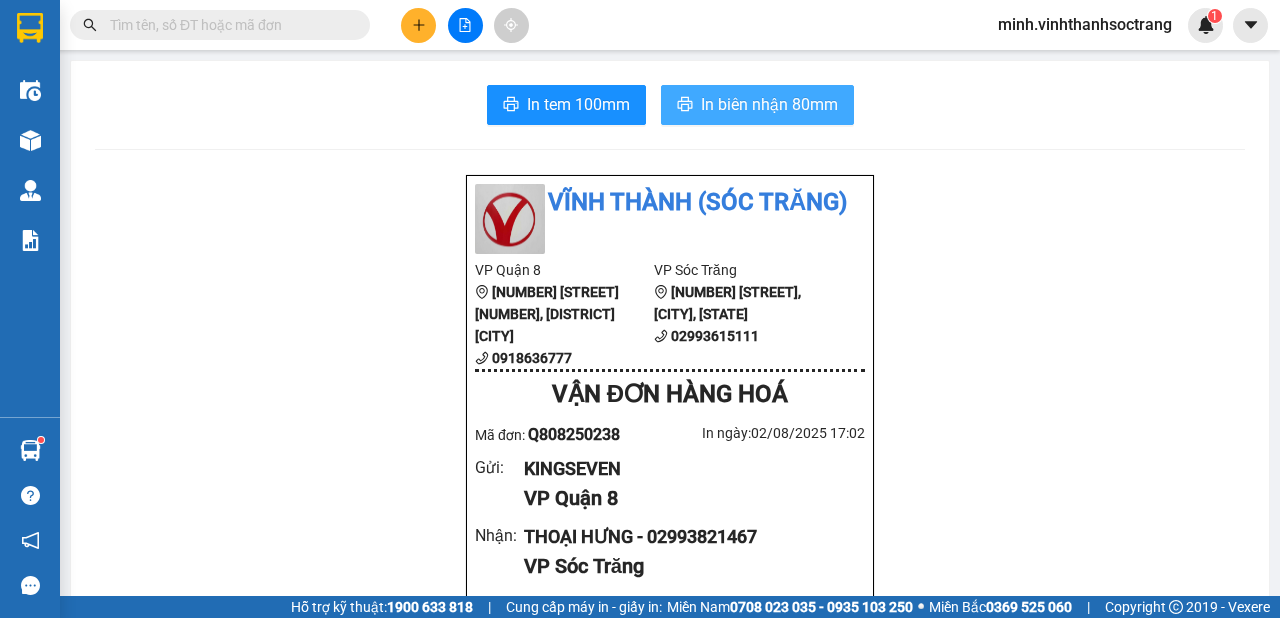 click on "In biên nhận 80mm" at bounding box center (769, 104) 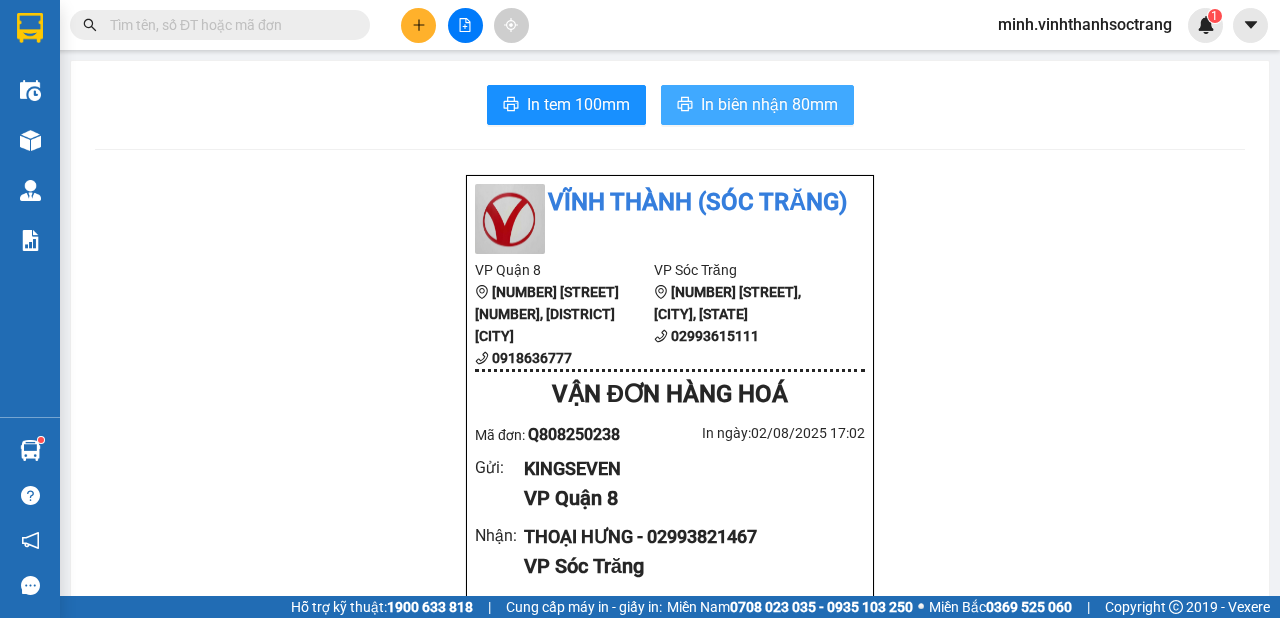 scroll, scrollTop: 0, scrollLeft: 0, axis: both 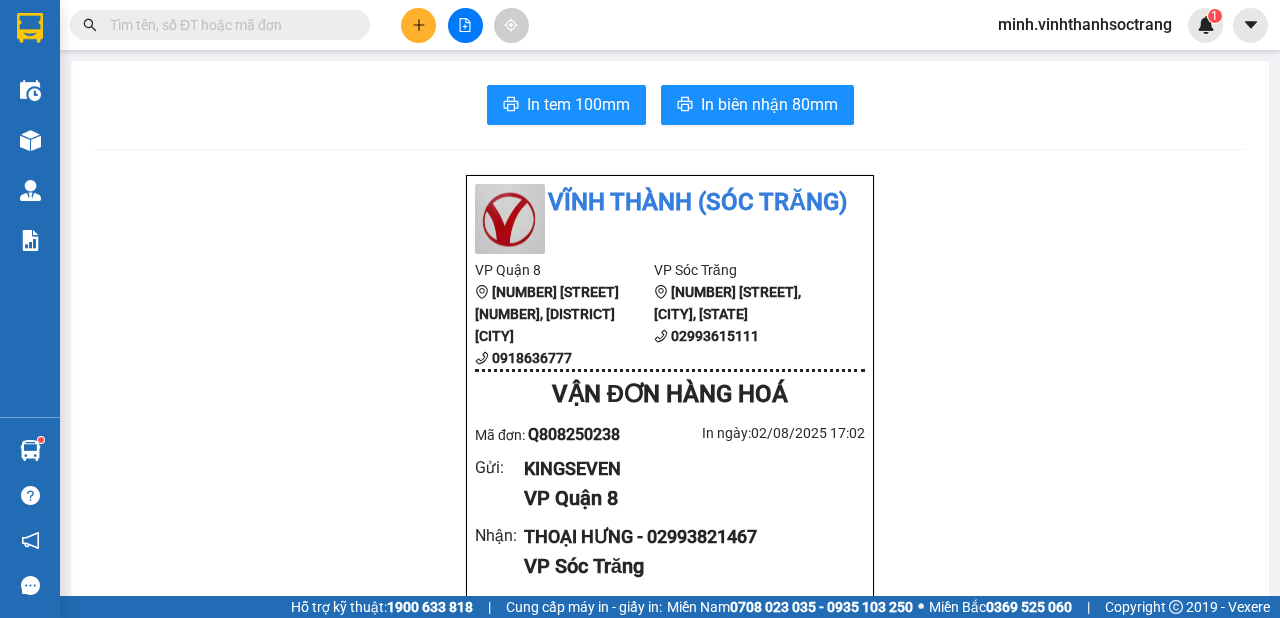 click on "Vĩnh Thành ([CITY]) VP Quận 8   [NUMBER] [STREET] [LAST], [CITY] [LAST]   [PHONE] VP [CITY]   [NUMBER] [STREET], [CITY] [LAST]   [PHONE] VẬN ĐƠN HÀNG HOÁ Mã đơn:   [LICENSE] In ngày:  [DATE]   [TIME] Gửi :   KINGSEVEN   VP Quận 8 Nhận :   [FIRST] [LAST] - [PHONE] VP [CITY] Ghi chú:  [NUMBER] [ITEM]   Tên (giá trị hàng) SL Cước món hàng Hàng thông thường - KEO    (0) [NUMBER] 0 Tổng cộng [NUMBER] 0 Loading...Chưa cước Tổng phải thu : 0 VND Người gửi hàng xác nhận NV nhận hàng (Kí và ghi rõ họ tên) [FIRST] [LAST] [LAST] Quy định nhận/gửi hàng : Công ty không nhận hàng cấm, hàng gian, hàng hư hỏng, vàng bạc đá quý, tiền , vé số, Không nhận vận chuyển động vật các loại Hàng gởi quý khách tự khai, tự niêm phong công ty không kiểm tra Khi gởi hàng quý khách vui lòng kiểm tra và đọc kỹ biên nhận trước khi rời quầy   Gửi:" at bounding box center (670, 962) 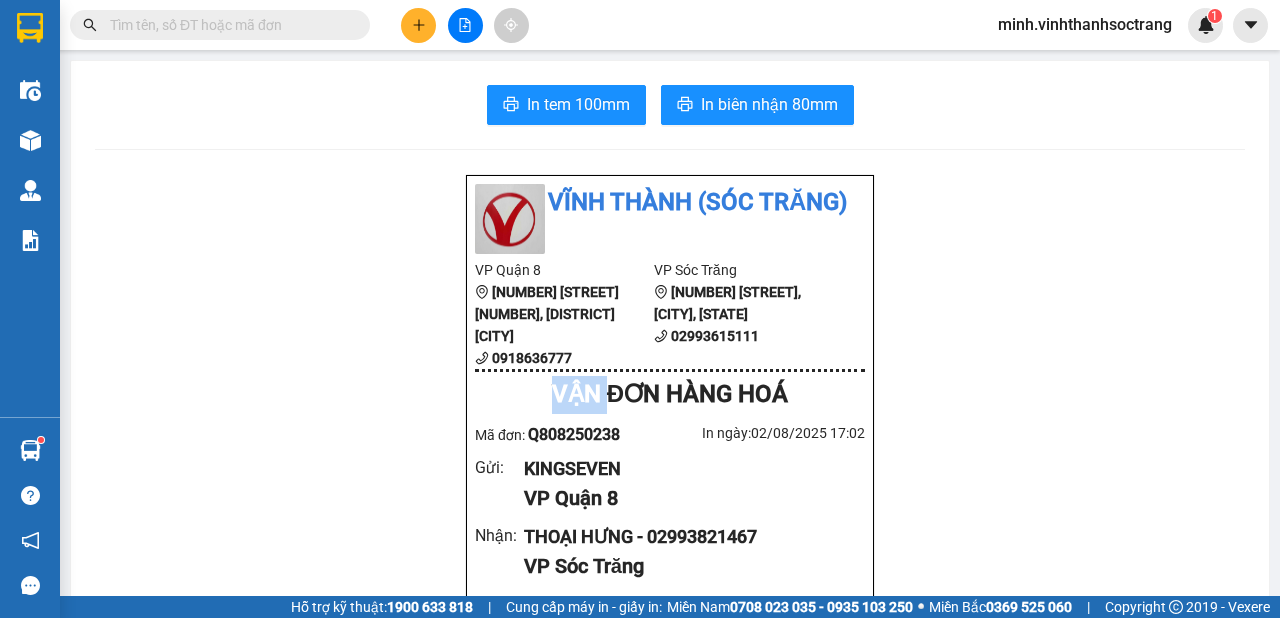 click on "Vĩnh Thành ([CITY]) VP Quận 8   [NUMBER] [STREET] [LAST], [CITY] [LAST]   [PHONE] VP [CITY]   [NUMBER] [STREET], [CITY] [LAST]   [PHONE] VẬN ĐƠN HÀNG HOÁ Mã đơn:   [LICENSE] In ngày:  [DATE]   [TIME] Gửi :   KINGSEVEN   VP Quận 8 Nhận :   [FIRST] [LAST] - [PHONE] VP [CITY] Ghi chú:  [NUMBER] [ITEM]   Tên (giá trị hàng) SL Cước món hàng Hàng thông thường - KEO    (0) [NUMBER] 0 Tổng cộng [NUMBER] 0 Loading...Chưa cước Tổng phải thu : 0 VND Người gửi hàng xác nhận NV nhận hàng (Kí và ghi rõ họ tên) [FIRST] [LAST] [LAST] Quy định nhận/gửi hàng : Công ty không nhận hàng cấm, hàng gian, hàng hư hỏng, vàng bạc đá quý, tiền , vé số, Không nhận vận chuyển động vật các loại Hàng gởi quý khách tự khai, tự niêm phong công ty không kiểm tra Khi gởi hàng quý khách vui lòng kiểm tra và đọc kỹ biên nhận trước khi rời quầy   Gửi:" at bounding box center [670, 962] 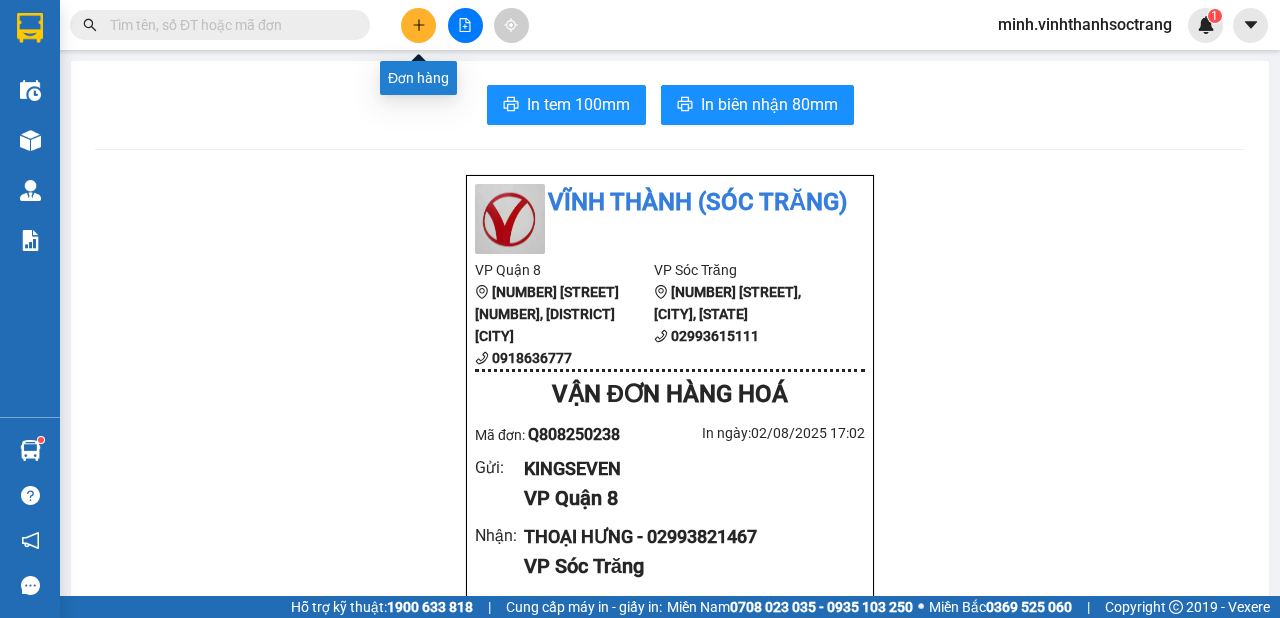 click at bounding box center (418, 25) 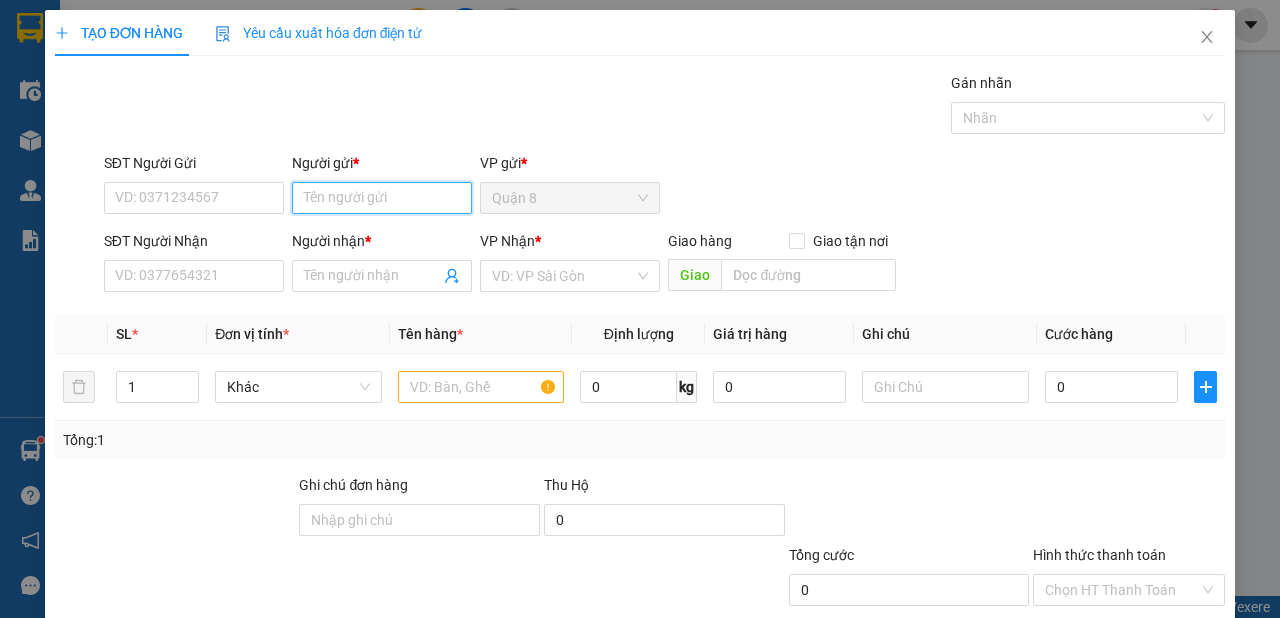 click on "Người gửi  *" at bounding box center [382, 198] 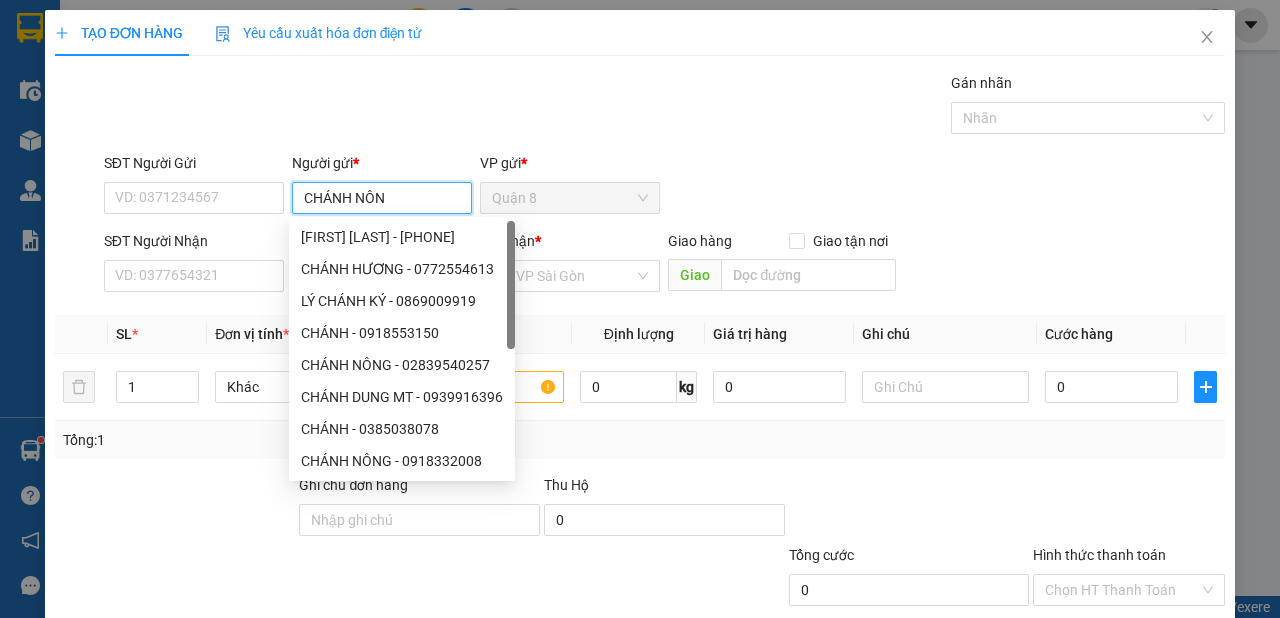 type on "CHÁNH NÔNG" 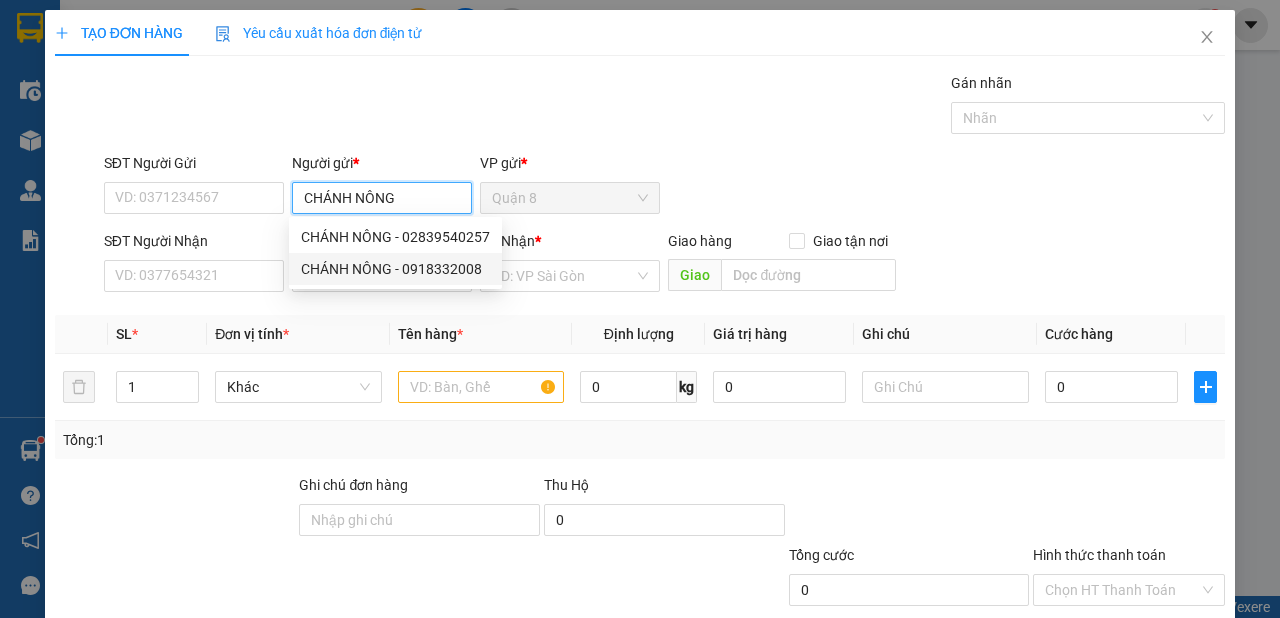click on "CHÁNH NÔNG - 0918332008" at bounding box center (395, 269) 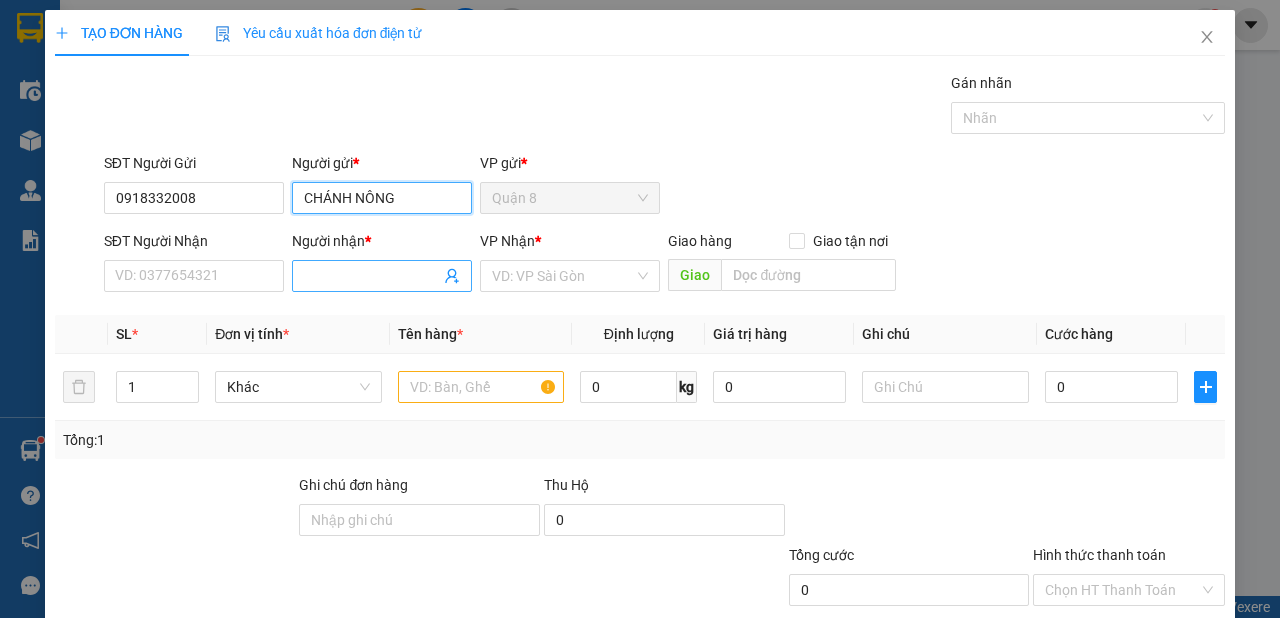 type on "CHÁNH NÔNG" 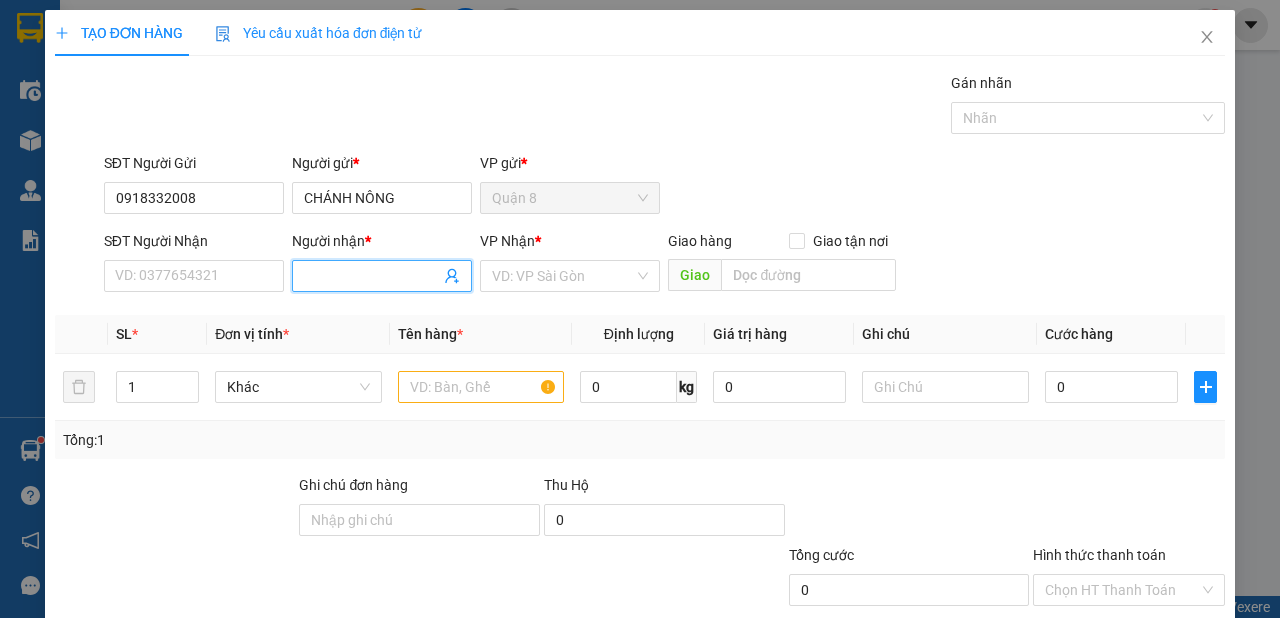 click 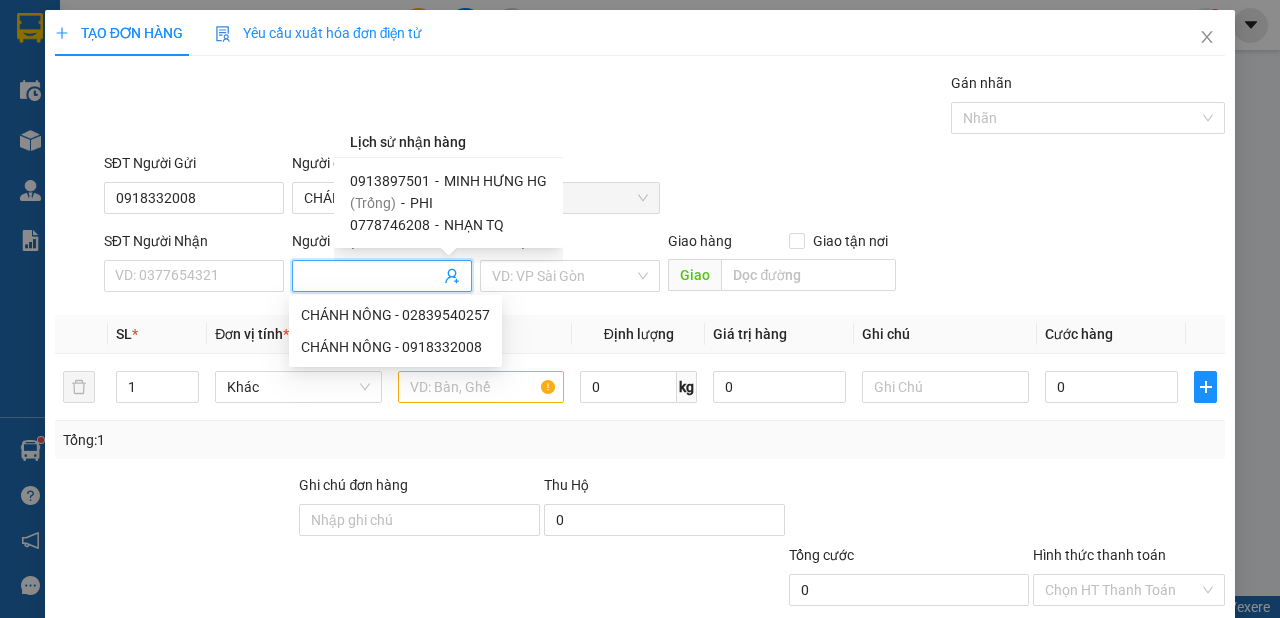 drag, startPoint x: 478, startPoint y: 178, endPoint x: 508, endPoint y: 194, distance: 34 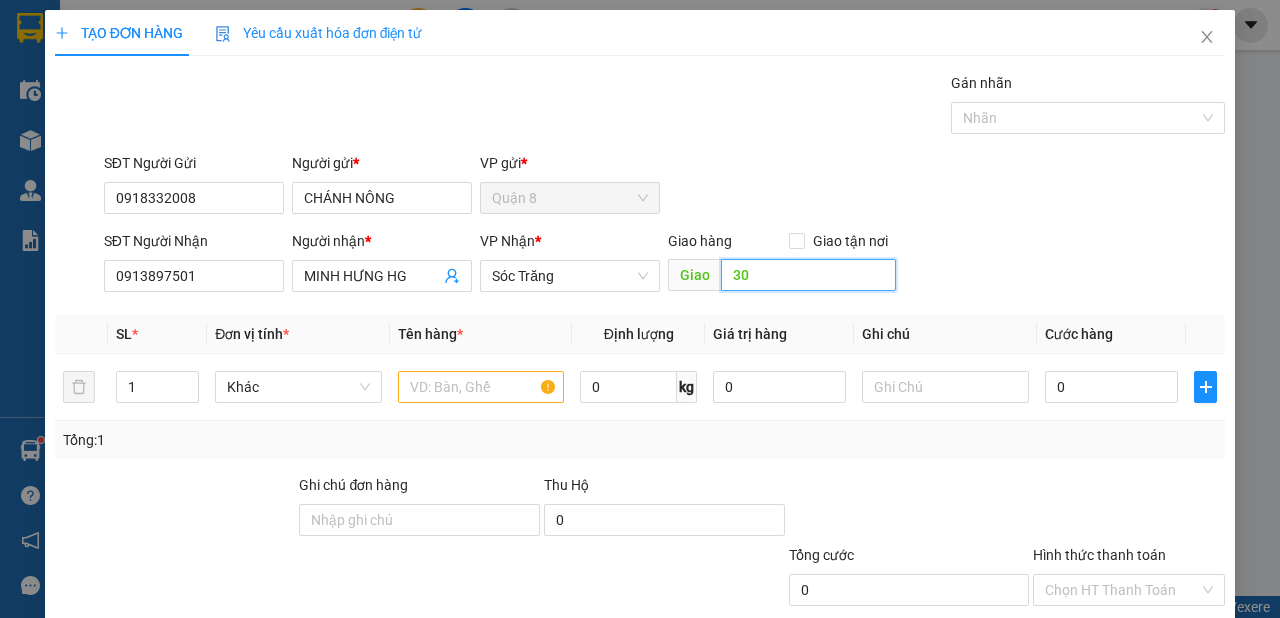 click on "30" at bounding box center [808, 275] 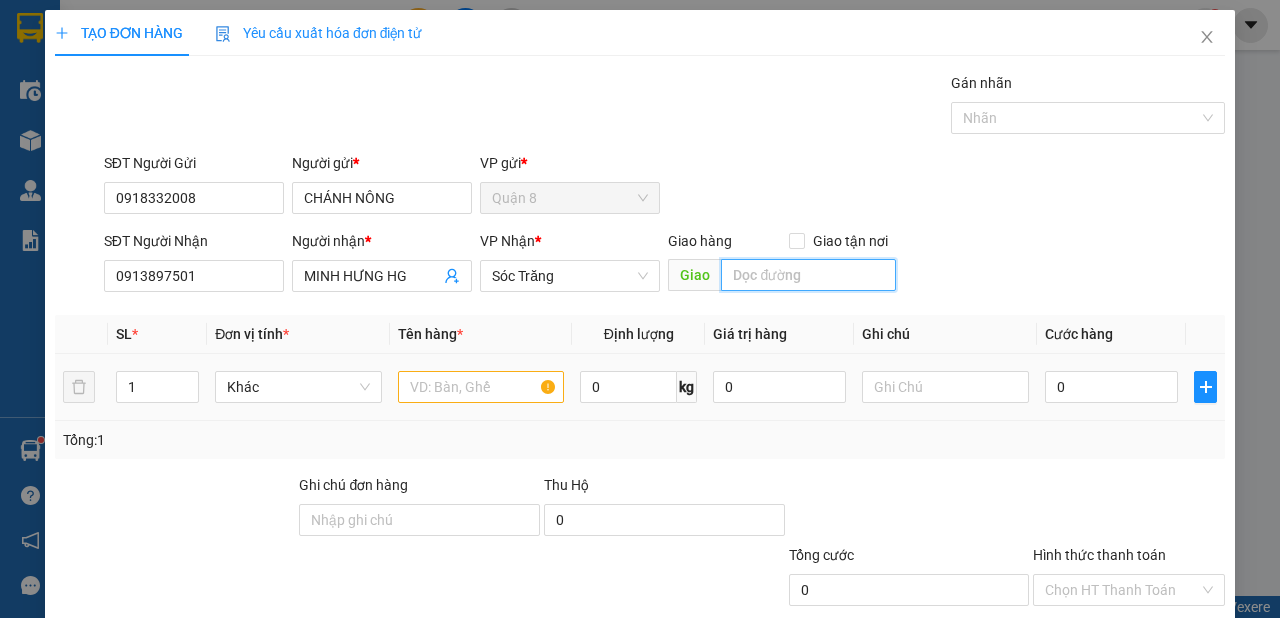 type 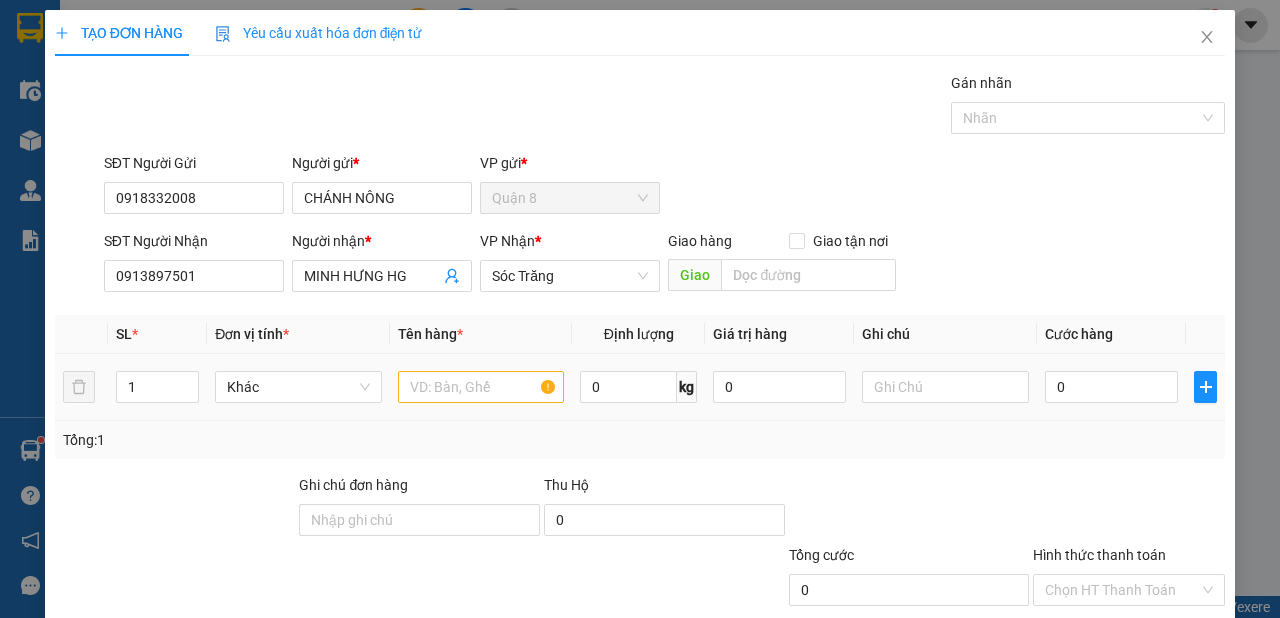 click on "Tên hàng  *" at bounding box center [481, 334] 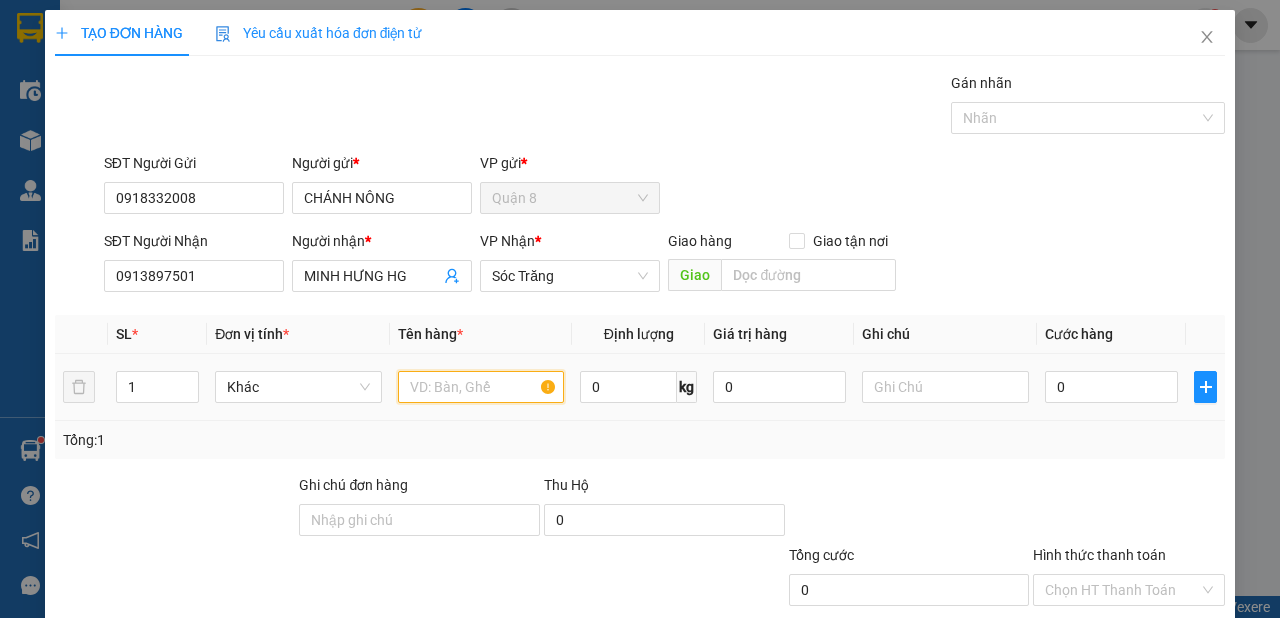 click at bounding box center [481, 387] 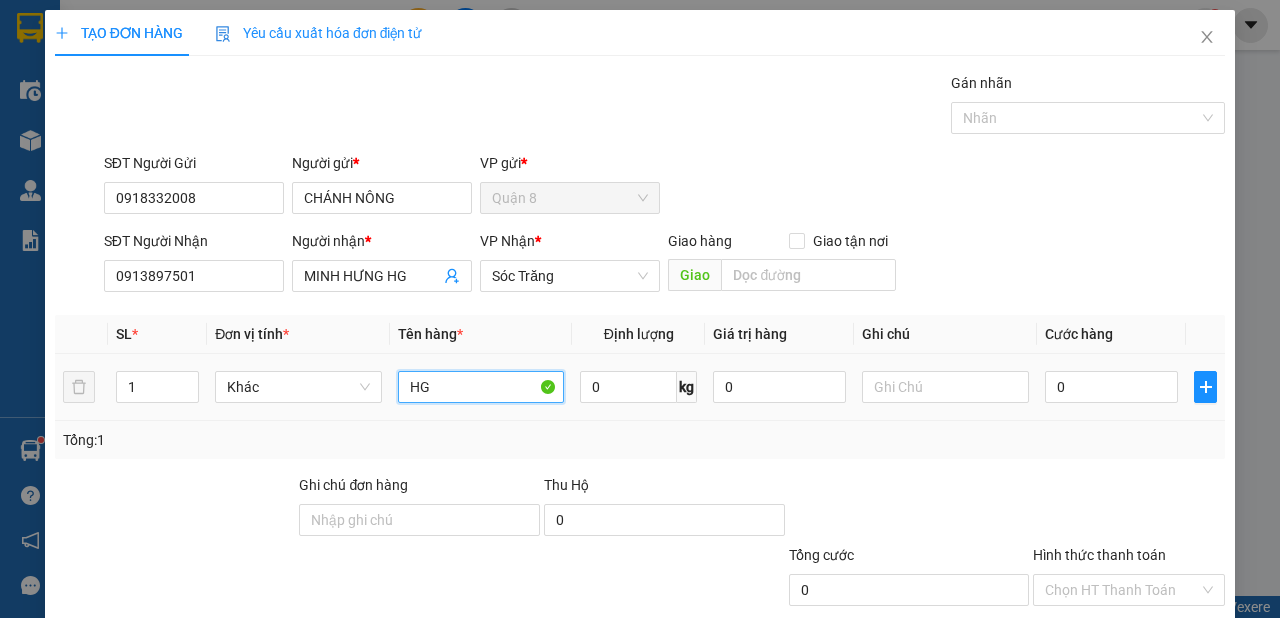 type on "HG" 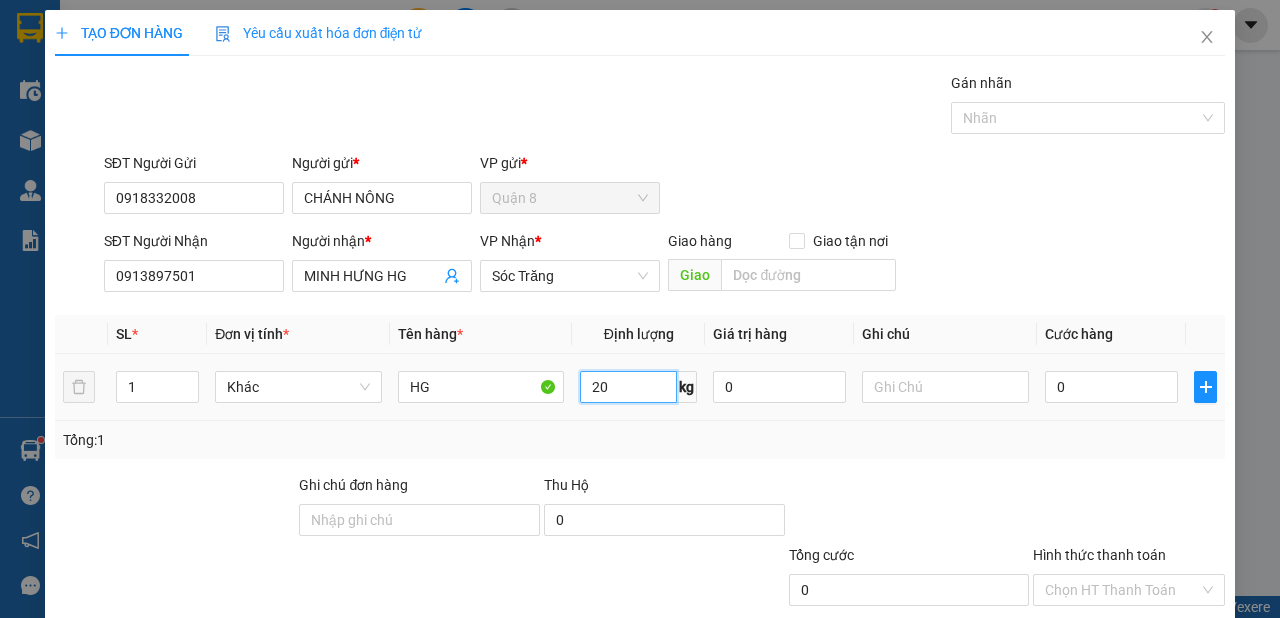 type on "20" 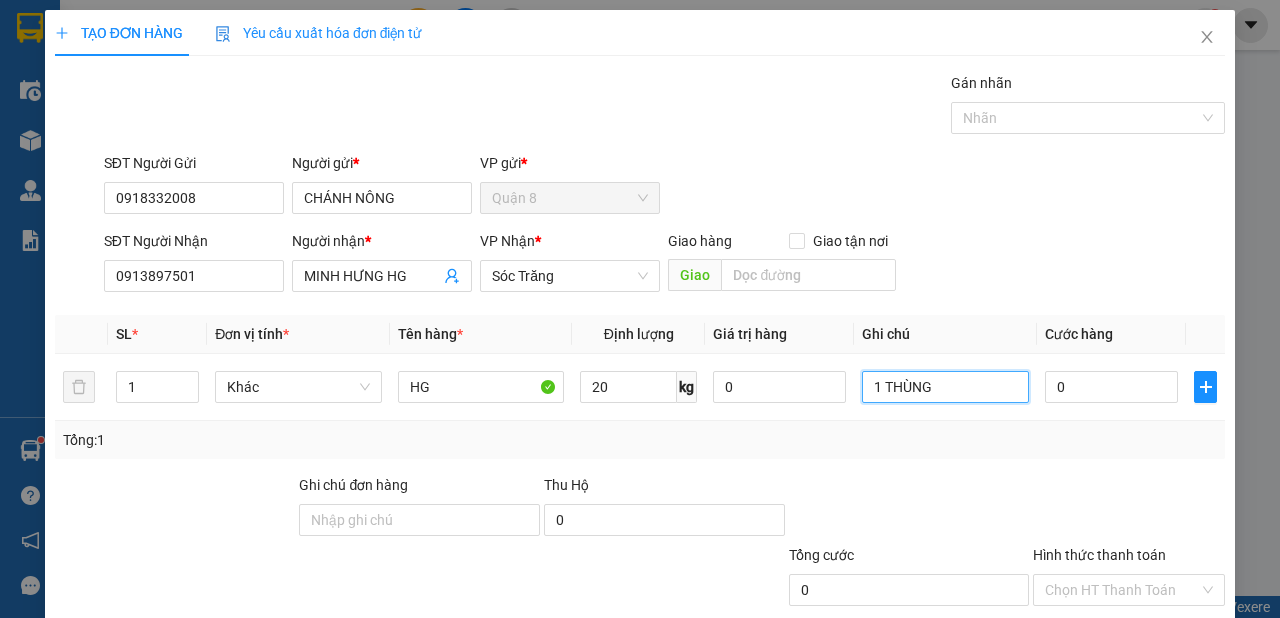 scroll, scrollTop: 120, scrollLeft: 0, axis: vertical 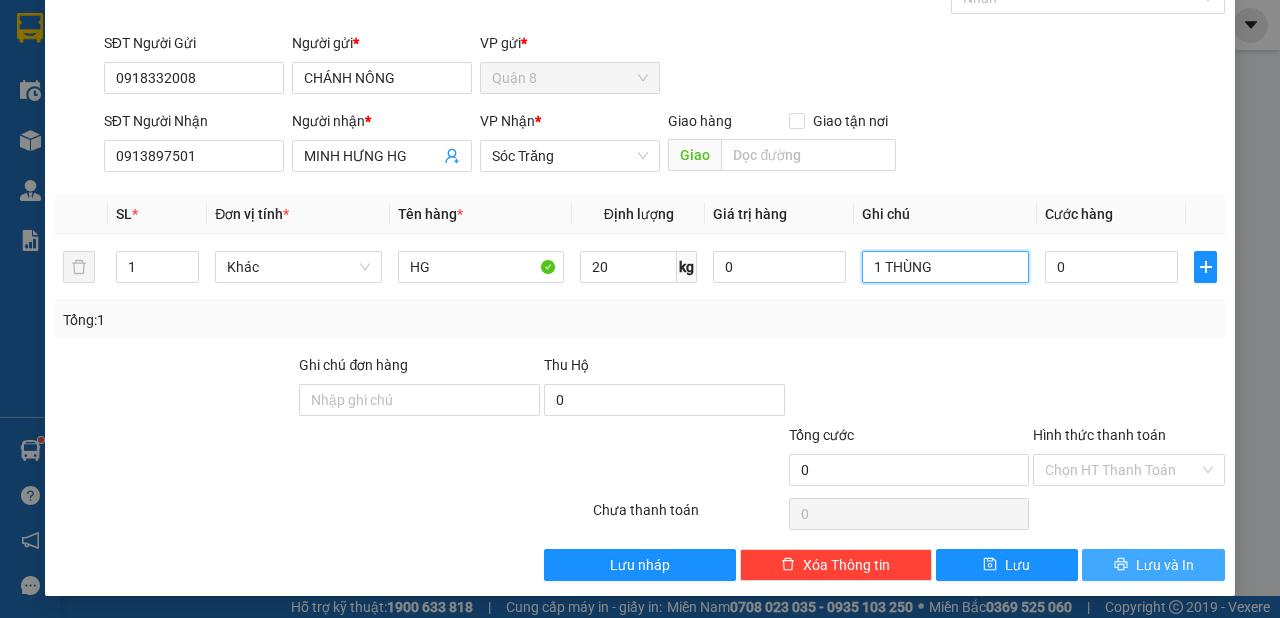 type on "1 THÙNG" 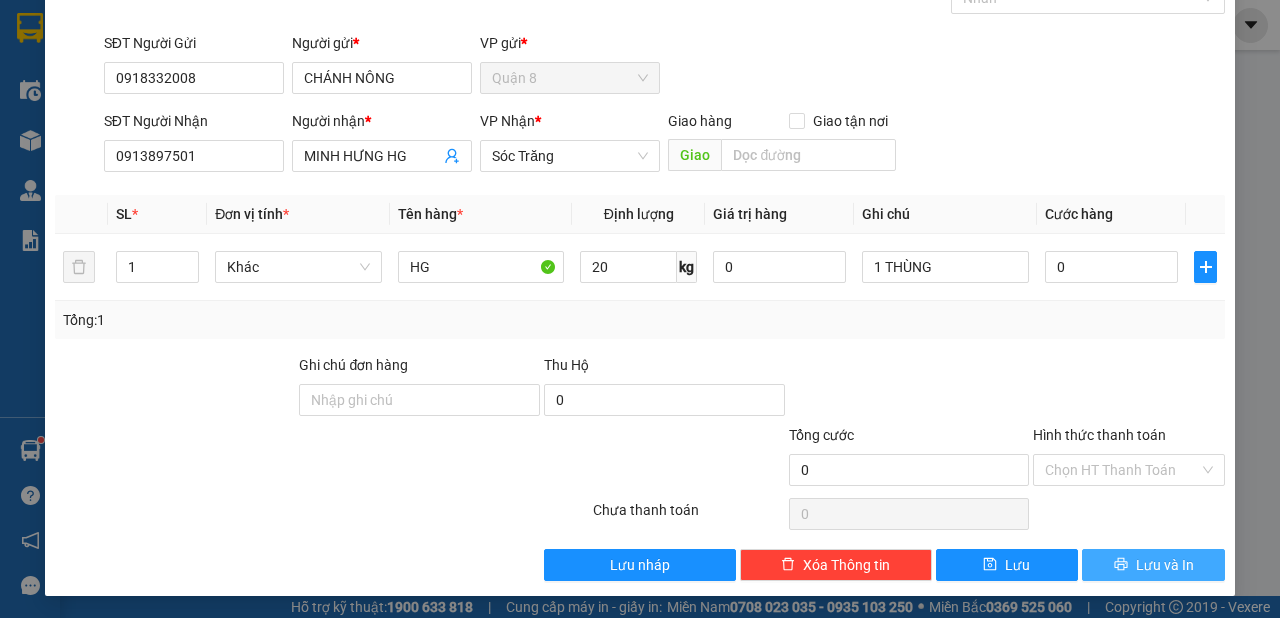 click on "Lưu và In" at bounding box center [1165, 565] 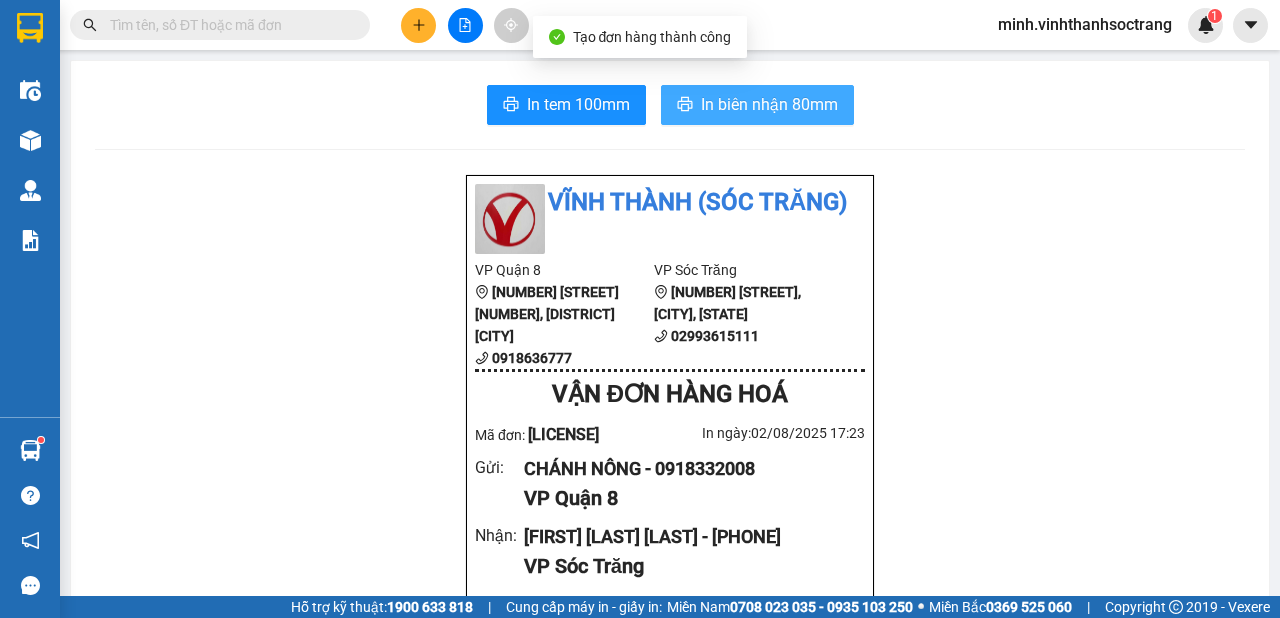 click on "In biên nhận 80mm" at bounding box center [769, 104] 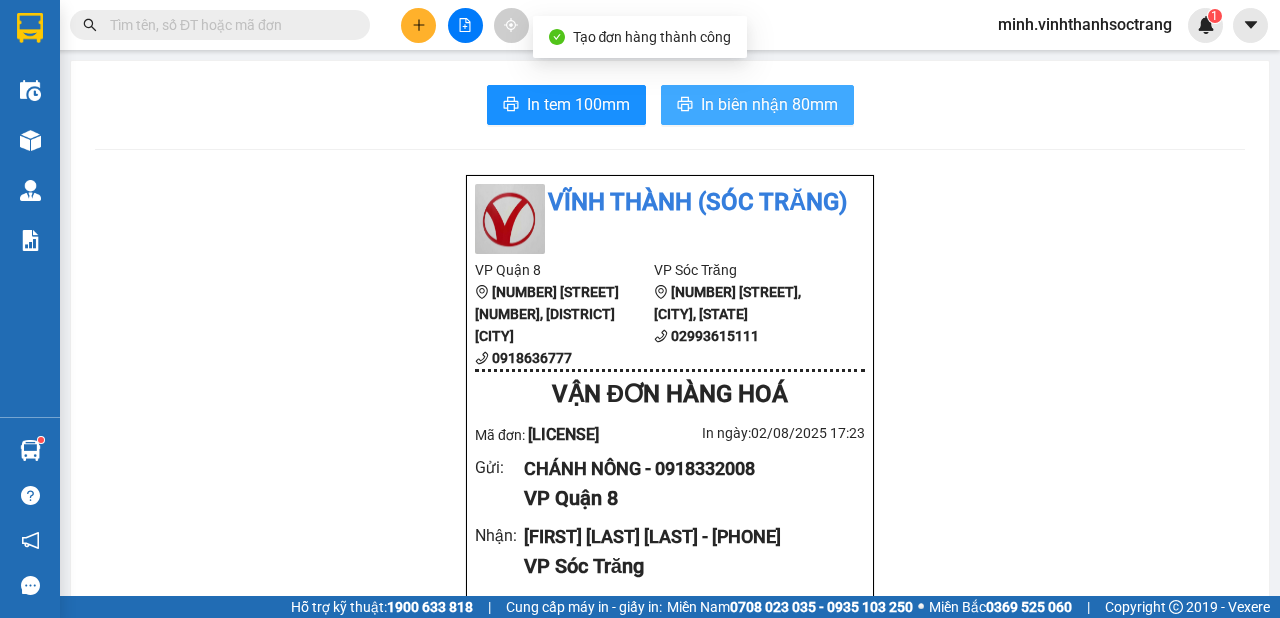 scroll, scrollTop: 0, scrollLeft: 0, axis: both 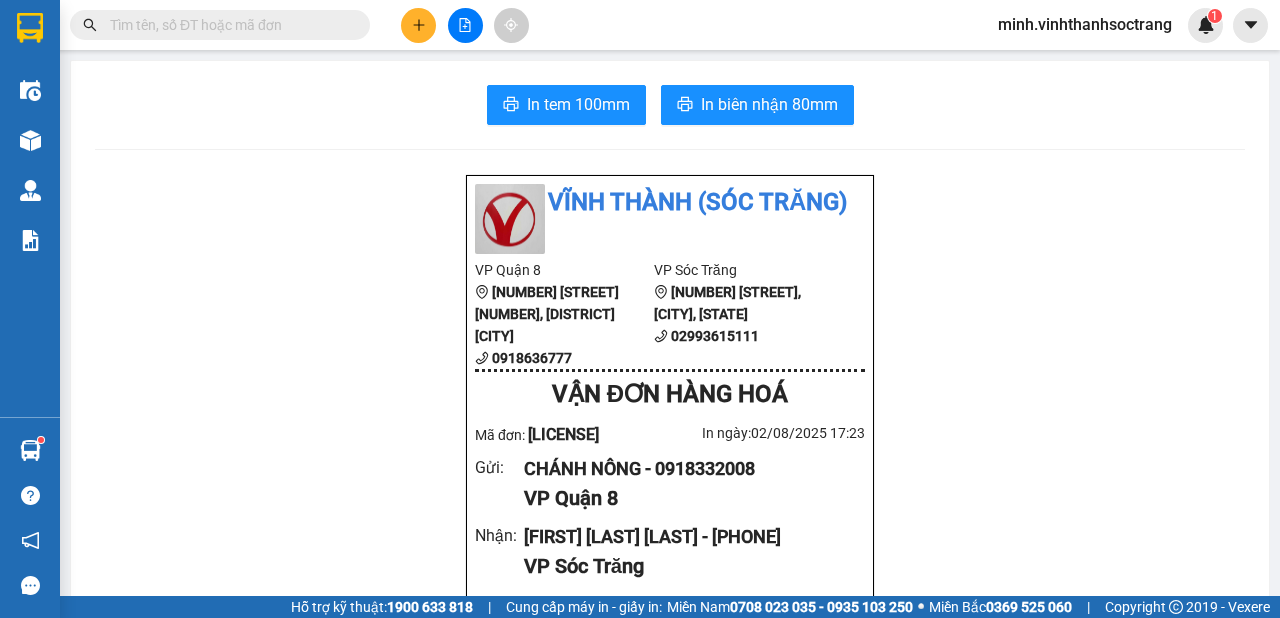 click at bounding box center [418, 25] 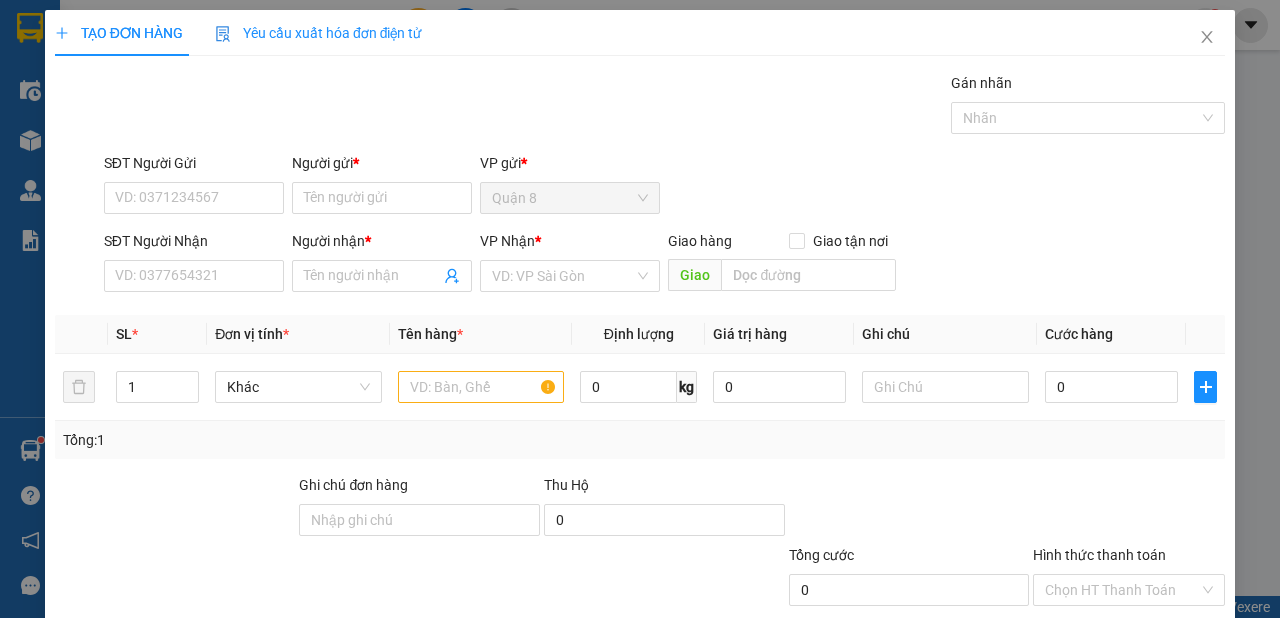 click on "Người gửi  * Tên người gửi" at bounding box center [382, 187] 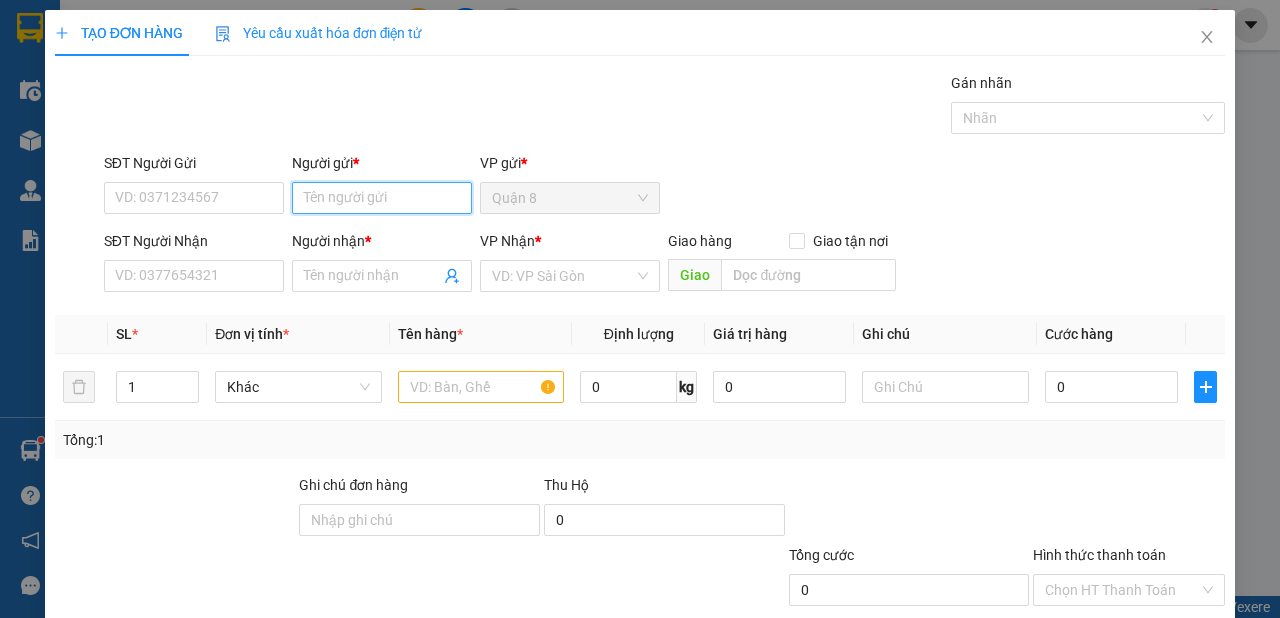 click on "Người gửi  *" at bounding box center [382, 198] 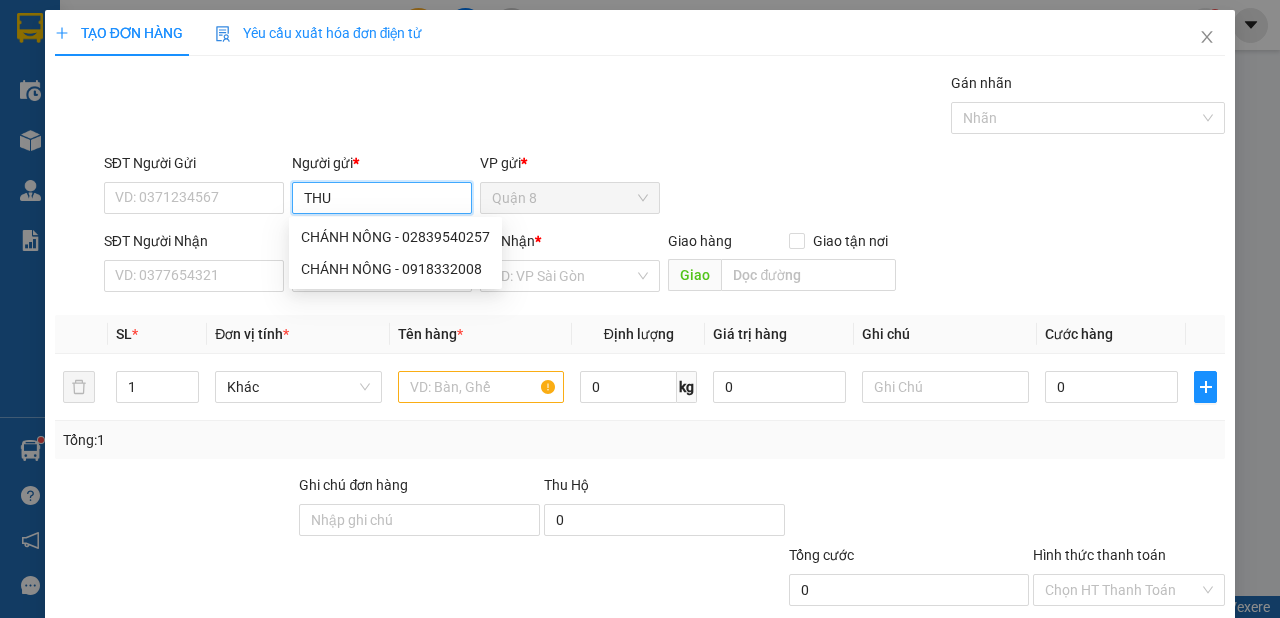 type on "THU" 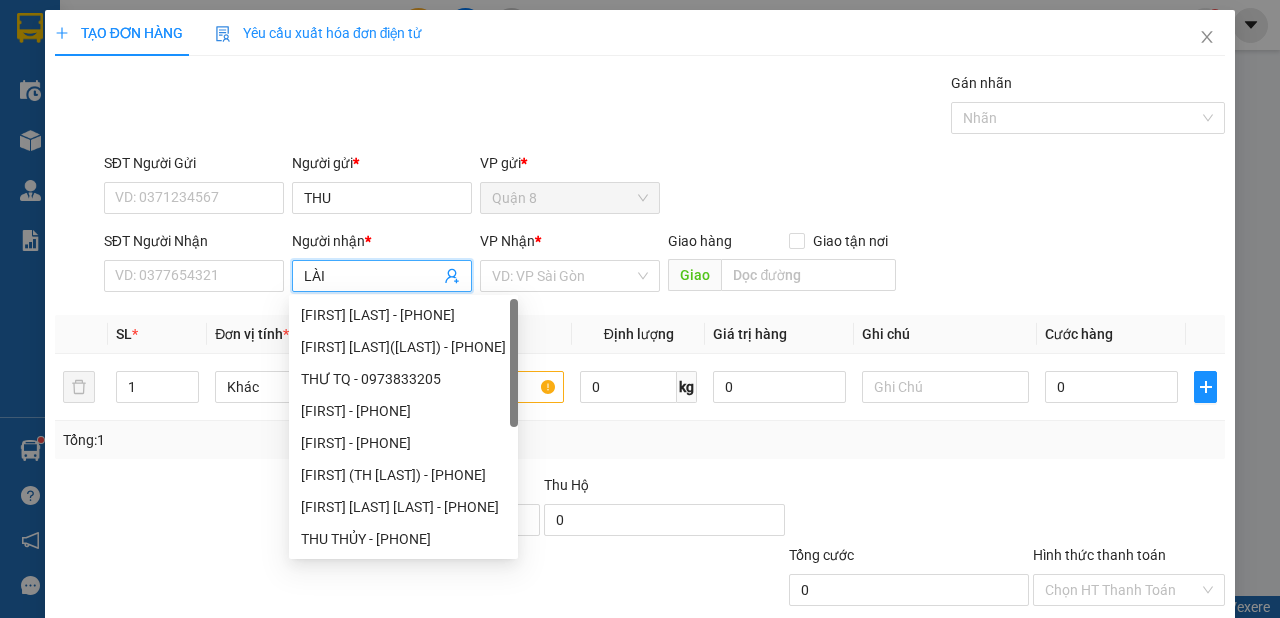 type on "LÀI" 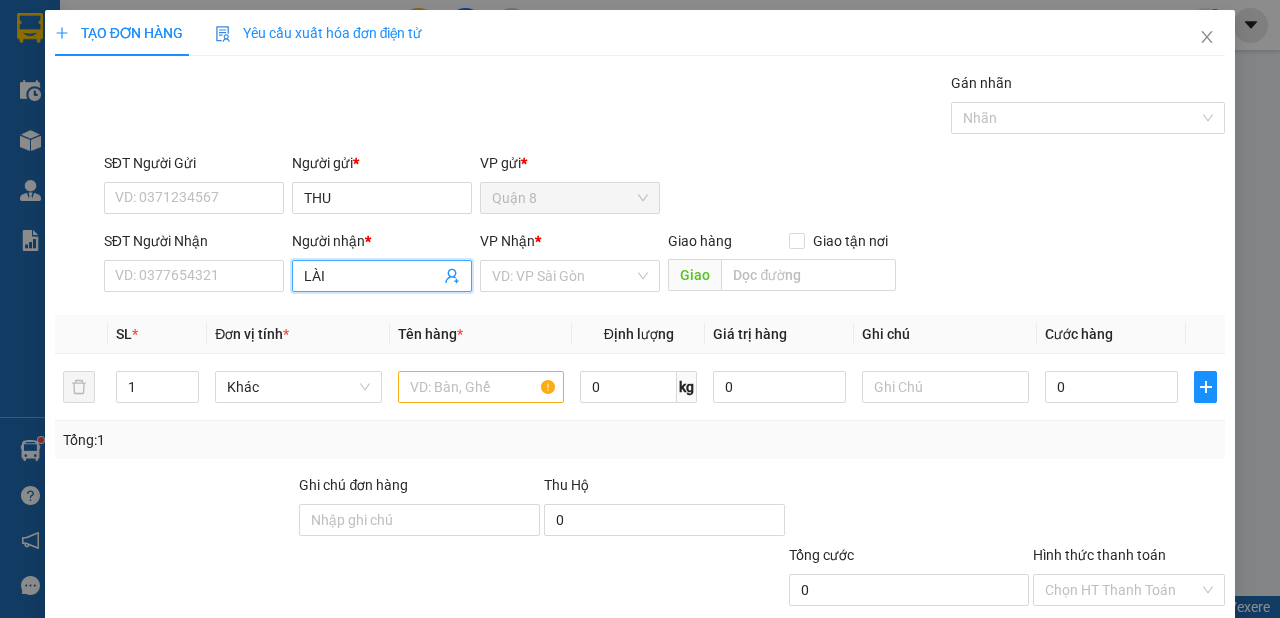 click on "LÀI" at bounding box center (372, 276) 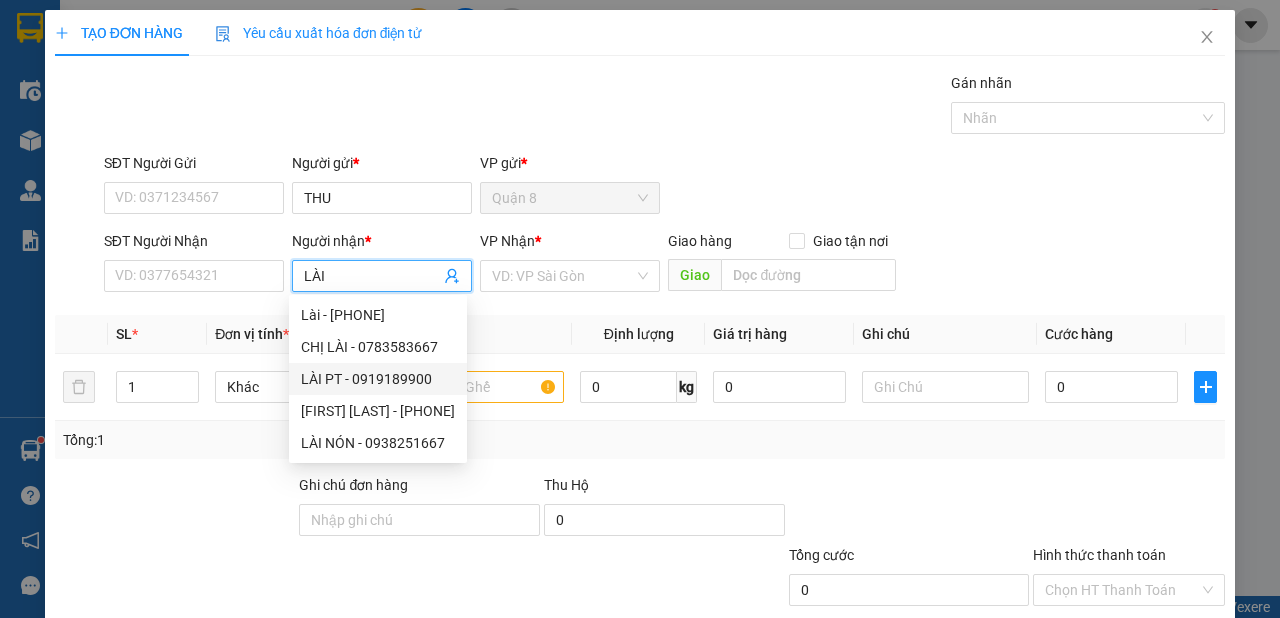 drag, startPoint x: 388, startPoint y: 372, endPoint x: 464, endPoint y: 339, distance: 82.85529 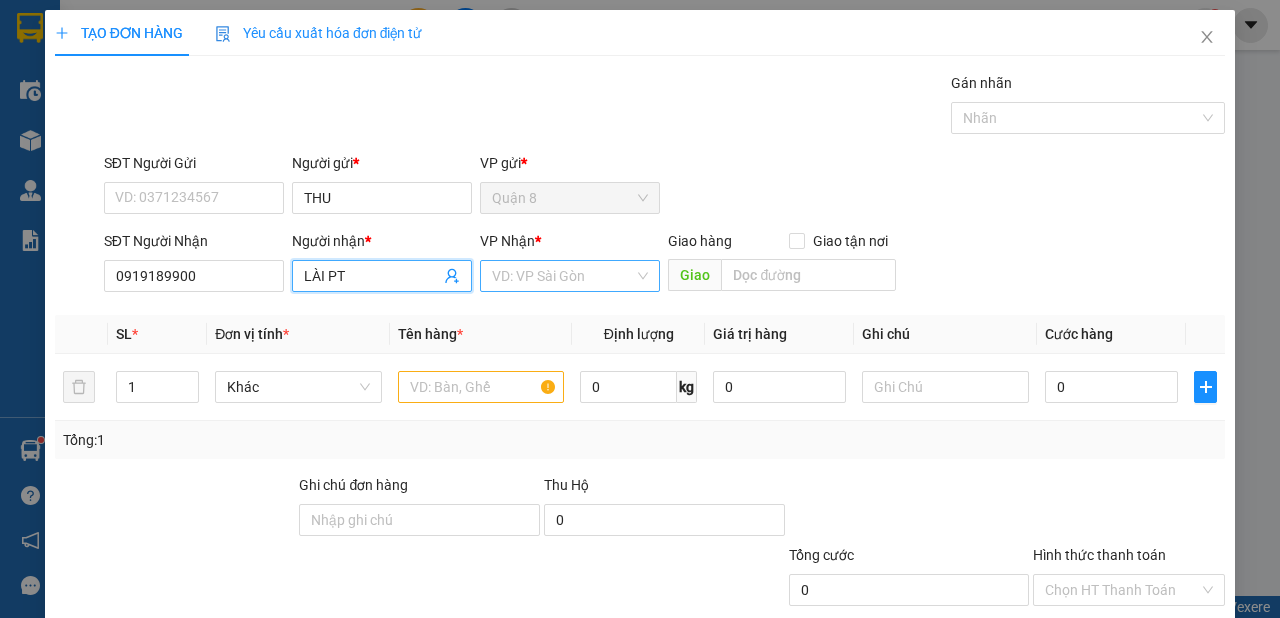 drag, startPoint x: 545, startPoint y: 256, endPoint x: 536, endPoint y: 276, distance: 21.931713 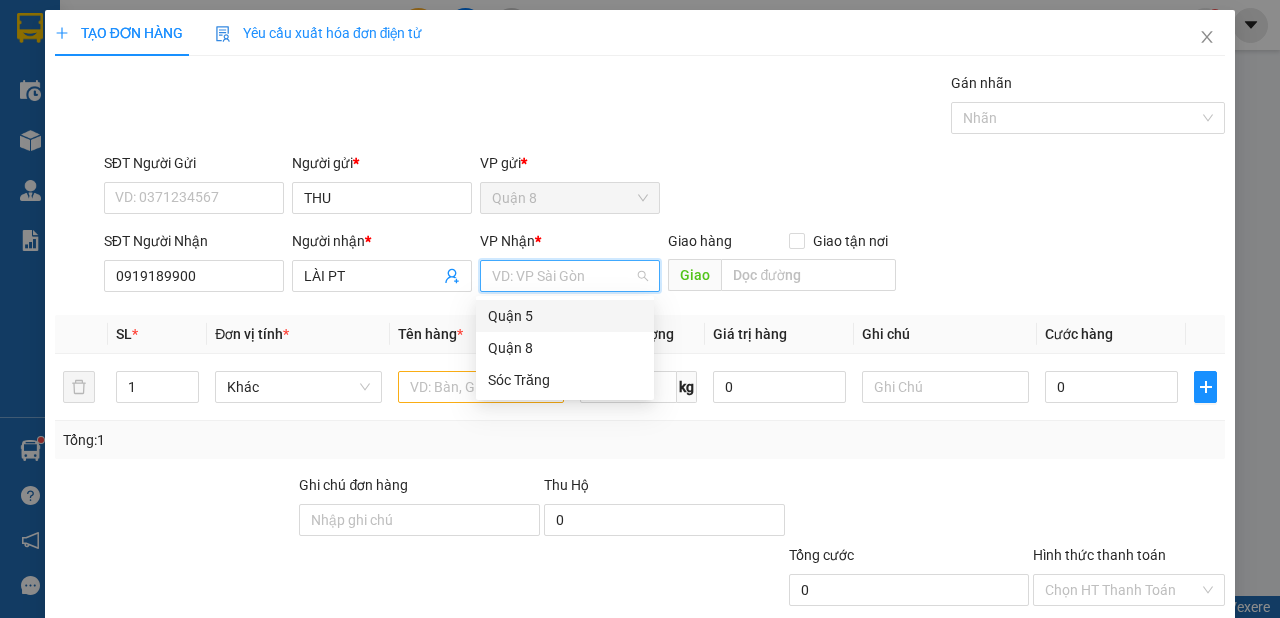 drag, startPoint x: 525, startPoint y: 278, endPoint x: 503, endPoint y: 336, distance: 62.03225 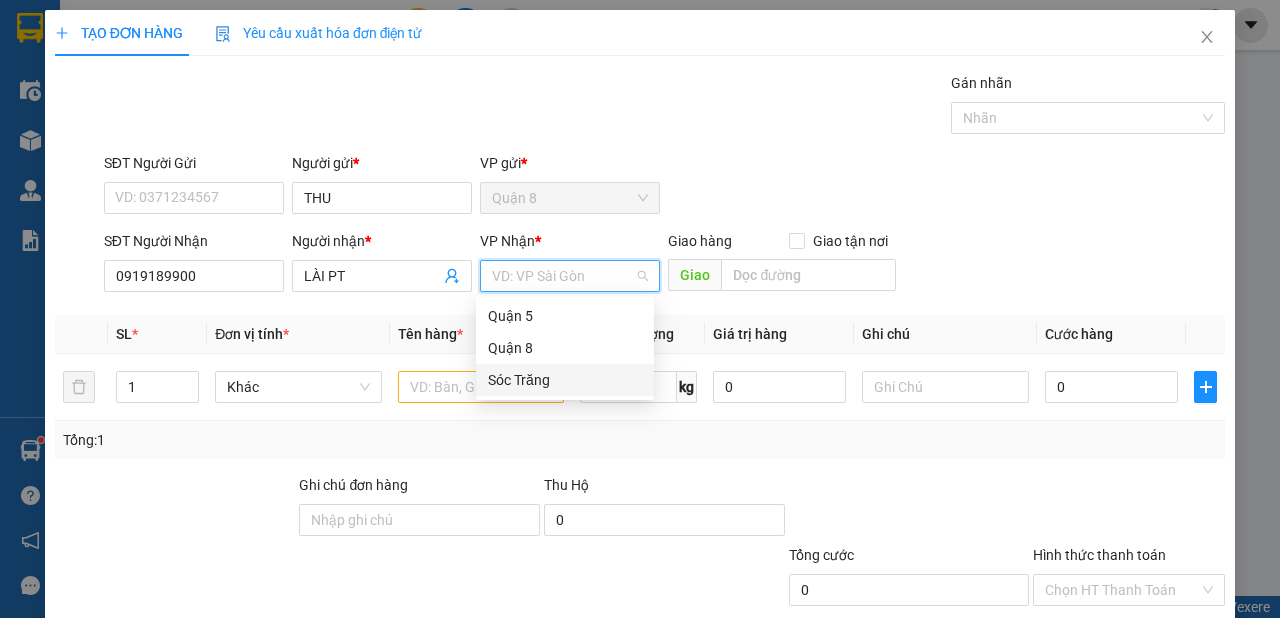 click on "Sóc Trăng" at bounding box center (565, 380) 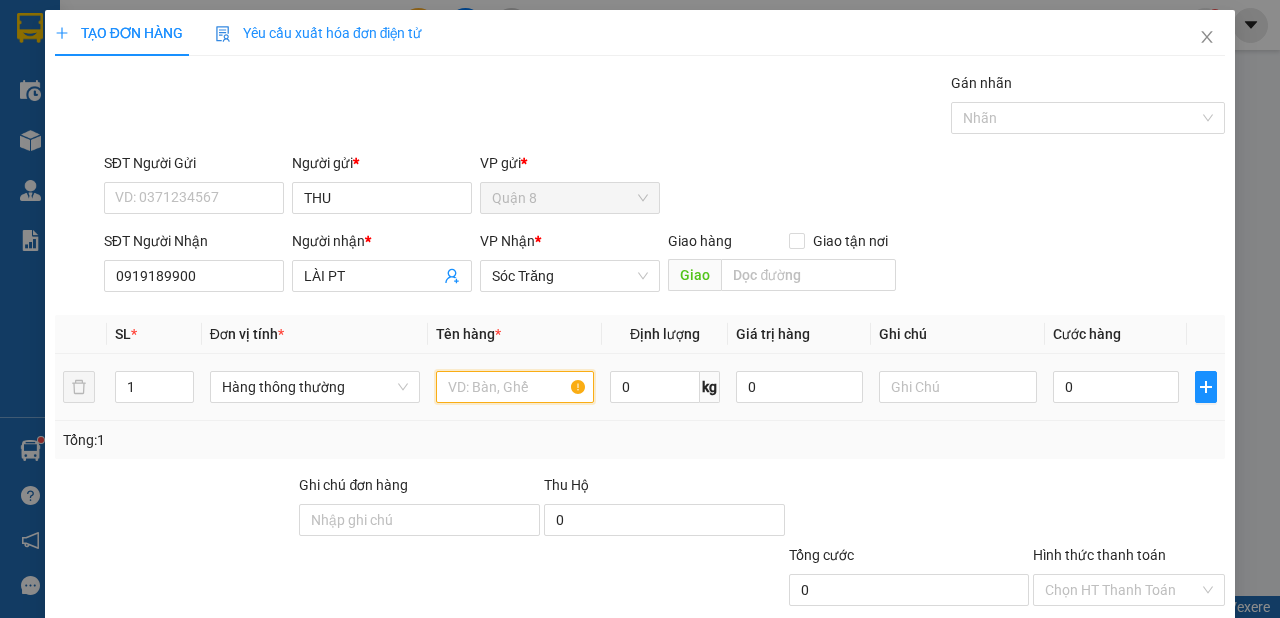 click at bounding box center (515, 387) 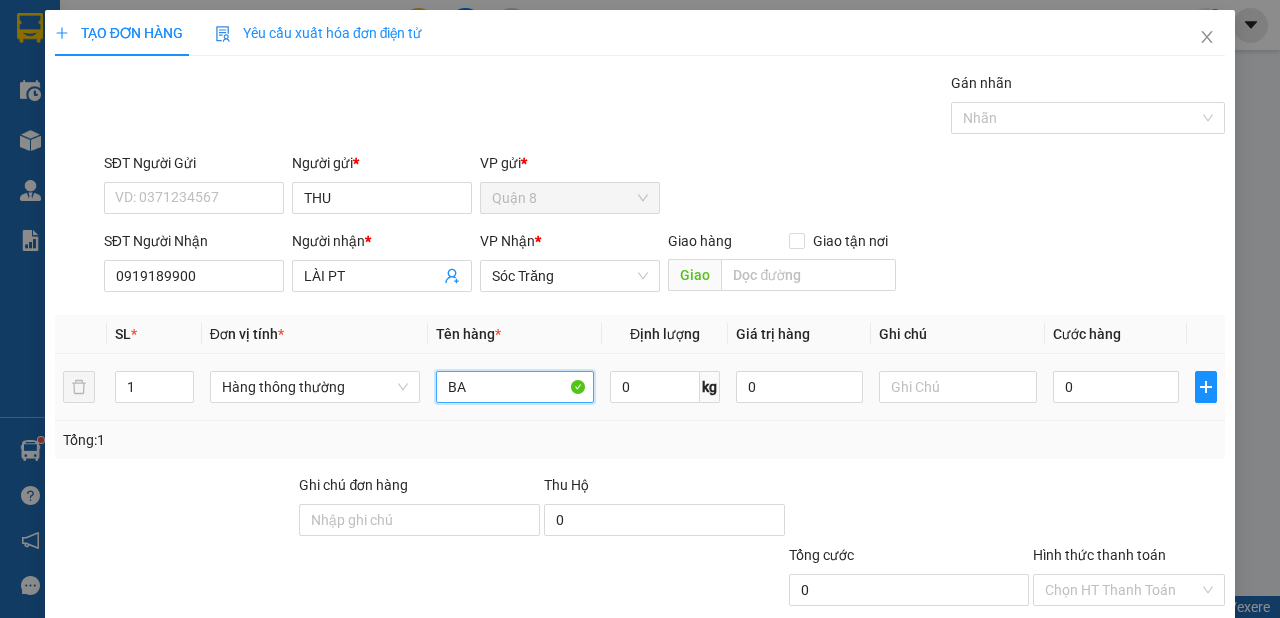 type on "B" 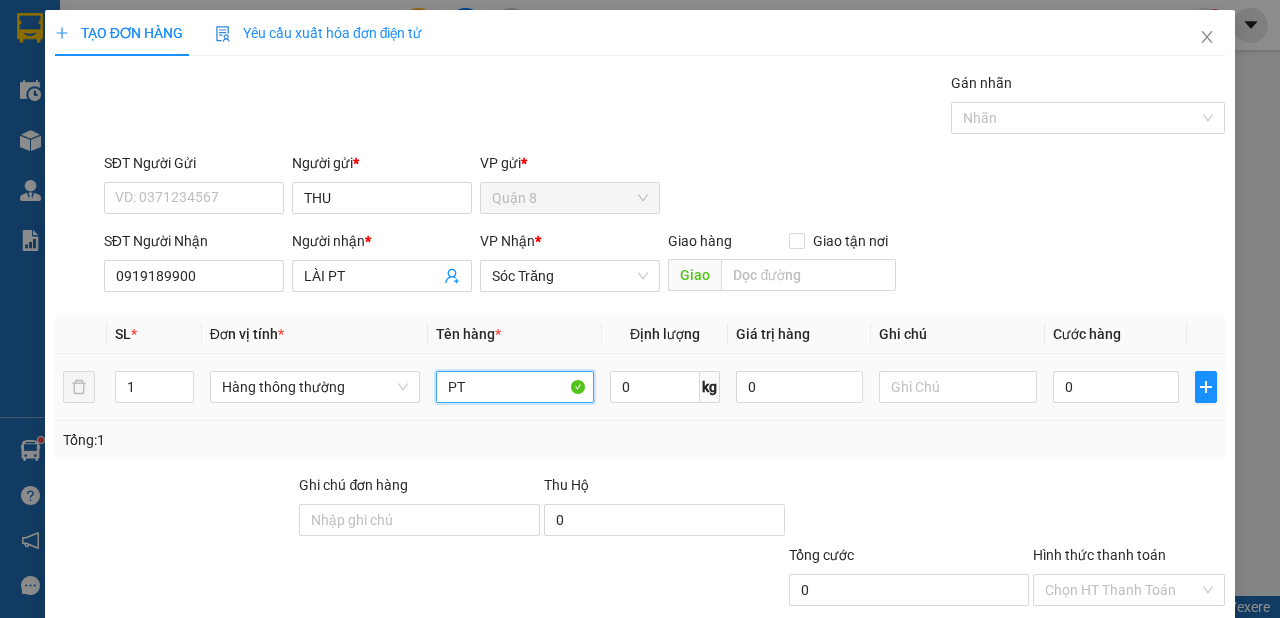 type on "PT" 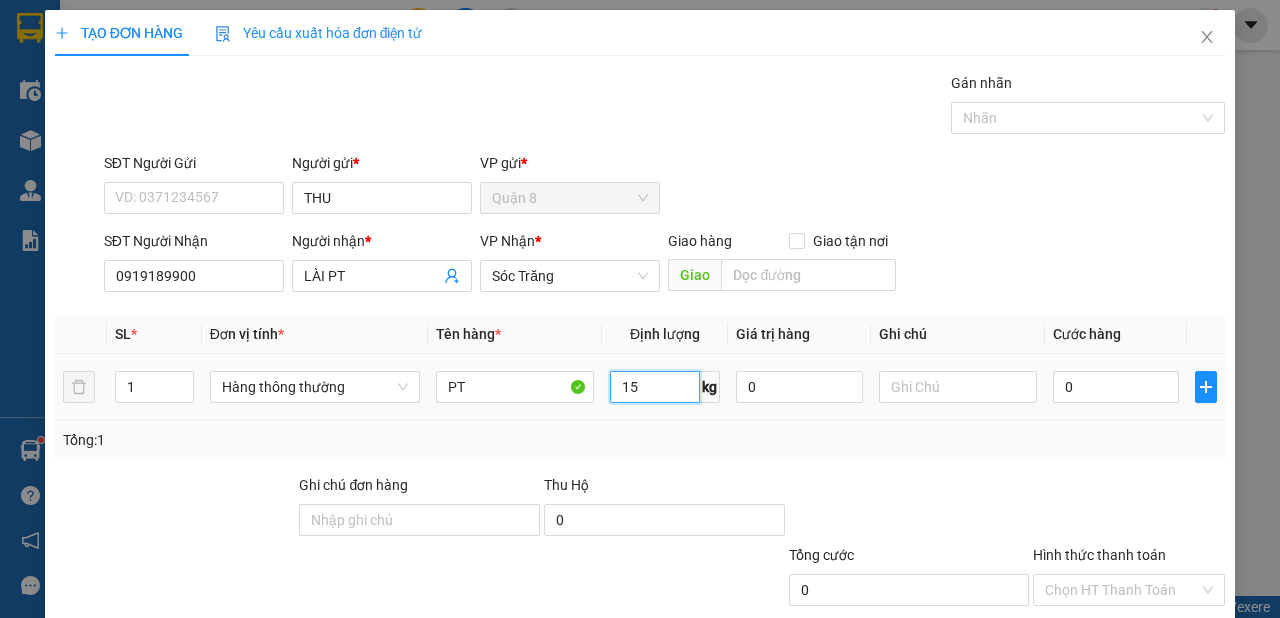type on "15" 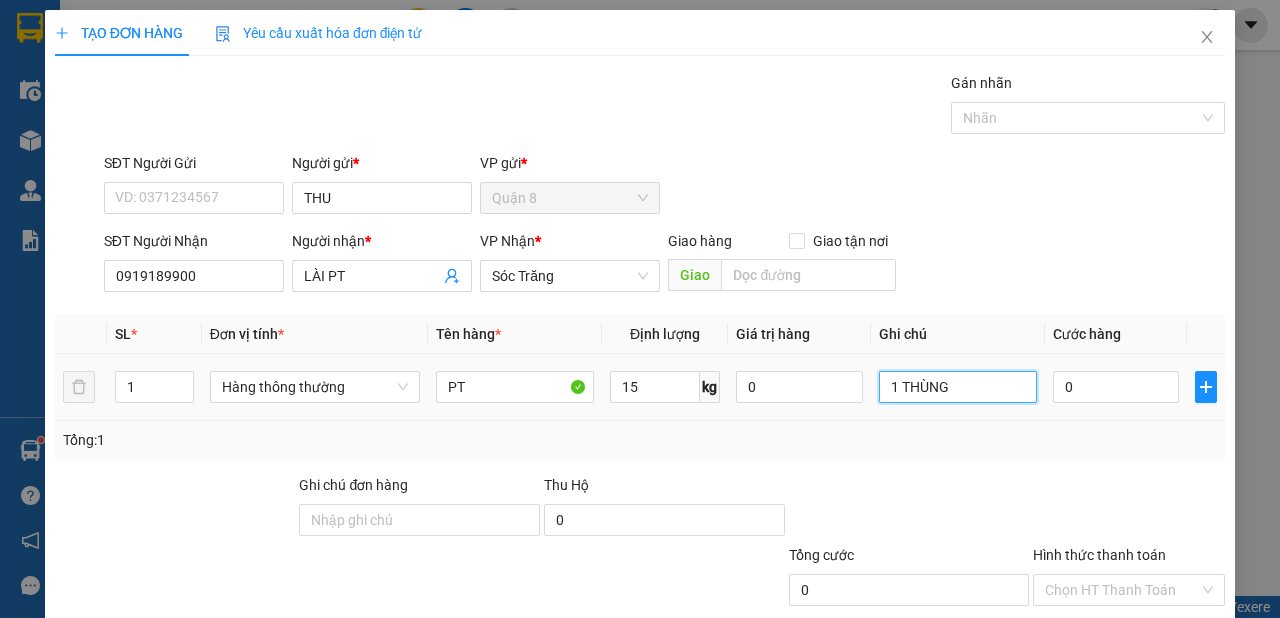 scroll, scrollTop: 120, scrollLeft: 0, axis: vertical 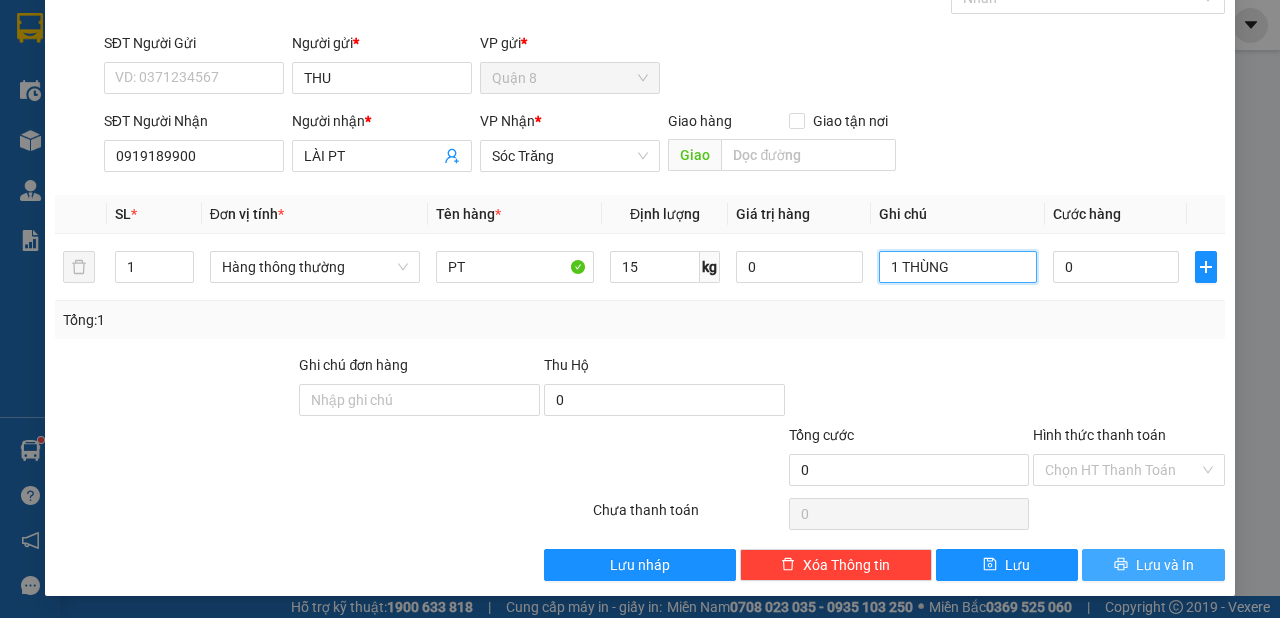 type on "1 THÙNG" 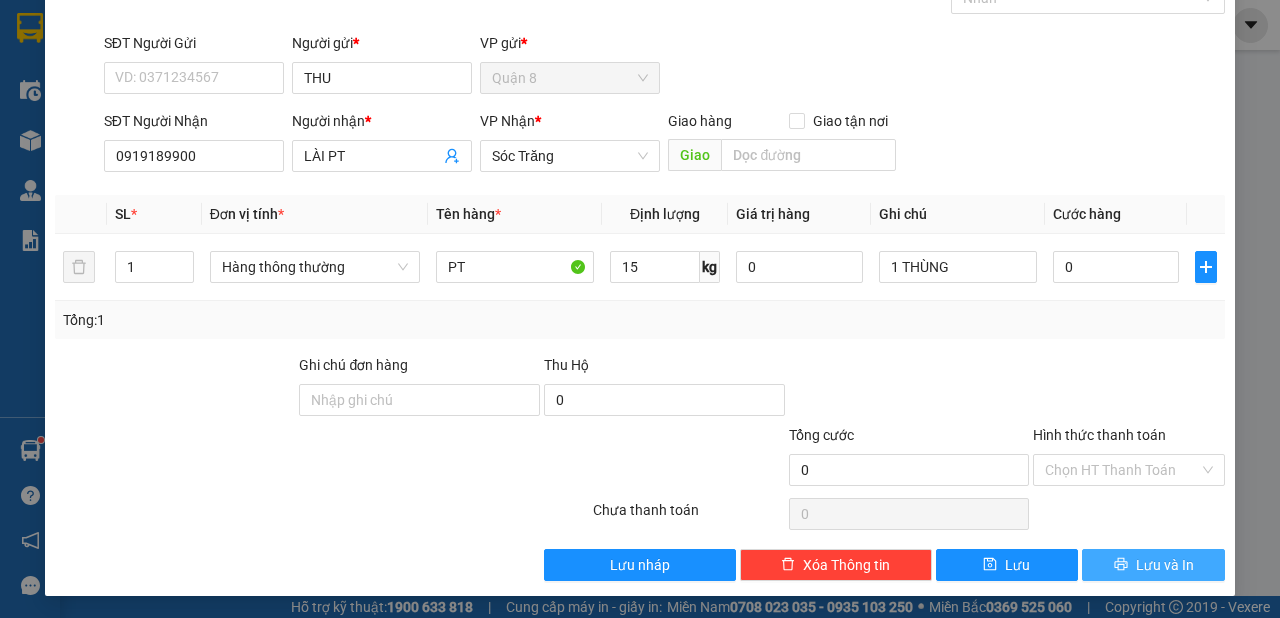 click on "Lưu và In" at bounding box center [1165, 565] 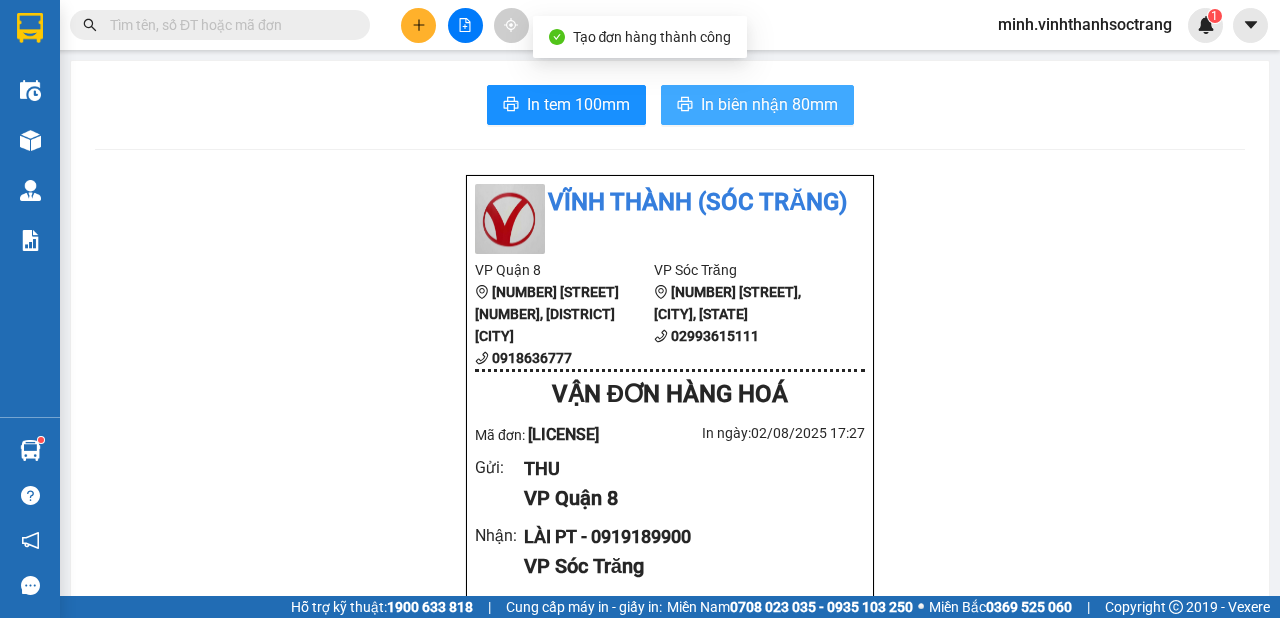 click on "In biên nhận 80mm" at bounding box center (769, 104) 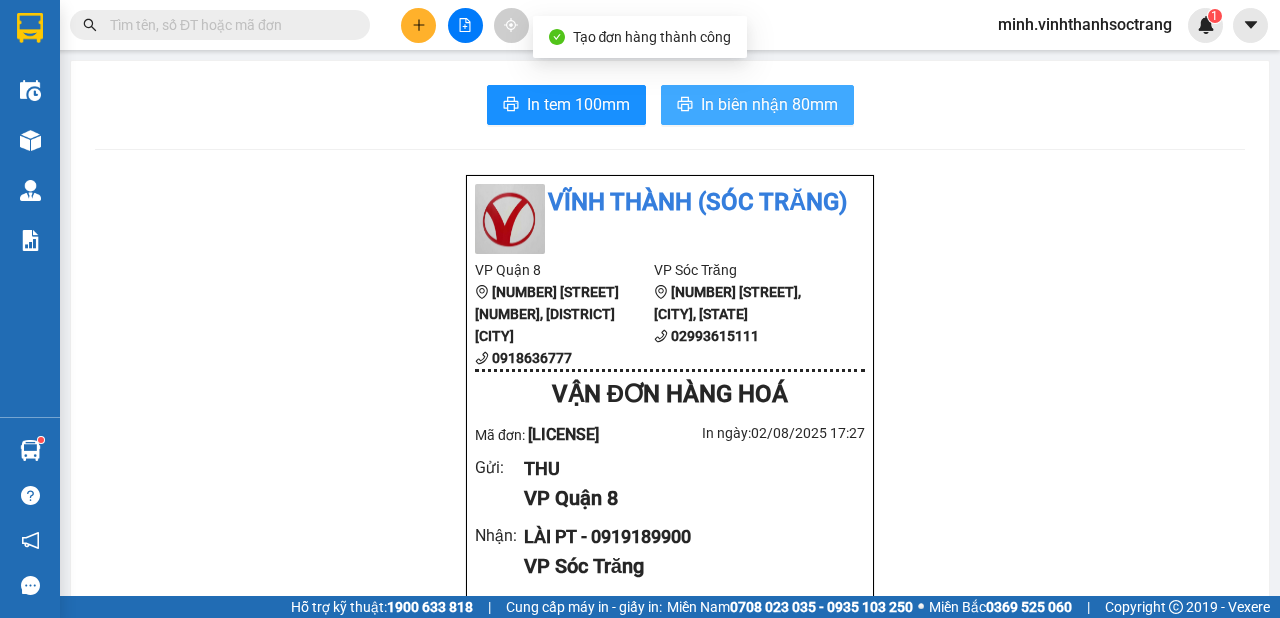 scroll, scrollTop: 0, scrollLeft: 0, axis: both 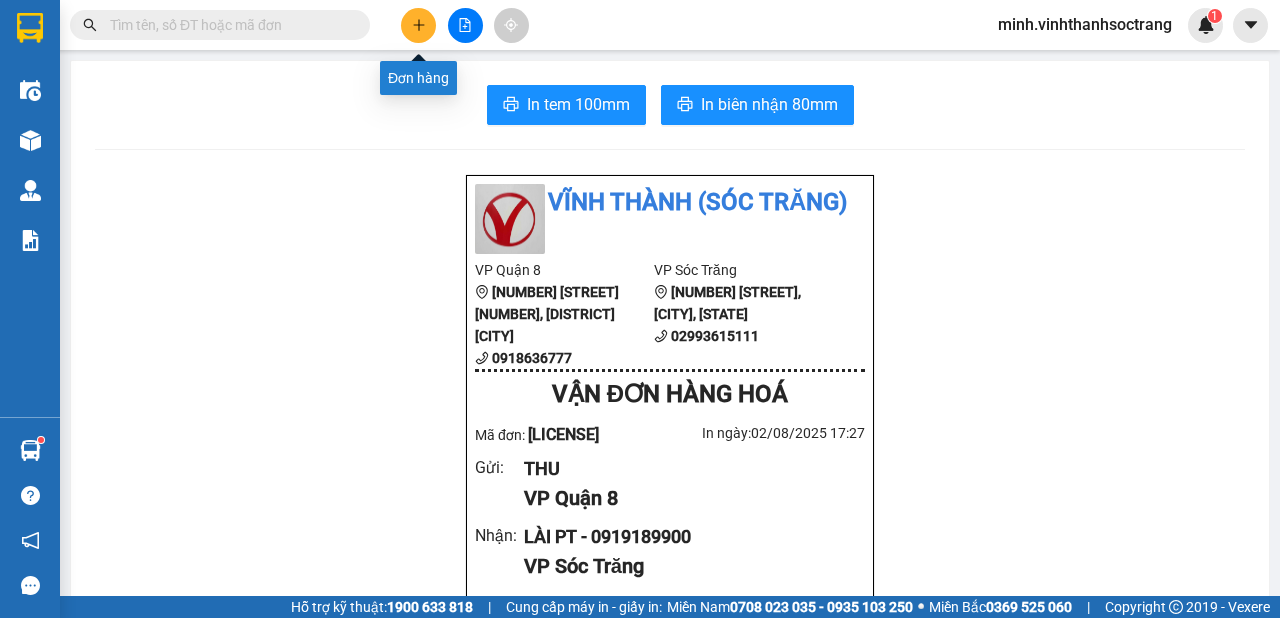 click 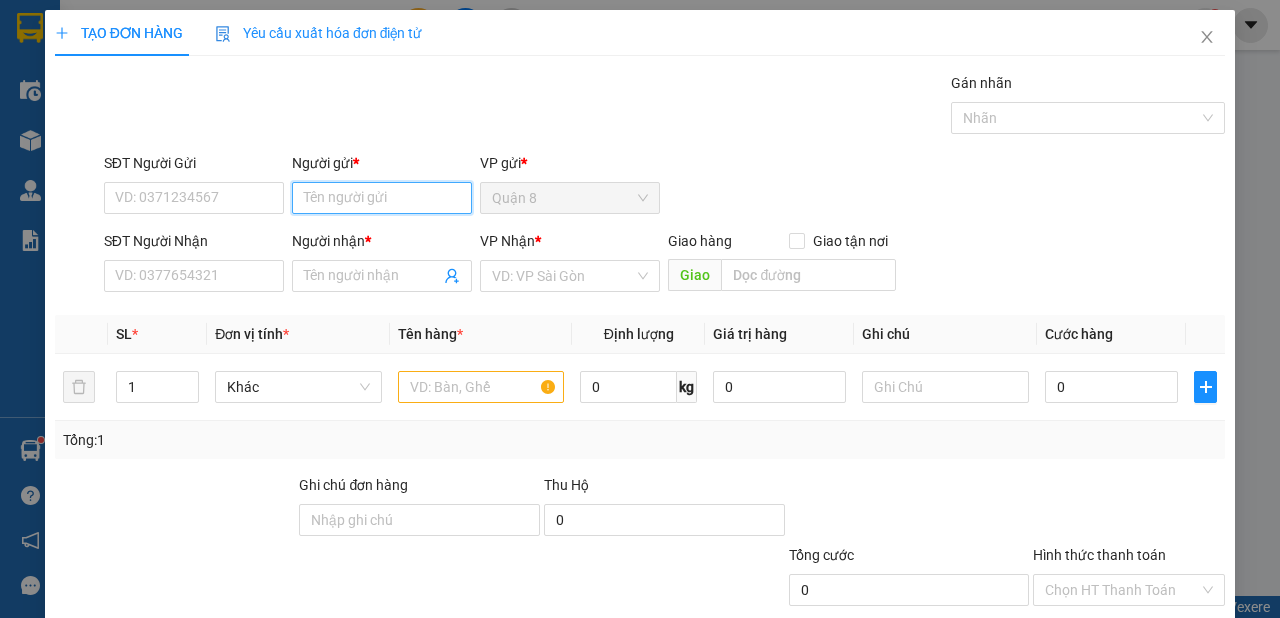 click on "Người gửi  *" at bounding box center (382, 198) 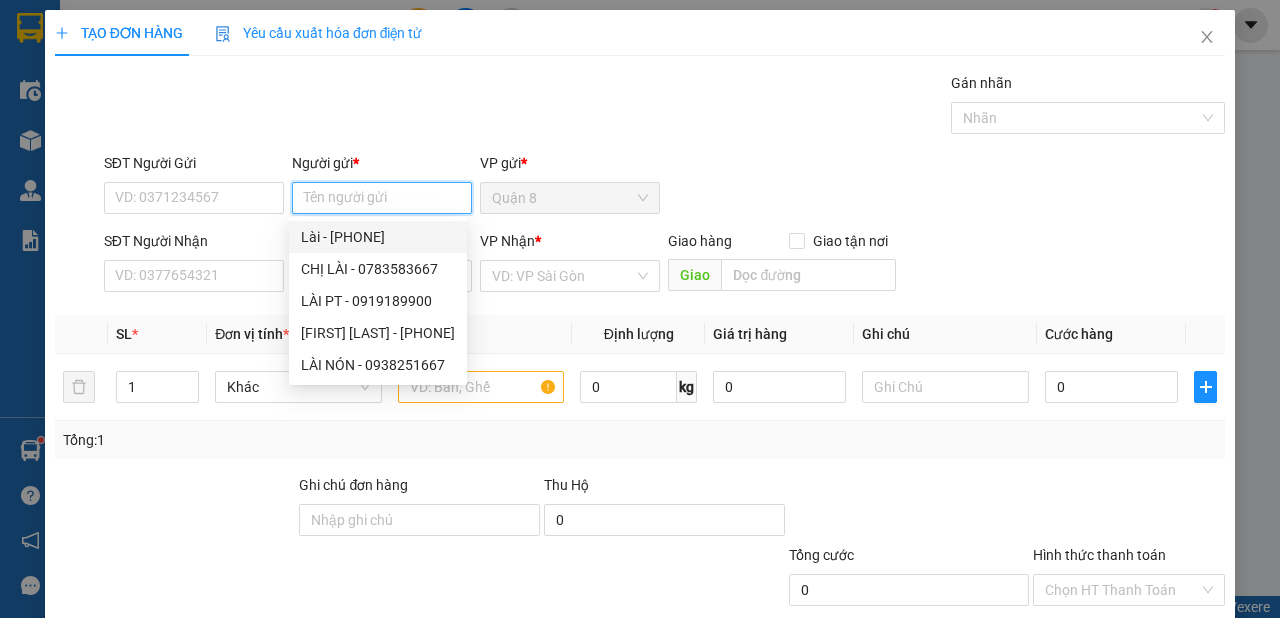 click on "Người gửi  *" at bounding box center [382, 198] 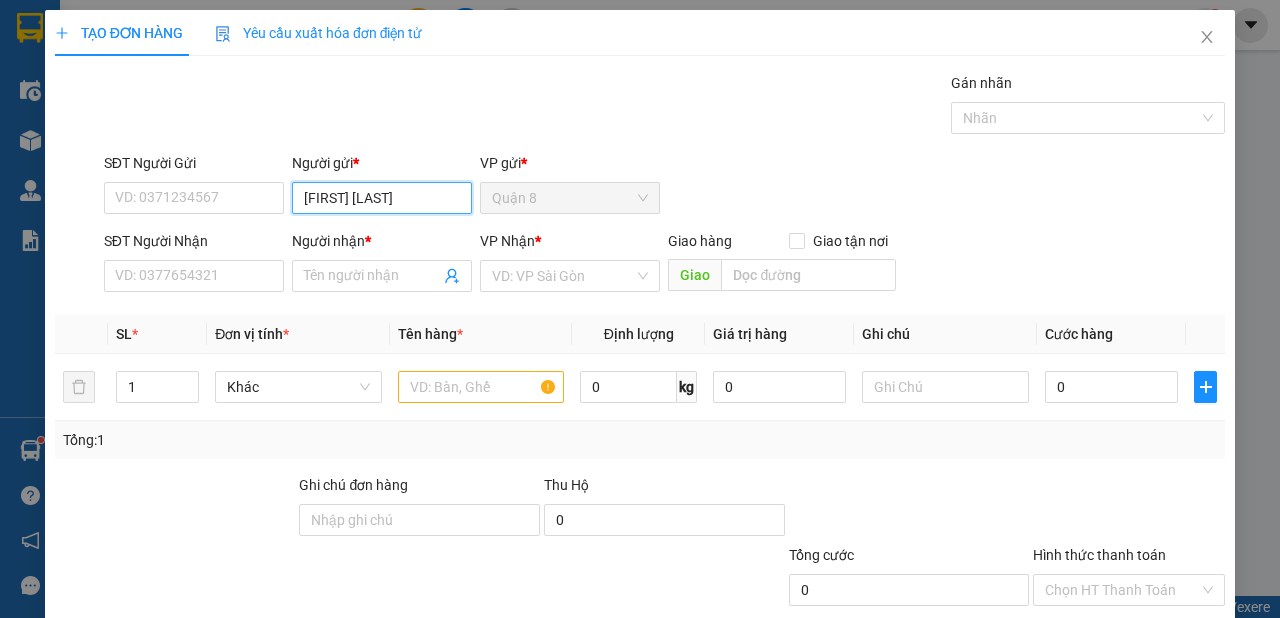 type on "[FIRST] [LAST]" 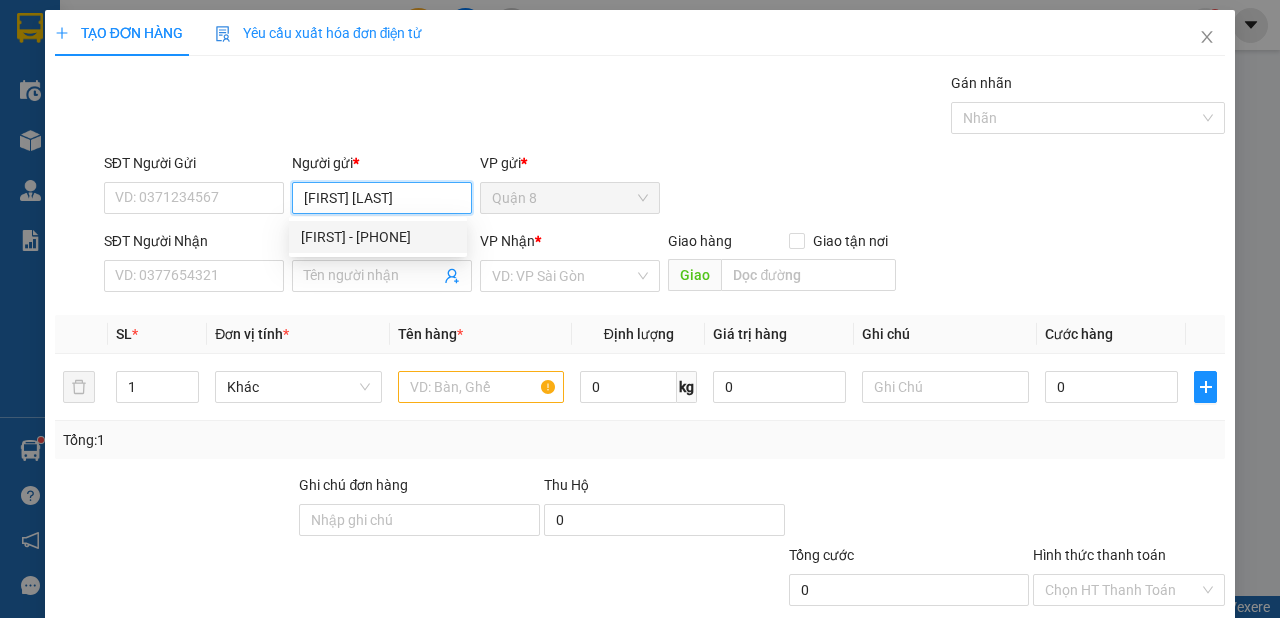 click on "[FIRST] - [PHONE]" at bounding box center (378, 237) 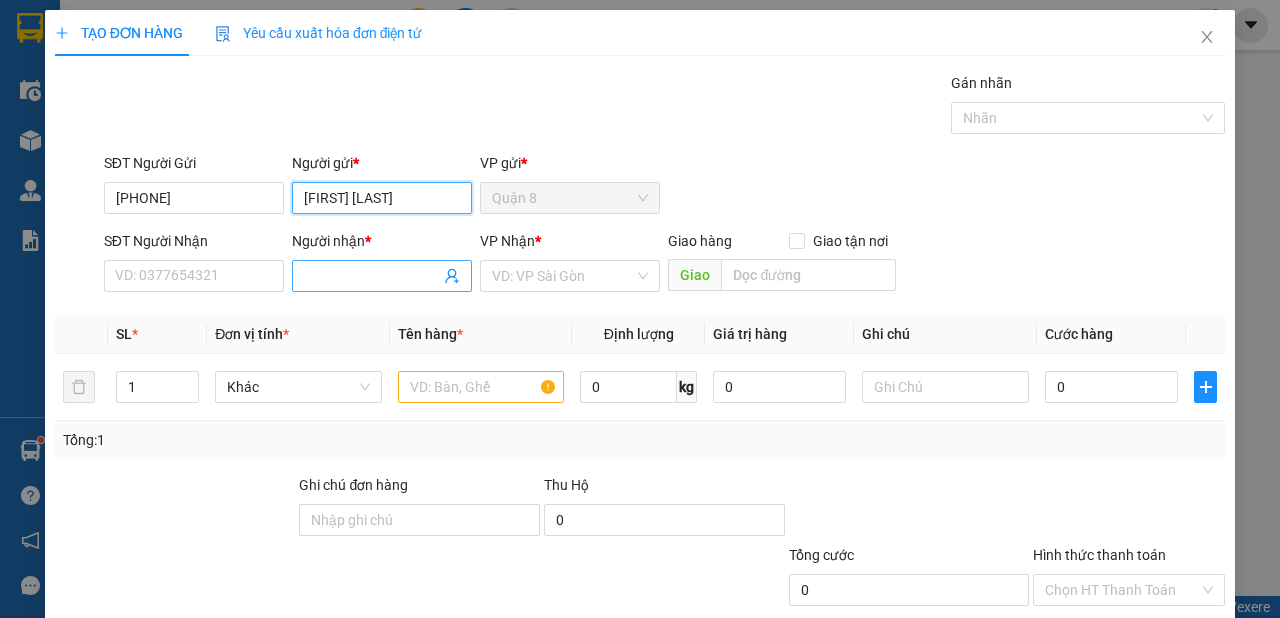 type on "[FIRST] [LAST]" 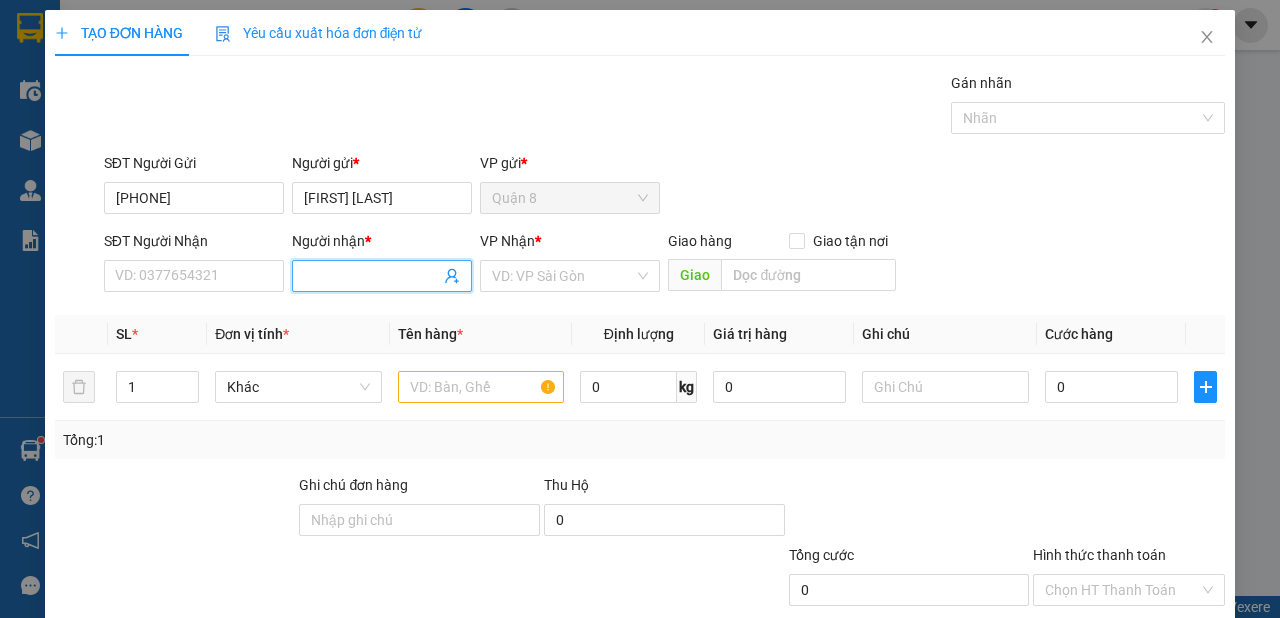 click 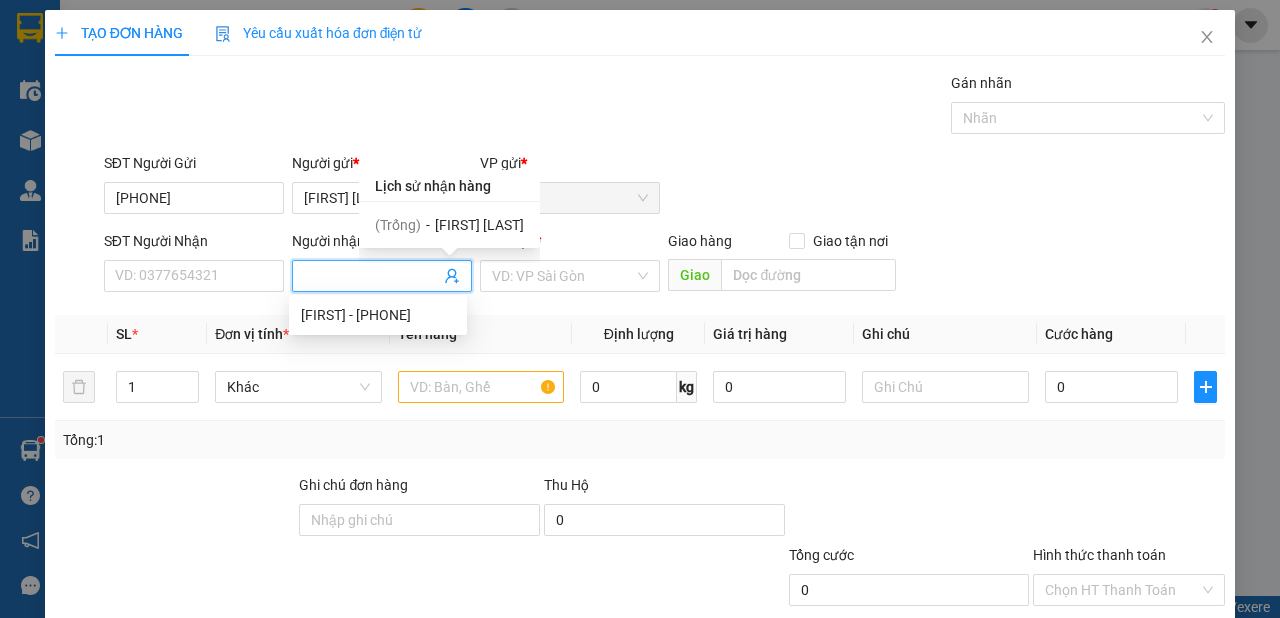 click on "[FIRST] [LAST]" at bounding box center [479, 225] 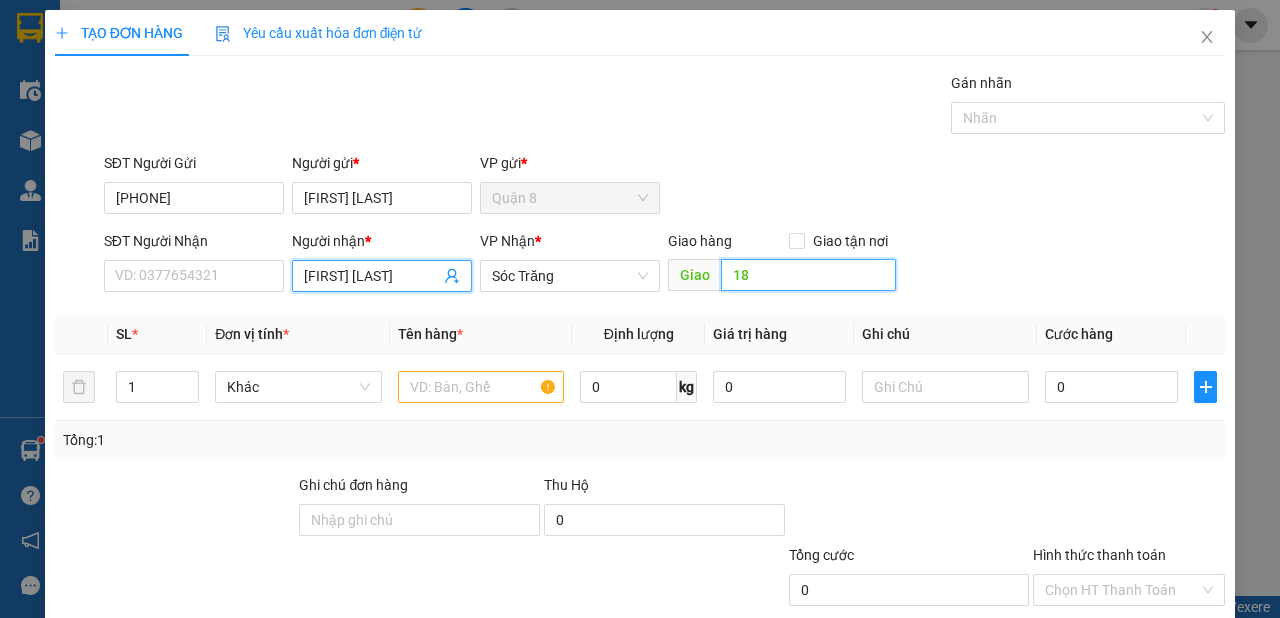 click on "18" at bounding box center (808, 275) 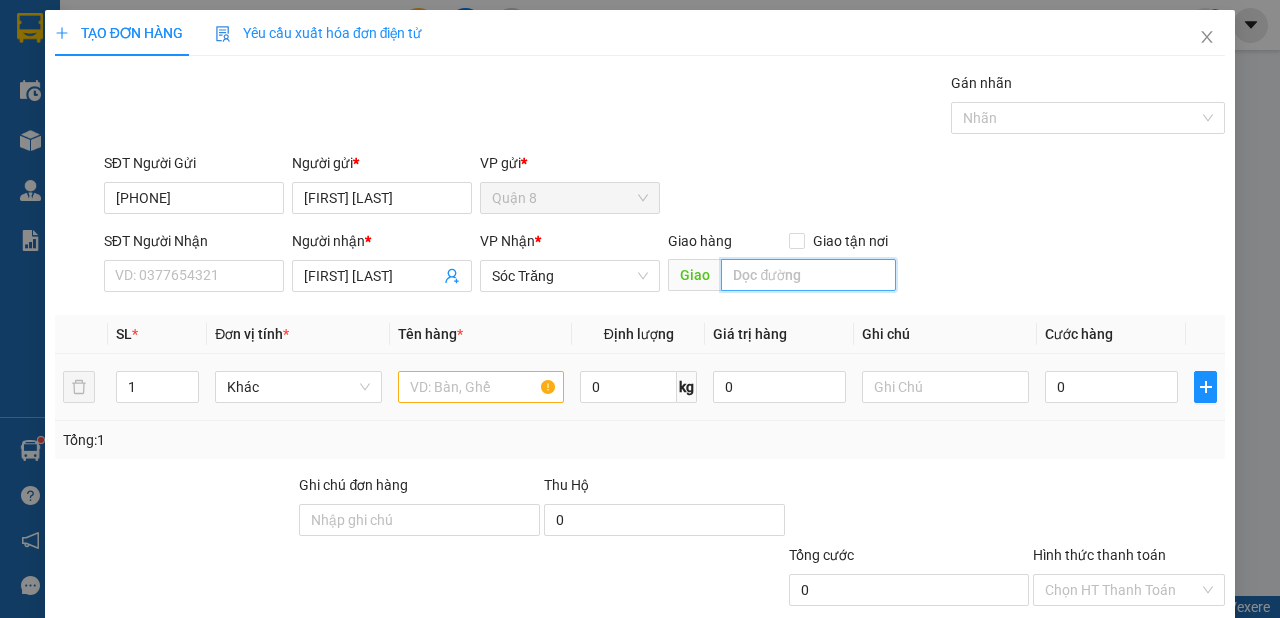 type 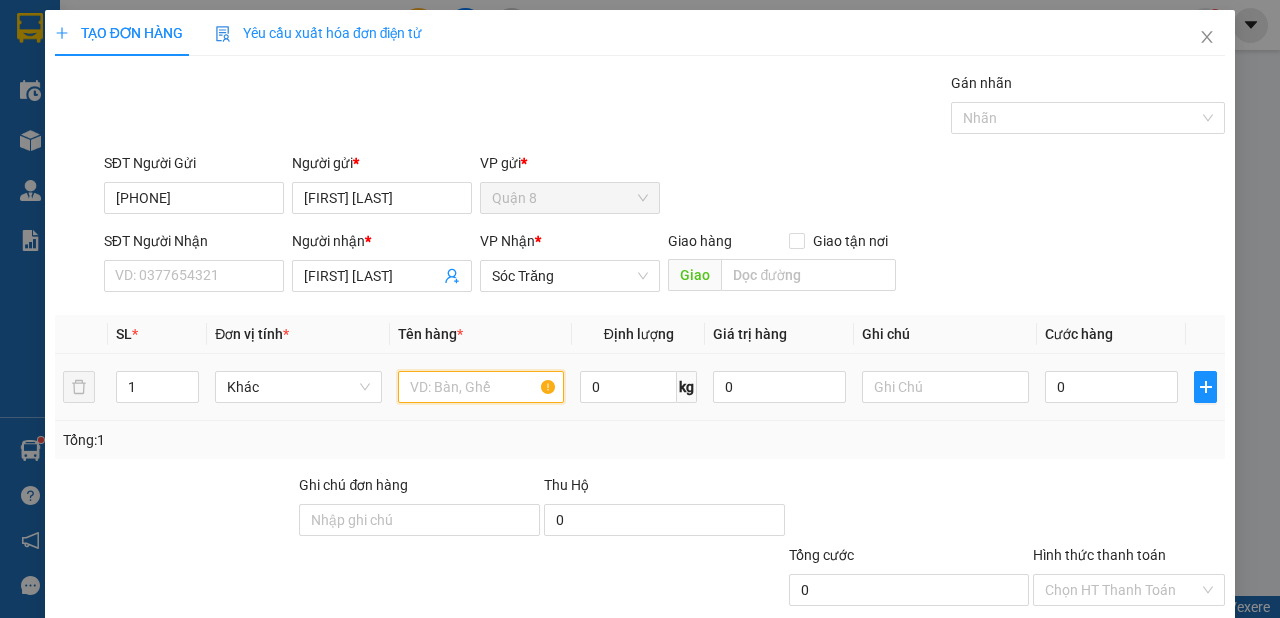 click at bounding box center (481, 387) 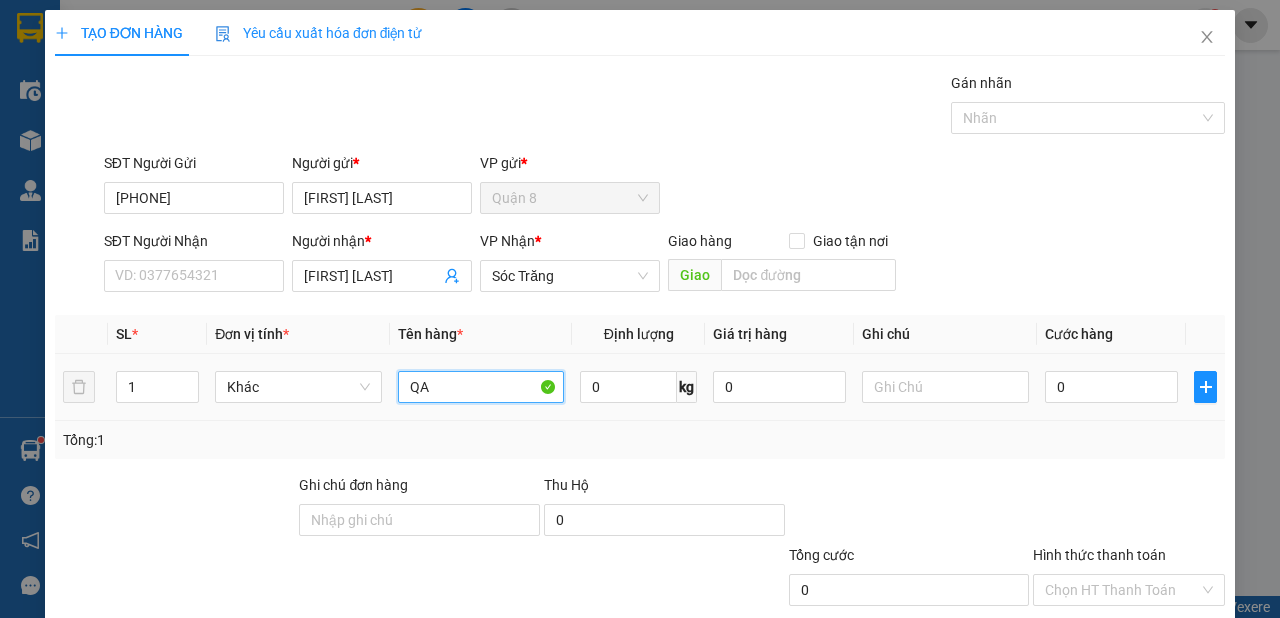 type on "QA" 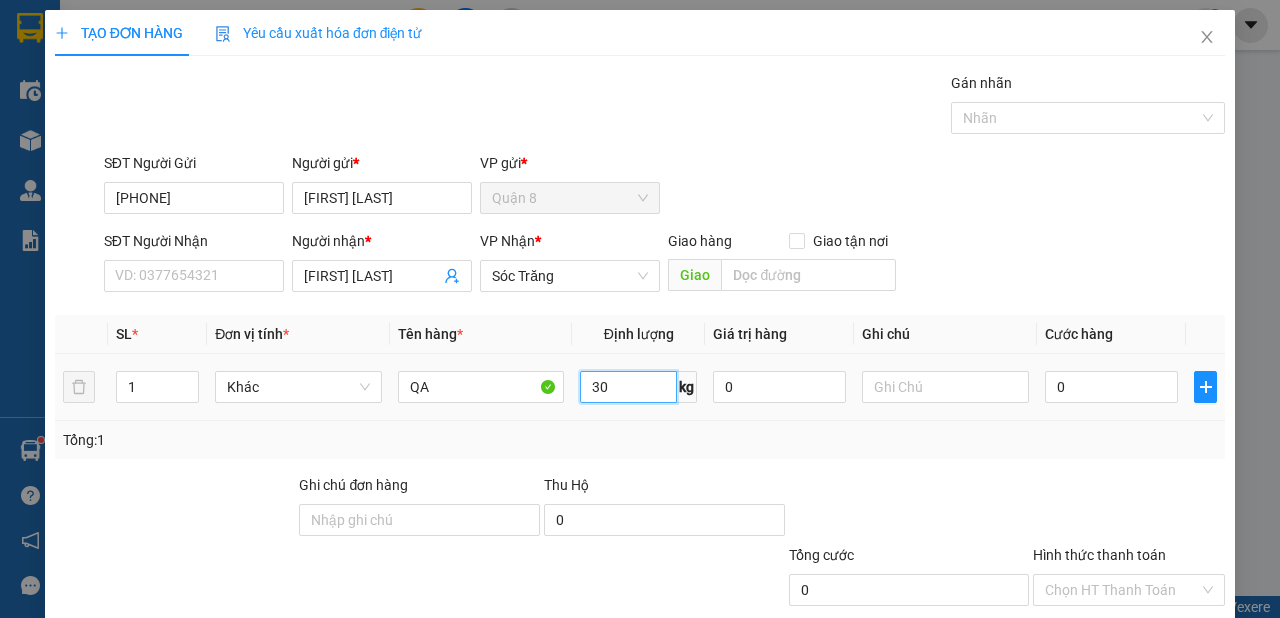 type on "30" 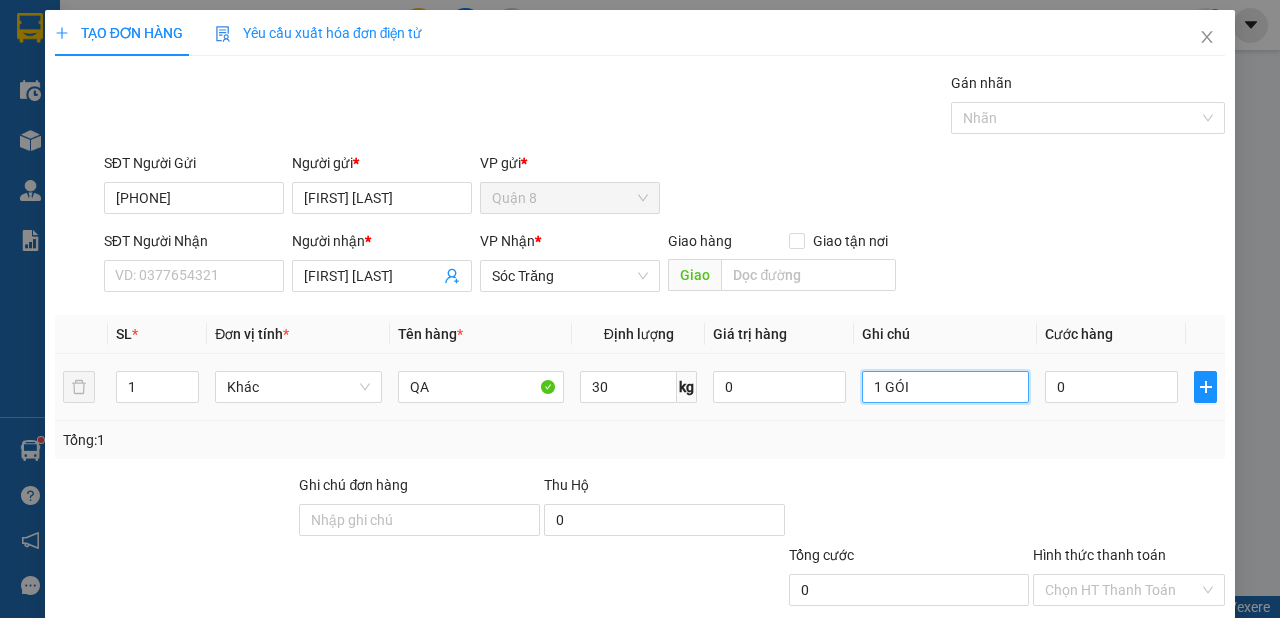 scroll, scrollTop: 120, scrollLeft: 0, axis: vertical 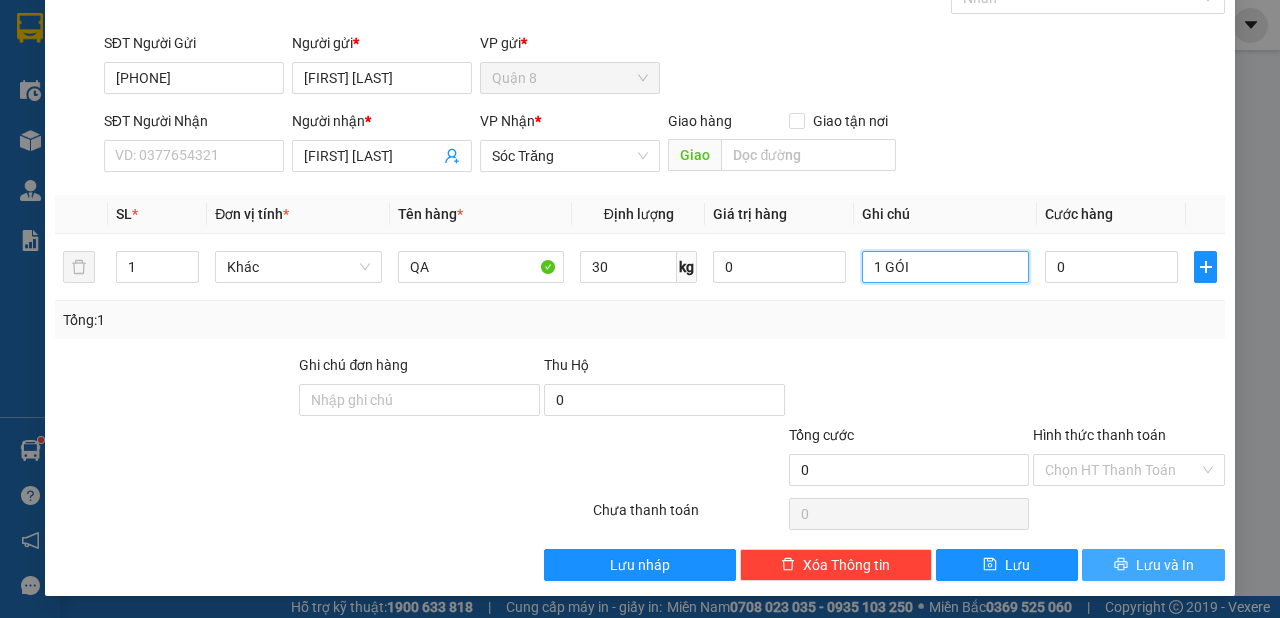 type on "1 GÓI" 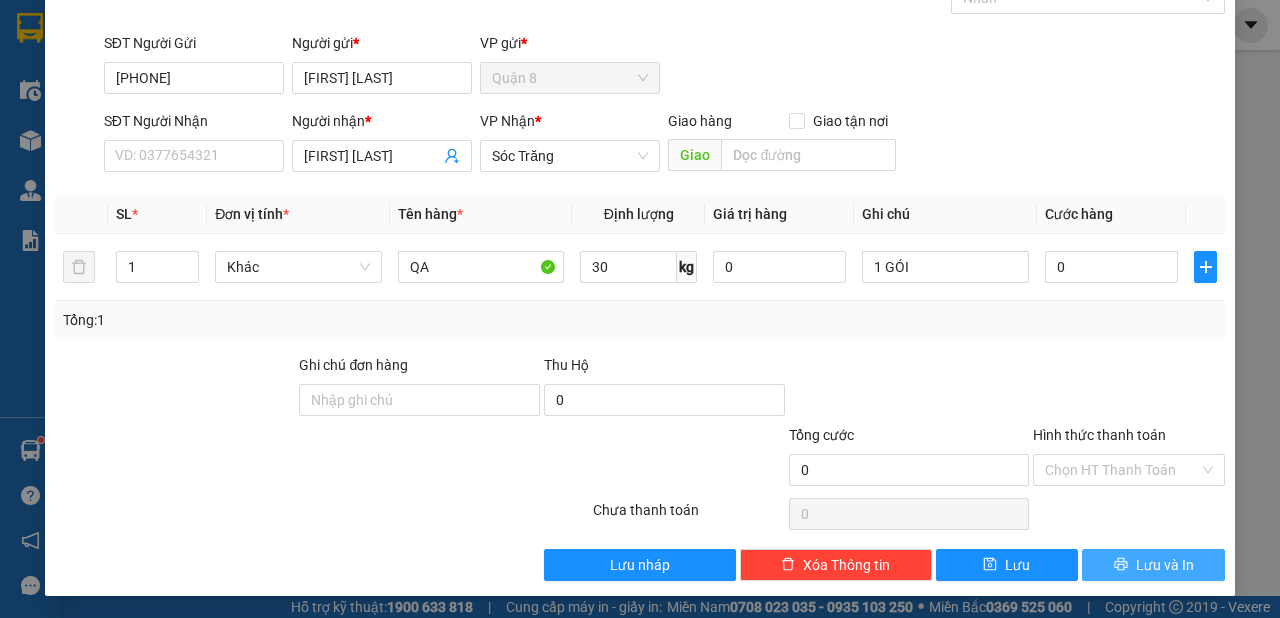 click on "Lưu và In" at bounding box center (1165, 565) 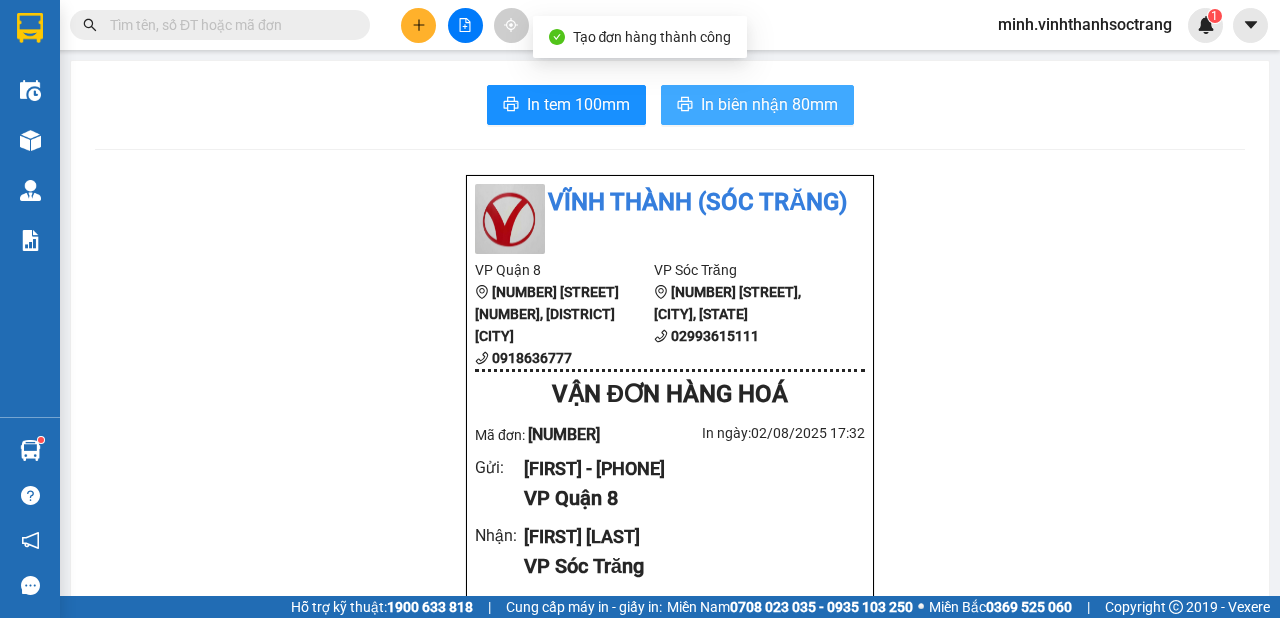click on "In biên nhận 80mm" at bounding box center [757, 105] 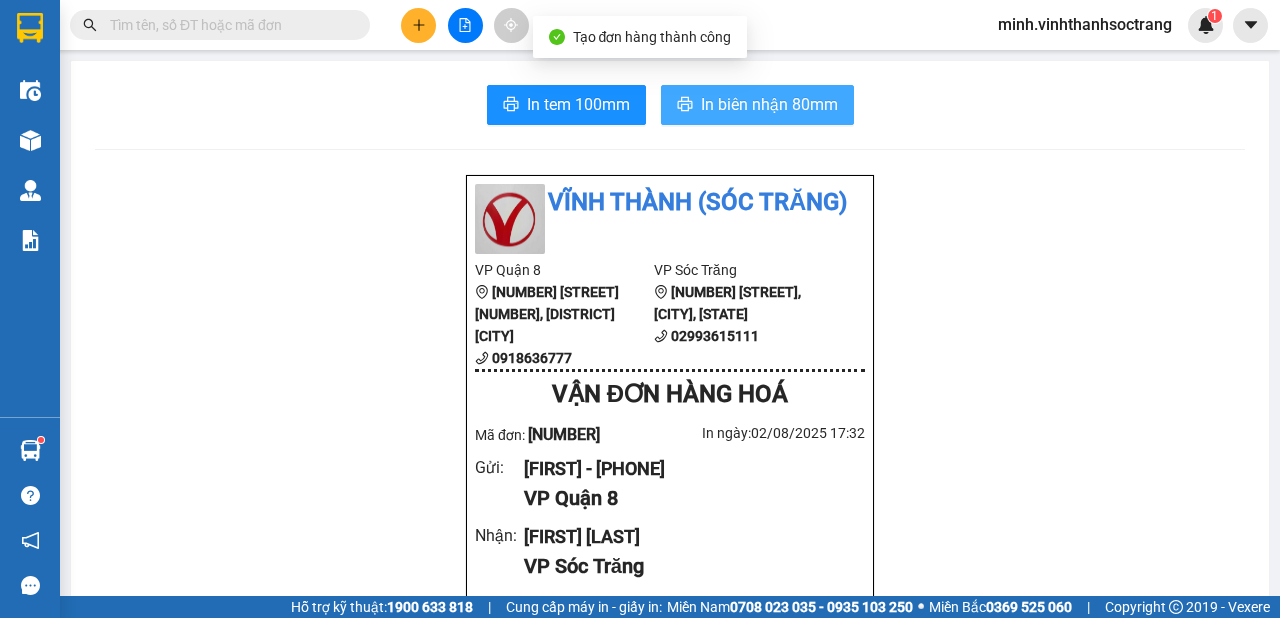 scroll, scrollTop: 0, scrollLeft: 0, axis: both 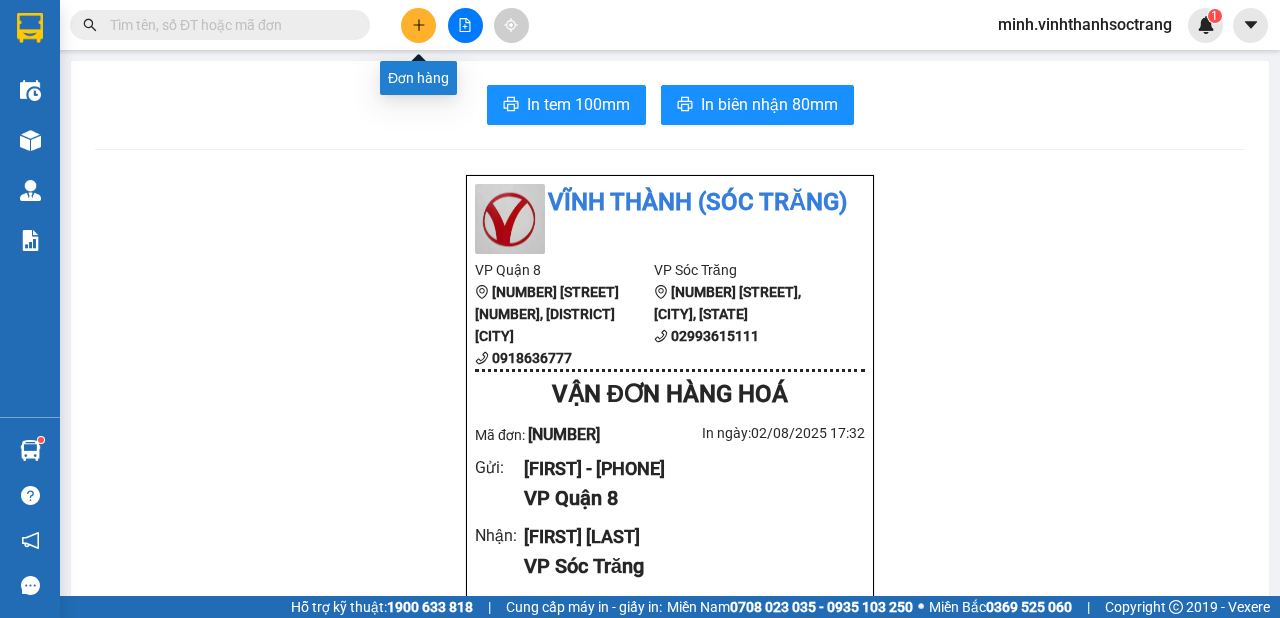click 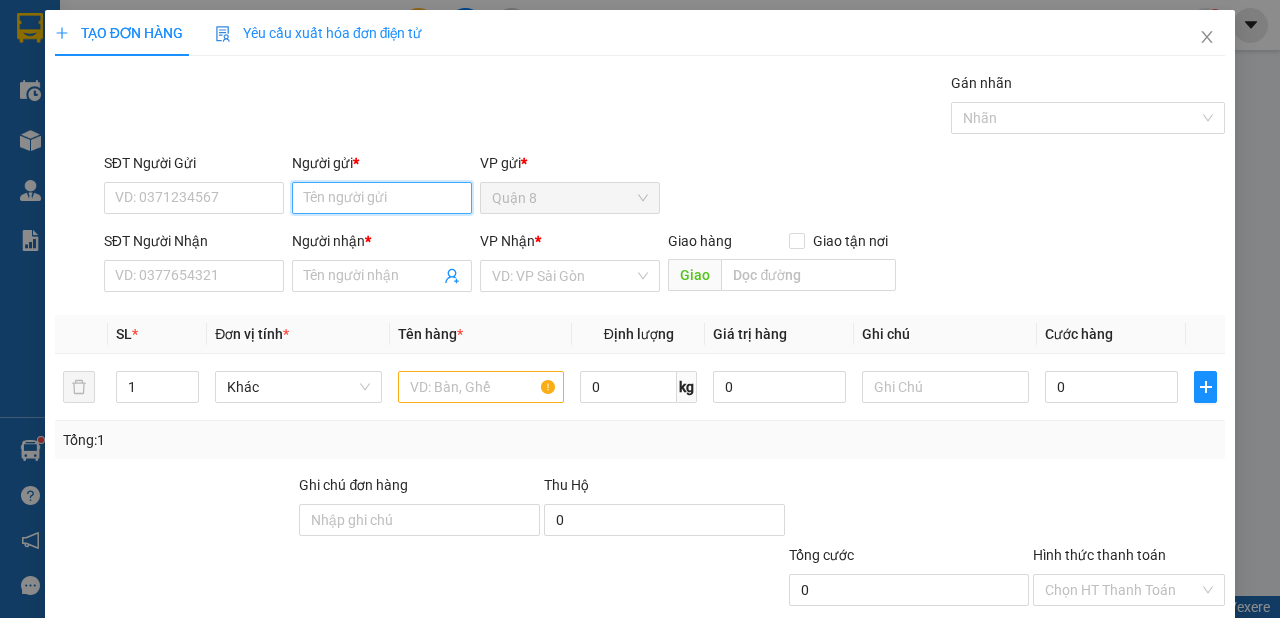 click on "Người gửi  *" at bounding box center (382, 198) 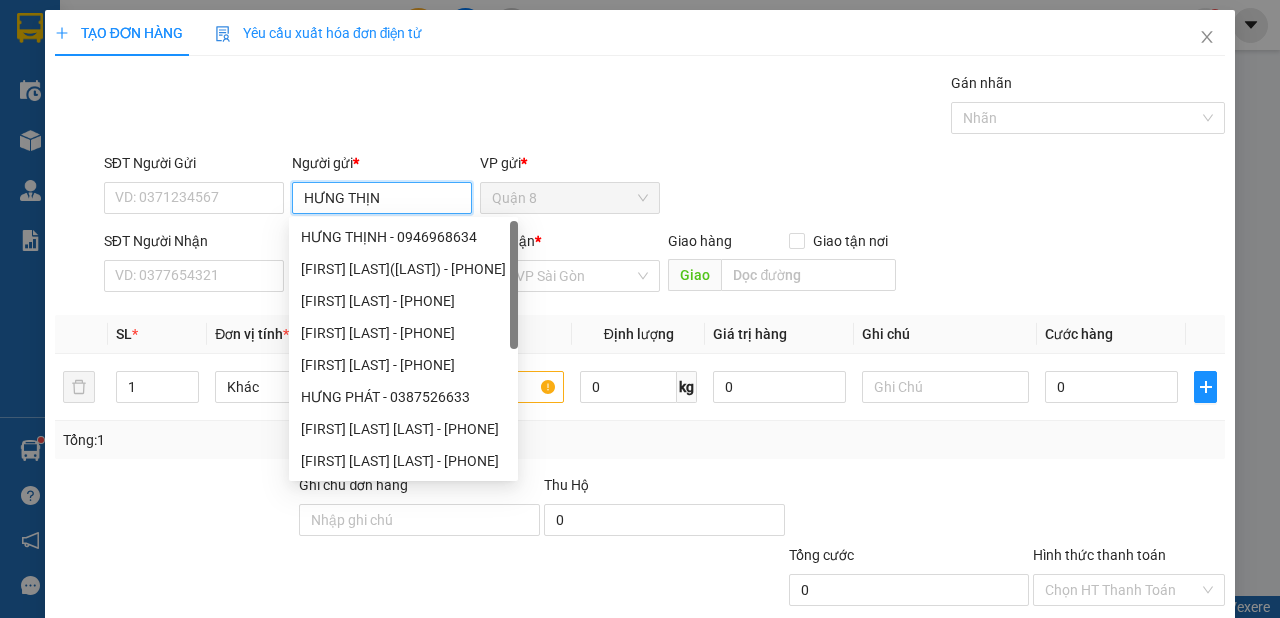 type on "HƯNG THỊNH" 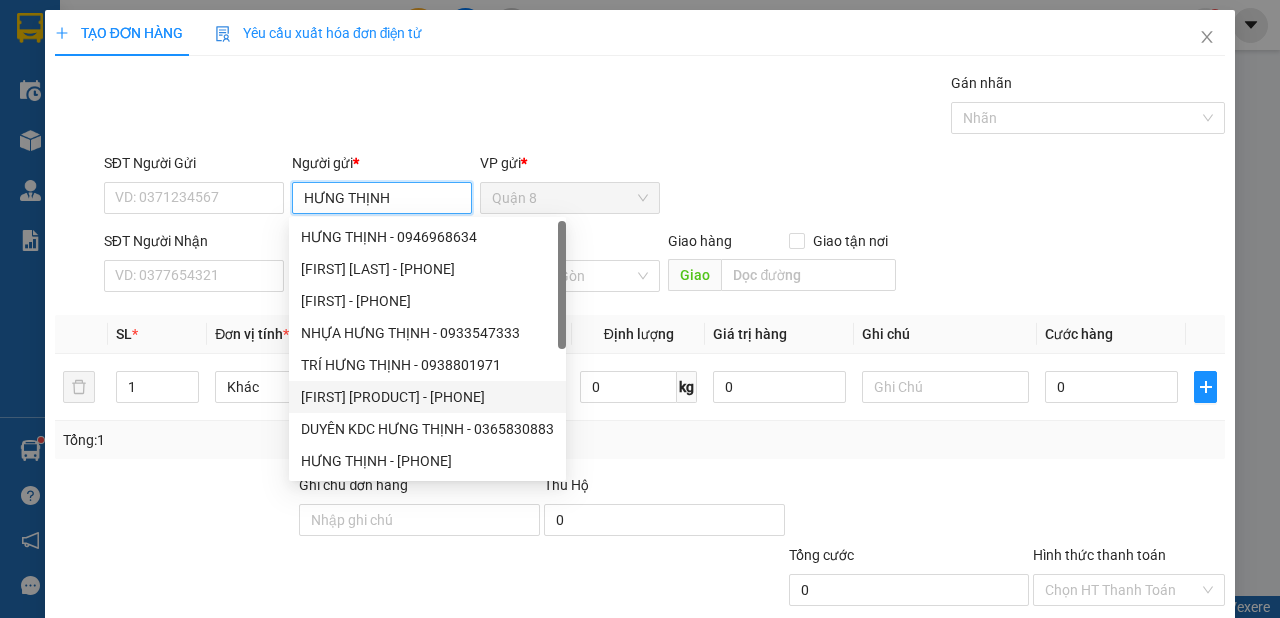 click on "[FIRST] [PRODUCT] - [PHONE]" at bounding box center [427, 397] 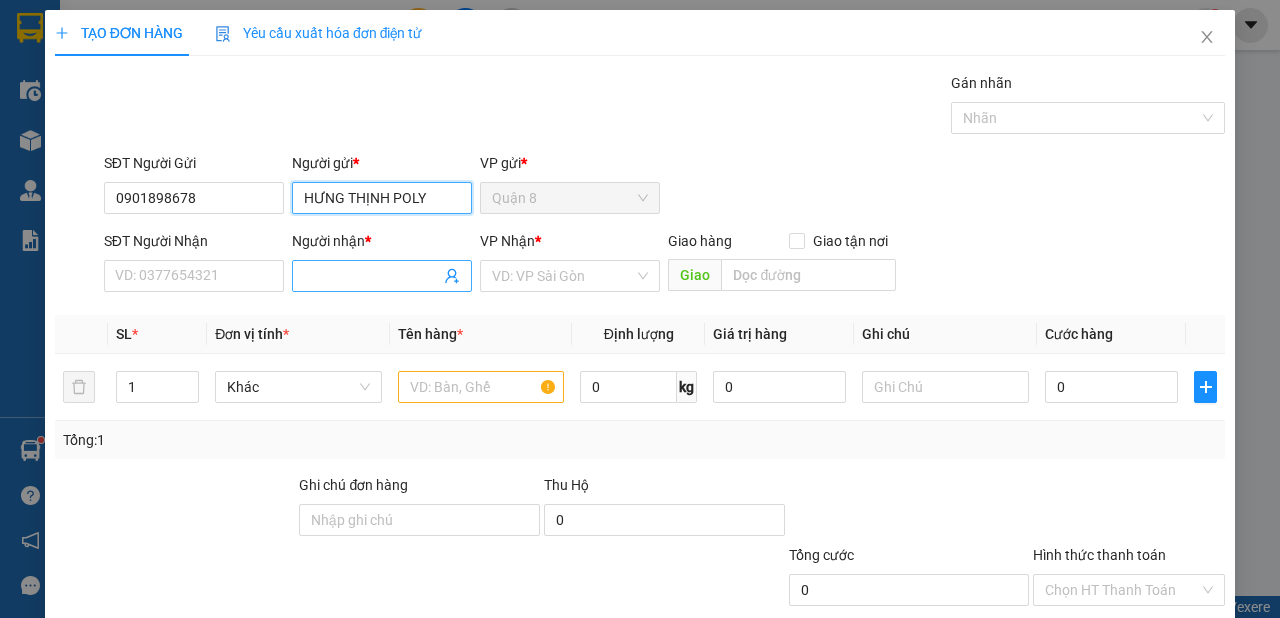 type on "HƯNG THỊNH POLY" 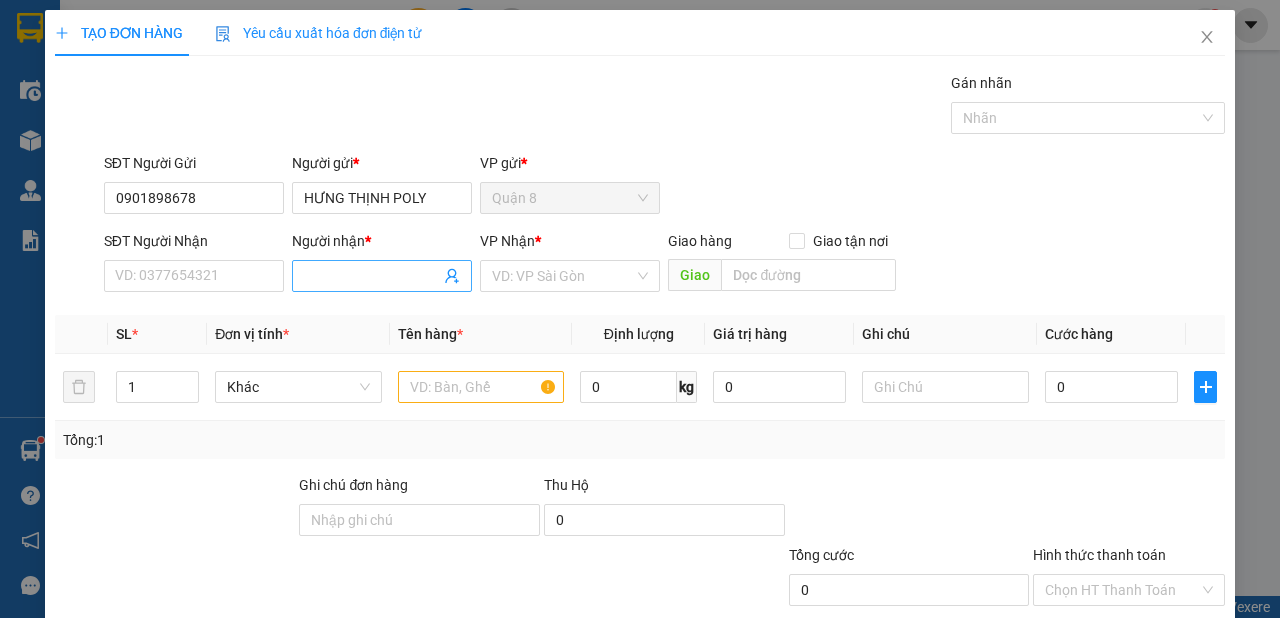 click 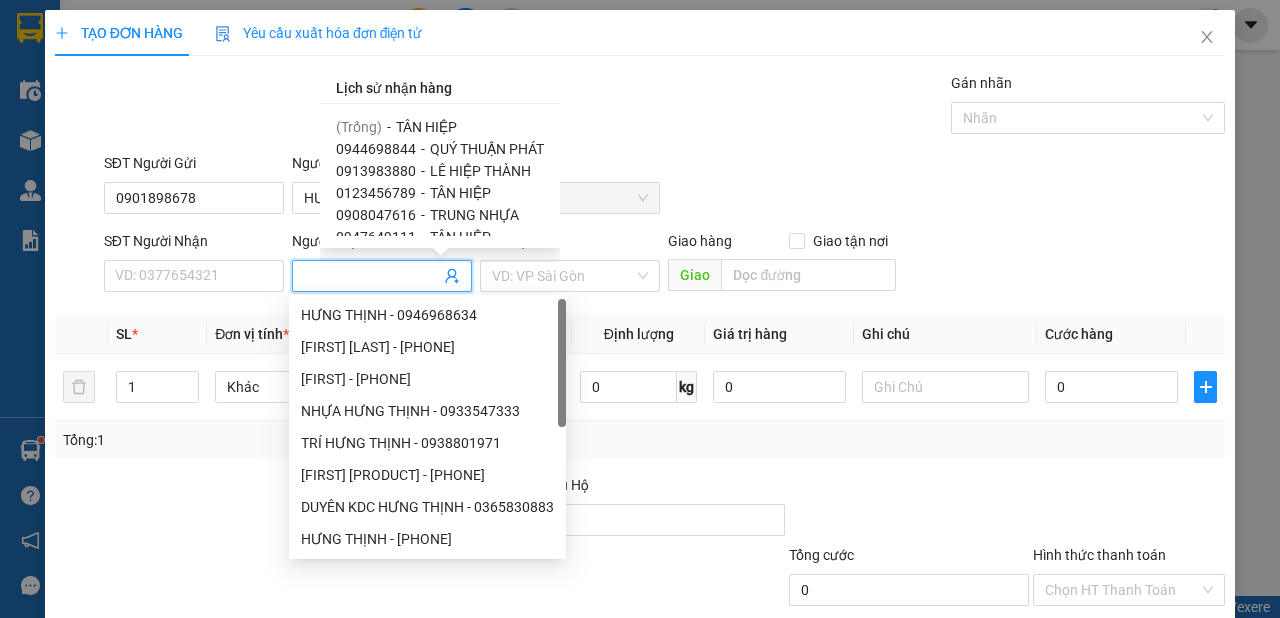 click on "QUÝ THUẬN PHÁT" at bounding box center (487, 149) 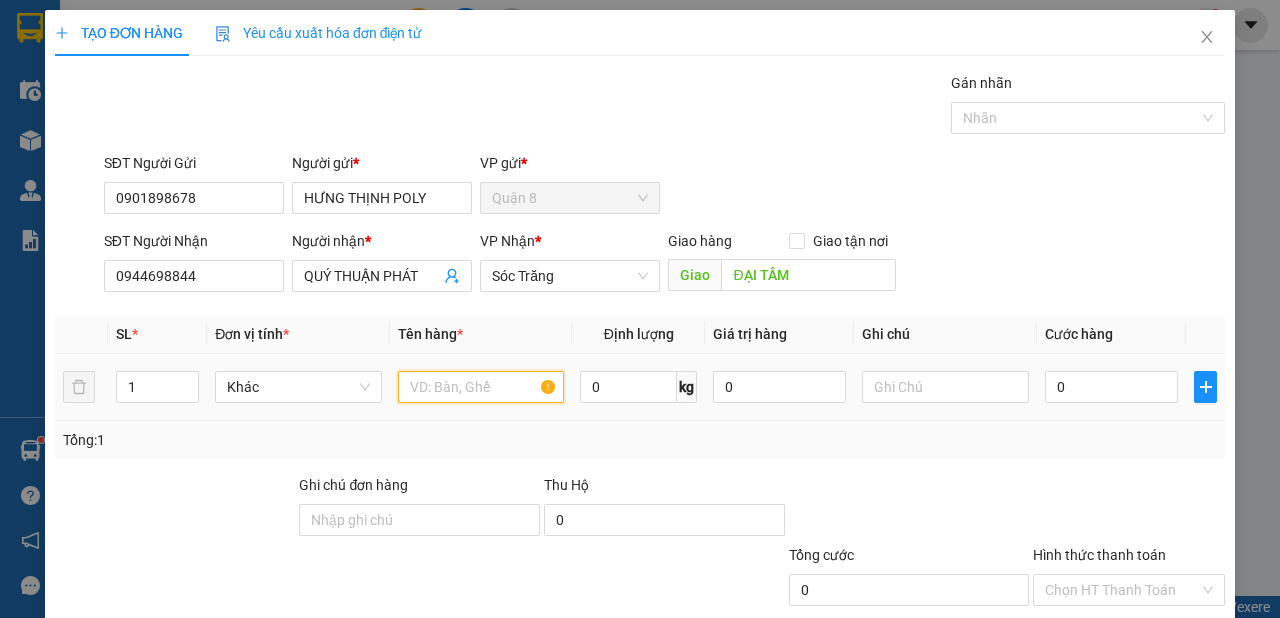 click at bounding box center (481, 387) 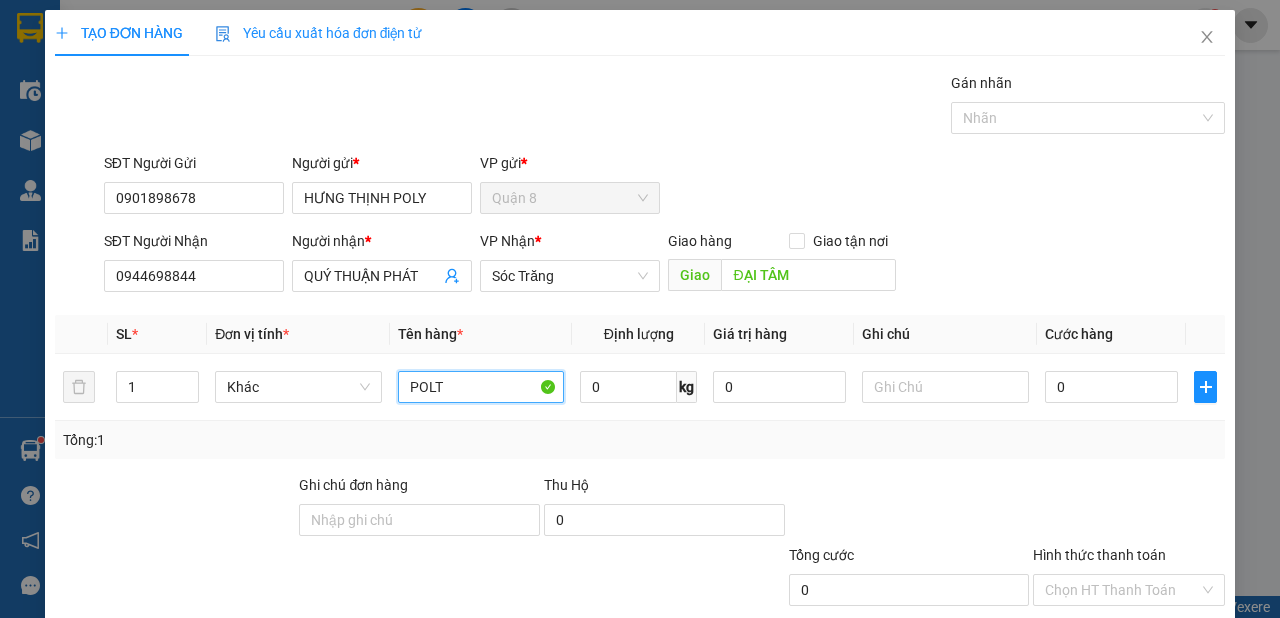 type on "POLT" 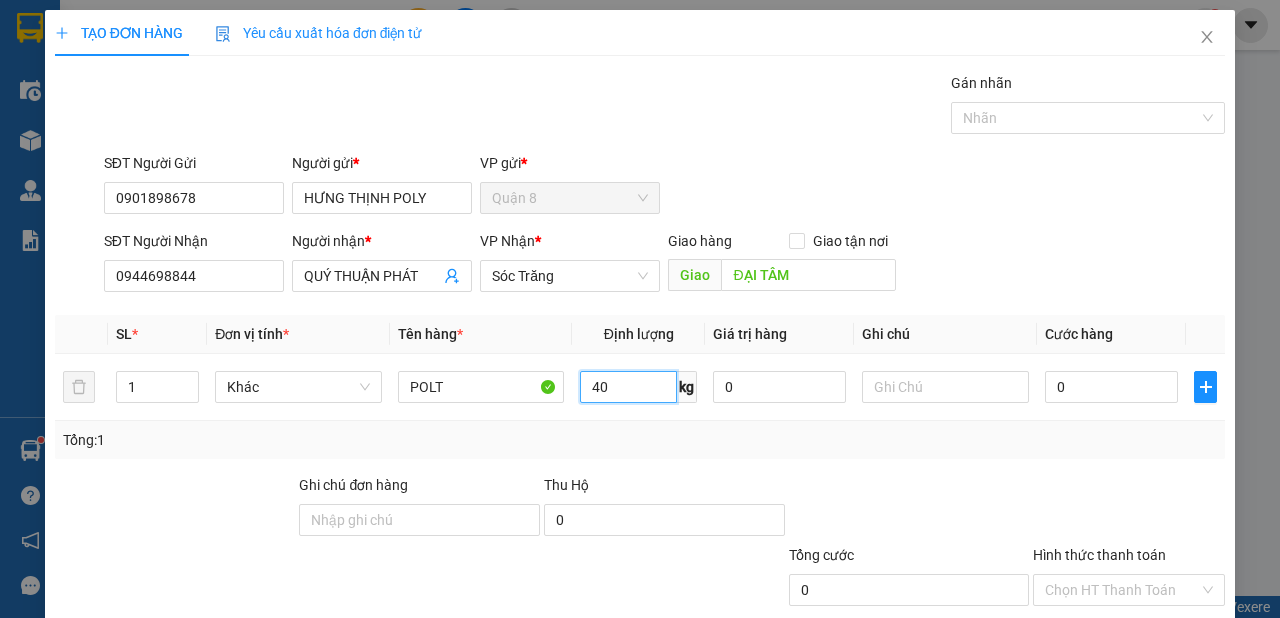 type on "40" 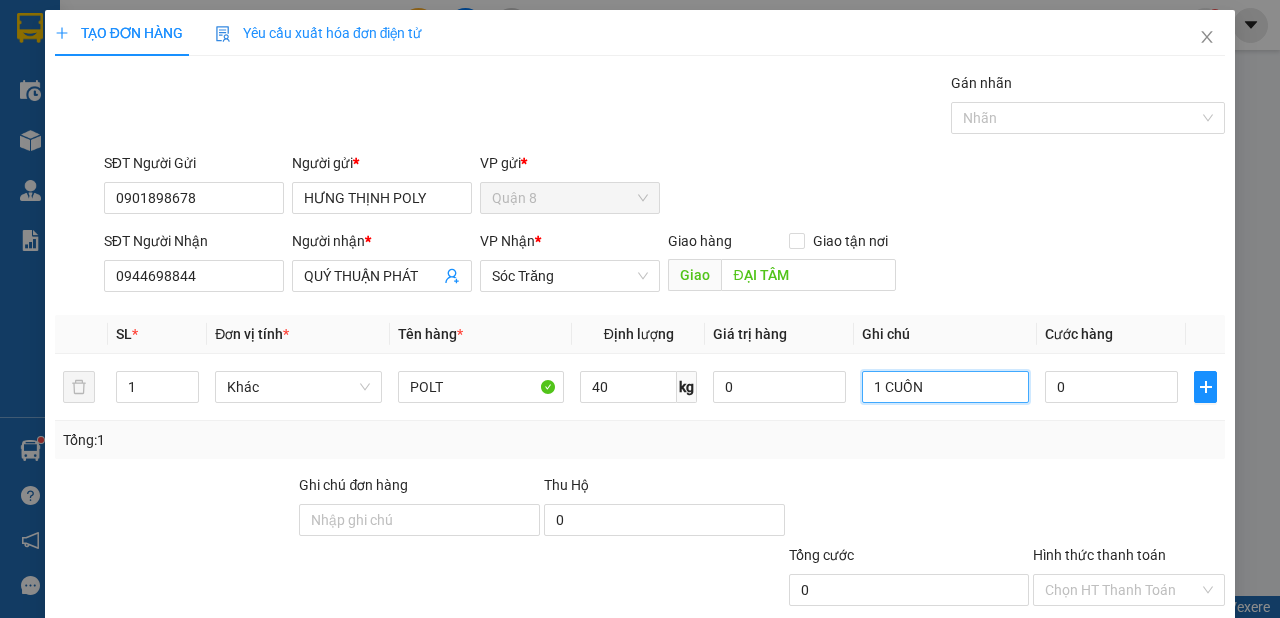 scroll, scrollTop: 120, scrollLeft: 0, axis: vertical 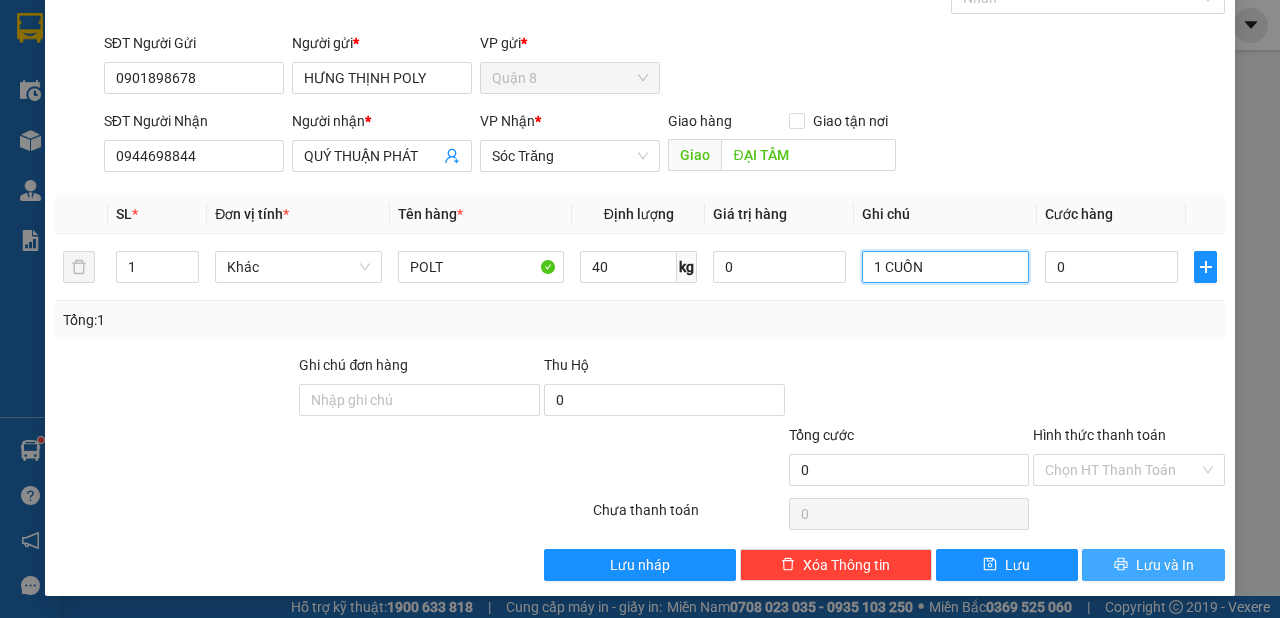 type on "1 CUỒN" 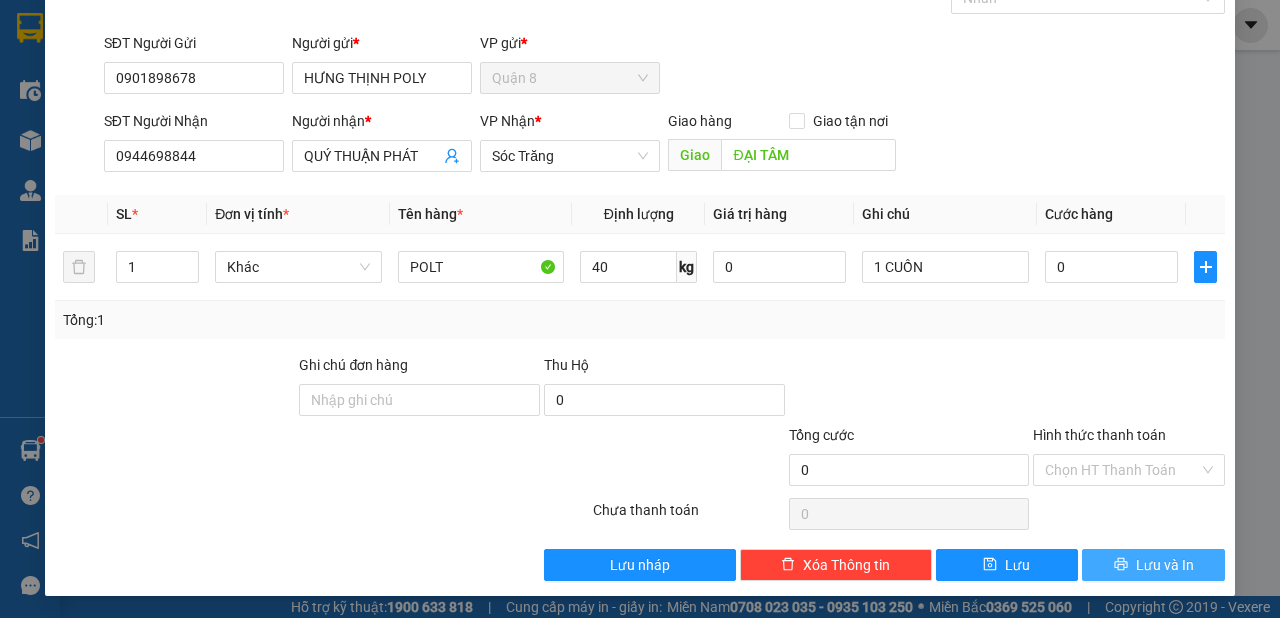 click on "Lưu và In" at bounding box center (1165, 565) 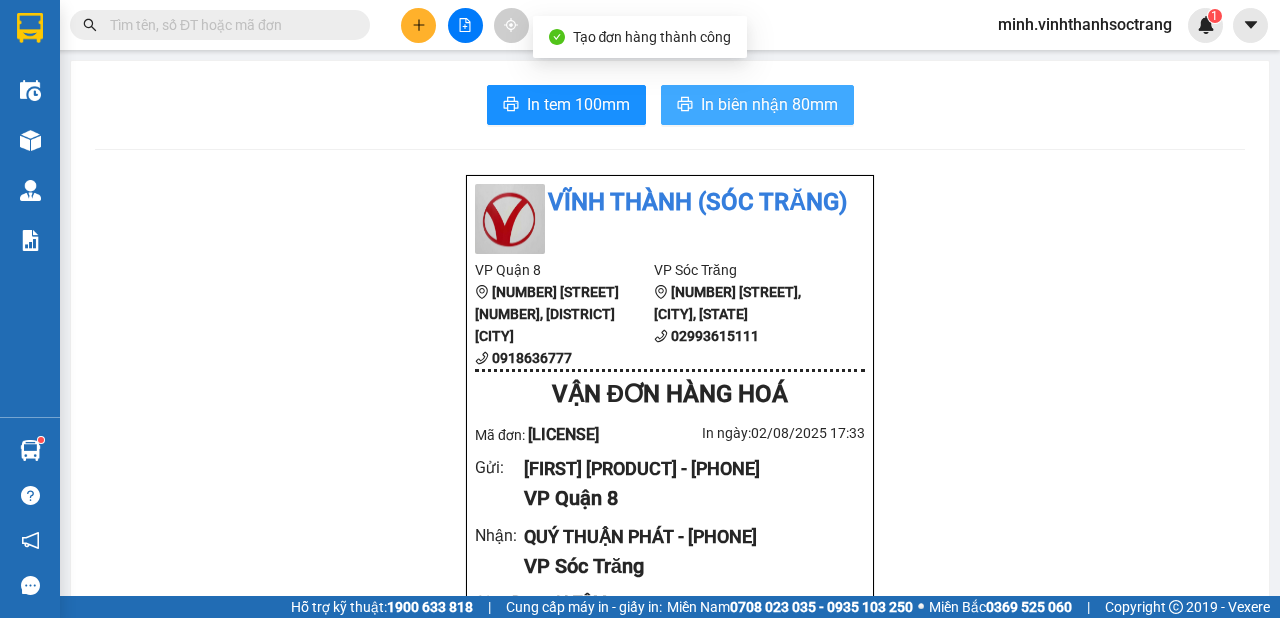 click on "In biên nhận 80mm" at bounding box center [769, 104] 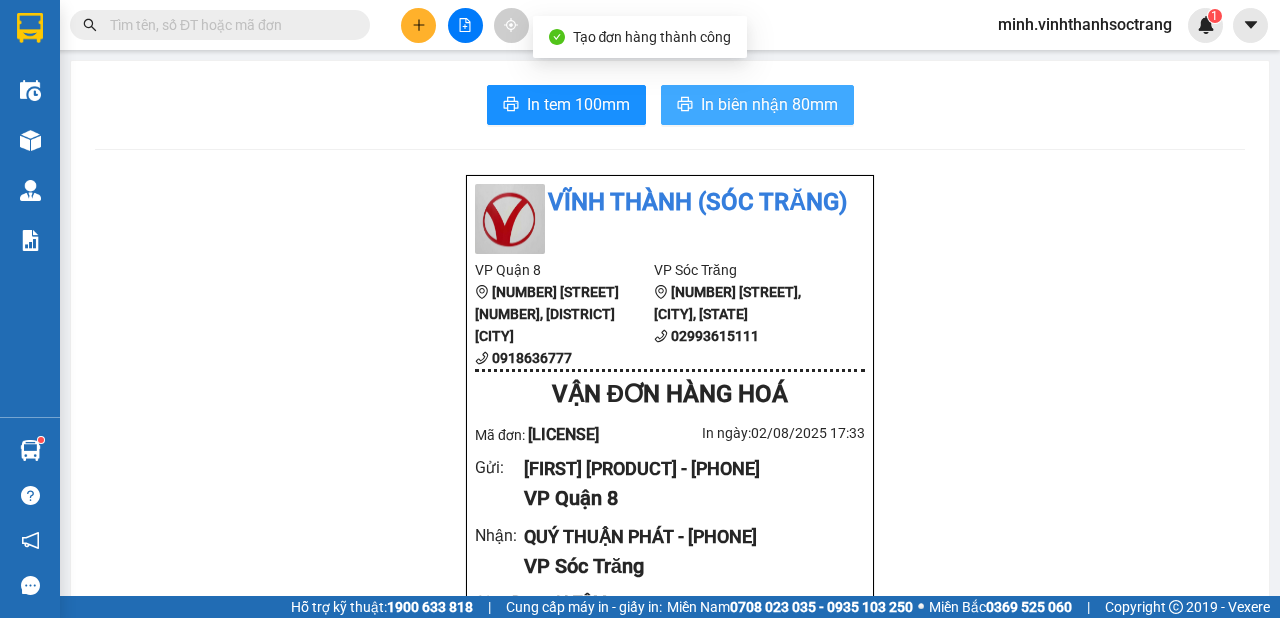 scroll, scrollTop: 0, scrollLeft: 0, axis: both 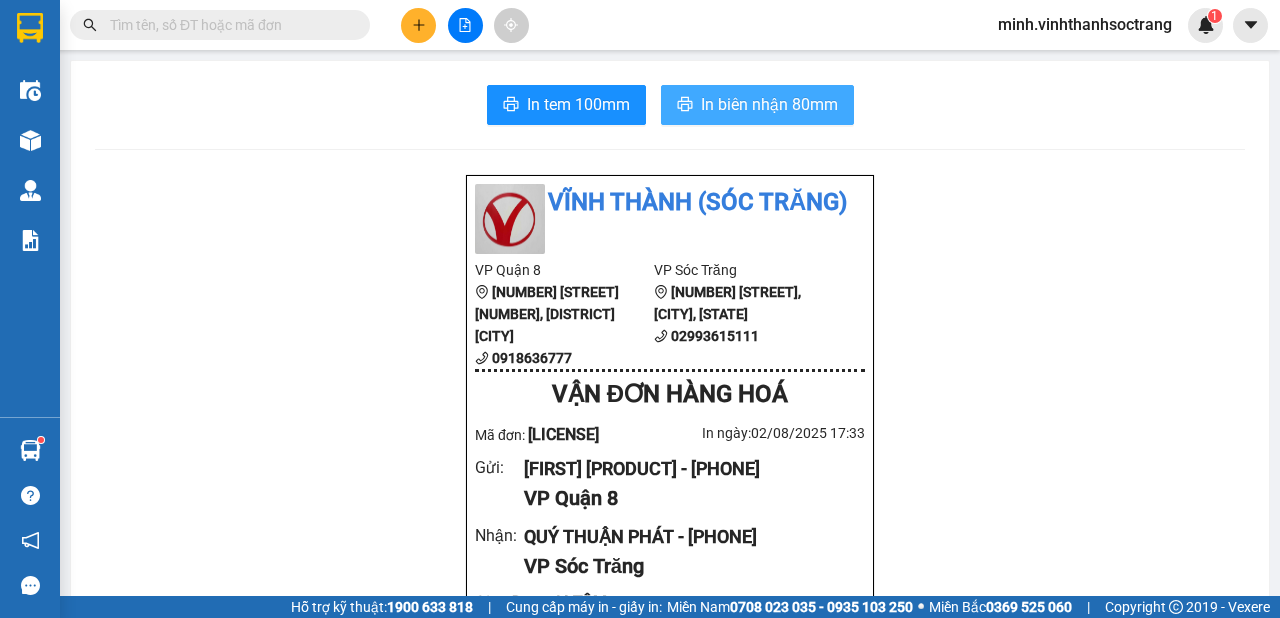 click on "In biên nhận 80mm" at bounding box center (769, 104) 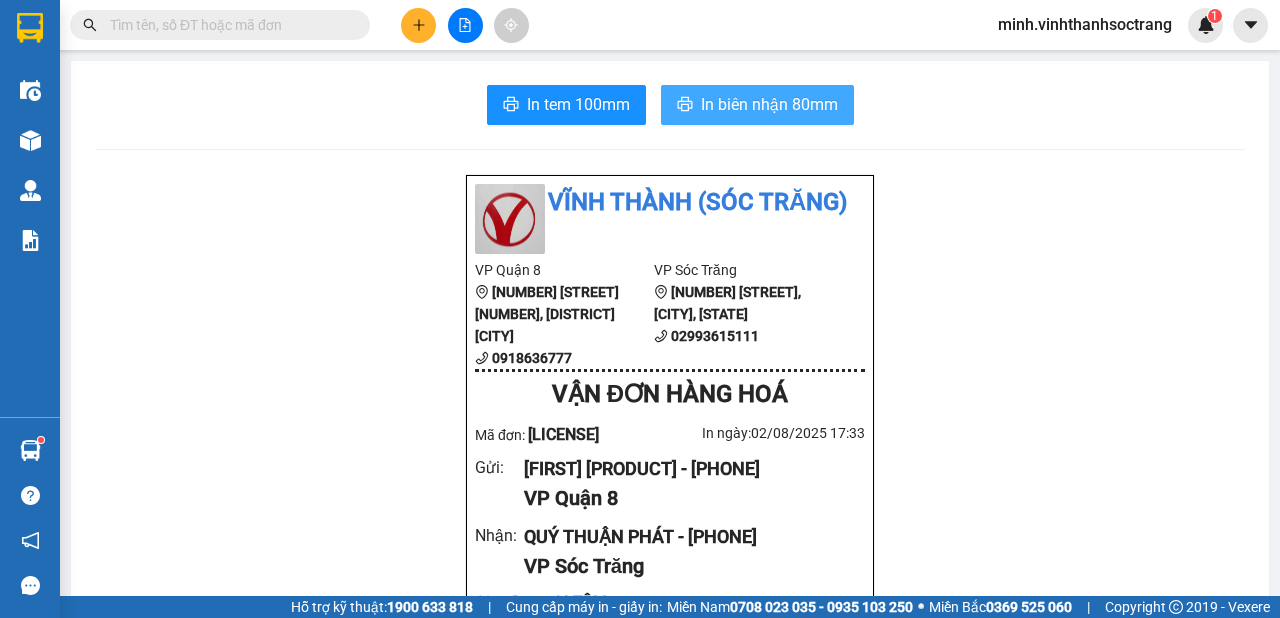 scroll, scrollTop: 0, scrollLeft: 0, axis: both 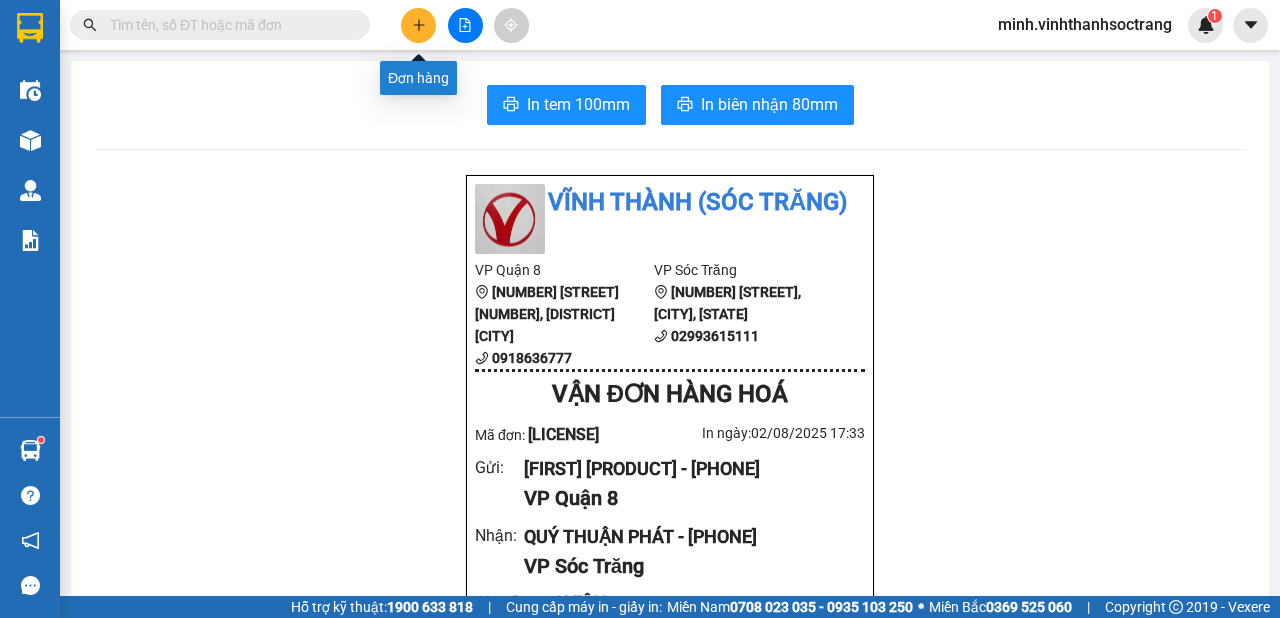 click 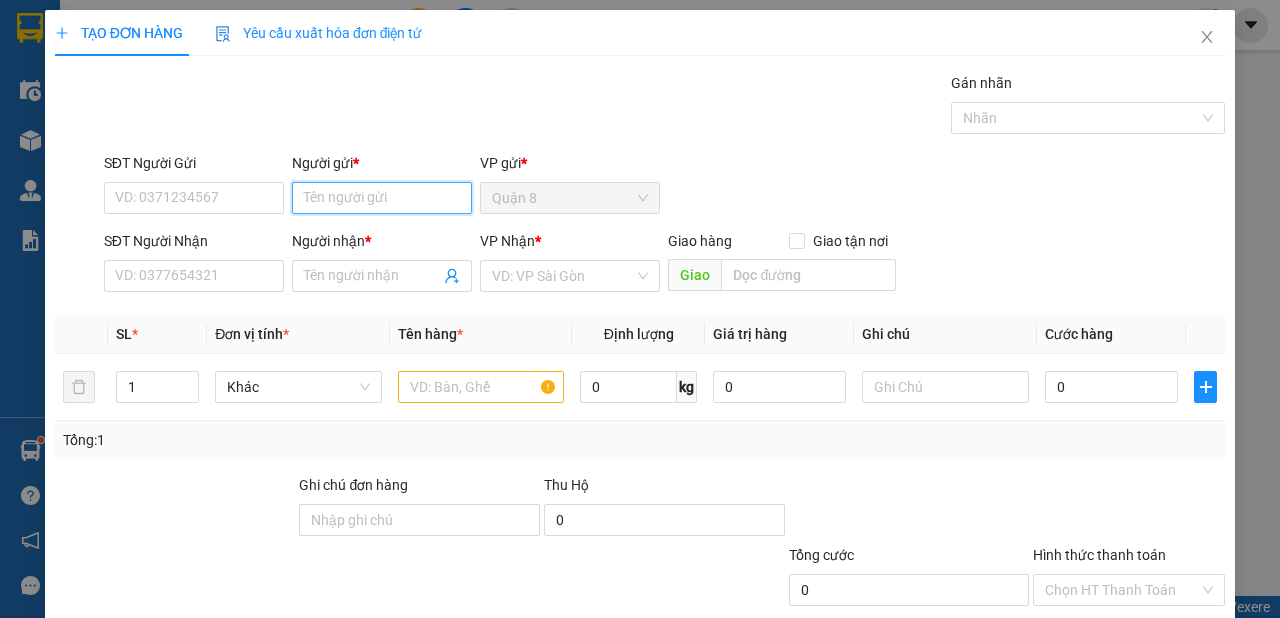 click on "Người gửi  *" at bounding box center [382, 198] 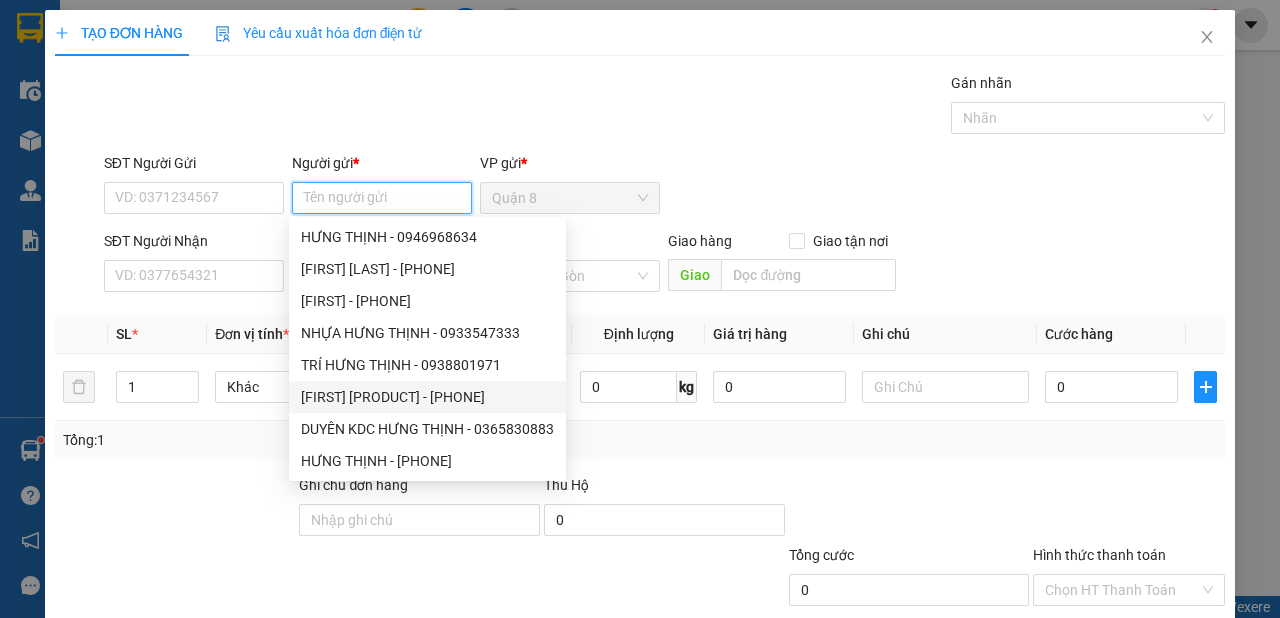 click on "[FIRST] [PRODUCT] - [PHONE]" at bounding box center (427, 397) 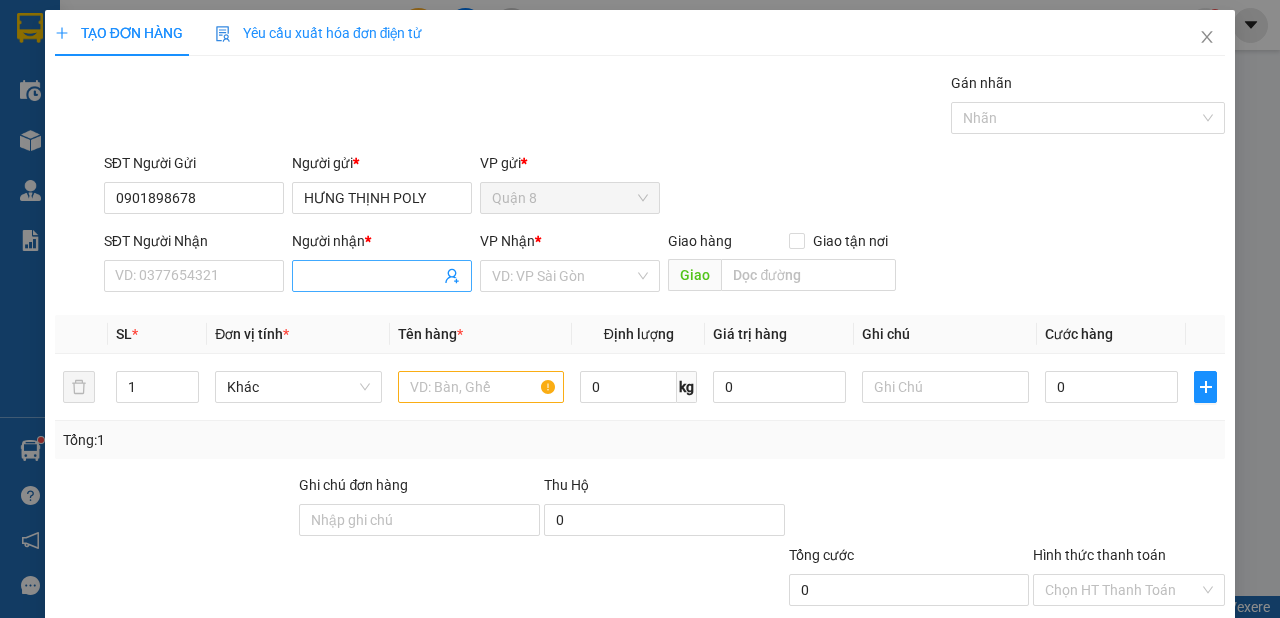 click 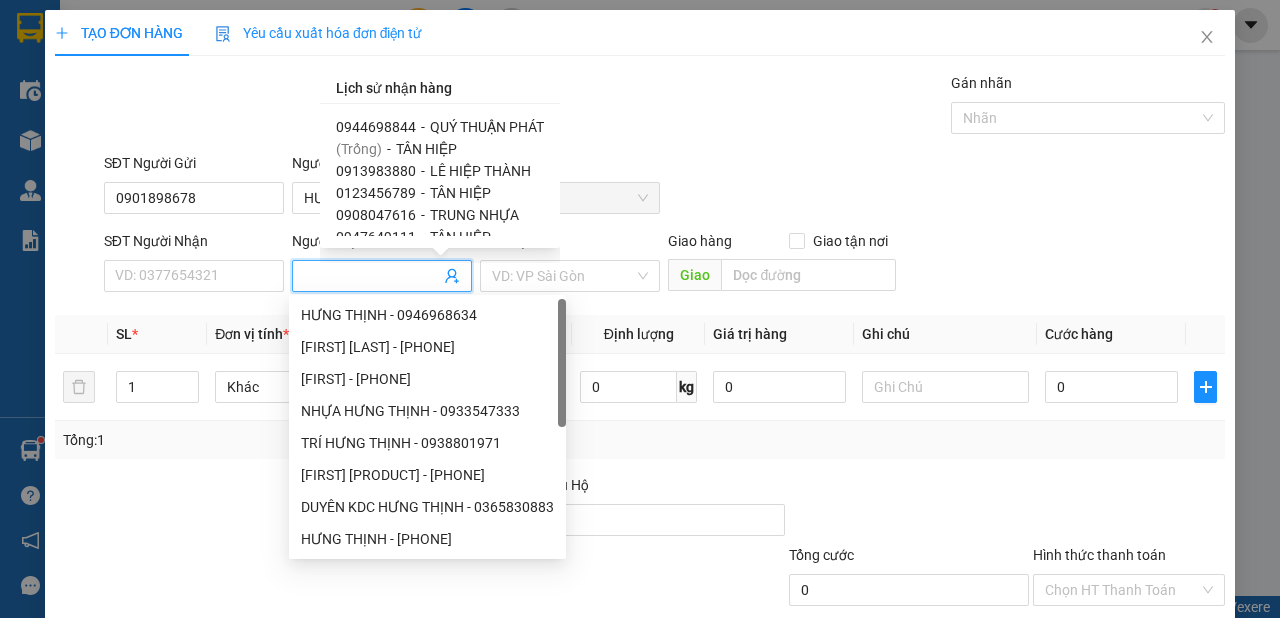 click on "LÊ HIỆP THÀNH" at bounding box center [480, 171] 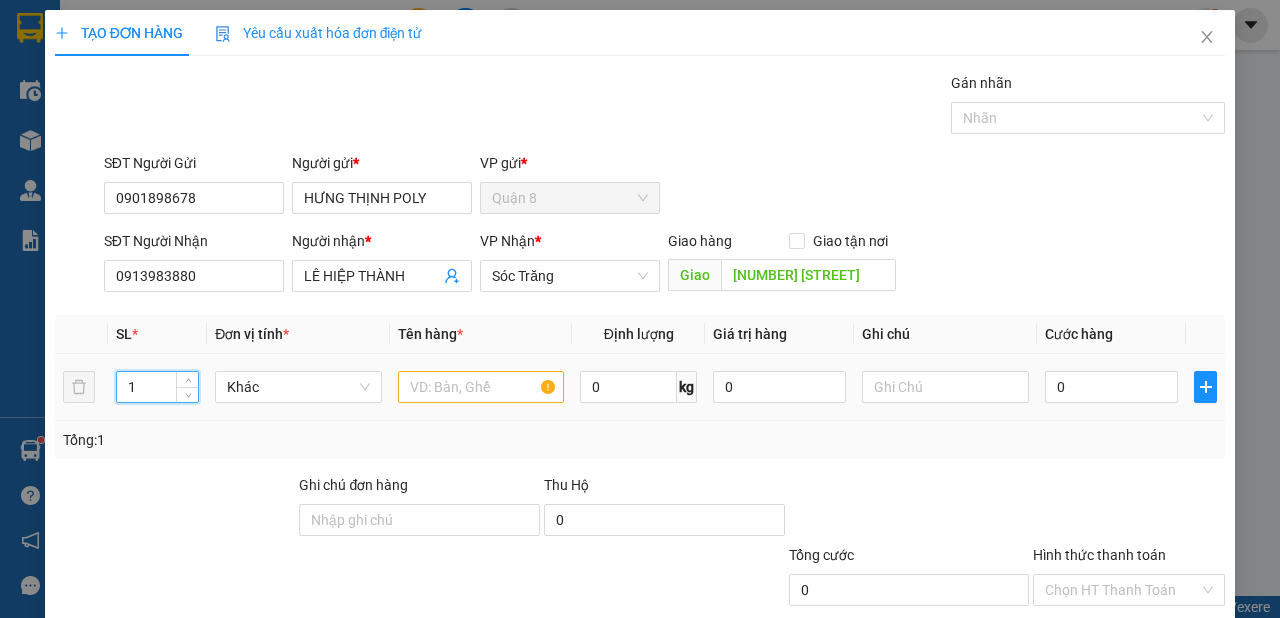 click on "1" at bounding box center (158, 387) 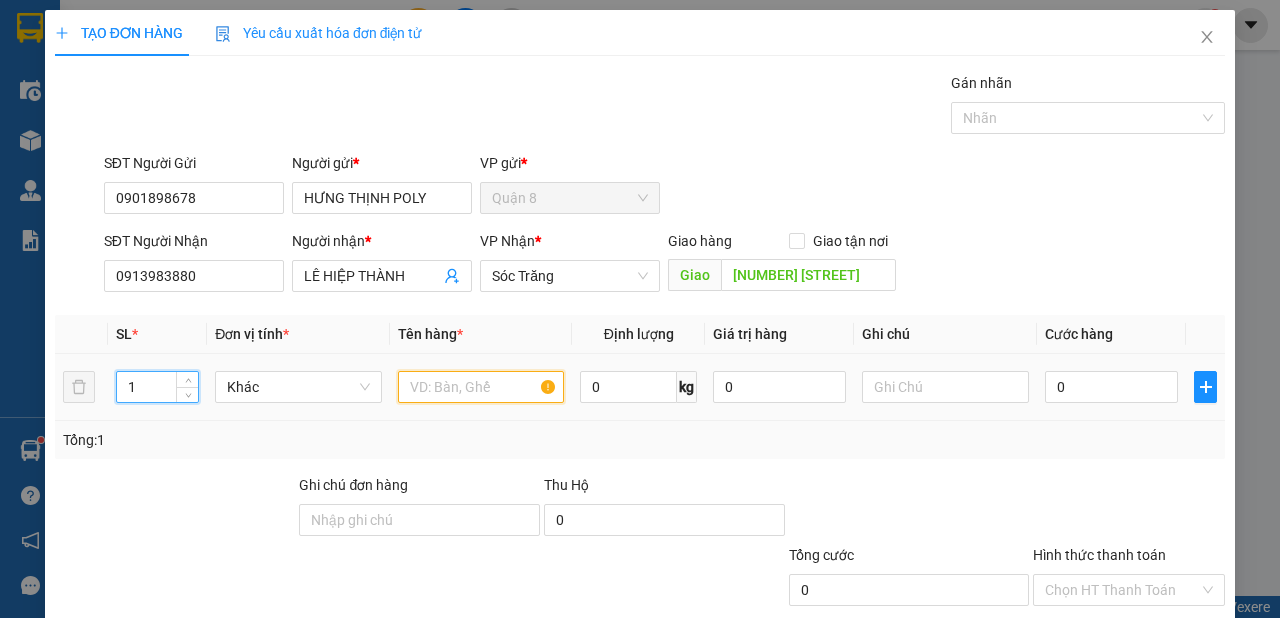 click at bounding box center (481, 387) 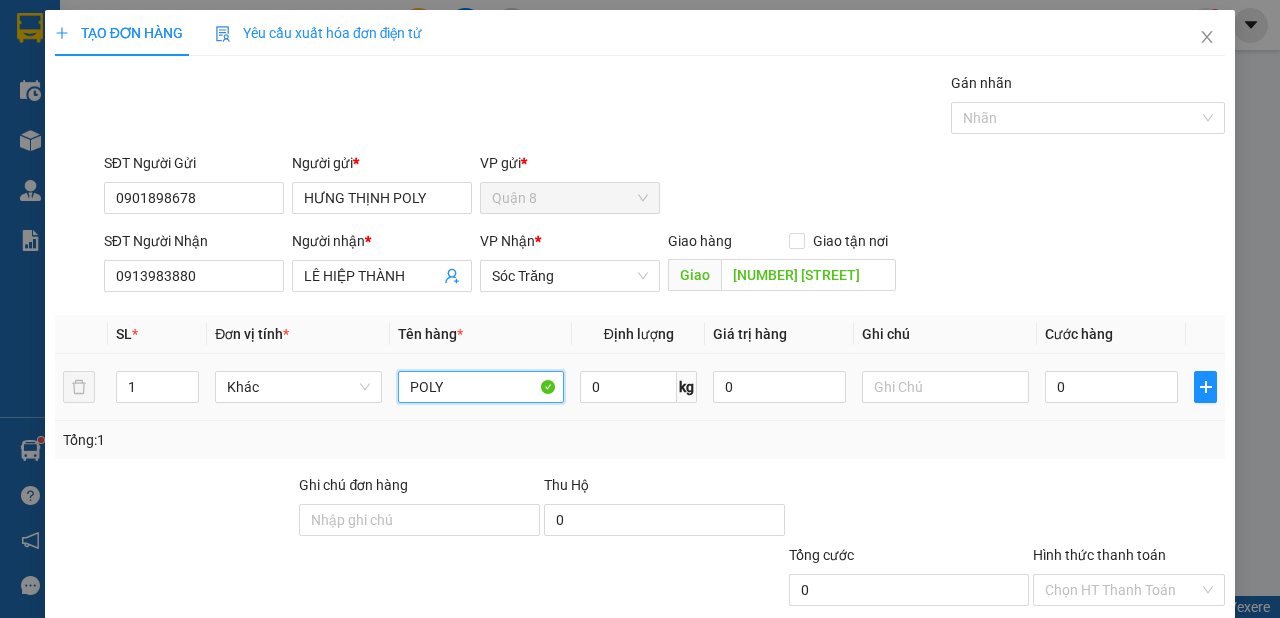 type on "POLY" 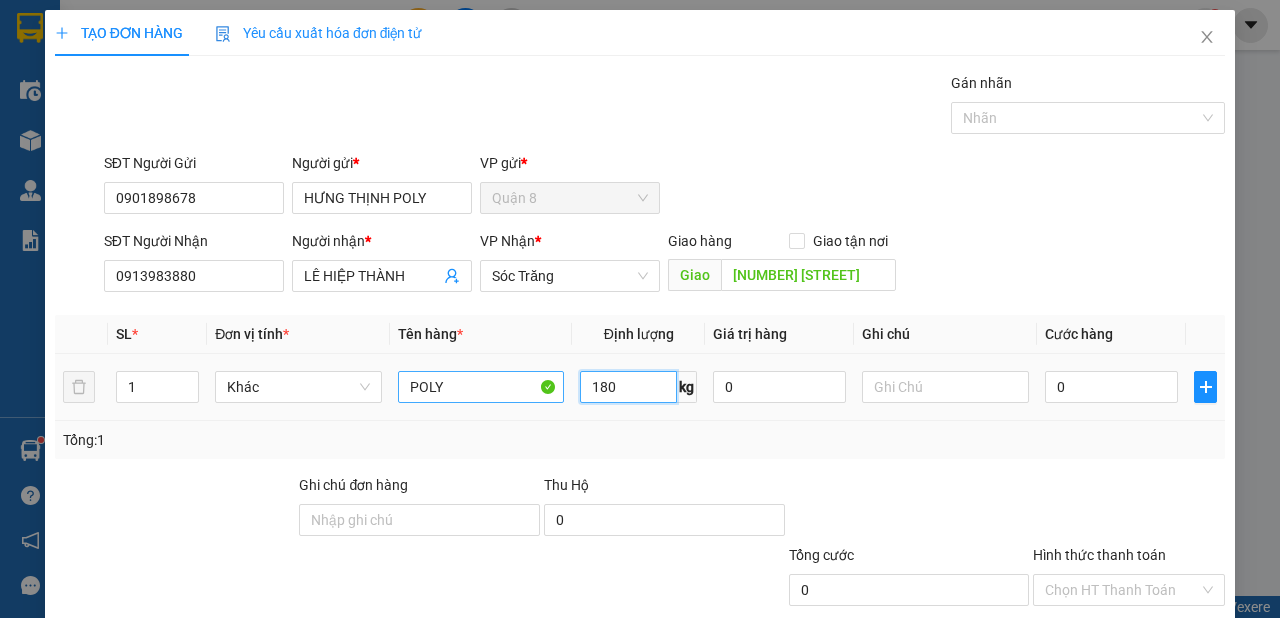 type on "180" 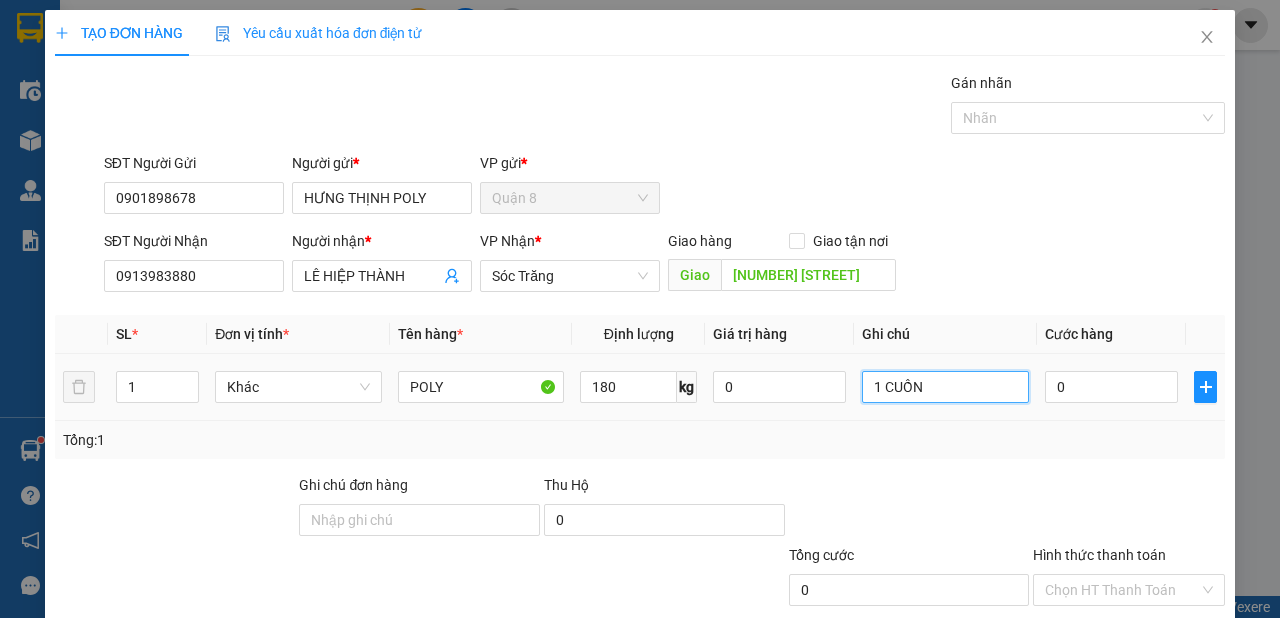 scroll, scrollTop: 120, scrollLeft: 0, axis: vertical 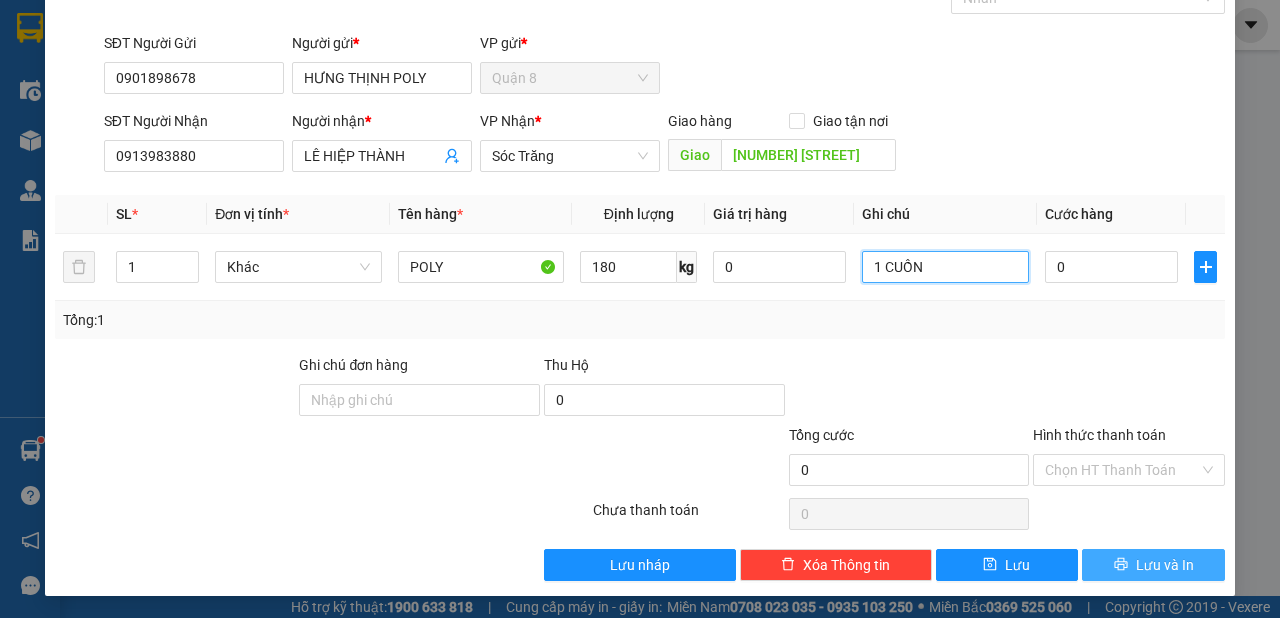 type on "1 CUỒN" 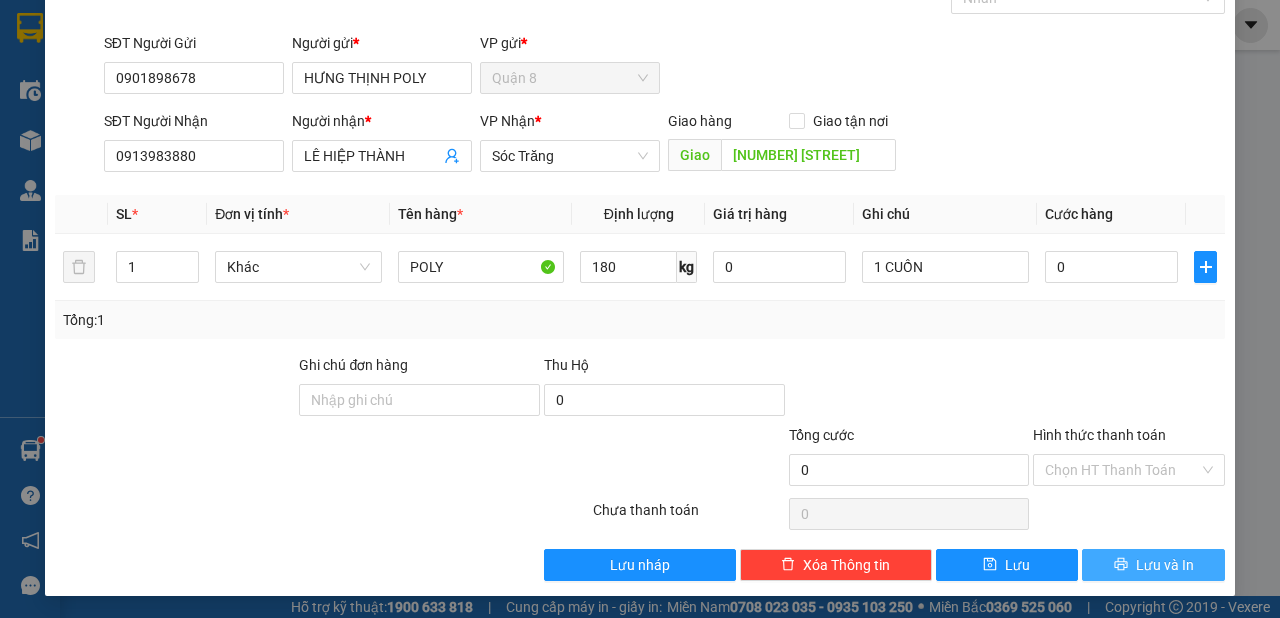 click on "Lưu và In" at bounding box center (1165, 565) 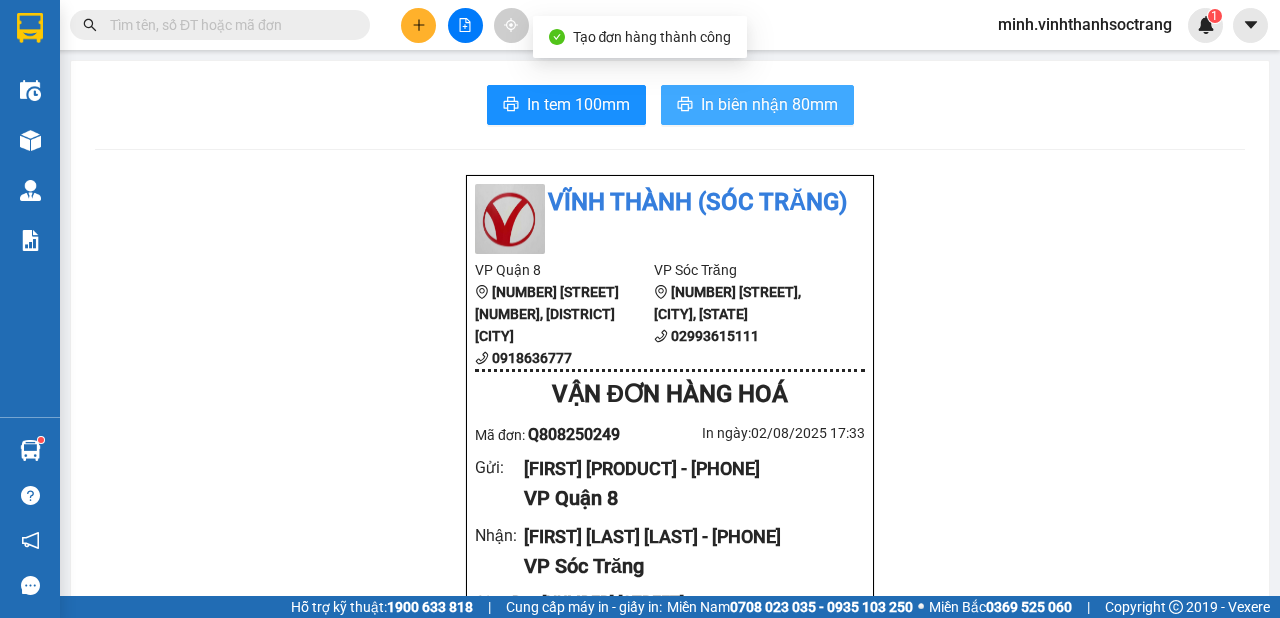 click on "In biên nhận 80mm" at bounding box center [769, 104] 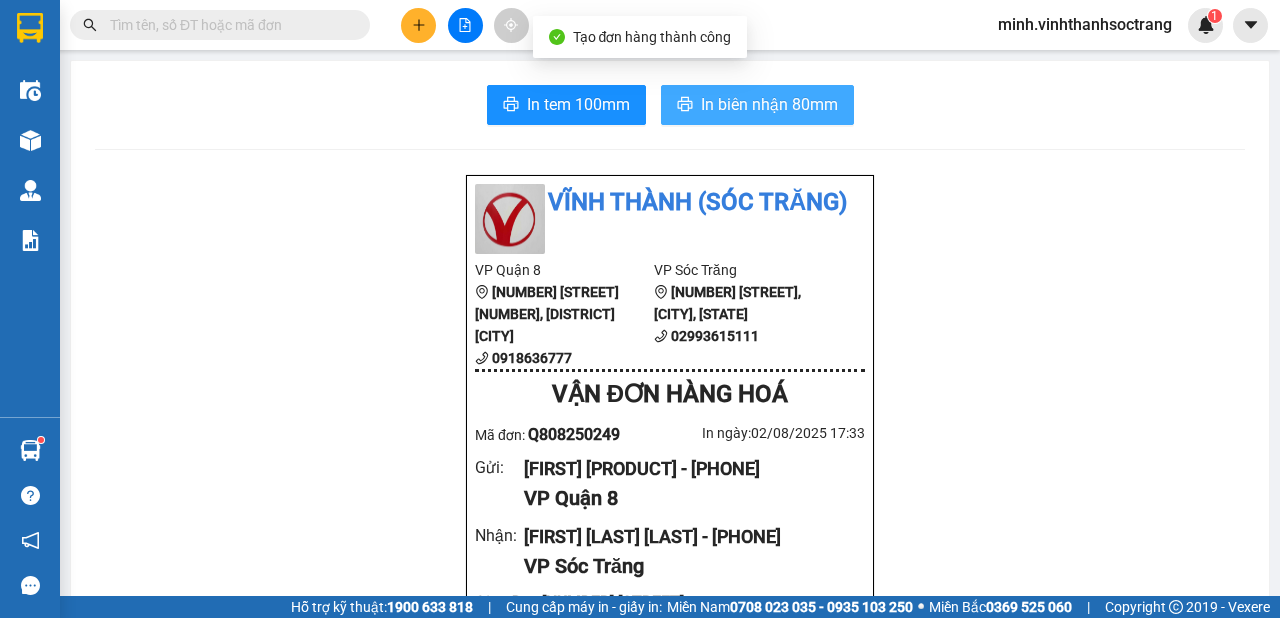 scroll, scrollTop: 0, scrollLeft: 0, axis: both 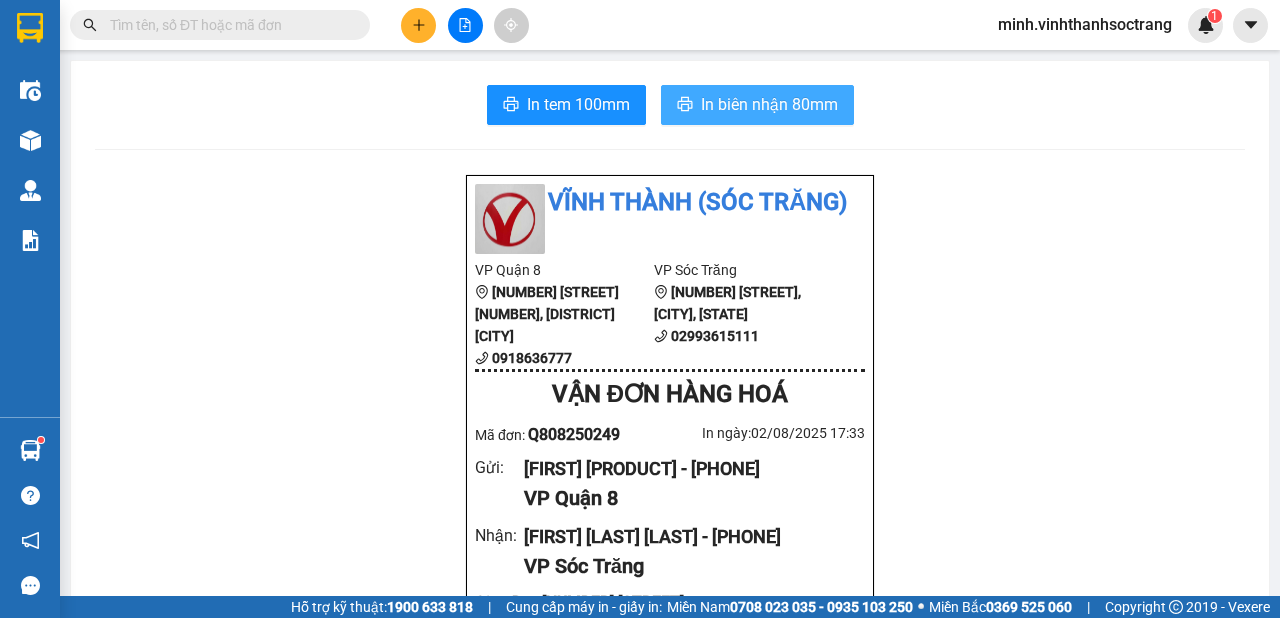 click on "In biên nhận 80mm" at bounding box center (769, 104) 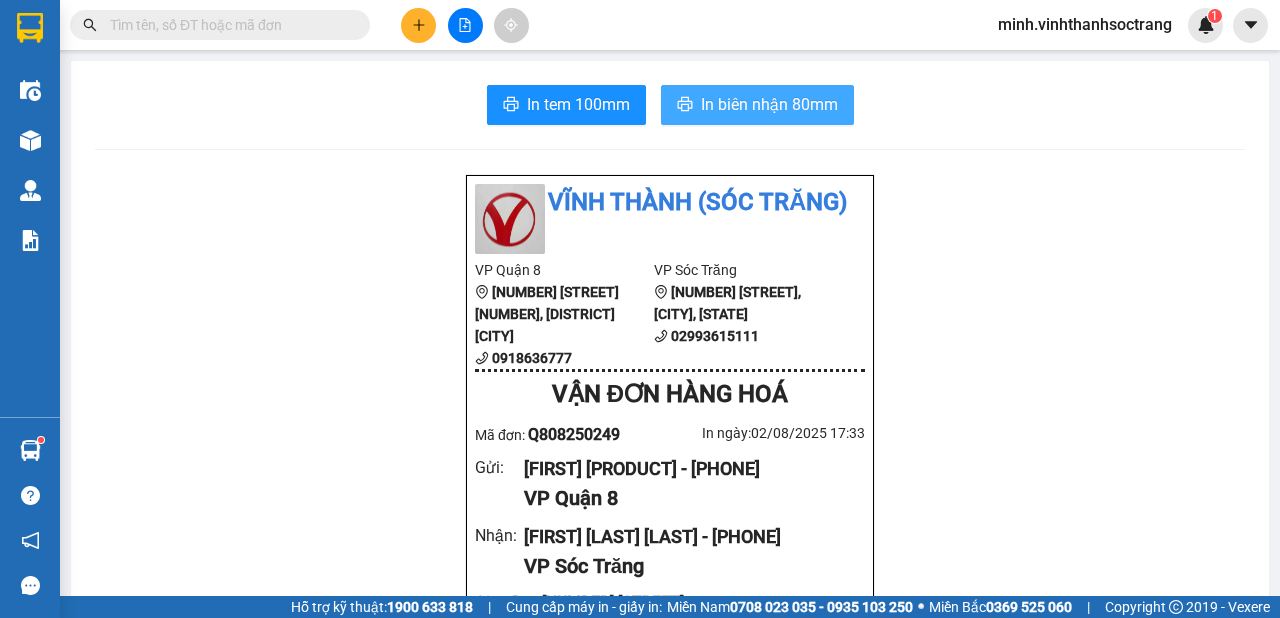 scroll, scrollTop: 0, scrollLeft: 0, axis: both 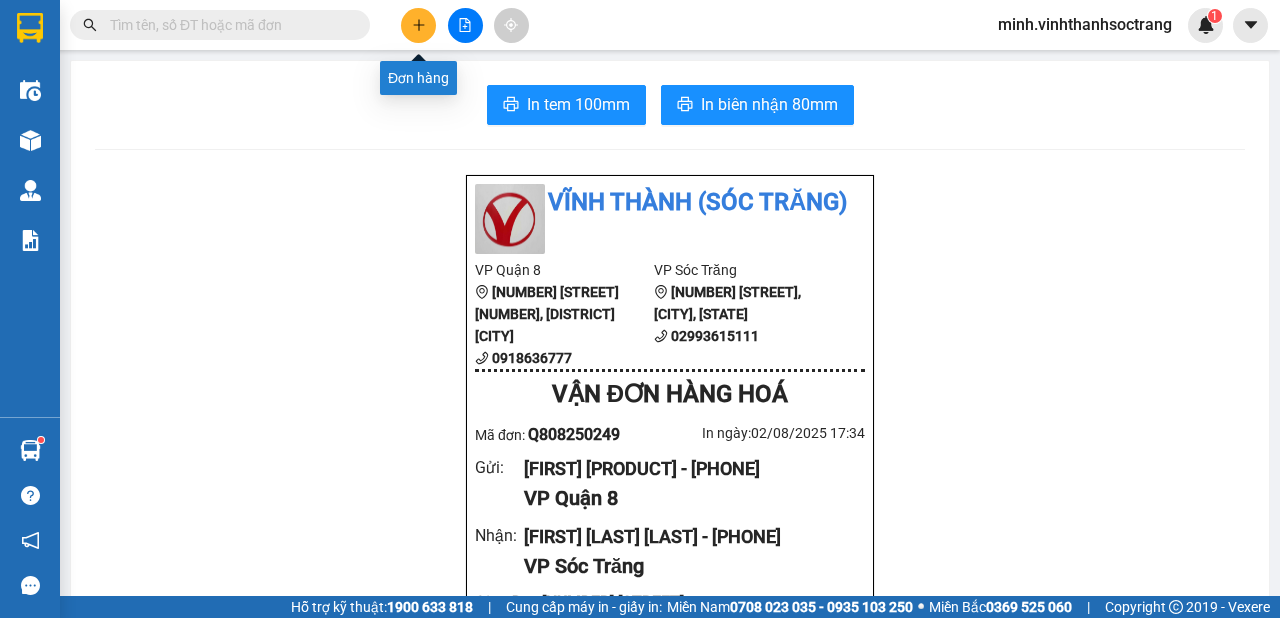 drag, startPoint x: 414, startPoint y: 29, endPoint x: 412, endPoint y: 45, distance: 16.124516 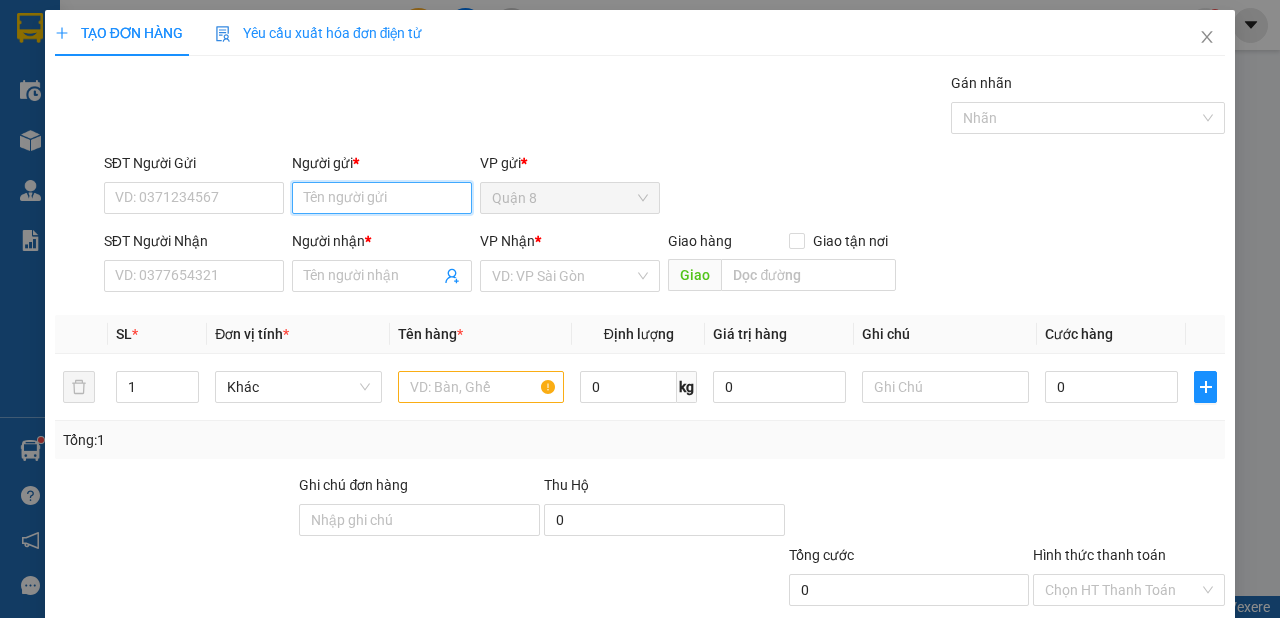 click on "Người gửi  *" at bounding box center (382, 198) 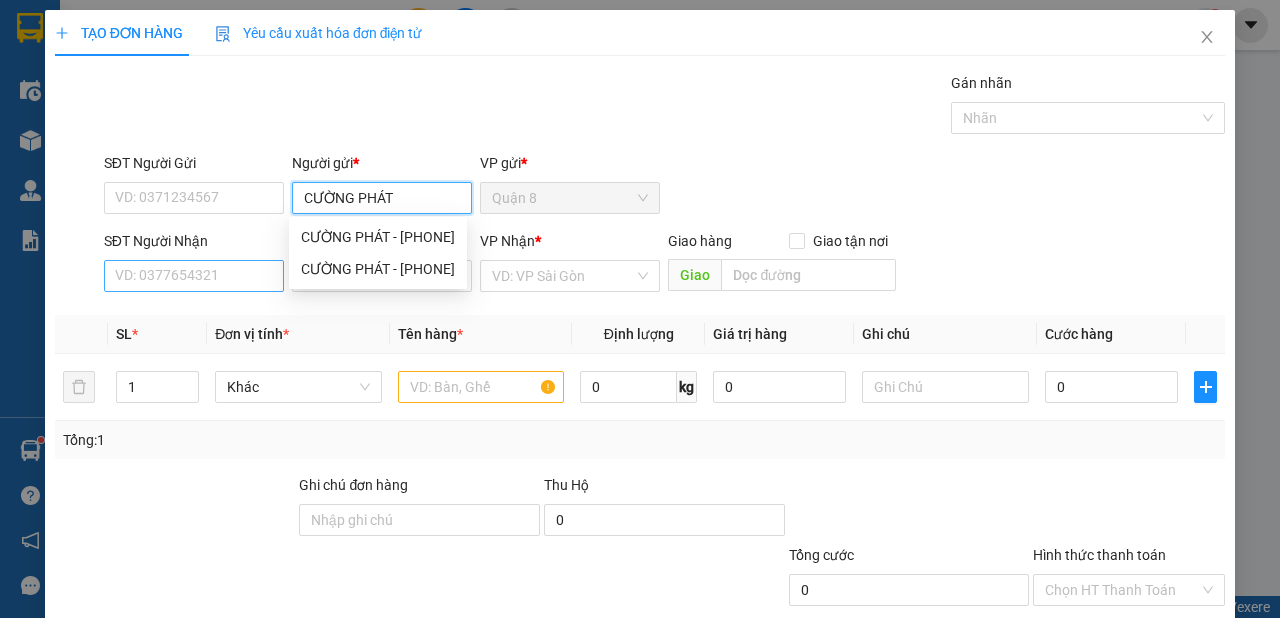 type on "CƯỜNG PHÁT" 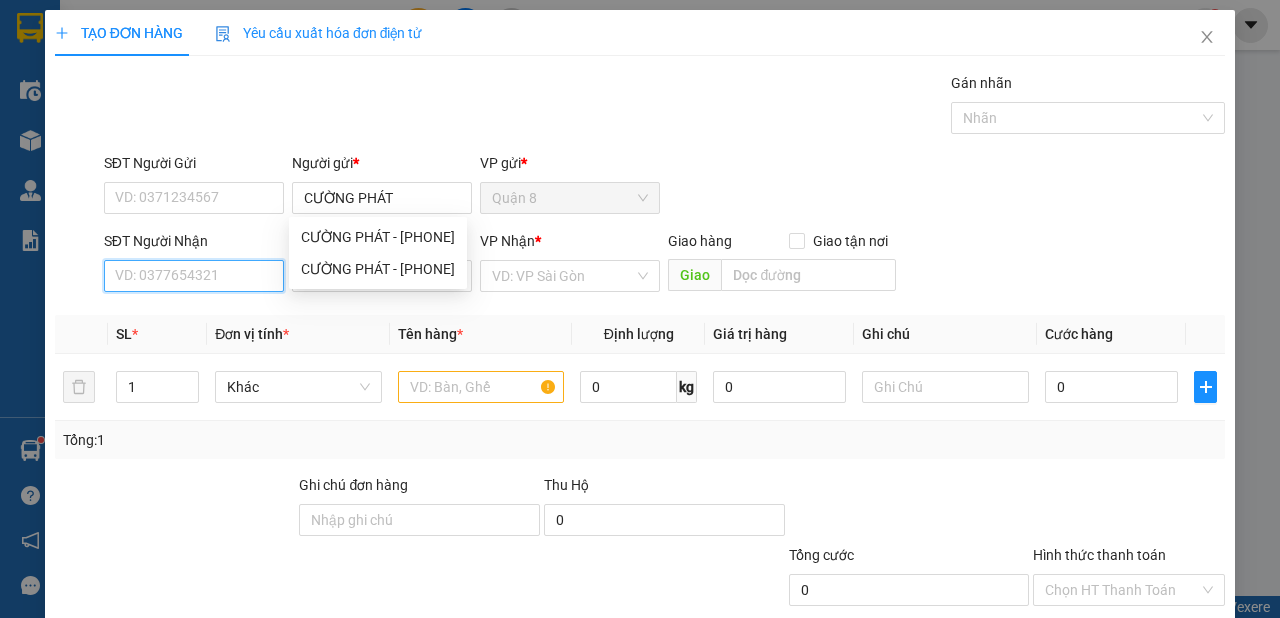 drag, startPoint x: 208, startPoint y: 288, endPoint x: 196, endPoint y: 280, distance: 14.422205 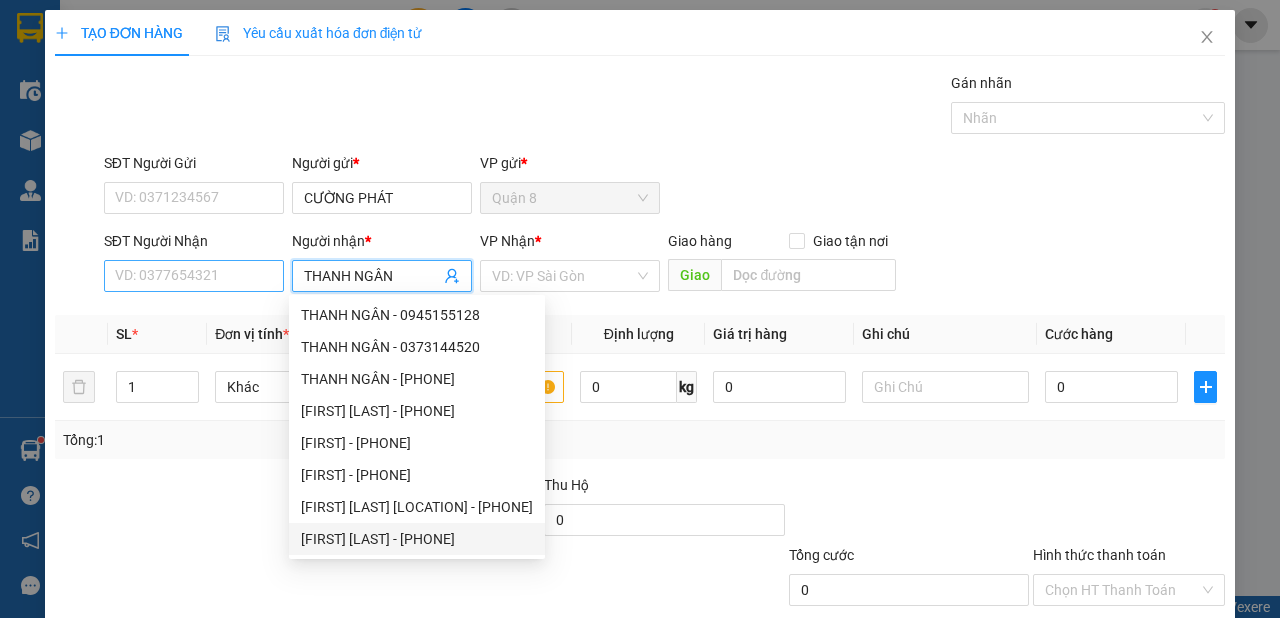 type on "THANH NGÂN" 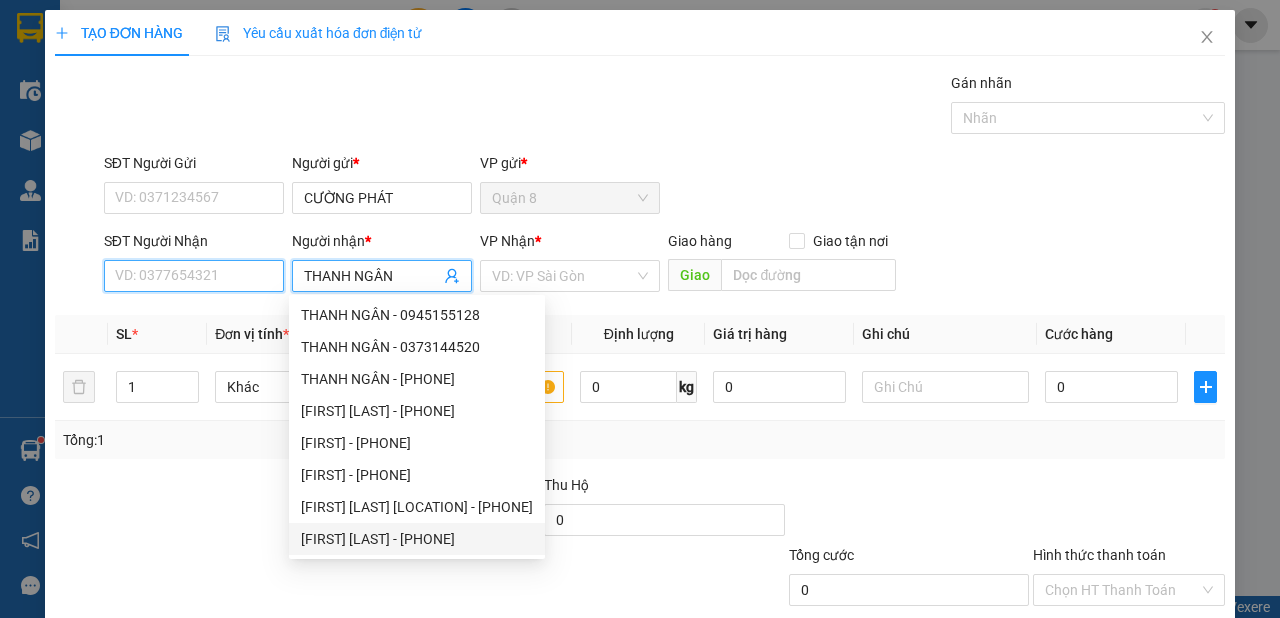 click on "SĐT Người Nhận" at bounding box center [194, 276] 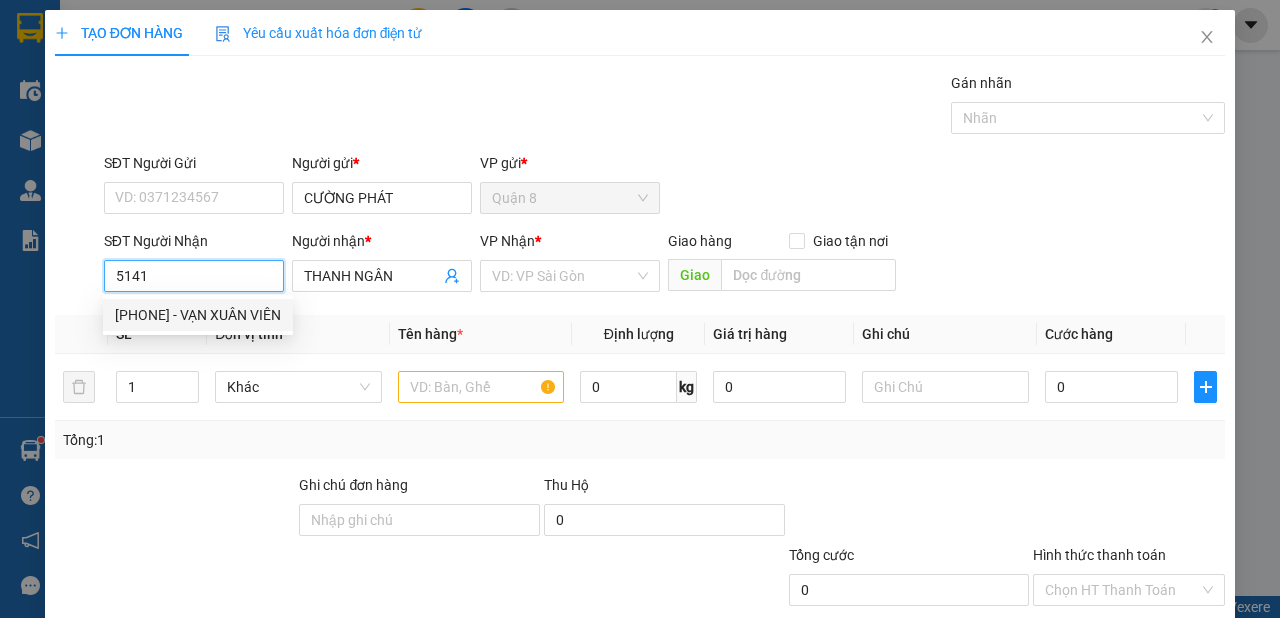 click on "5141" at bounding box center (194, 276) 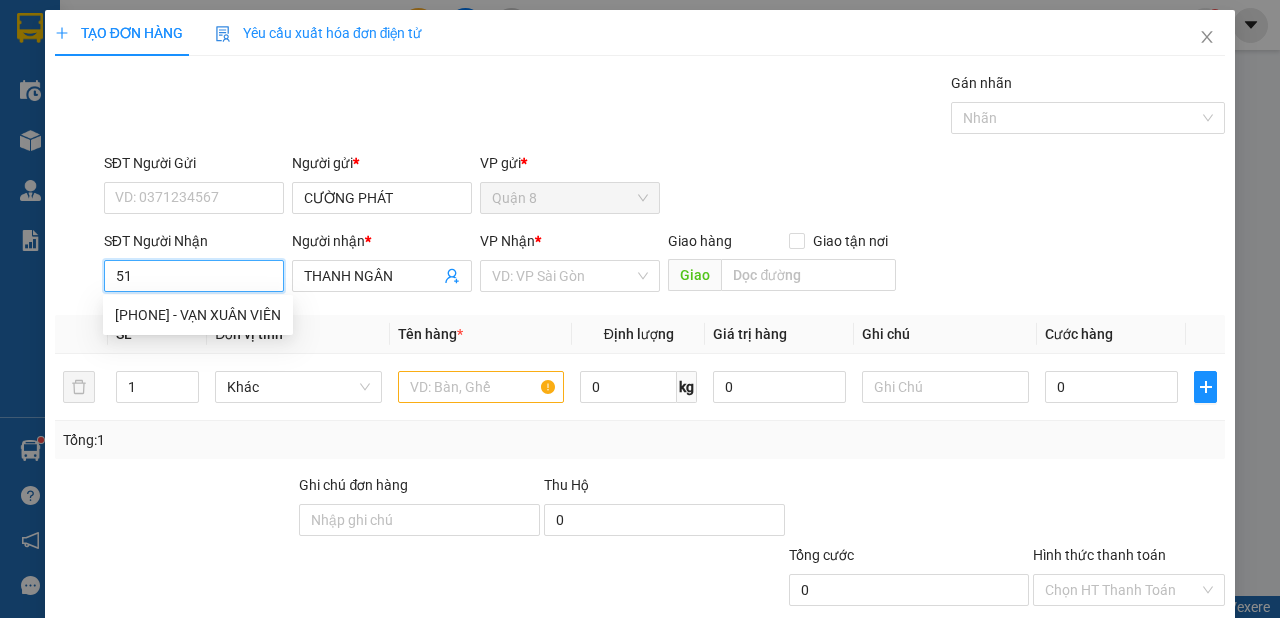 type on "5" 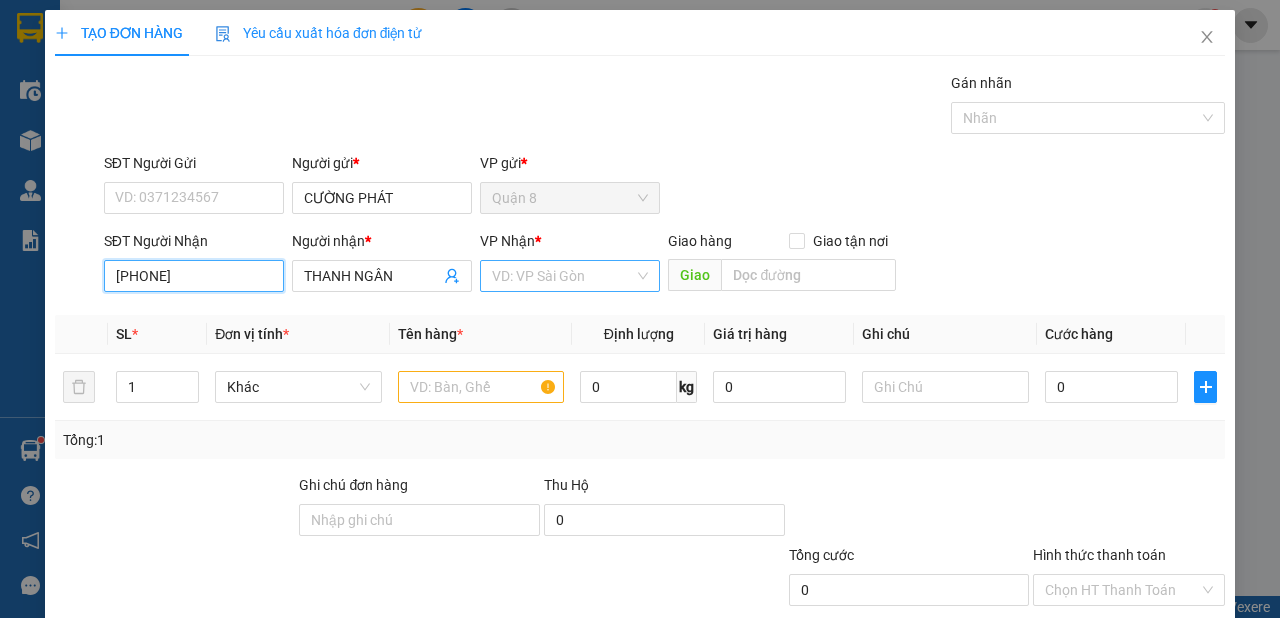 type on "[PHONE]" 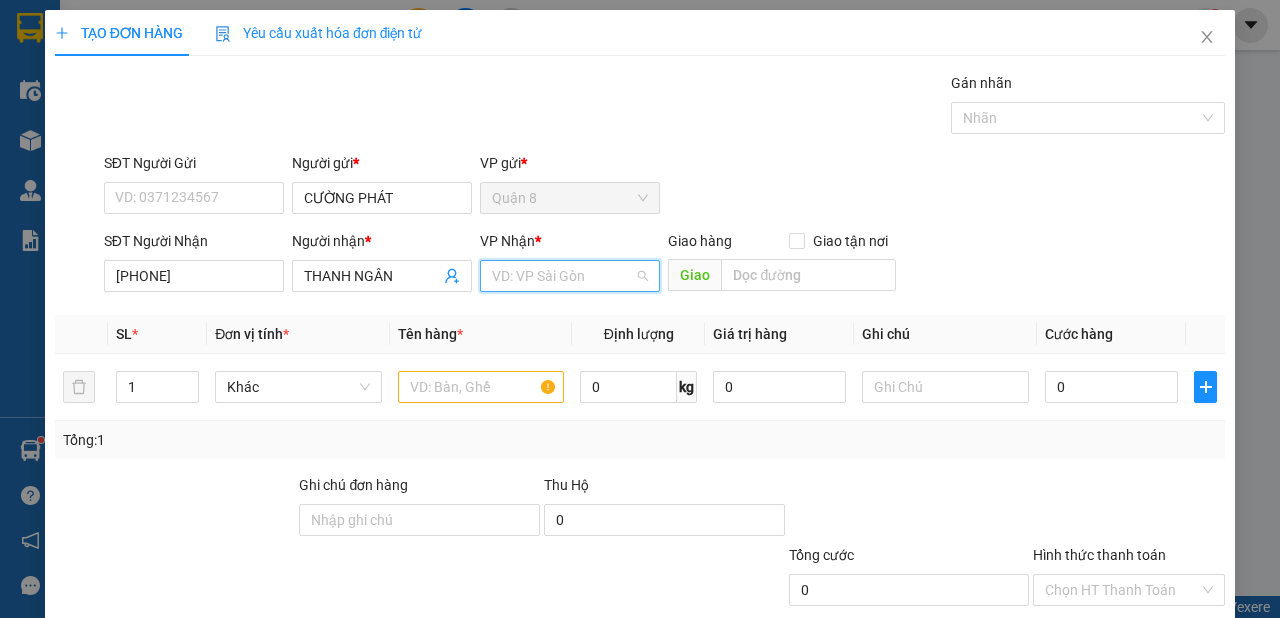 click at bounding box center (563, 276) 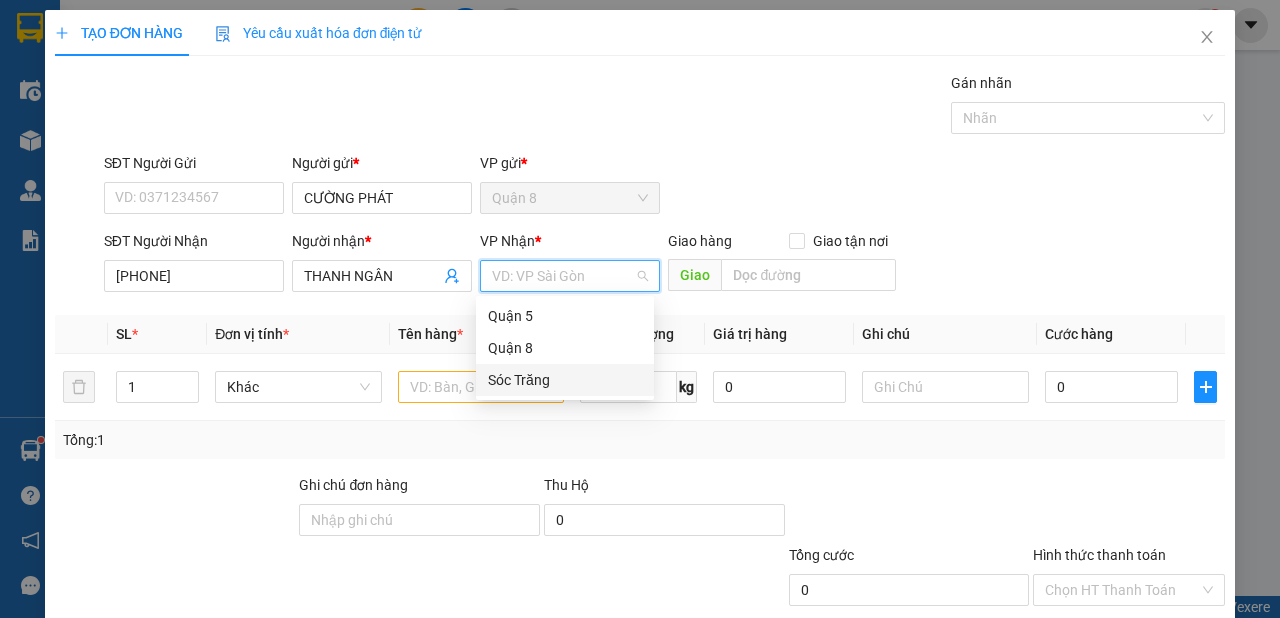 click on "Sóc Trăng" at bounding box center [565, 380] 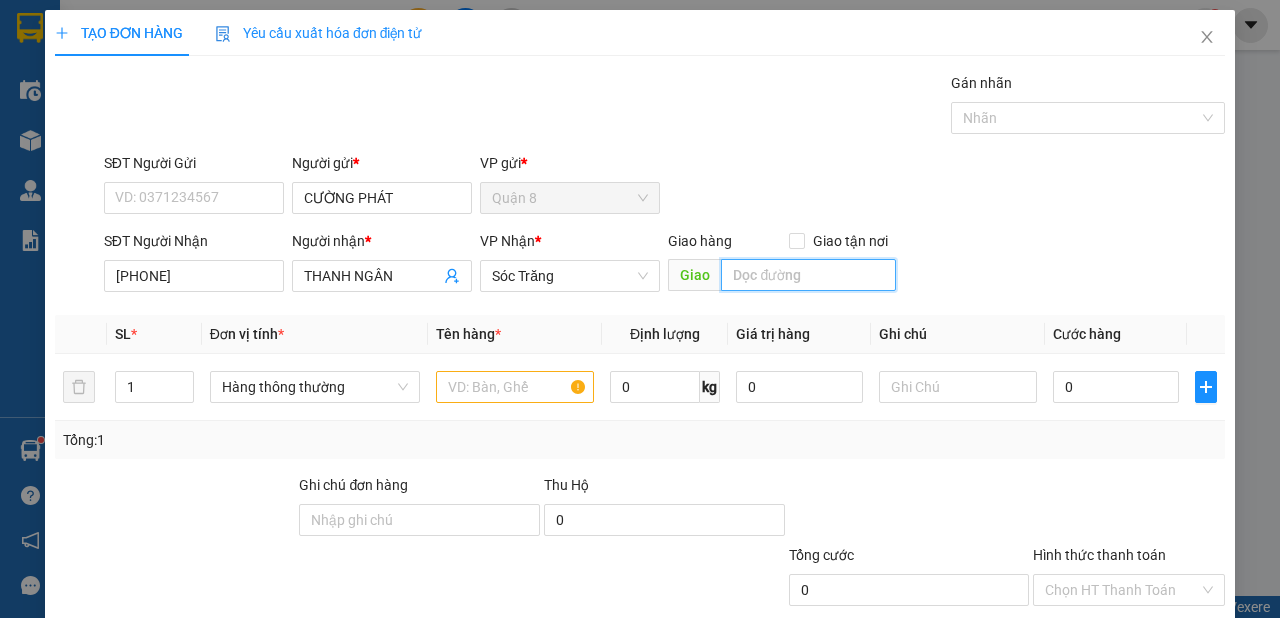 click at bounding box center (808, 275) 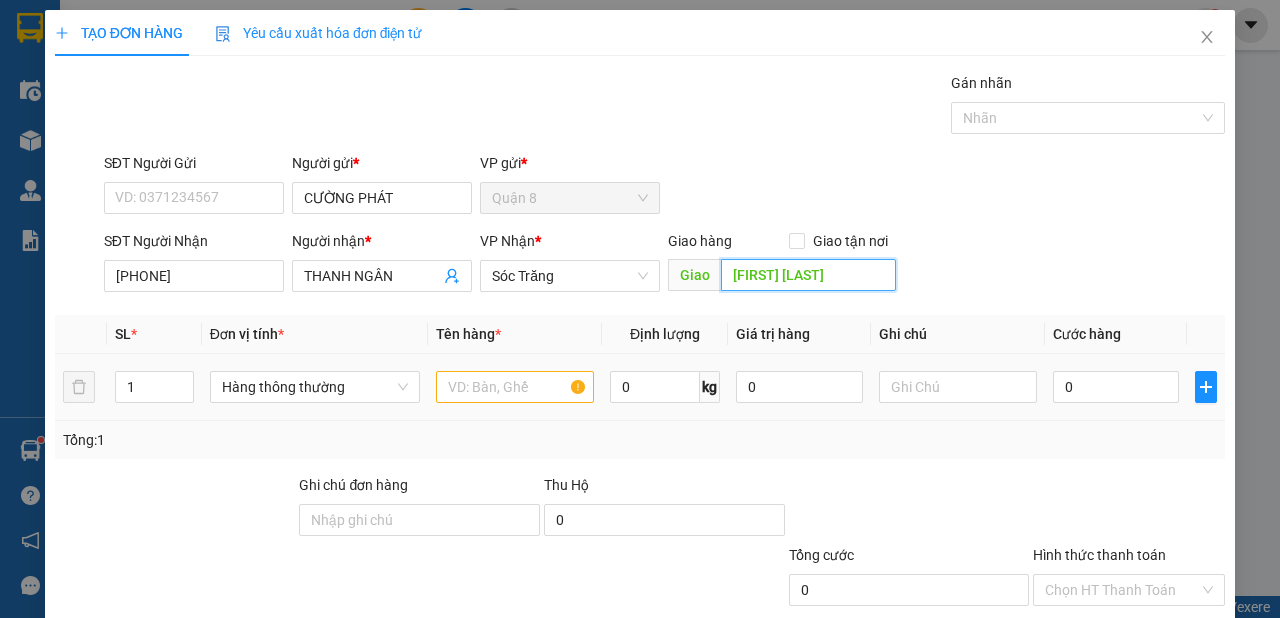type on "[FIRST] [LAST]" 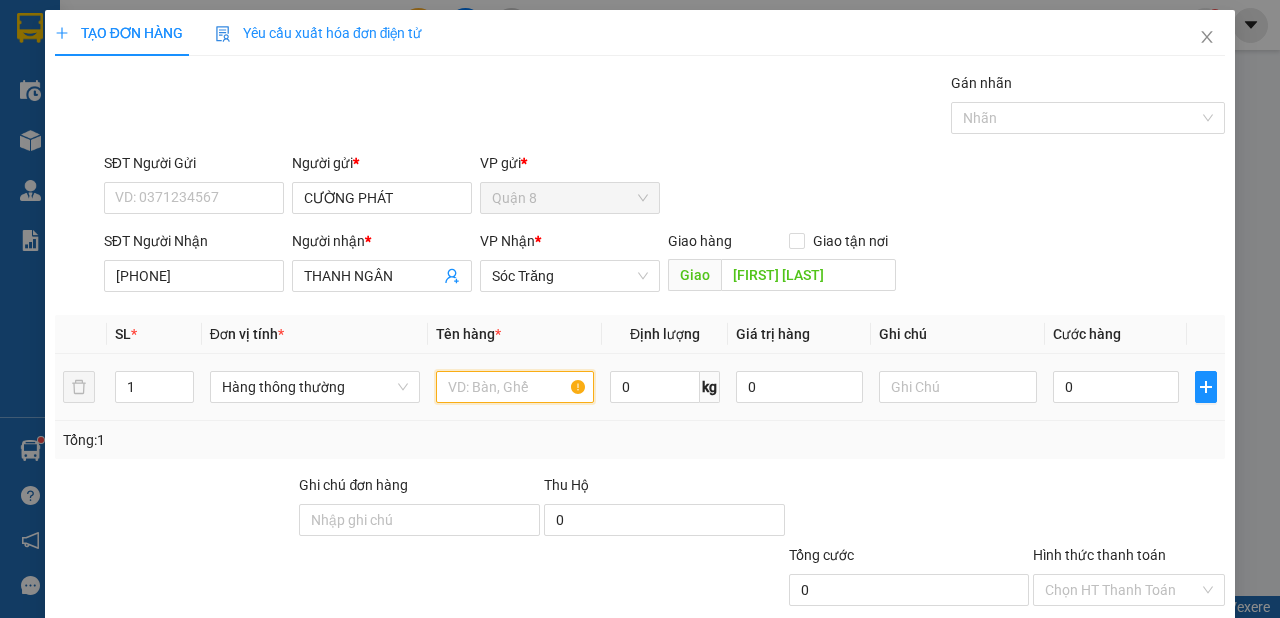 click at bounding box center [515, 387] 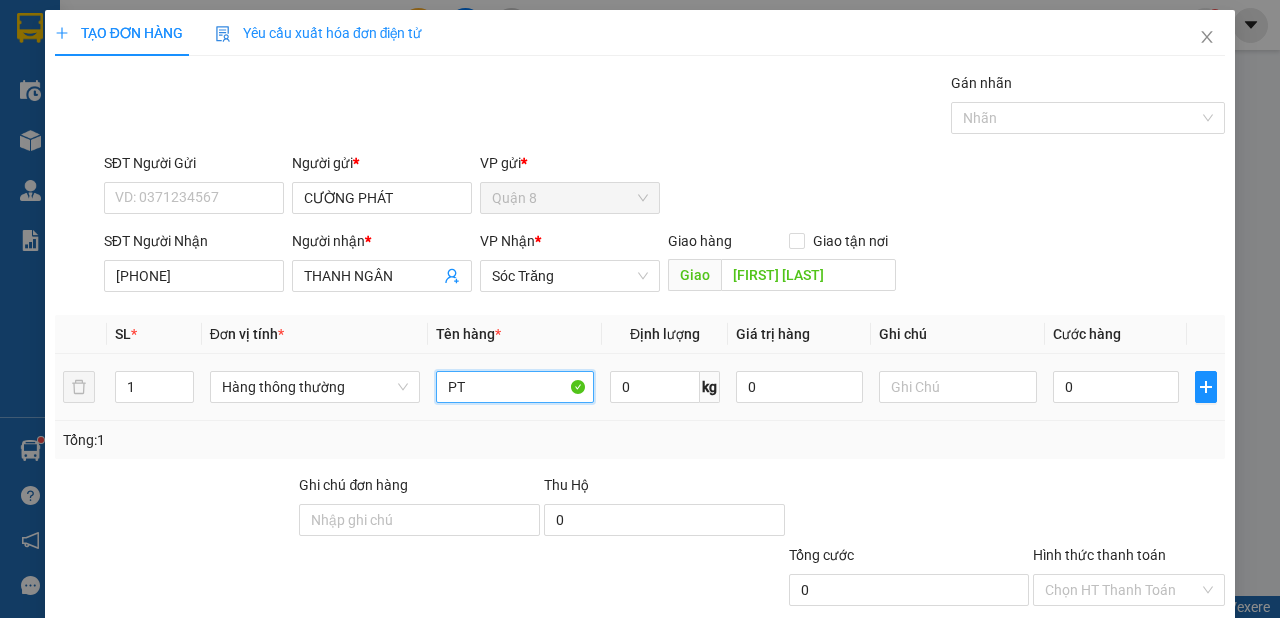 type on "PT" 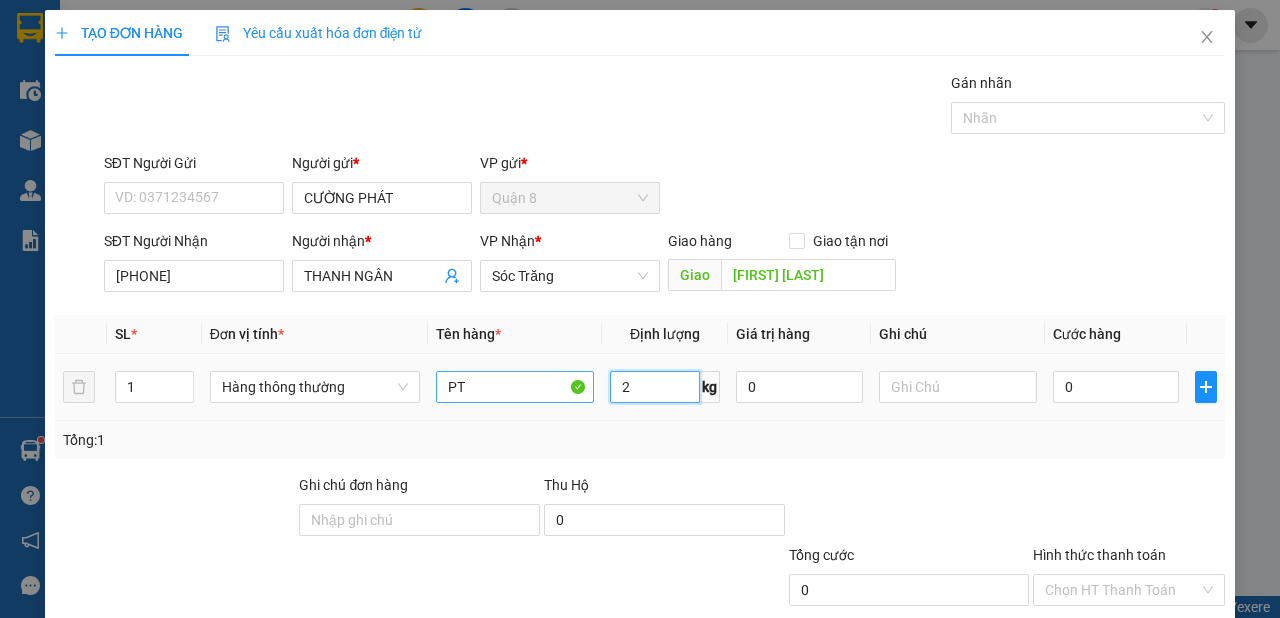 type on "2" 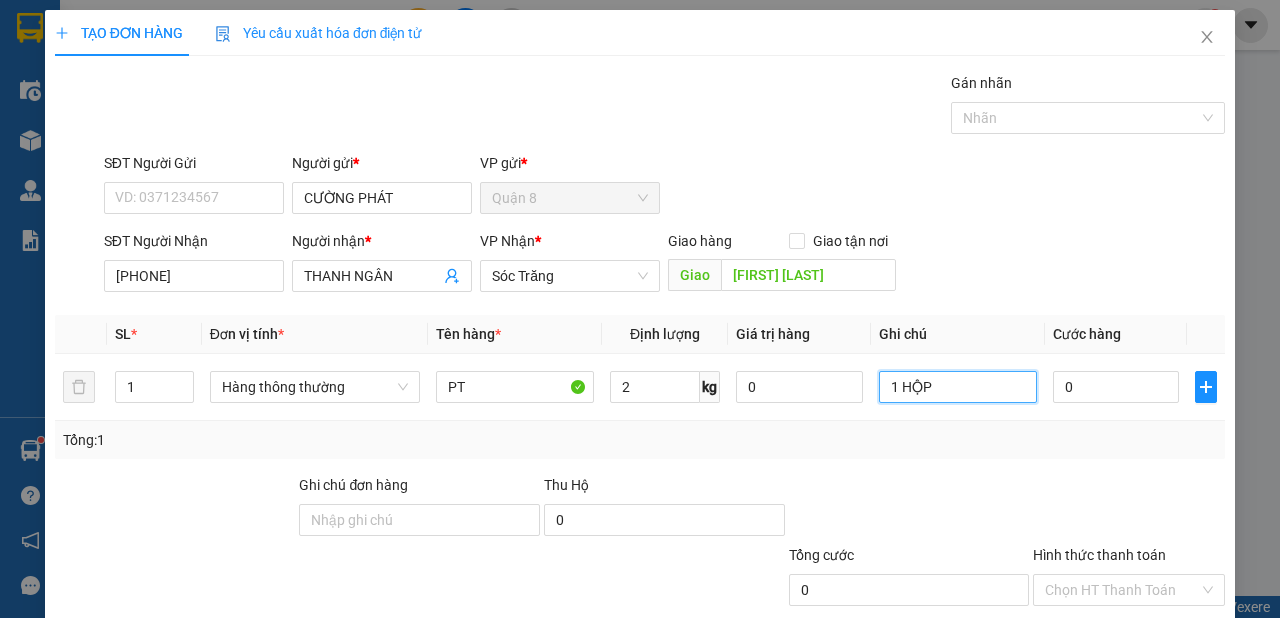 scroll, scrollTop: 120, scrollLeft: 0, axis: vertical 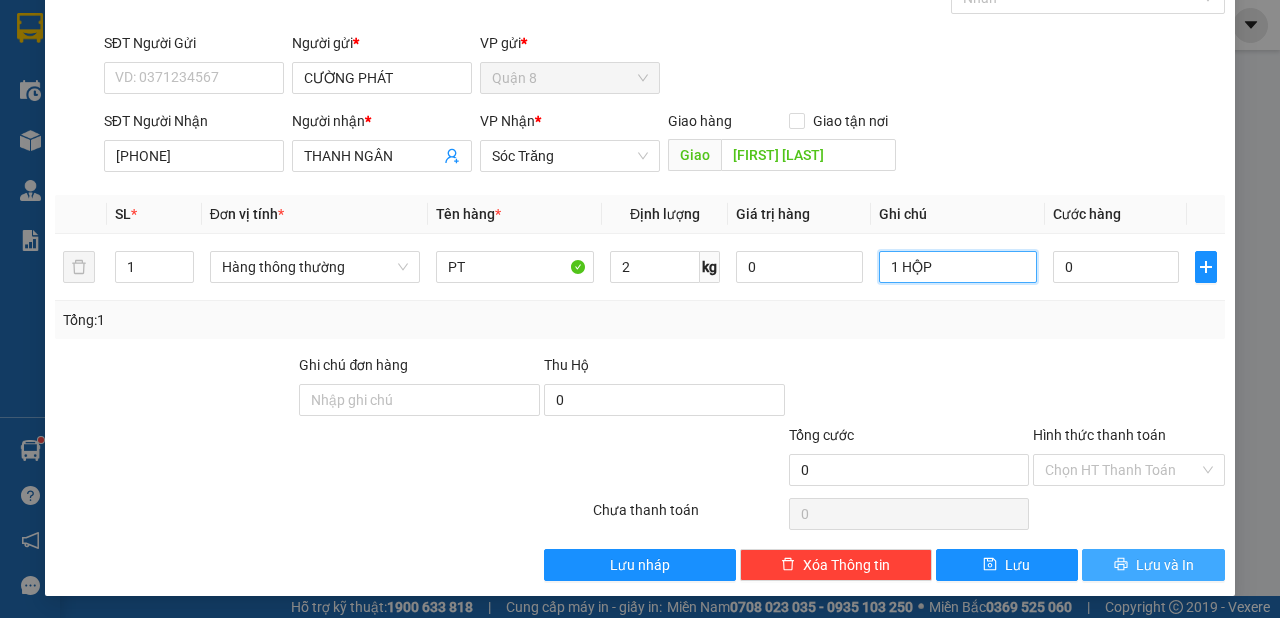 type on "1 HỘP" 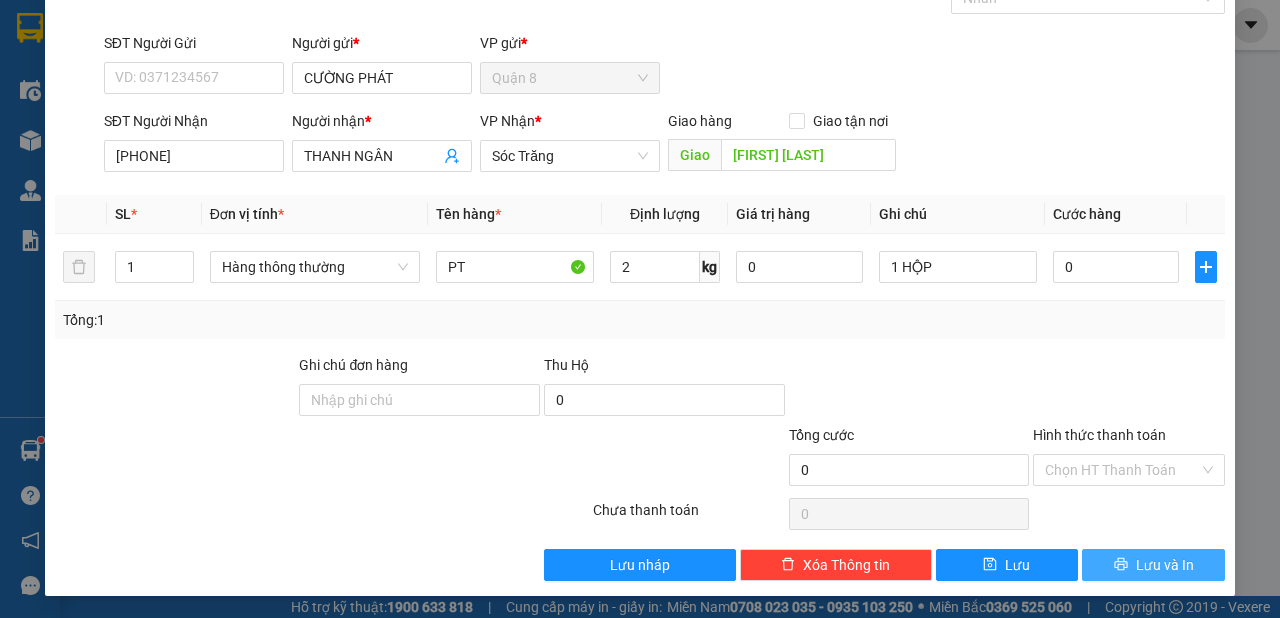 click on "Lưu và In" at bounding box center [1153, 565] 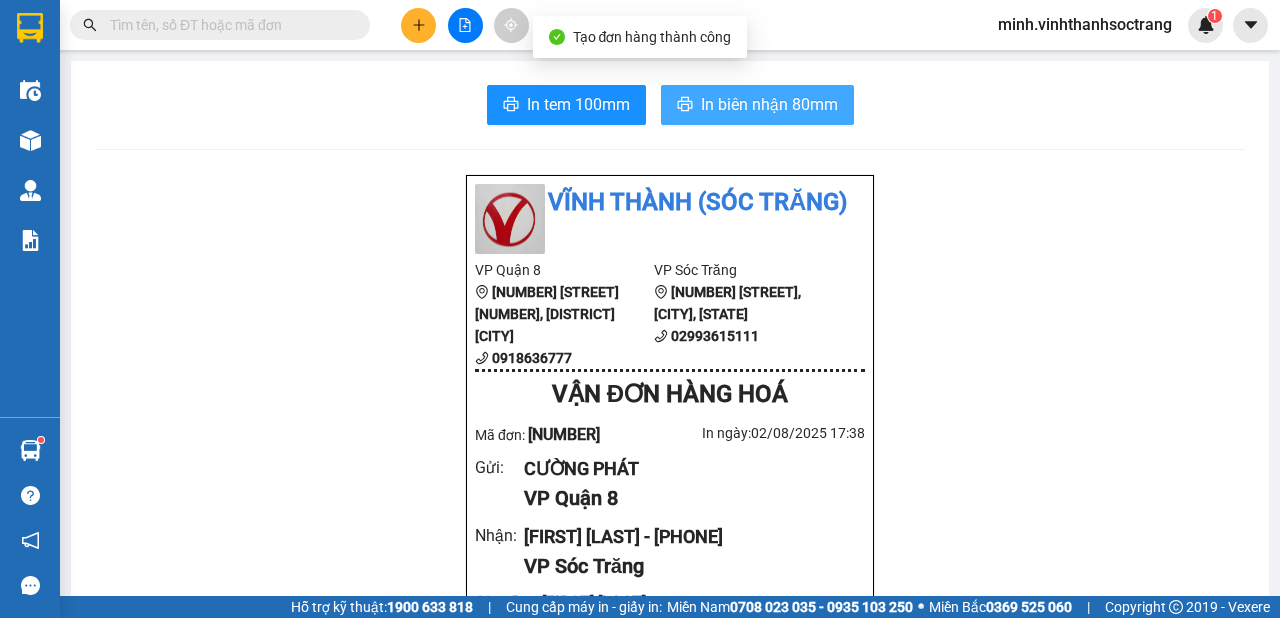drag, startPoint x: 794, startPoint y: 104, endPoint x: 824, endPoint y: 151, distance: 55.758408 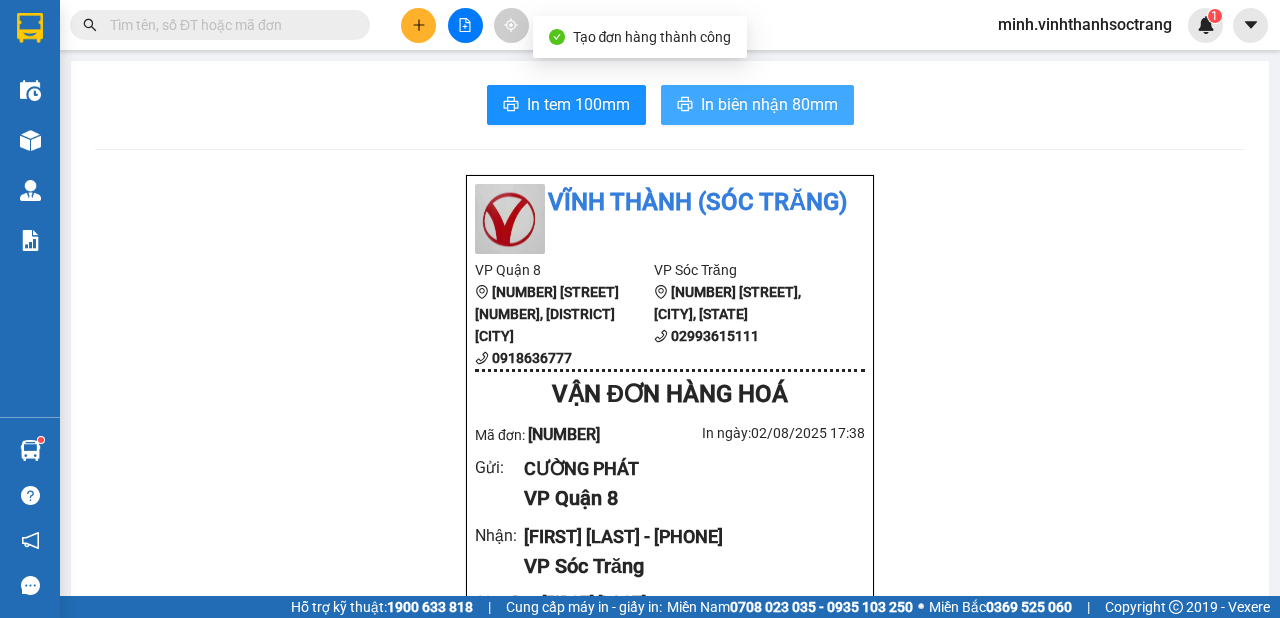 scroll, scrollTop: 0, scrollLeft: 0, axis: both 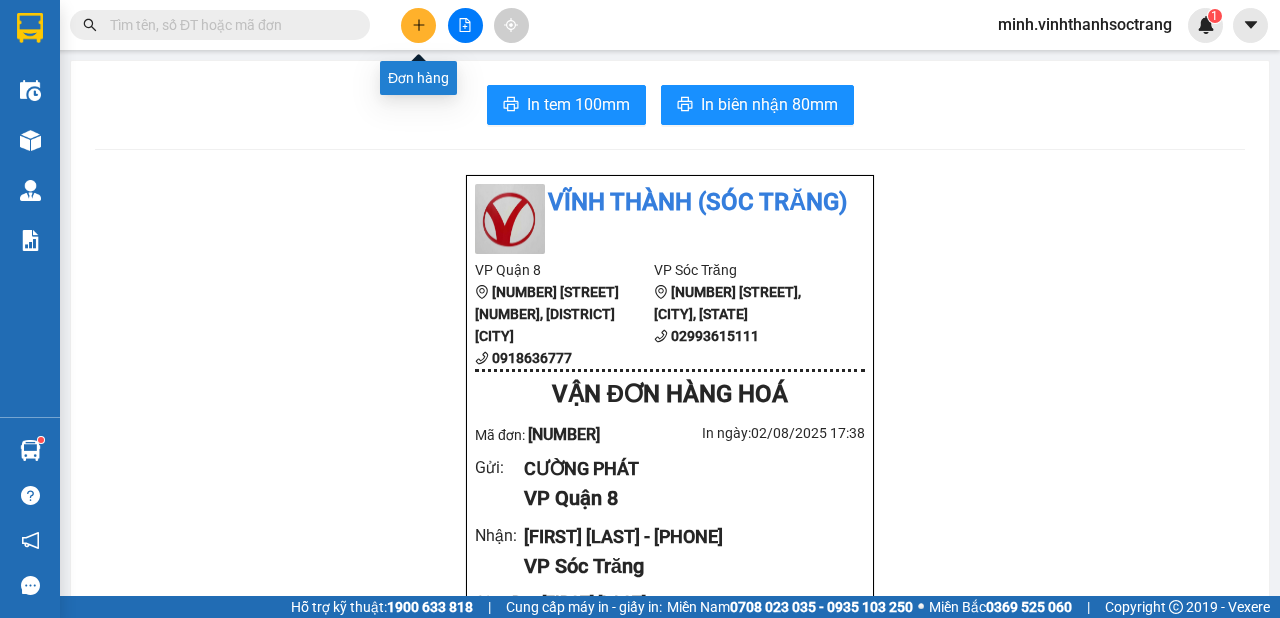 click at bounding box center [418, 25] 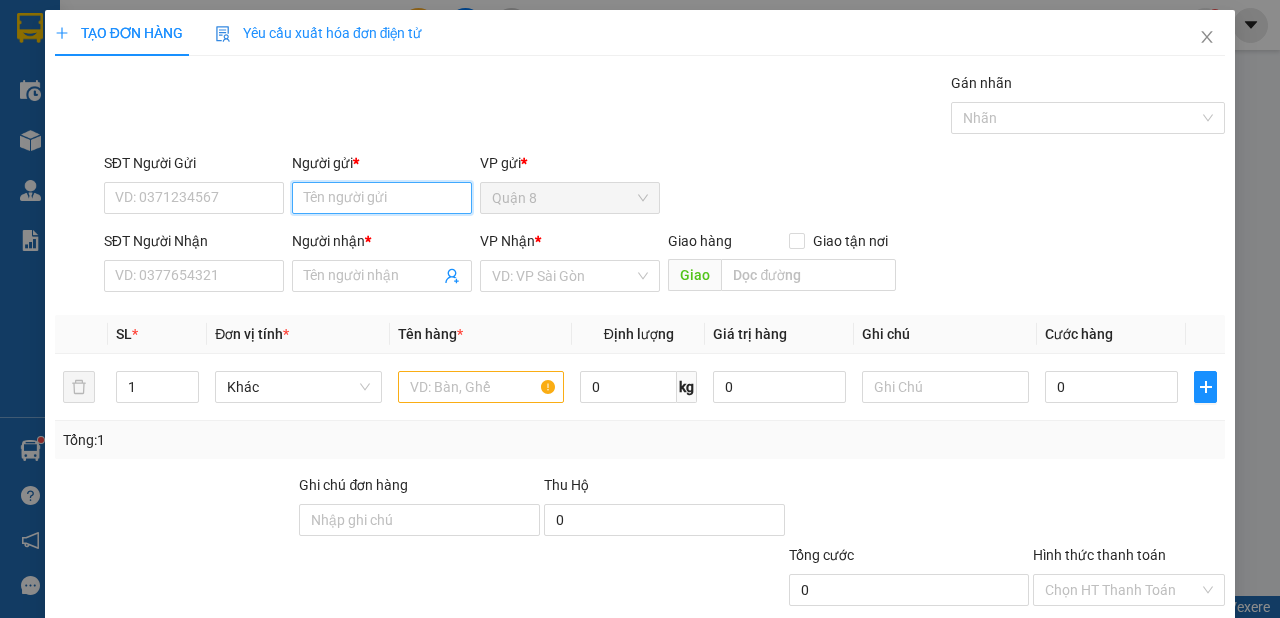 drag, startPoint x: 368, startPoint y: 196, endPoint x: 368, endPoint y: 184, distance: 12 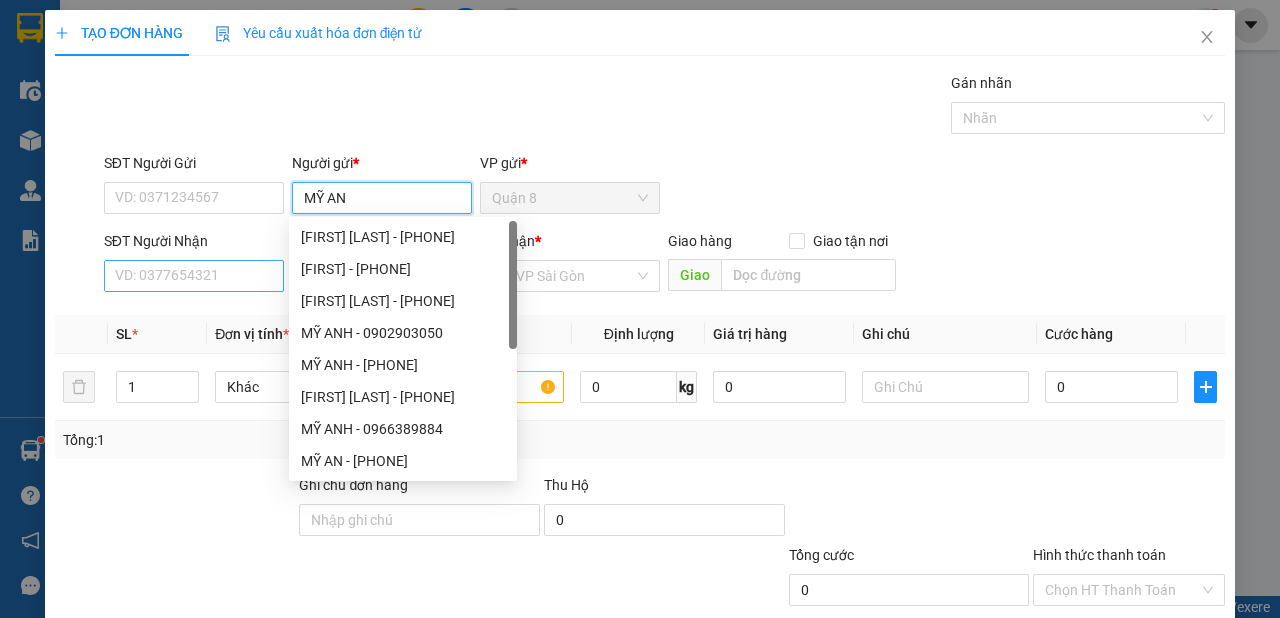 type on "MỸ AN" 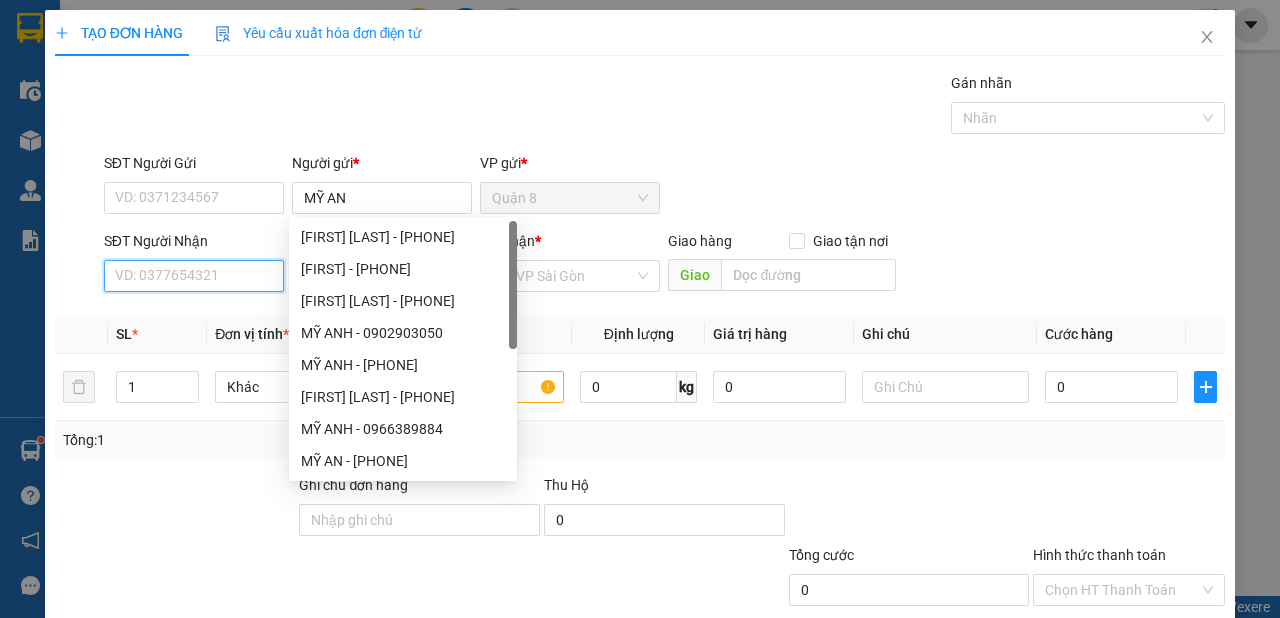 click on "SĐT Người Nhận" at bounding box center (194, 276) 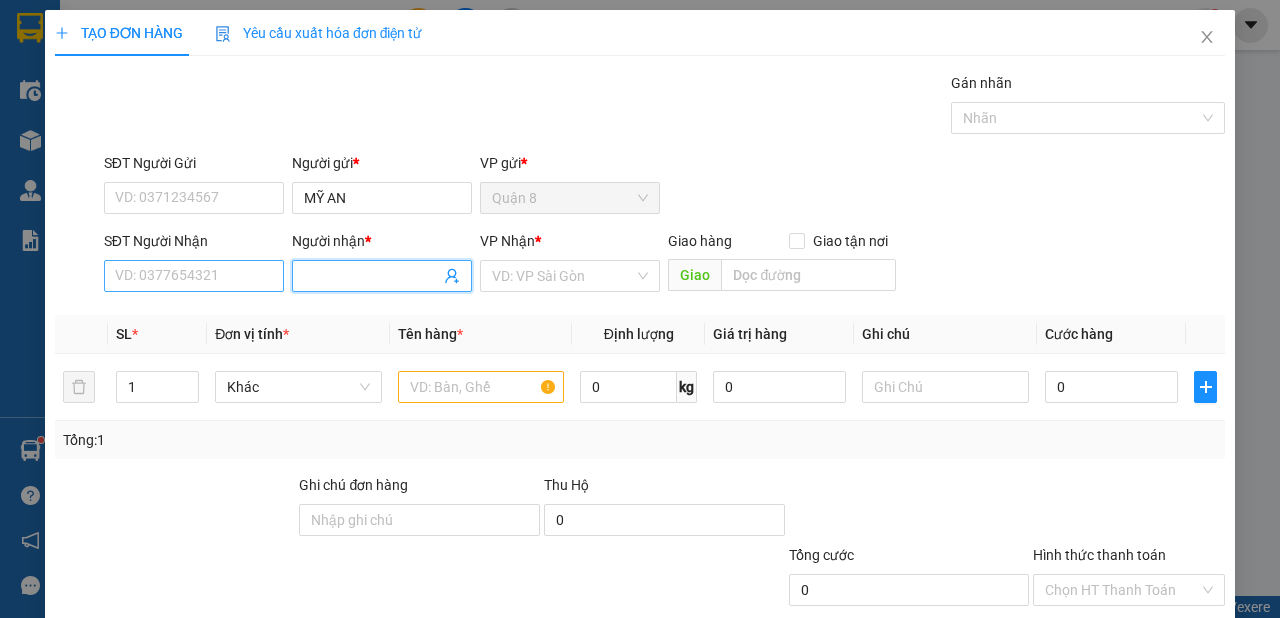 type on "D" 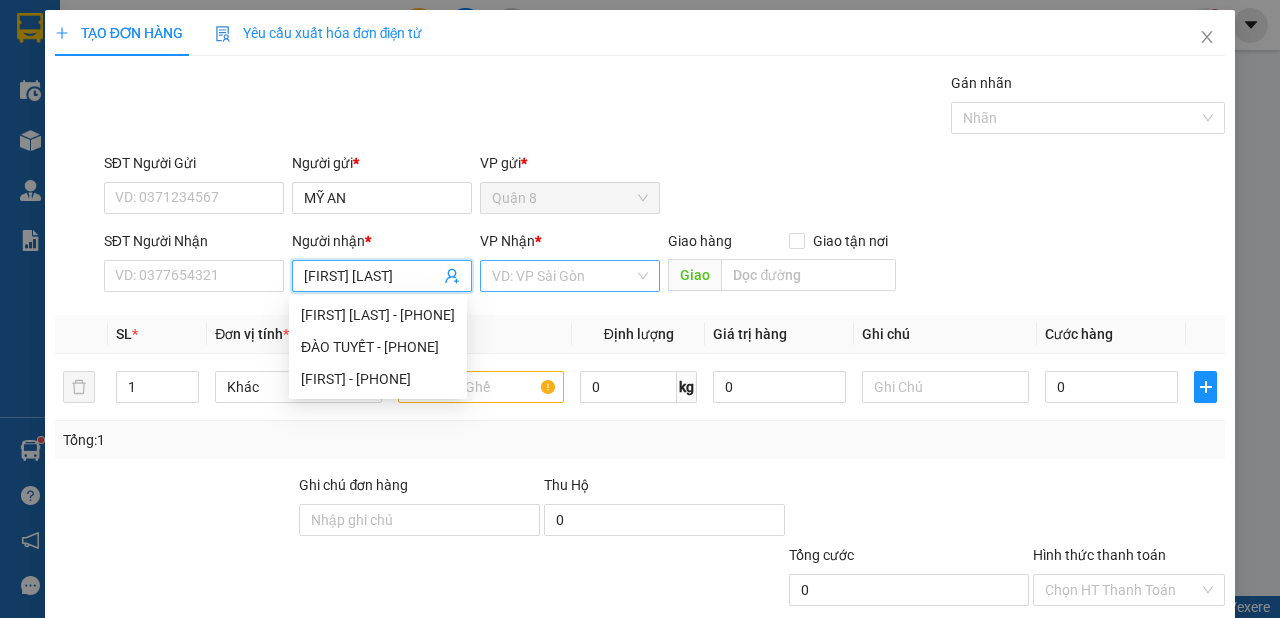 type on "[FIRST] [LAST]" 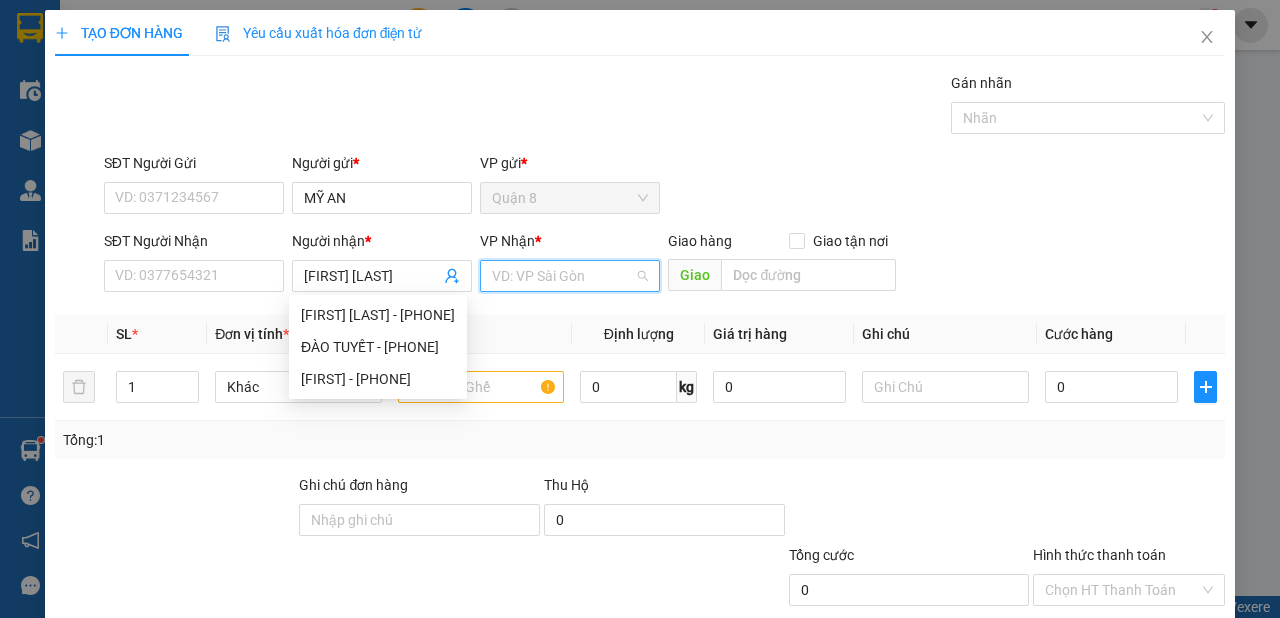 click at bounding box center [563, 276] 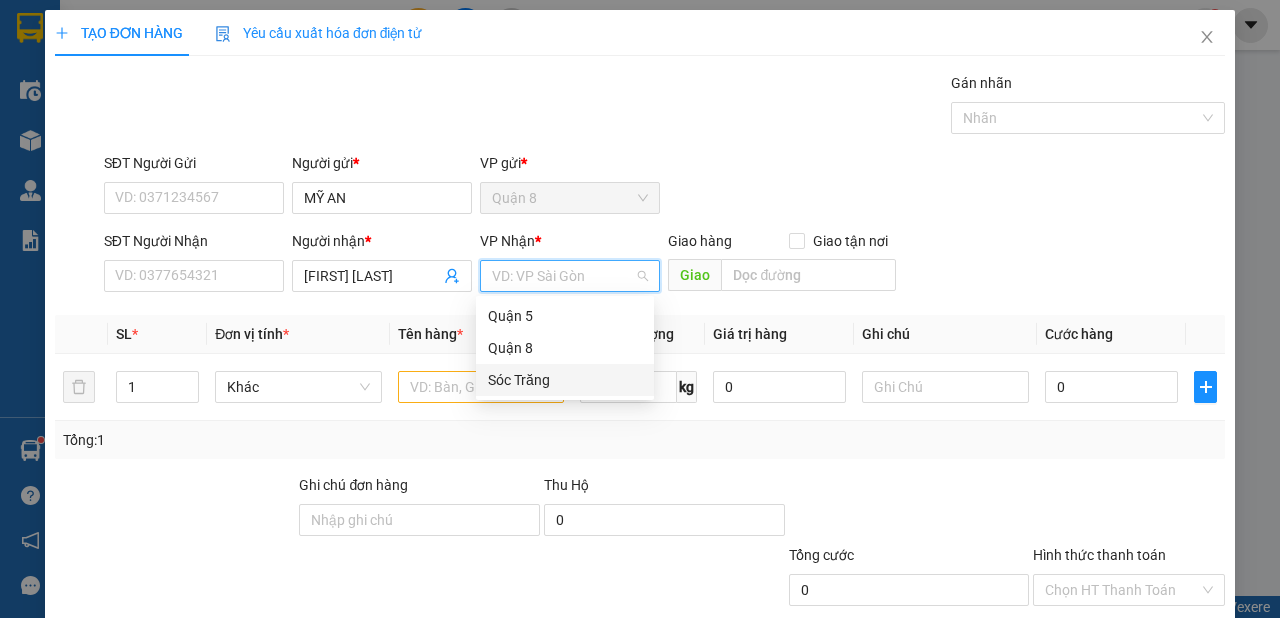 click on "Sóc Trăng" at bounding box center (565, 380) 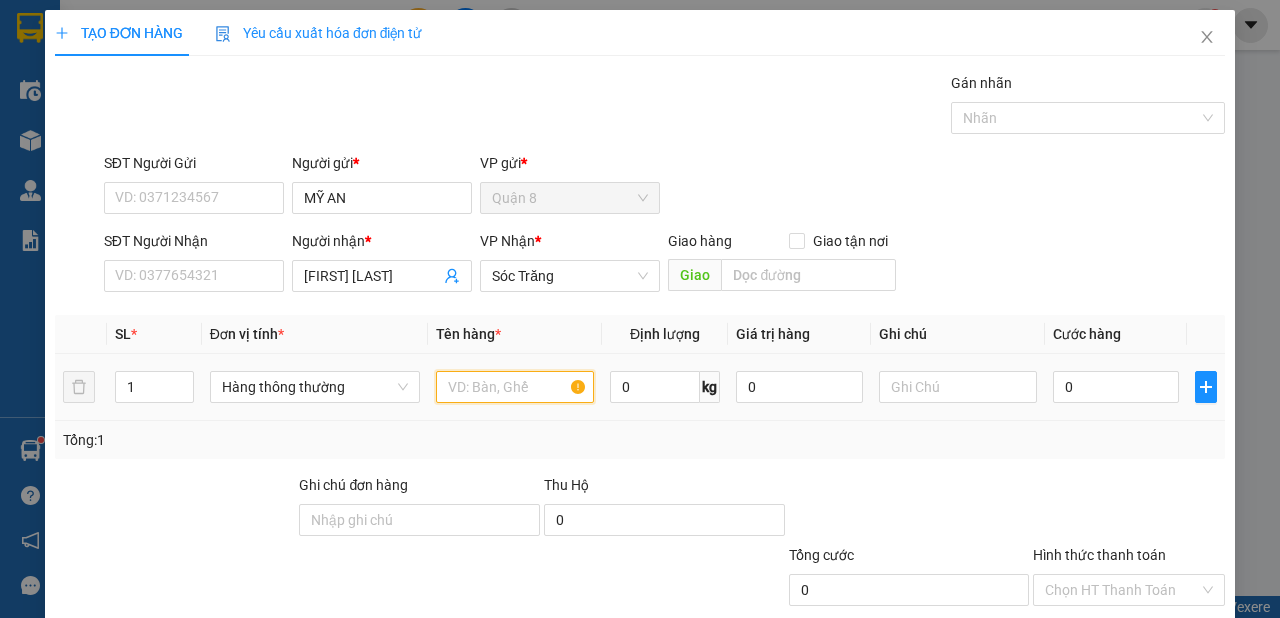 click at bounding box center (515, 387) 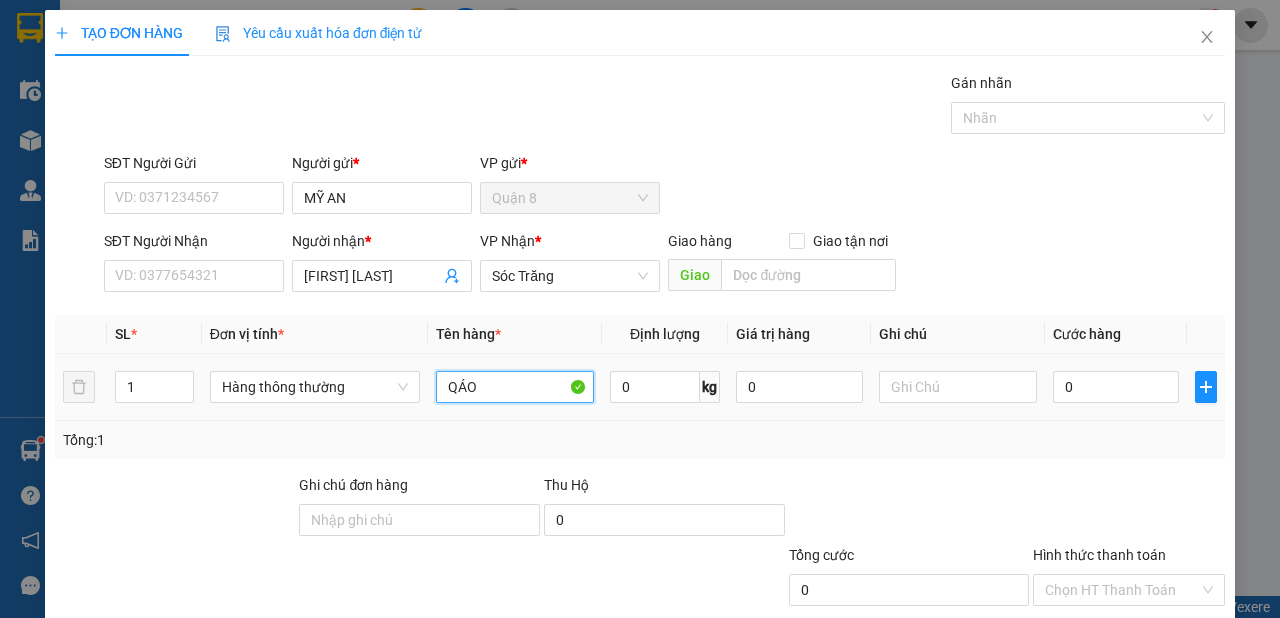 type on "QÁO" 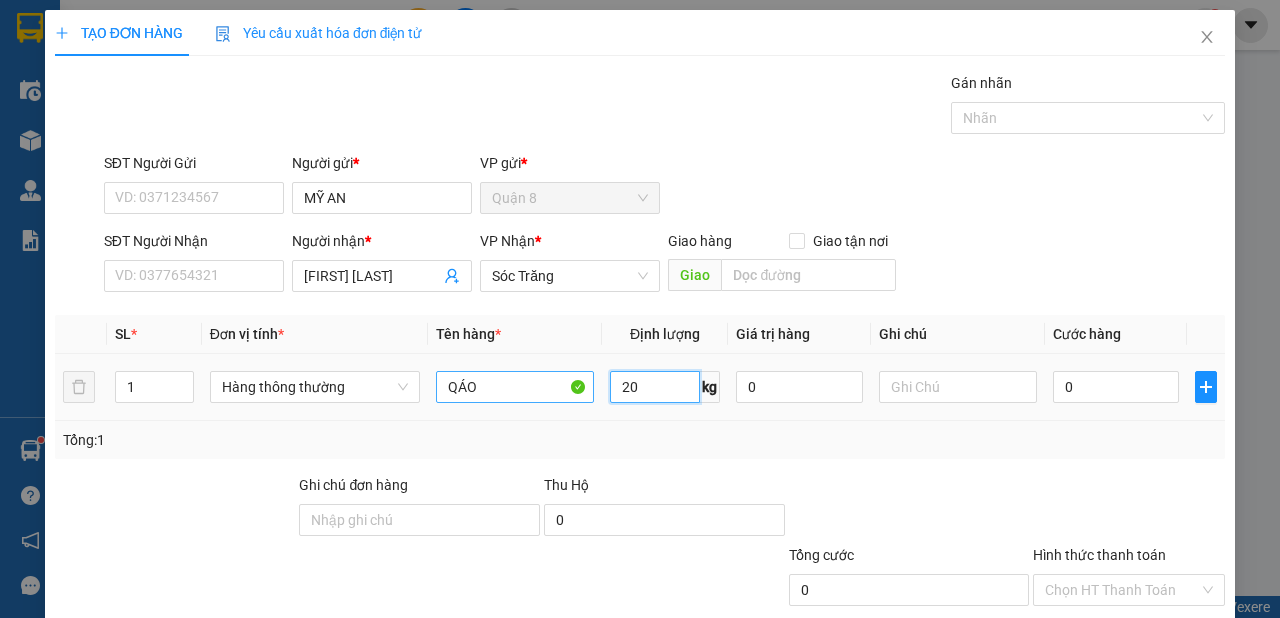 type on "20" 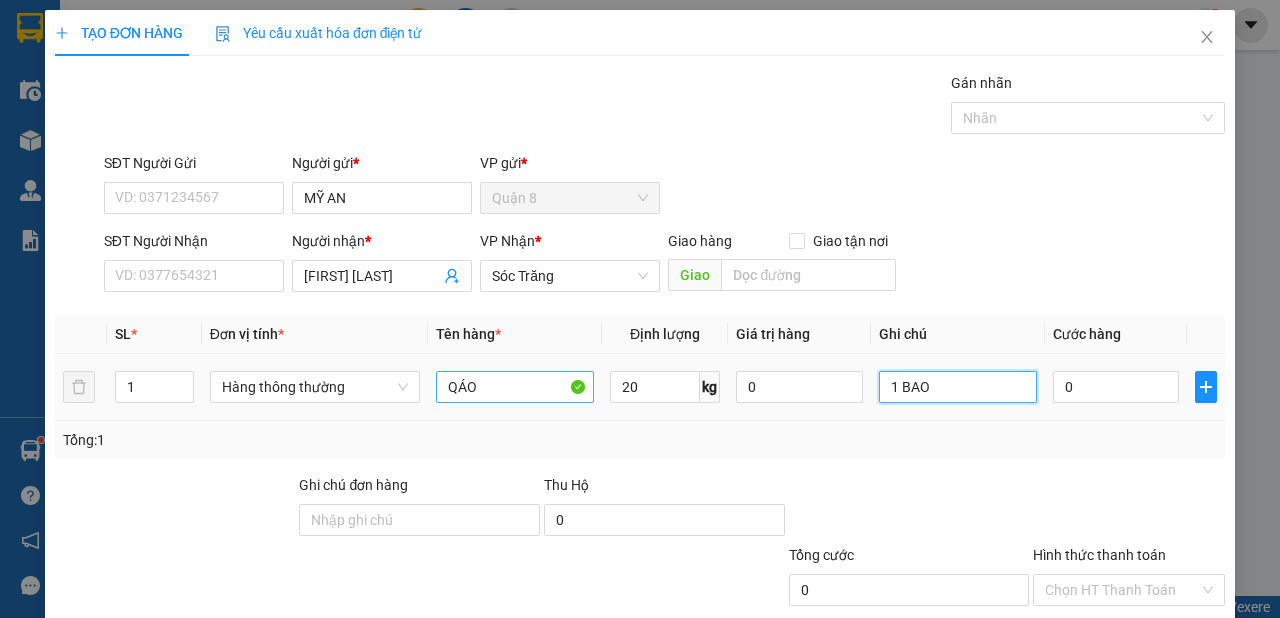scroll, scrollTop: 120, scrollLeft: 0, axis: vertical 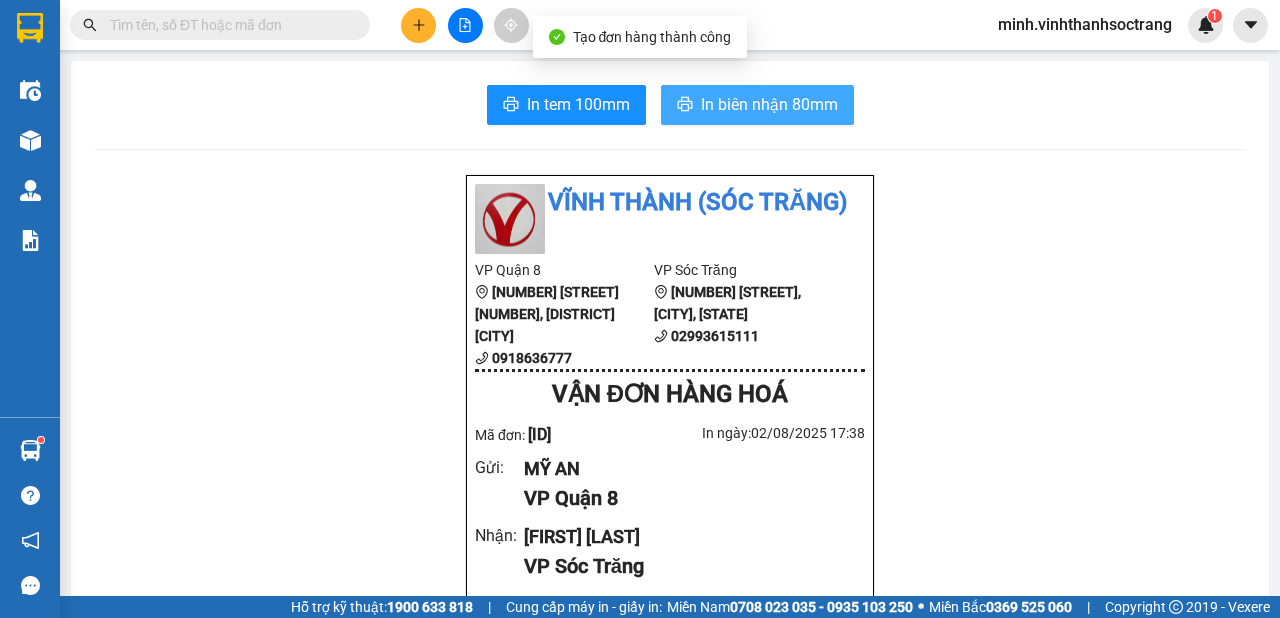click on "In biên nhận 80mm" at bounding box center [769, 104] 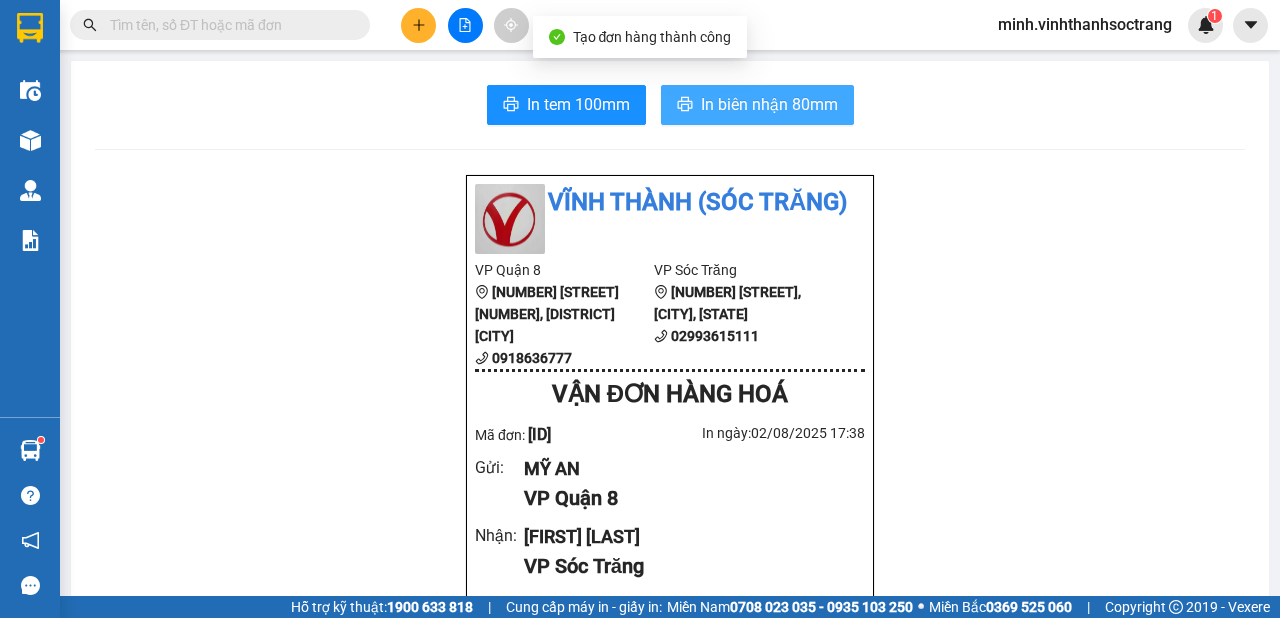 scroll, scrollTop: 0, scrollLeft: 0, axis: both 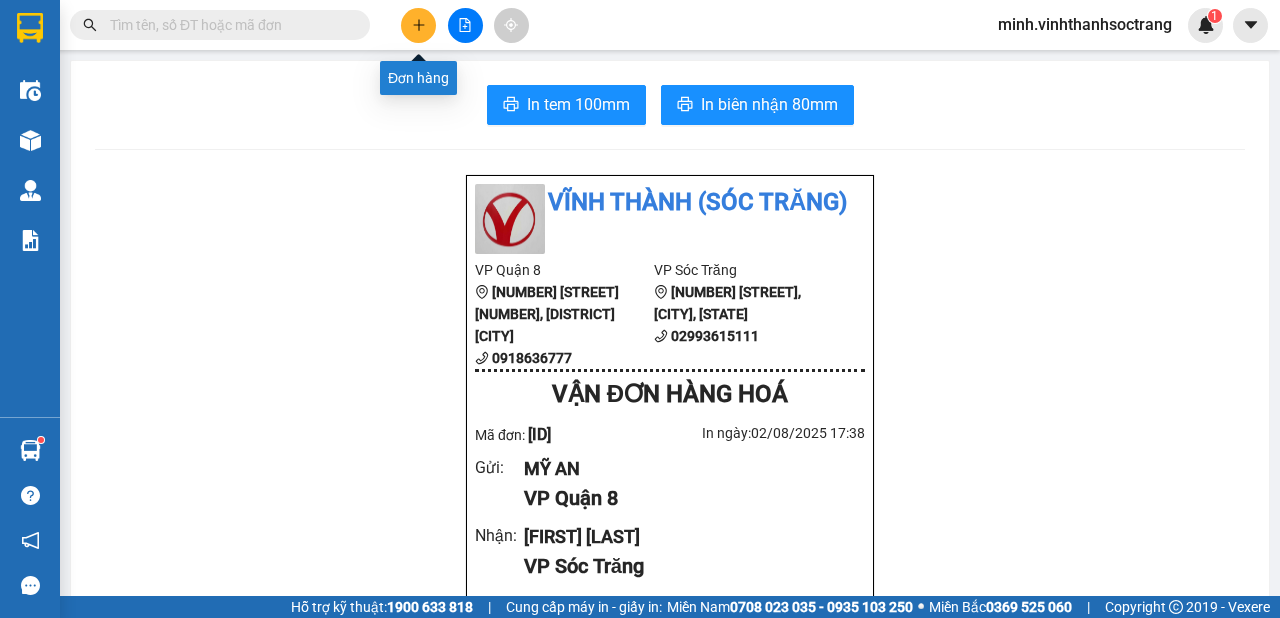 click 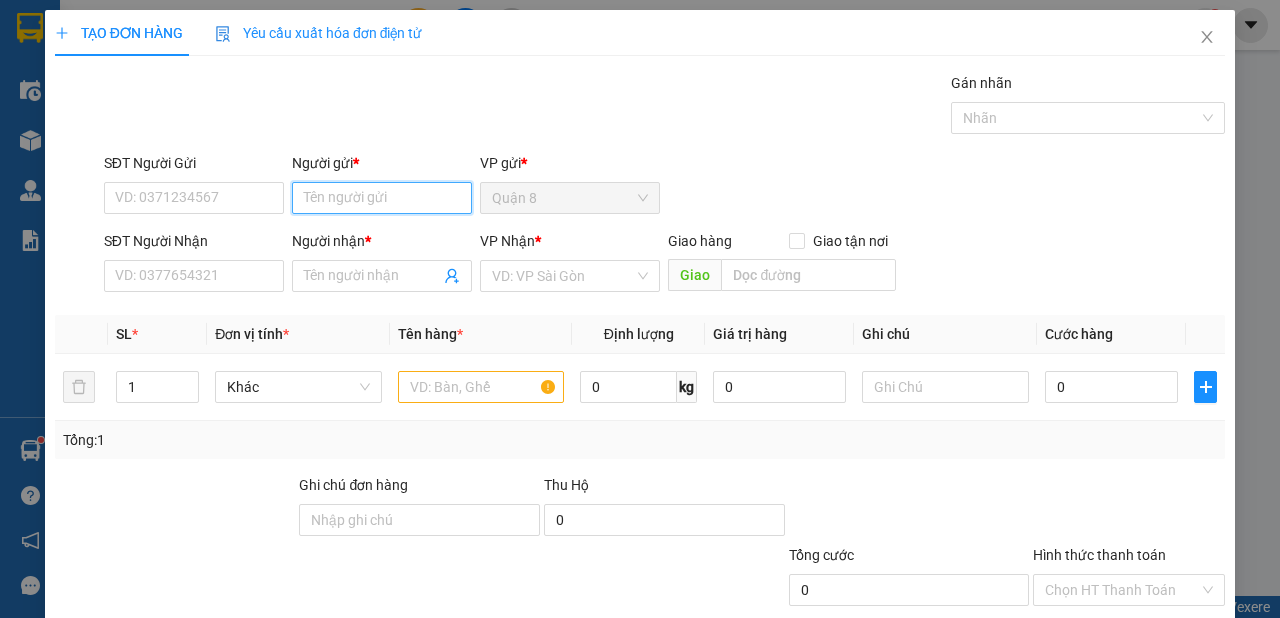 click on "Người gửi  *" at bounding box center (382, 198) 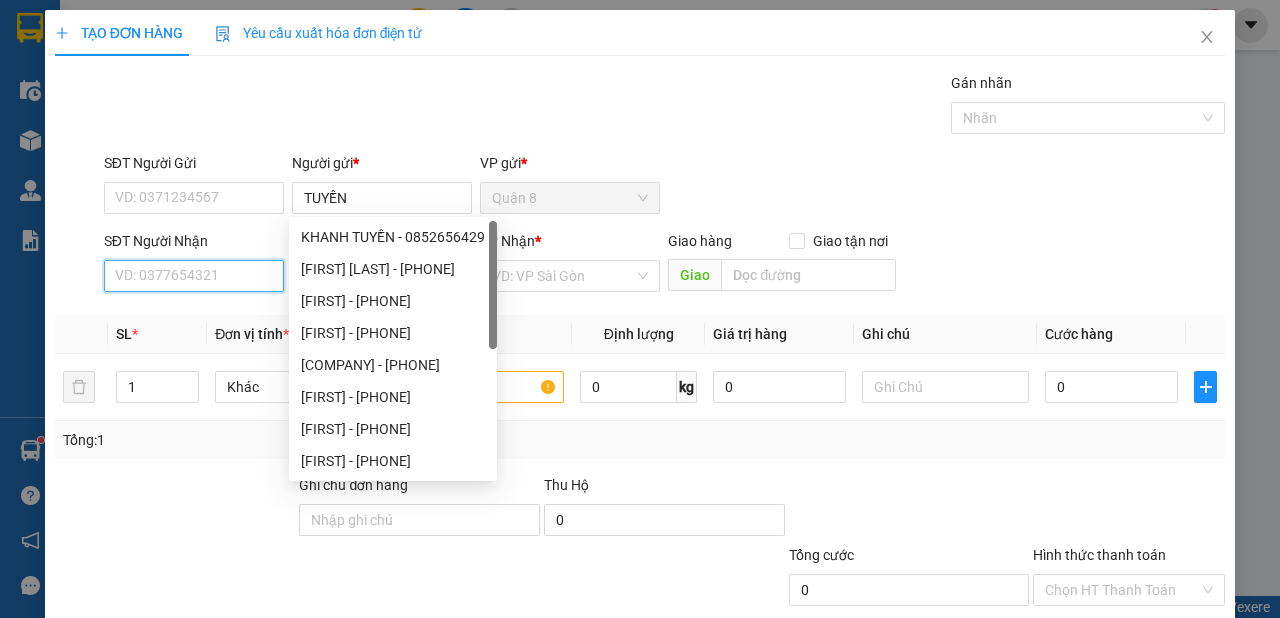 click on "SĐT Người Nhận" at bounding box center [194, 276] 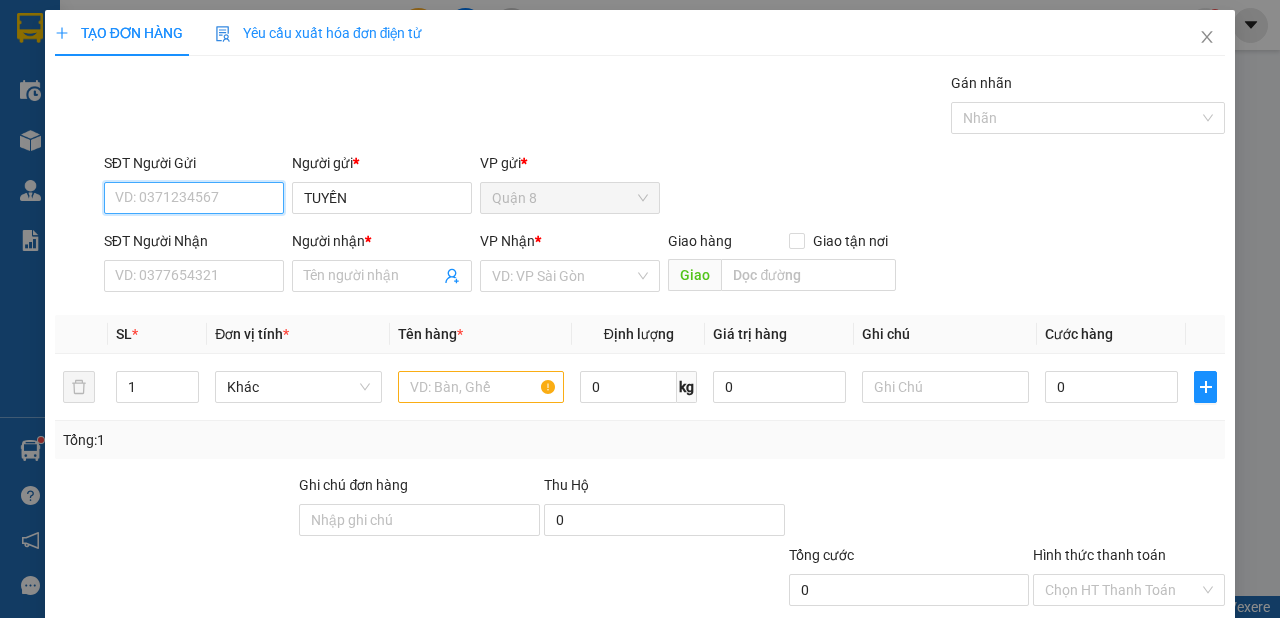 click on "SĐT Người Gửi" at bounding box center [194, 198] 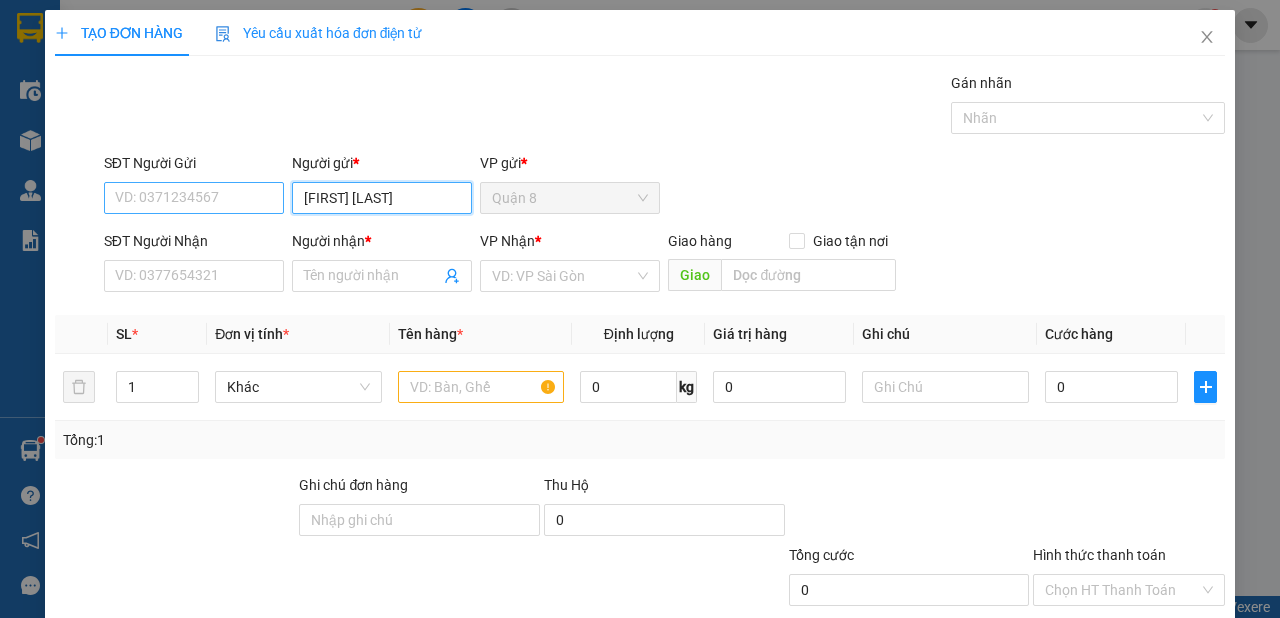 type on "THÀNH TÍN" 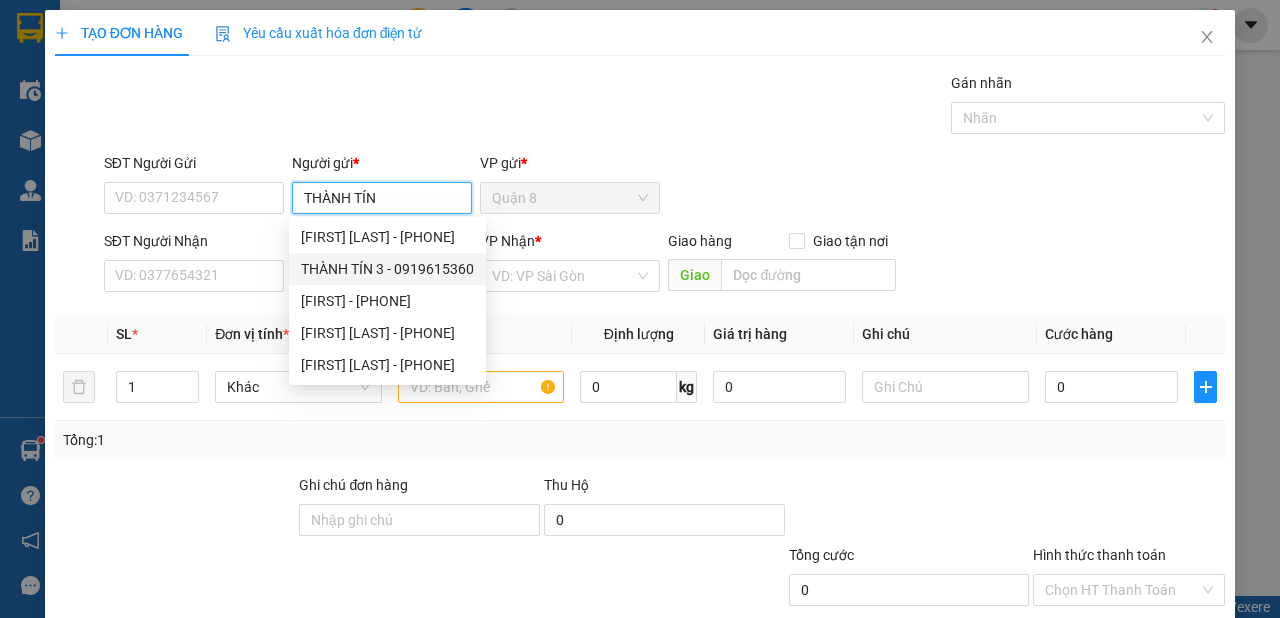 click on "THÀNH TÍN 3 - 0919615360" at bounding box center (387, 269) 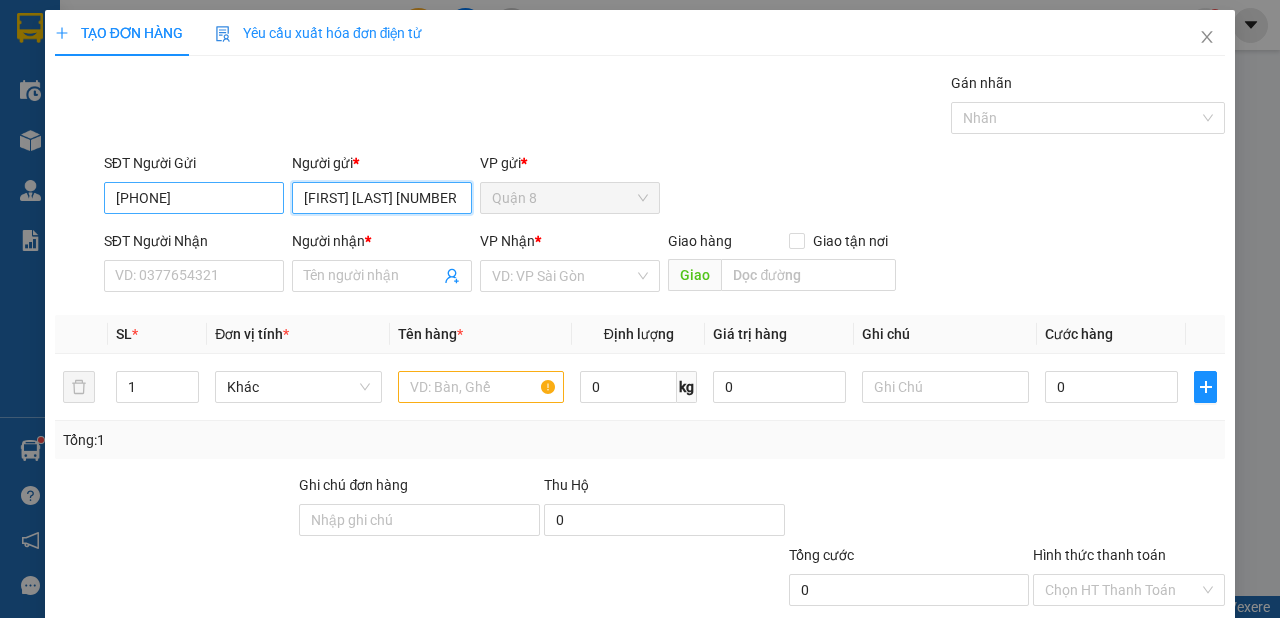type on "[FIRST] [LAST] [NUMBER]" 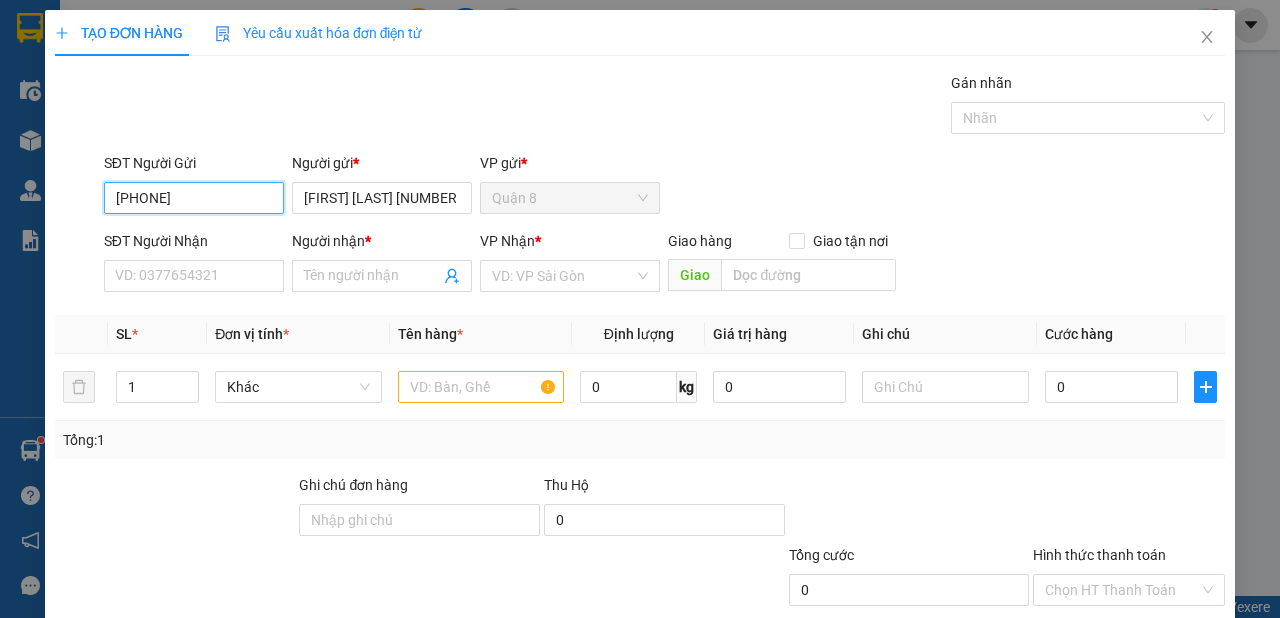 click on "[PHONE]" at bounding box center (194, 198) 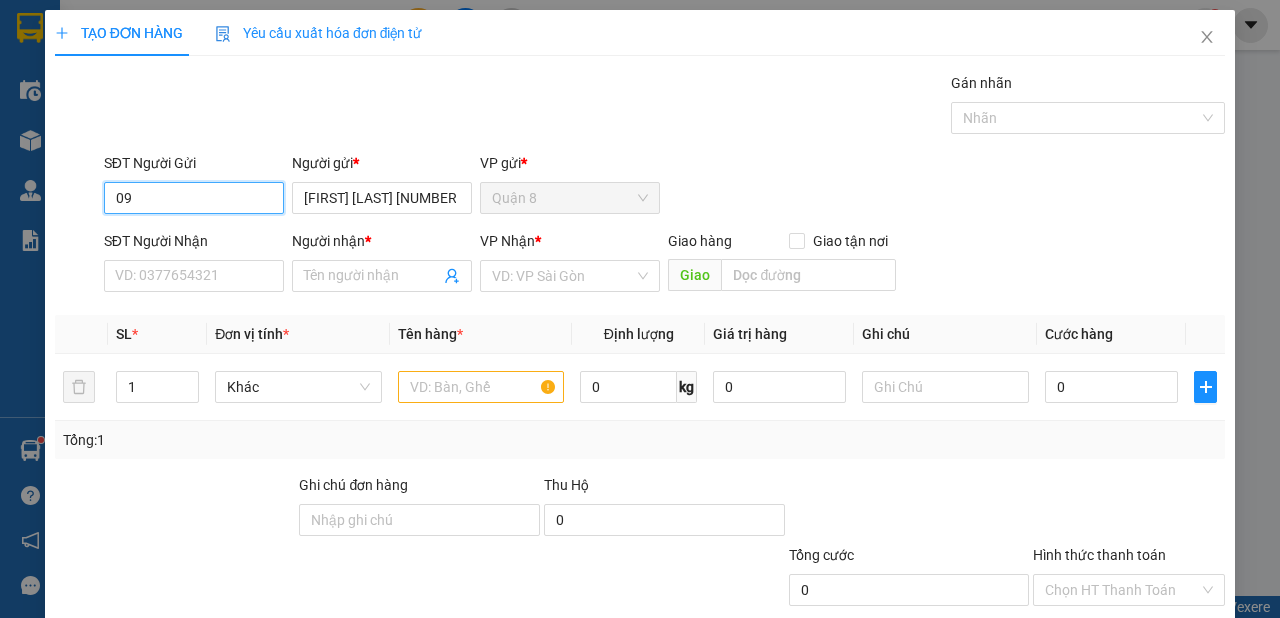 type on "0" 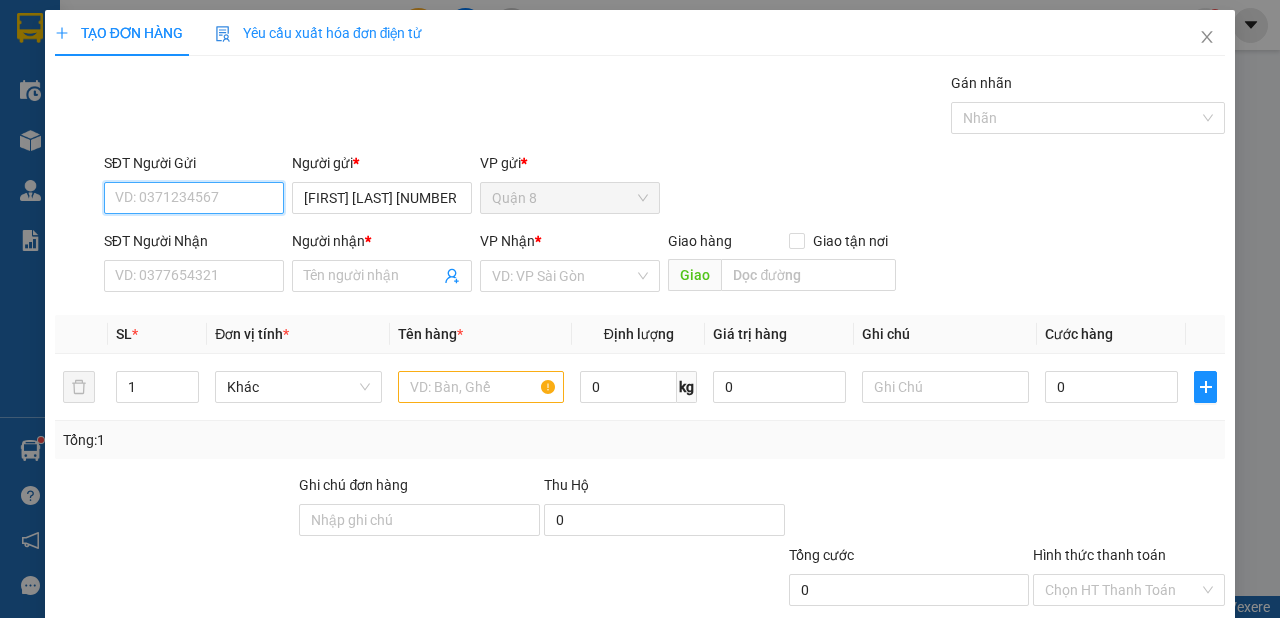 type 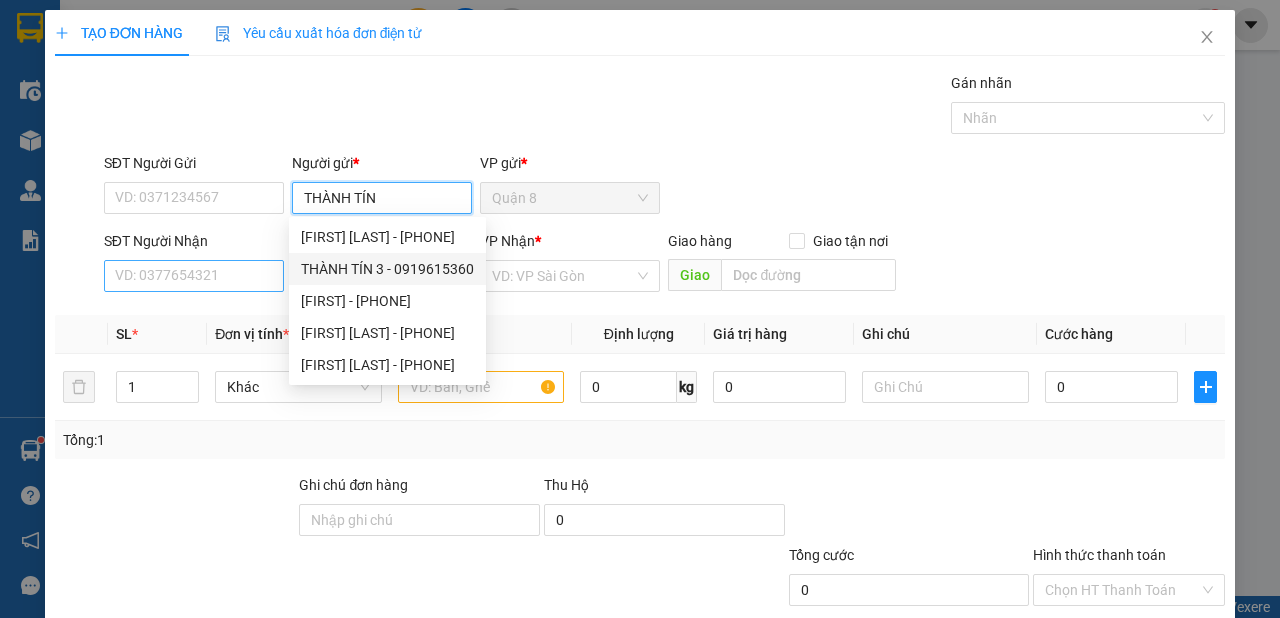 type on "THÀNH TÍN" 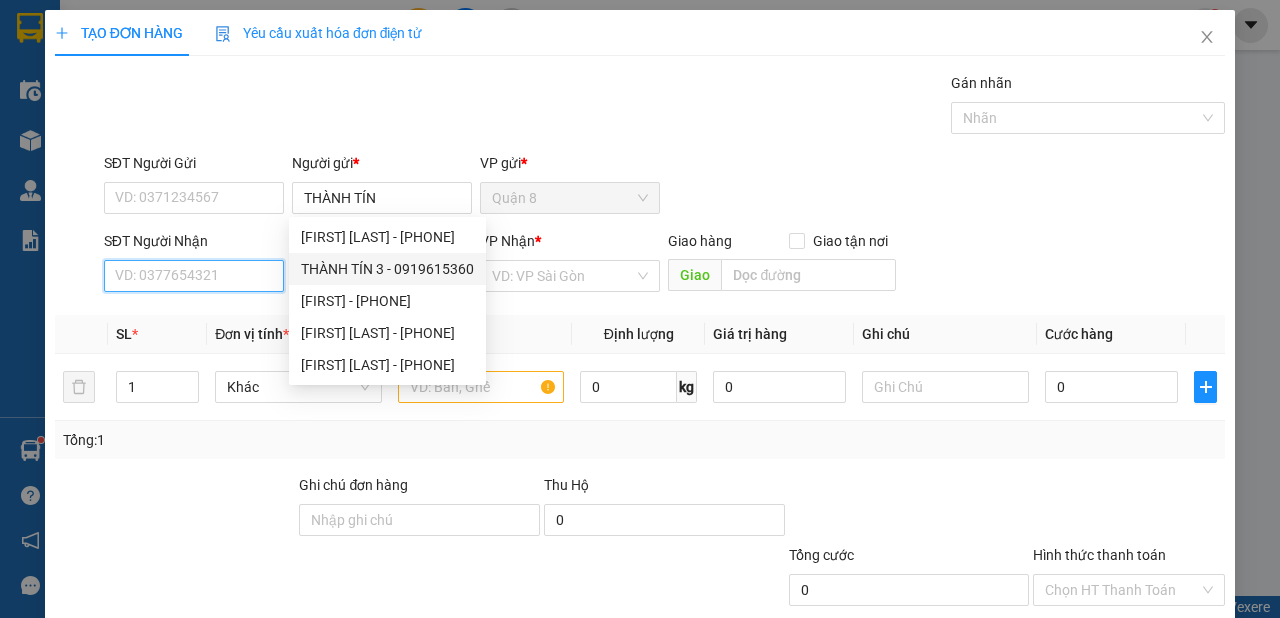 click on "SĐT Người Nhận" at bounding box center (194, 276) 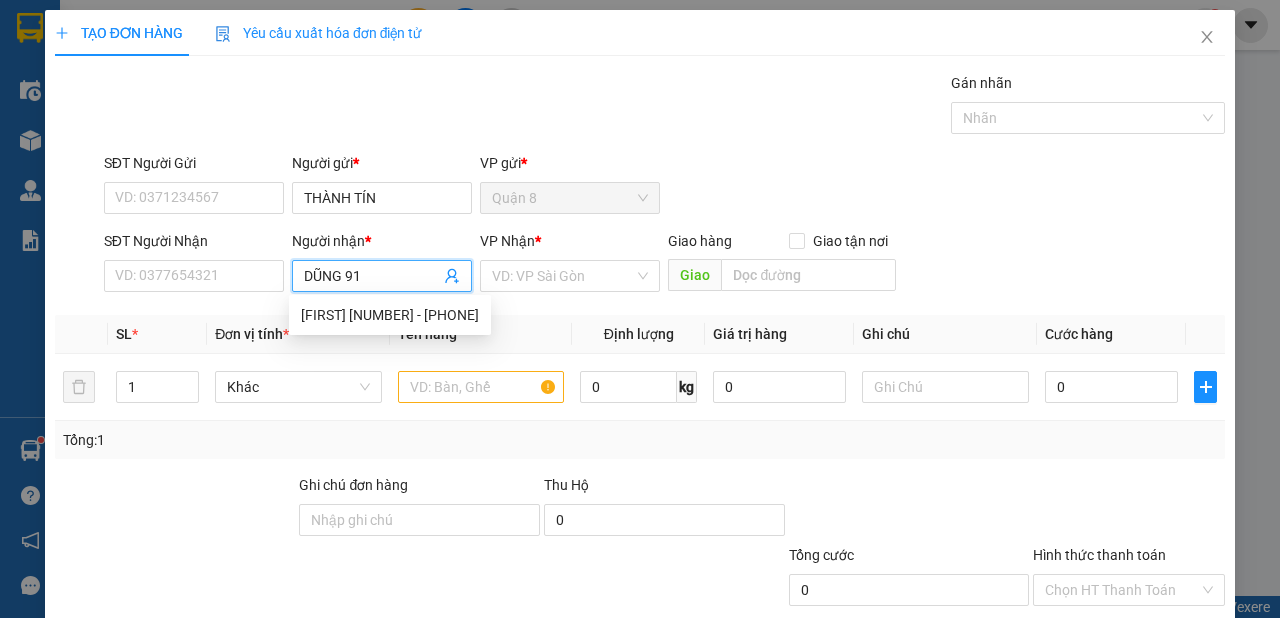drag, startPoint x: 539, startPoint y: 277, endPoint x: 532, endPoint y: 294, distance: 18.384777 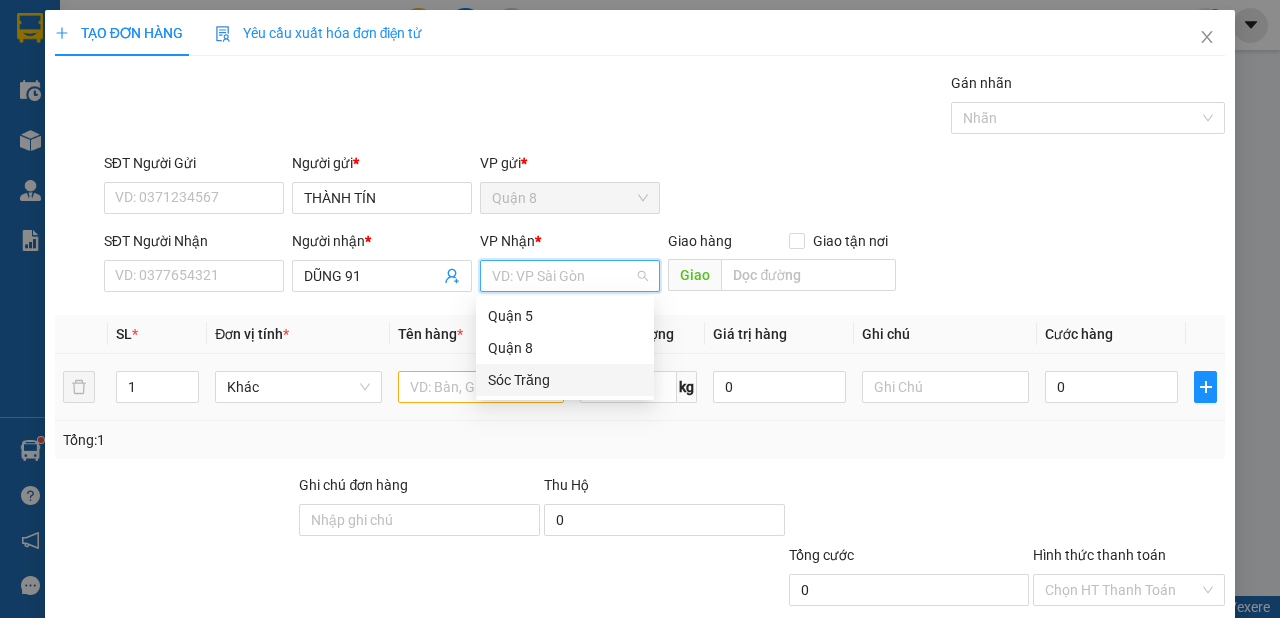 click on "Sóc Trăng" at bounding box center (565, 380) 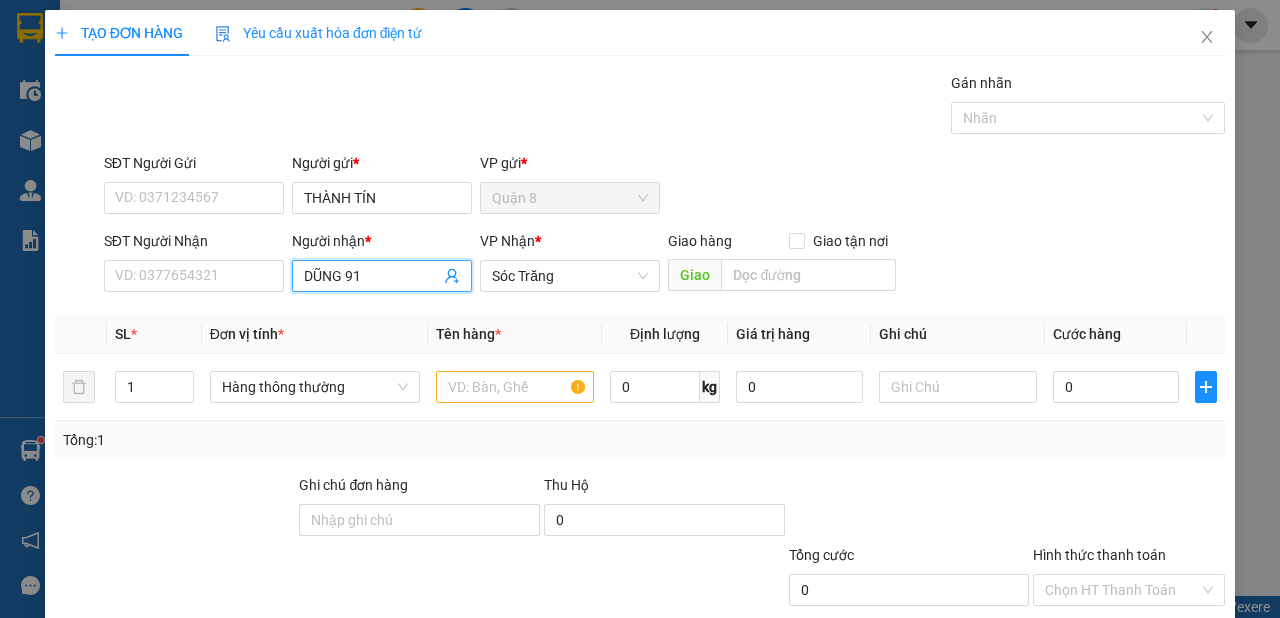 click on "DŨNG 91" at bounding box center [372, 276] 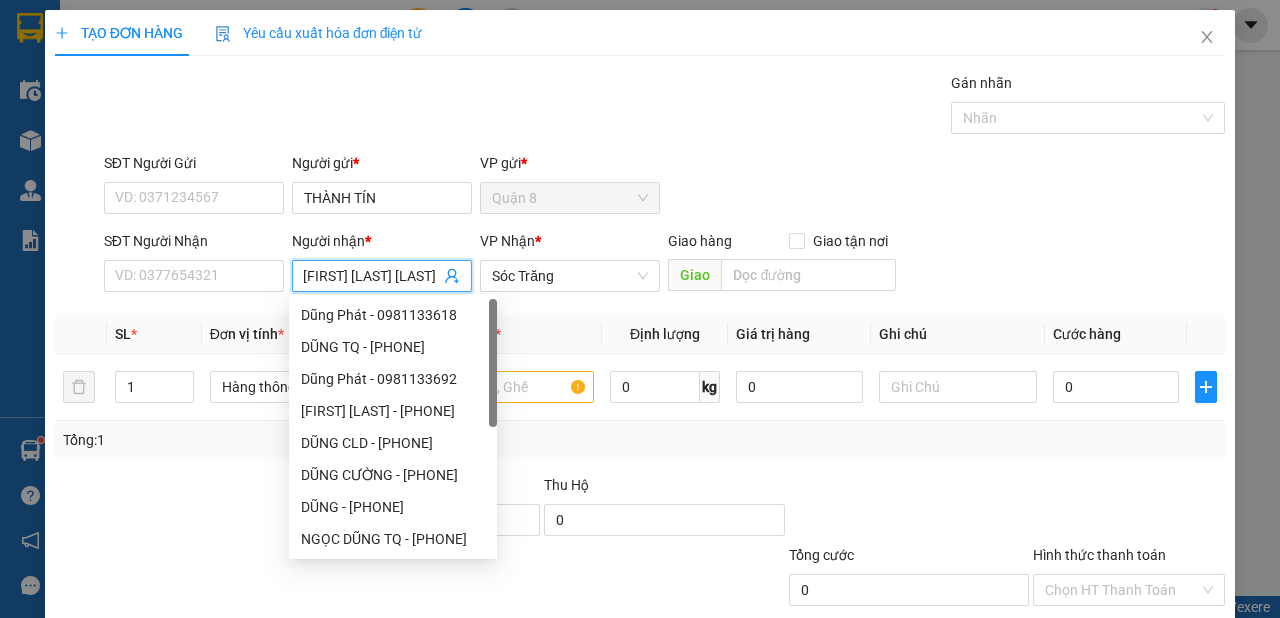 scroll, scrollTop: 0, scrollLeft: 24, axis: horizontal 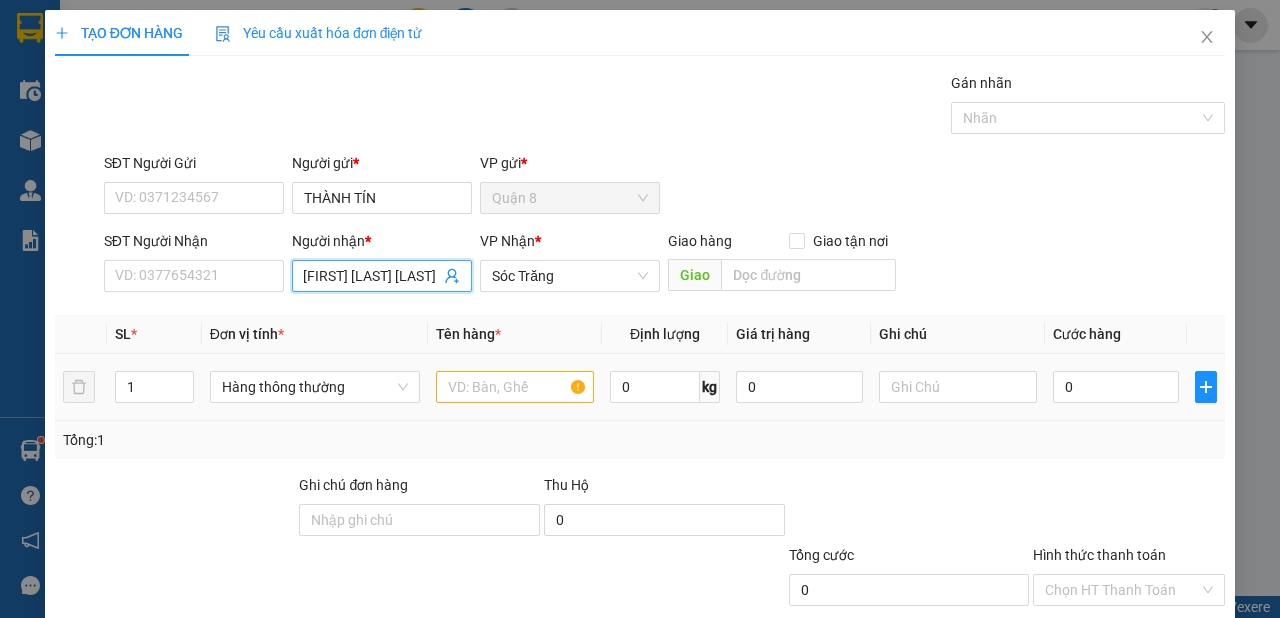 type on "[FIRST] [LAST] [LAST]" 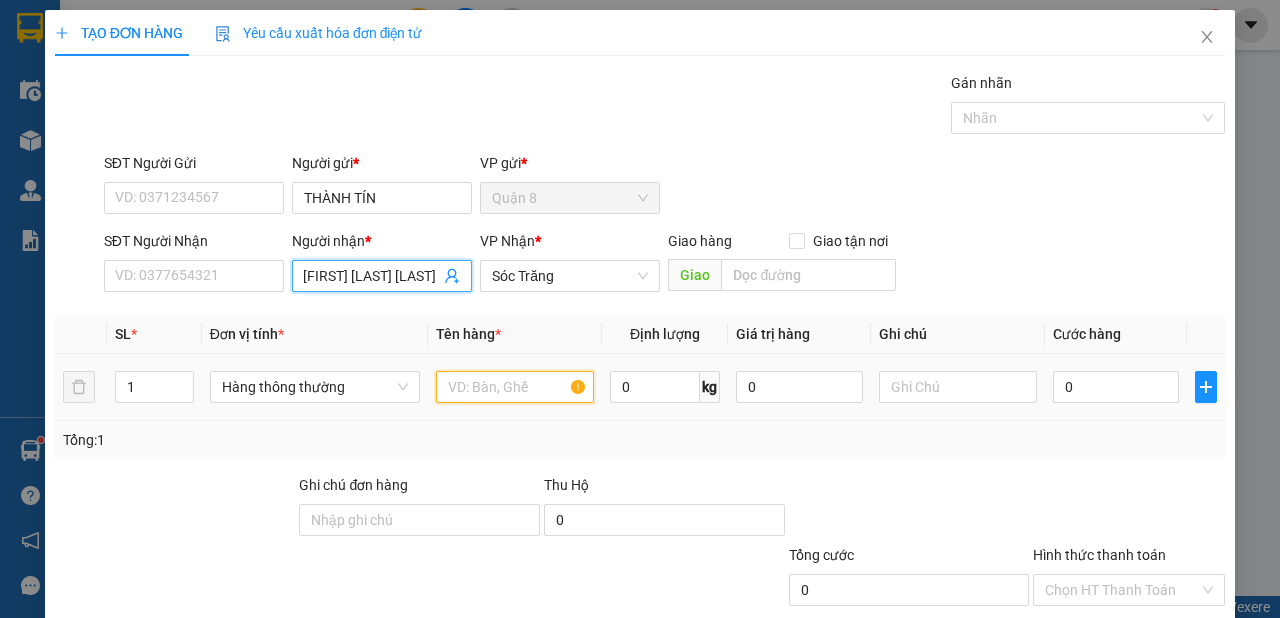 scroll, scrollTop: 0, scrollLeft: 0, axis: both 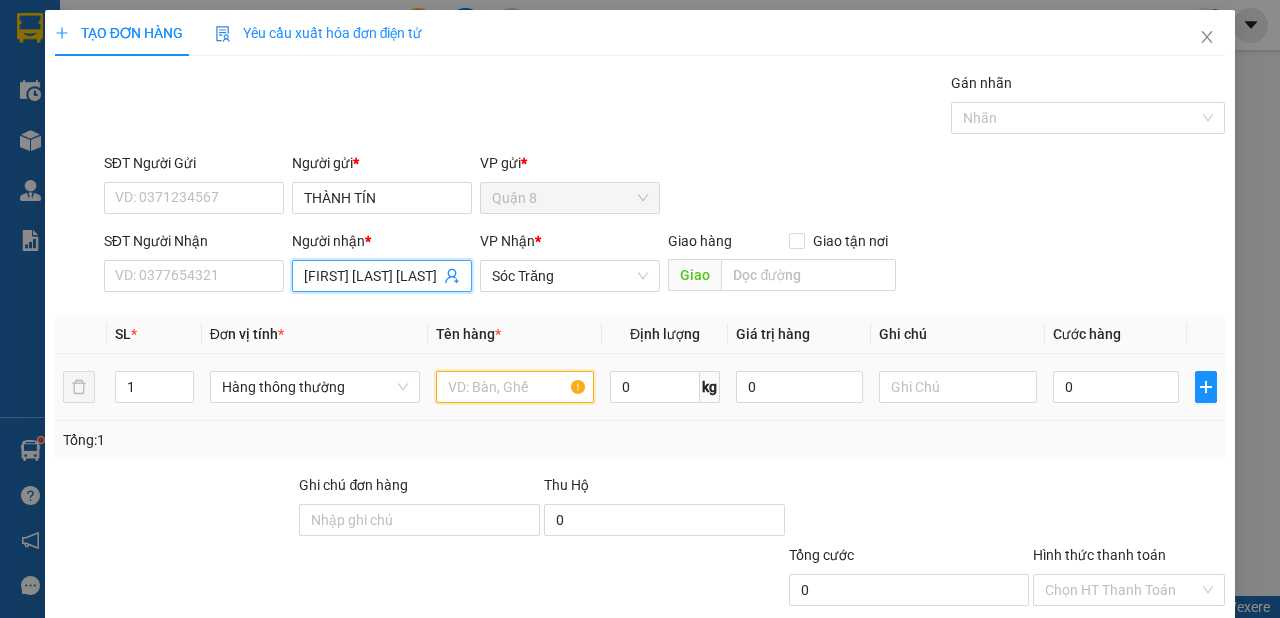 click at bounding box center [515, 387] 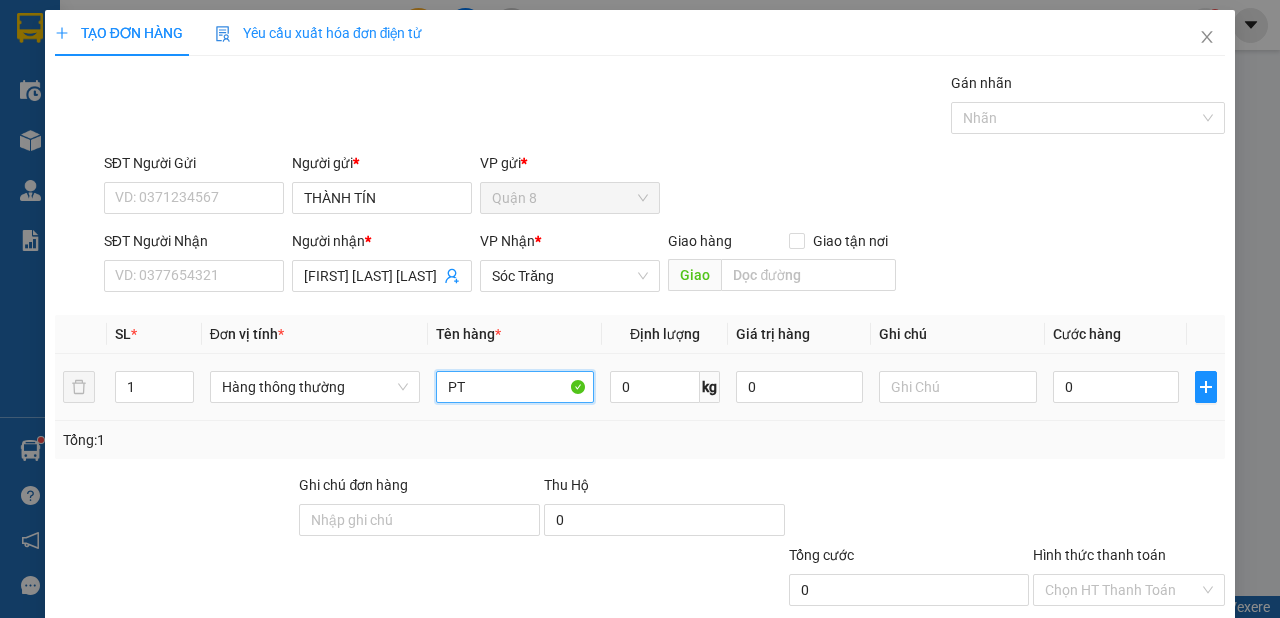 type on "PT" 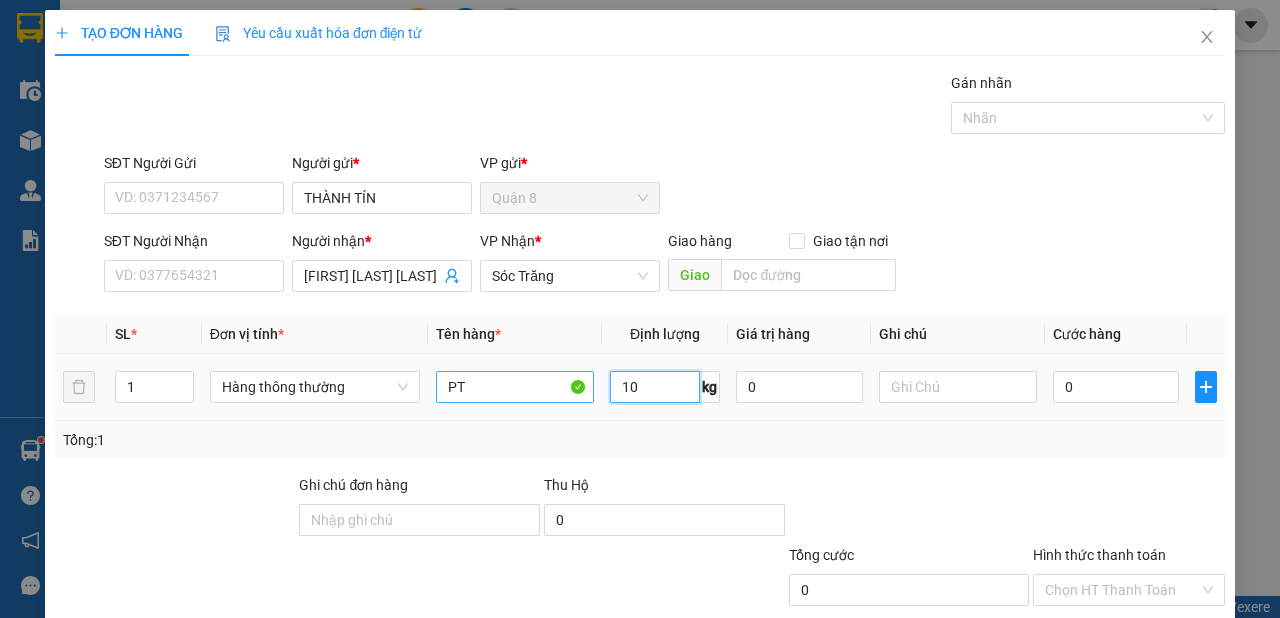 type on "10" 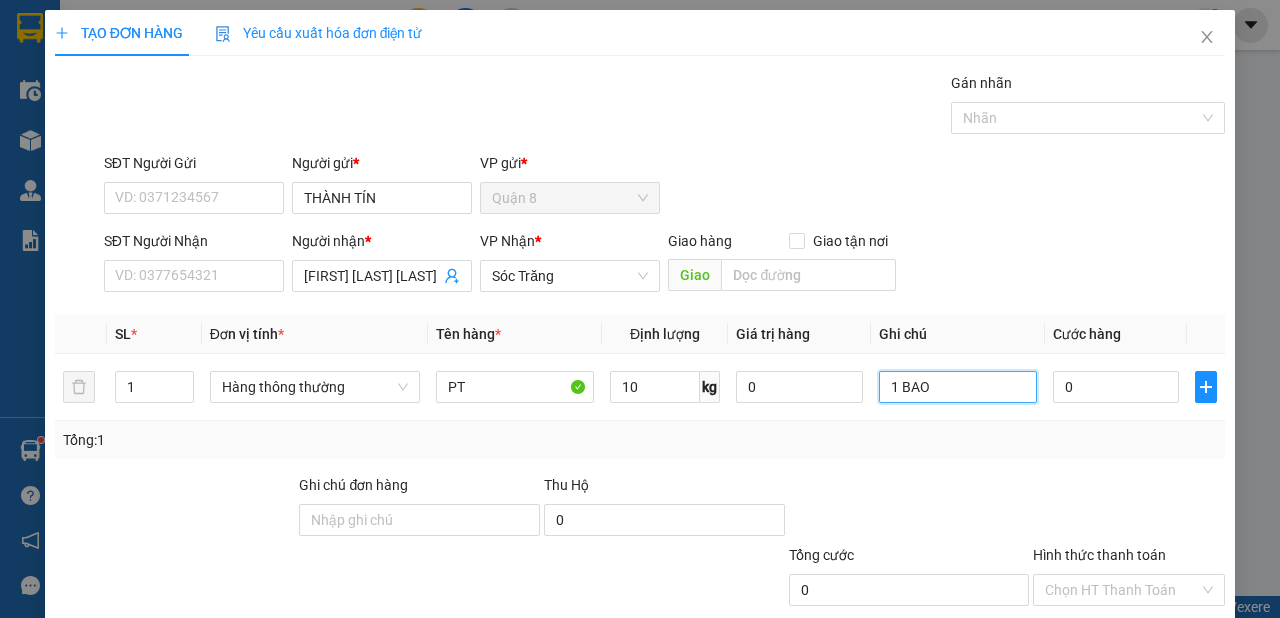 scroll, scrollTop: 120, scrollLeft: 0, axis: vertical 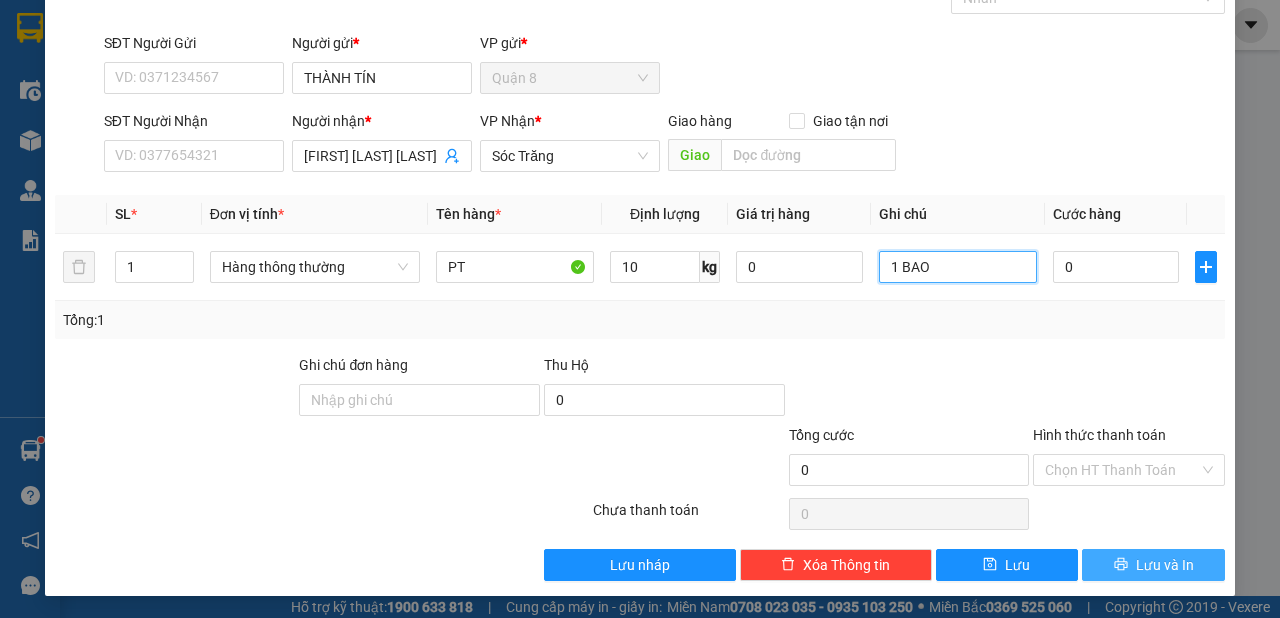 type on "1 BAO" 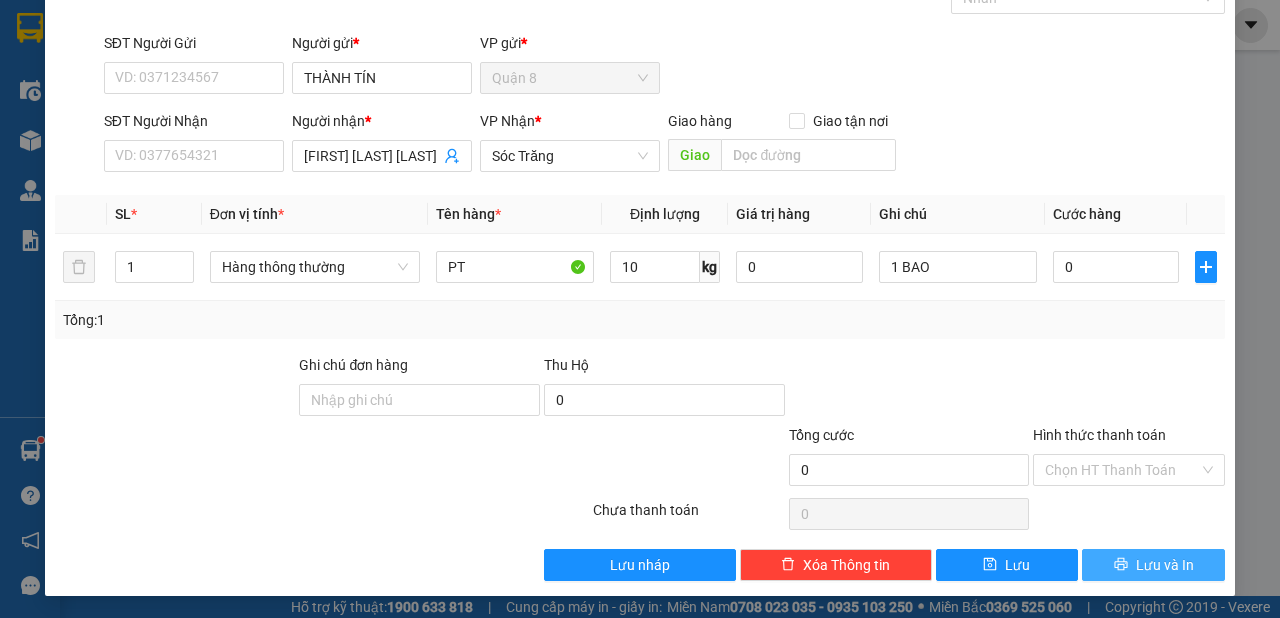 click on "Lưu và In" at bounding box center (1165, 565) 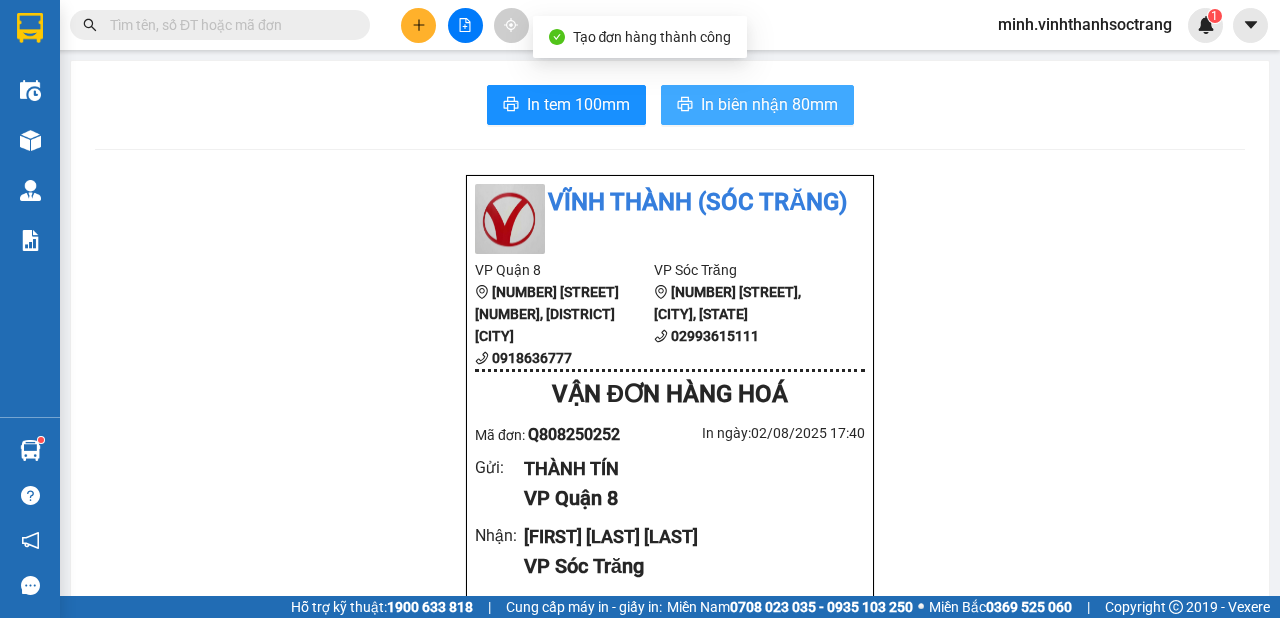 click on "In biên nhận 80mm" at bounding box center (769, 104) 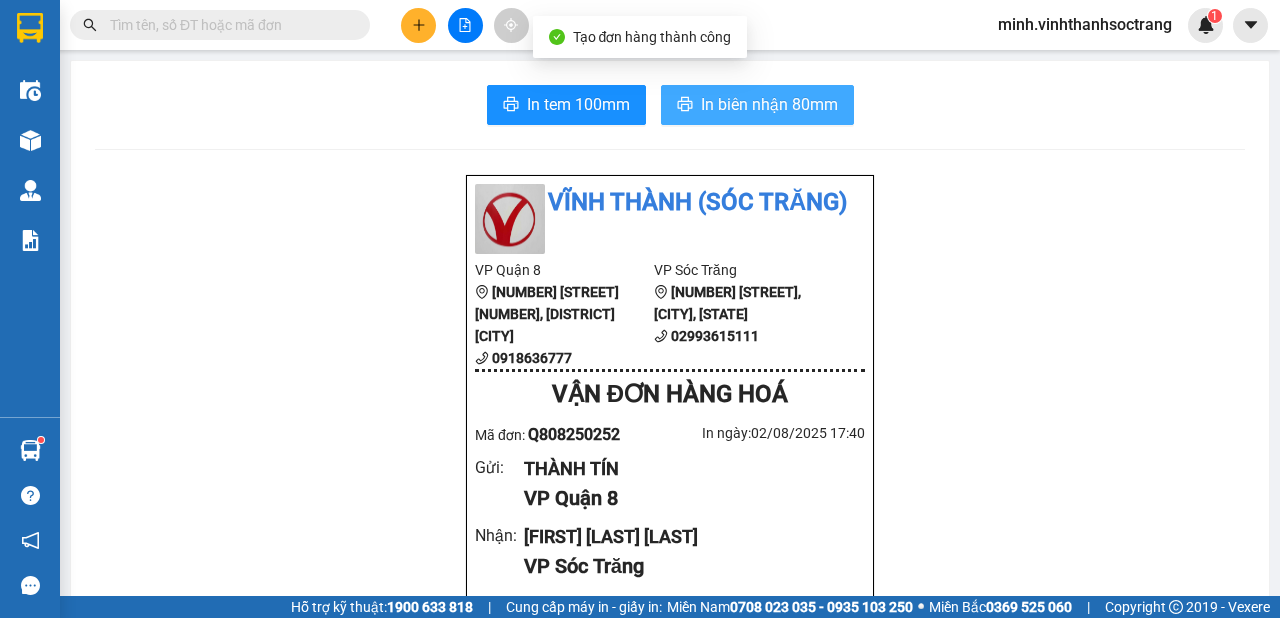 scroll, scrollTop: 0, scrollLeft: 0, axis: both 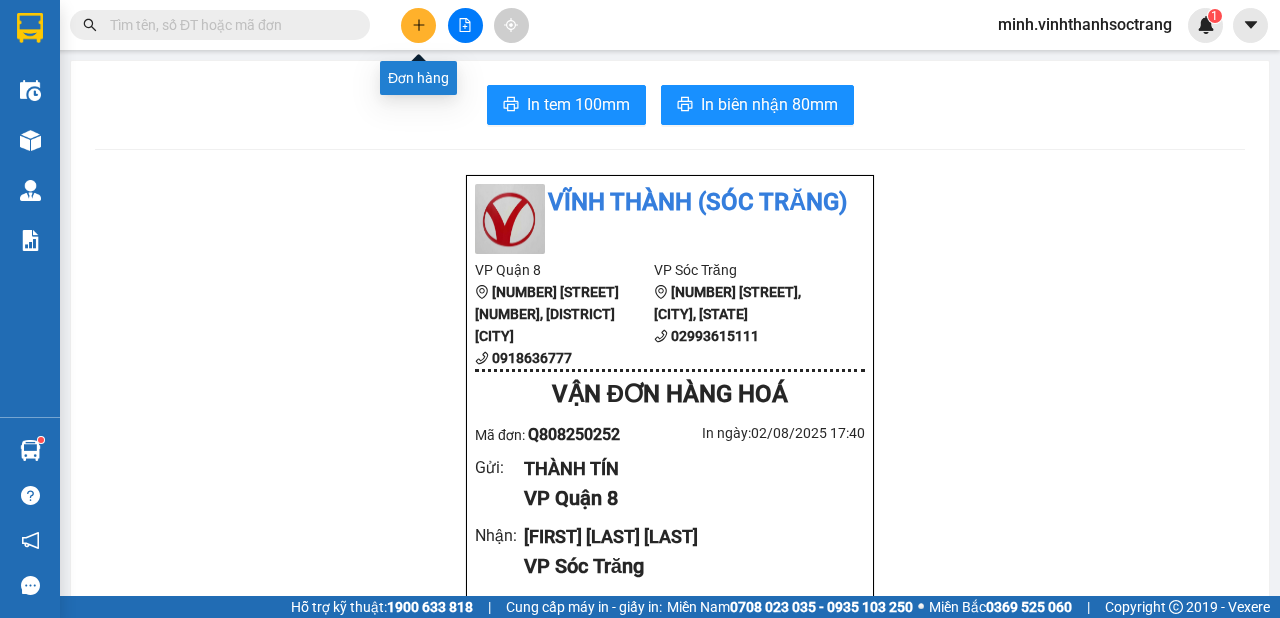 click 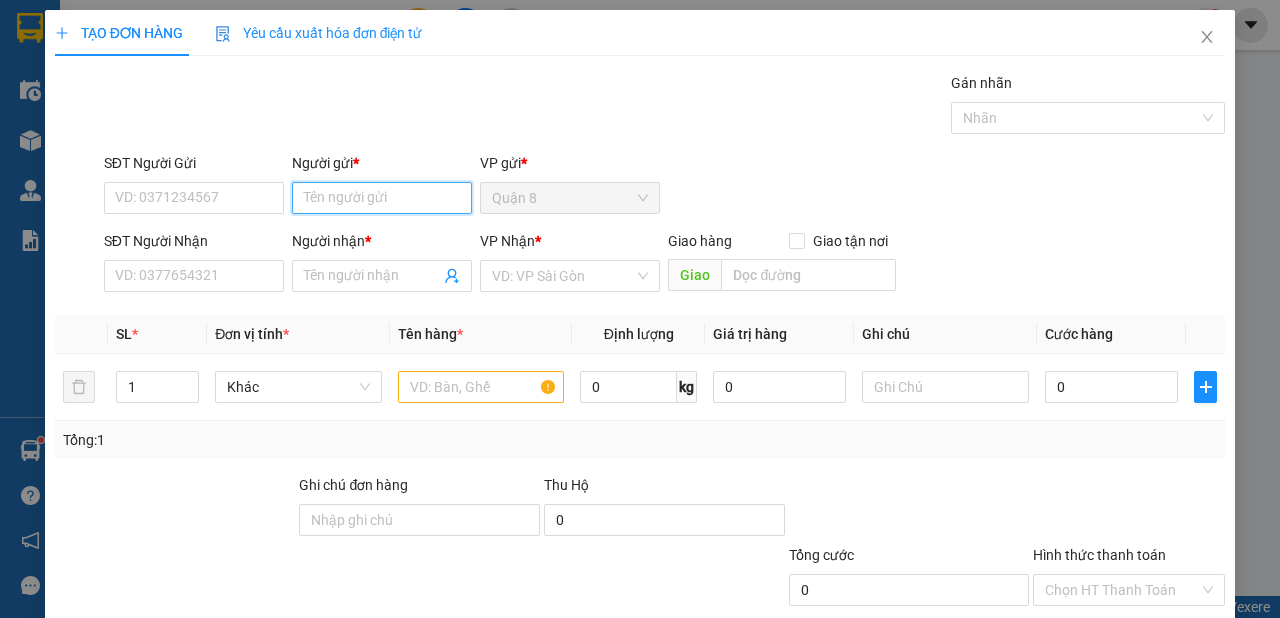 click on "Người gửi  *" at bounding box center (382, 198) 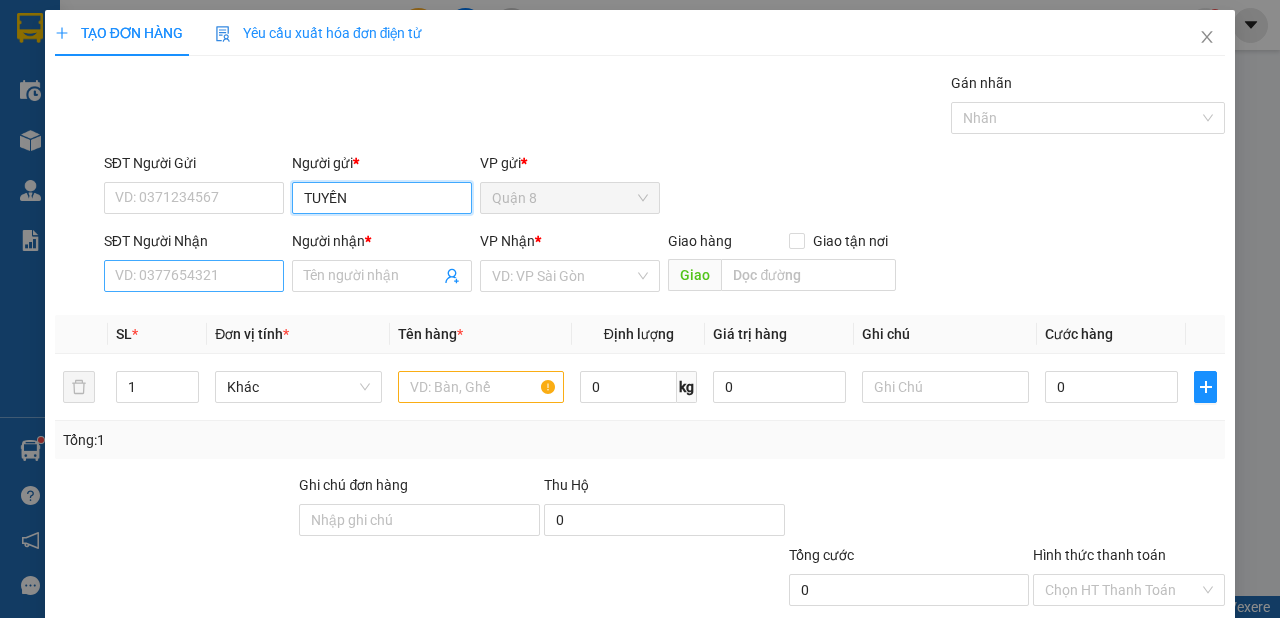 type on "TUYỀN" 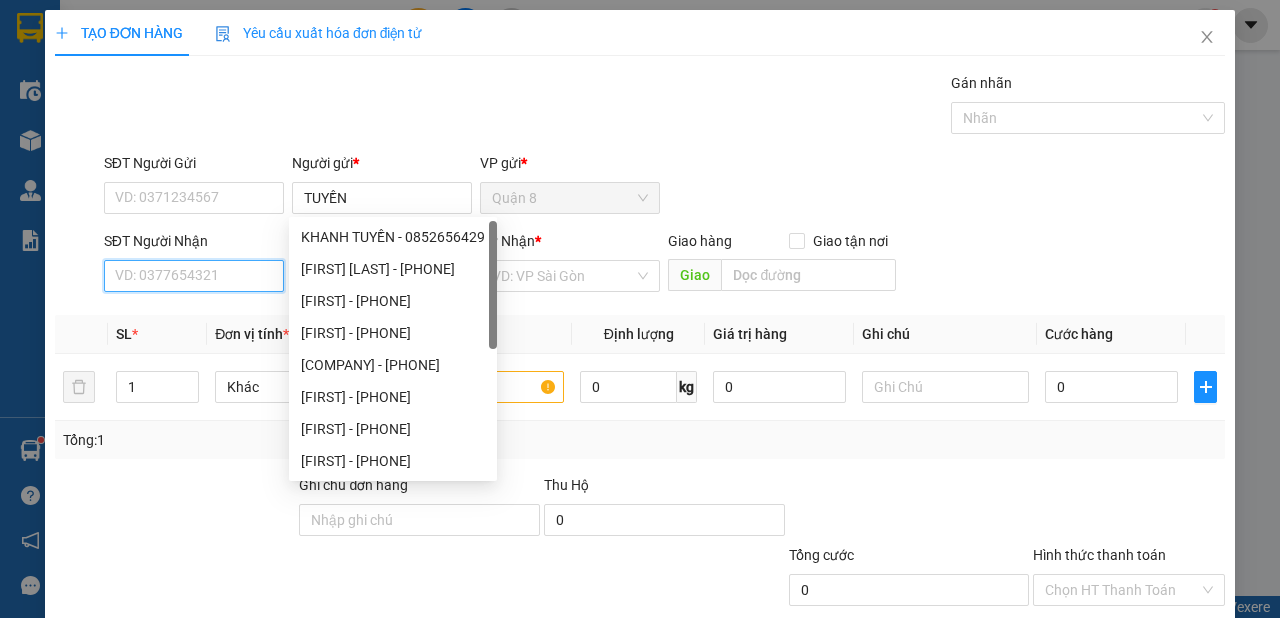 click on "SĐT Người Nhận" at bounding box center (194, 276) 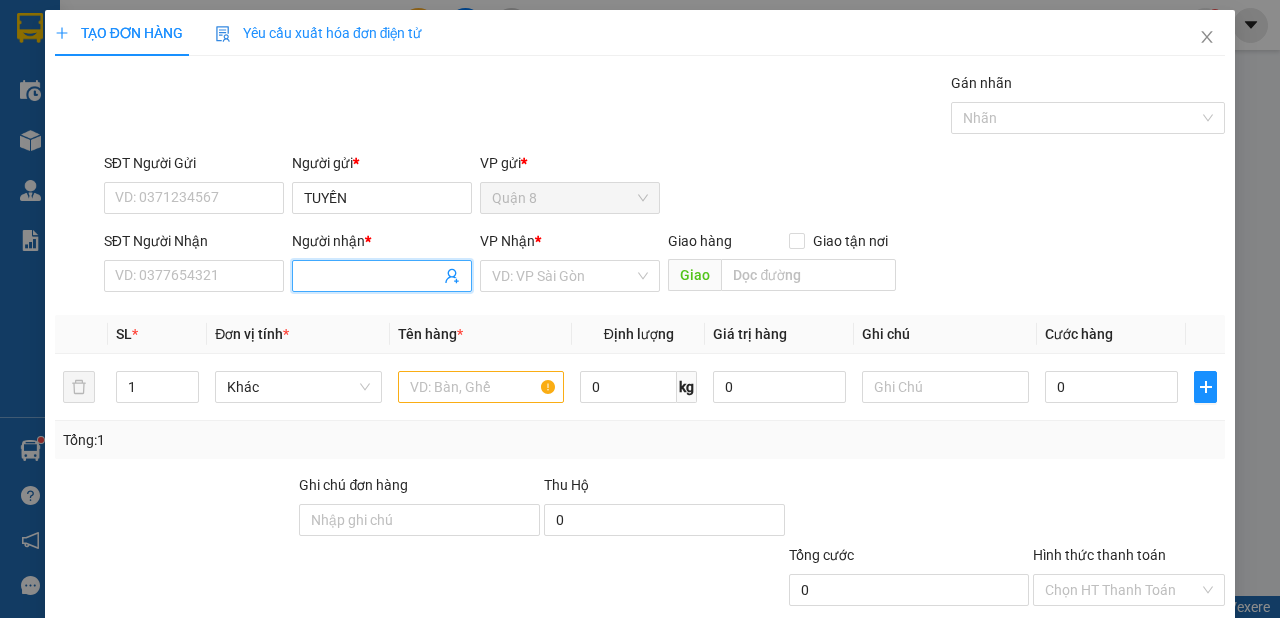 click on "Người nhận  *" at bounding box center [372, 276] 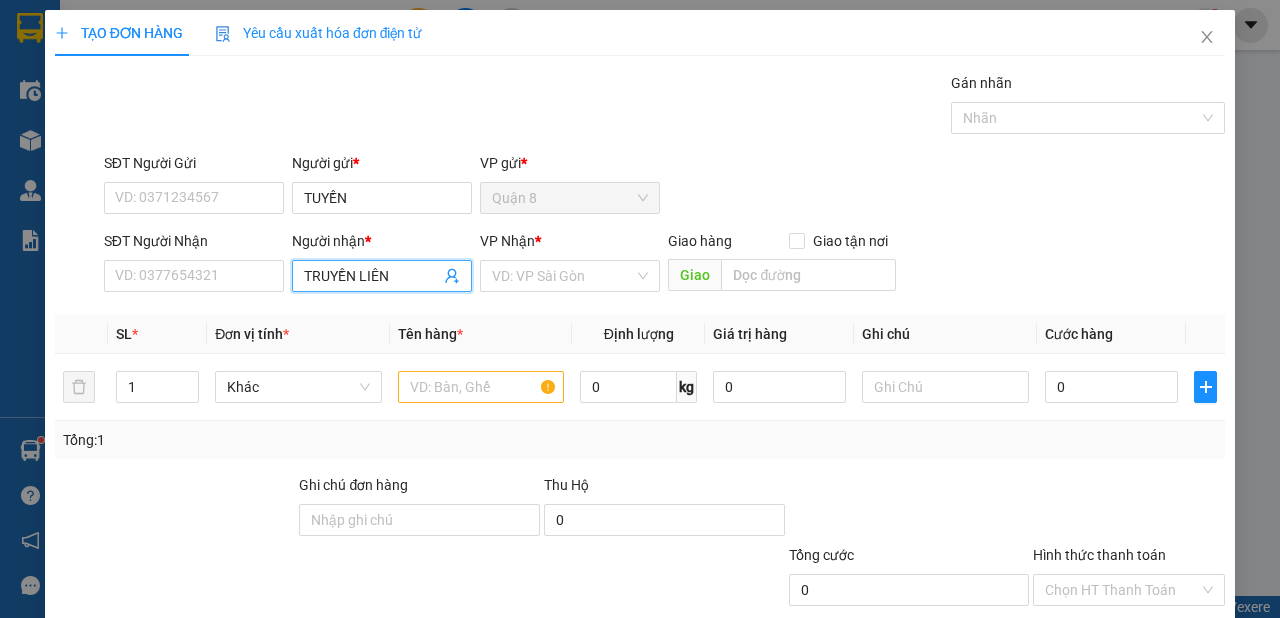 click on "TRUYỀN LIÊN" at bounding box center [372, 276] 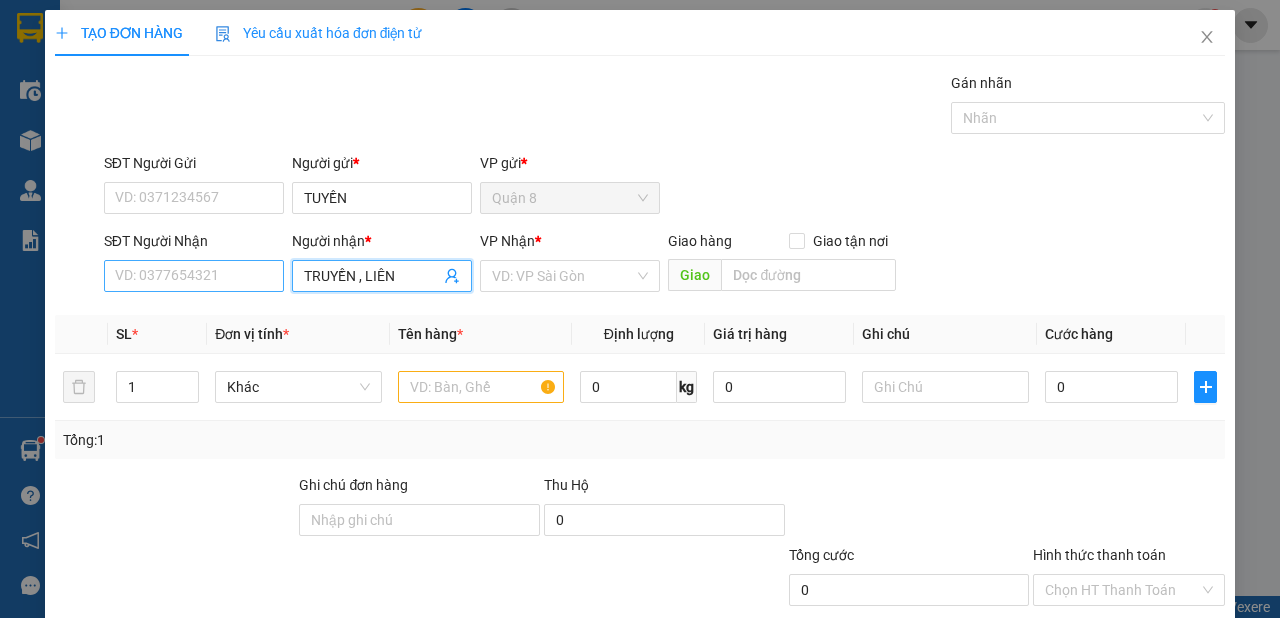 type on "TRUYỀN , LIÊN" 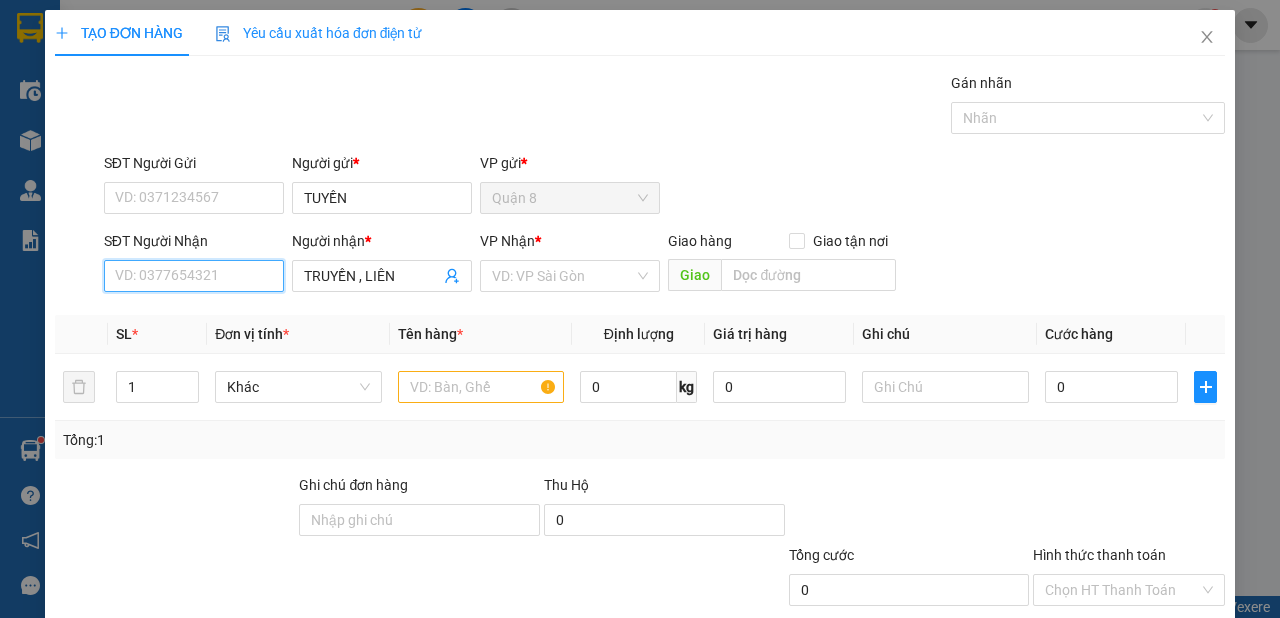 drag, startPoint x: 214, startPoint y: 276, endPoint x: 216, endPoint y: 256, distance: 20.09975 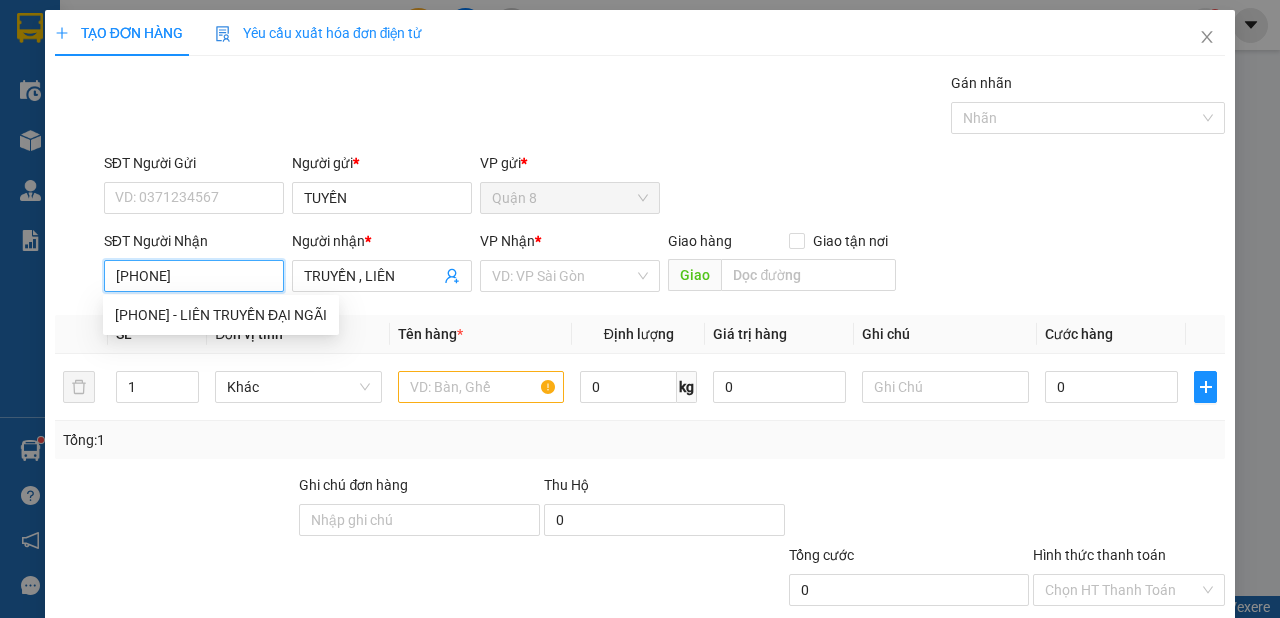 type on "[PHONE]" 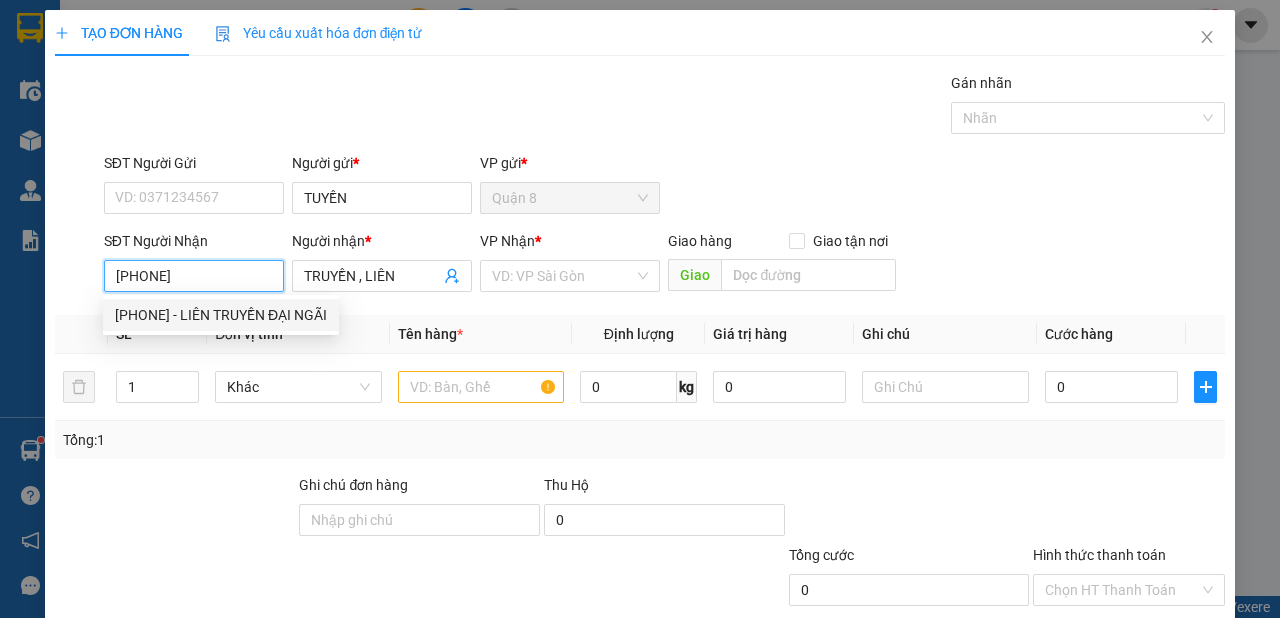 click on "[PHONE] - LIÊN TRUYỀN ĐẠI NGÃI" at bounding box center (221, 315) 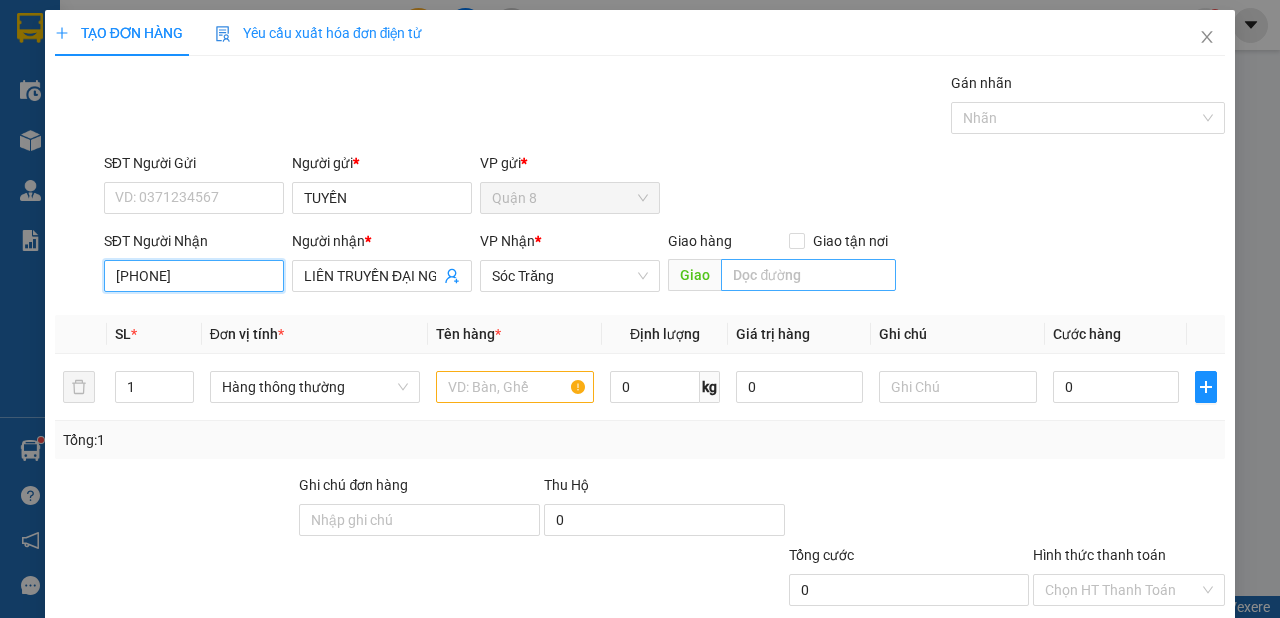 type on "[PHONE]" 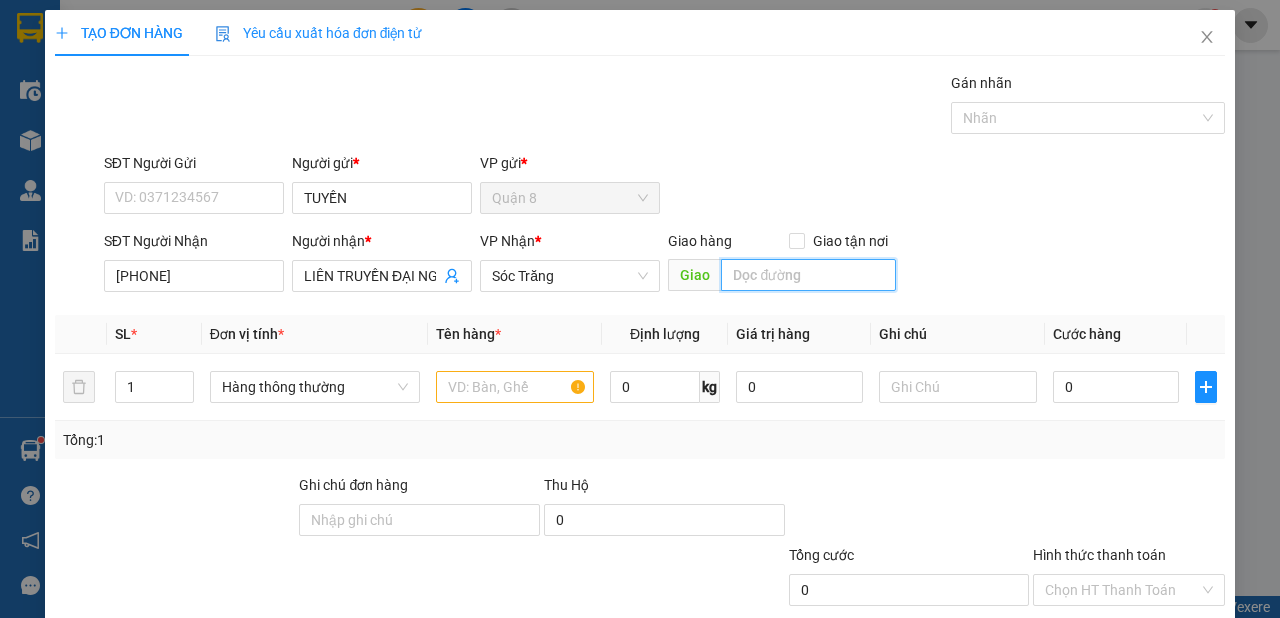 drag, startPoint x: 762, startPoint y: 259, endPoint x: 740, endPoint y: 269, distance: 24.166092 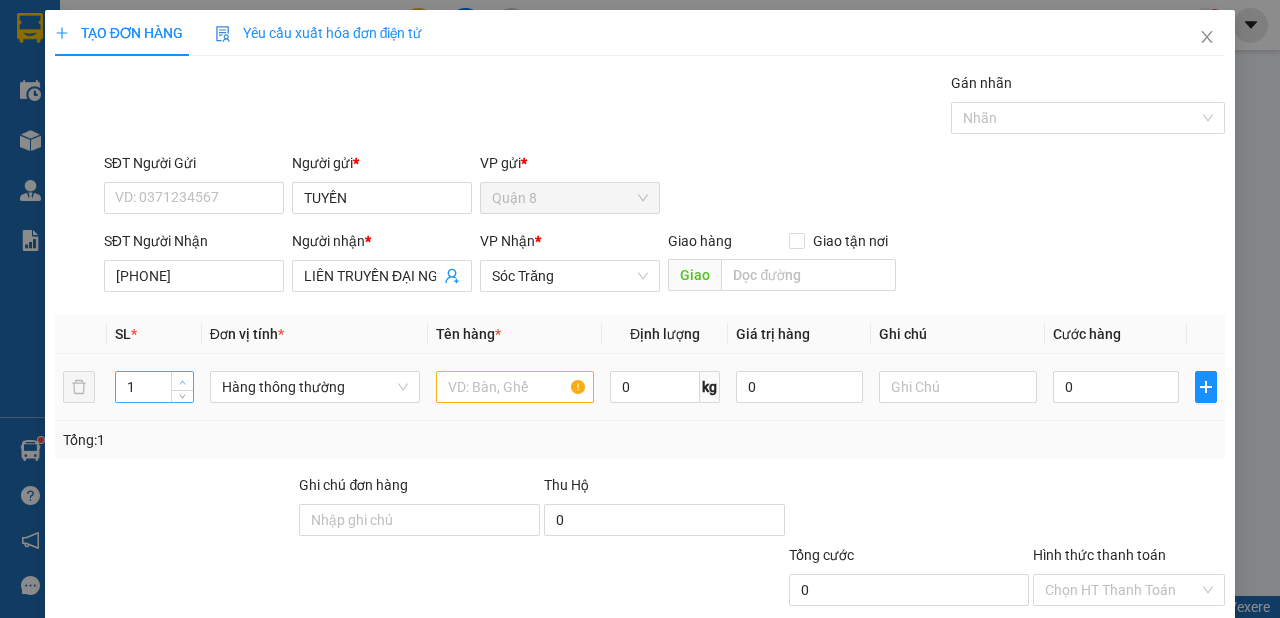 type on "2" 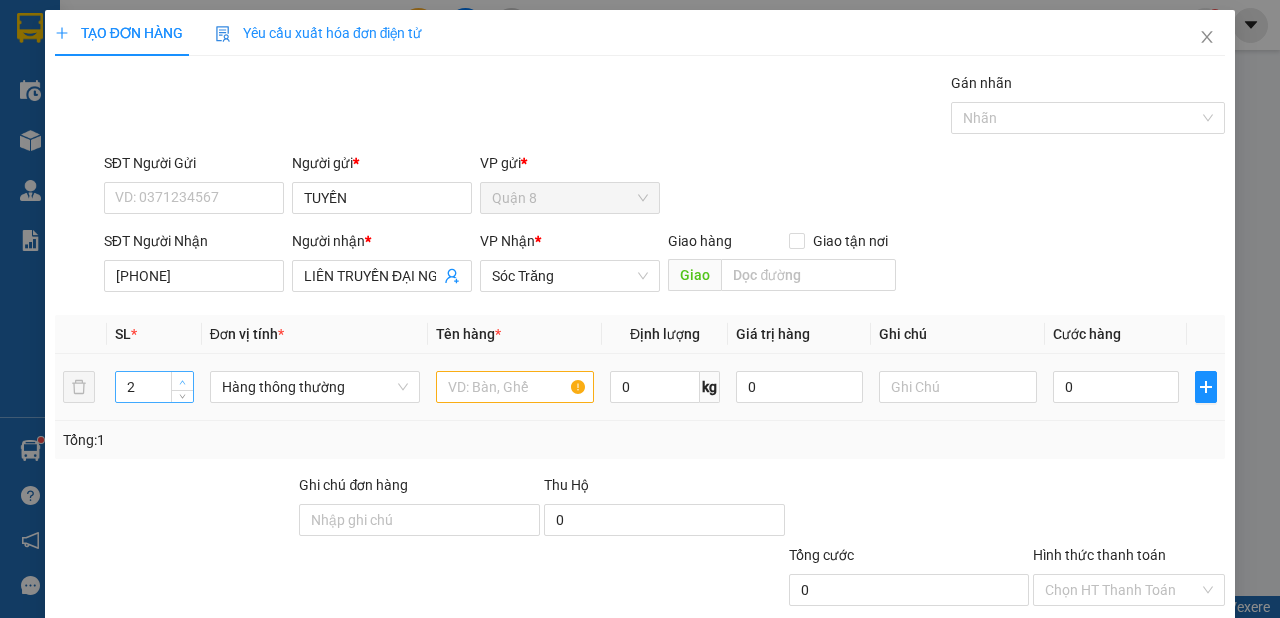 click at bounding box center [182, 381] 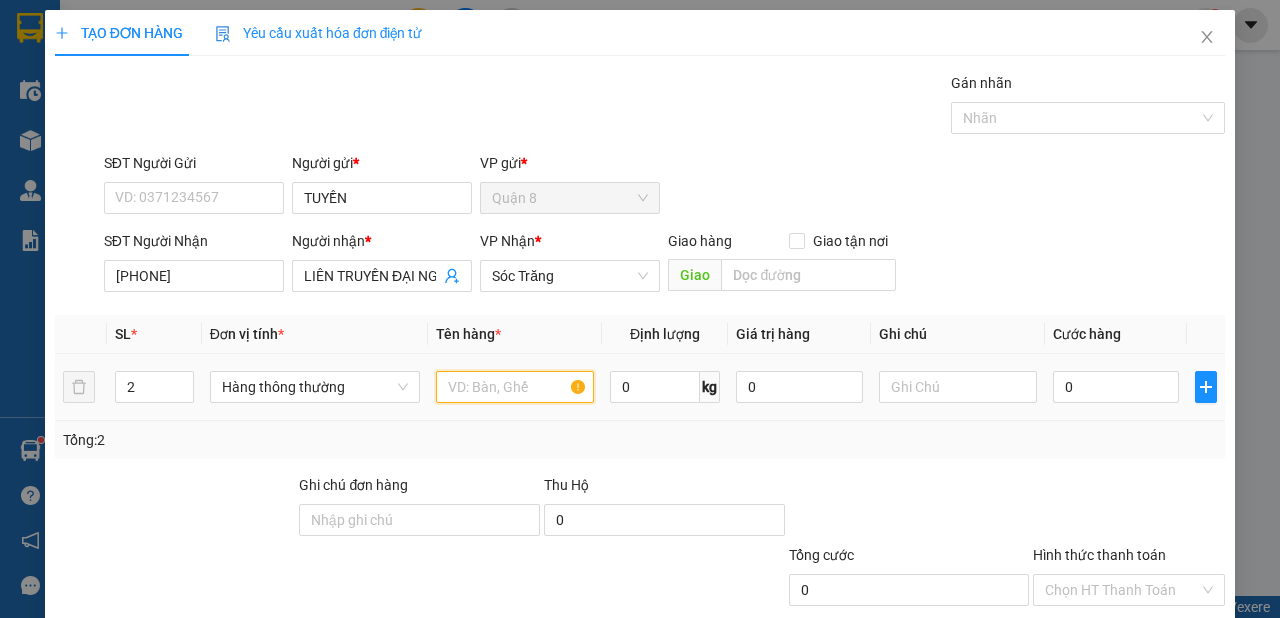 click at bounding box center (515, 387) 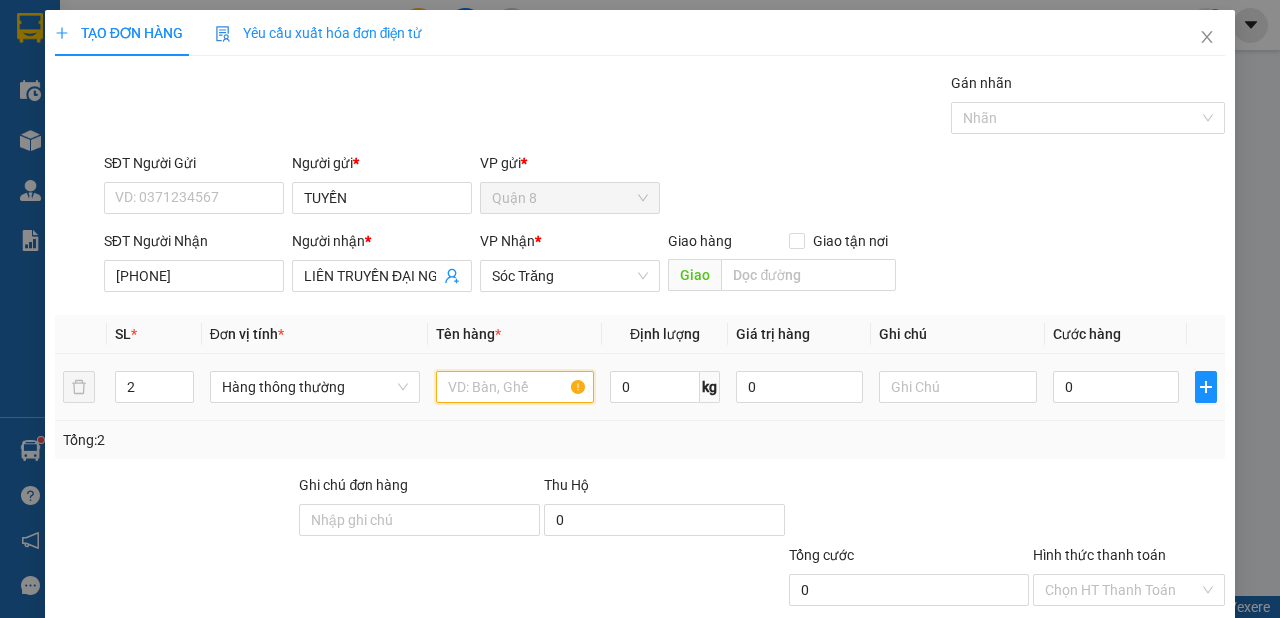 type on "D" 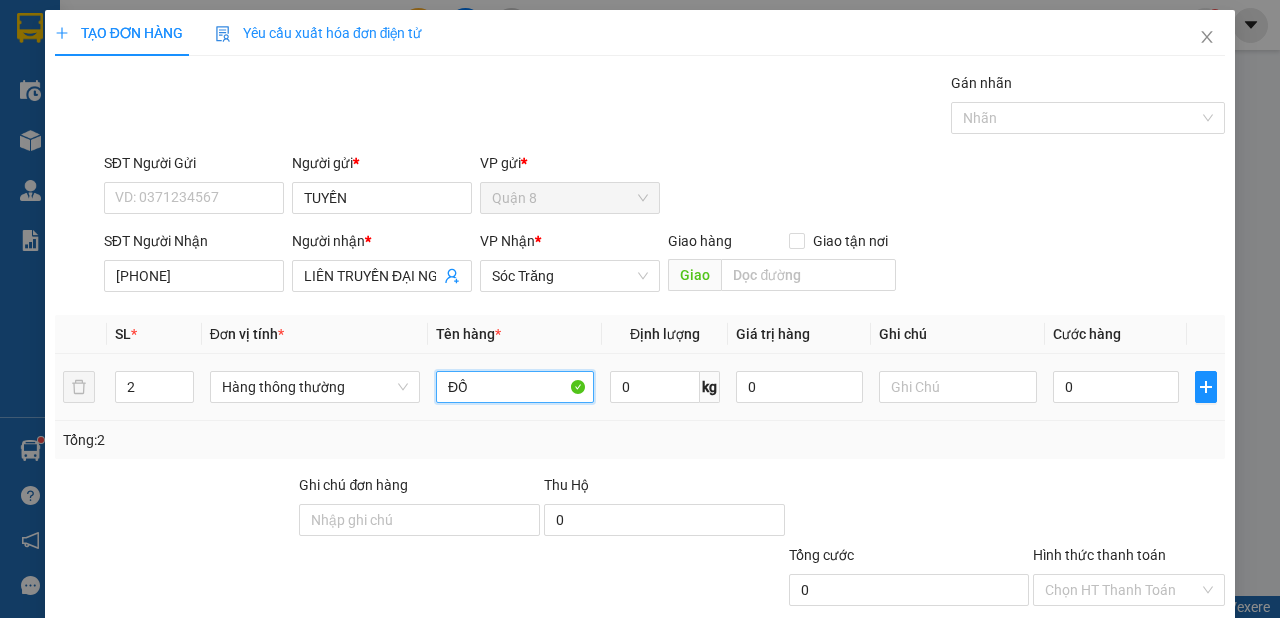 type on "ĐỒ" 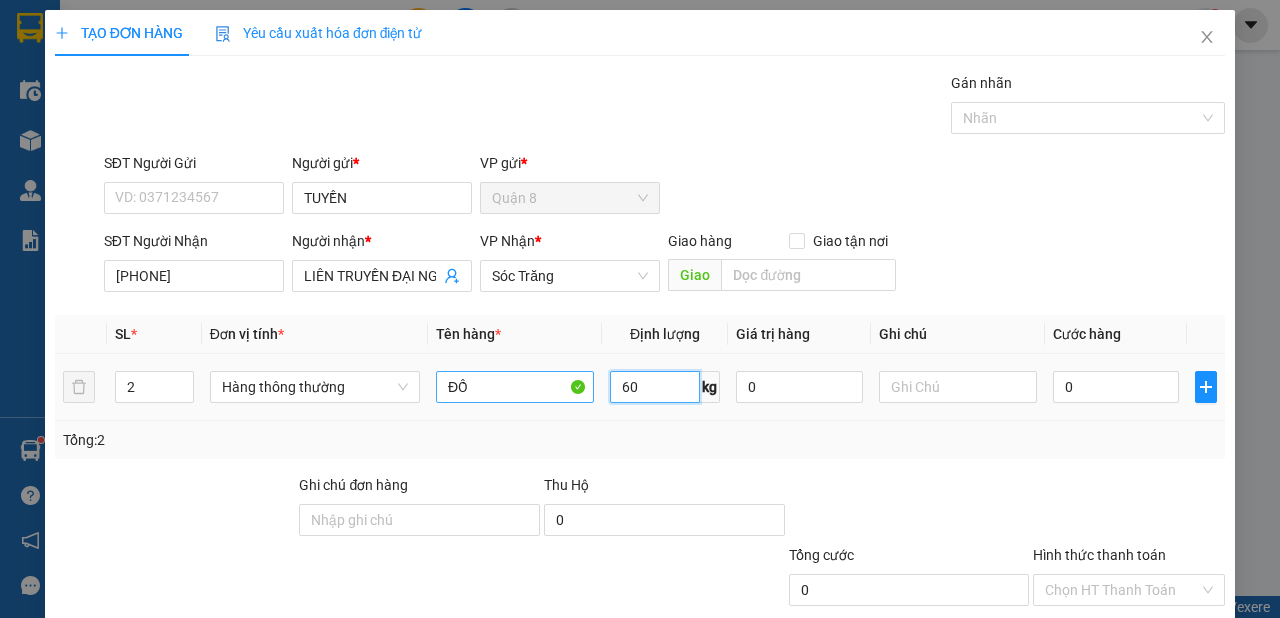 type on "60" 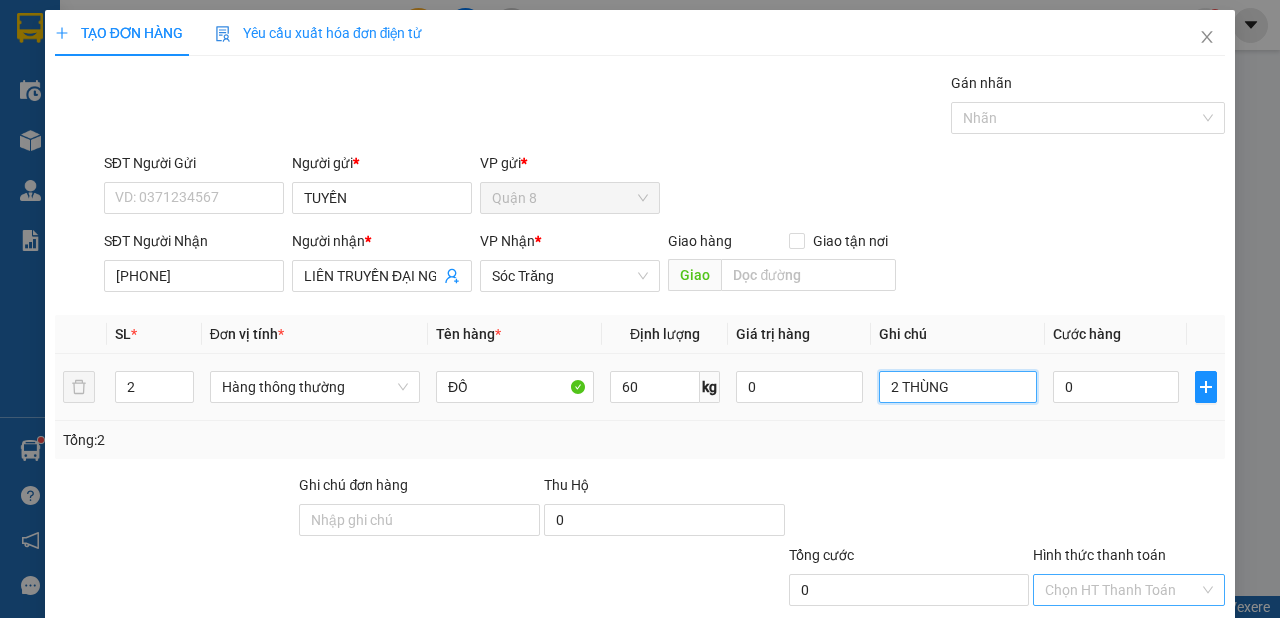 scroll, scrollTop: 120, scrollLeft: 0, axis: vertical 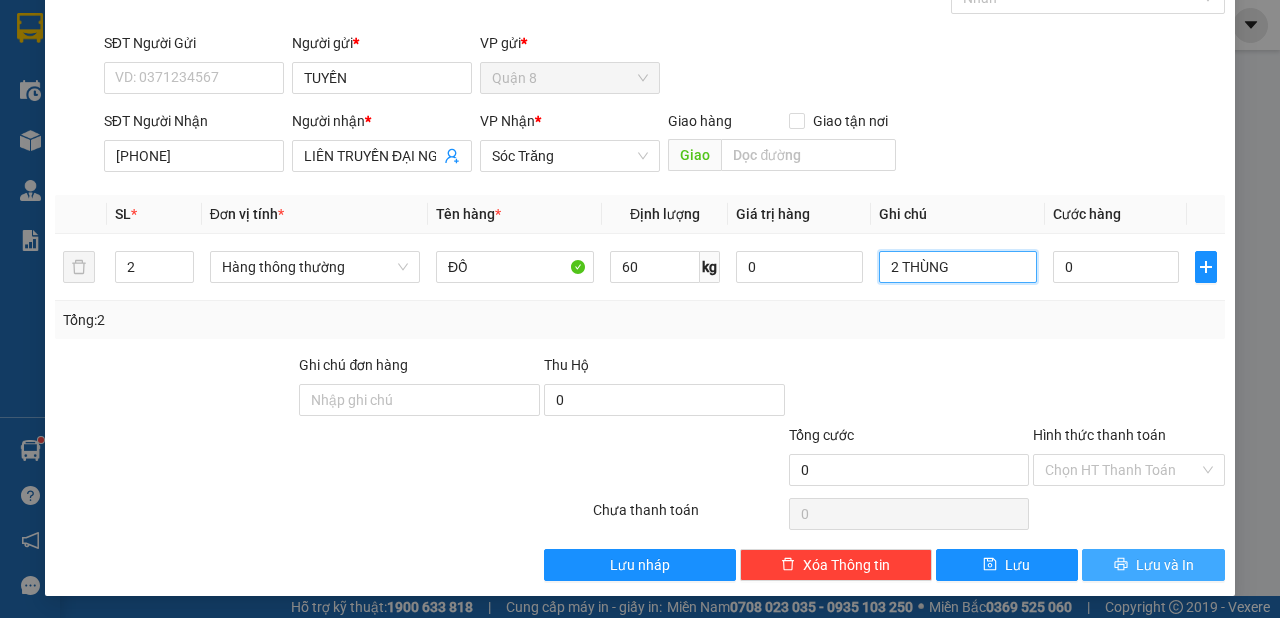 type on "2 THÙNG" 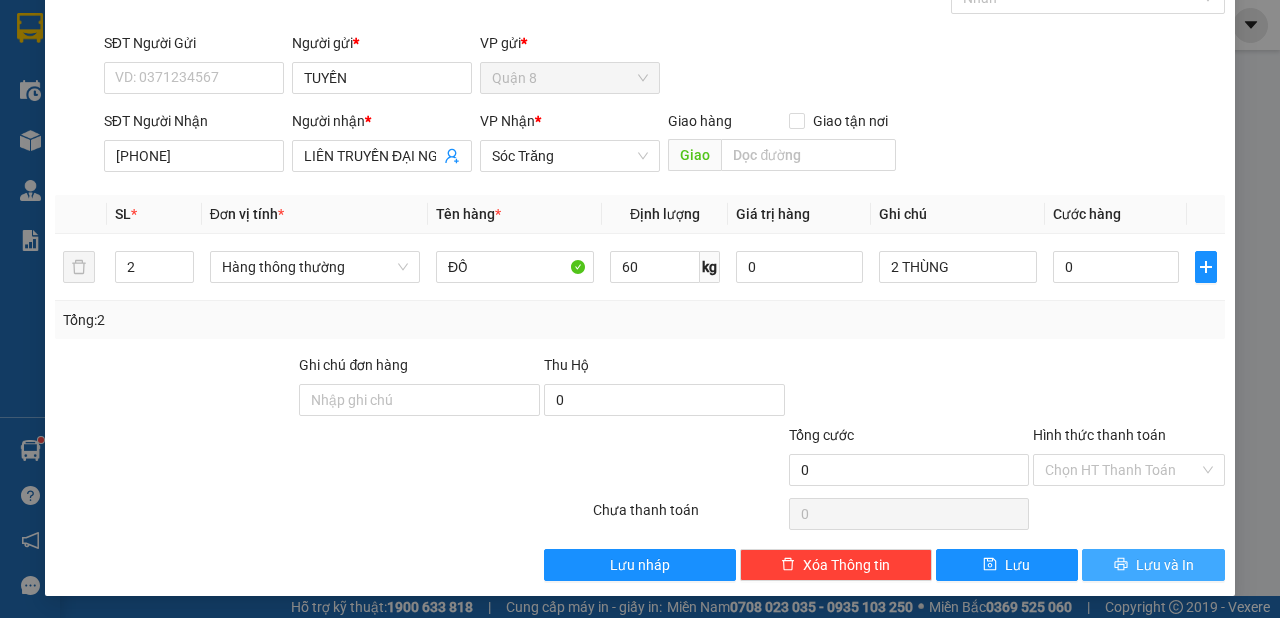 click on "Lưu và In" at bounding box center (1153, 565) 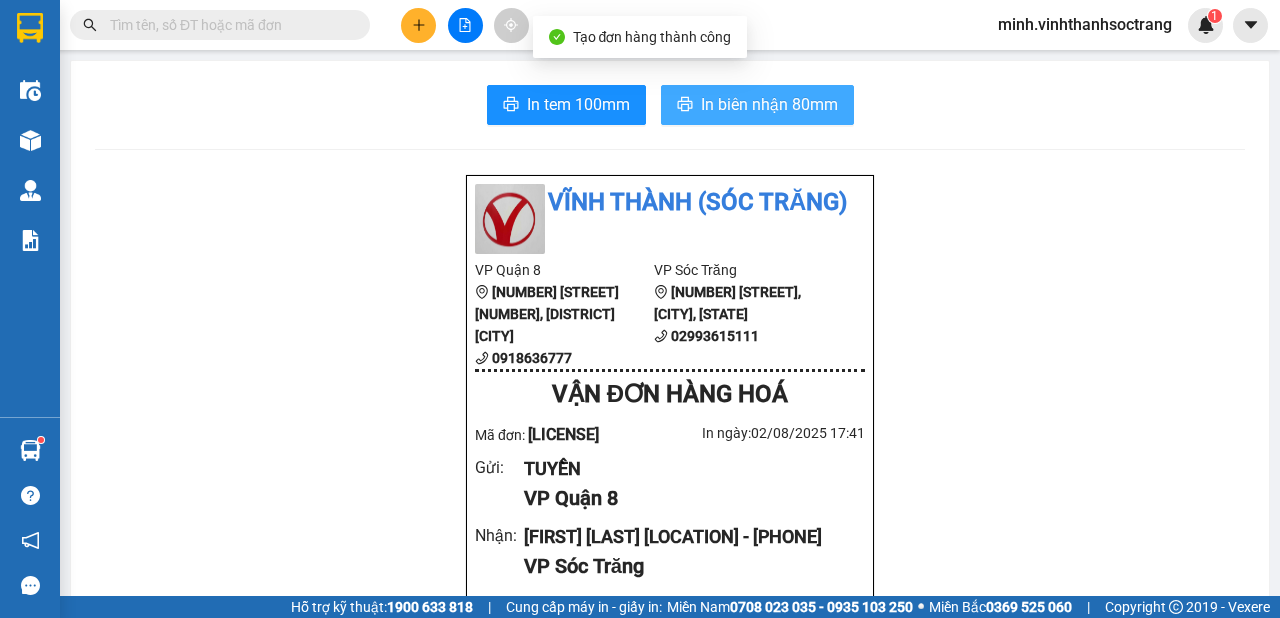 drag, startPoint x: 726, startPoint y: 100, endPoint x: 736, endPoint y: 148, distance: 49.0306 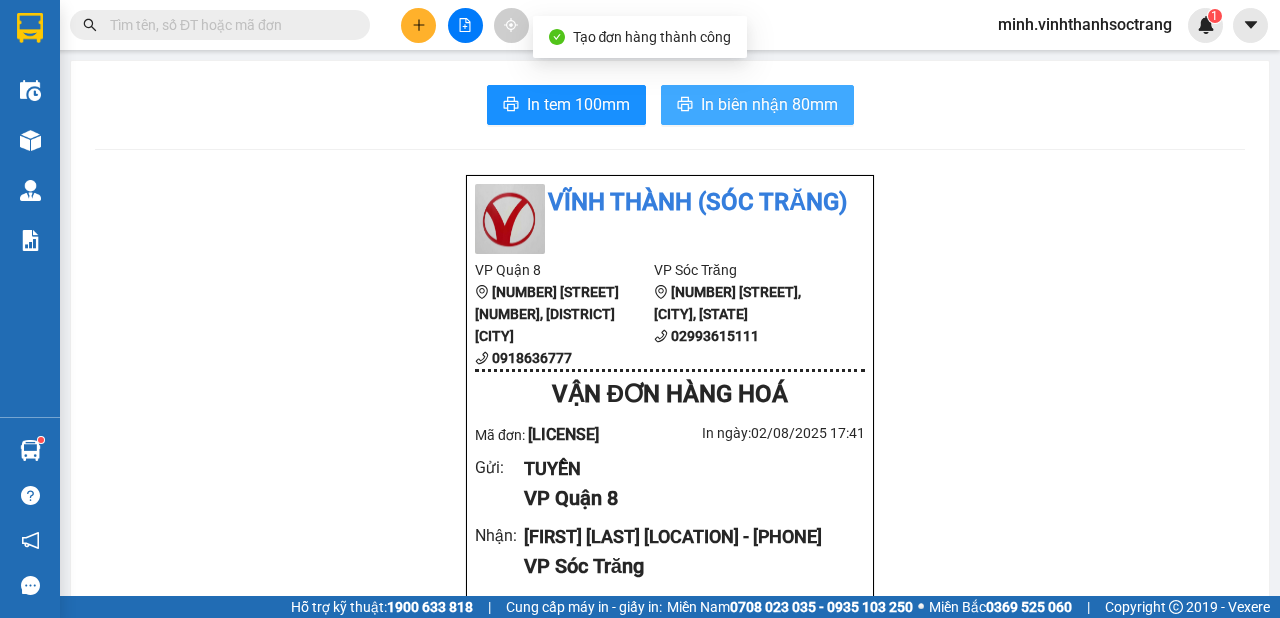 scroll, scrollTop: 0, scrollLeft: 0, axis: both 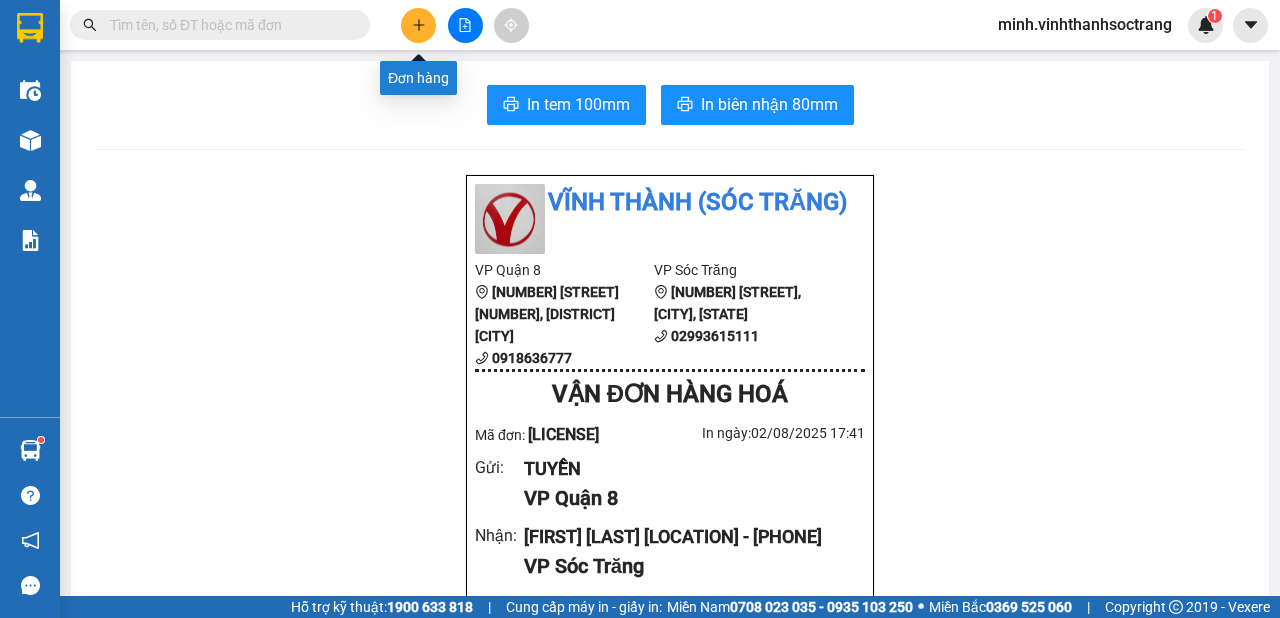 click 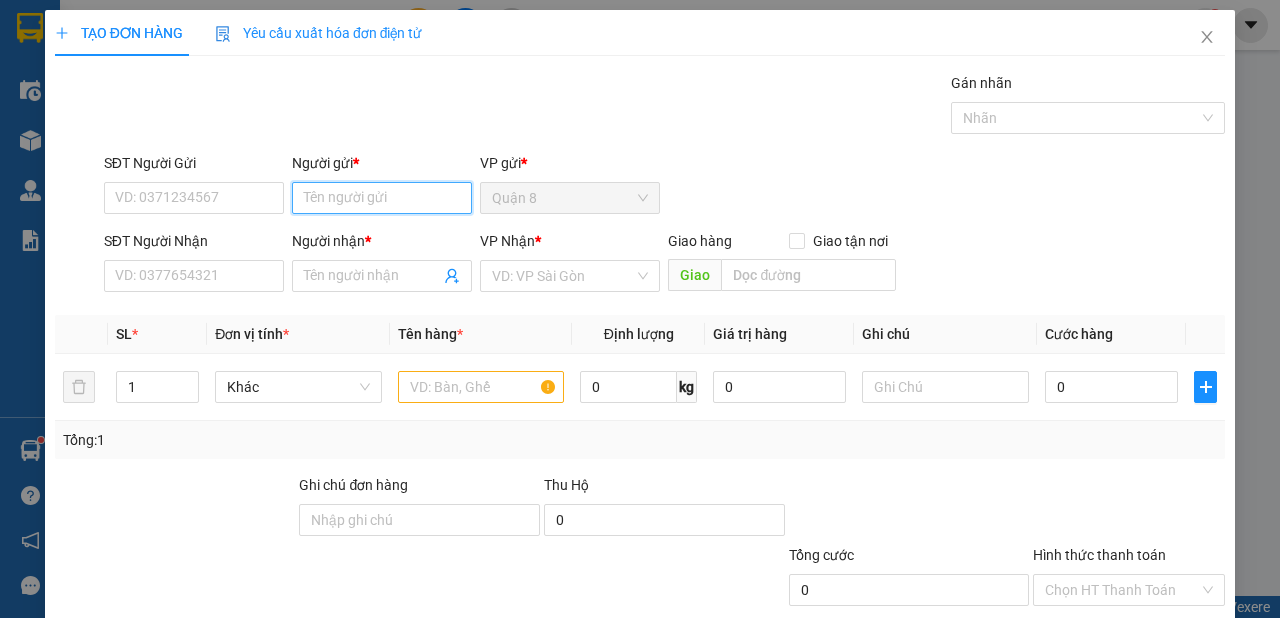 drag, startPoint x: 361, startPoint y: 207, endPoint x: 380, endPoint y: 184, distance: 29.832869 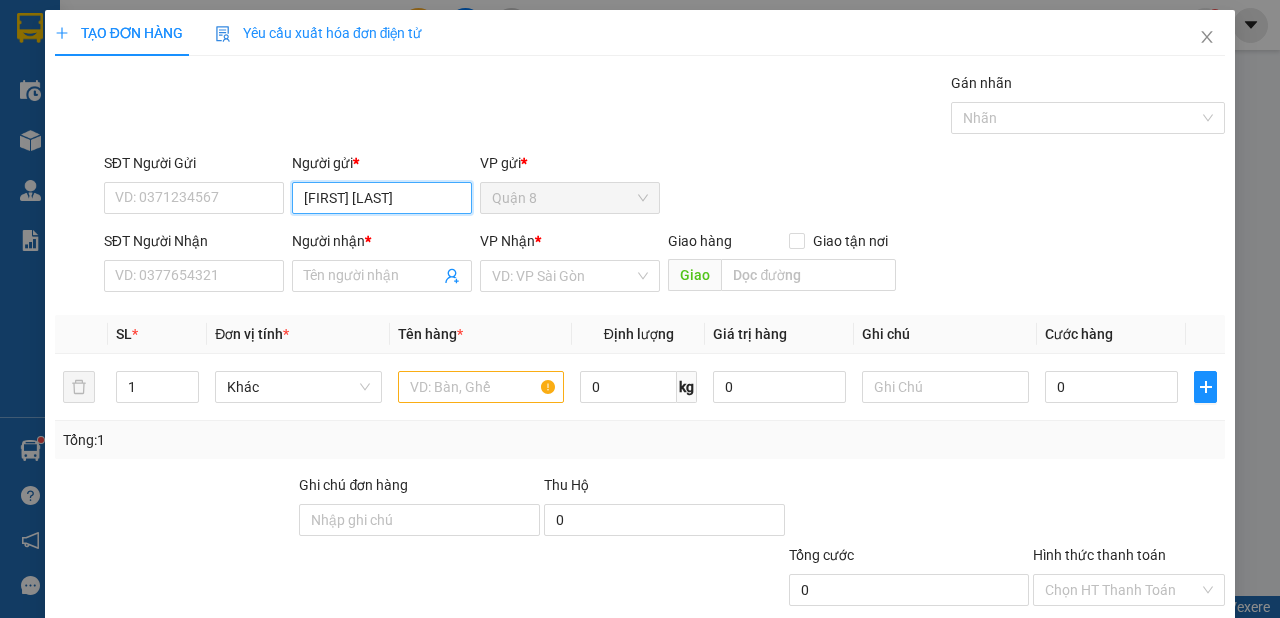 type on "[FIRST] [LAST]" 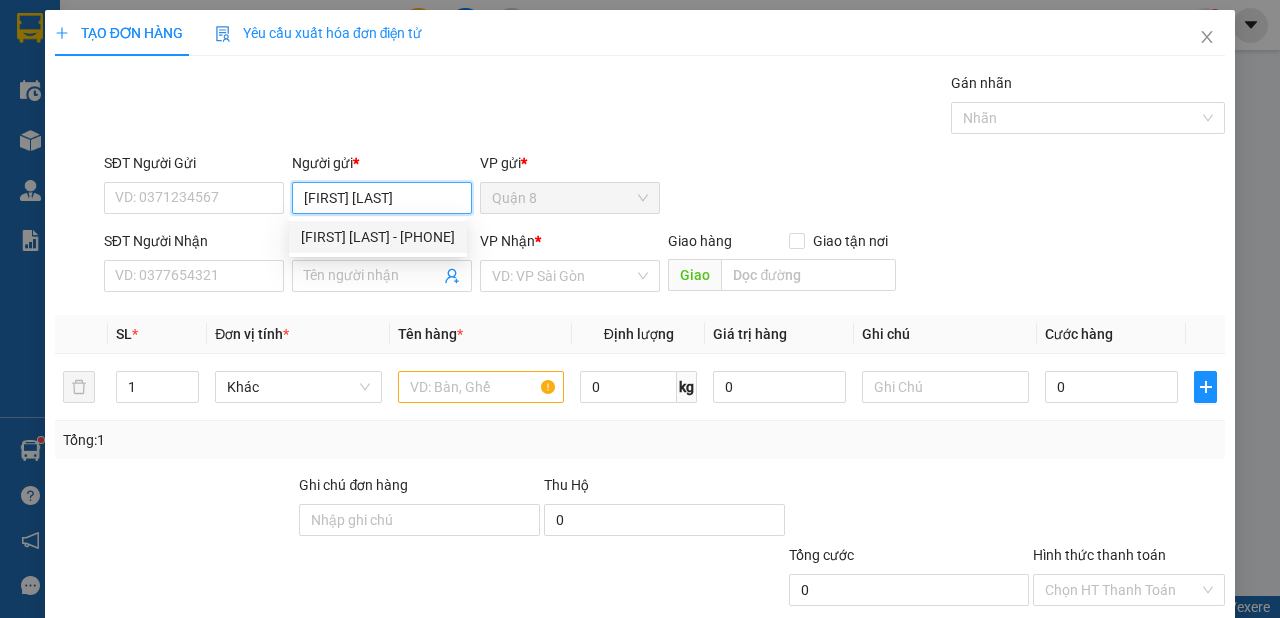 click on "[FIRST] [LAST] - [PHONE]" at bounding box center [378, 237] 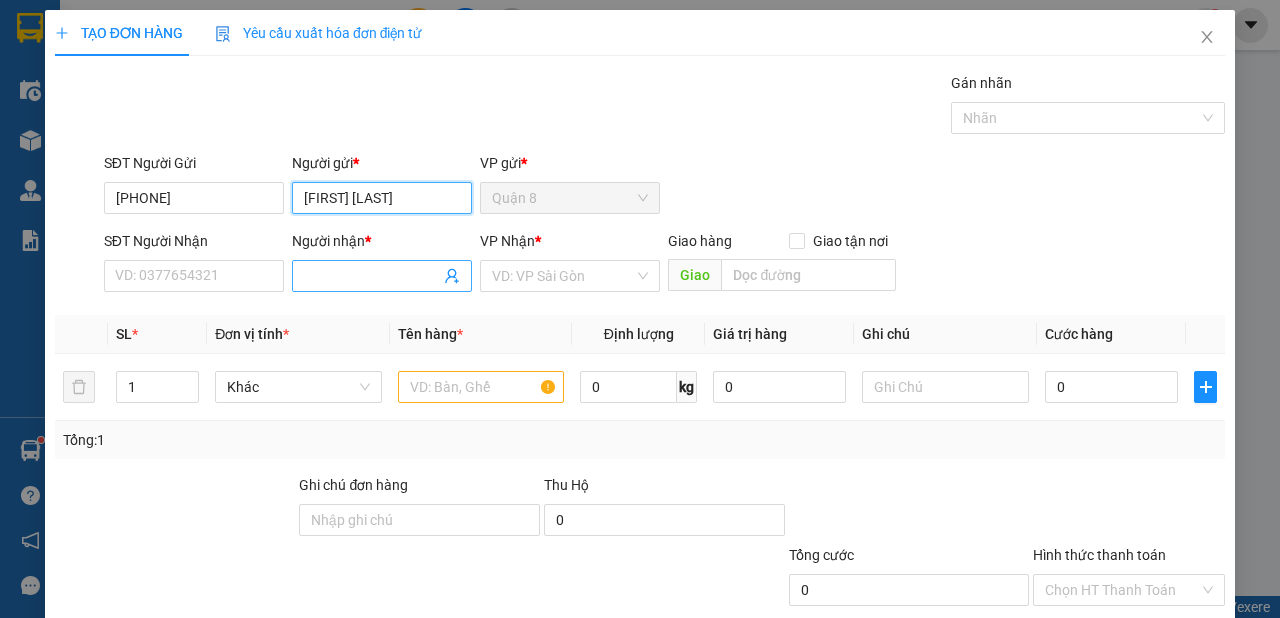 type on "[FIRST] [LAST]" 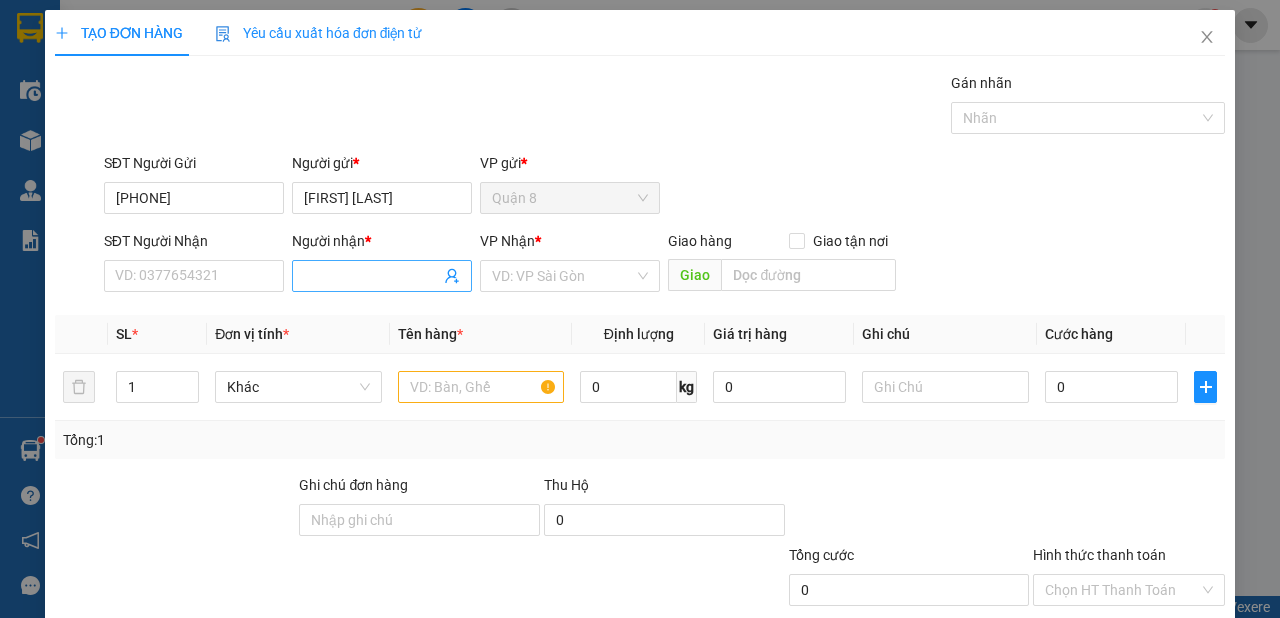click 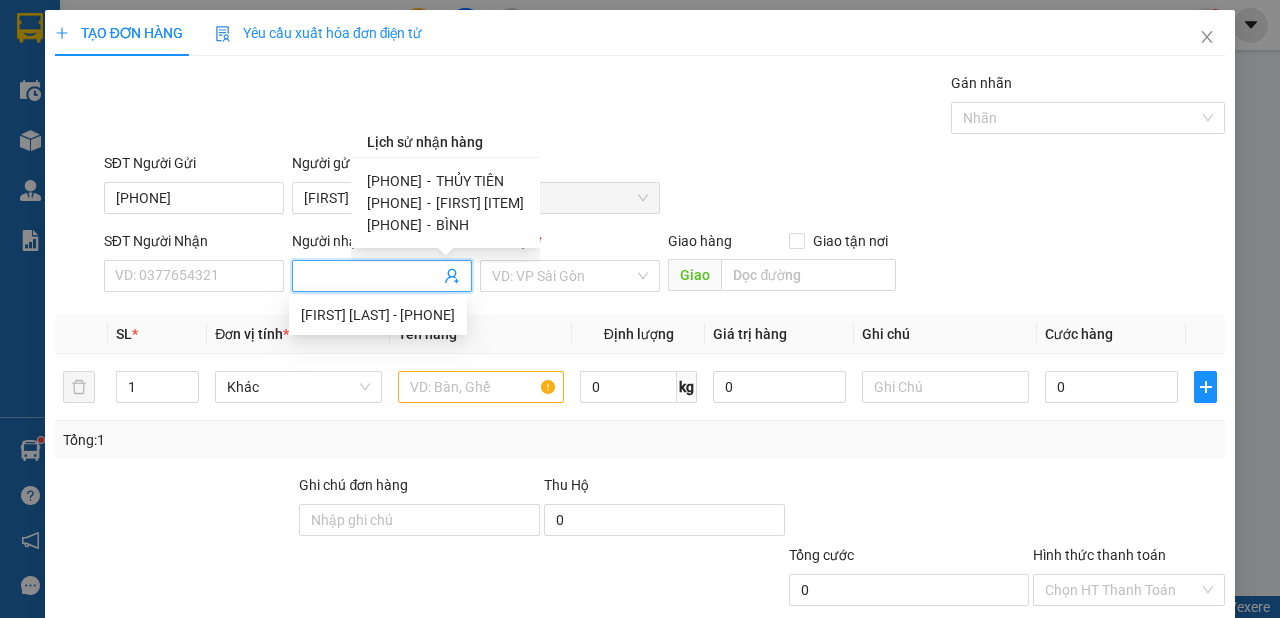 click on "THỦY TIÊN" at bounding box center [470, 181] 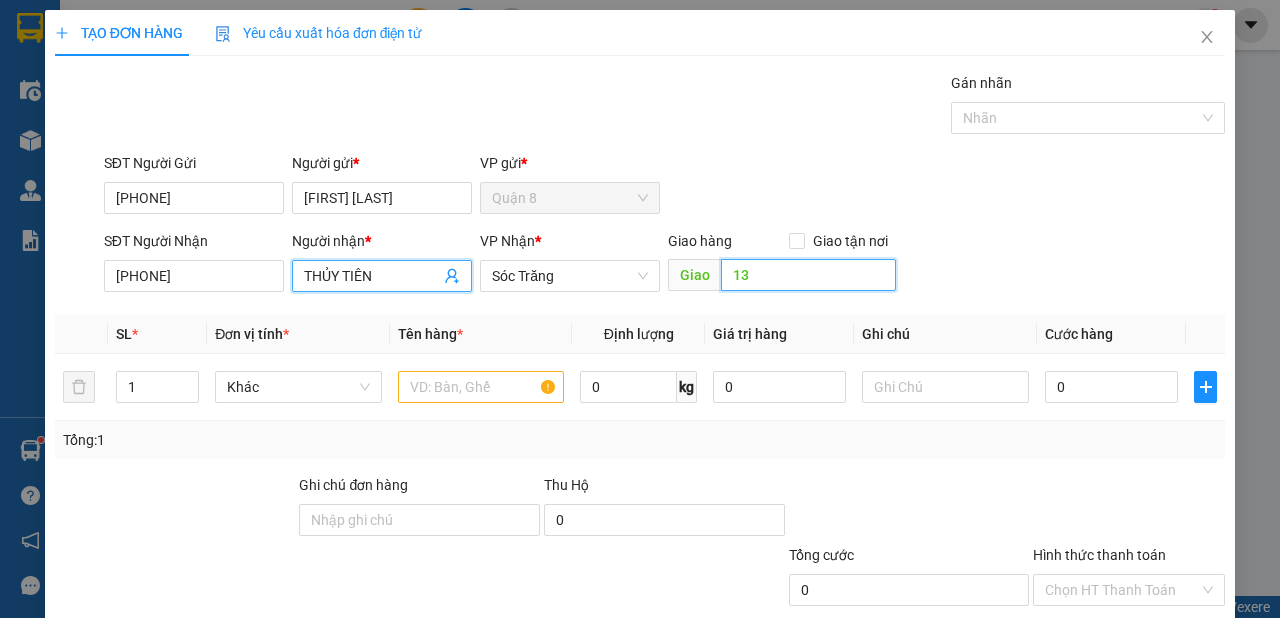 click on "13" at bounding box center (808, 275) 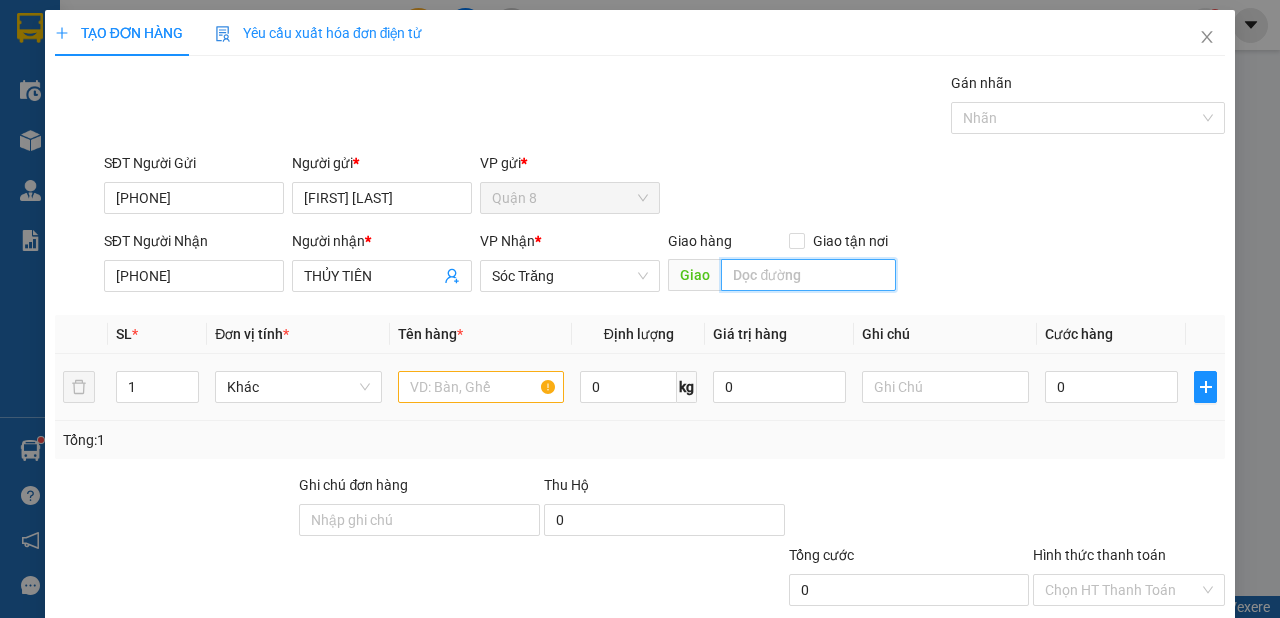 type 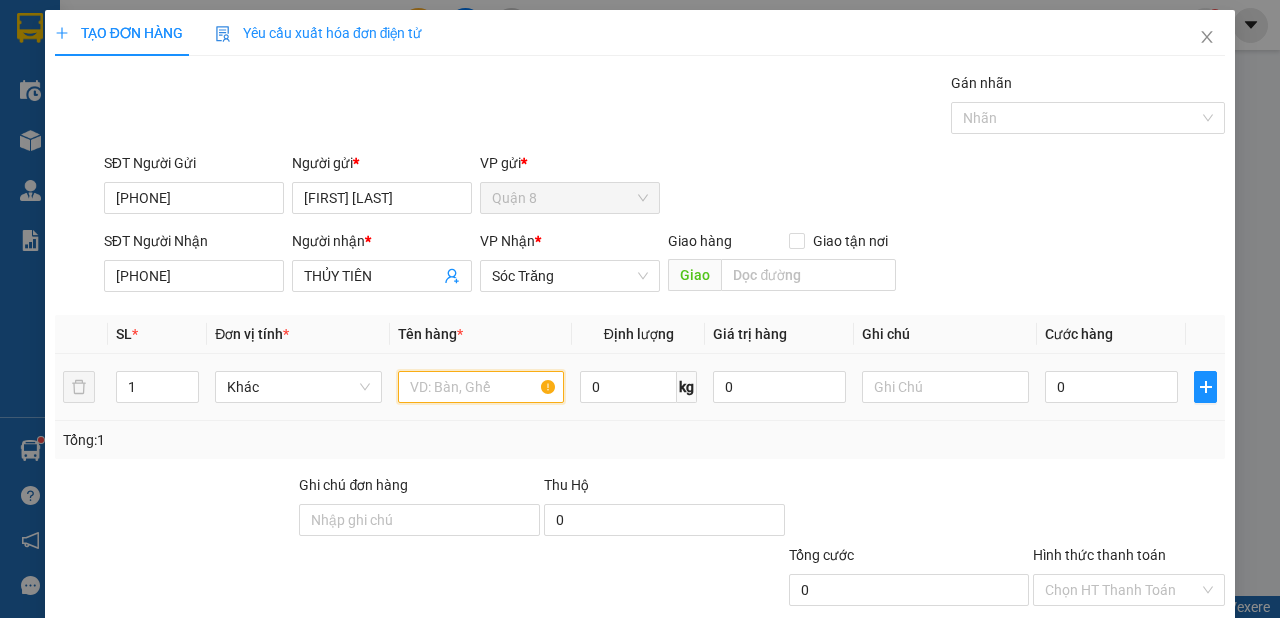 click at bounding box center [481, 387] 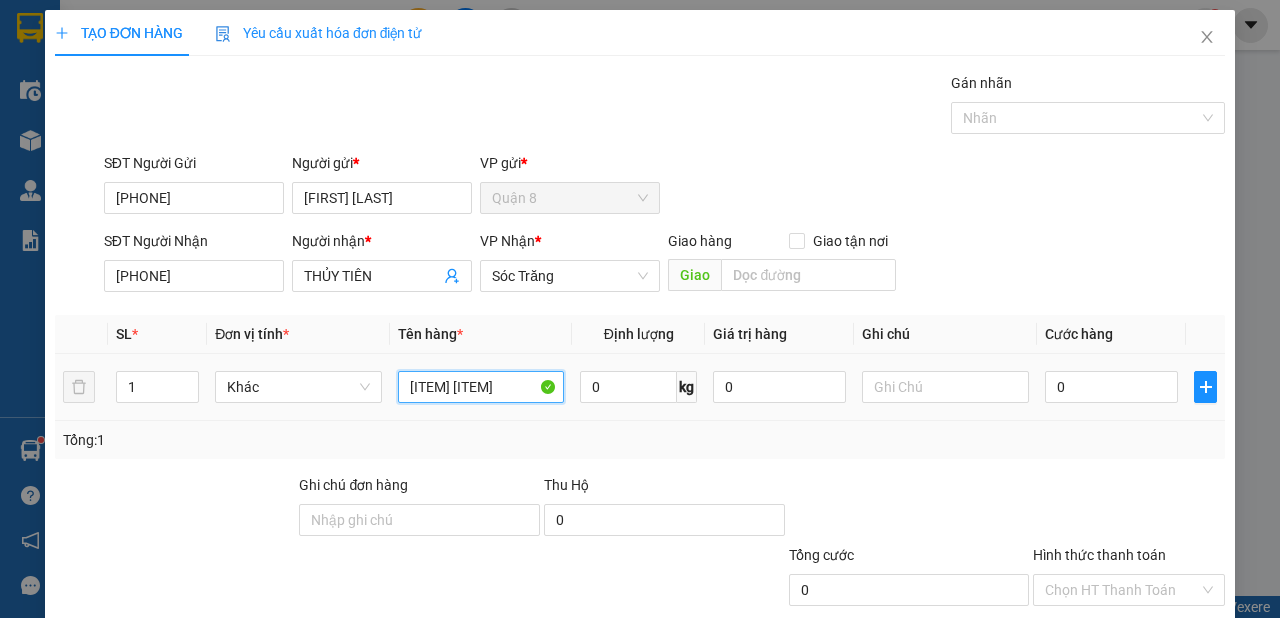 type on "[ITEM] [ITEM]" 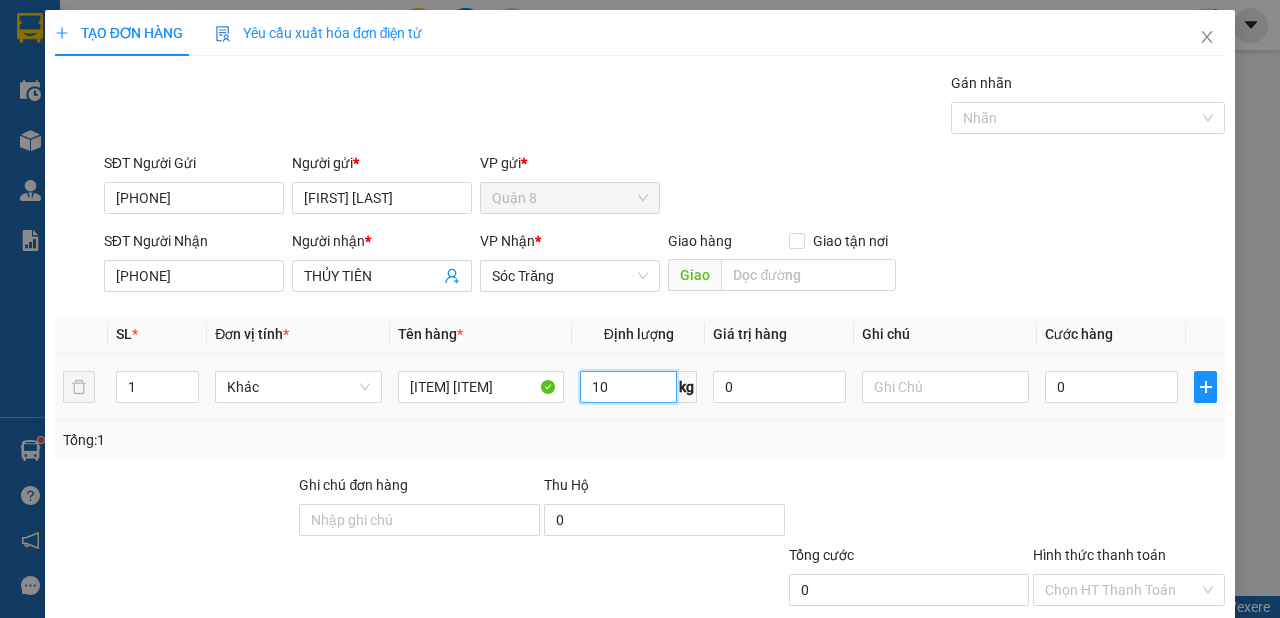 type on "10" 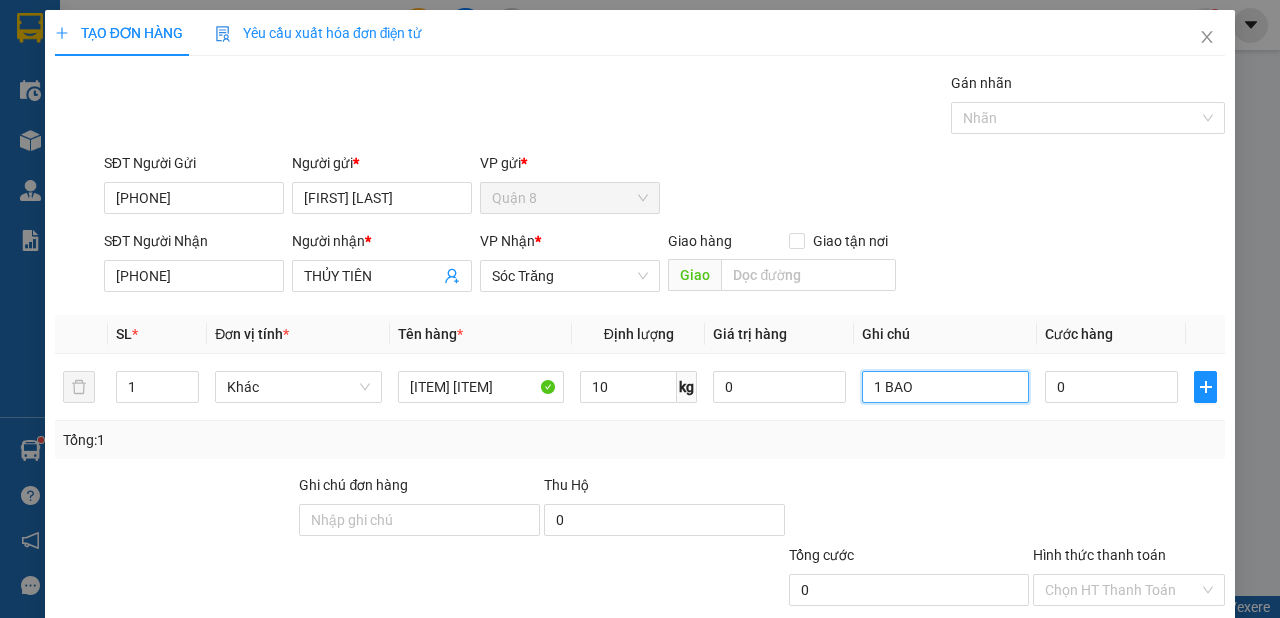 scroll, scrollTop: 120, scrollLeft: 0, axis: vertical 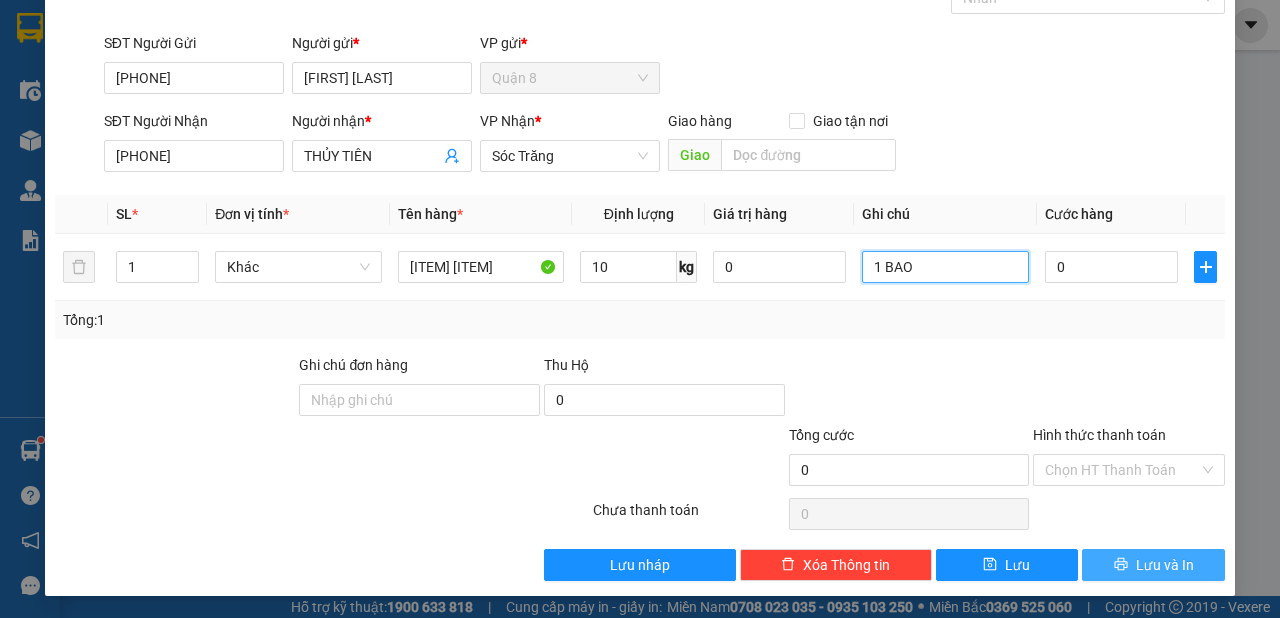 type on "1 BAO" 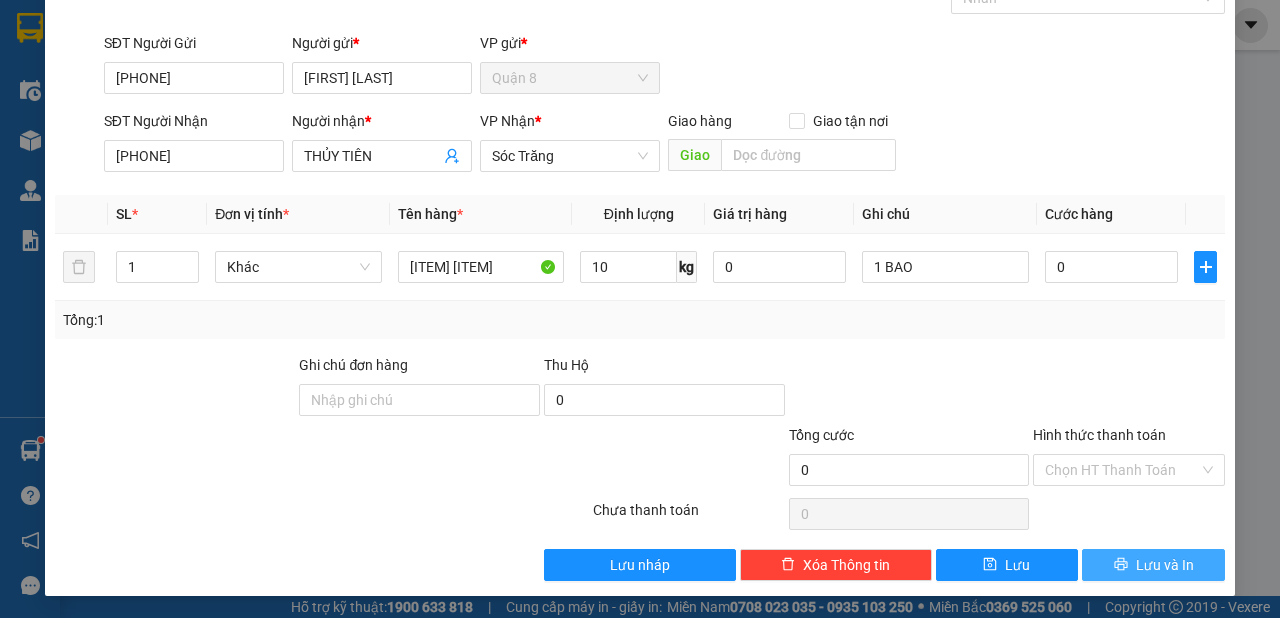 click on "Lưu và In" at bounding box center (1153, 565) 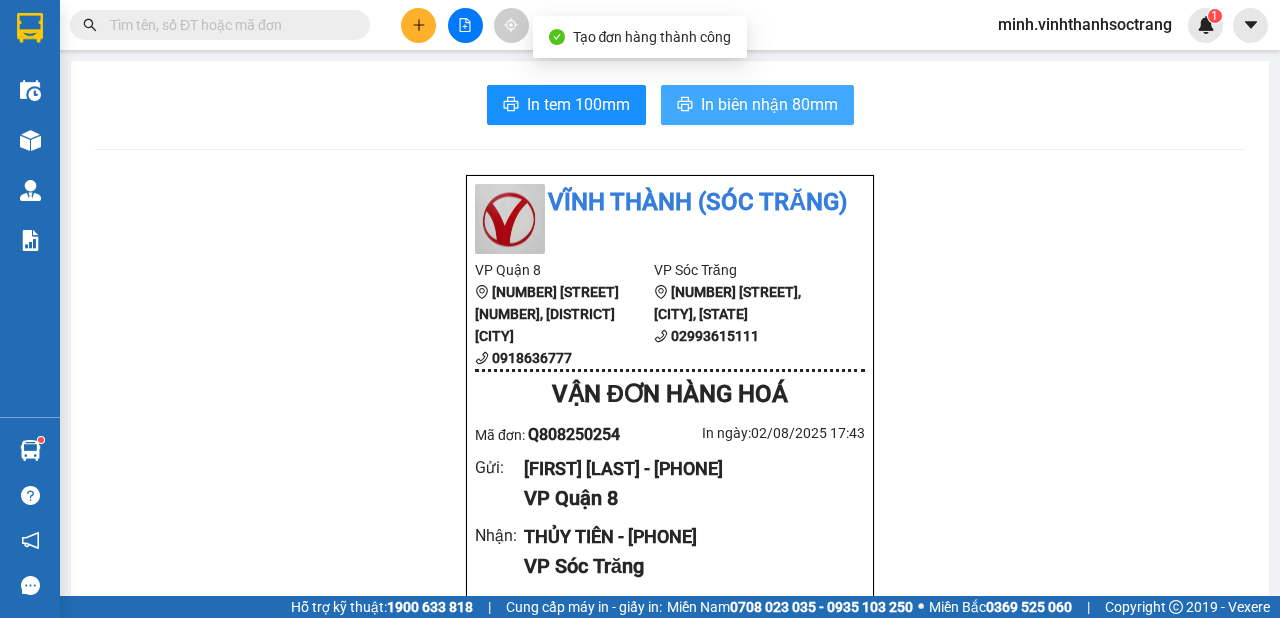 click on "In biên nhận 80mm" at bounding box center (757, 105) 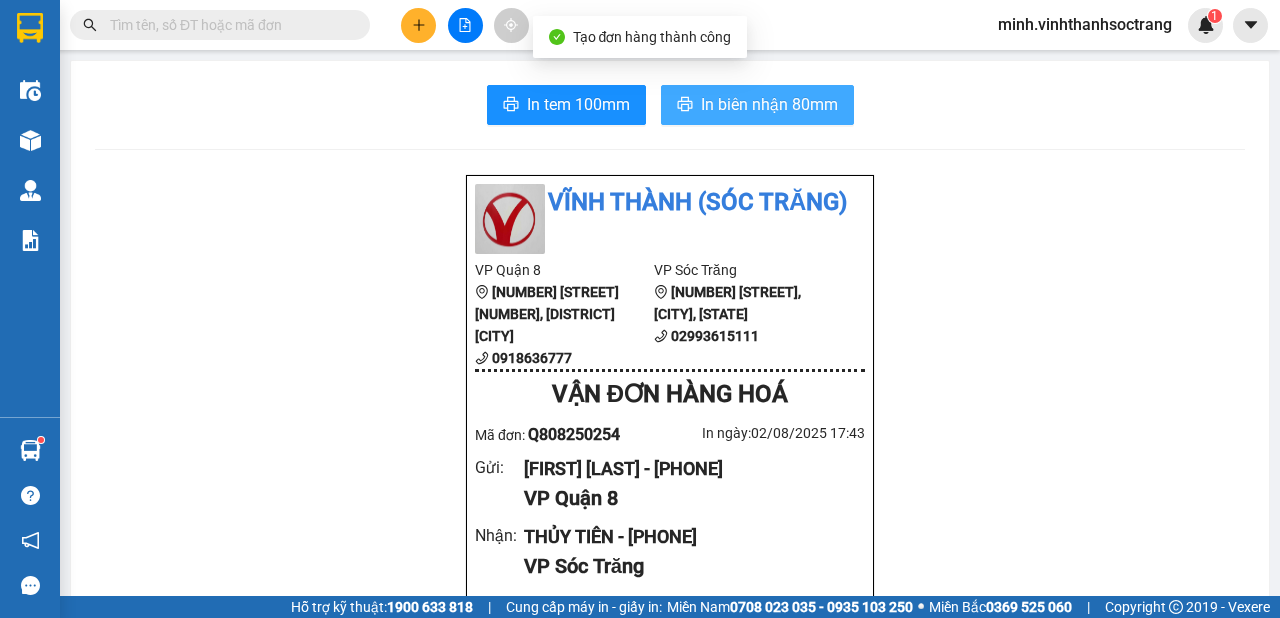 scroll, scrollTop: 0, scrollLeft: 0, axis: both 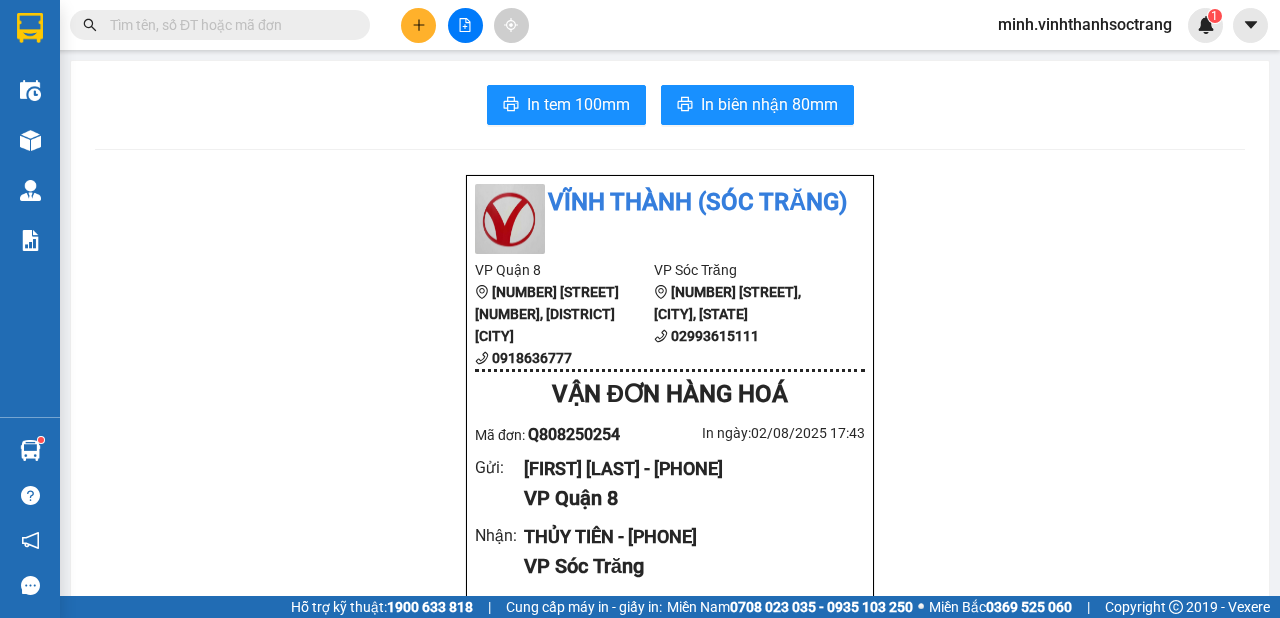 click 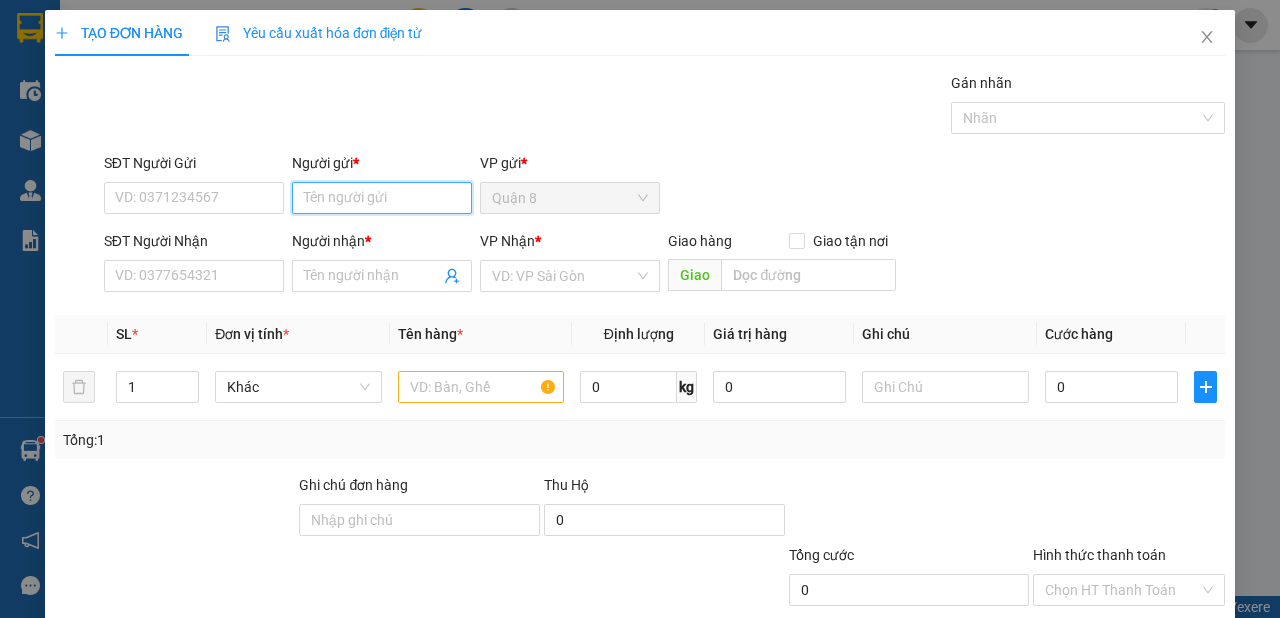 click on "Người gửi  *" at bounding box center [382, 198] 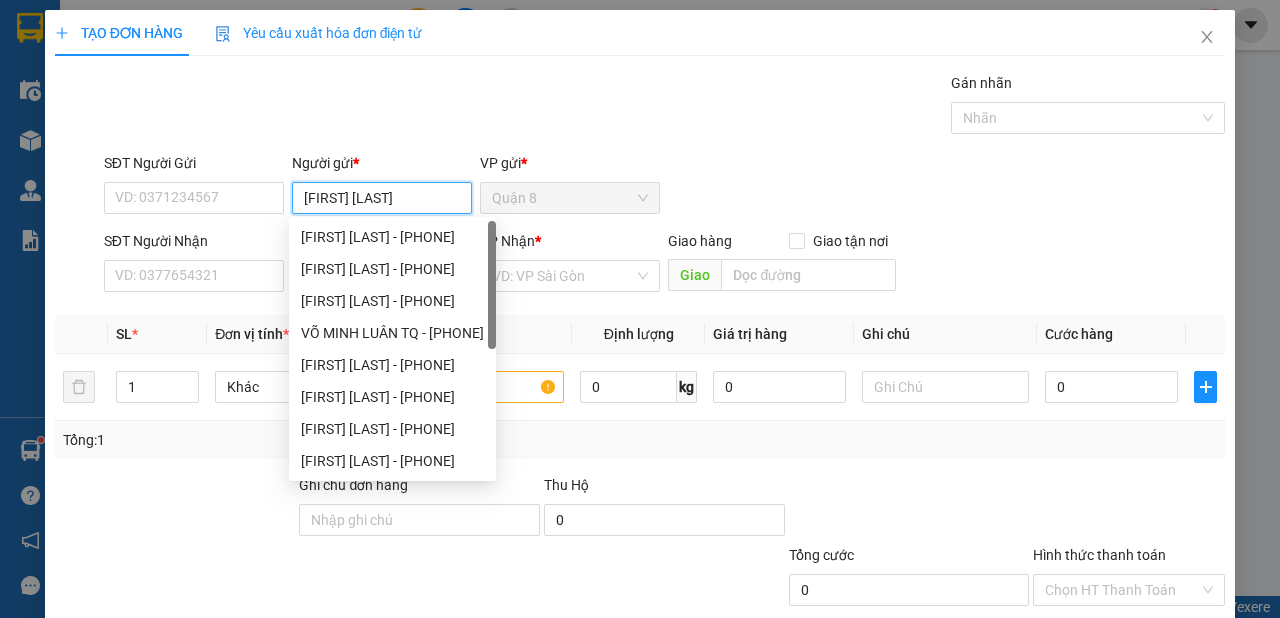 type on "MINH LÙN" 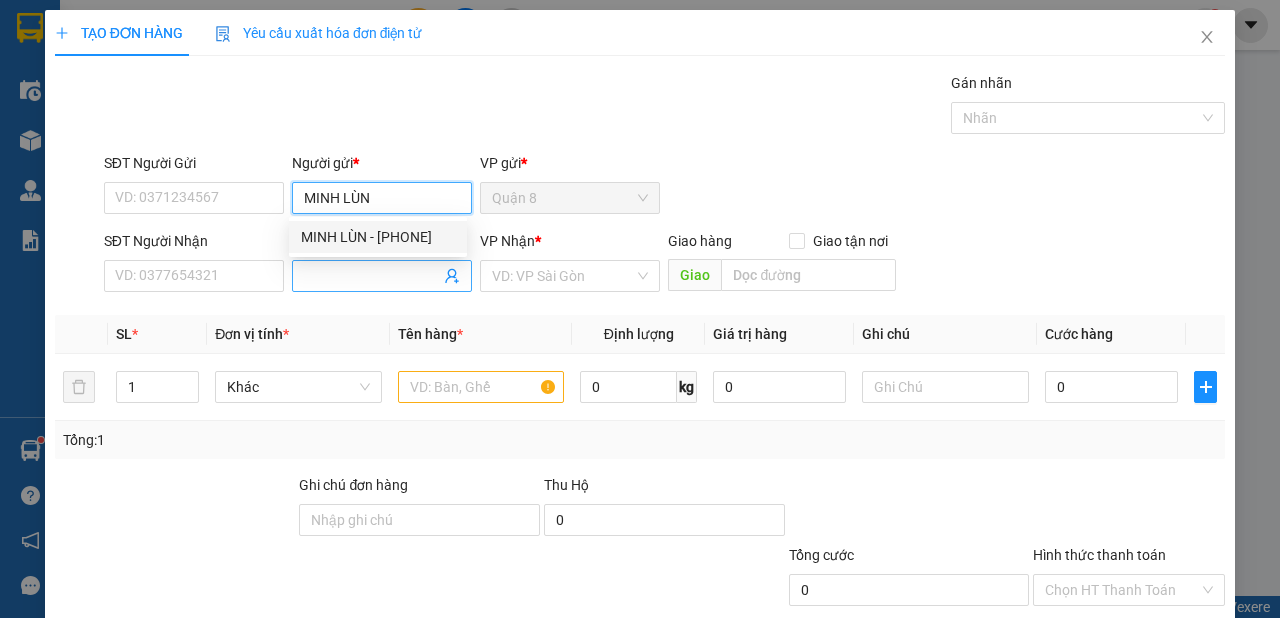 drag, startPoint x: 412, startPoint y: 239, endPoint x: 445, endPoint y: 279, distance: 51.855568 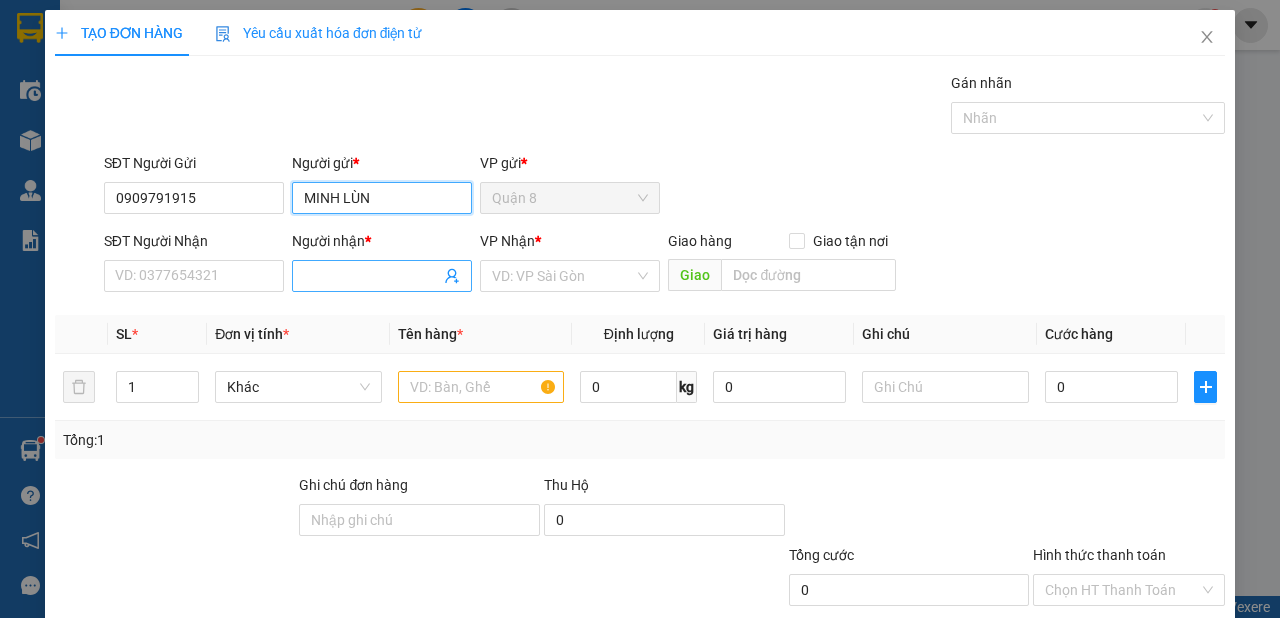 type on "MINH LÙN" 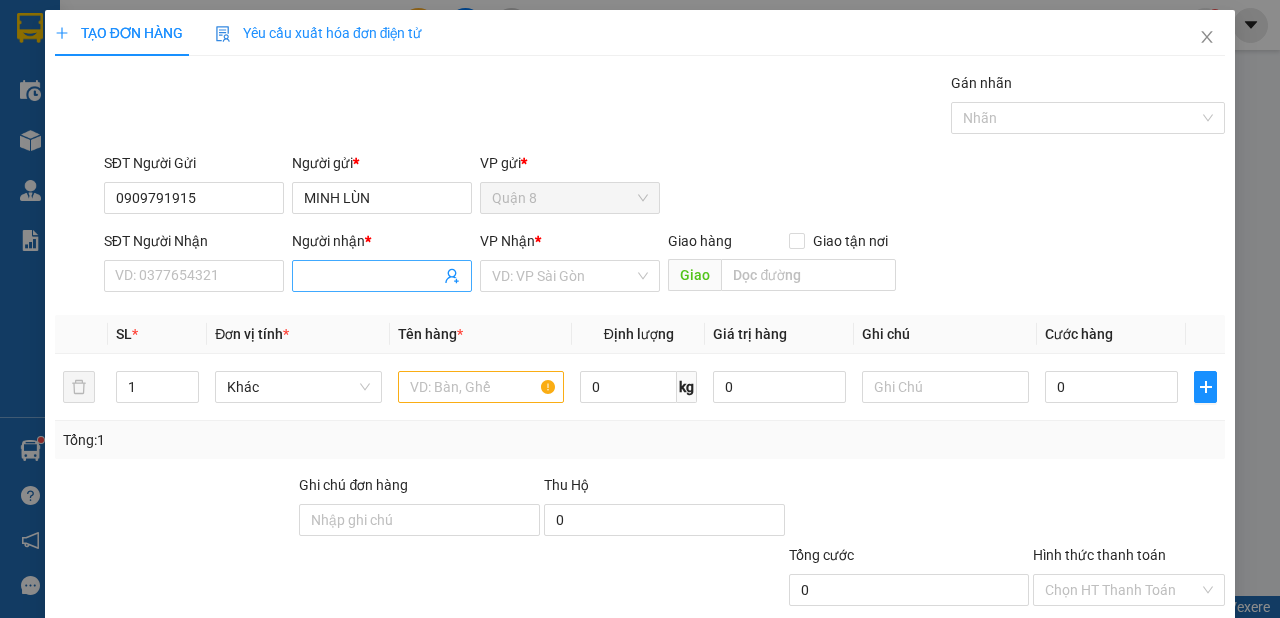 click 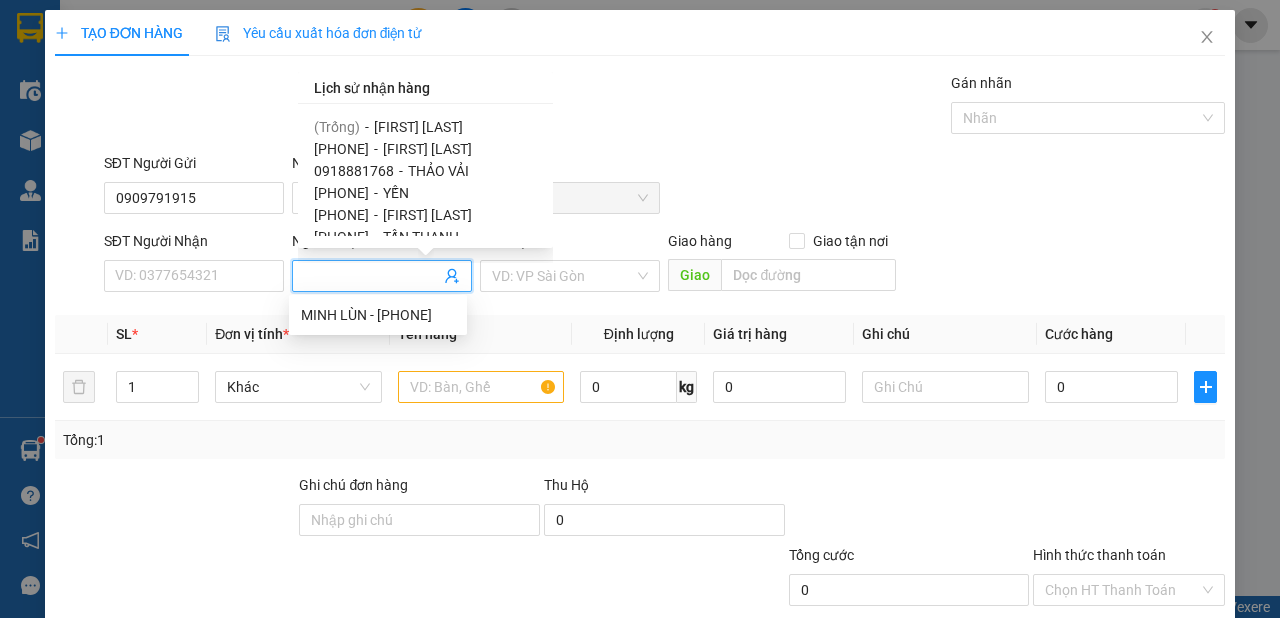 scroll, scrollTop: 106, scrollLeft: 0, axis: vertical 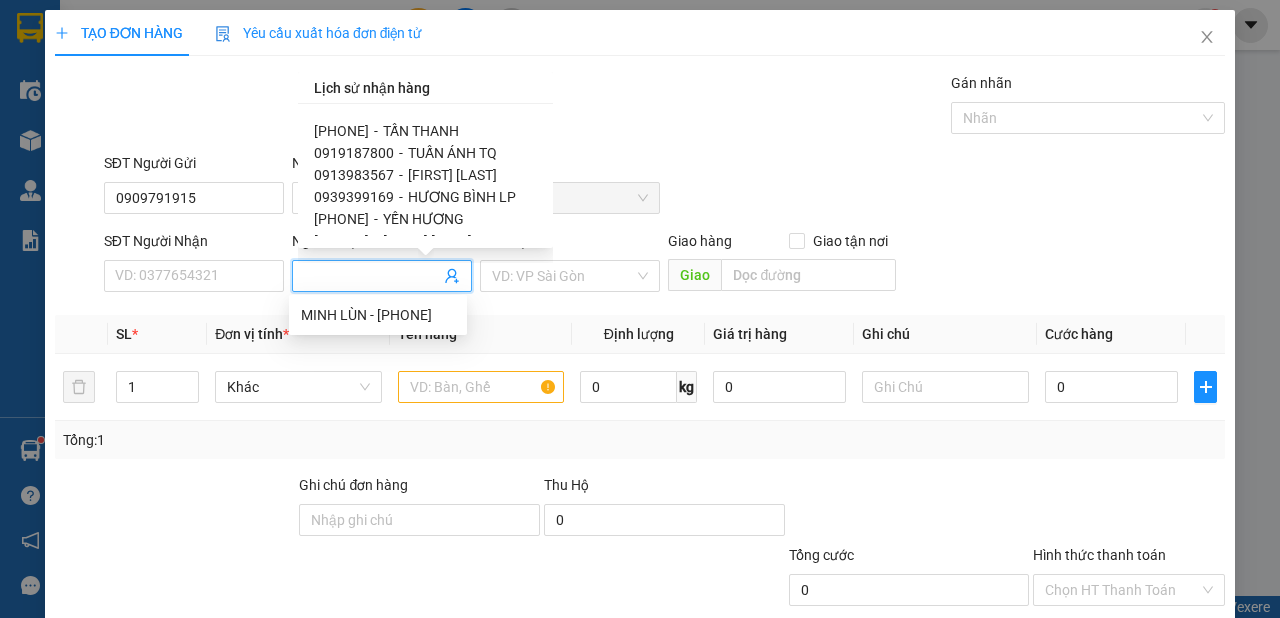 click on "[FIRST] [LAST]" at bounding box center [452, 175] 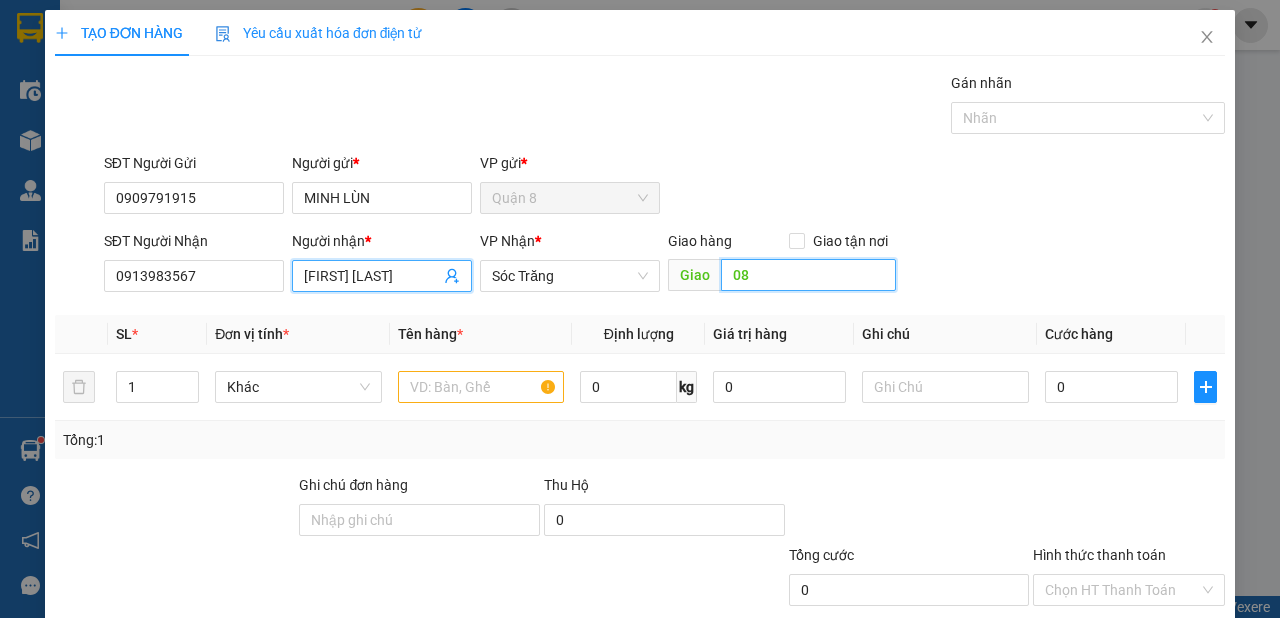 click on "08" at bounding box center (808, 275) 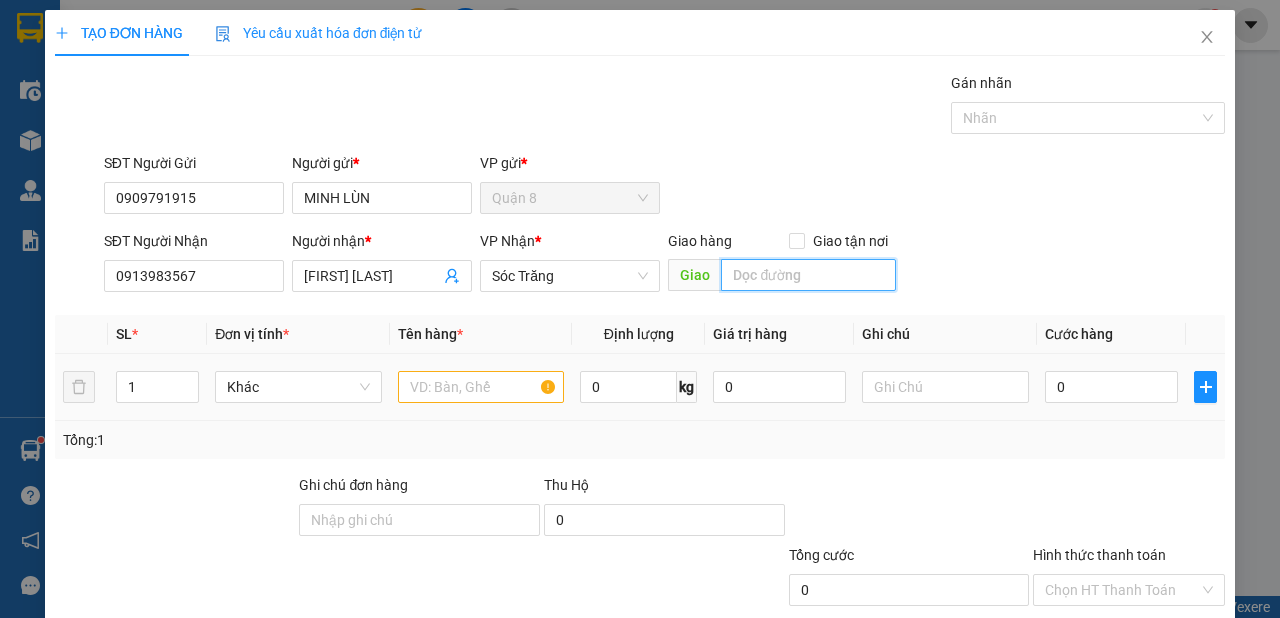type 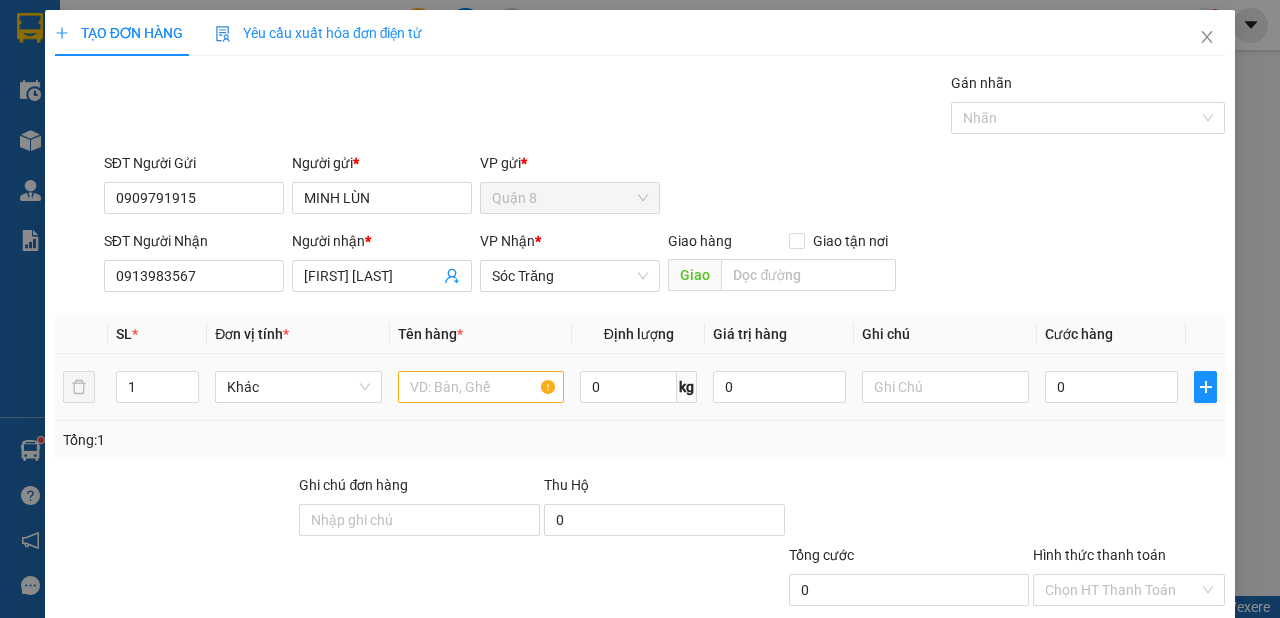 click at bounding box center (481, 387) 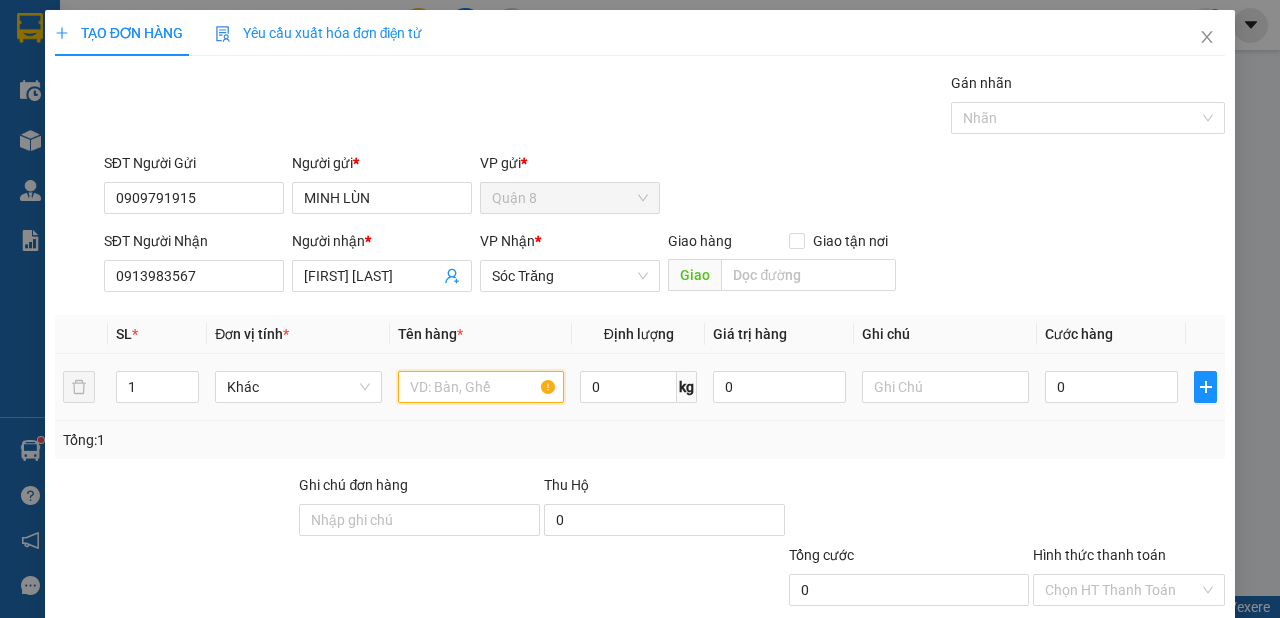 click at bounding box center [481, 387] 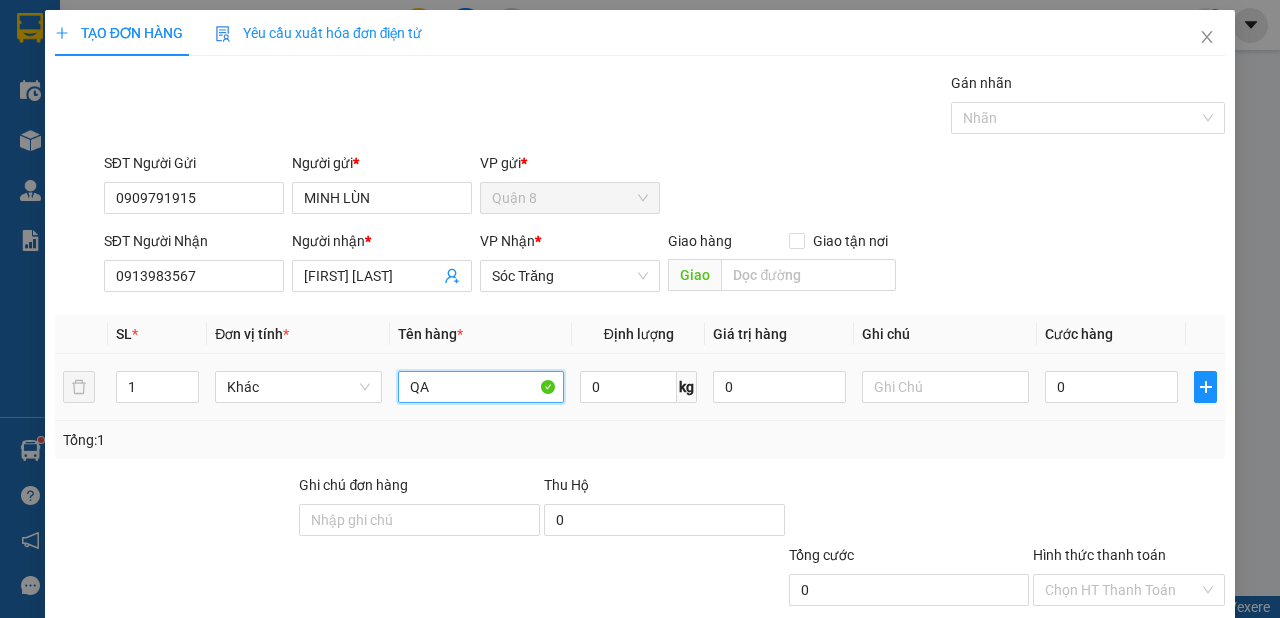 type on "QA" 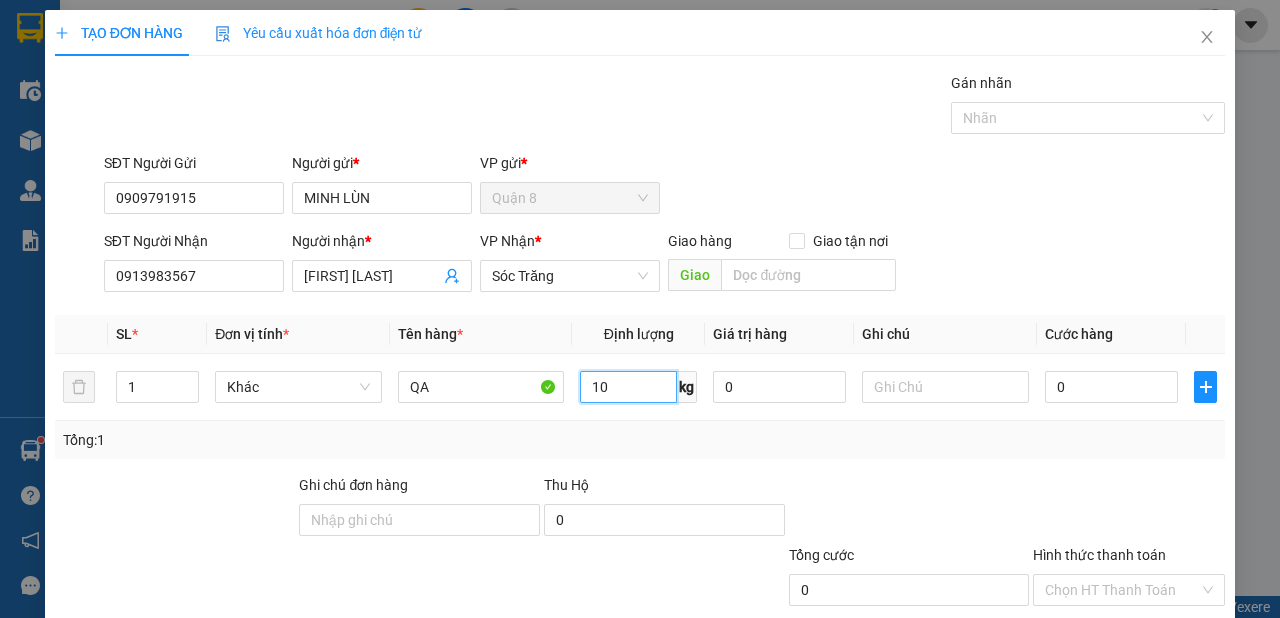 type on "10" 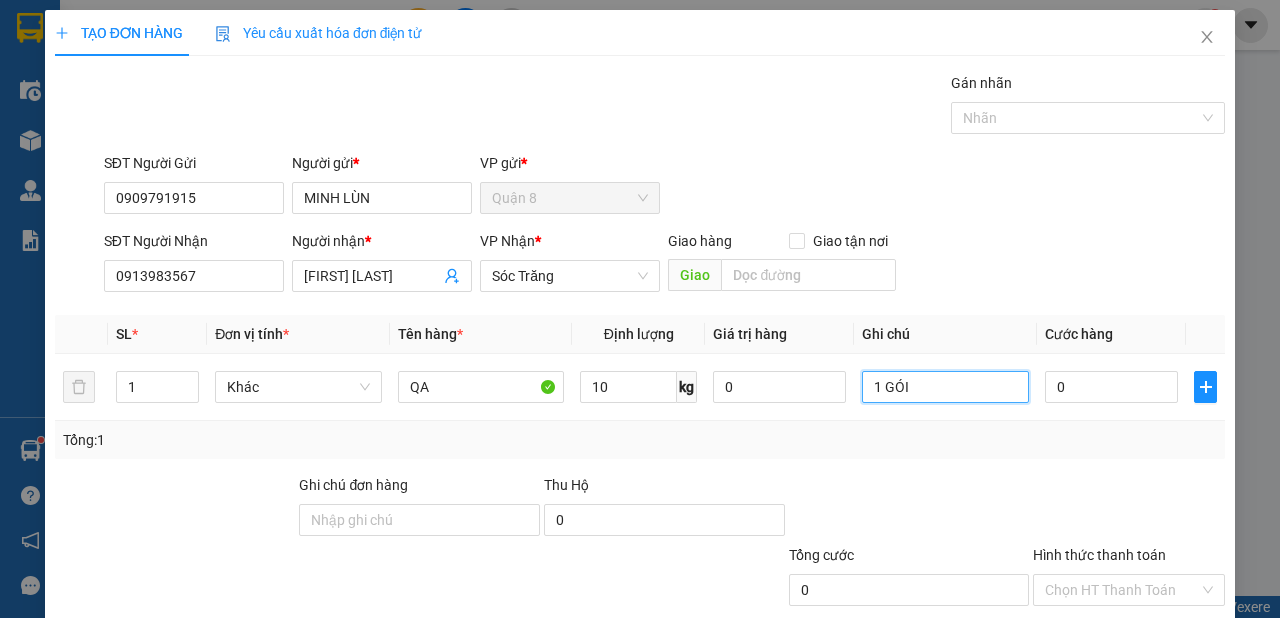 scroll, scrollTop: 120, scrollLeft: 0, axis: vertical 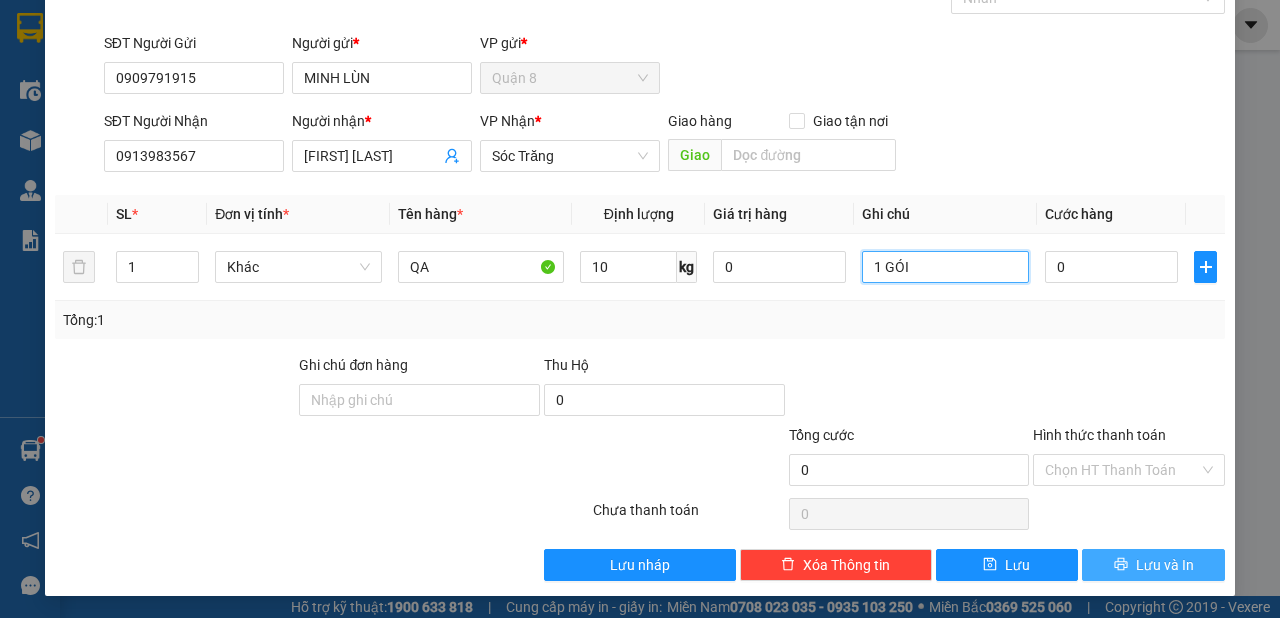 type on "1 GÓI" 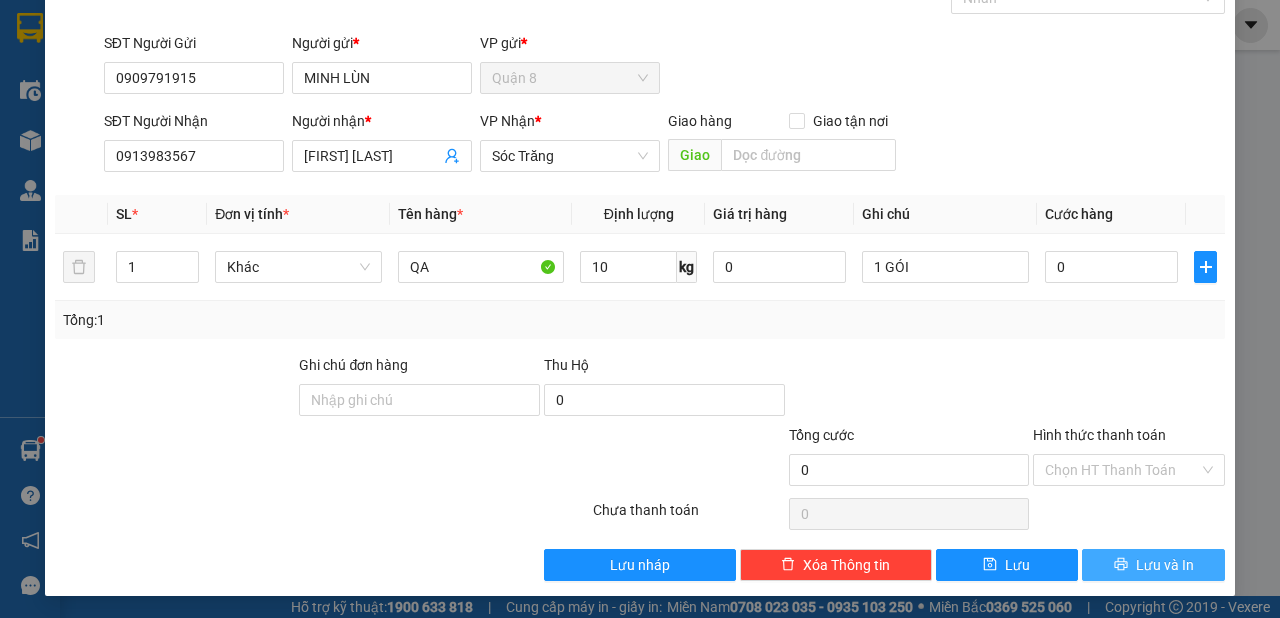 click on "Lưu và In" at bounding box center [1165, 565] 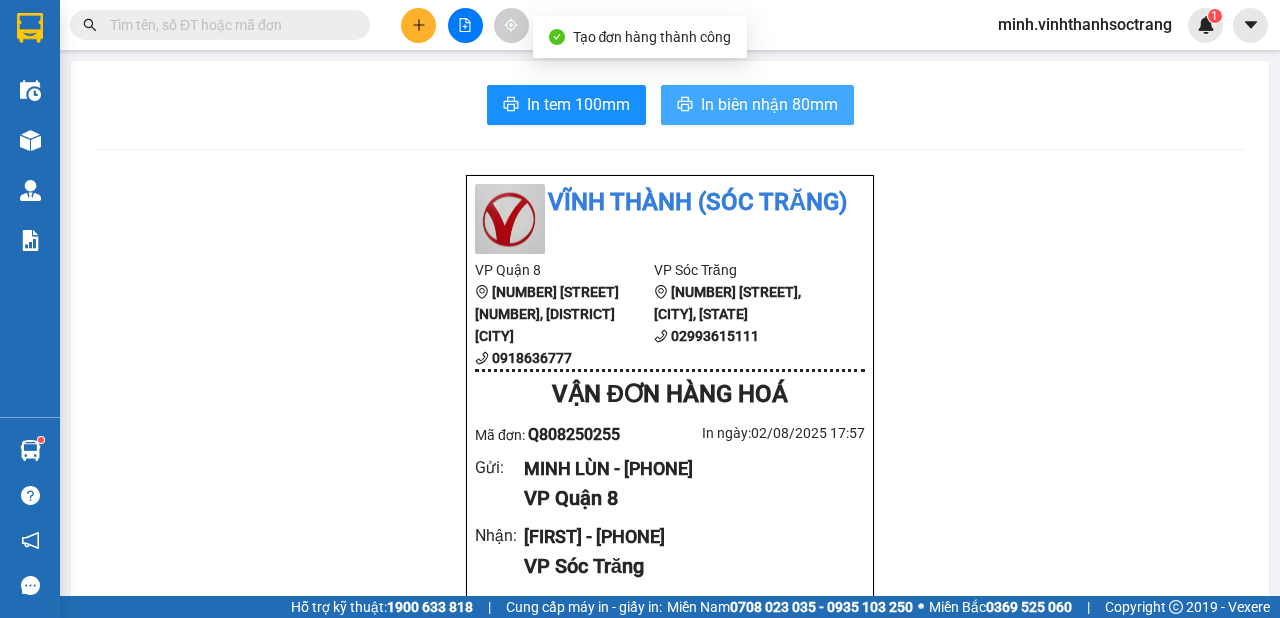 click on "In biên nhận 80mm" at bounding box center [769, 104] 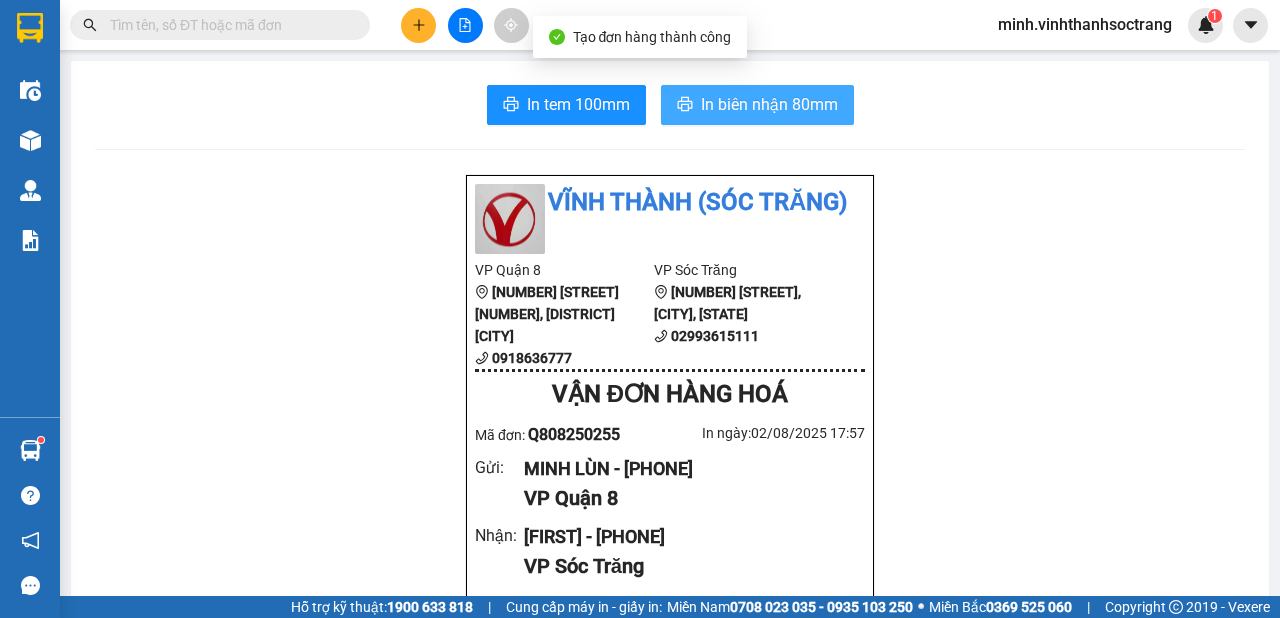 scroll, scrollTop: 0, scrollLeft: 0, axis: both 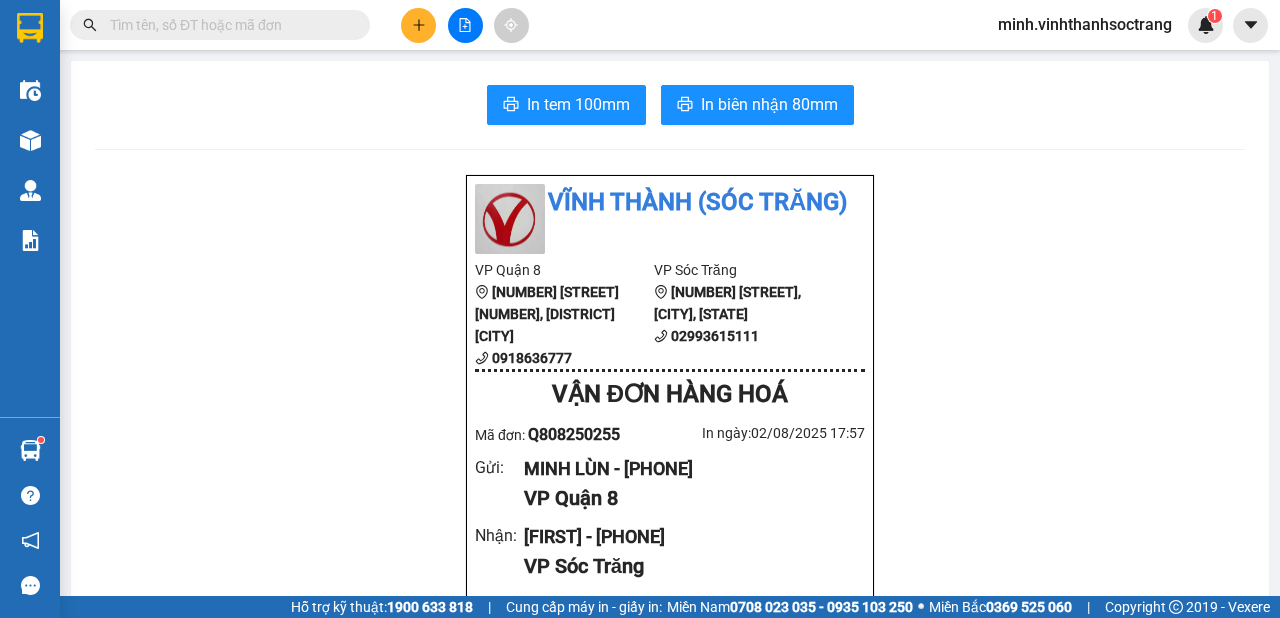 click 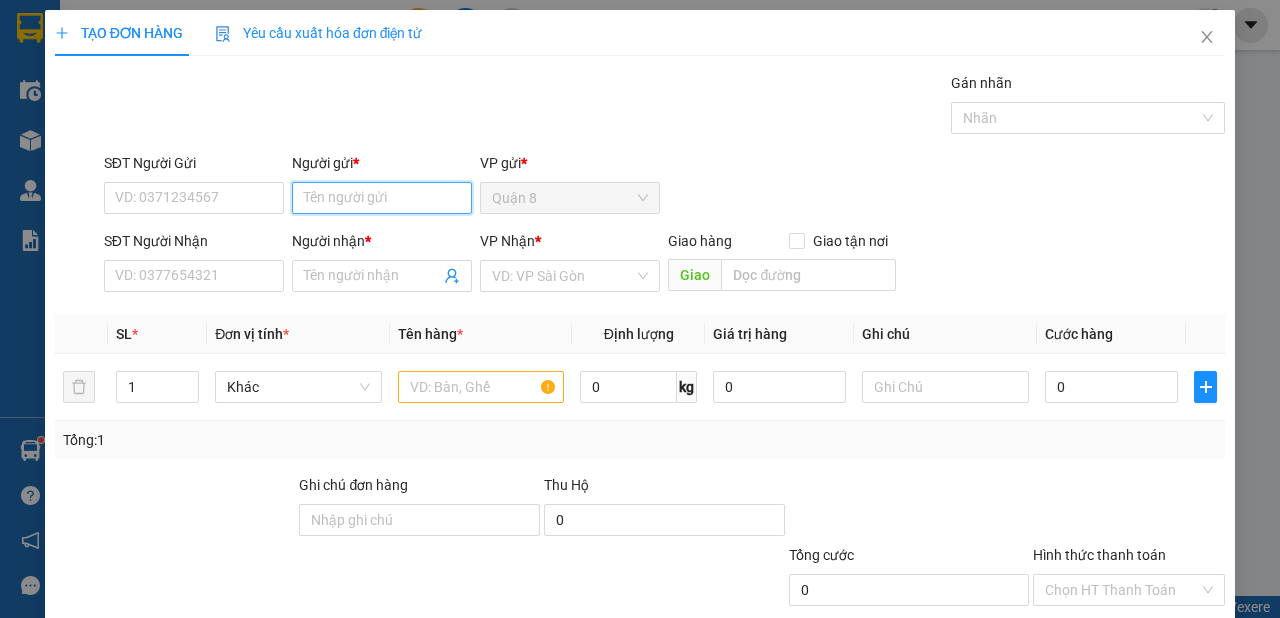 click on "Người gửi  *" at bounding box center (382, 198) 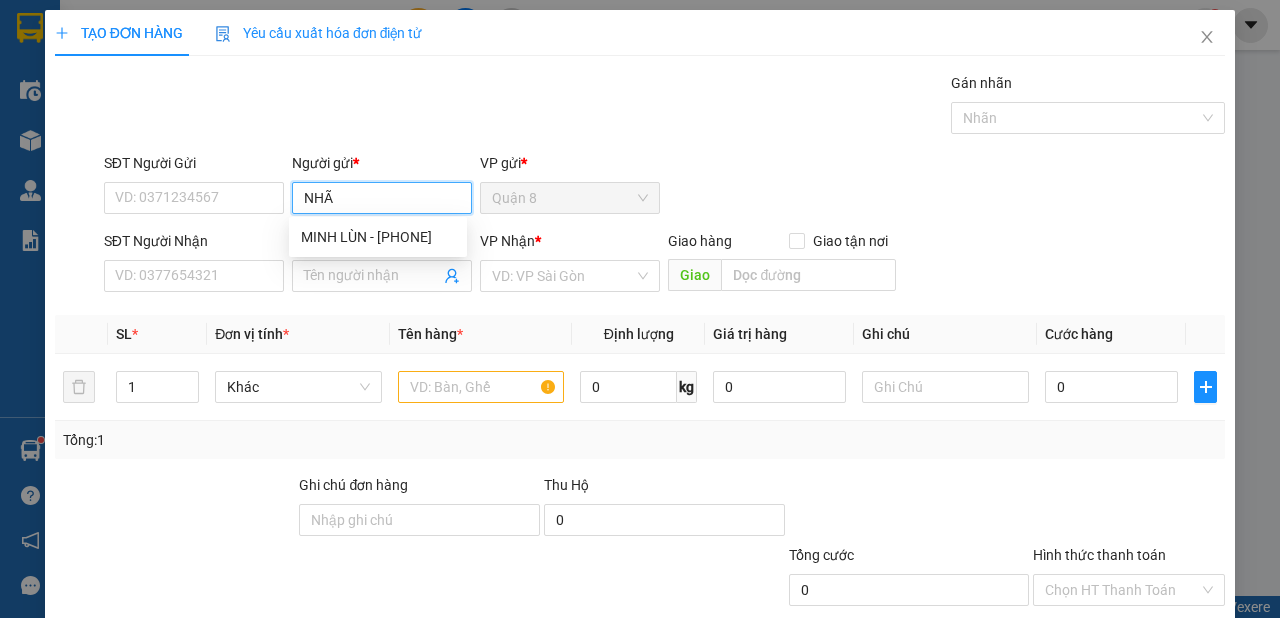 type on "NHÃ" 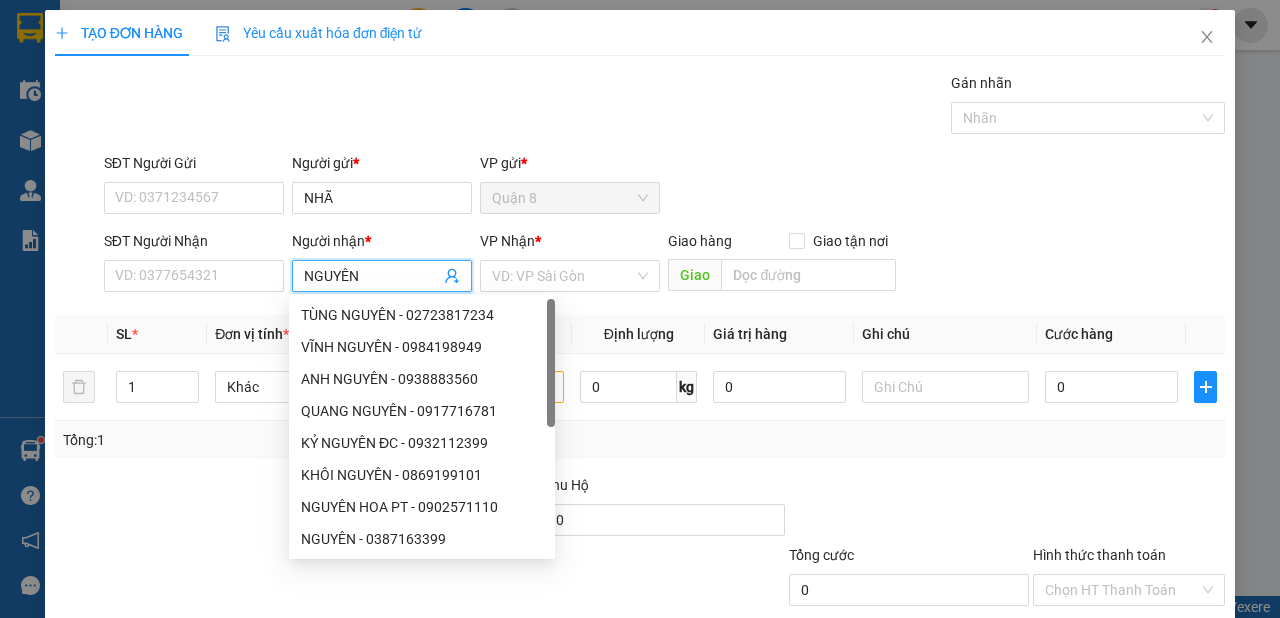 type on "NGUYÊN" 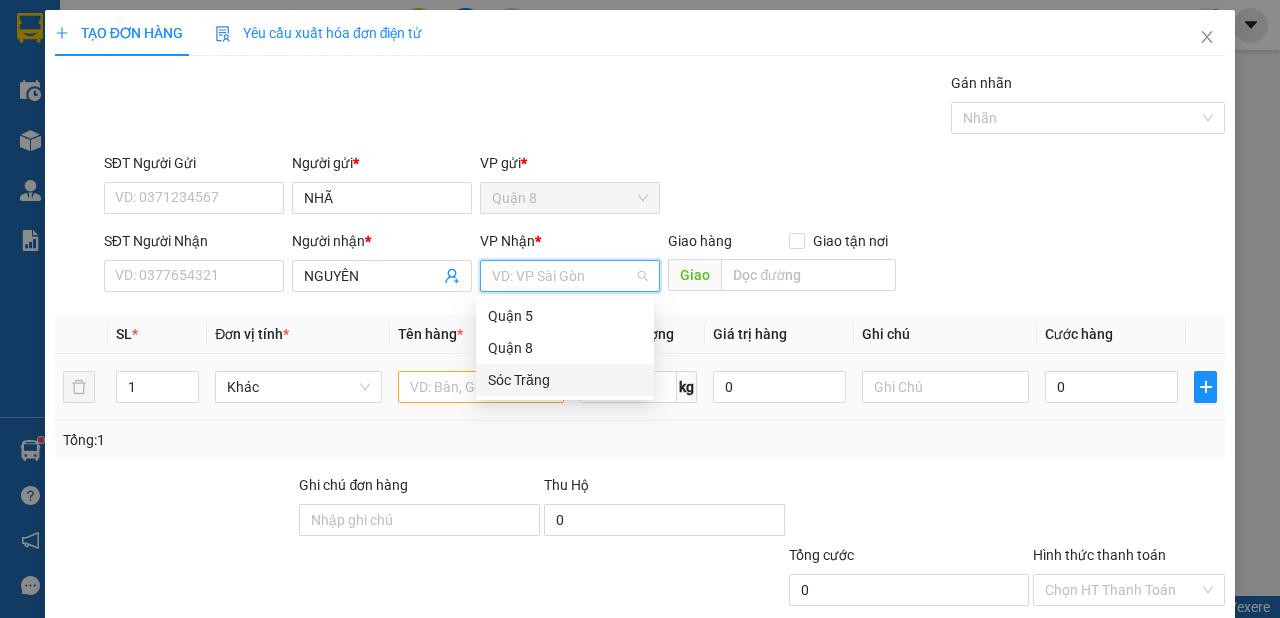drag, startPoint x: 504, startPoint y: 368, endPoint x: 499, endPoint y: 389, distance: 21.587032 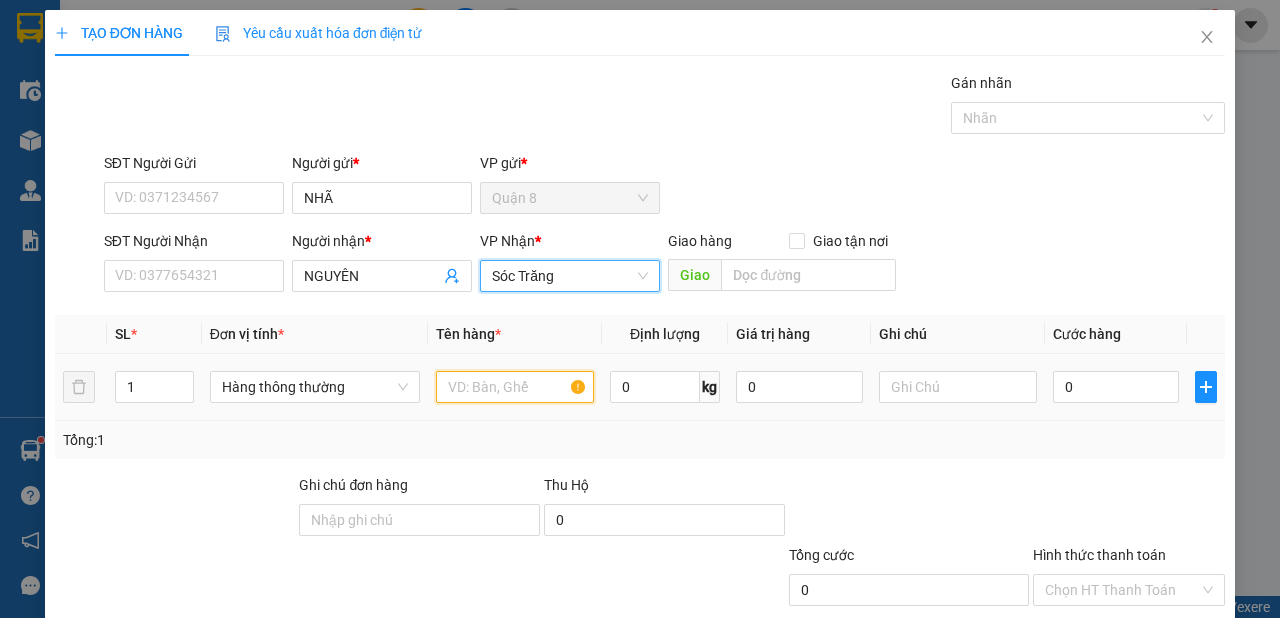 click at bounding box center [515, 387] 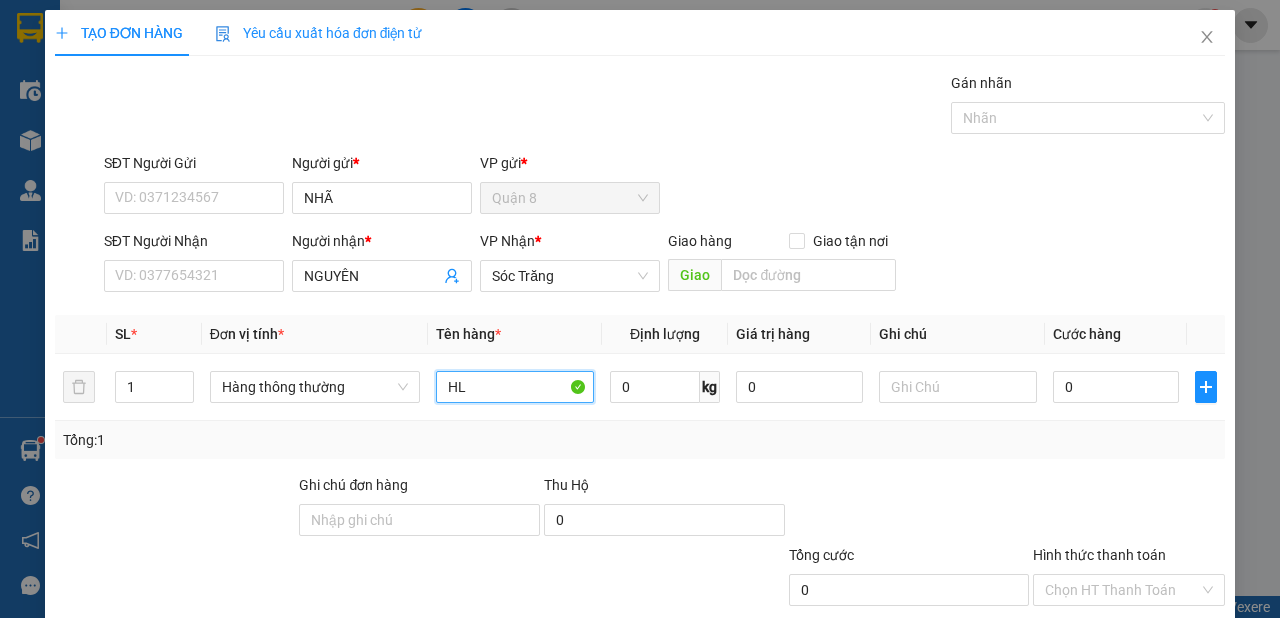type on "HL" 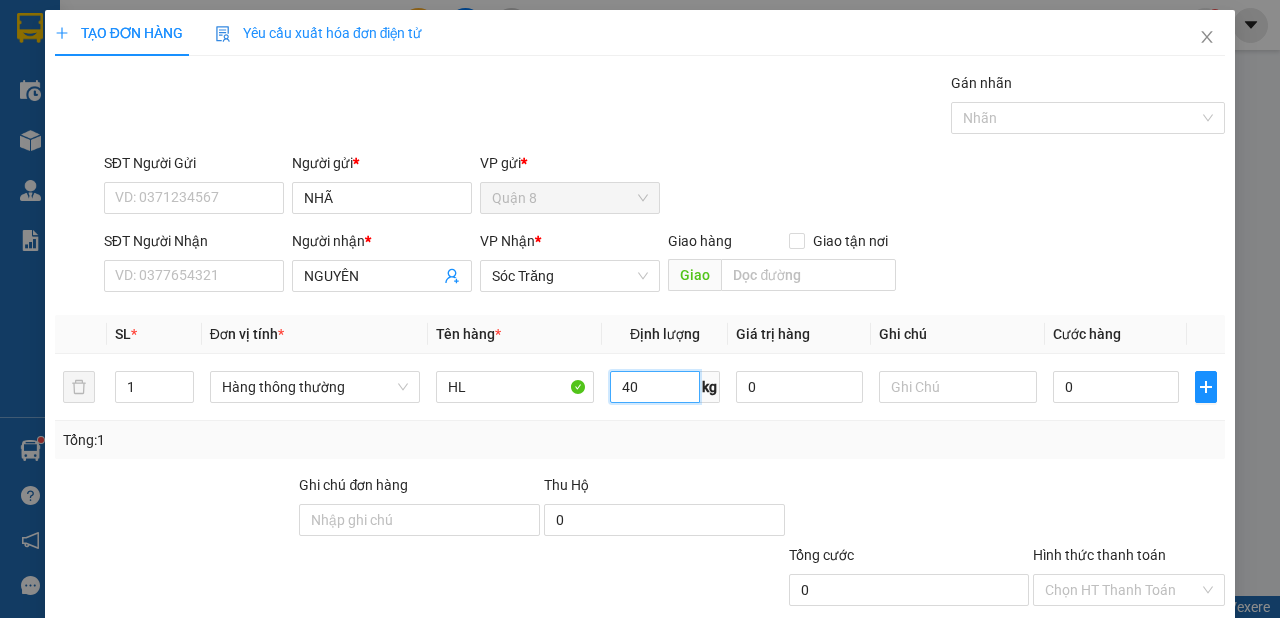 type on "40" 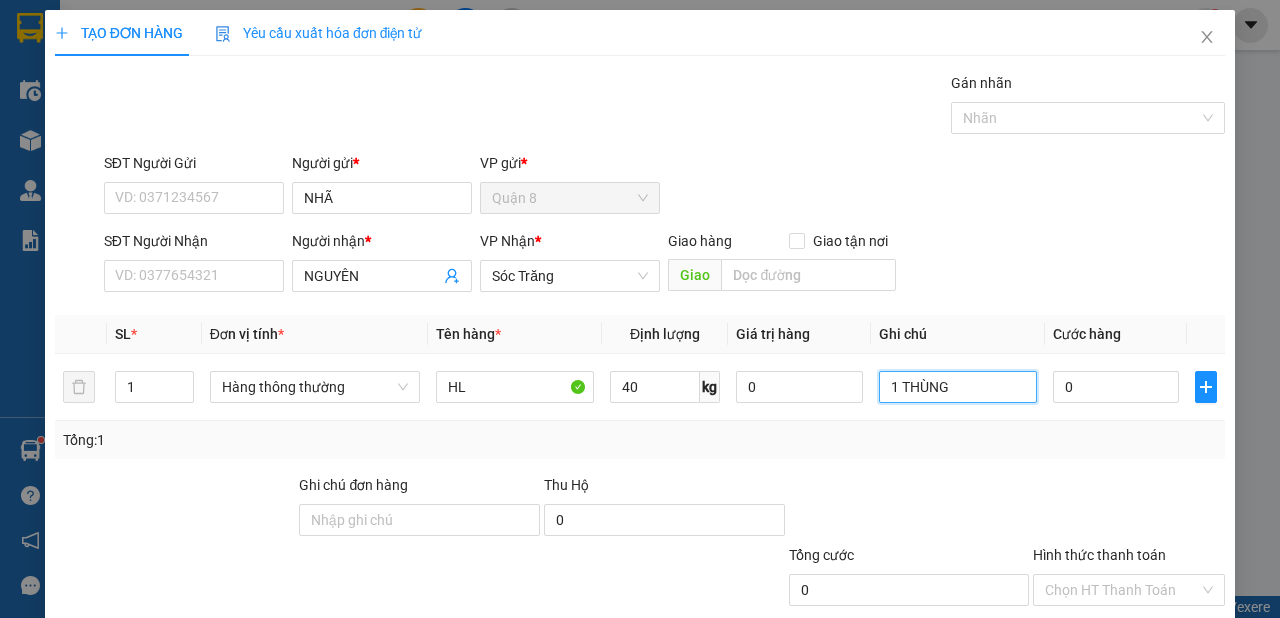 scroll, scrollTop: 120, scrollLeft: 0, axis: vertical 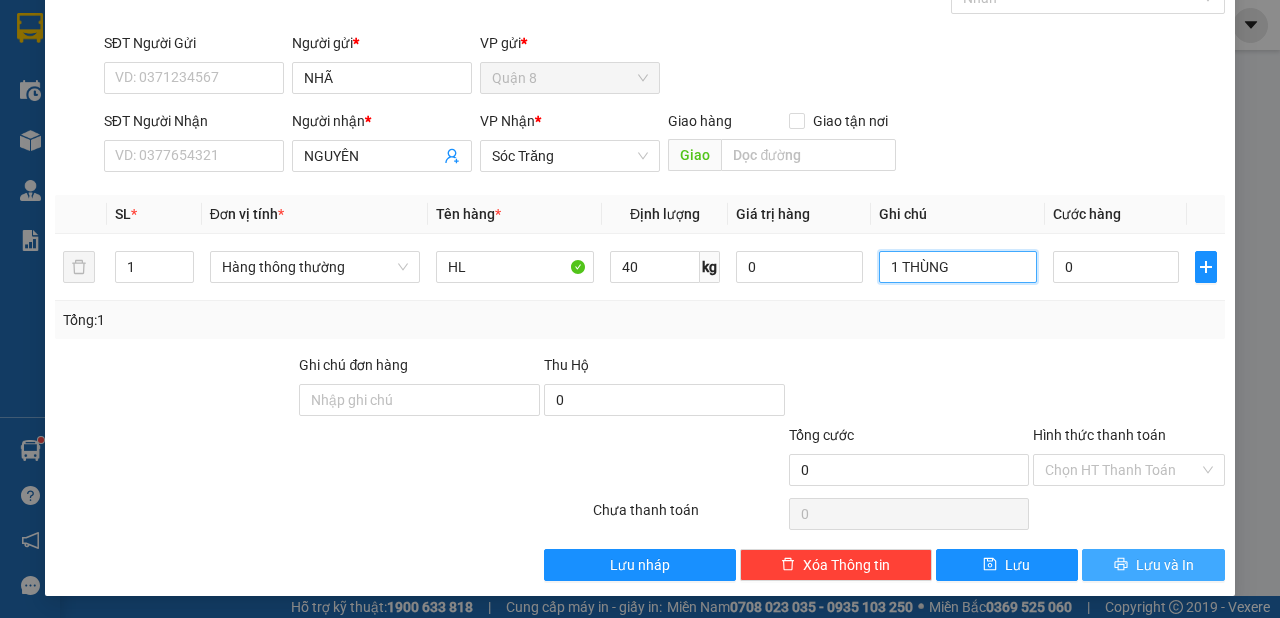 type on "1 THÙNG" 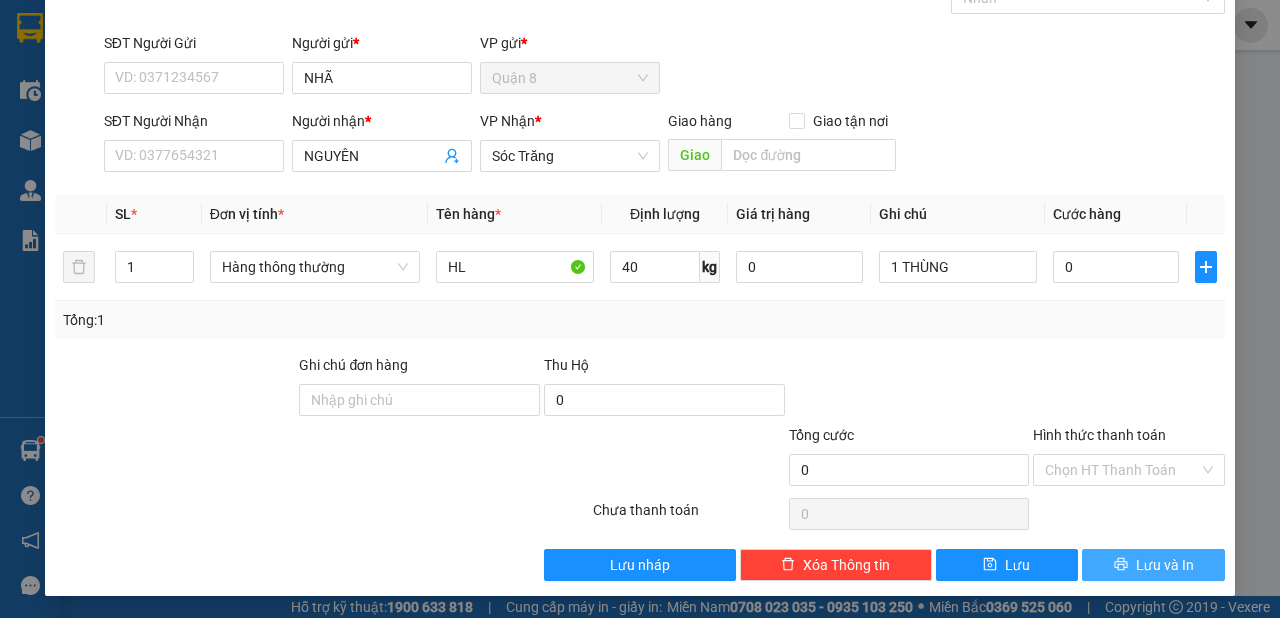 click on "Lưu và In" at bounding box center (1153, 565) 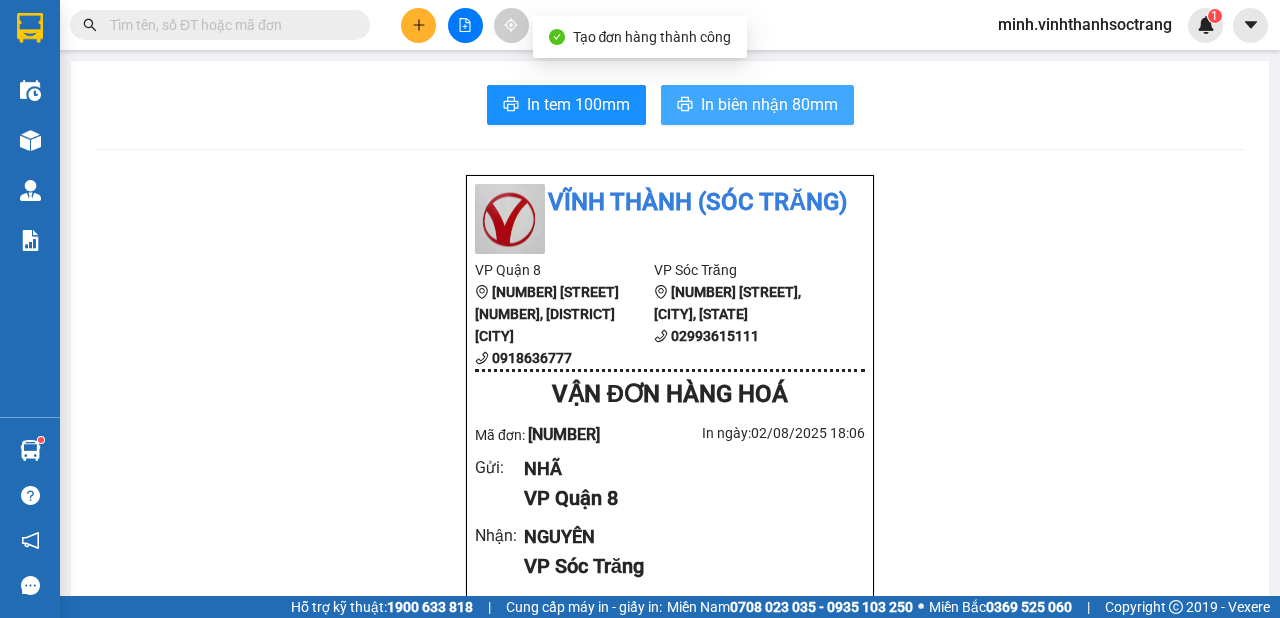 click on "In biên nhận 80mm" at bounding box center (769, 104) 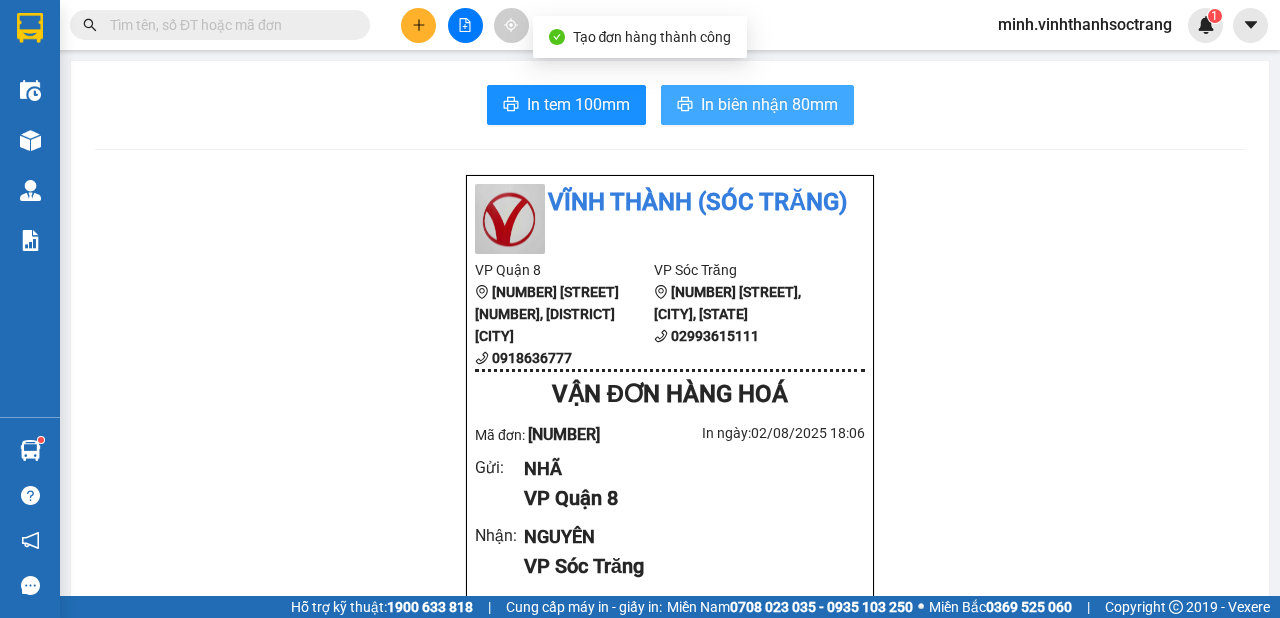 scroll, scrollTop: 0, scrollLeft: 0, axis: both 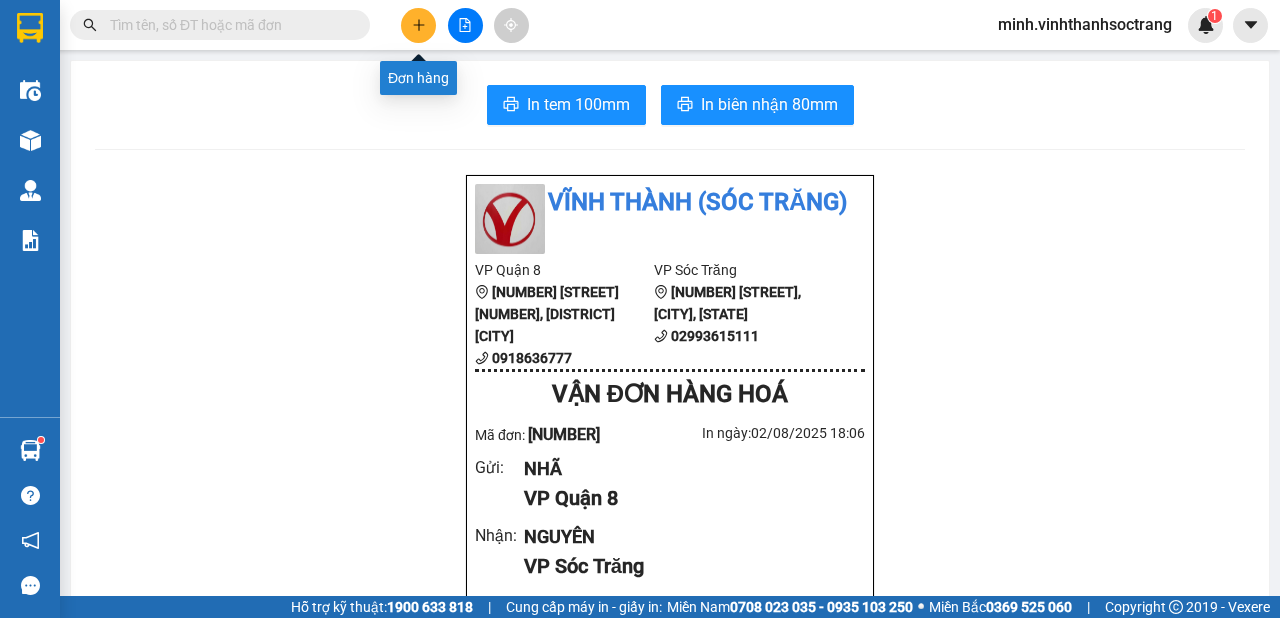 click 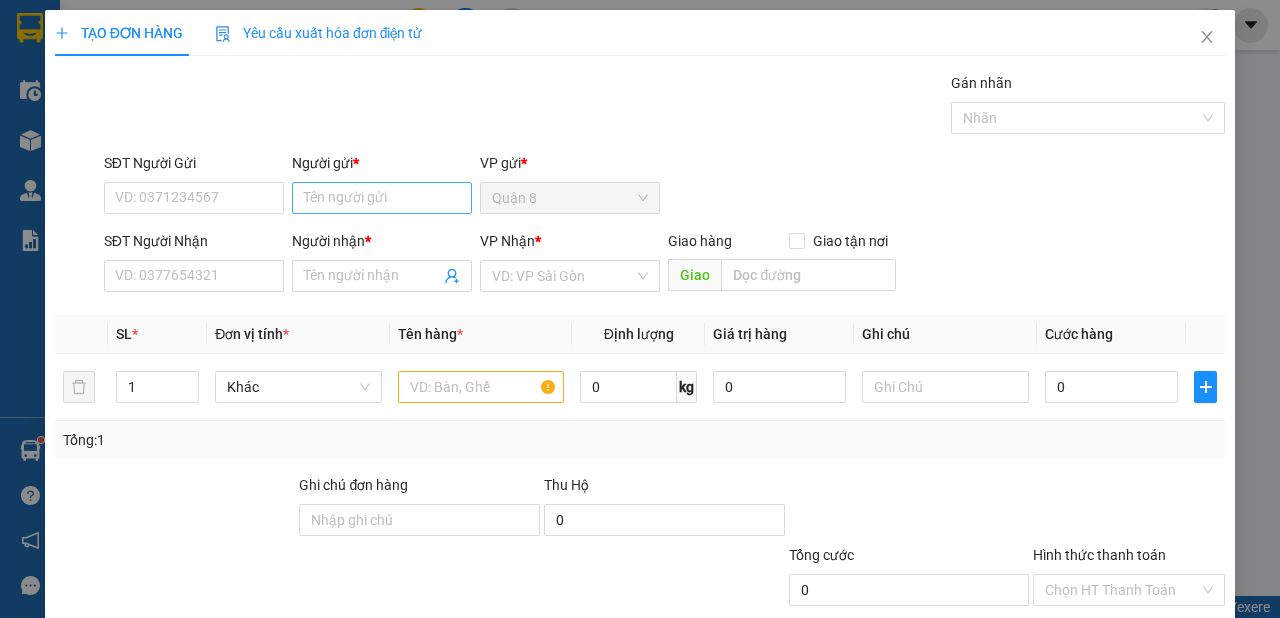 click on "Người gửi  * Tên người gửi" at bounding box center [382, 187] 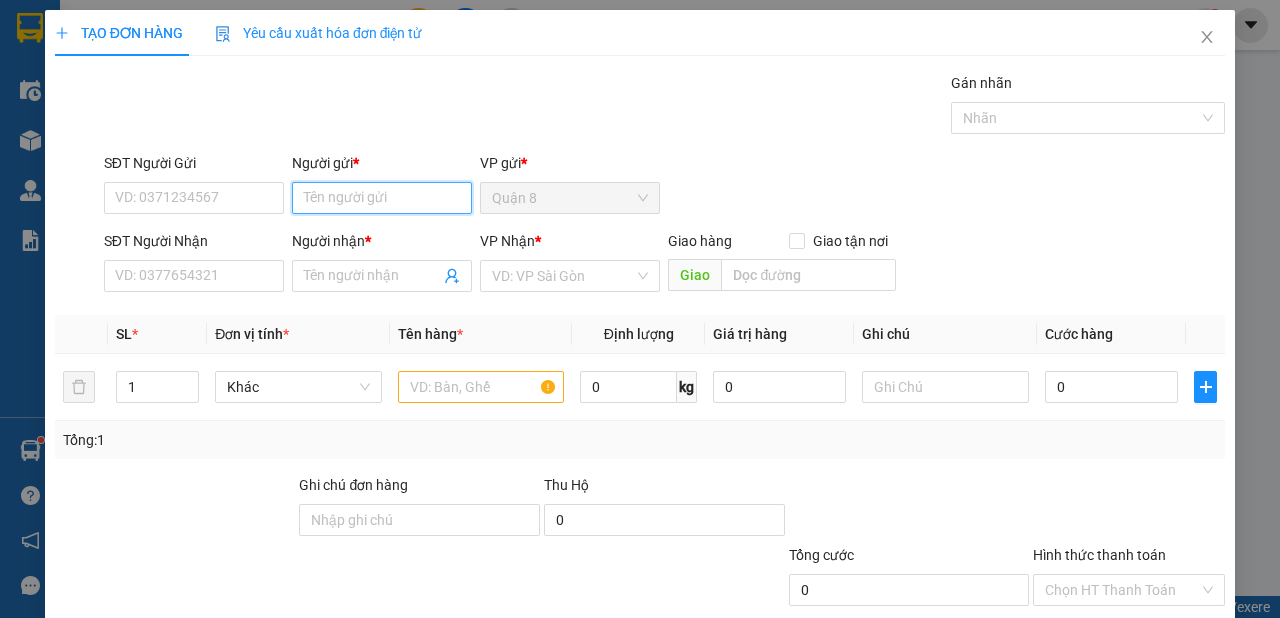 click on "Người gửi  *" at bounding box center (382, 198) 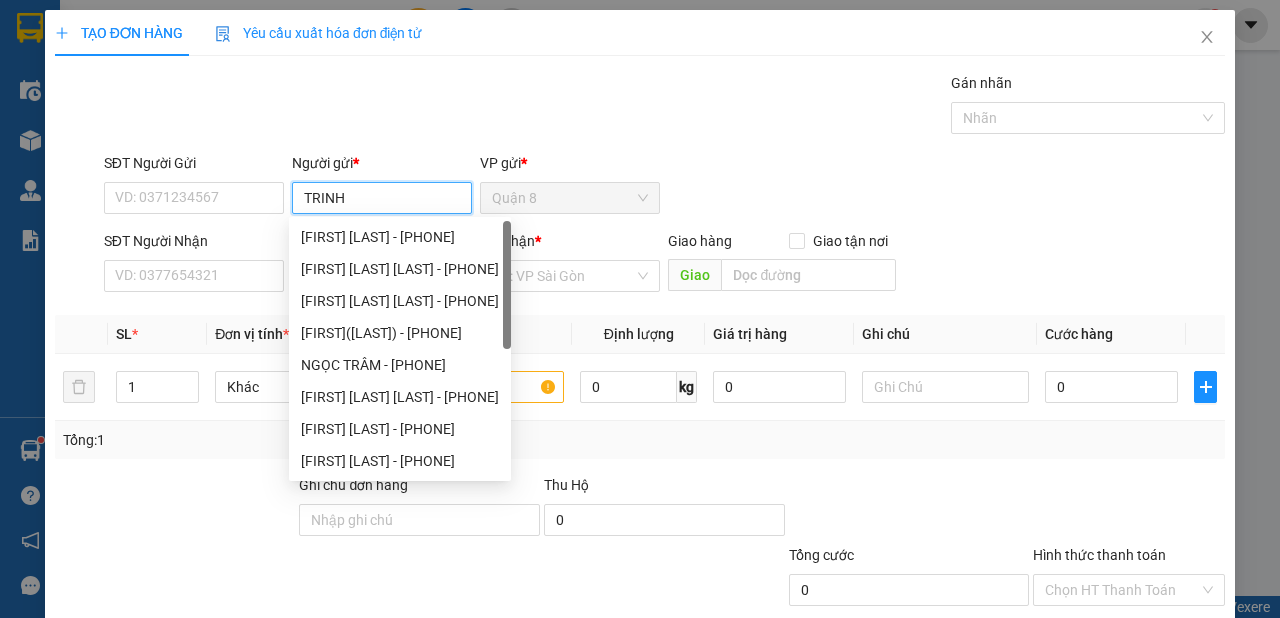 type on "TRINH" 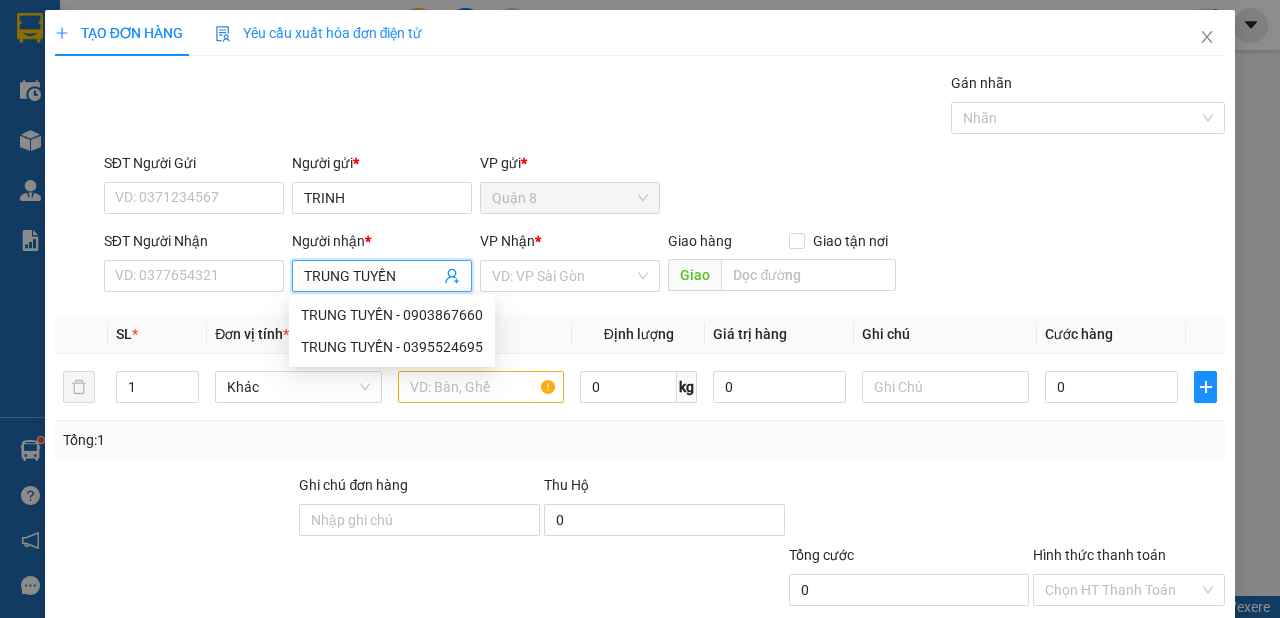 type on "TRUNG TUYỀN" 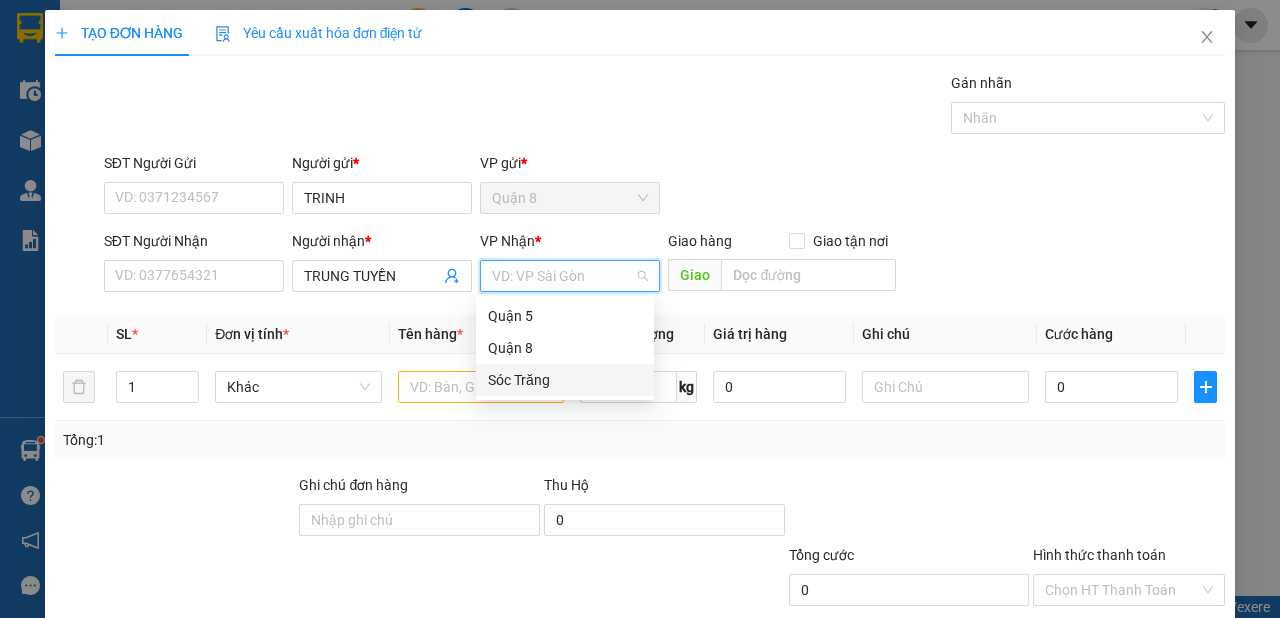 click on "Sóc Trăng" at bounding box center (565, 380) 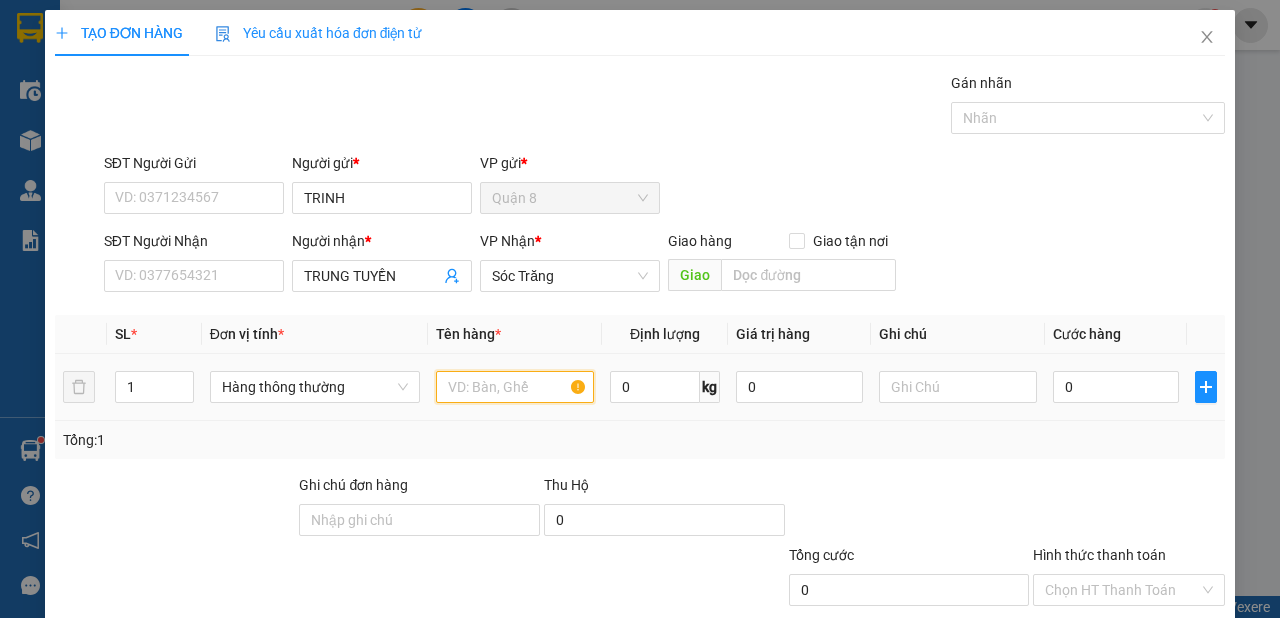 click at bounding box center [515, 387] 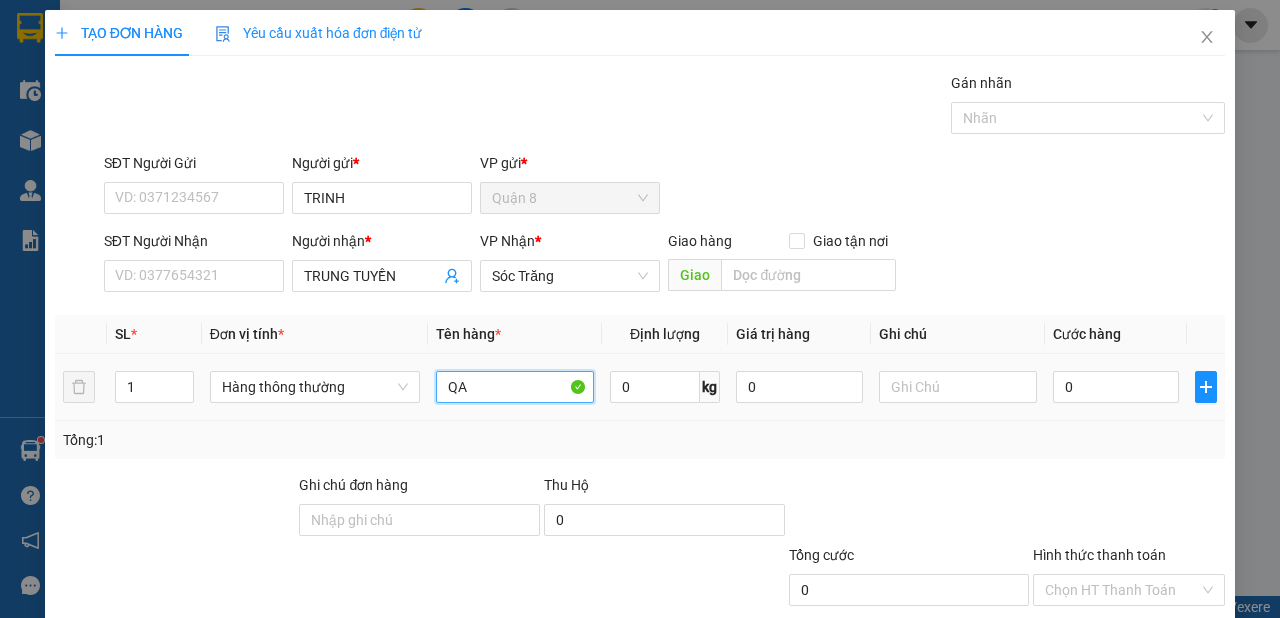type on "QA" 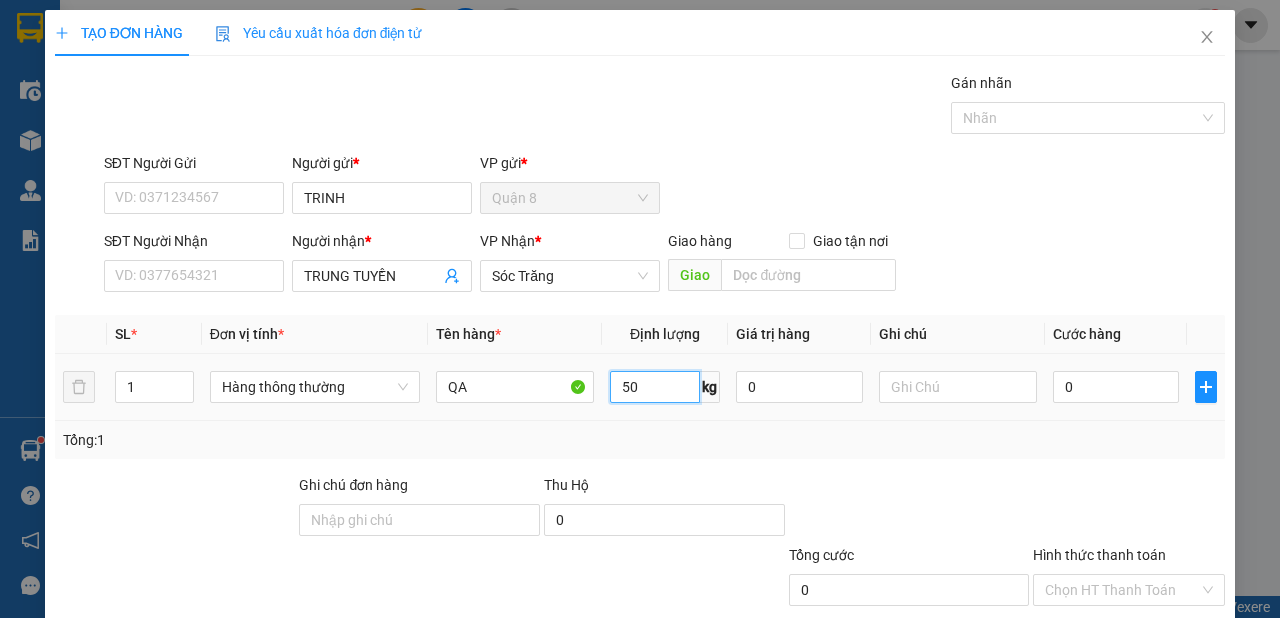 type on "50" 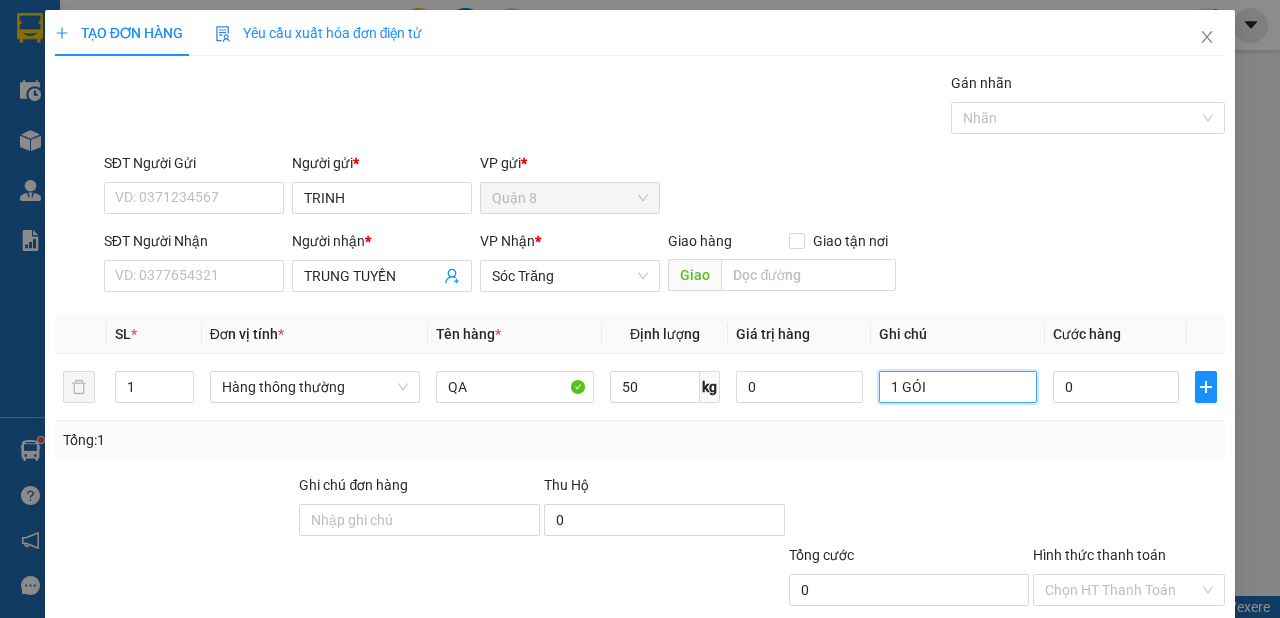 scroll, scrollTop: 106, scrollLeft: 0, axis: vertical 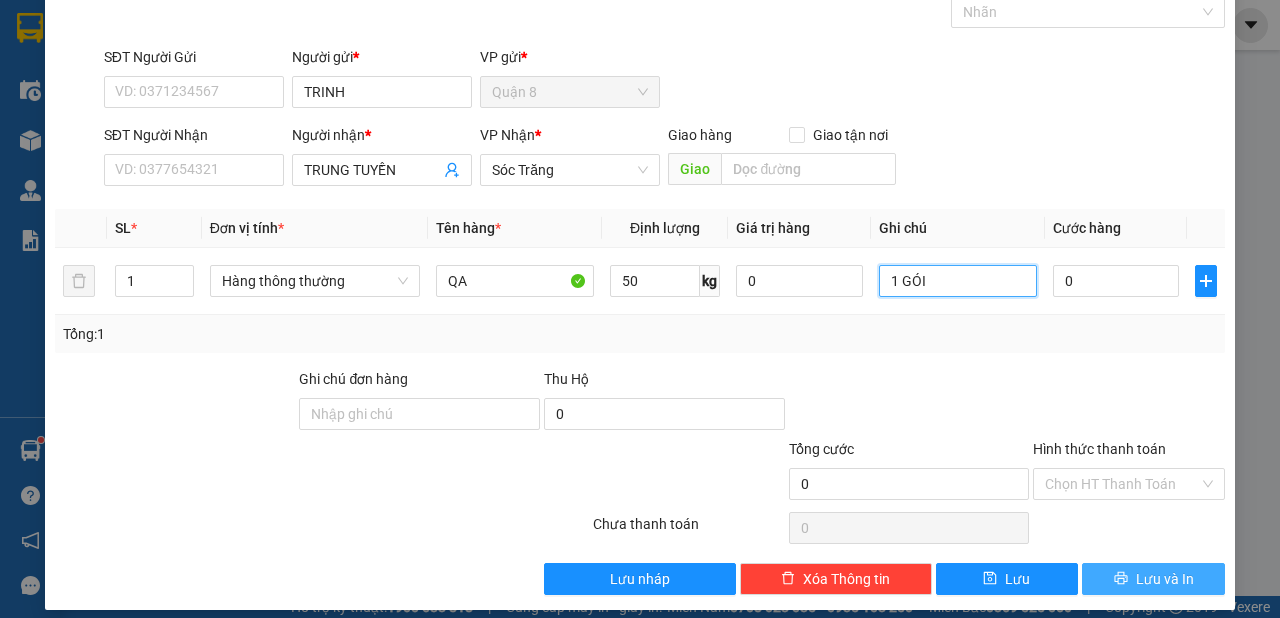 type on "1 GÓI" 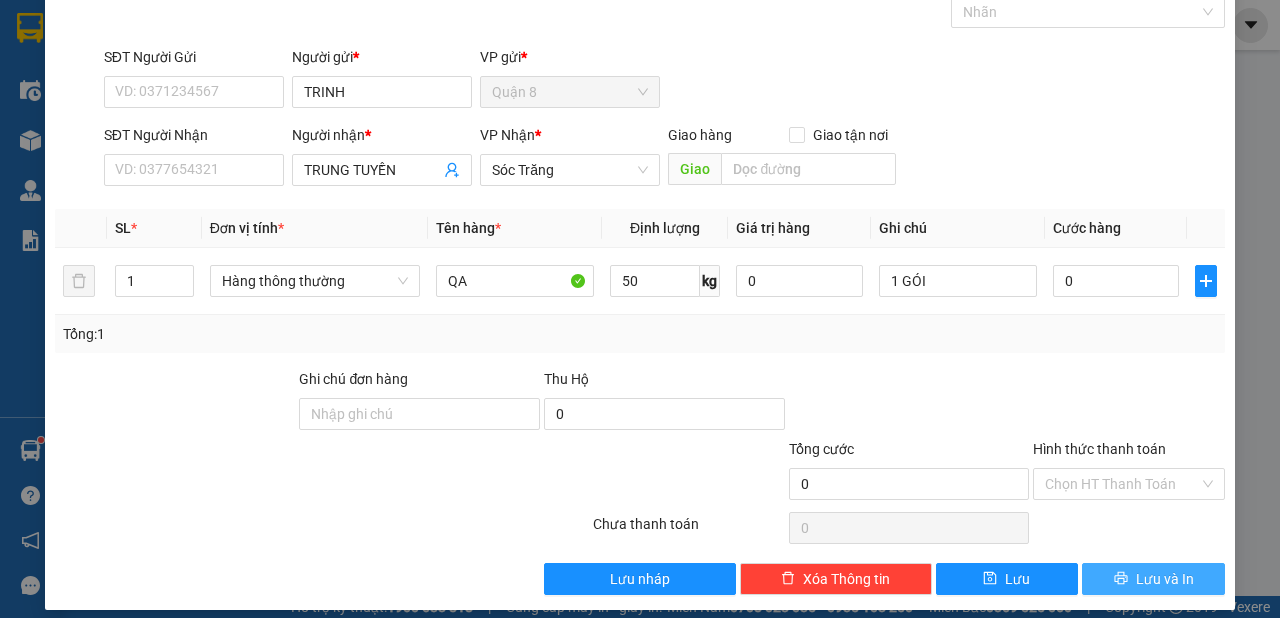 click on "Lưu và In" at bounding box center (1153, 579) 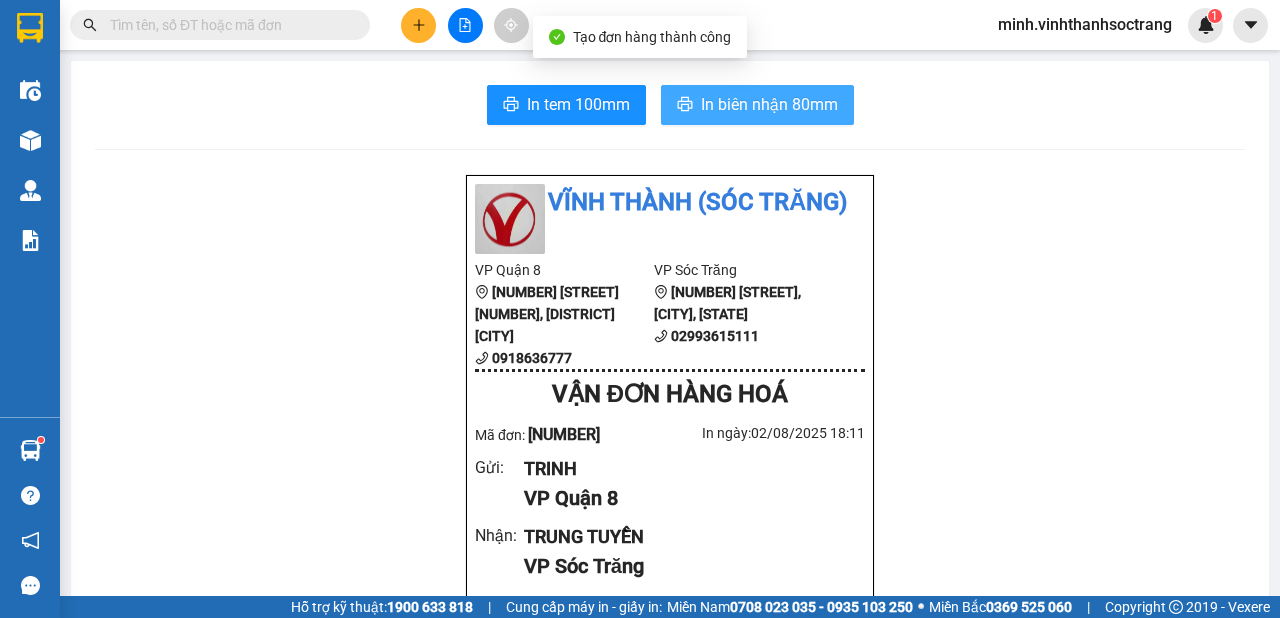 click on "In biên nhận 80mm" at bounding box center (769, 104) 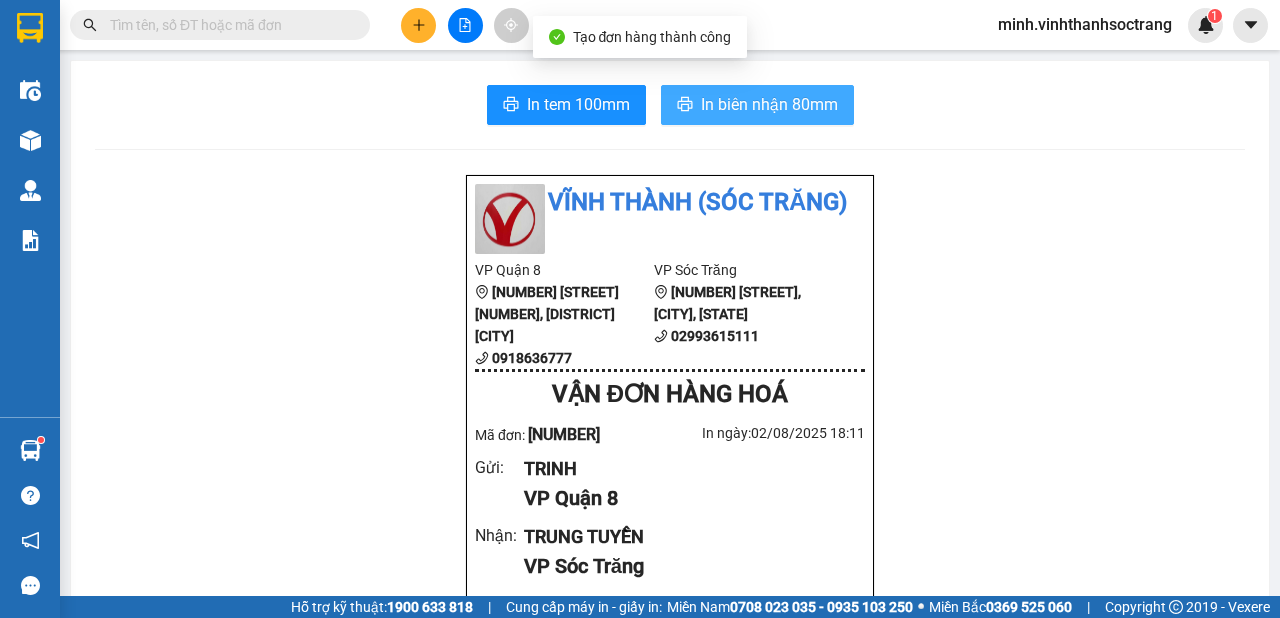 scroll, scrollTop: 0, scrollLeft: 0, axis: both 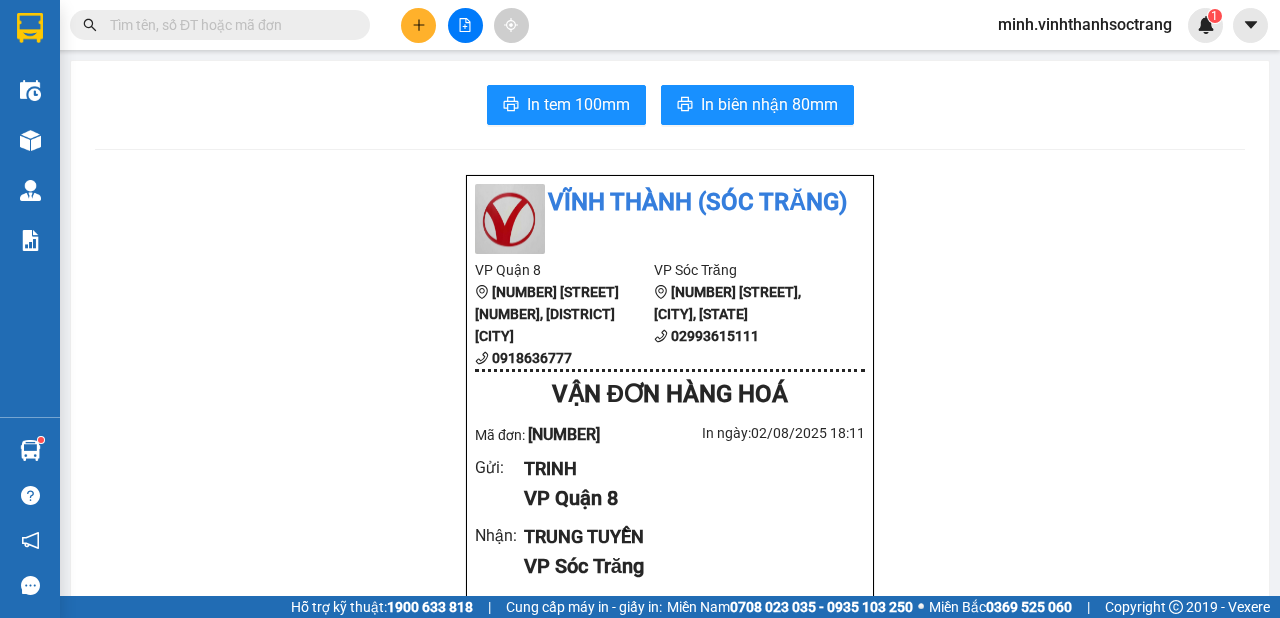 click 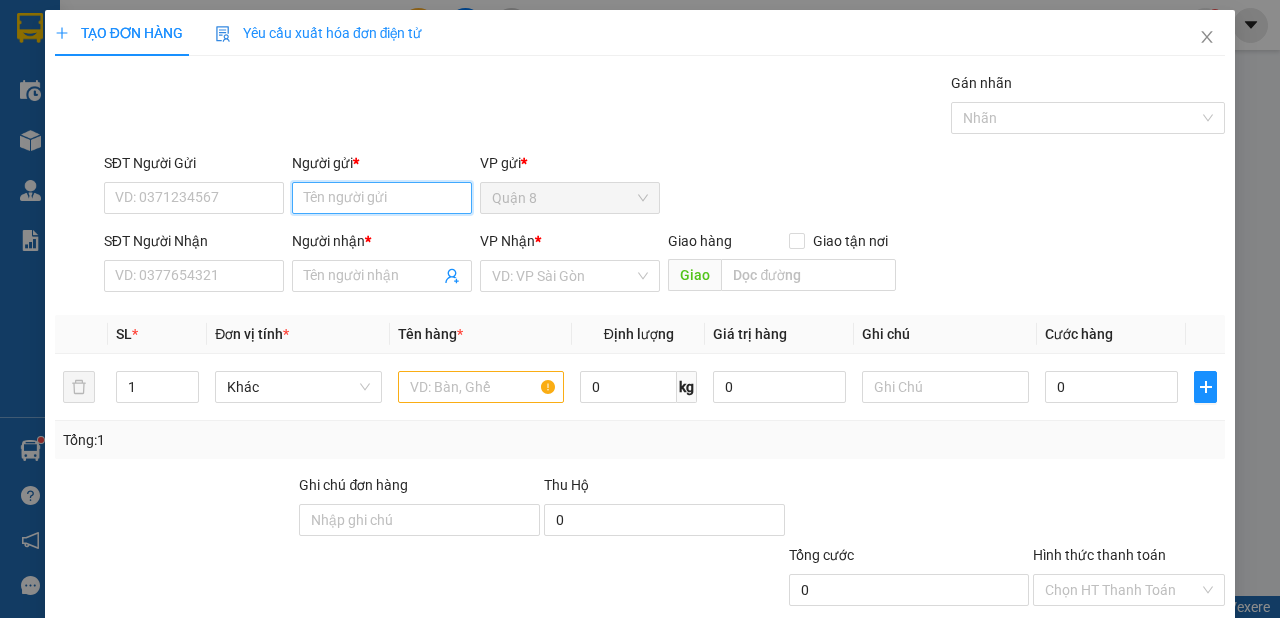 click on "Người gửi  *" at bounding box center (382, 198) 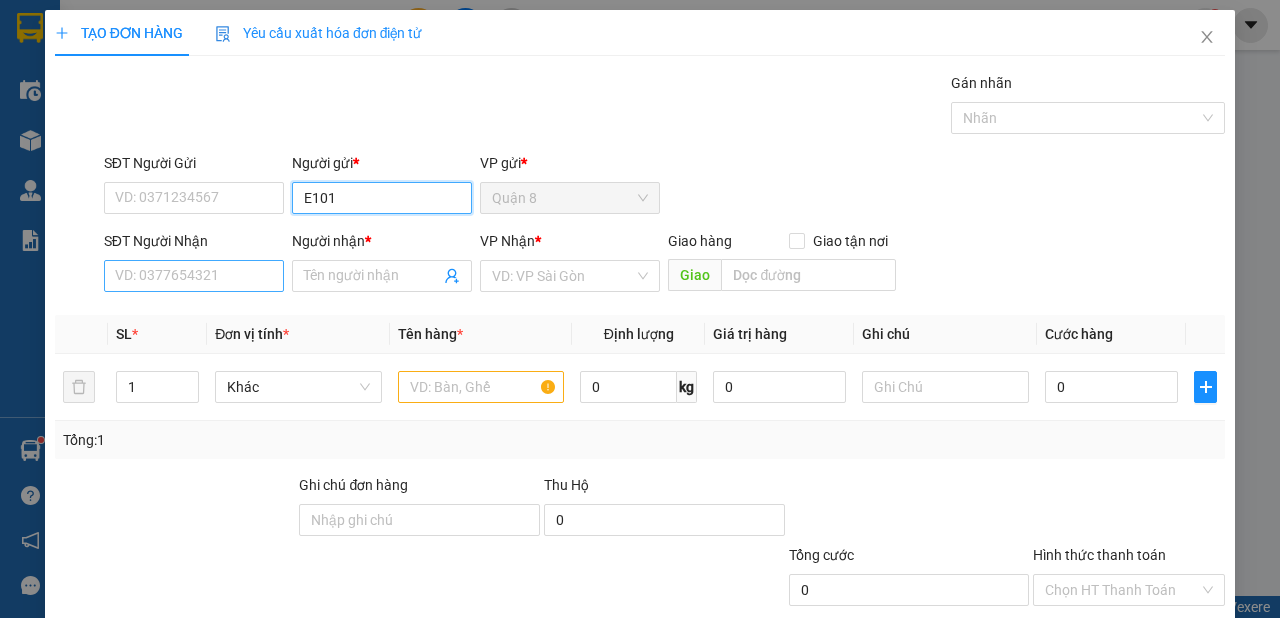 type on "E101" 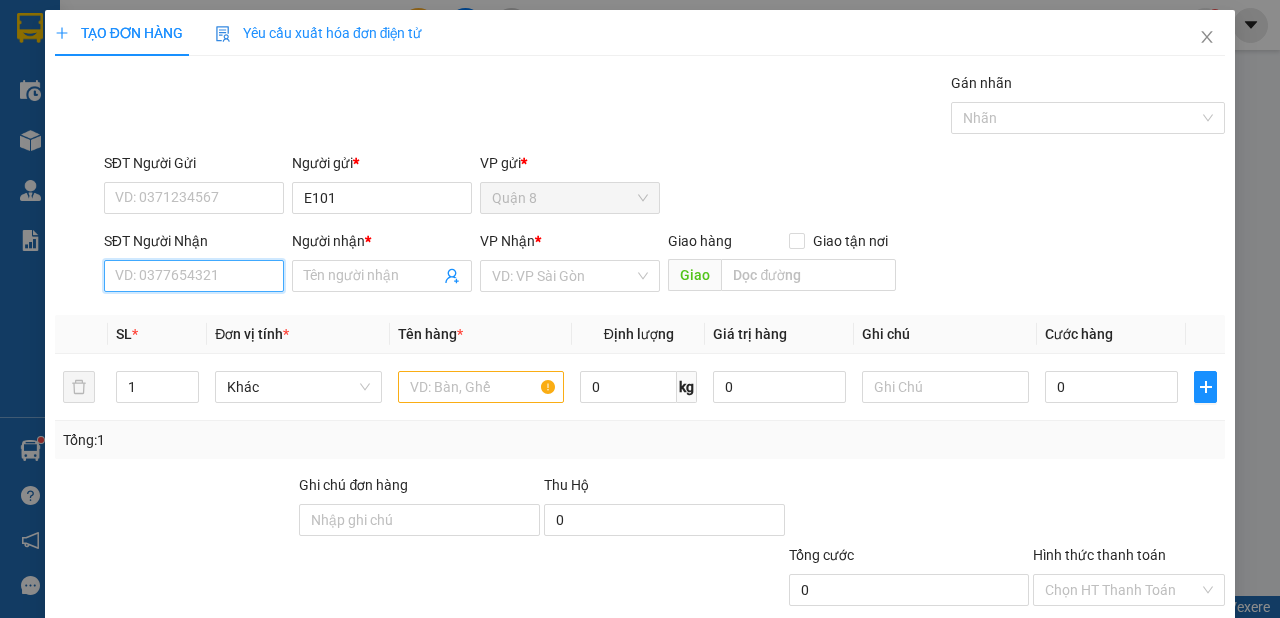 click on "SĐT Người Nhận" at bounding box center [194, 276] 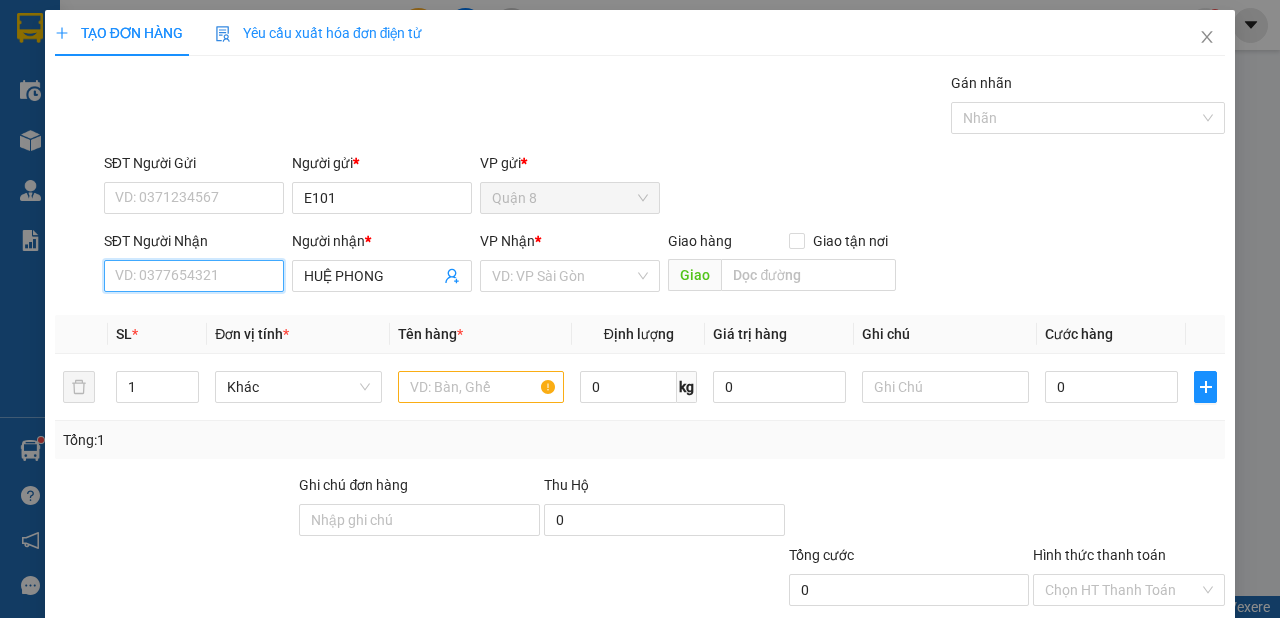 click on "SĐT Người Nhận" at bounding box center (194, 276) 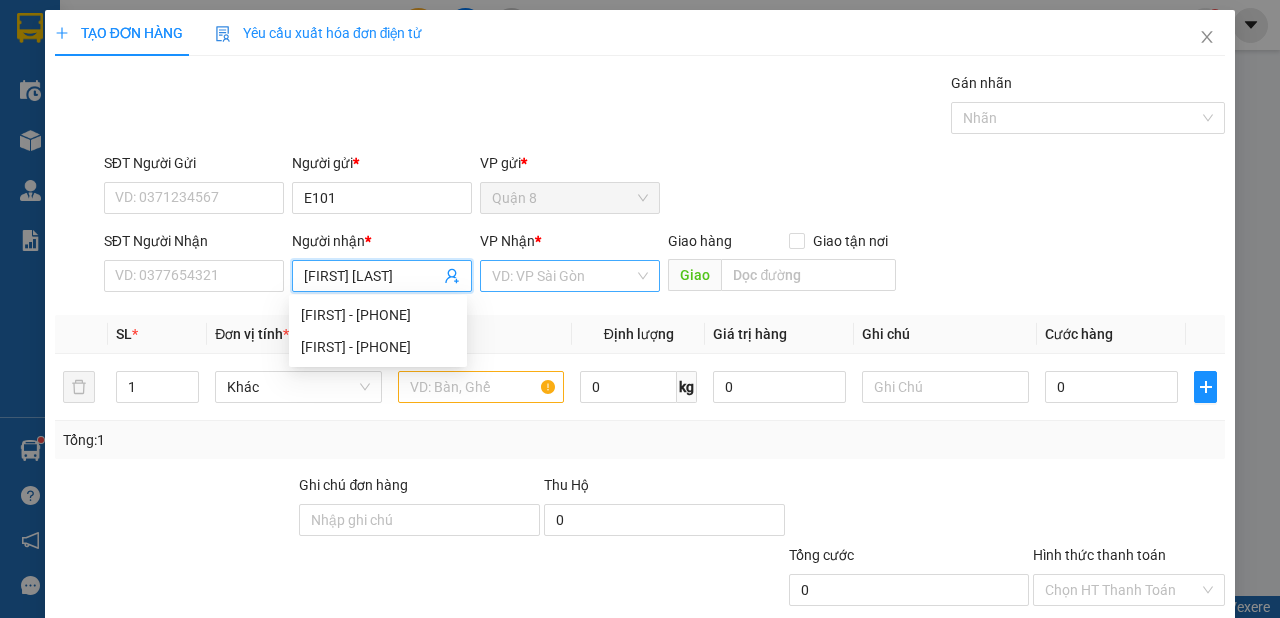 type on "[FIRST] [LAST]" 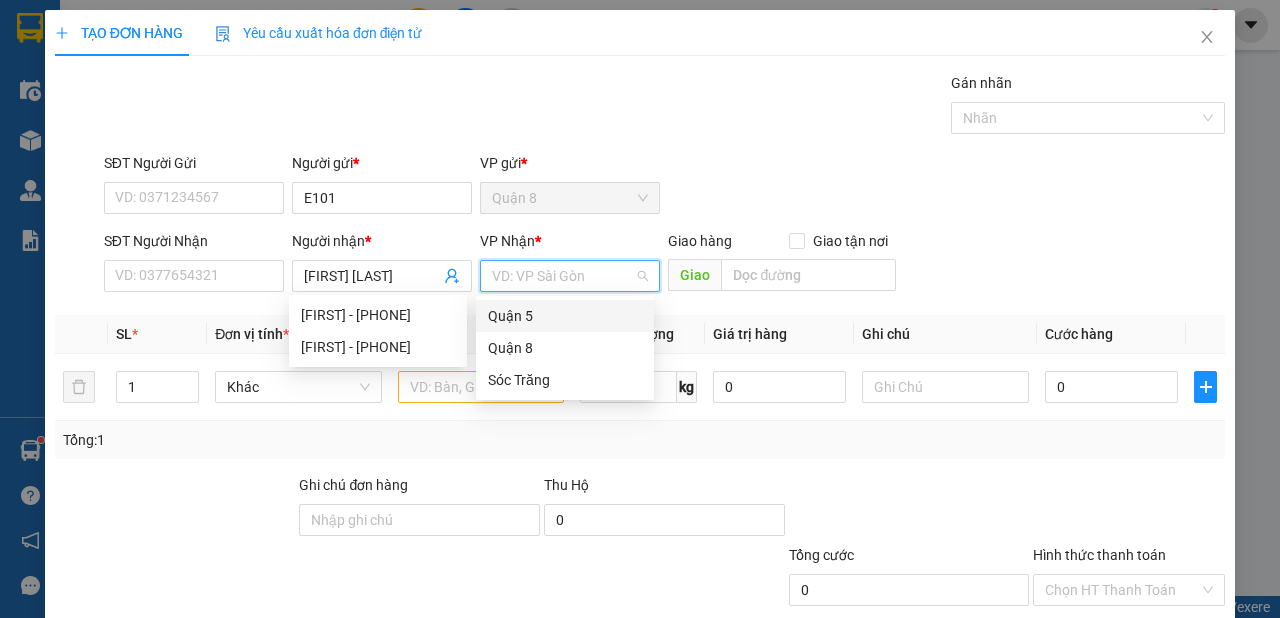 click at bounding box center (563, 276) 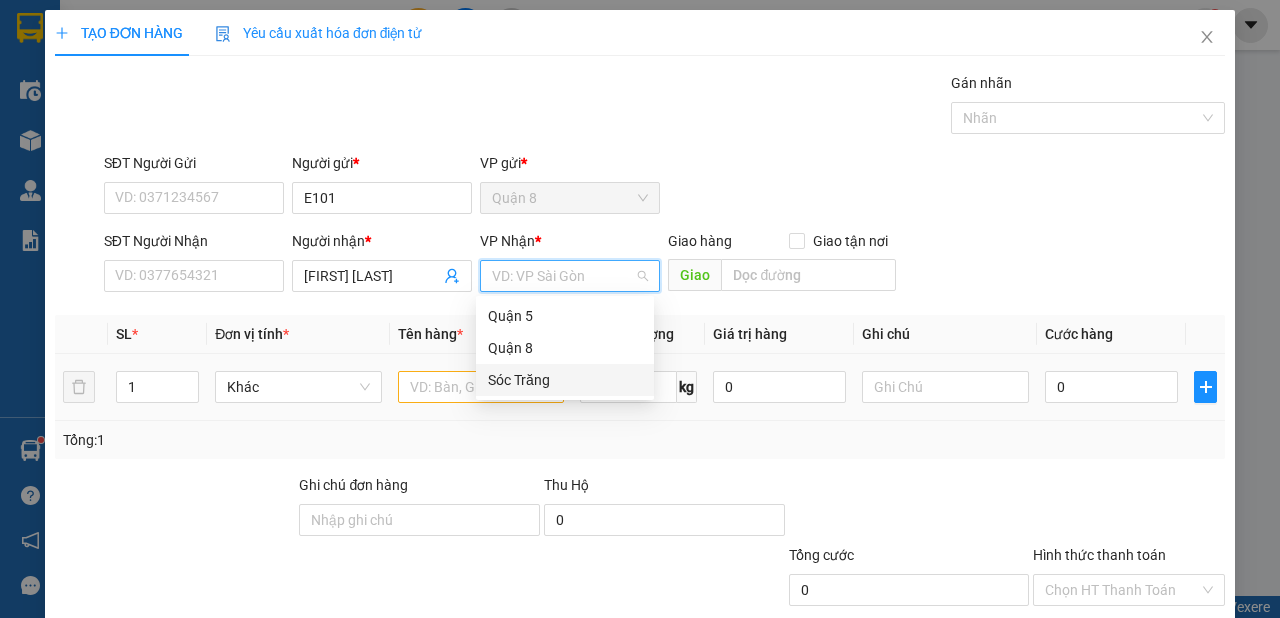 drag, startPoint x: 501, startPoint y: 384, endPoint x: 491, endPoint y: 386, distance: 10.198039 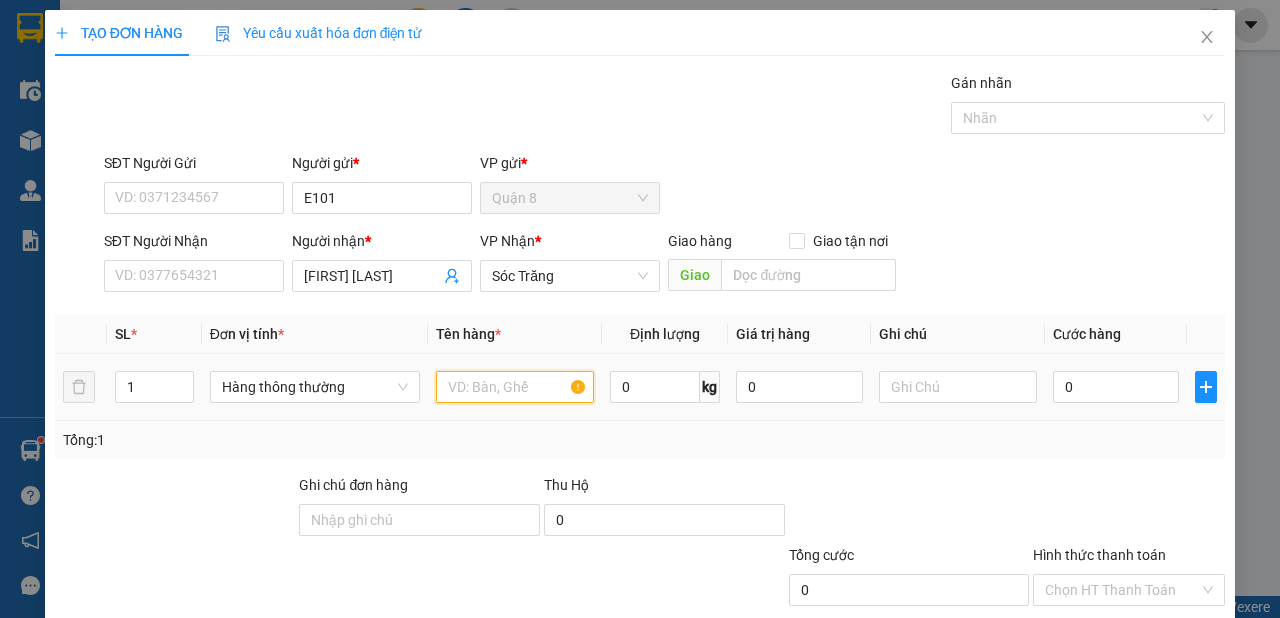 click at bounding box center (515, 387) 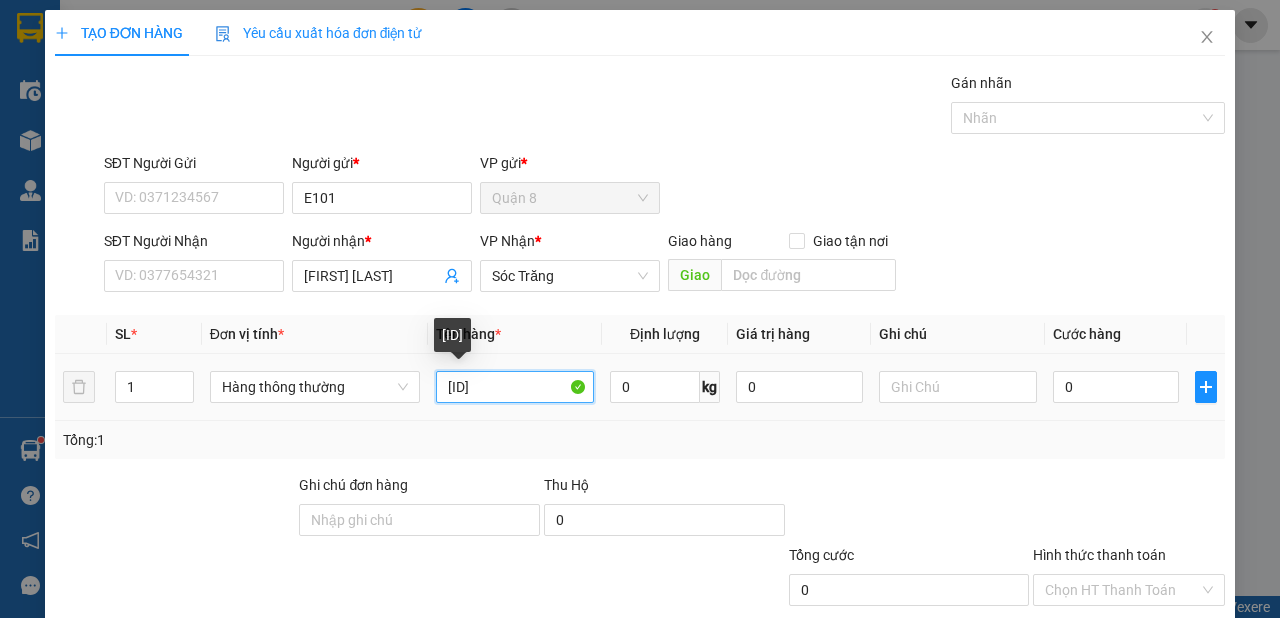 click on "[ID]" at bounding box center [515, 387] 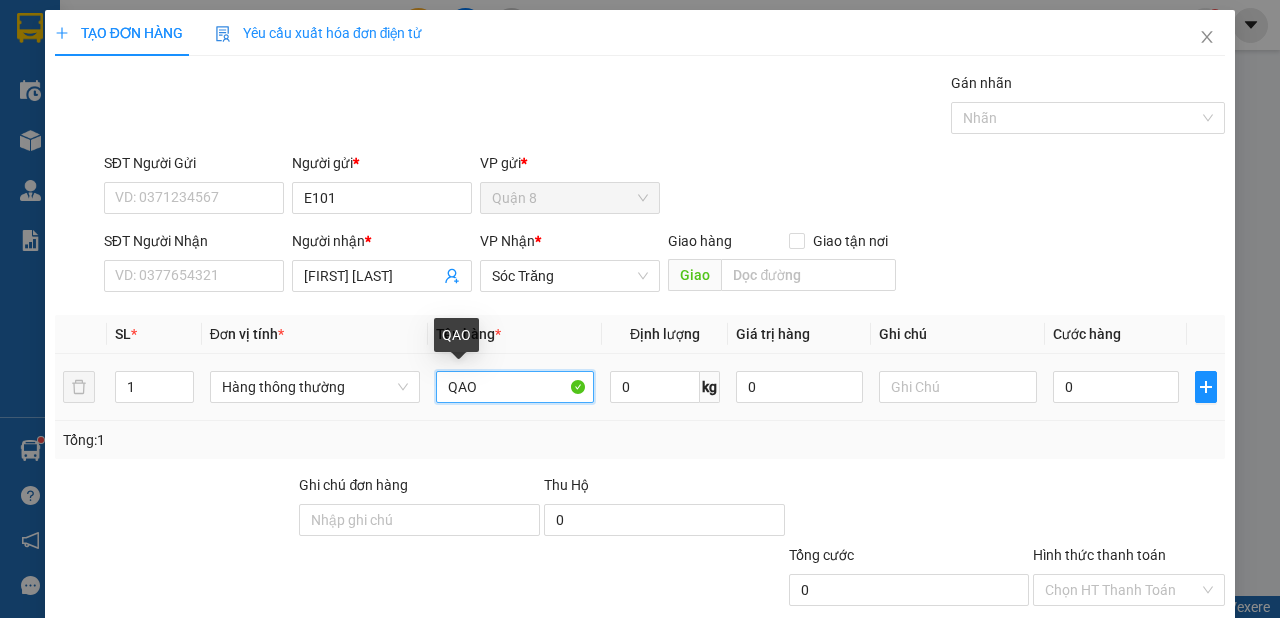 type on "QAO" 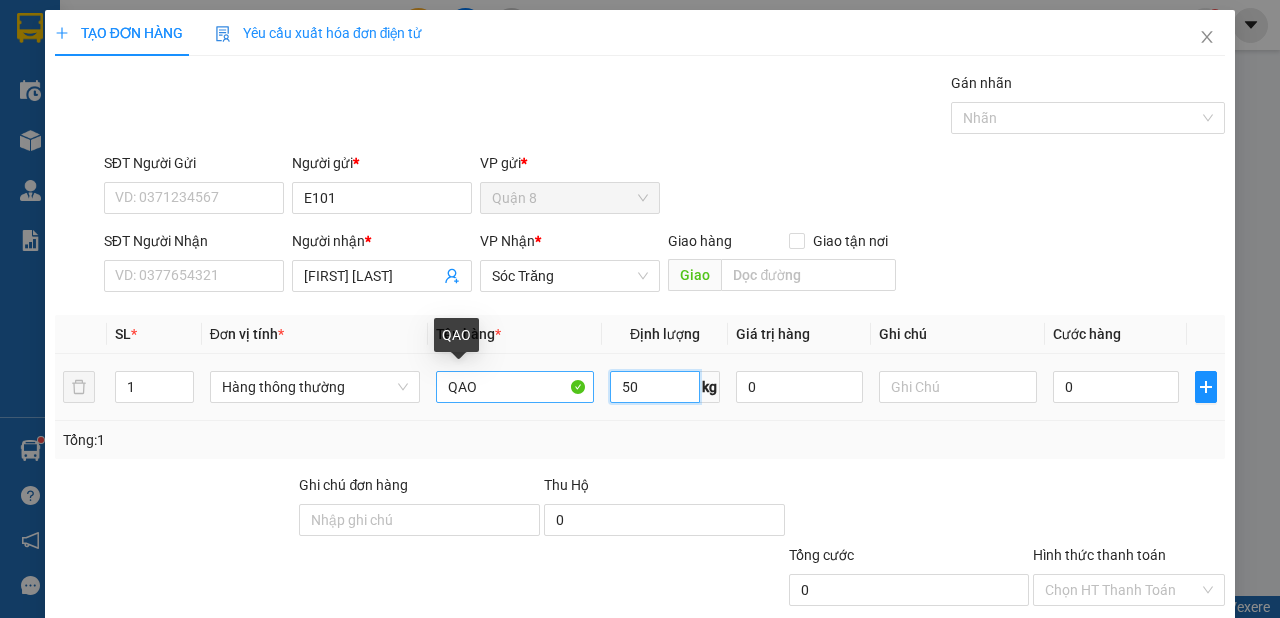 type on "50" 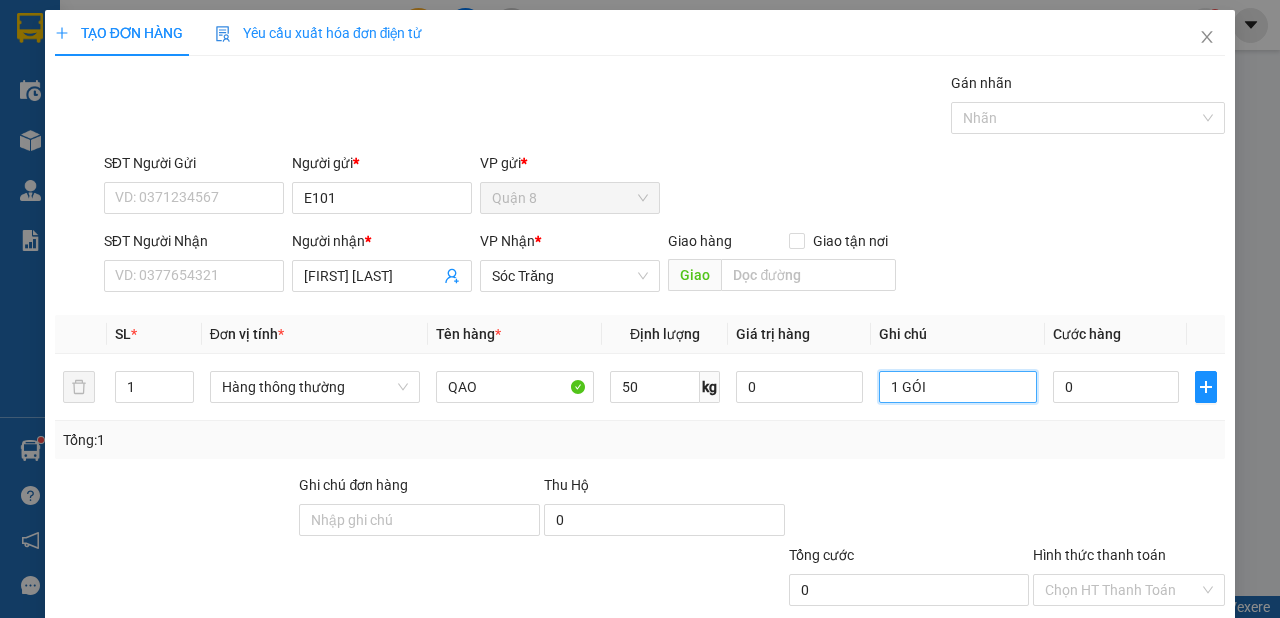 scroll, scrollTop: 120, scrollLeft: 0, axis: vertical 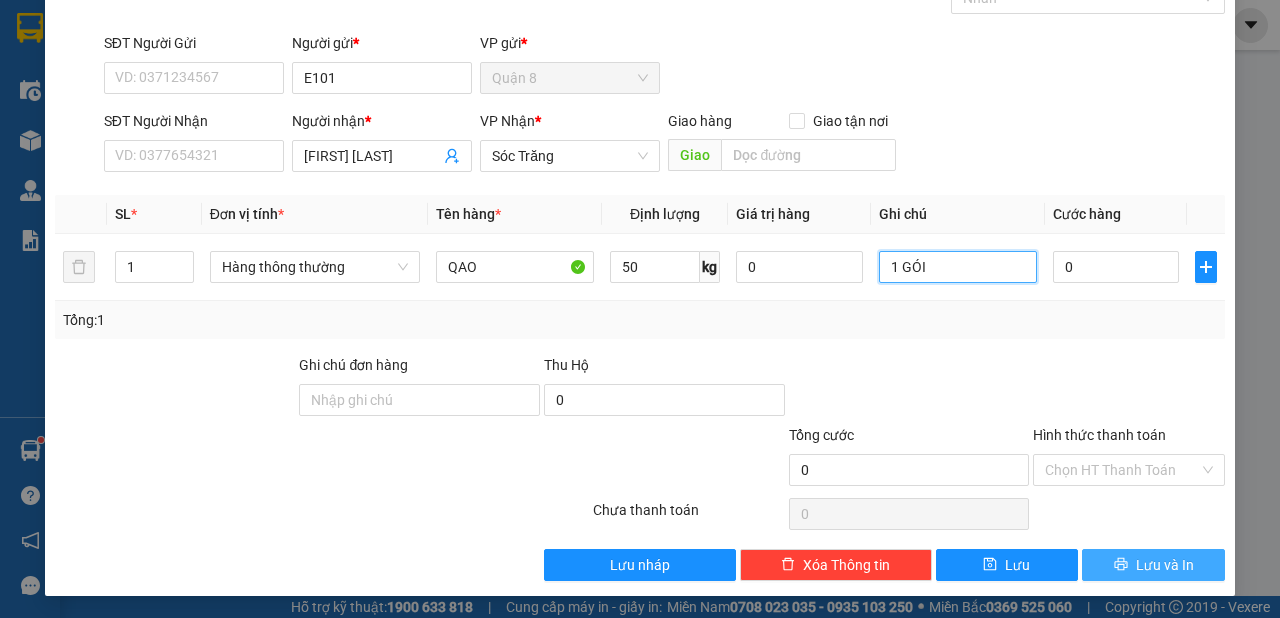 type on "1 GÓI" 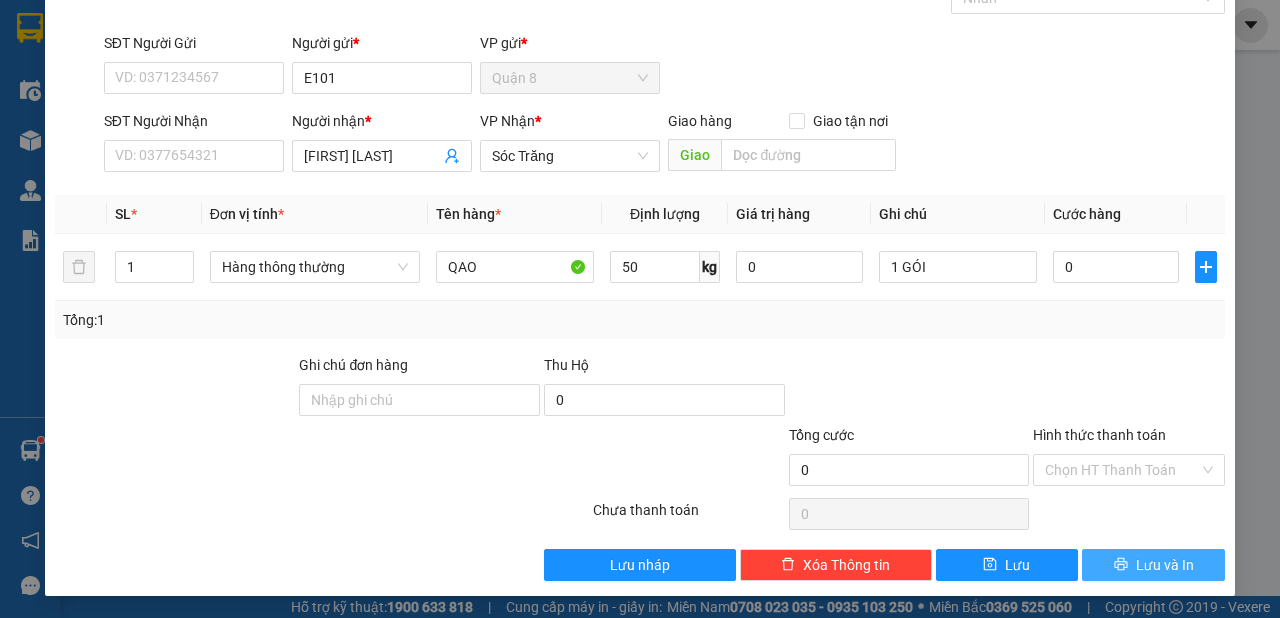 click on "Lưu và In" at bounding box center (1165, 565) 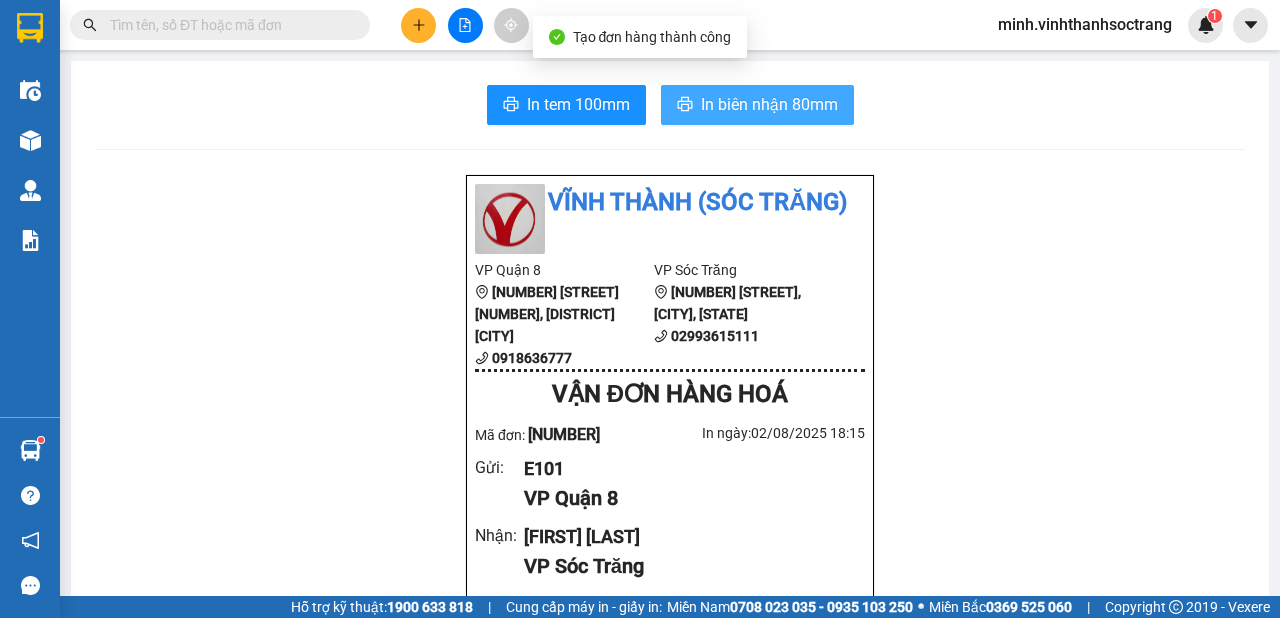 click on "In biên nhận 80mm" at bounding box center (769, 104) 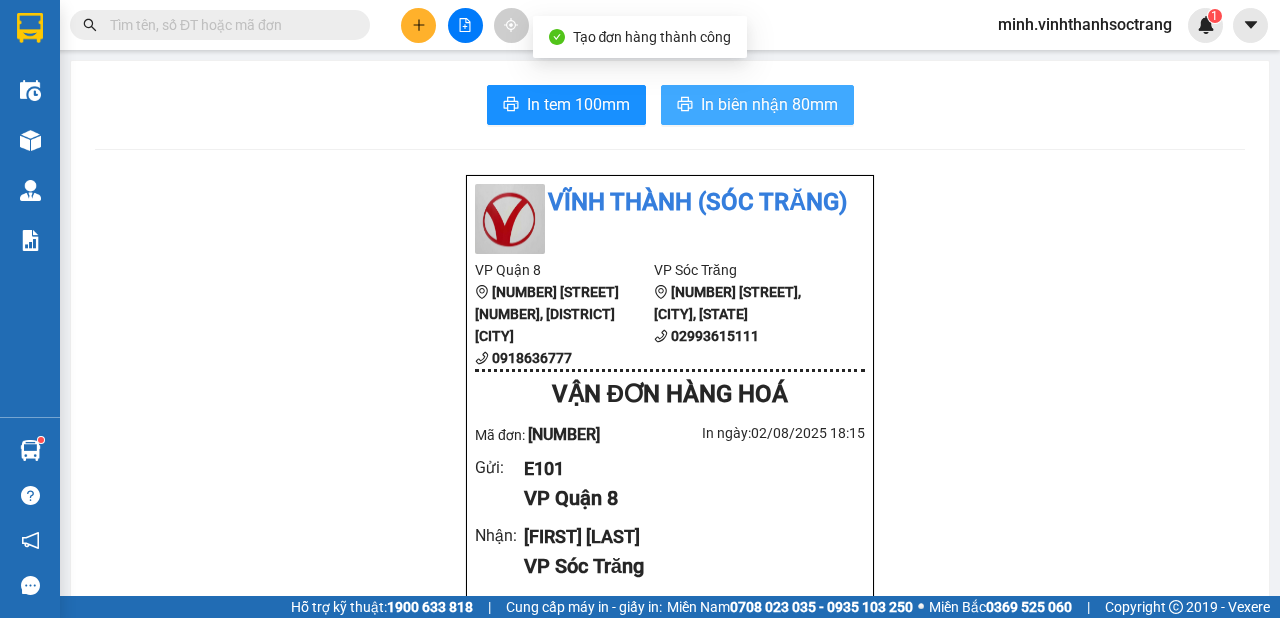 scroll, scrollTop: 0, scrollLeft: 0, axis: both 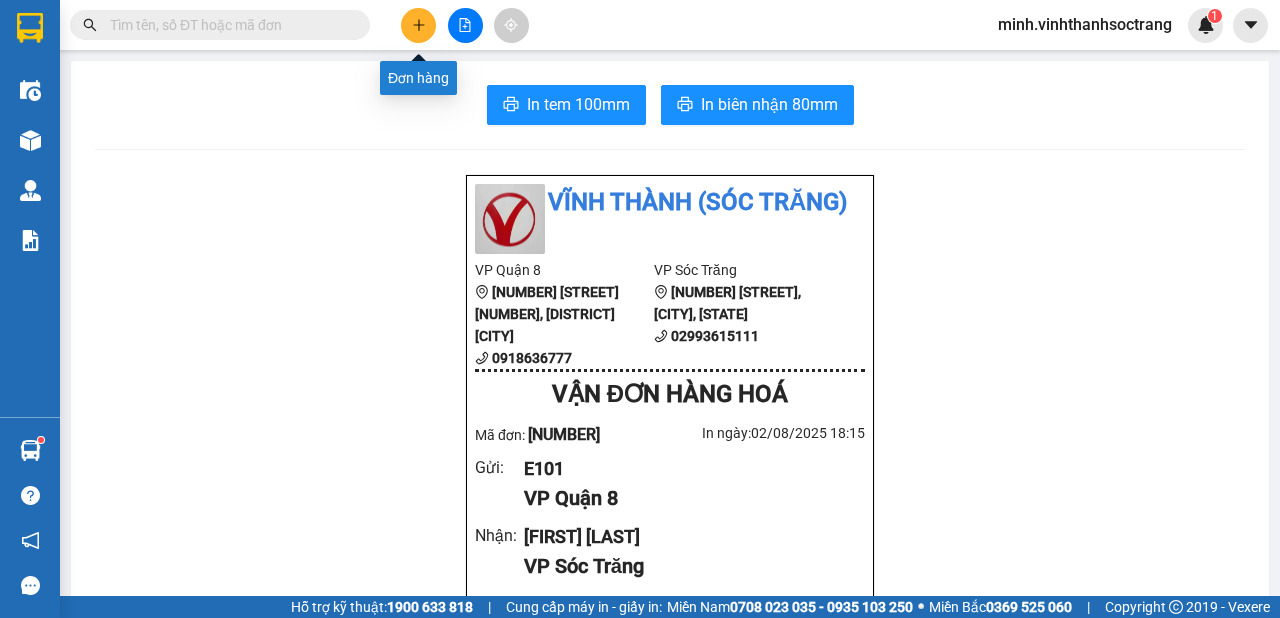 click 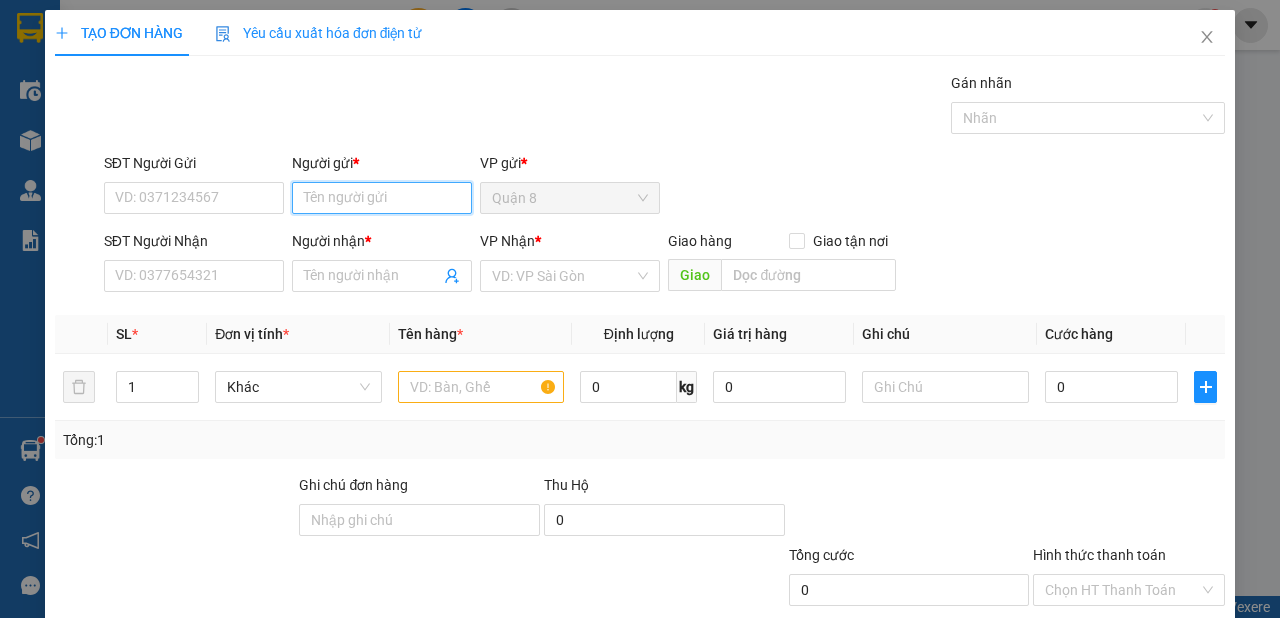click on "Người gửi  *" at bounding box center [382, 198] 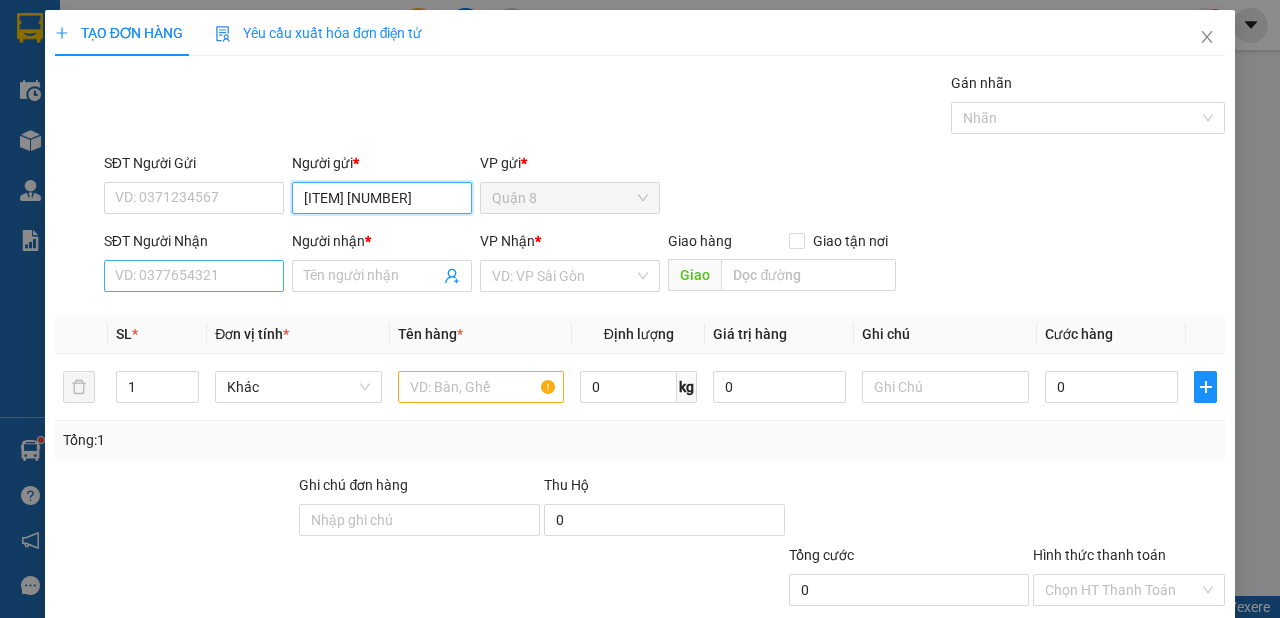 type on "[ITEM] [NUMBER]" 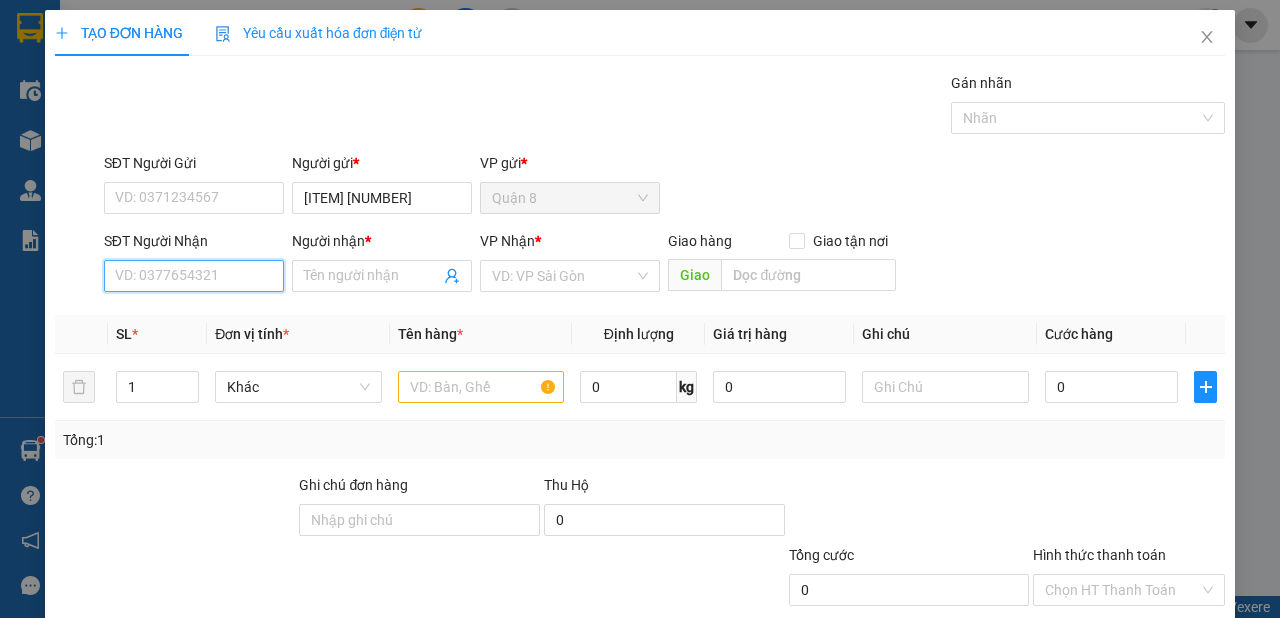 click on "SĐT Người Nhận" at bounding box center [194, 276] 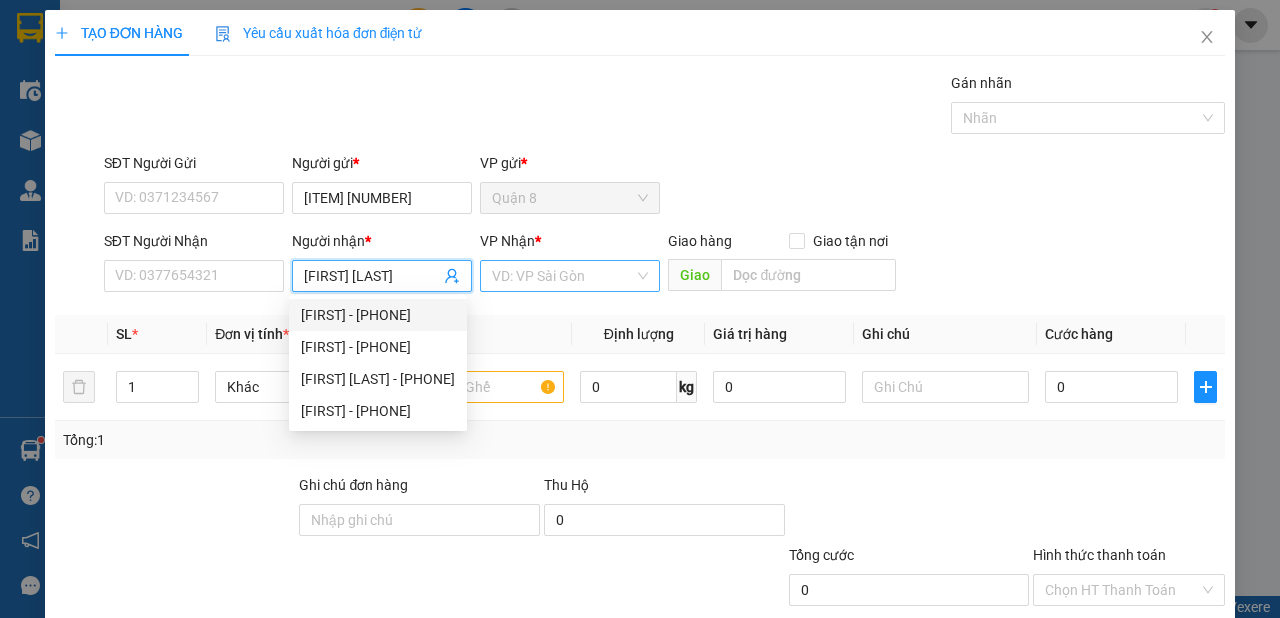 type on "[FIRST] [LAST]" 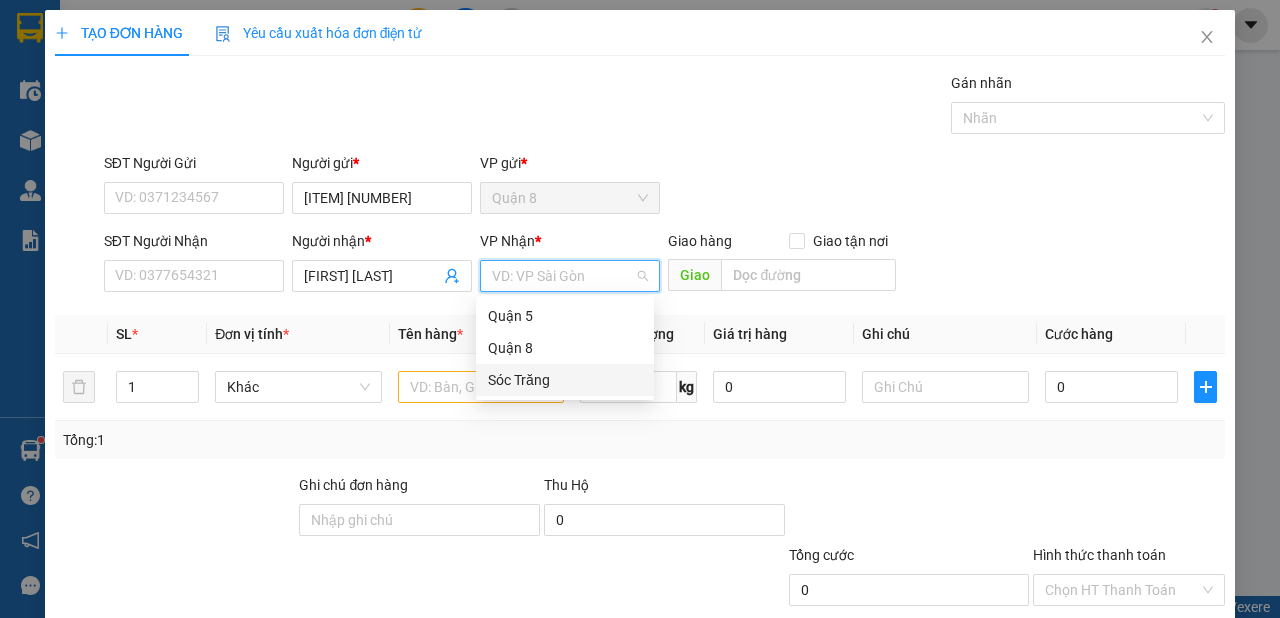 click on "Sóc Trăng" at bounding box center (565, 380) 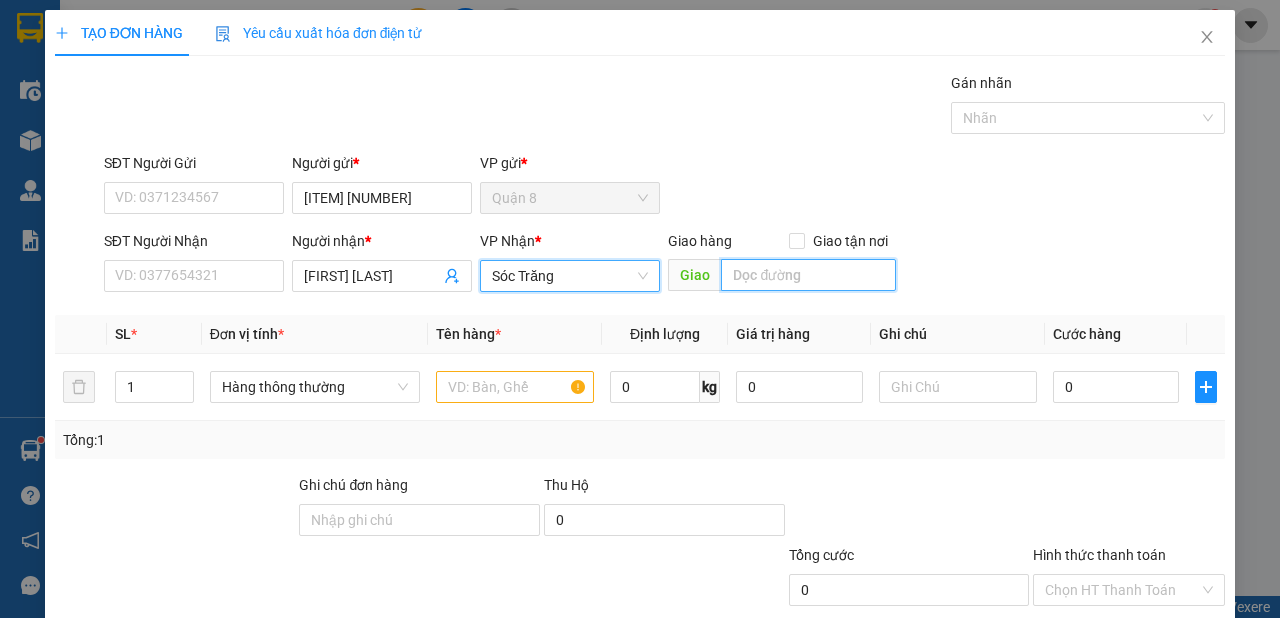 click at bounding box center (808, 275) 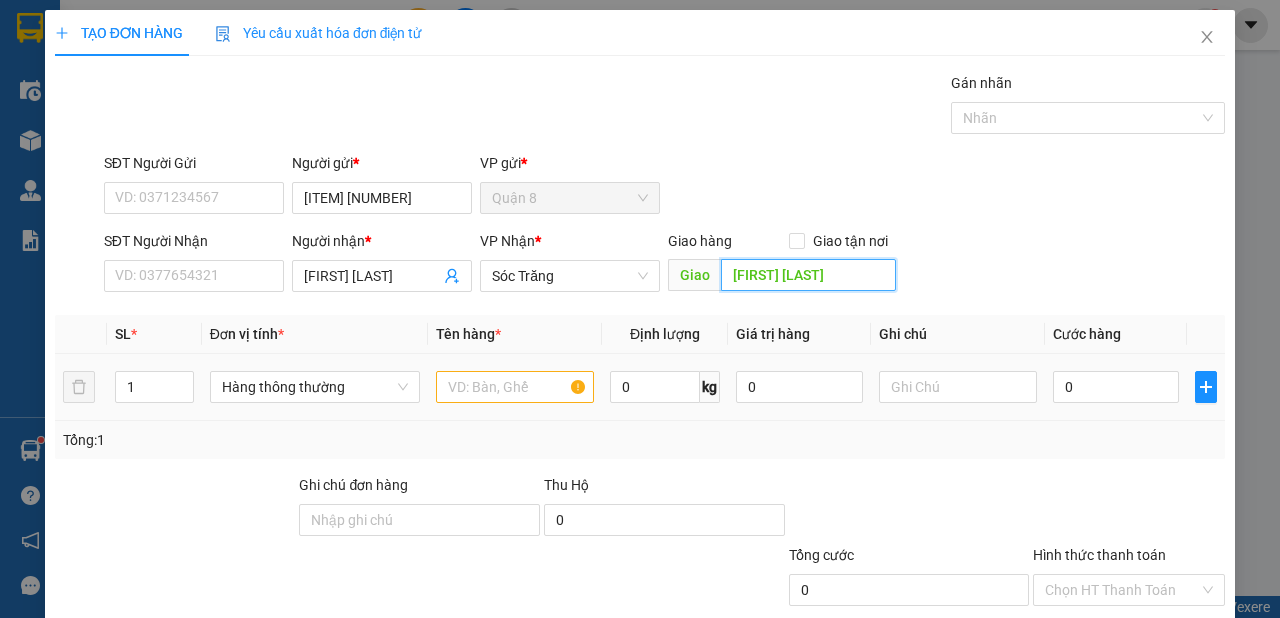 type on "[FIRST] [LAST]" 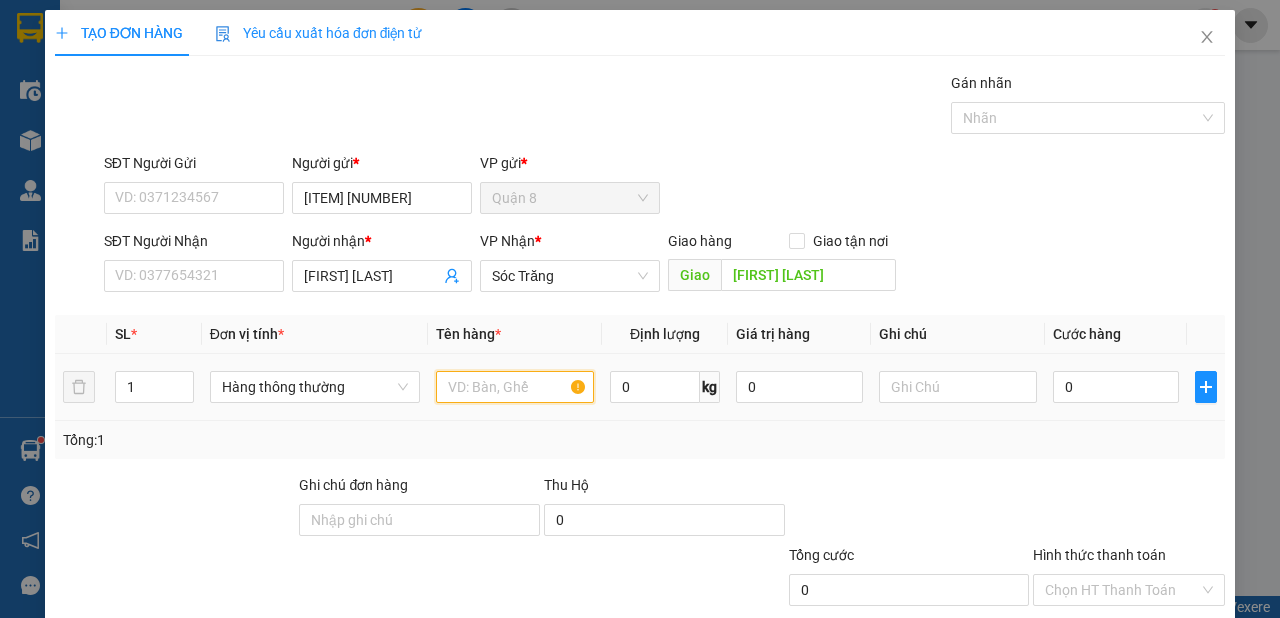 click at bounding box center (515, 387) 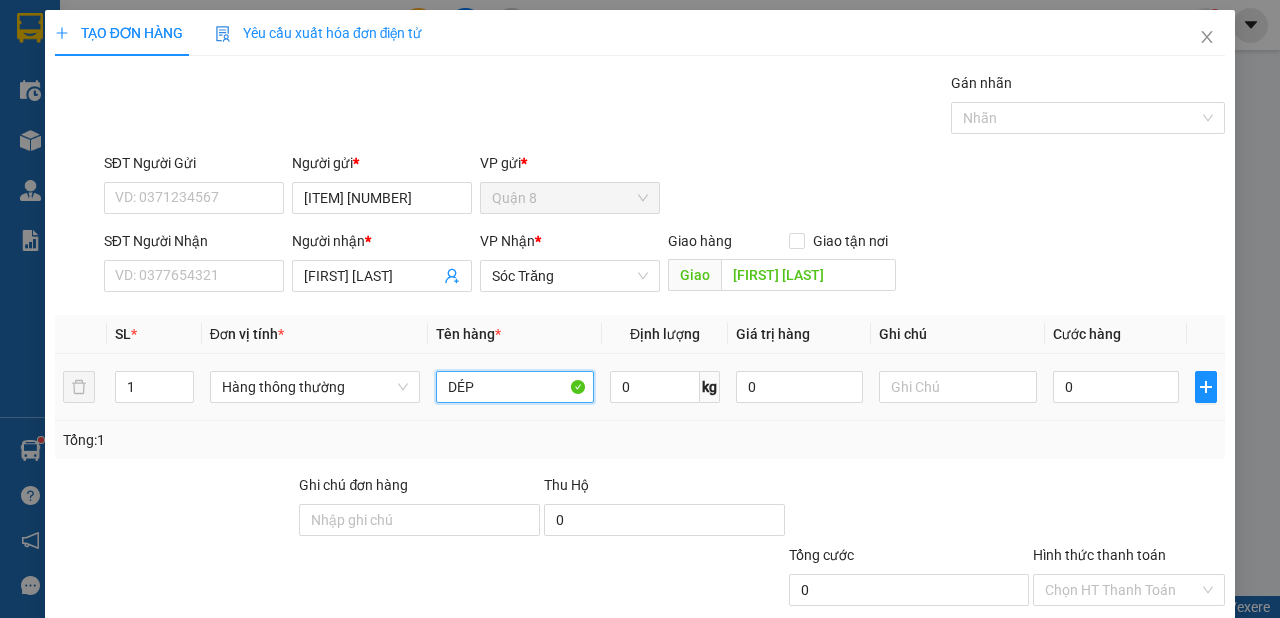 type on "DÉP" 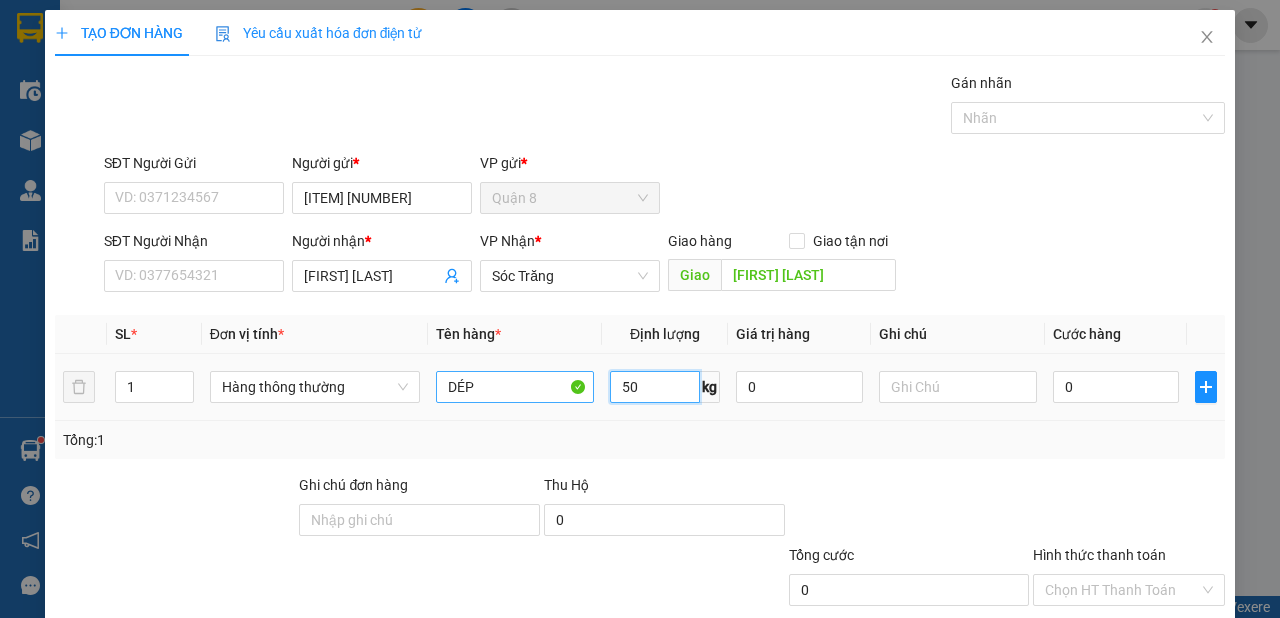 type on "50" 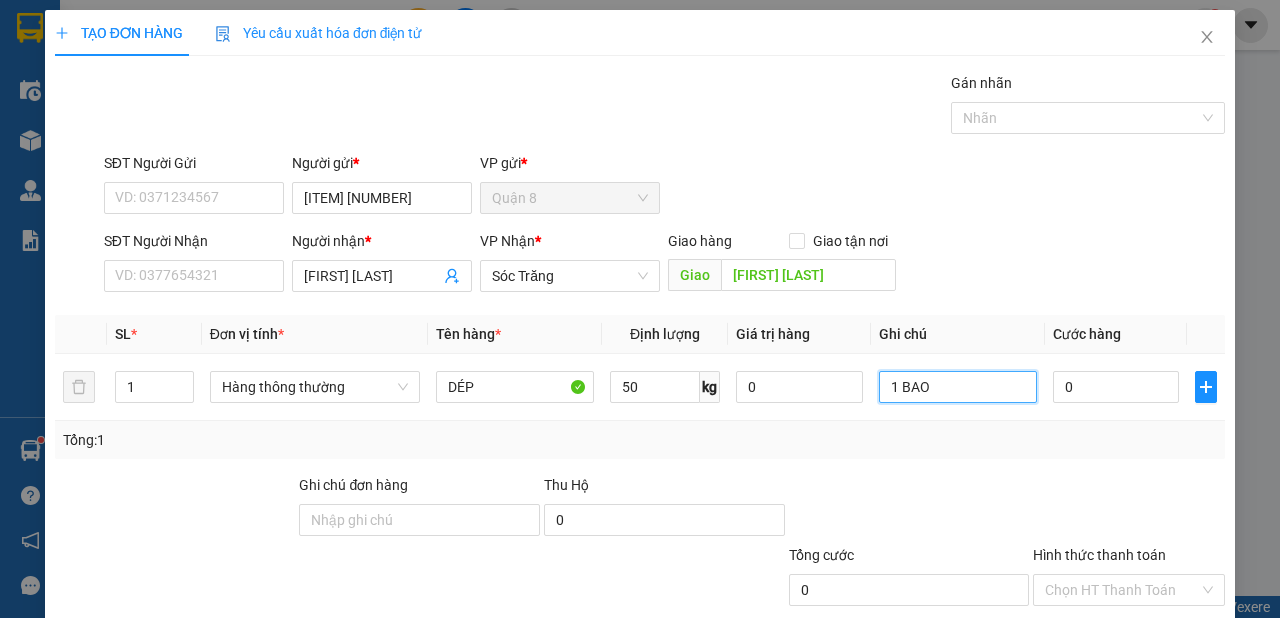 scroll, scrollTop: 120, scrollLeft: 0, axis: vertical 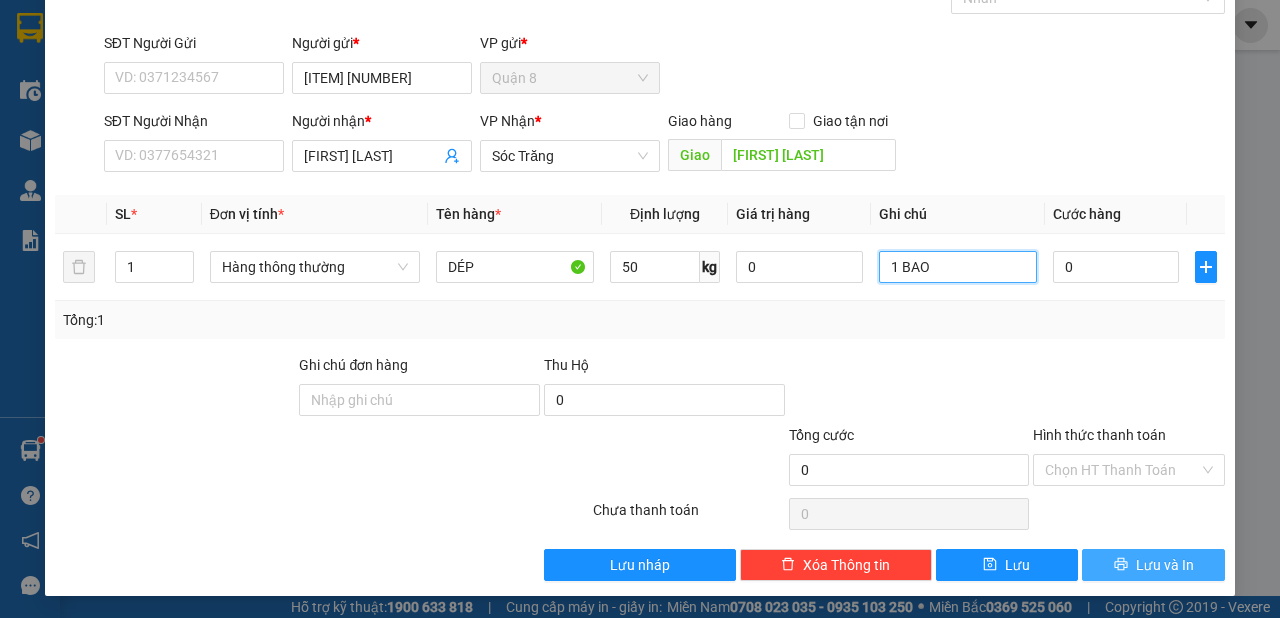 type on "1 BAO" 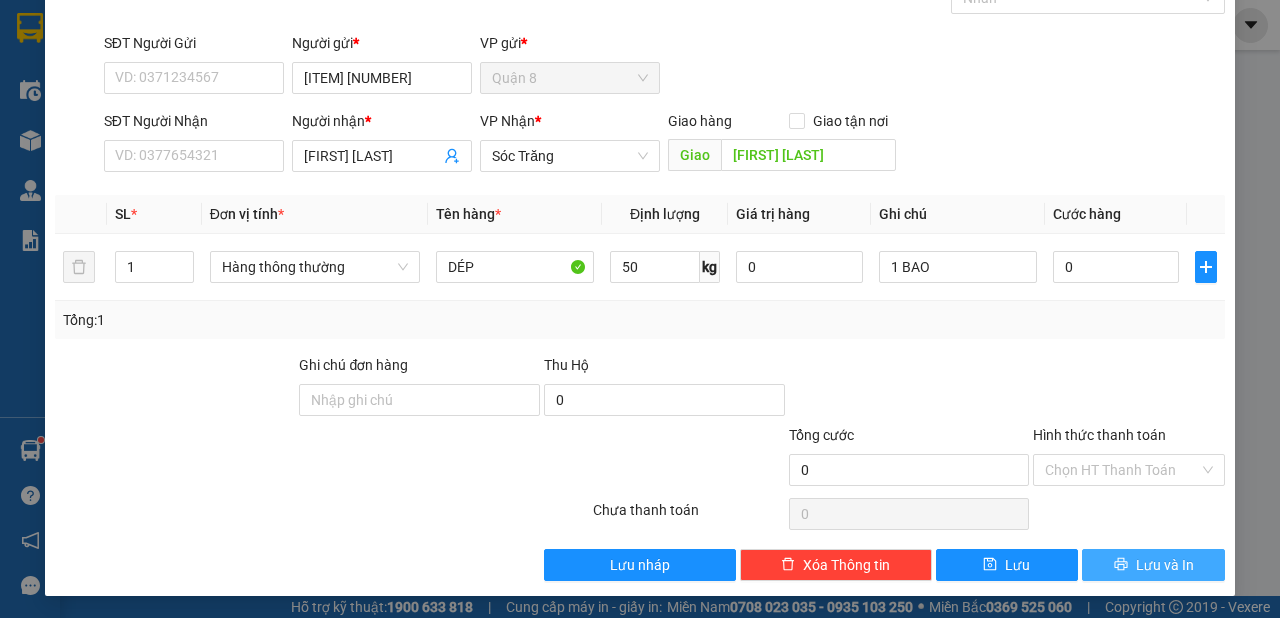 click on "Lưu và In" at bounding box center (1153, 565) 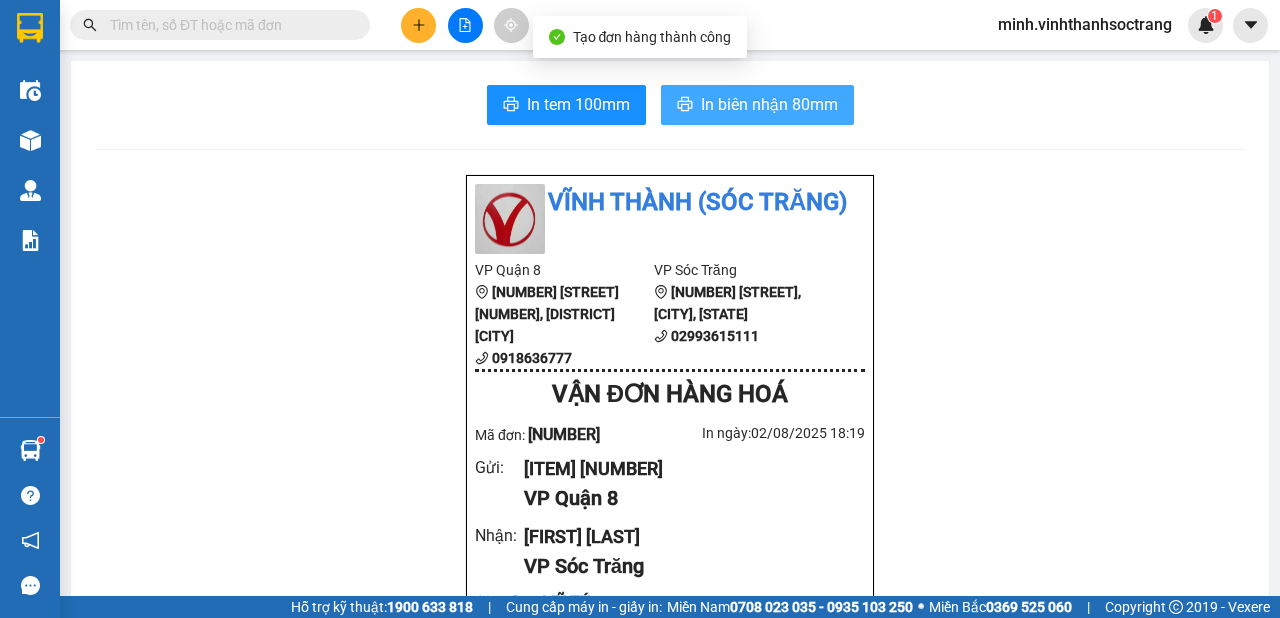 click on "In biên nhận 80mm" at bounding box center (757, 105) 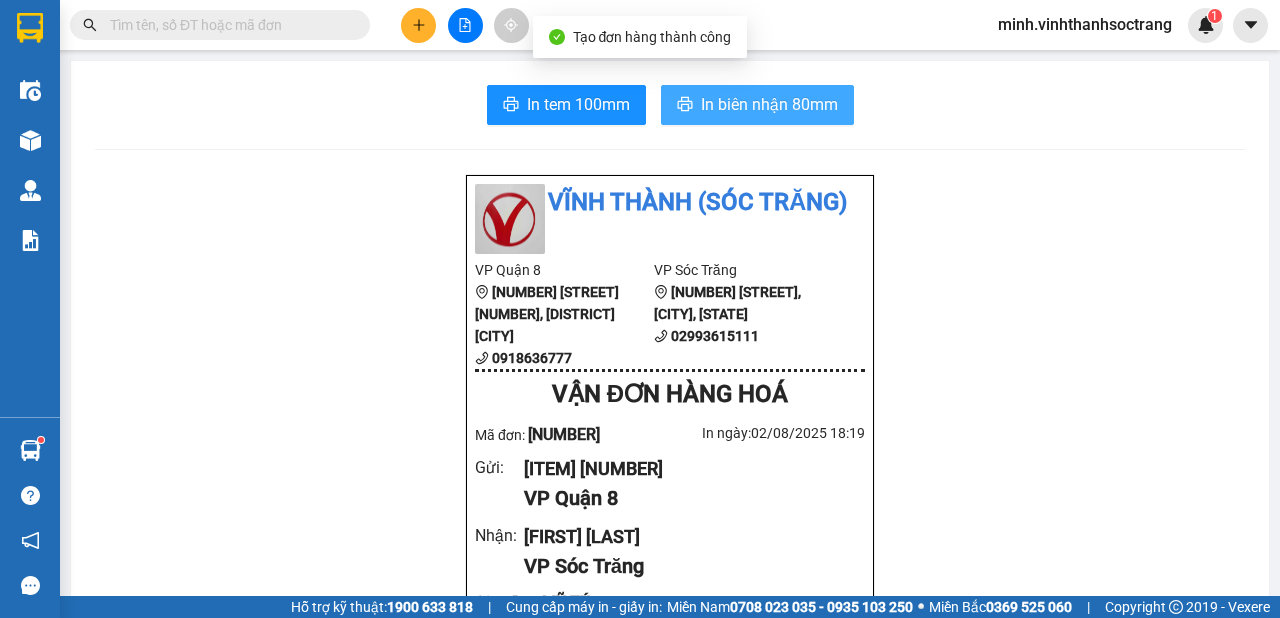 scroll, scrollTop: 0, scrollLeft: 0, axis: both 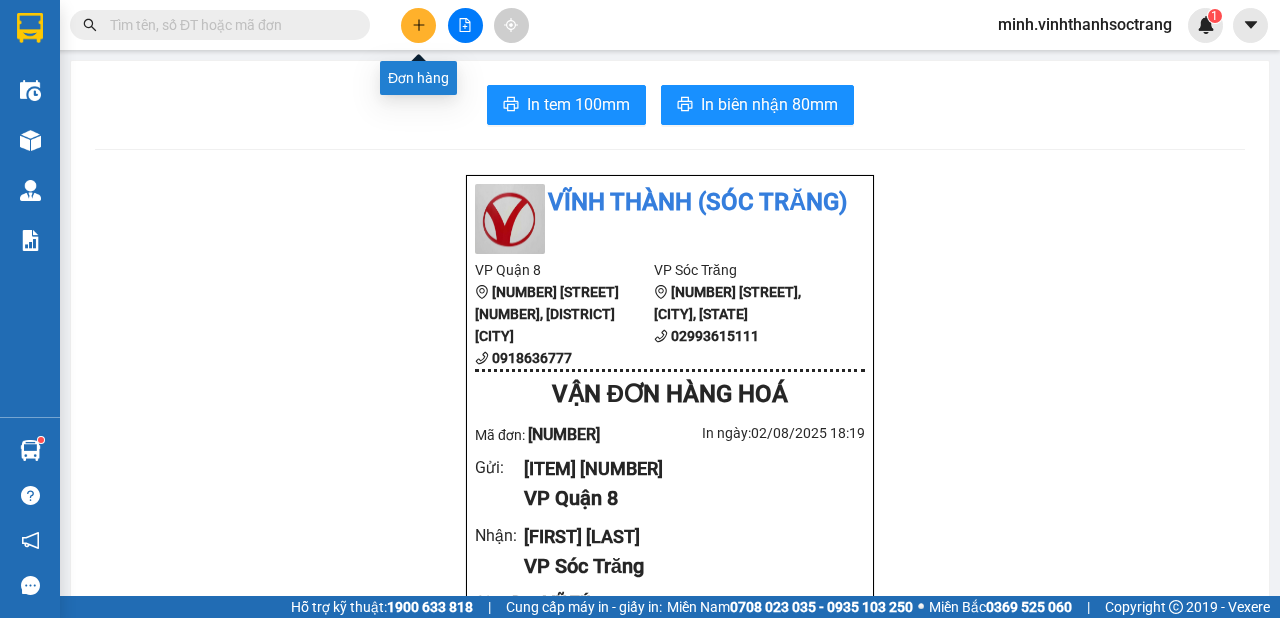 click 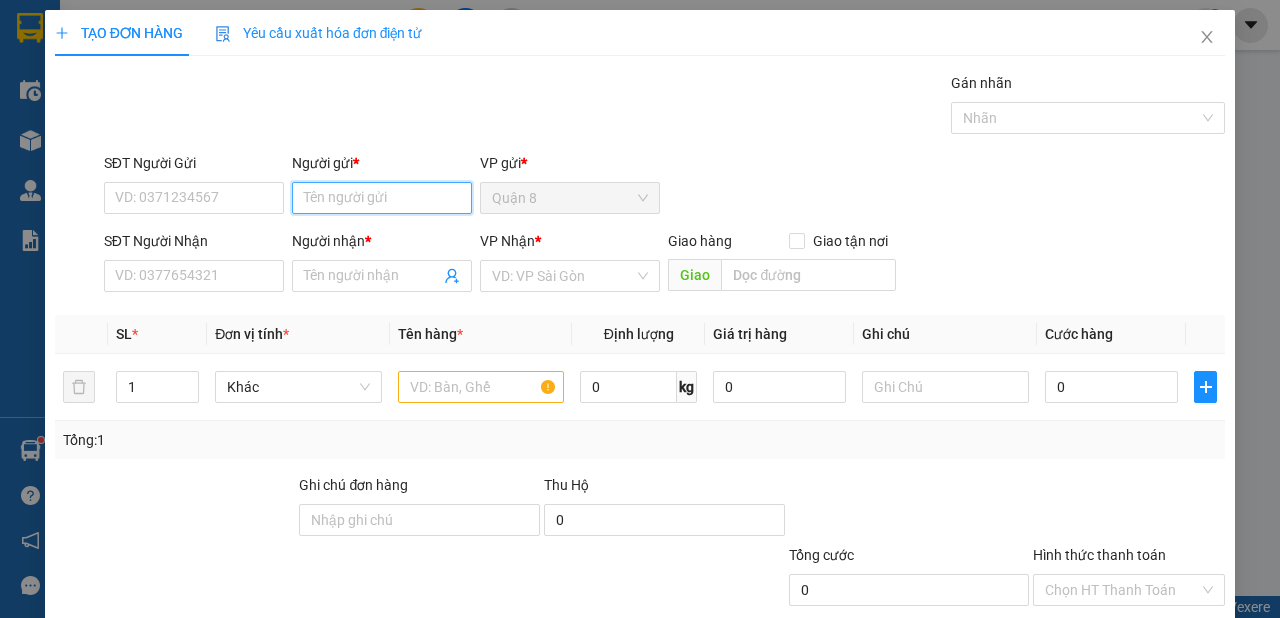 click on "Người gửi  *" at bounding box center (382, 198) 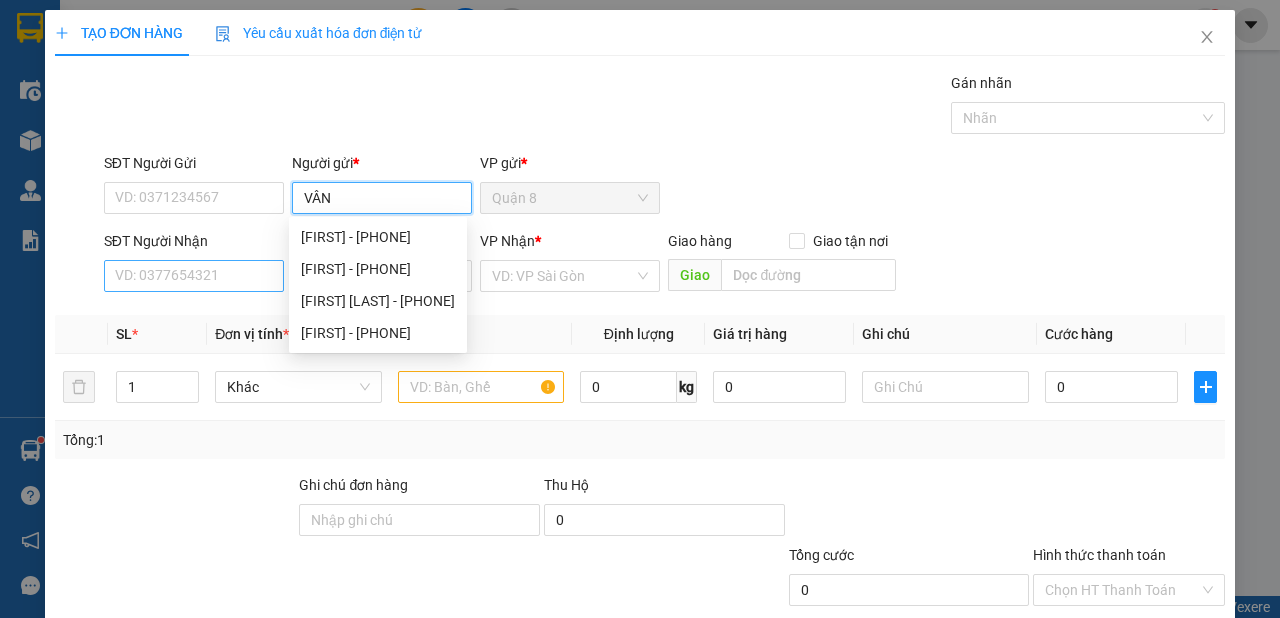 type on "VÂN" 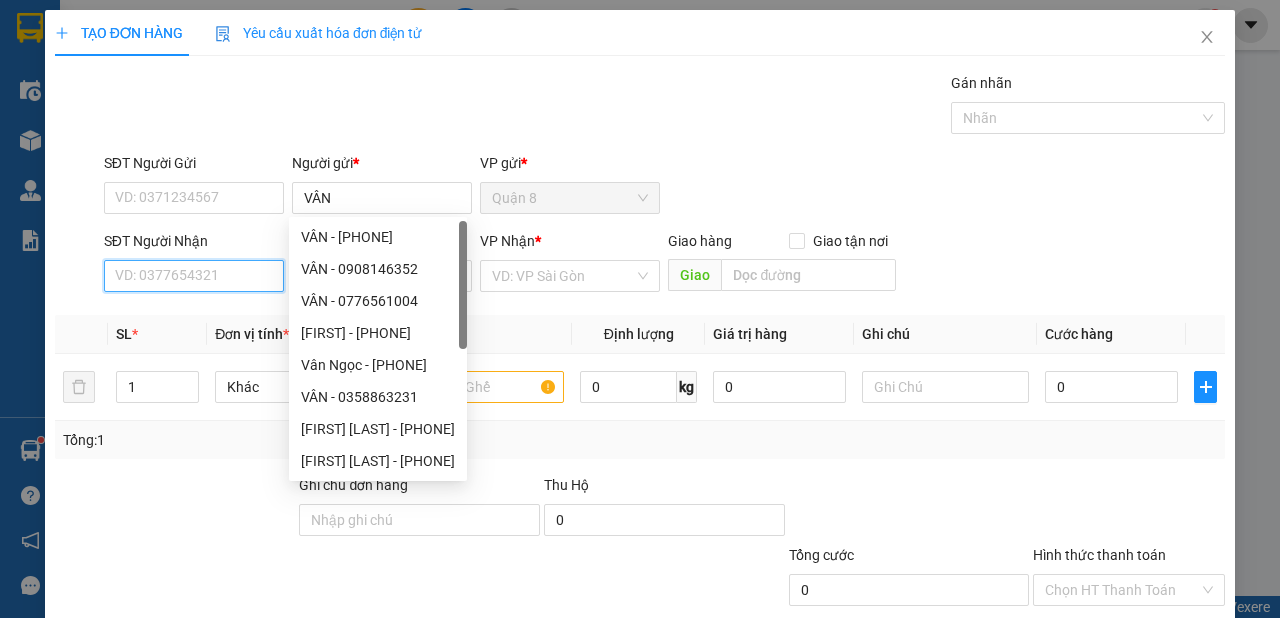 drag, startPoint x: 228, startPoint y: 280, endPoint x: 251, endPoint y: 235, distance: 50.537113 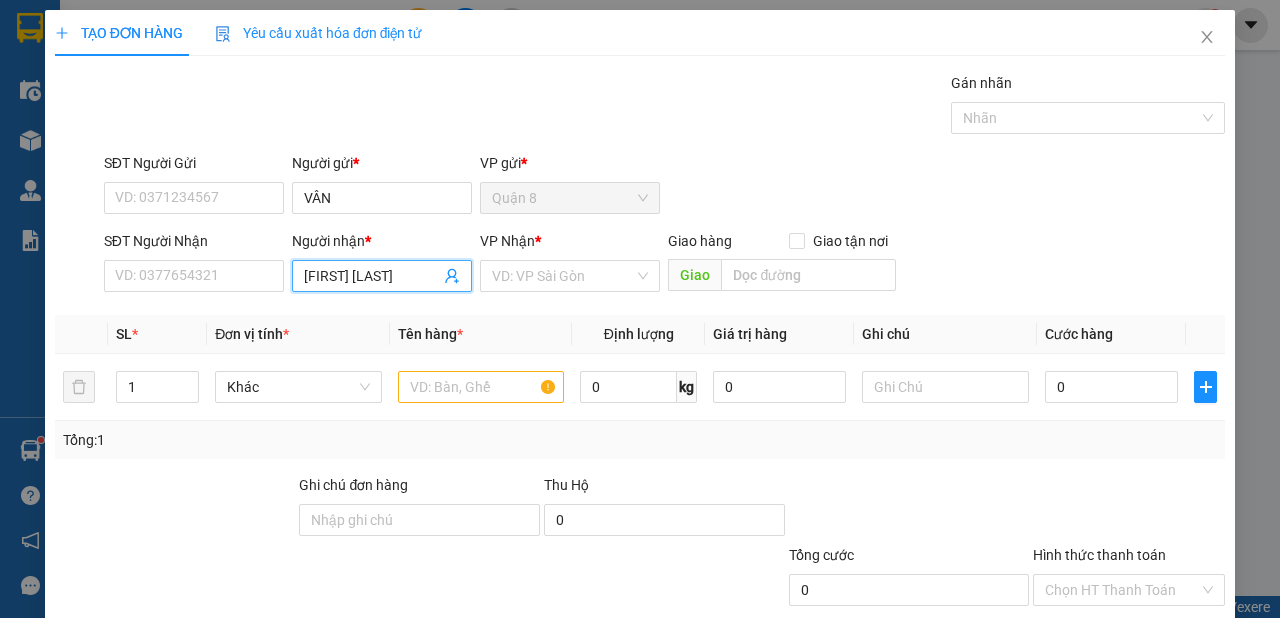 type on "[FIRST] [LAST]" 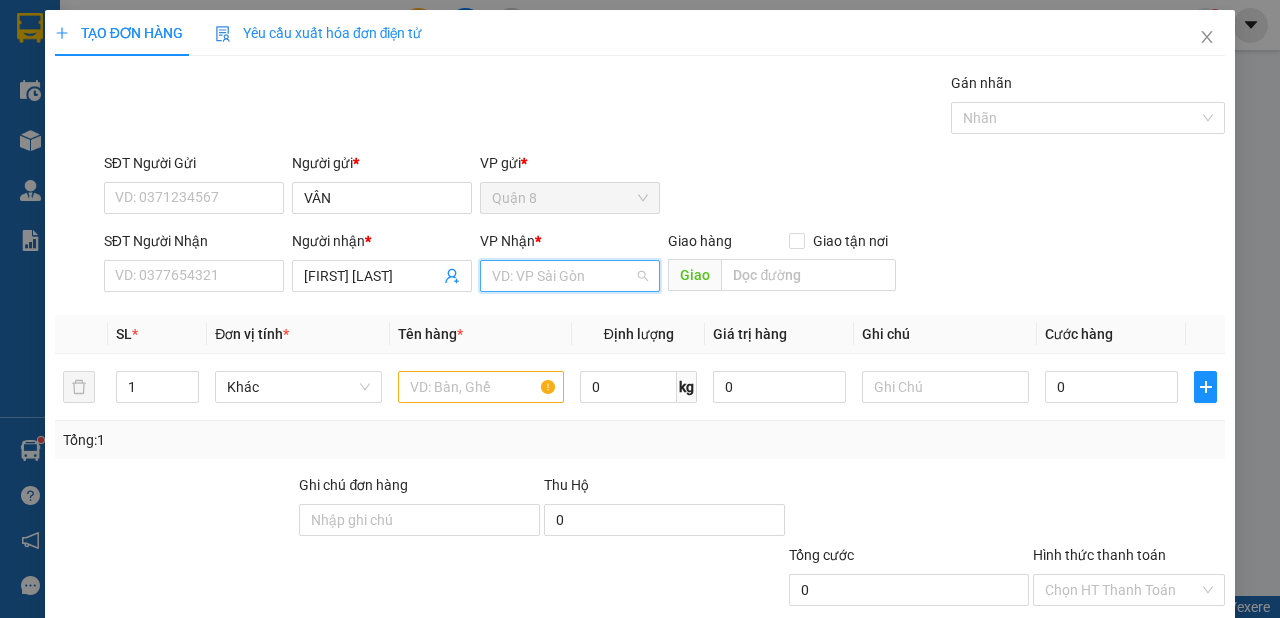 click at bounding box center [563, 276] 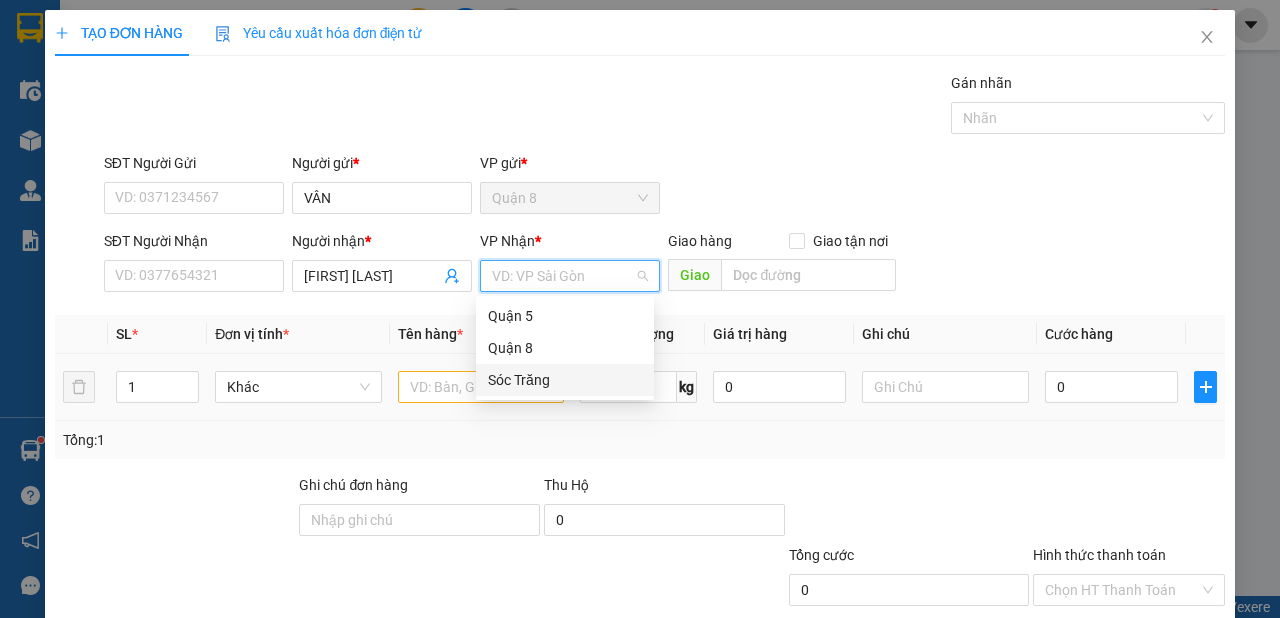 drag, startPoint x: 504, startPoint y: 379, endPoint x: 452, endPoint y: 376, distance: 52.086468 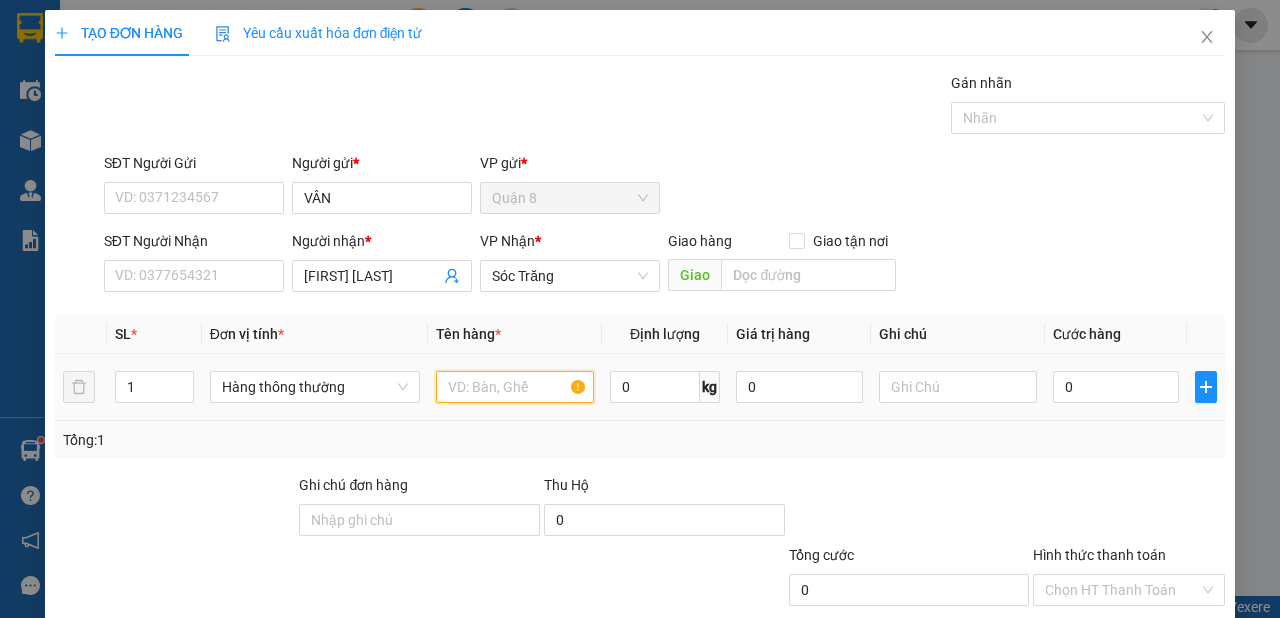 click at bounding box center [515, 387] 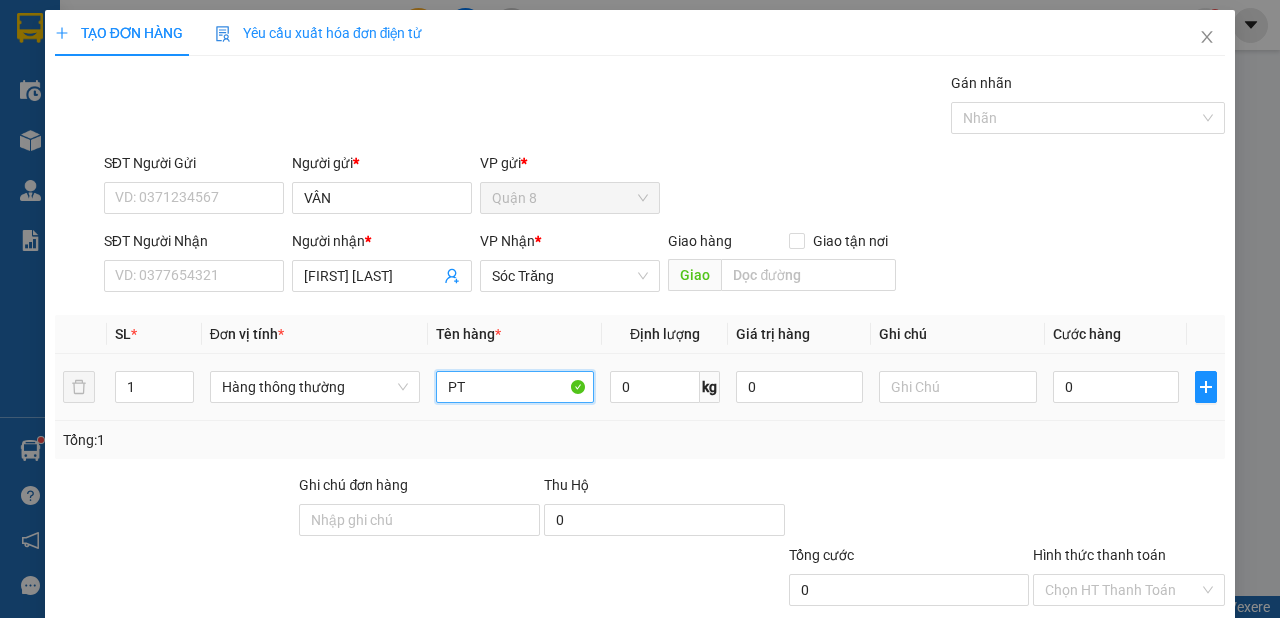type on "PT" 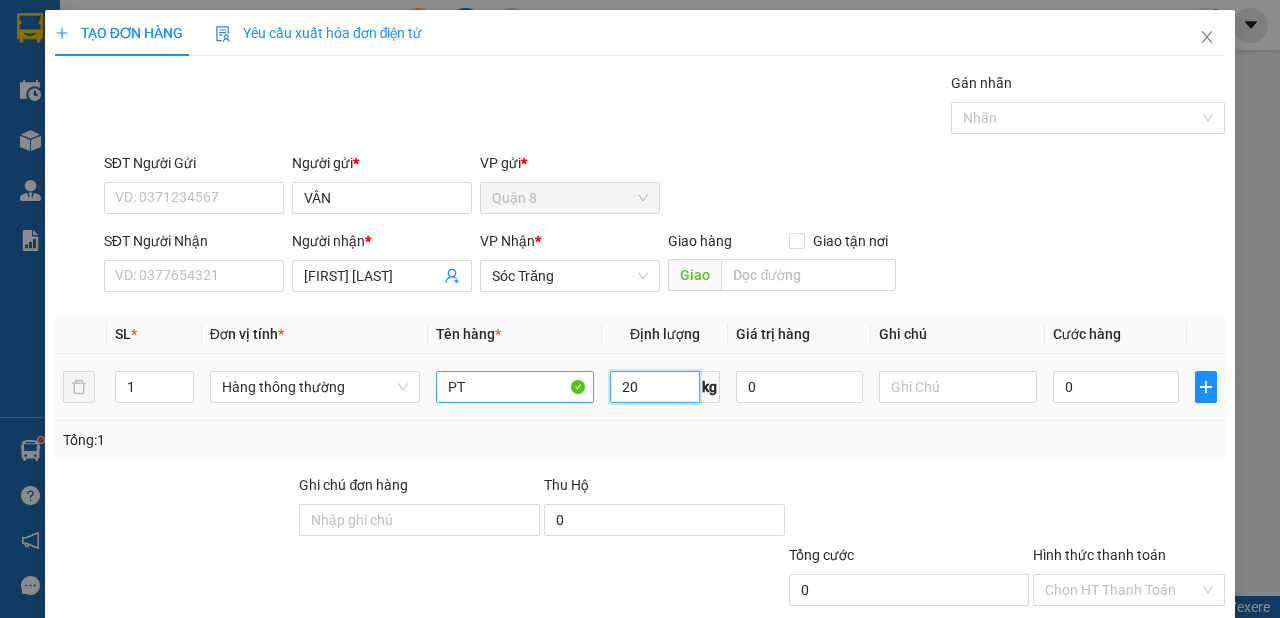 type on "20" 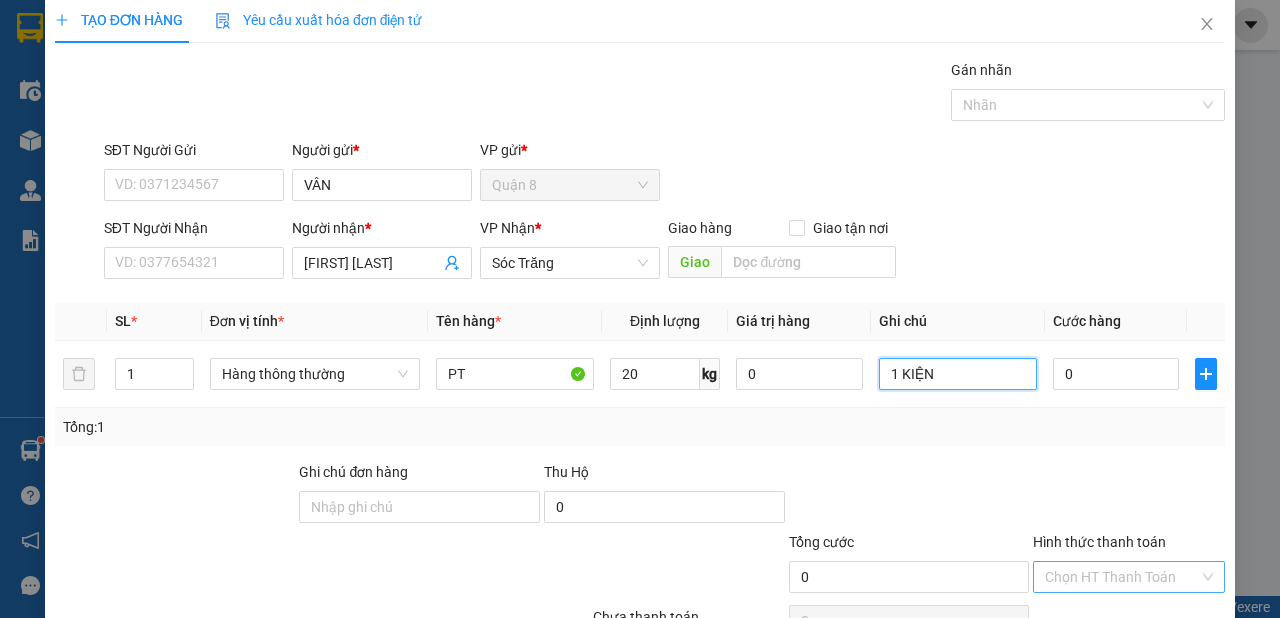 scroll, scrollTop: 120, scrollLeft: 0, axis: vertical 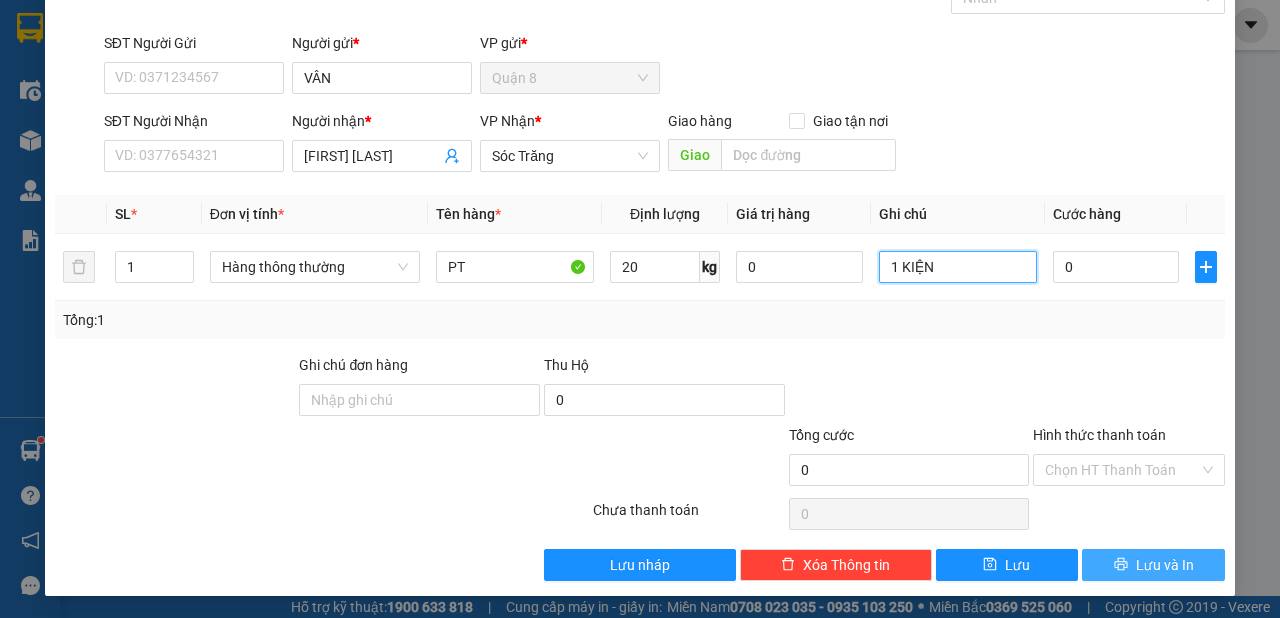 type on "1 KIỆN" 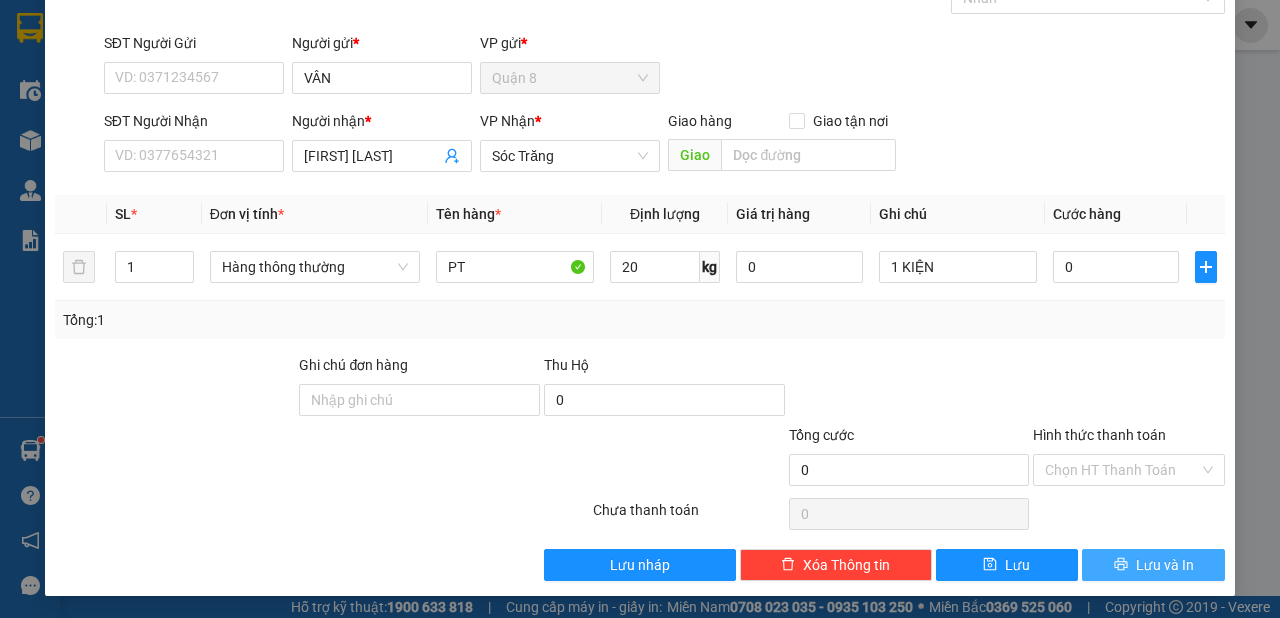 click on "Lưu và In" at bounding box center [1153, 565] 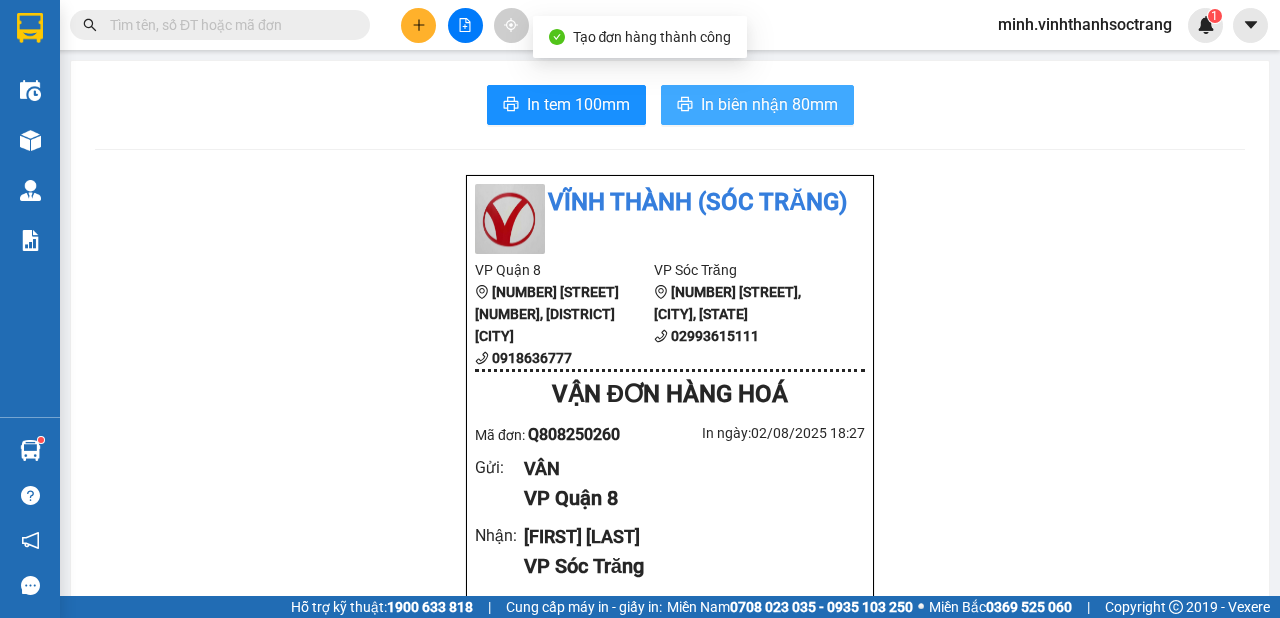 click on "In biên nhận 80mm" at bounding box center [769, 104] 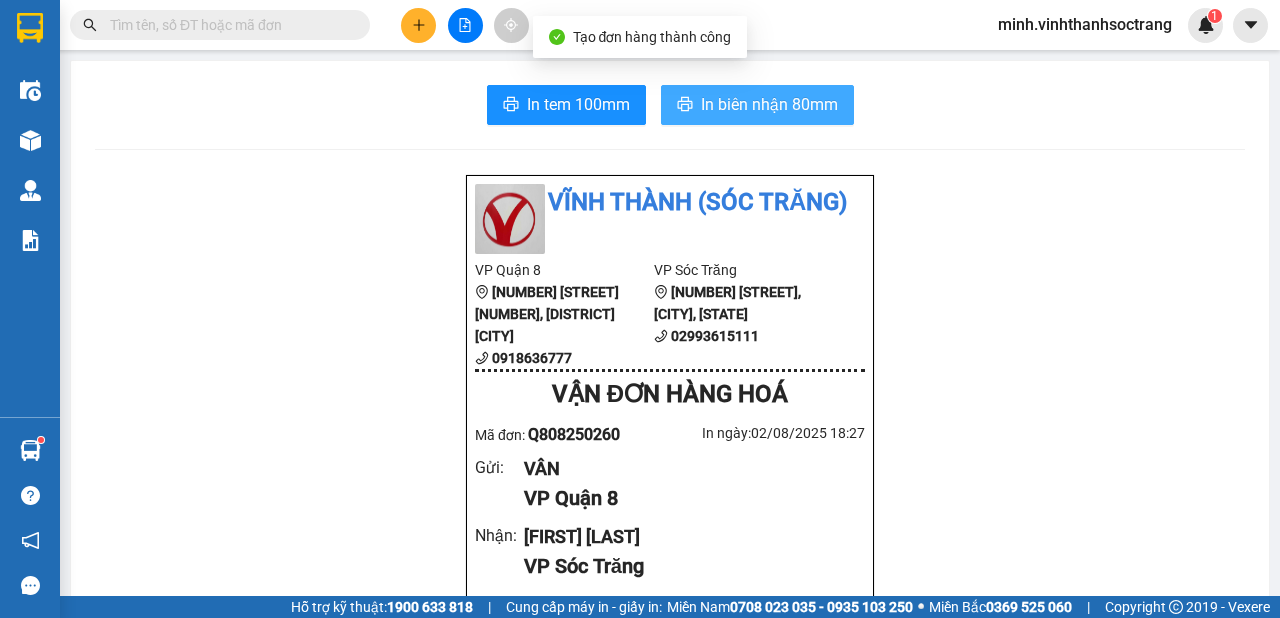 scroll, scrollTop: 0, scrollLeft: 0, axis: both 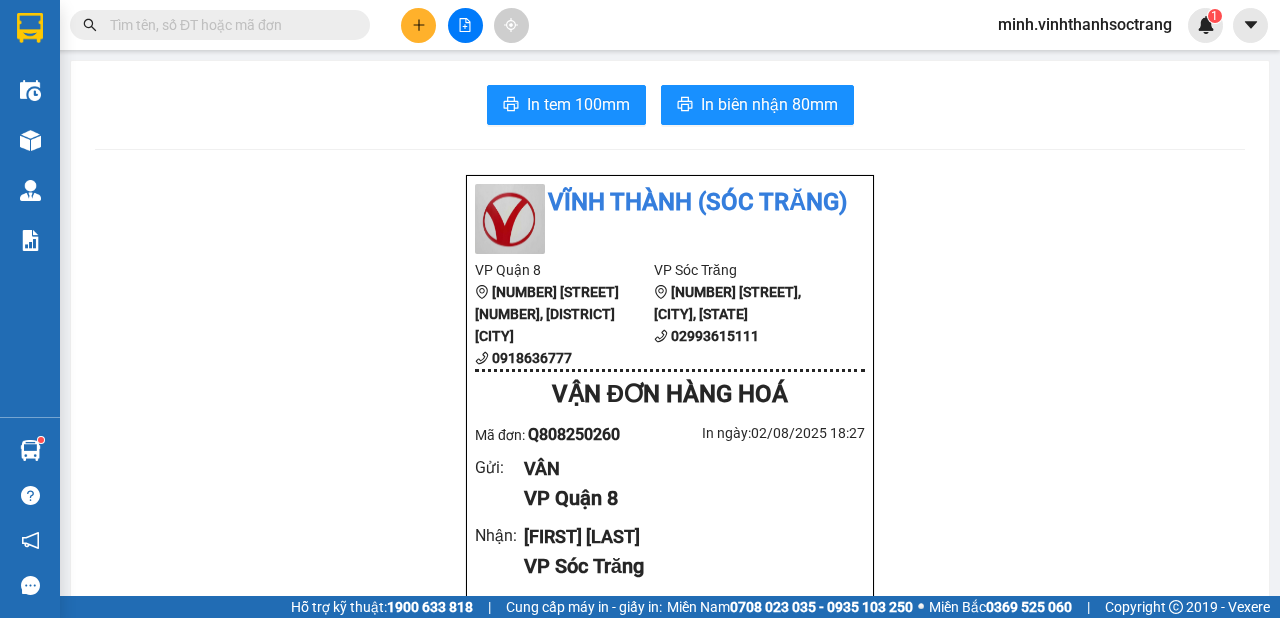 drag, startPoint x: 1260, startPoint y: 523, endPoint x: 1256, endPoint y: 554, distance: 31.257 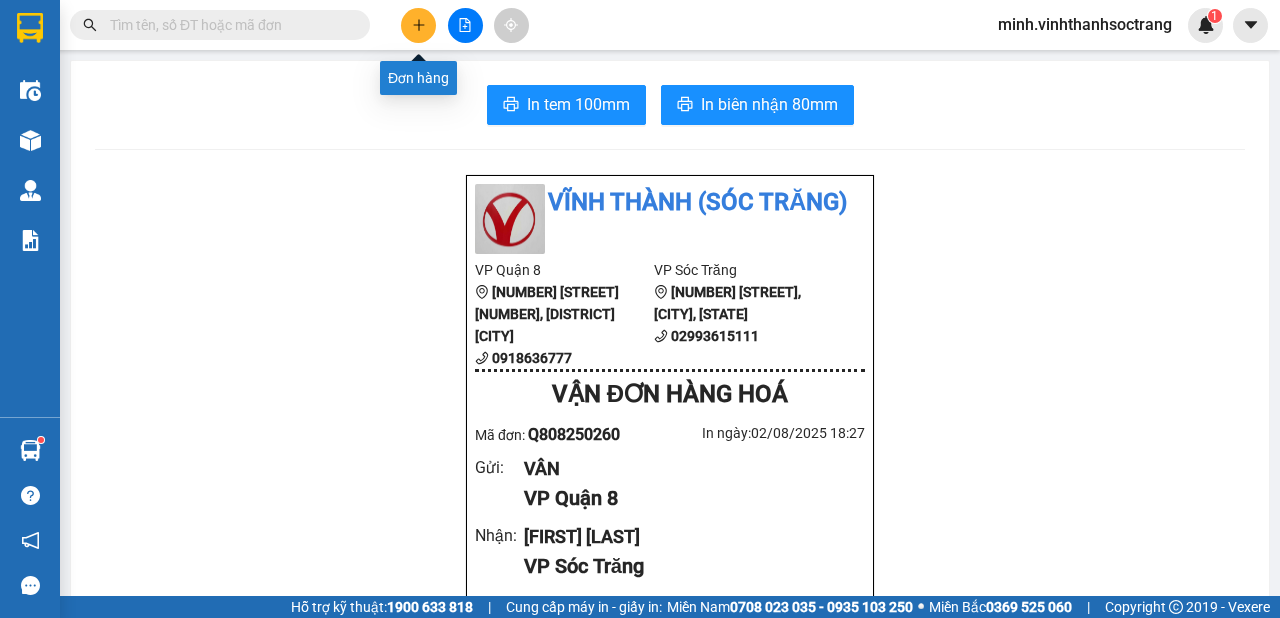 click at bounding box center [418, 25] 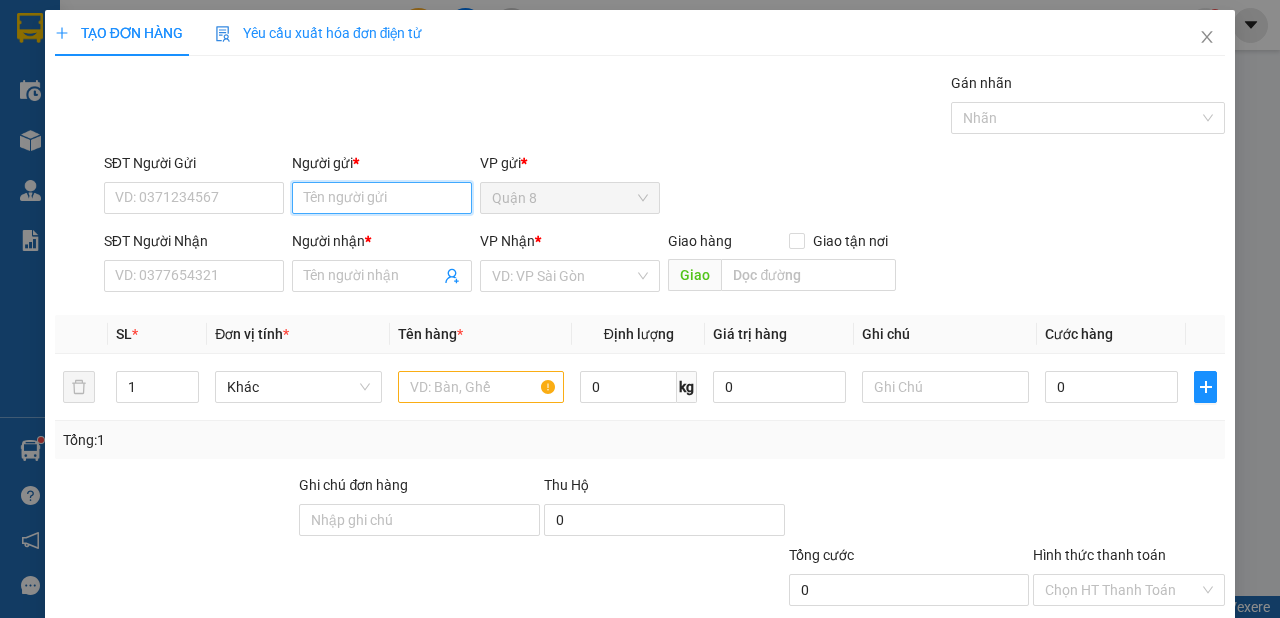 click on "Người gửi  *" at bounding box center [382, 198] 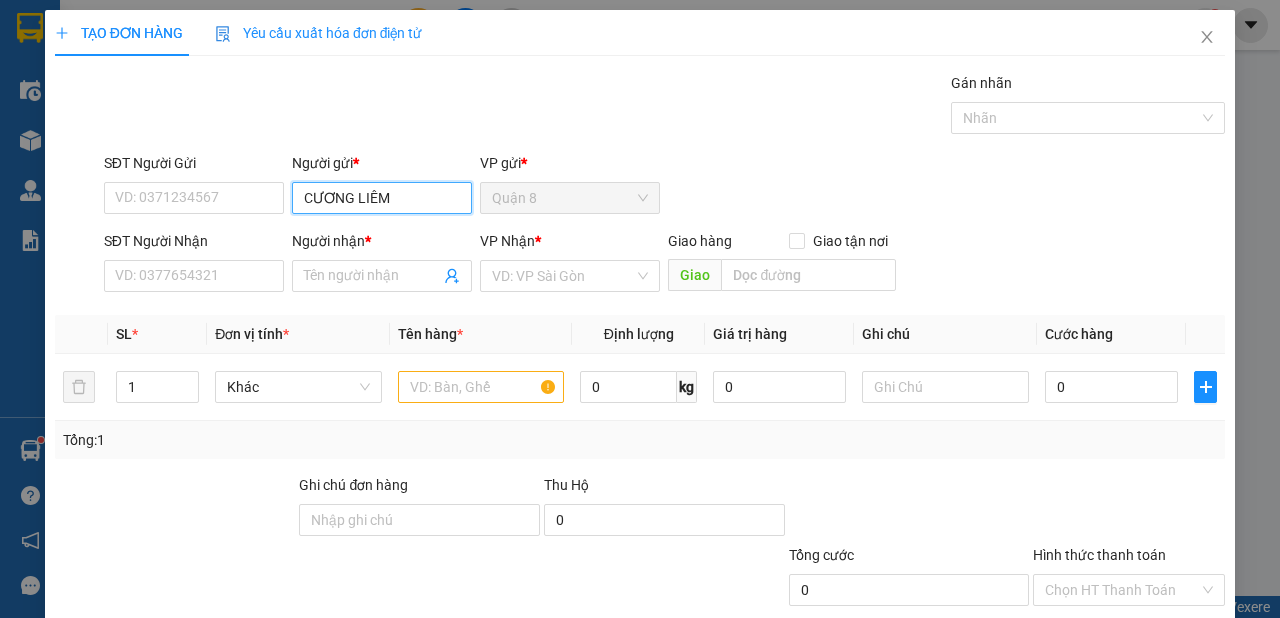 type on "CƯƠNG LIÊM" 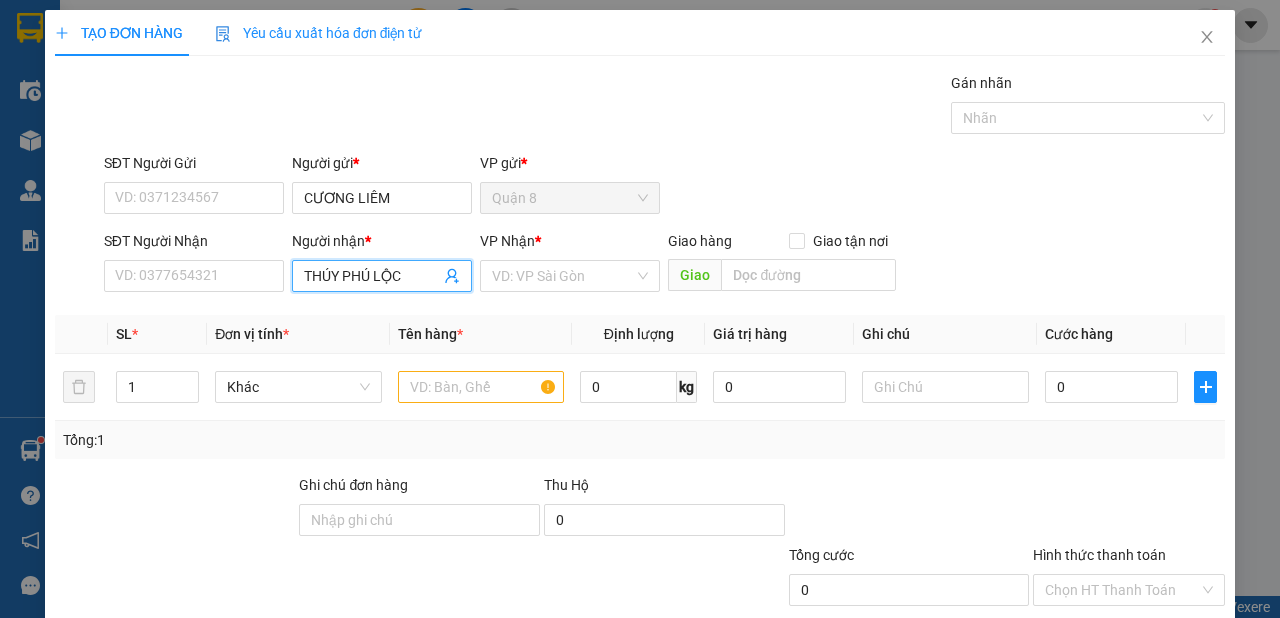 type on "THÚY PHÚ LỘC" 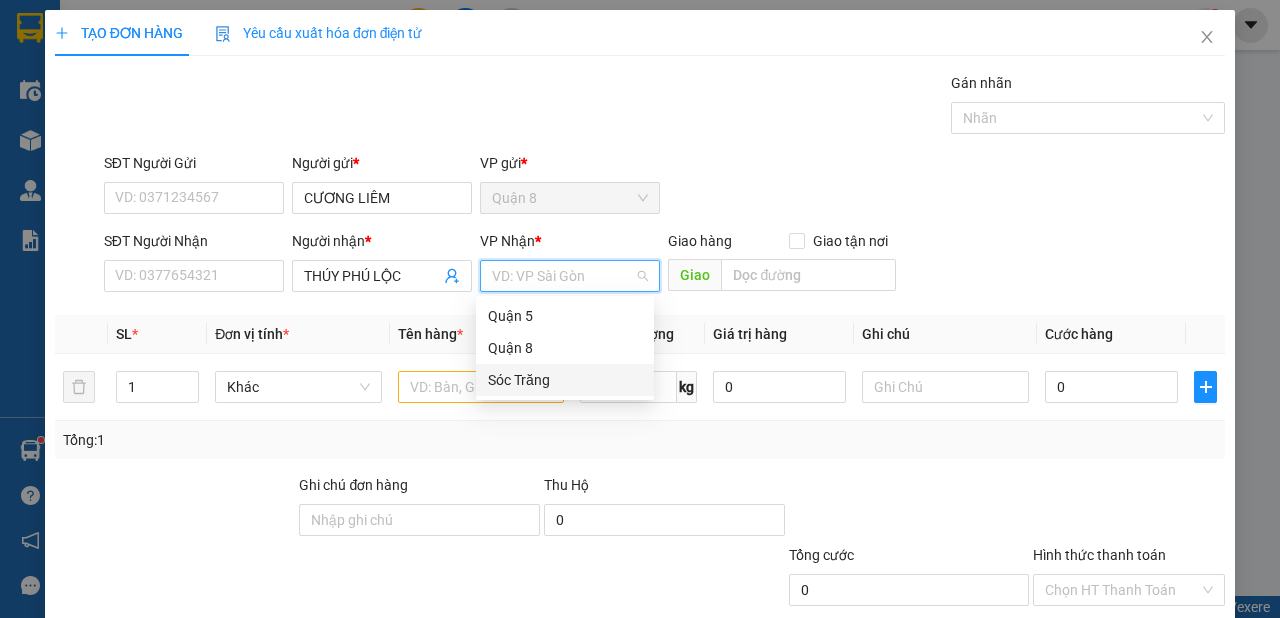 click on "Sóc Trăng" at bounding box center (565, 380) 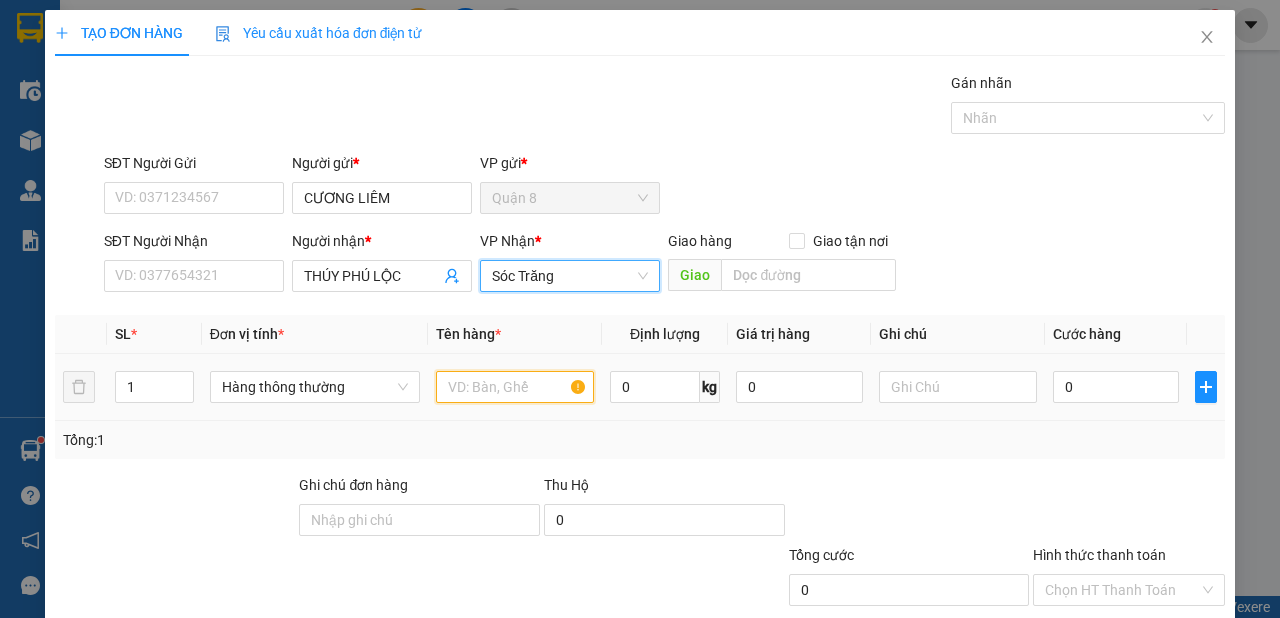 click at bounding box center [515, 387] 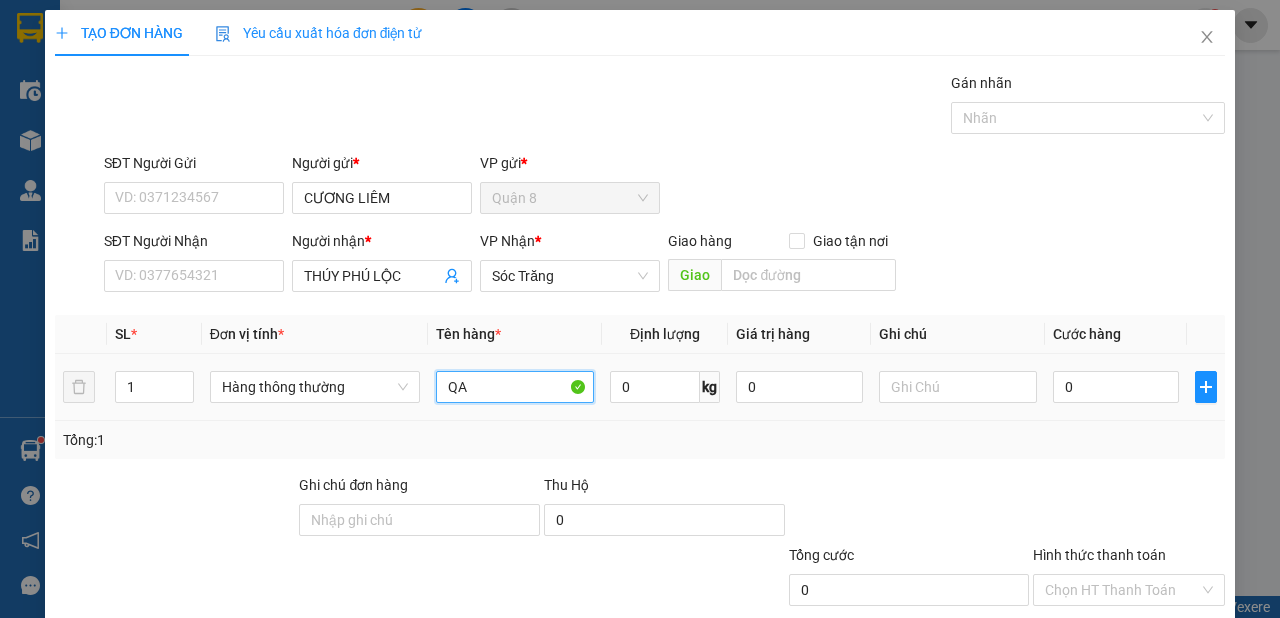 type on "QA" 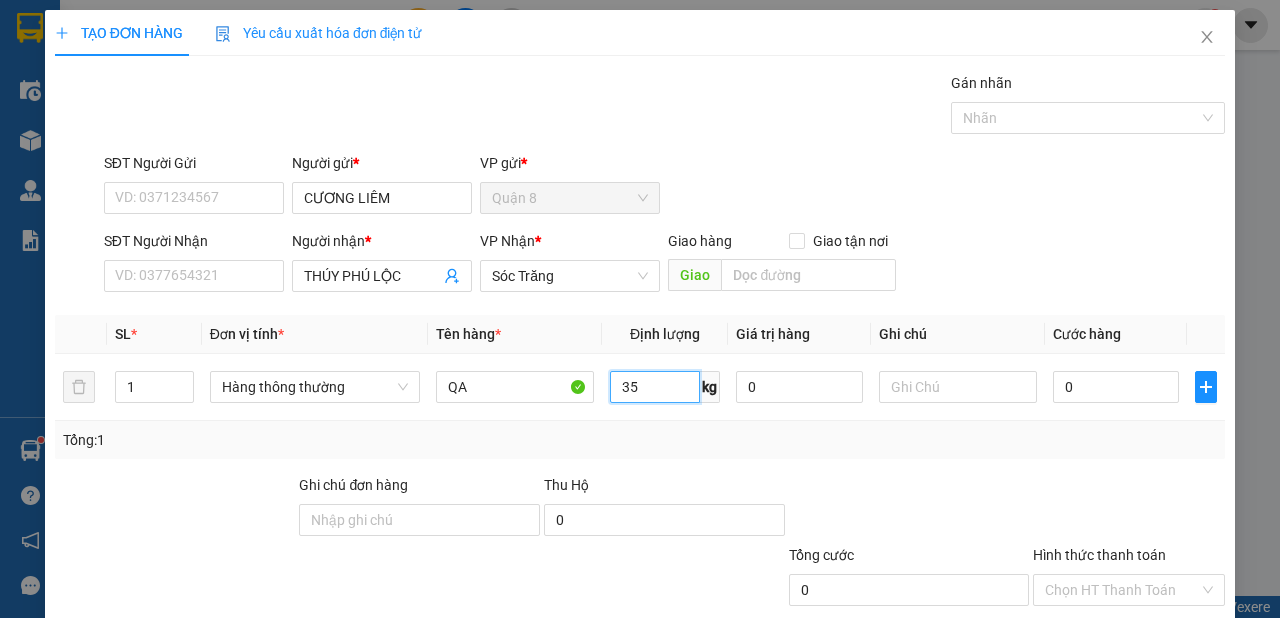 type on "35" 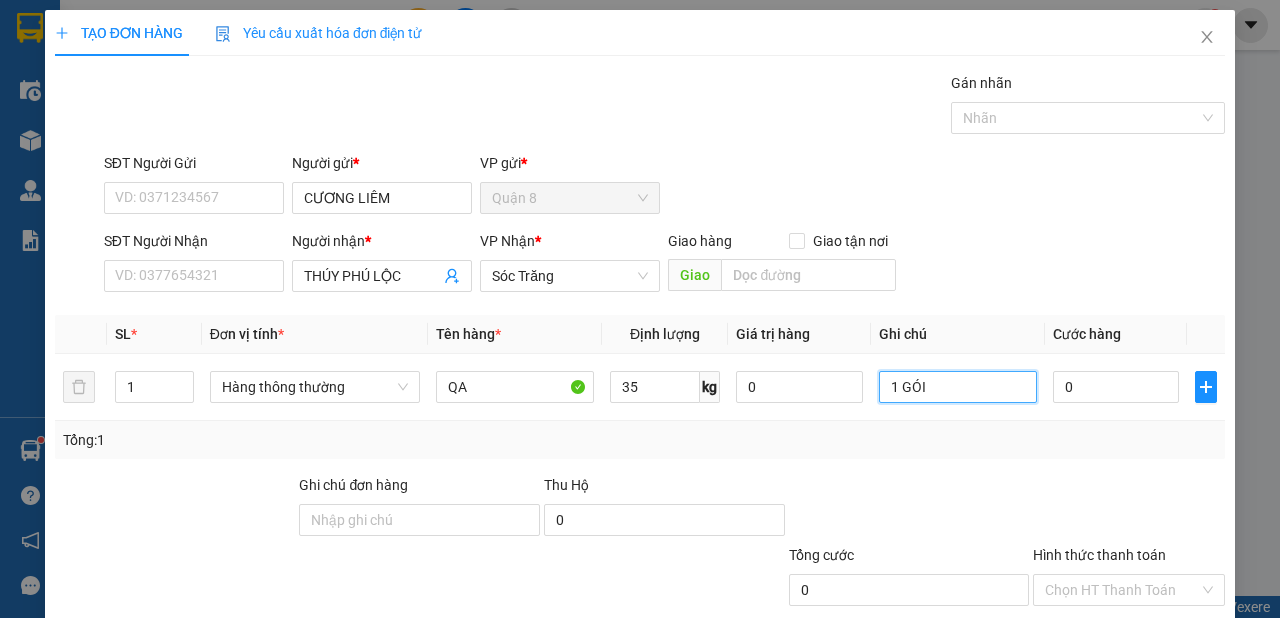 scroll, scrollTop: 120, scrollLeft: 0, axis: vertical 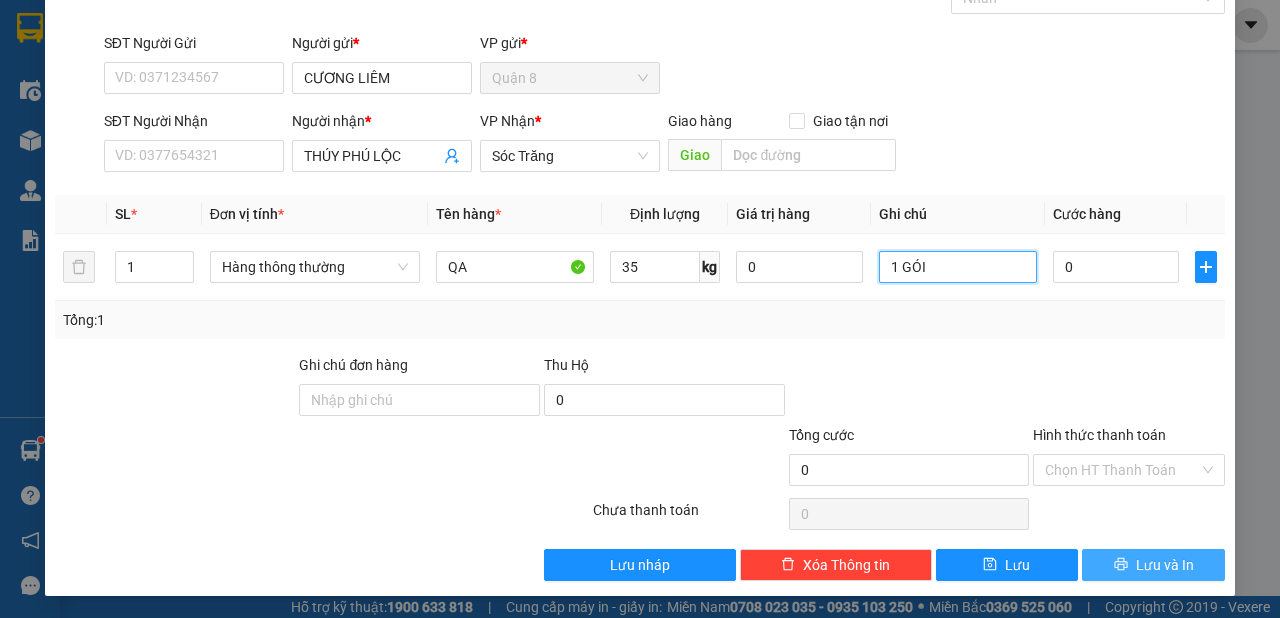 type on "1 GÓI" 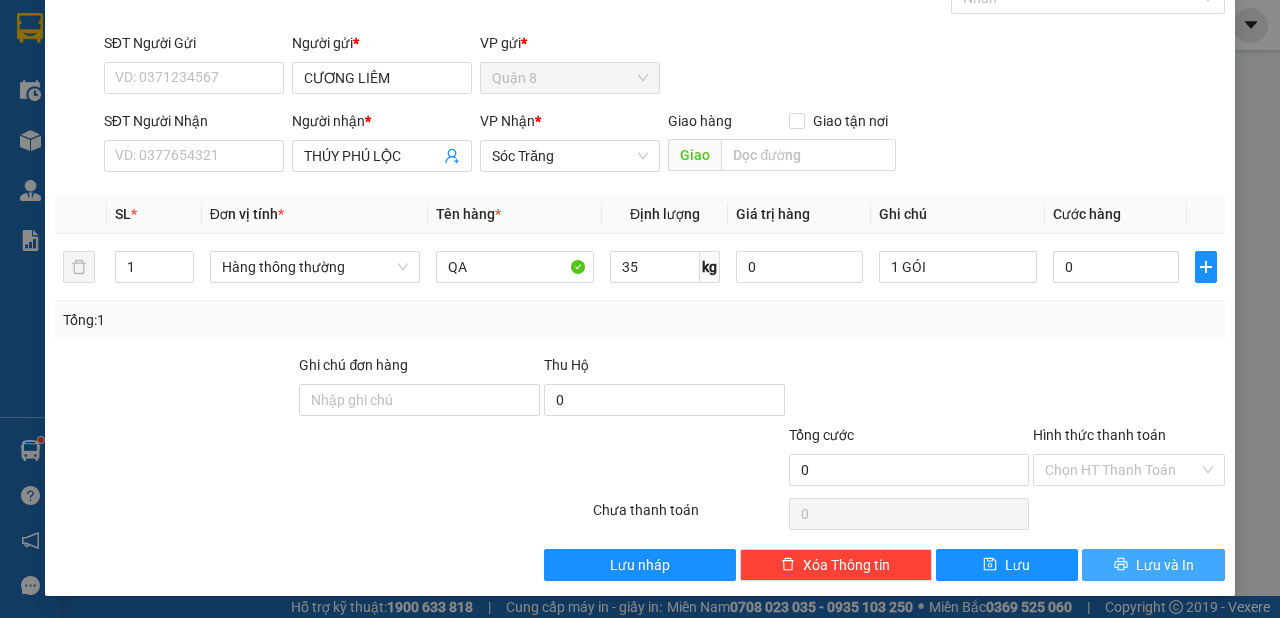 click 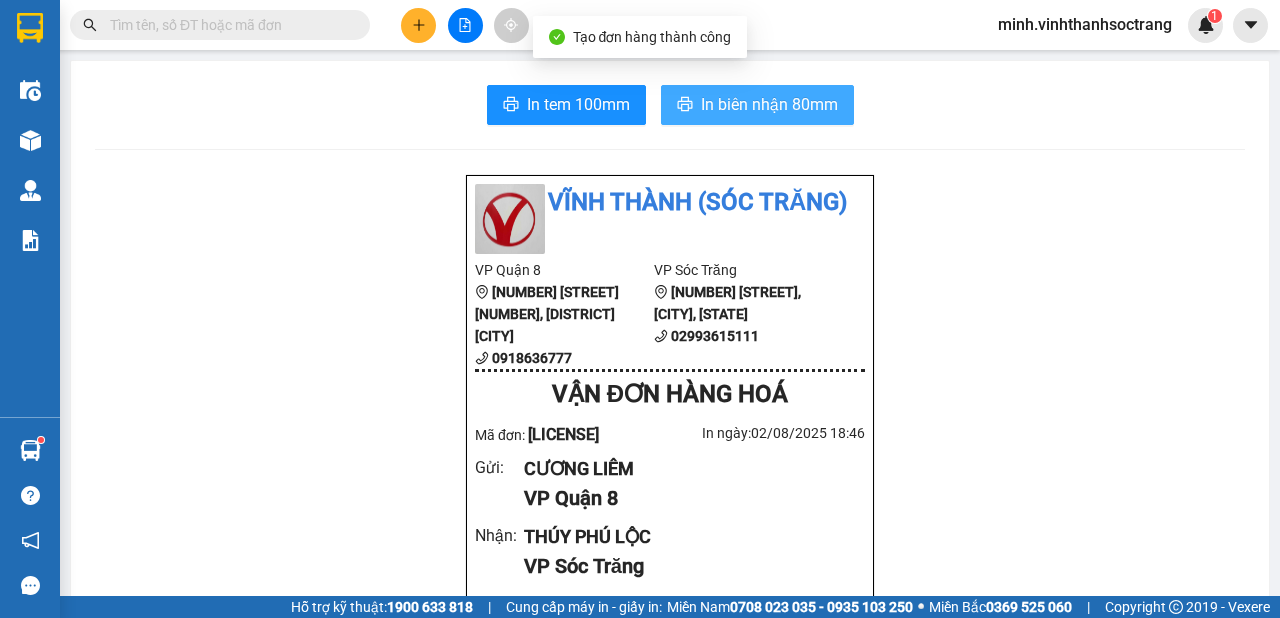 click on "In biên nhận 80mm" at bounding box center [769, 104] 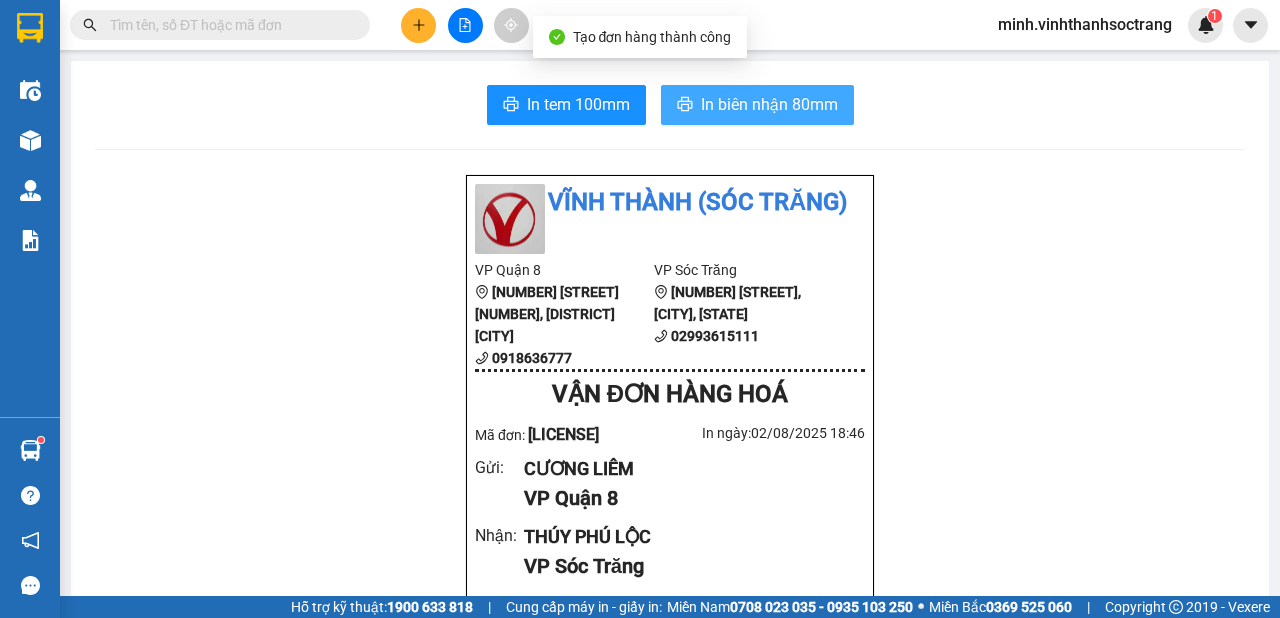 scroll, scrollTop: 0, scrollLeft: 0, axis: both 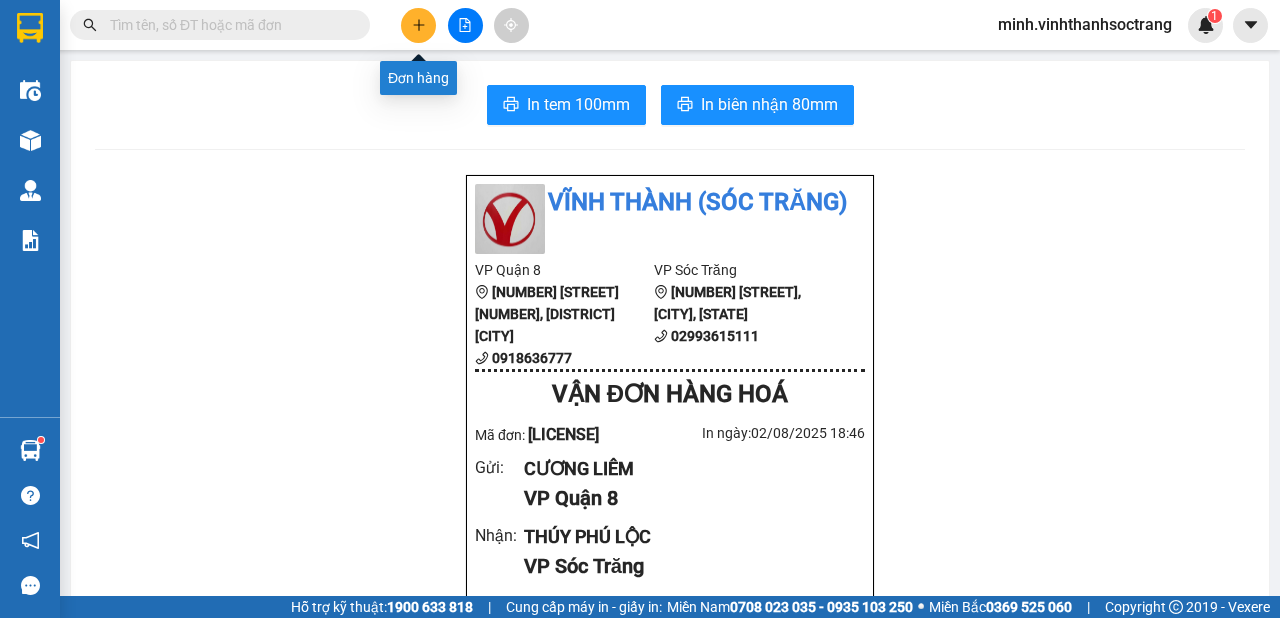 click 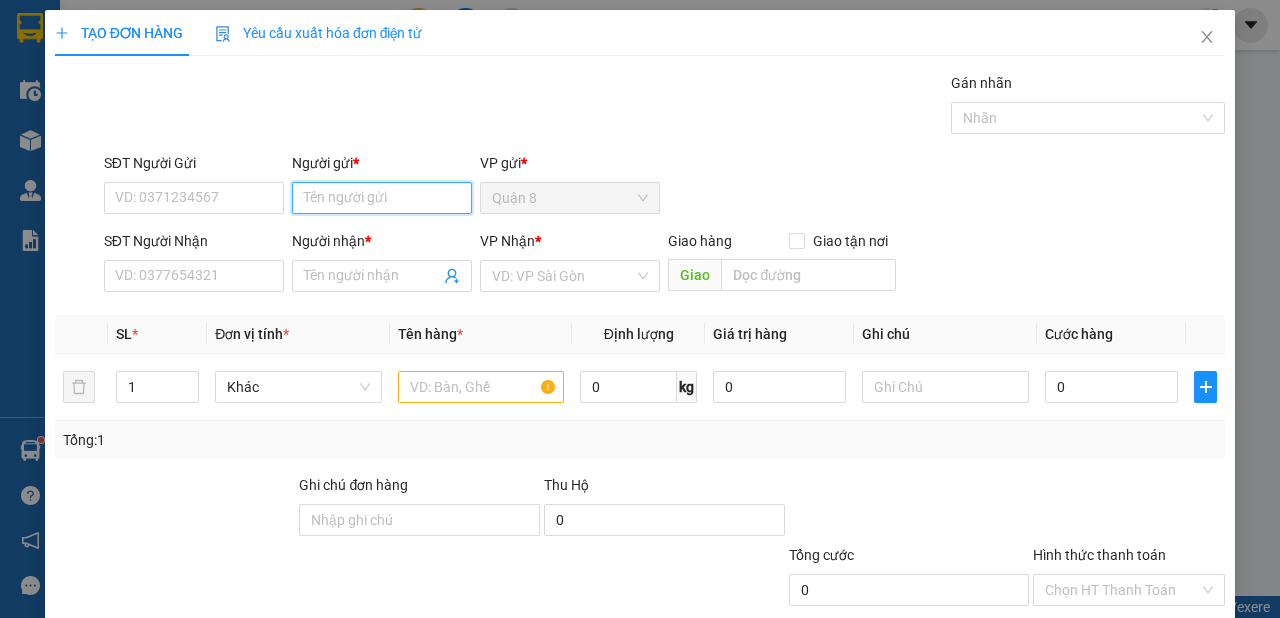 click on "Người gửi  *" at bounding box center [382, 198] 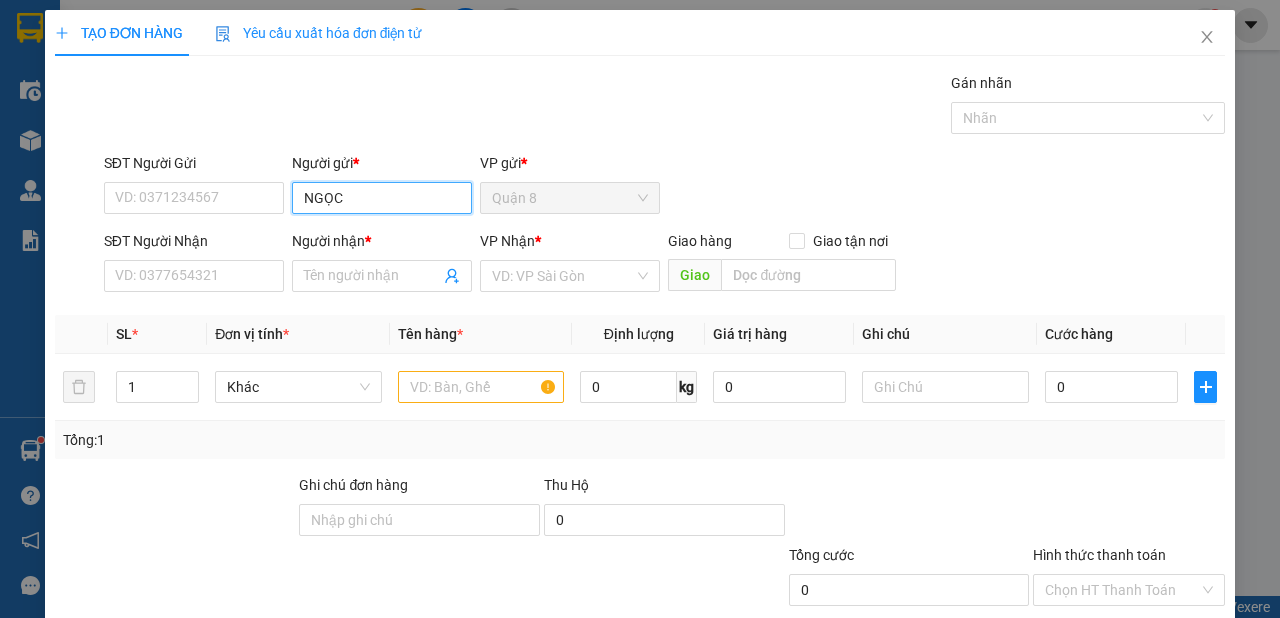 type on "NGỌC" 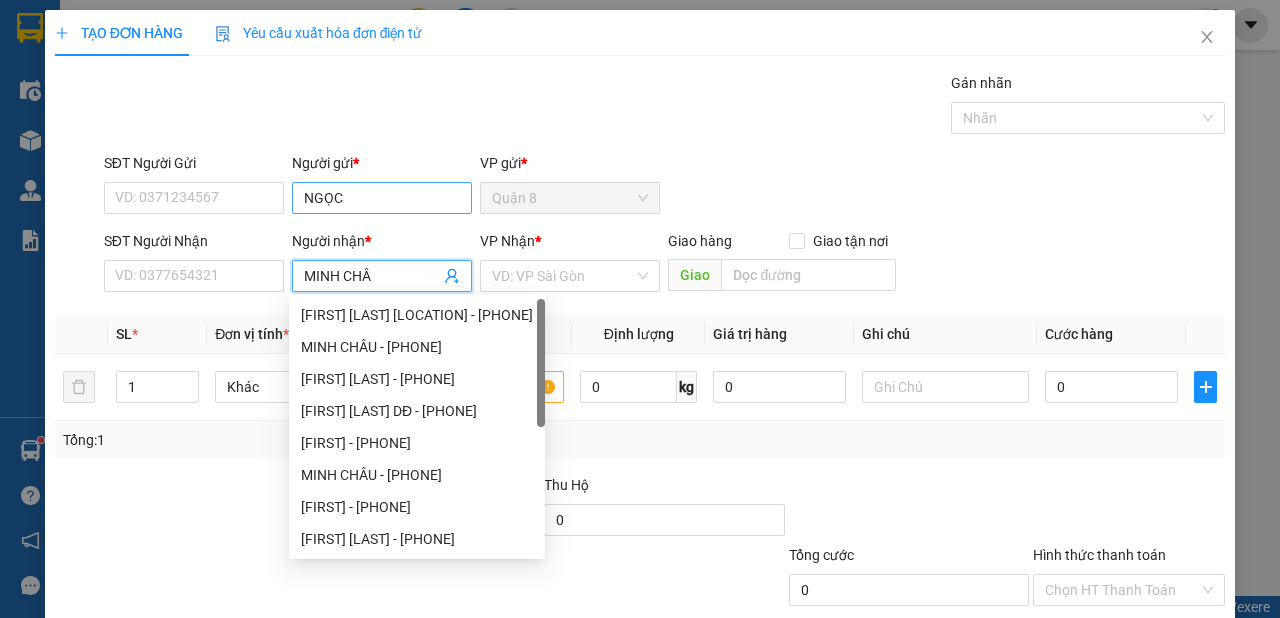 type on "MINH CHÂU" 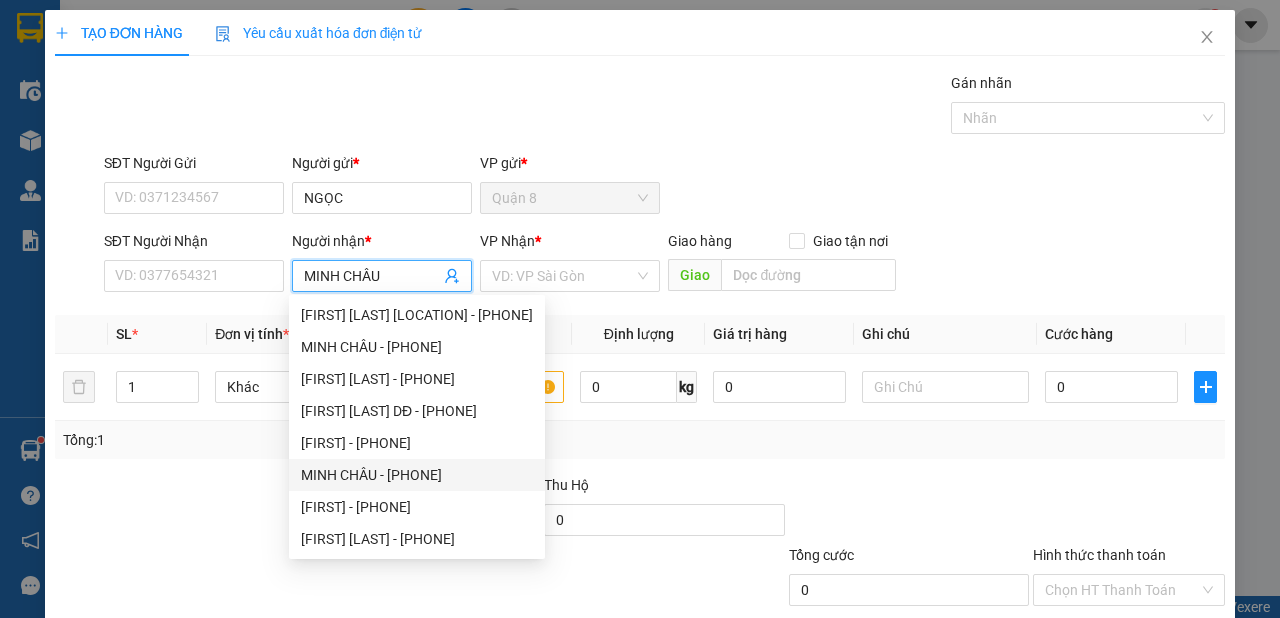 click on "MINH CHÂU - [PHONE]" at bounding box center [417, 475] 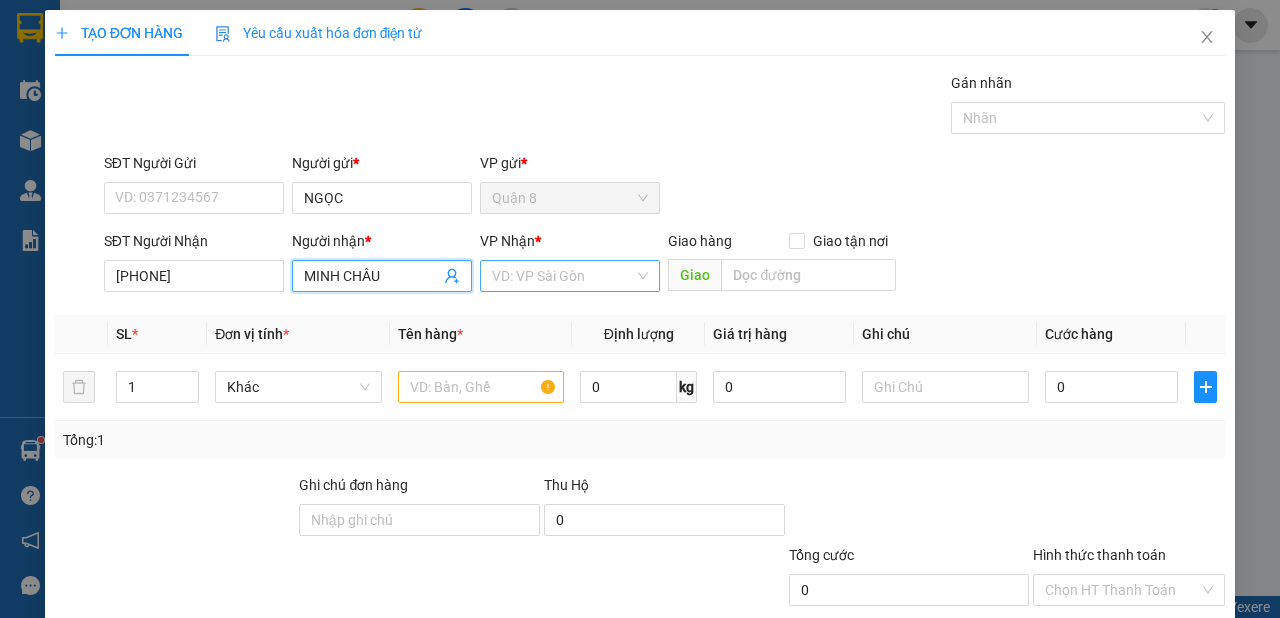 type on "MINH CHÂU" 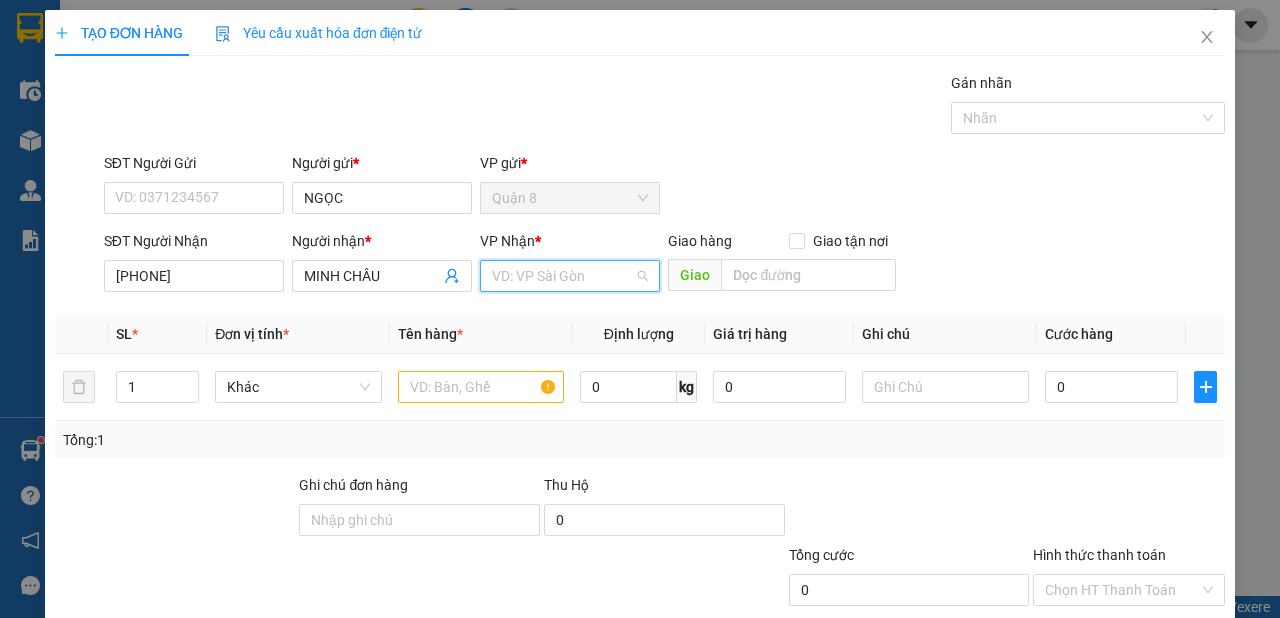 drag, startPoint x: 532, startPoint y: 267, endPoint x: 520, endPoint y: 288, distance: 24.186773 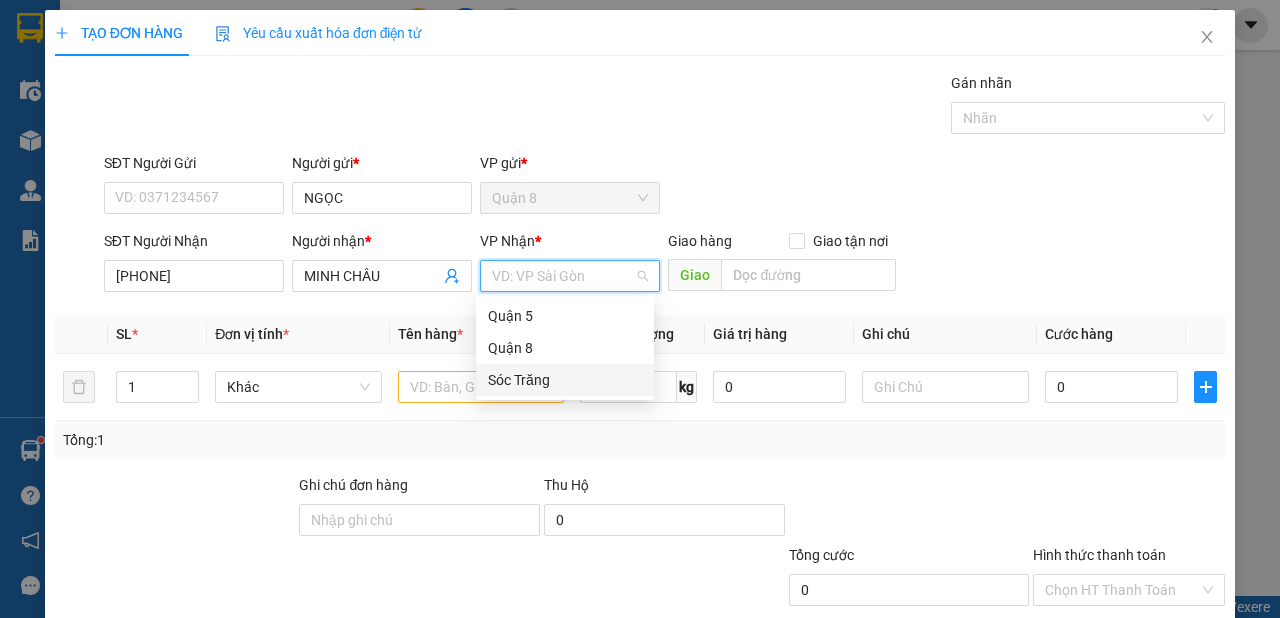 click on "Sóc Trăng" at bounding box center (565, 380) 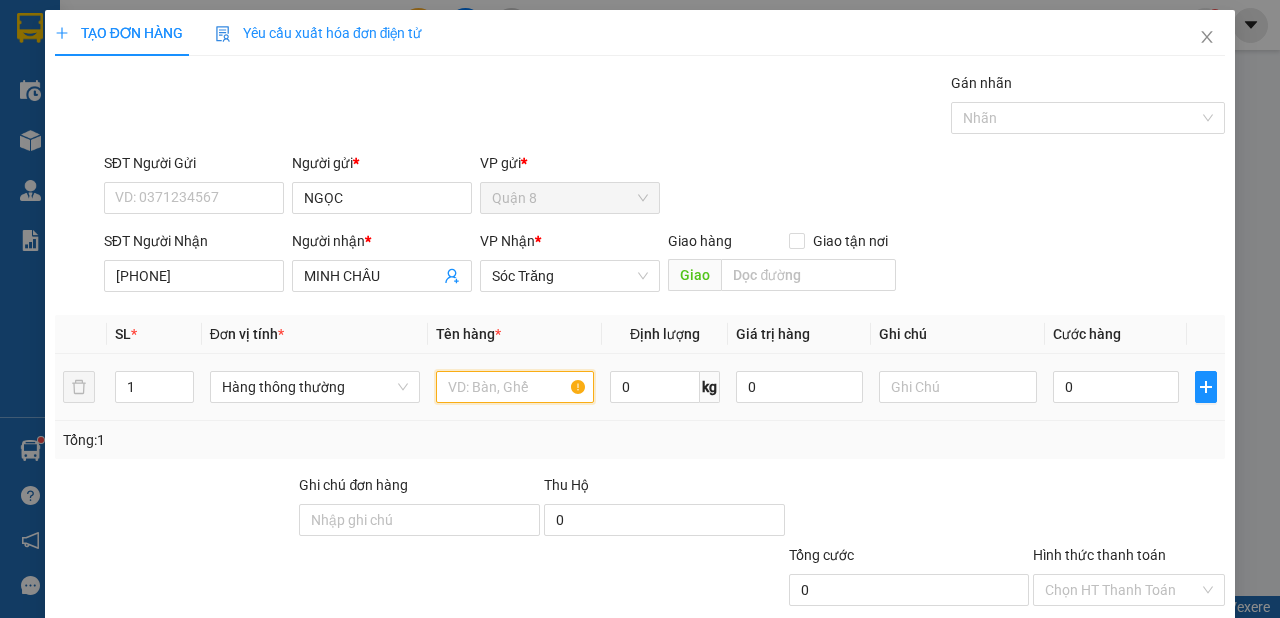 click at bounding box center [515, 387] 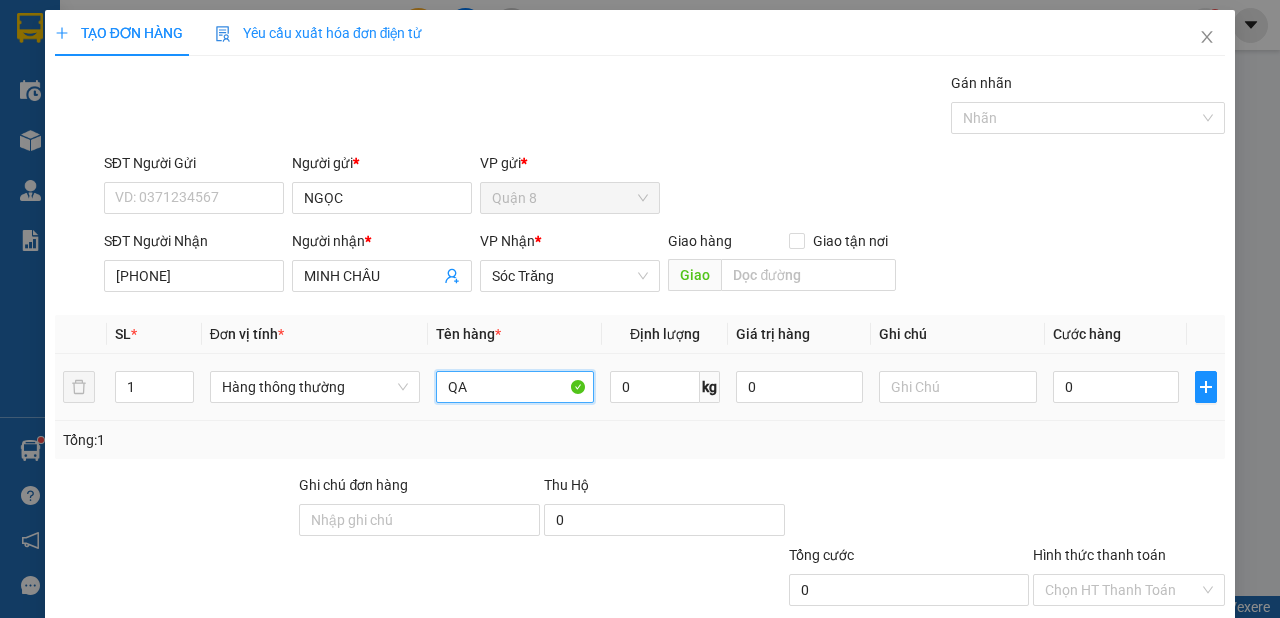 type on "QA" 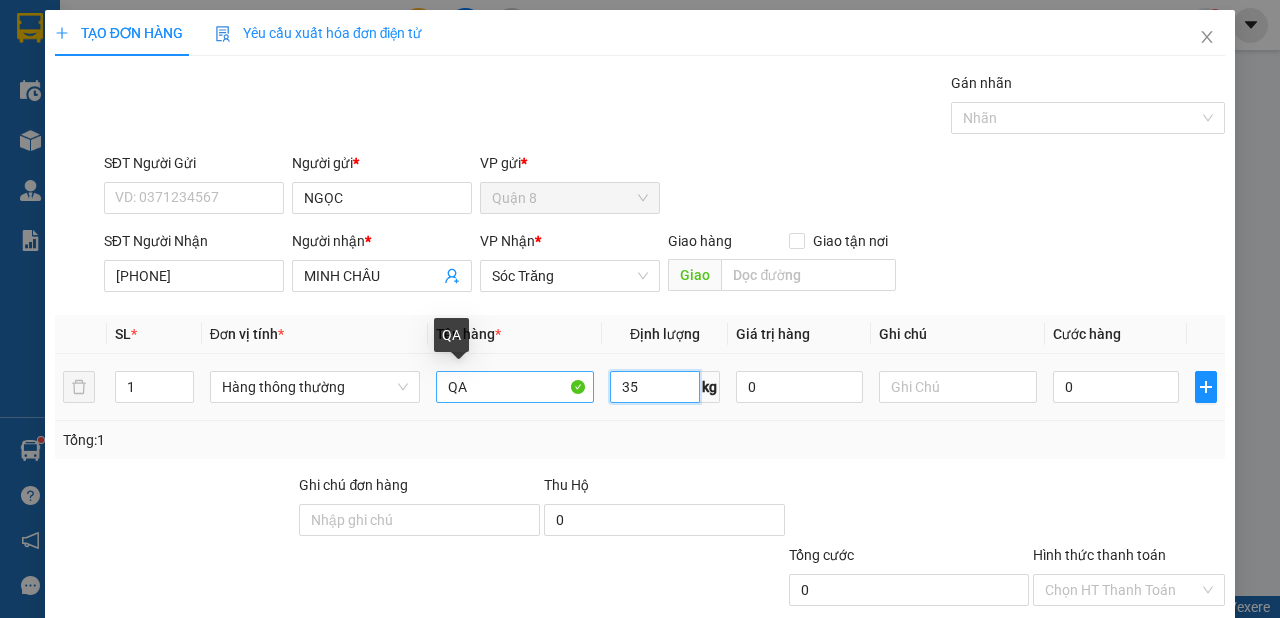 type on "35" 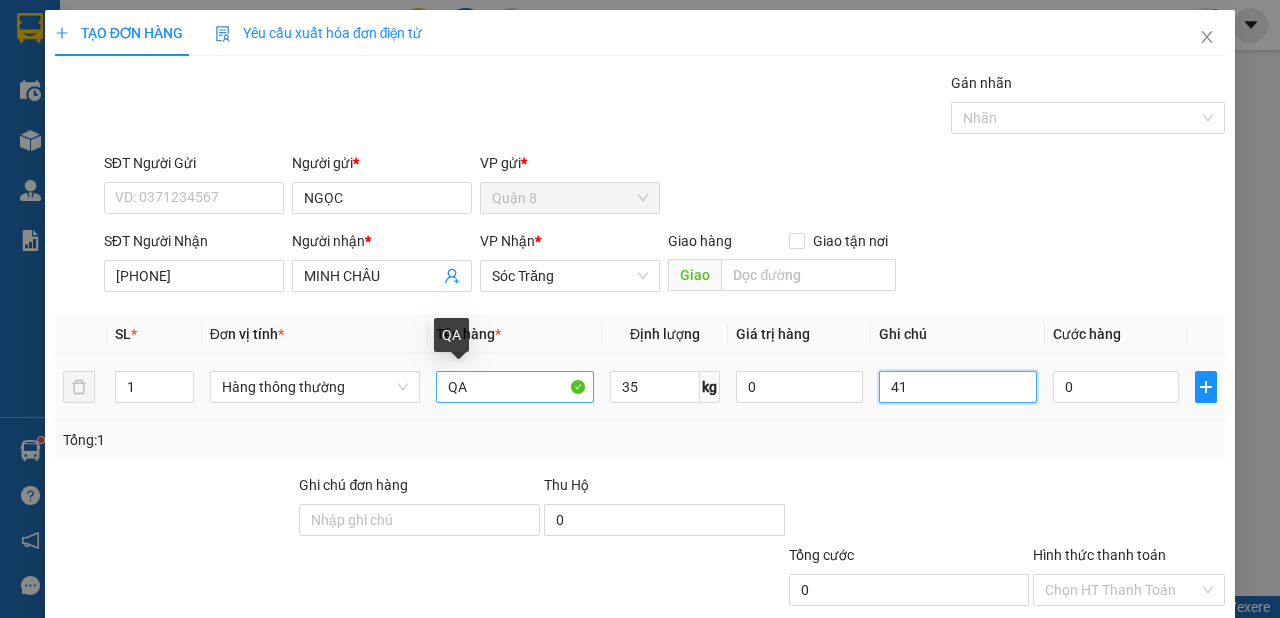 type on "4" 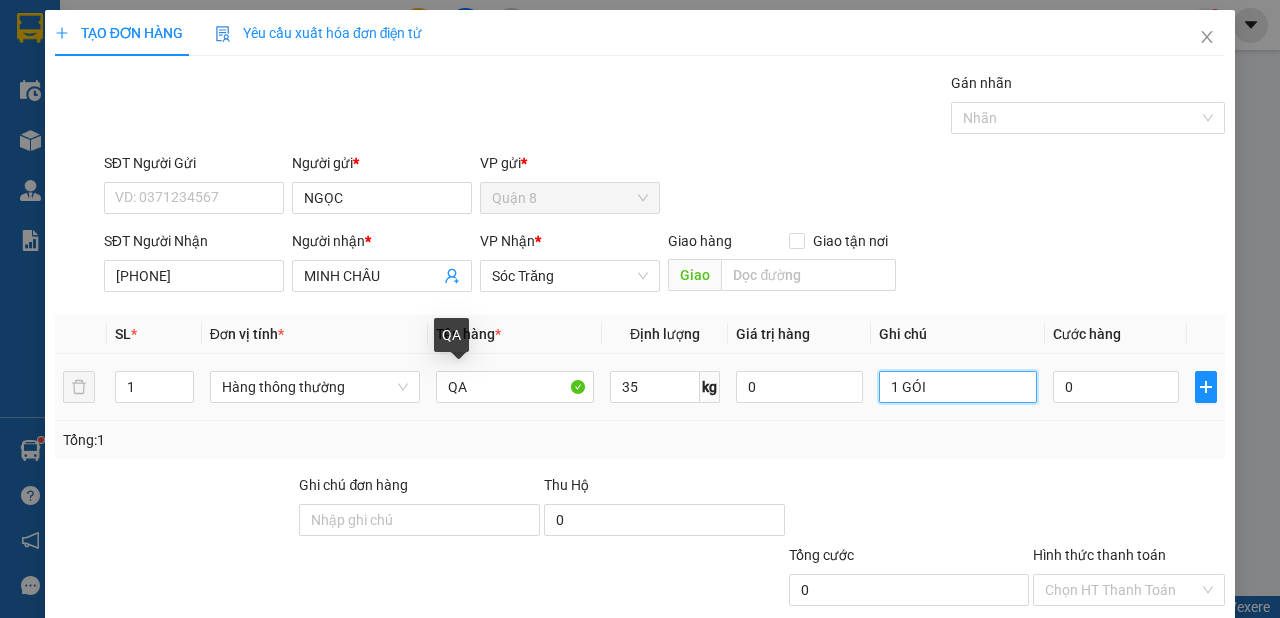 scroll, scrollTop: 120, scrollLeft: 0, axis: vertical 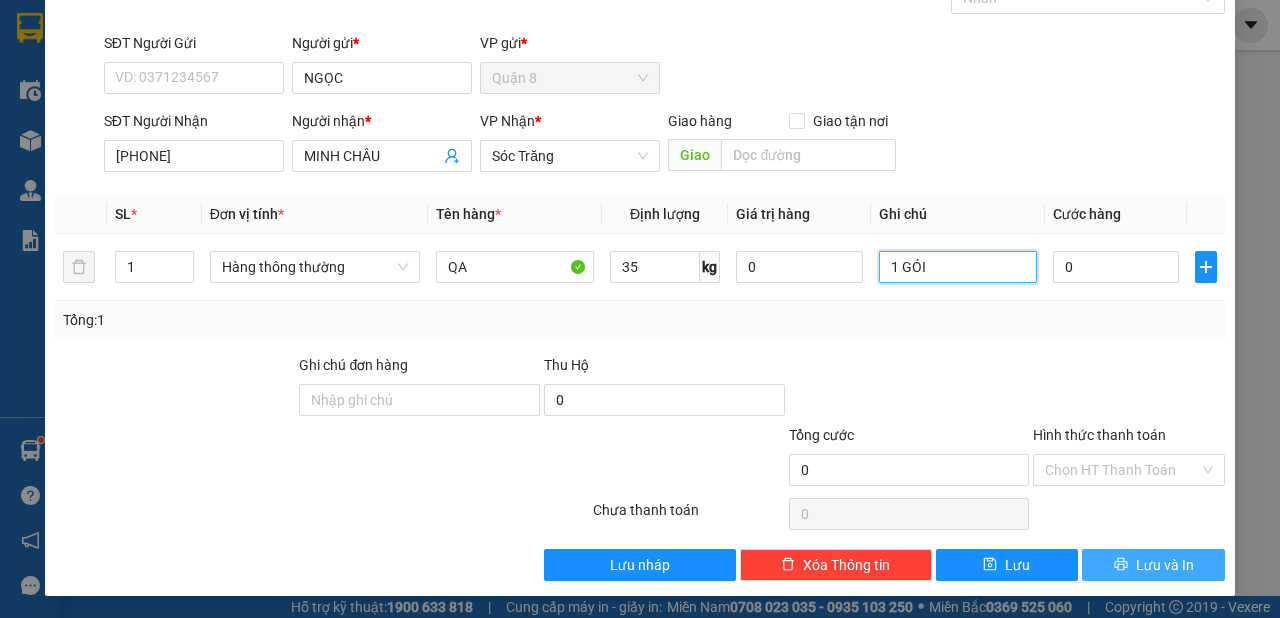 type on "1 GÓI" 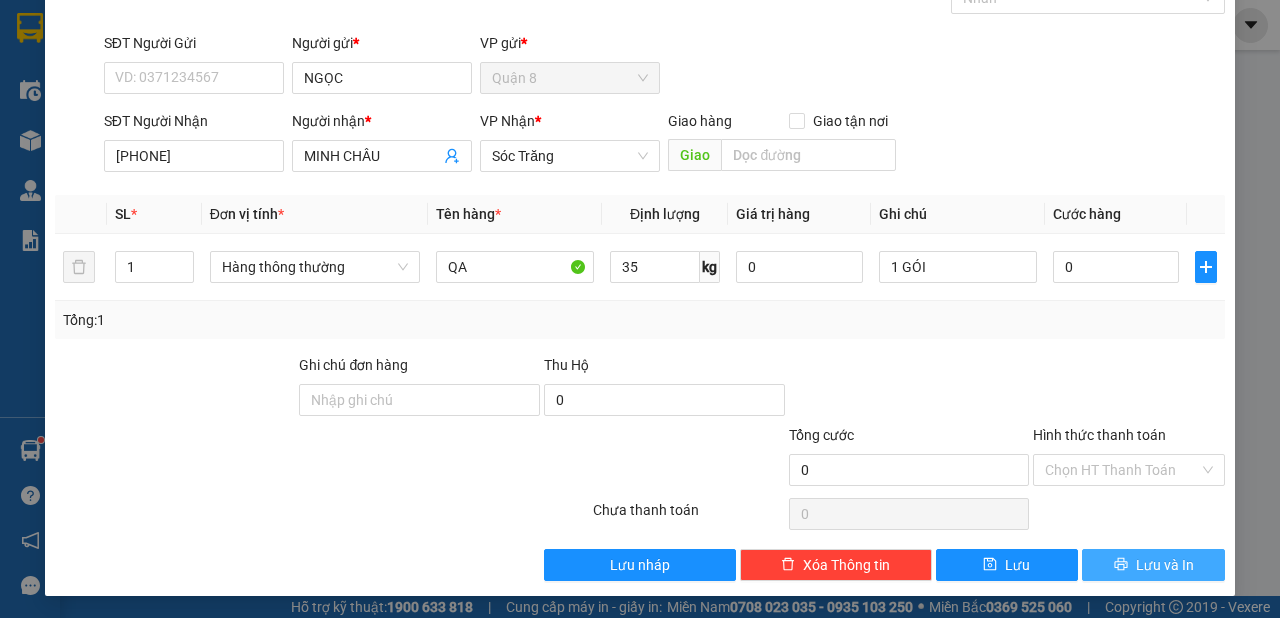 click on "Lưu và In" at bounding box center (1165, 565) 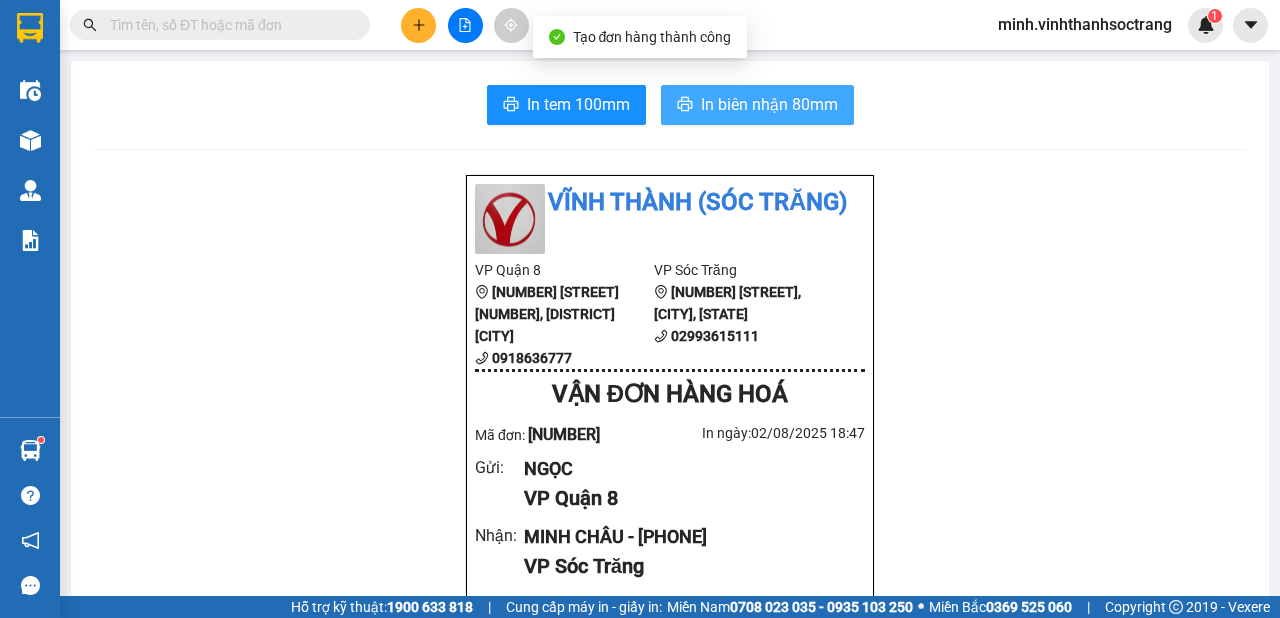 click on "In biên nhận 80mm" at bounding box center (769, 104) 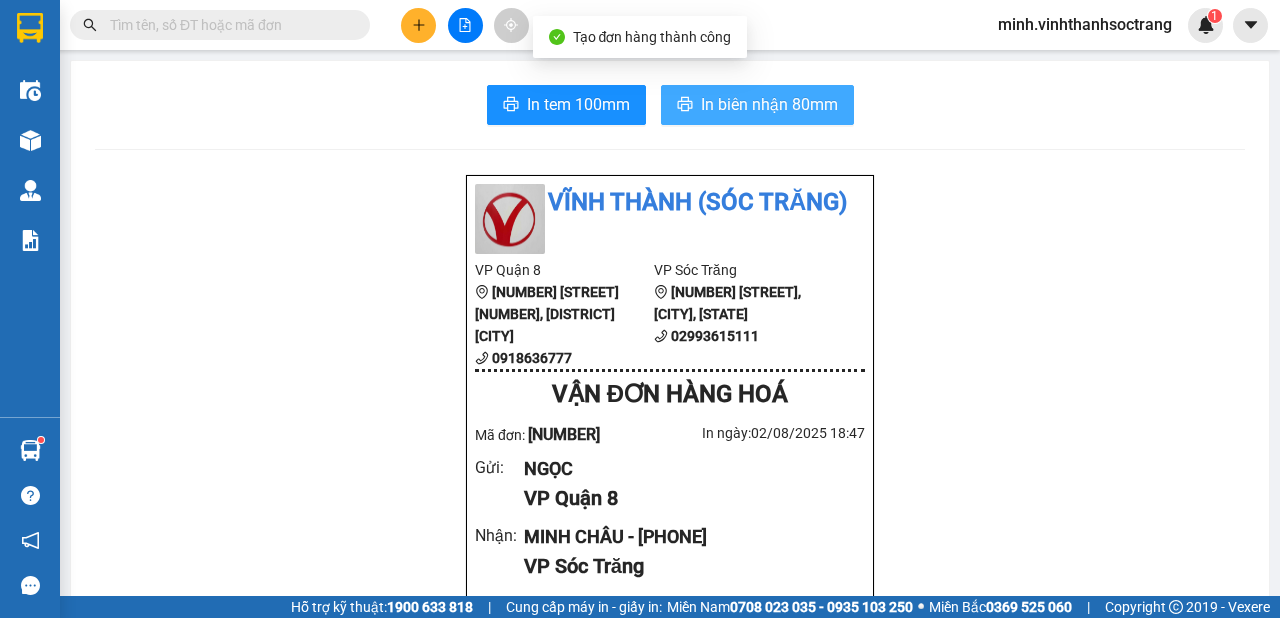 scroll, scrollTop: 0, scrollLeft: 0, axis: both 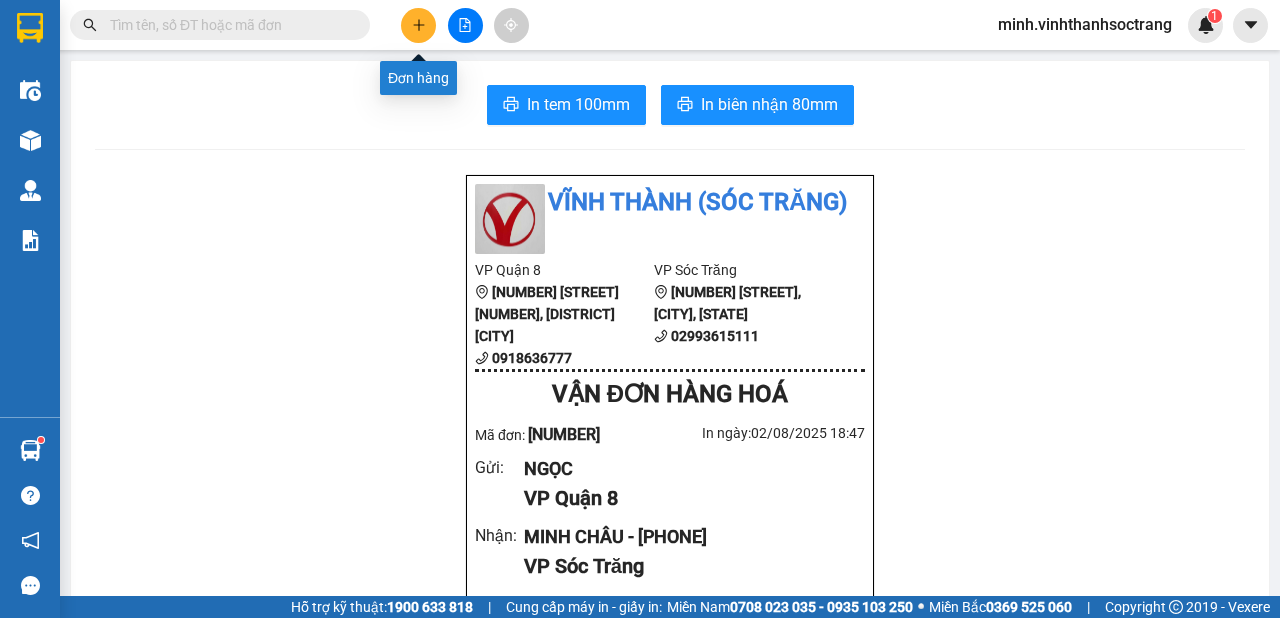 click 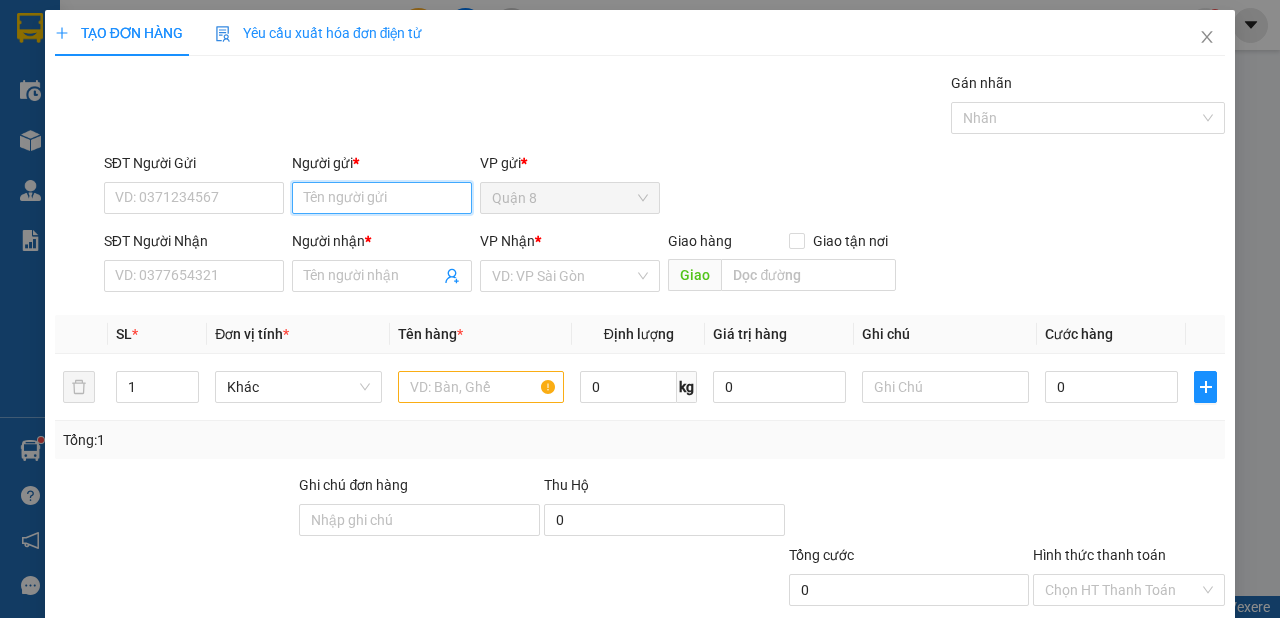 click on "Người gửi  *" at bounding box center [382, 198] 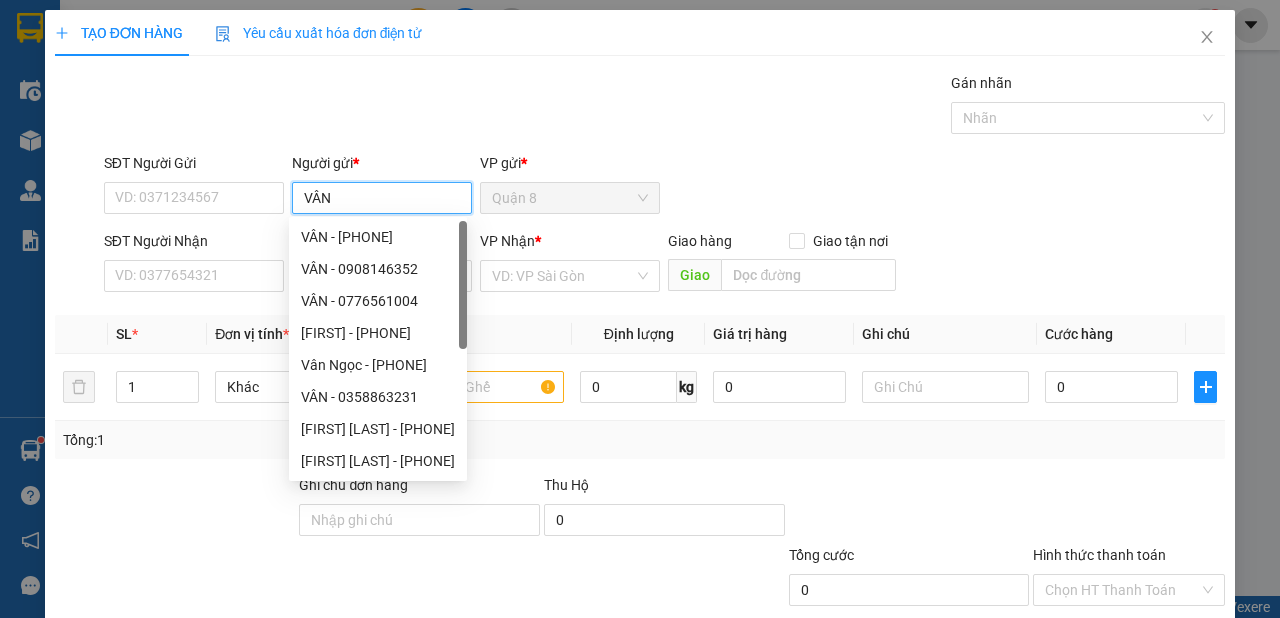 type on "VÂN" 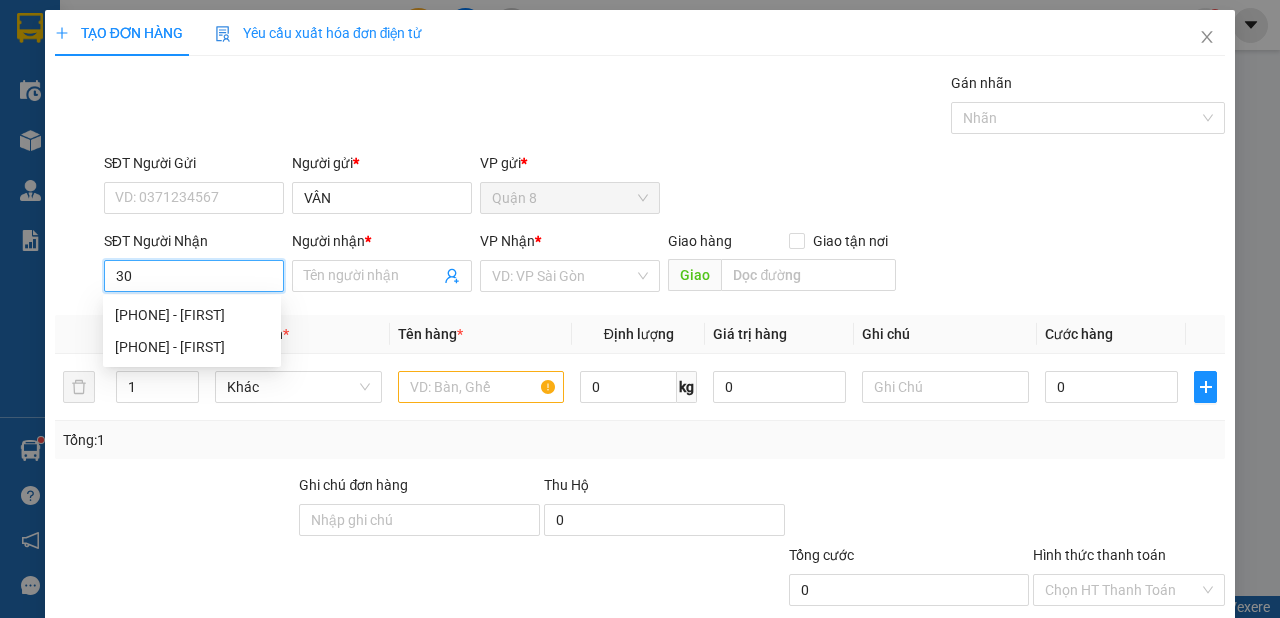 type on "3" 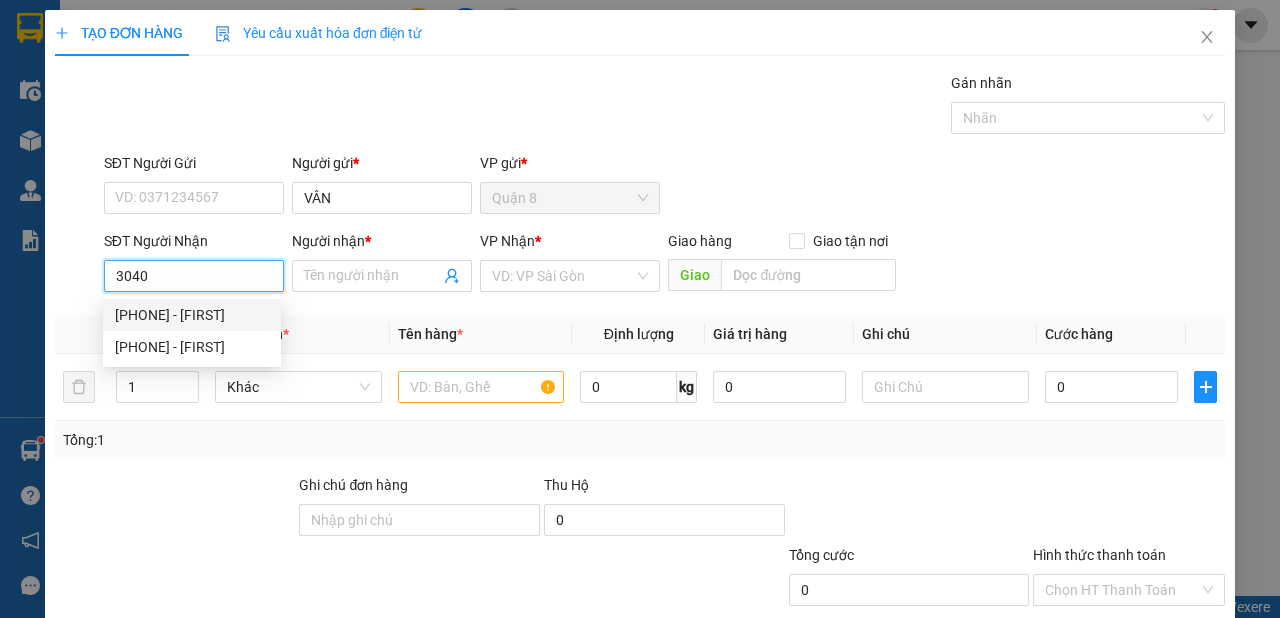 click on "[PHONE] - [FIRST]" at bounding box center (192, 315) 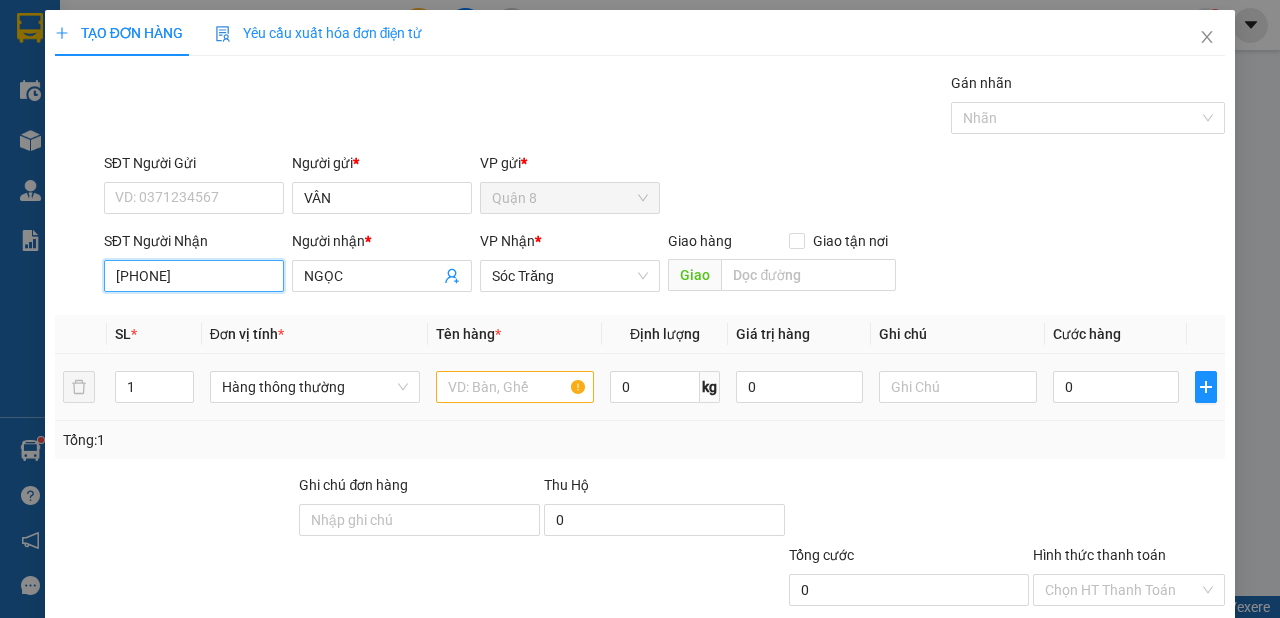 type on "[PHONE]" 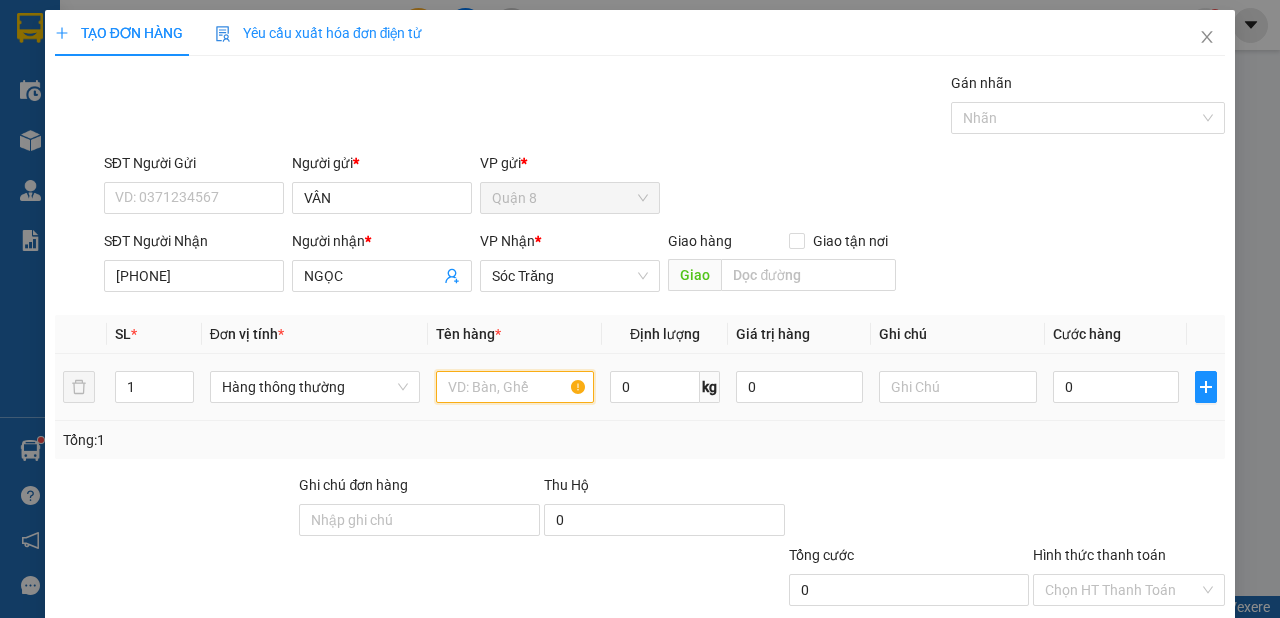 click at bounding box center (515, 387) 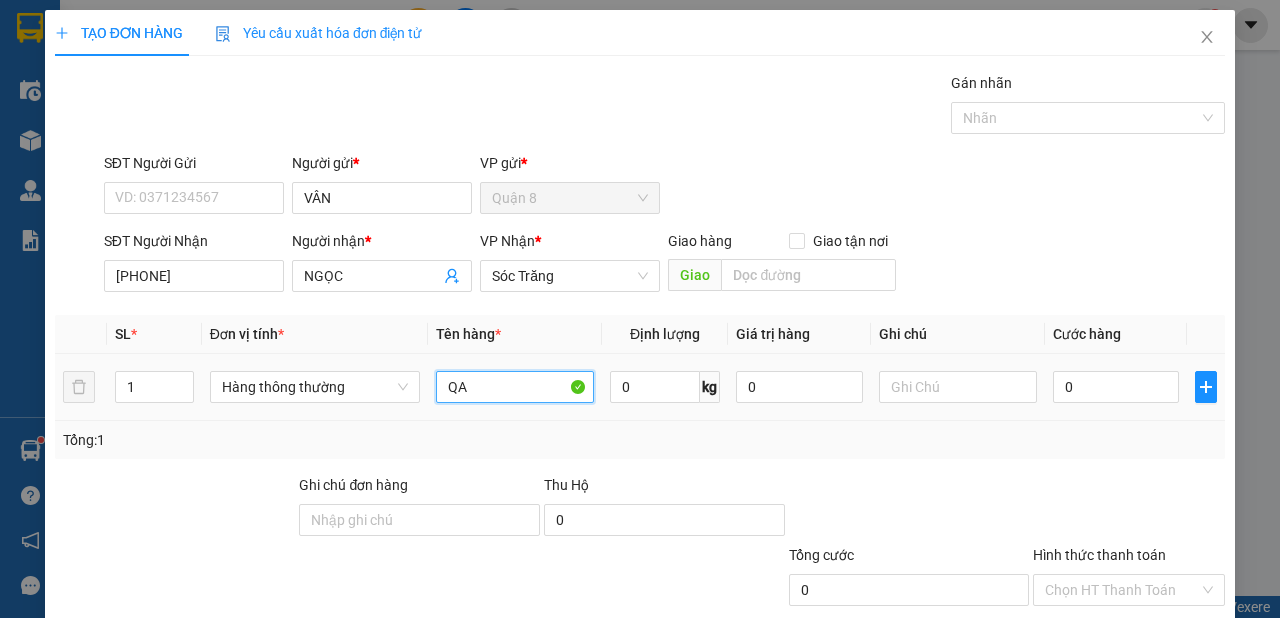 type on "QA" 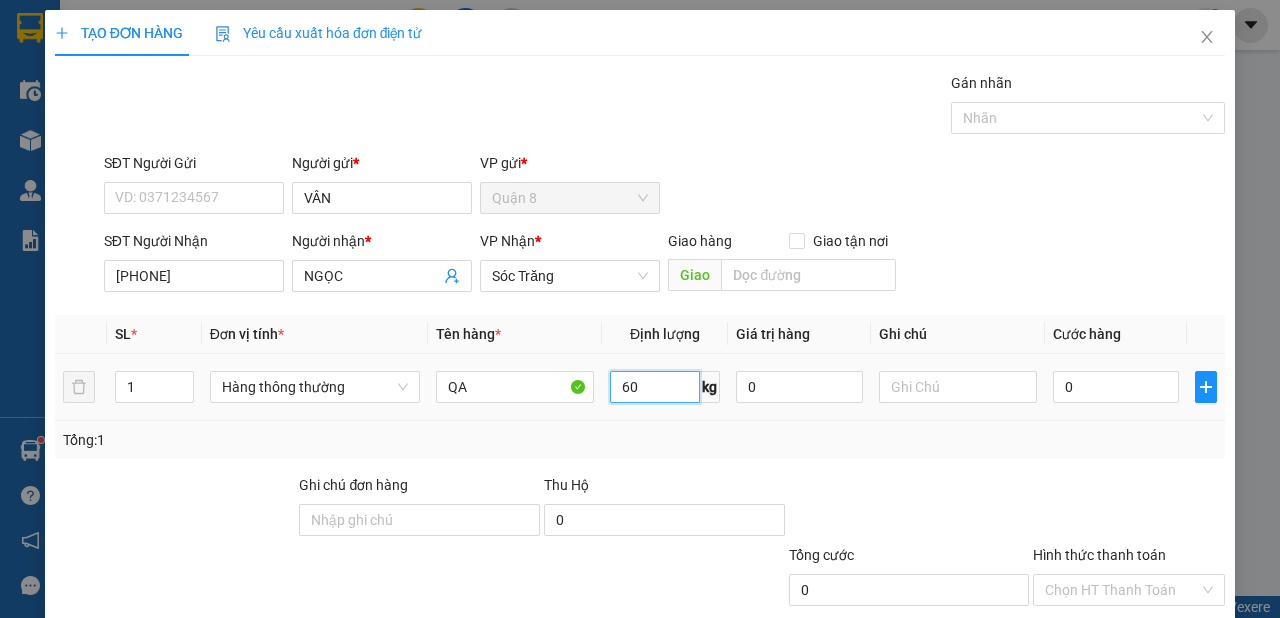 type on "60" 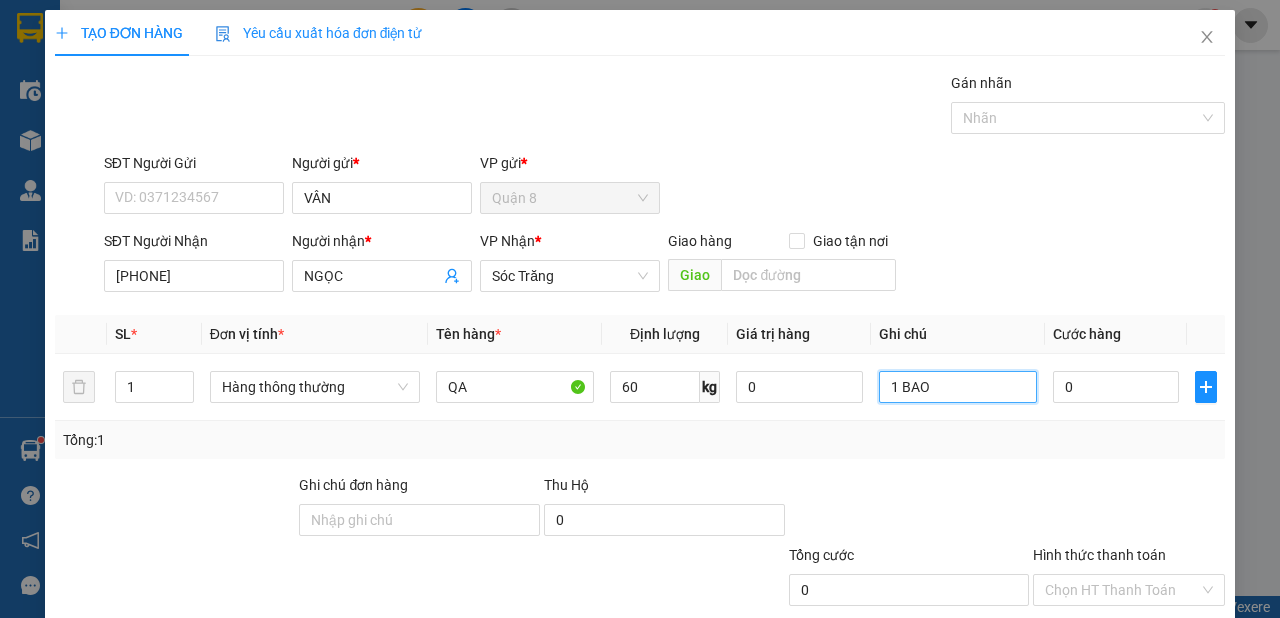 scroll, scrollTop: 120, scrollLeft: 0, axis: vertical 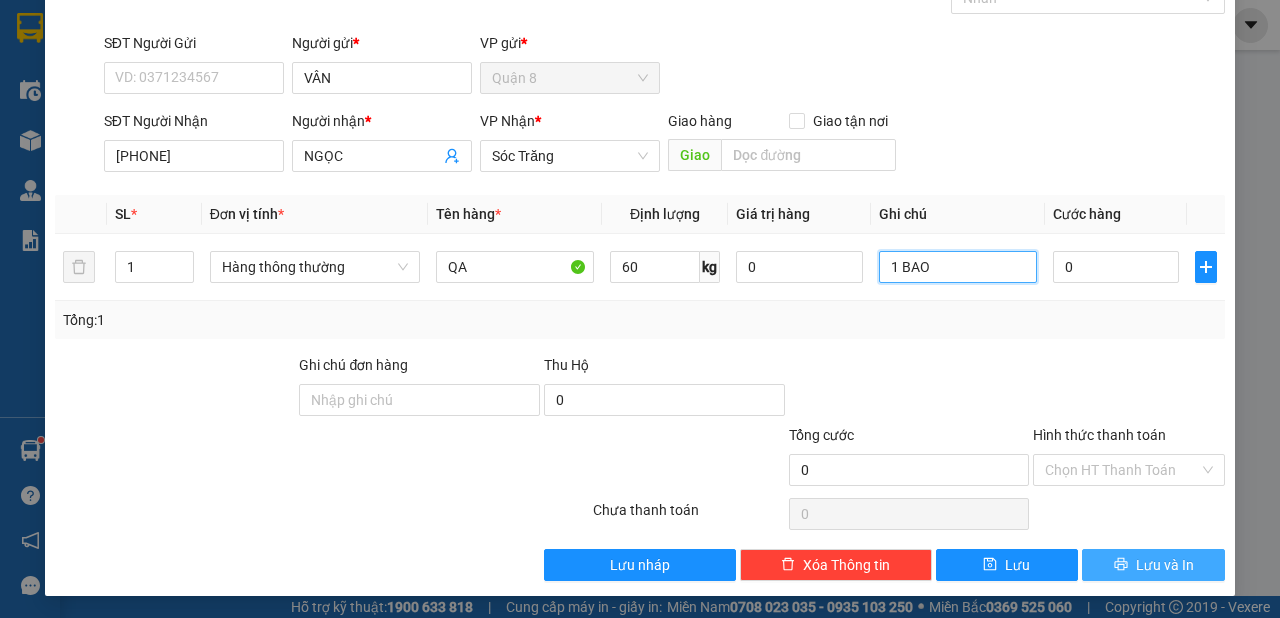 type on "1 BAO" 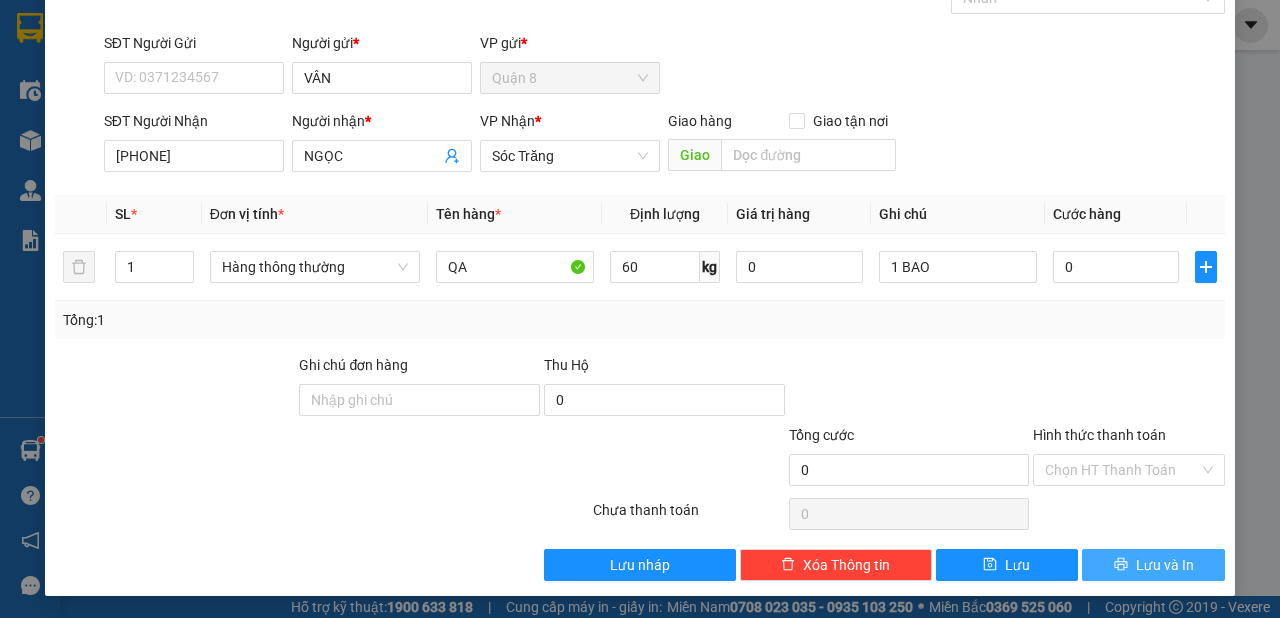 click on "Lưu và In" at bounding box center (1165, 565) 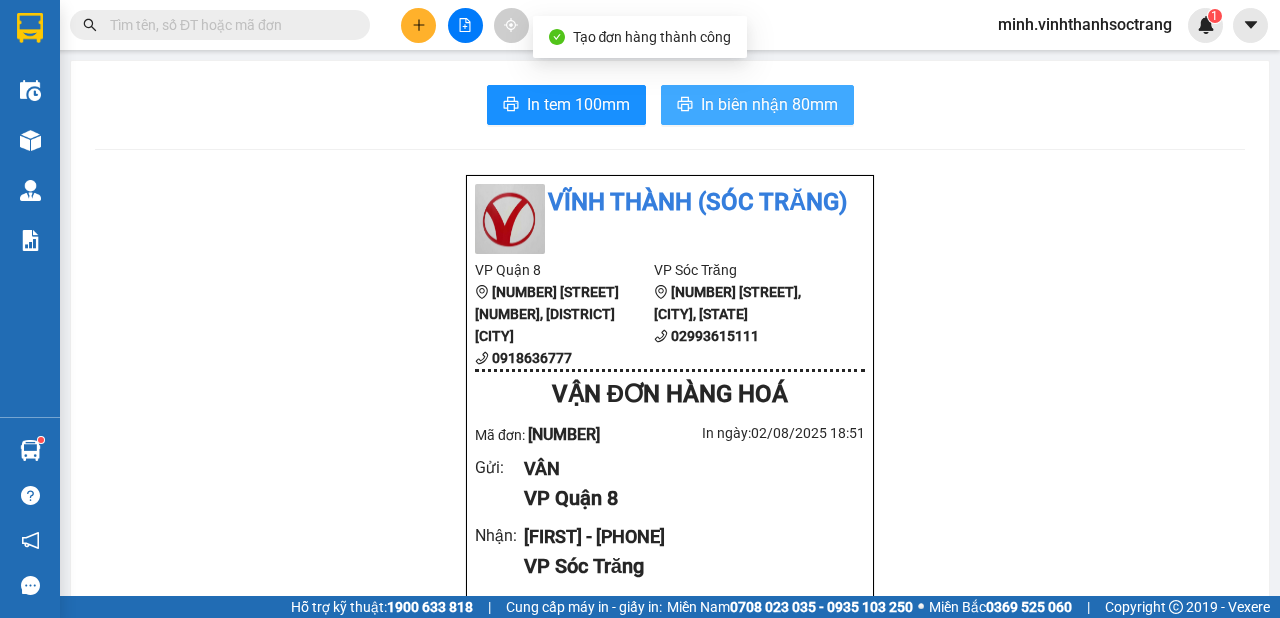 click on "In biên nhận 80mm" at bounding box center [769, 104] 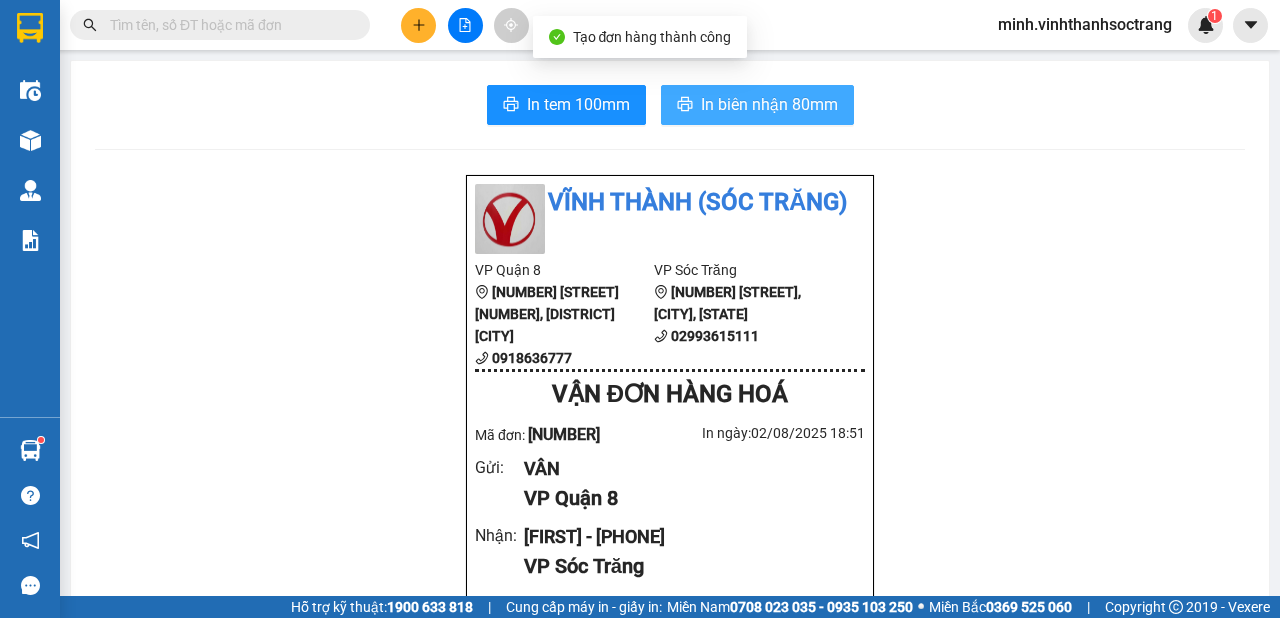 scroll, scrollTop: 0, scrollLeft: 0, axis: both 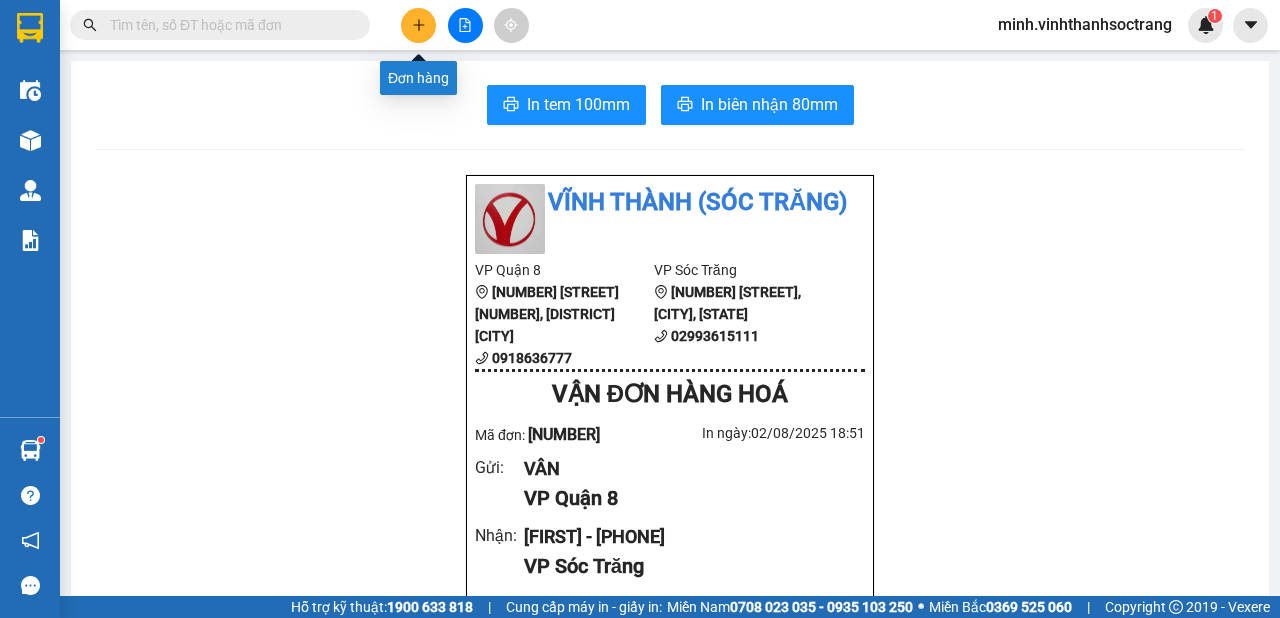 click 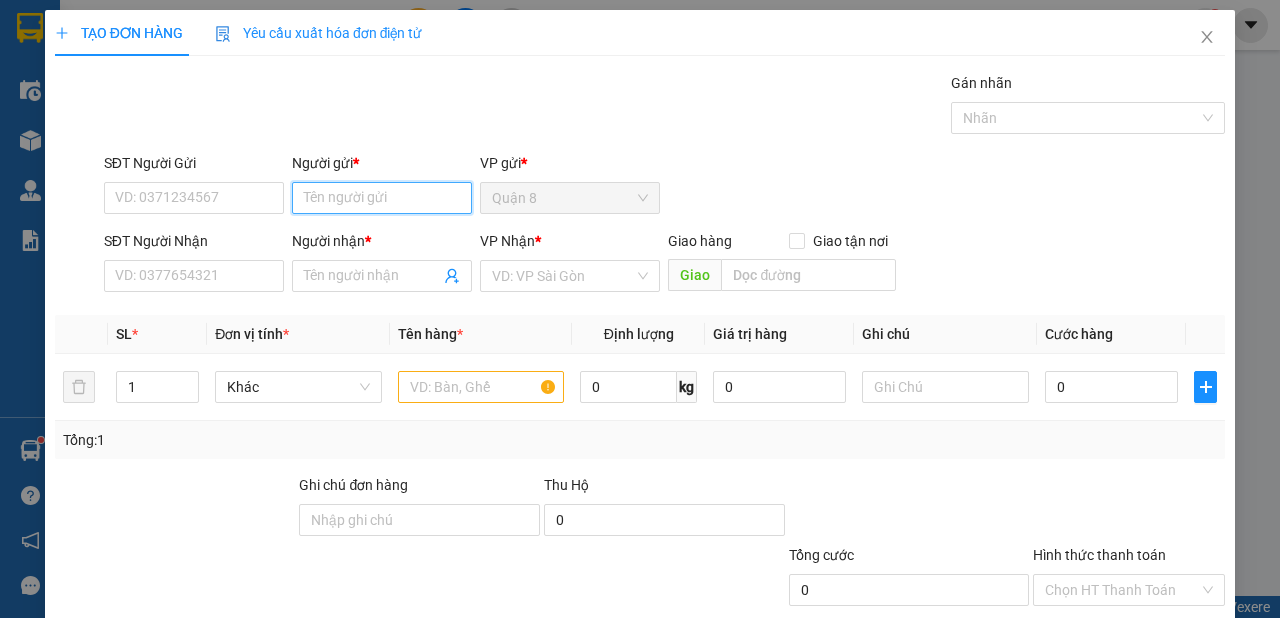 click on "Người gửi  *" at bounding box center (382, 198) 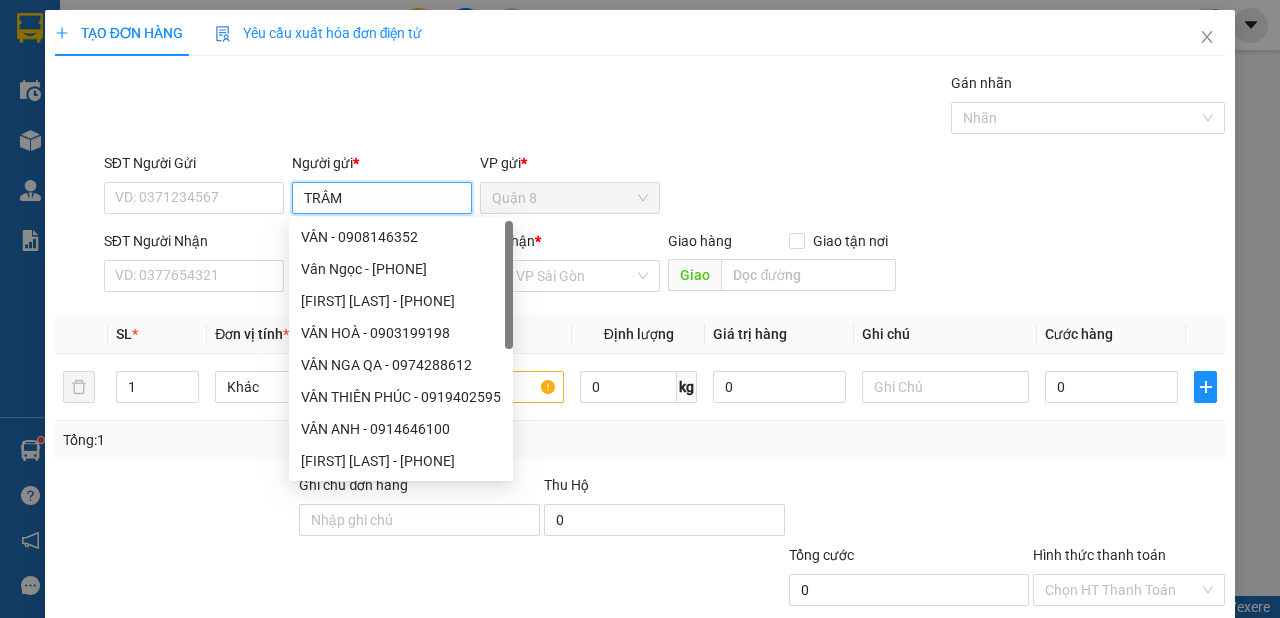 type on "TRÂM" 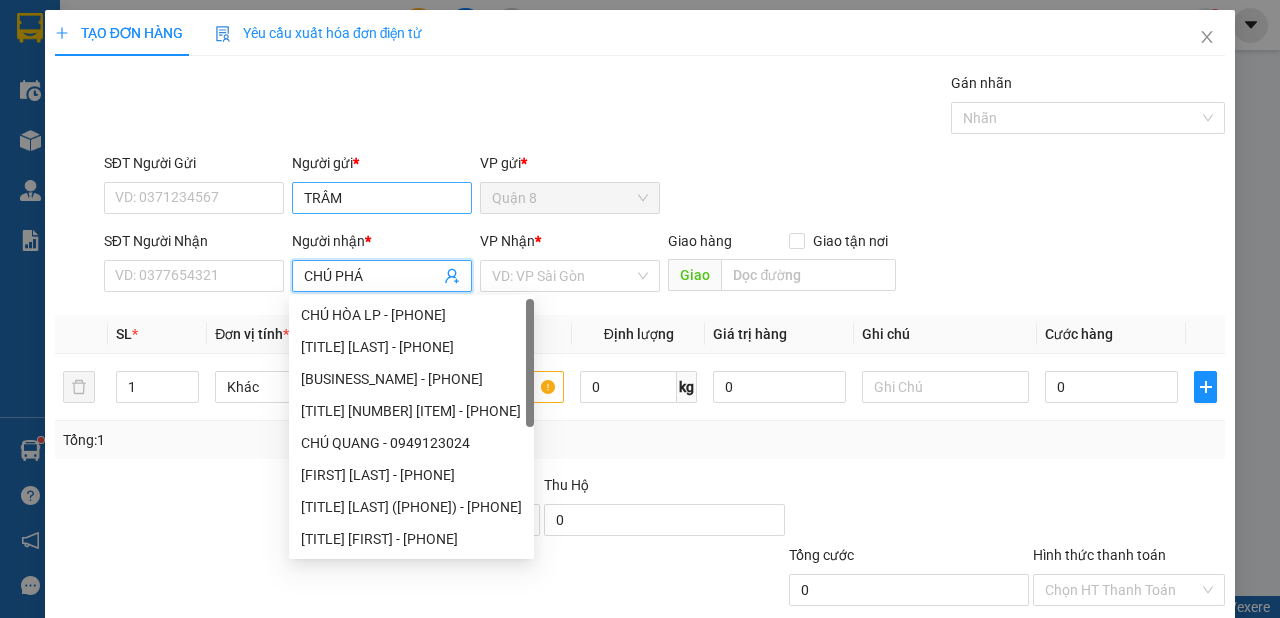 type on "CHÚ PHÁT" 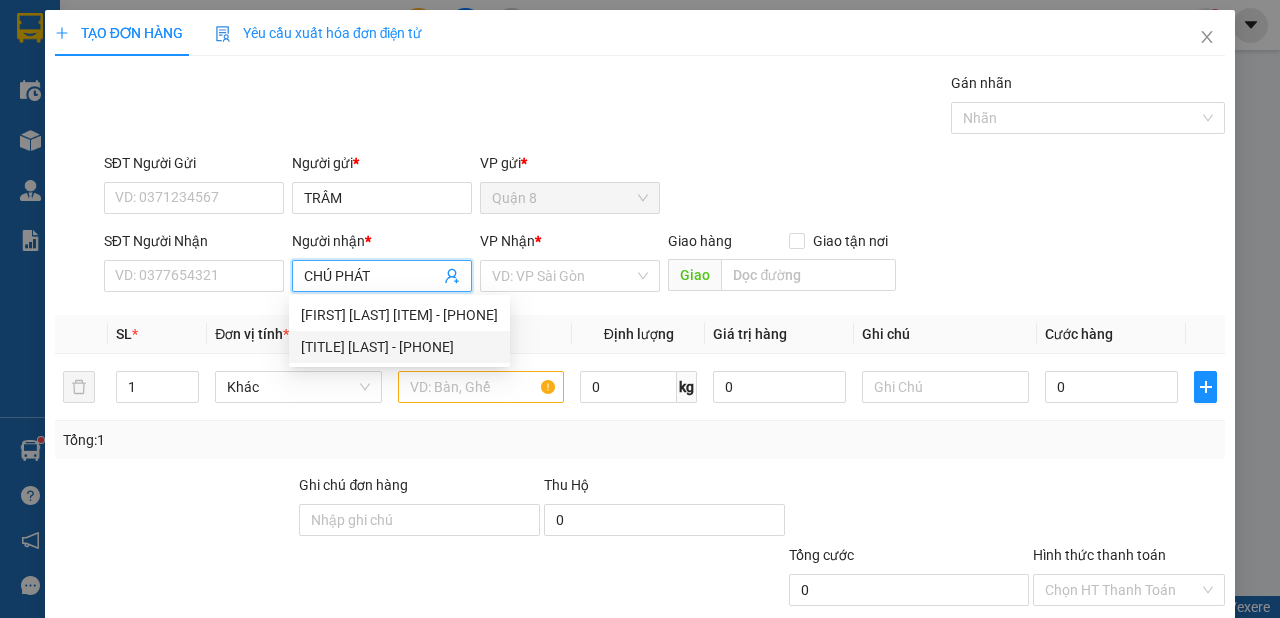click on "[TITLE] [LAST] - [PHONE]" at bounding box center [399, 347] 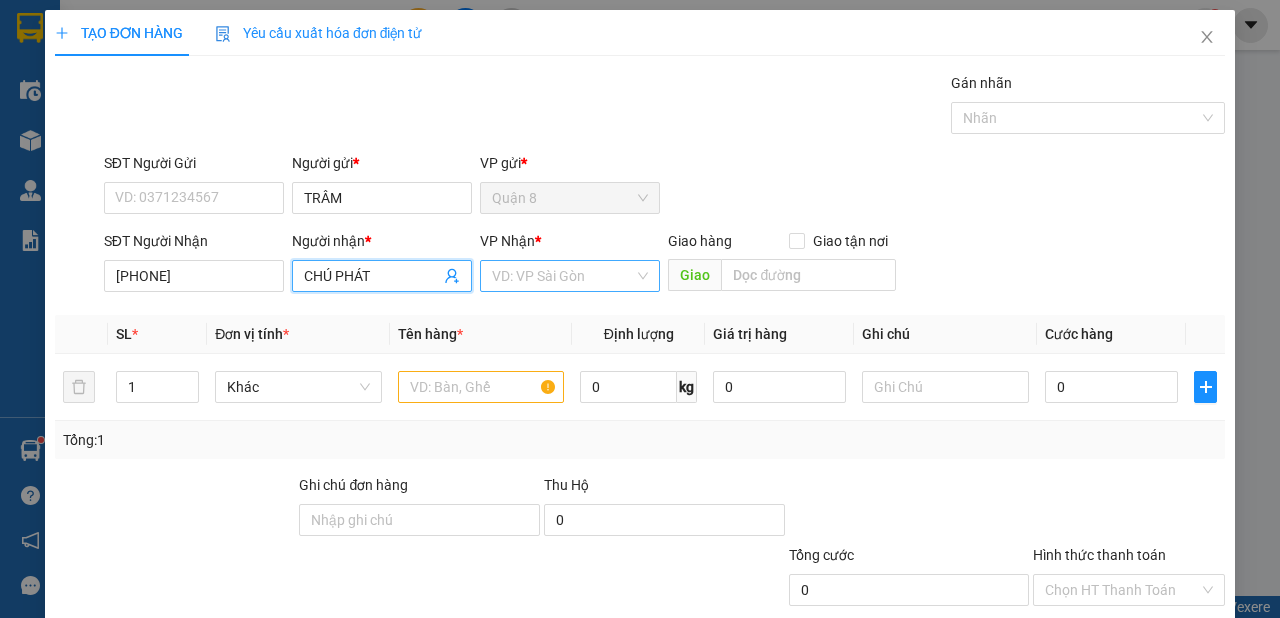 type on "CHÚ PHÁT" 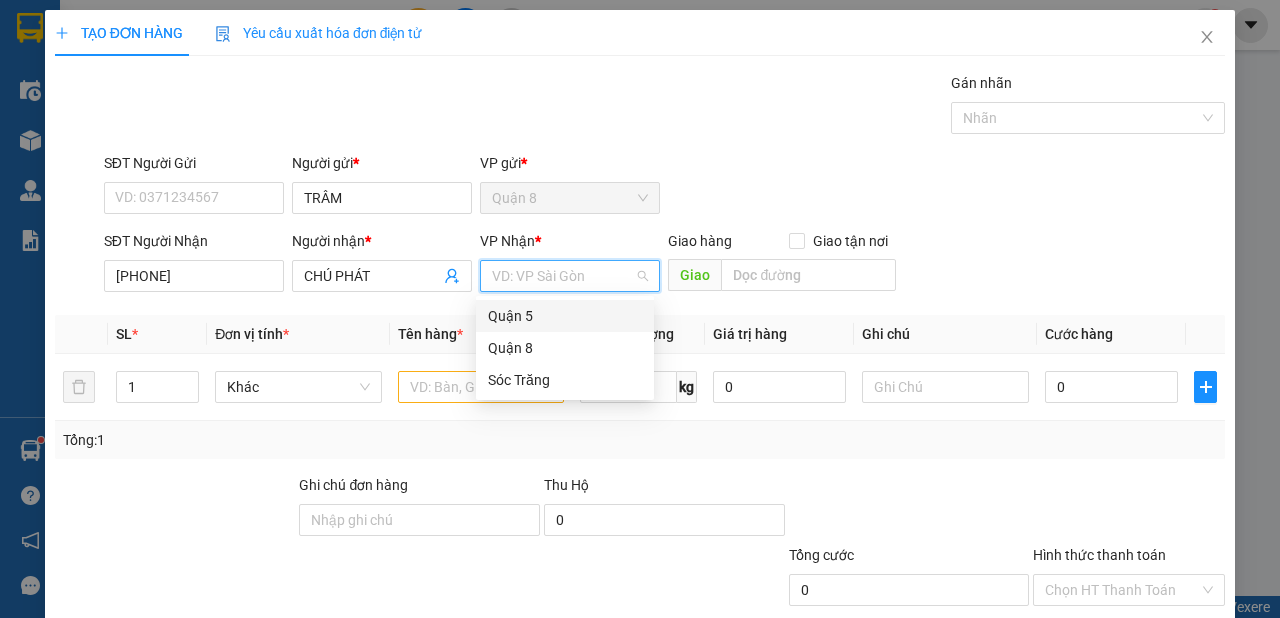 drag, startPoint x: 557, startPoint y: 276, endPoint x: 548, endPoint y: 332, distance: 56.718605 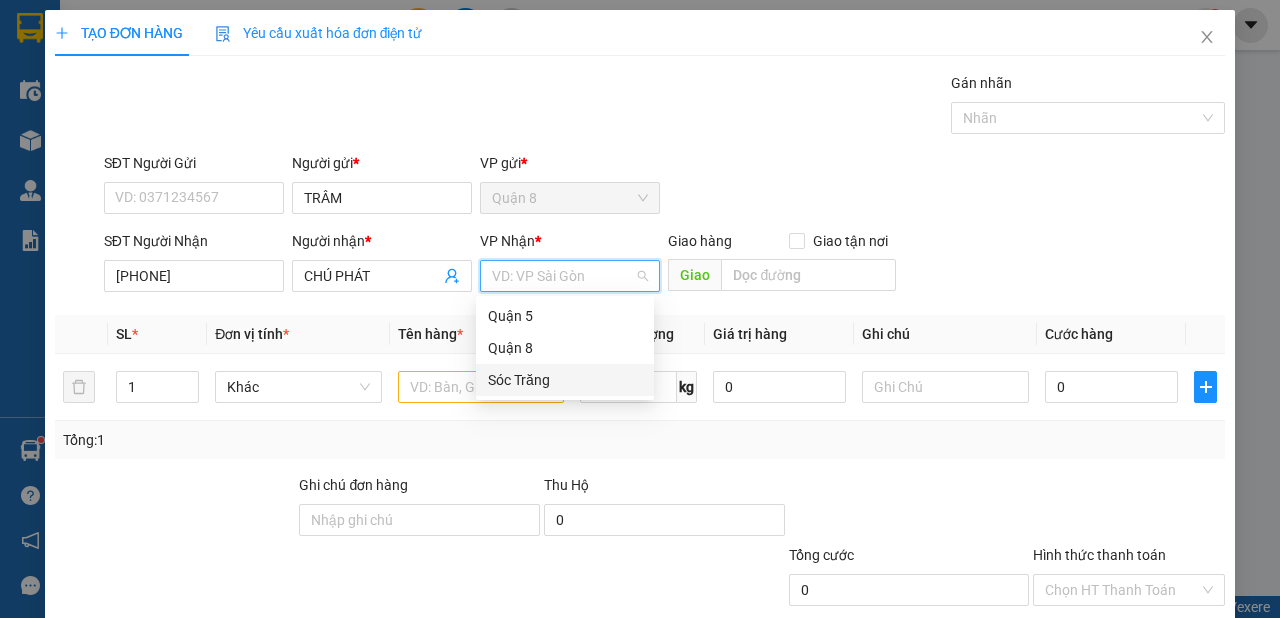 drag, startPoint x: 524, startPoint y: 374, endPoint x: 503, endPoint y: 374, distance: 21 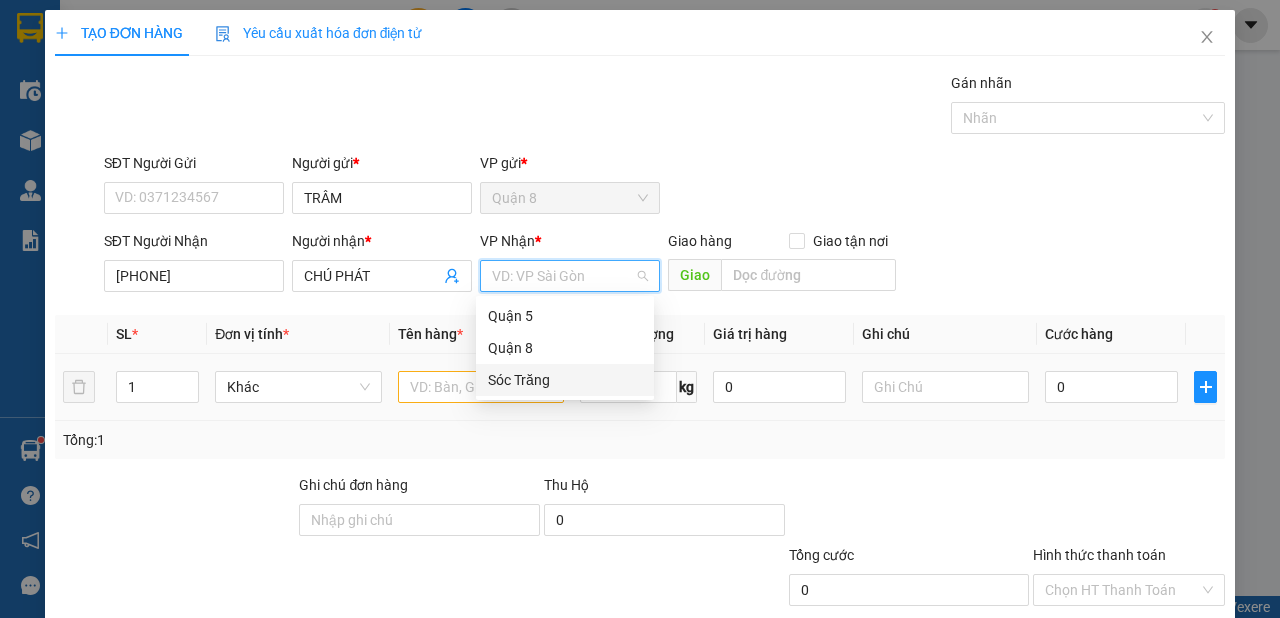 click on "Sóc Trăng" at bounding box center (565, 380) 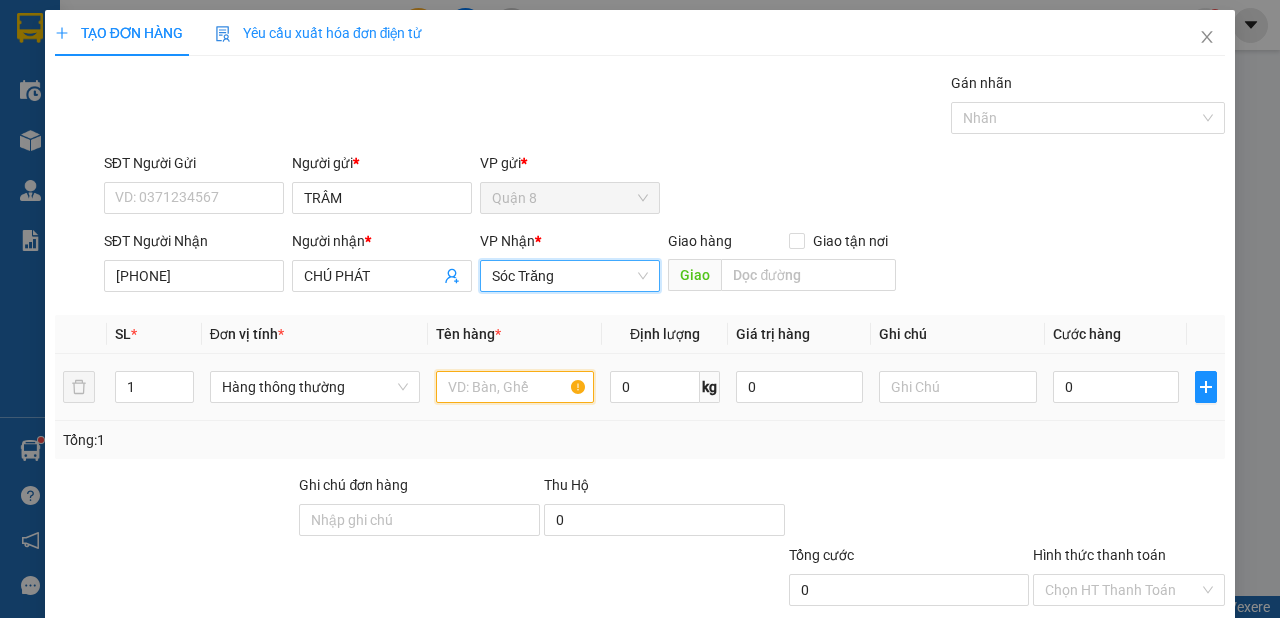 click at bounding box center [515, 387] 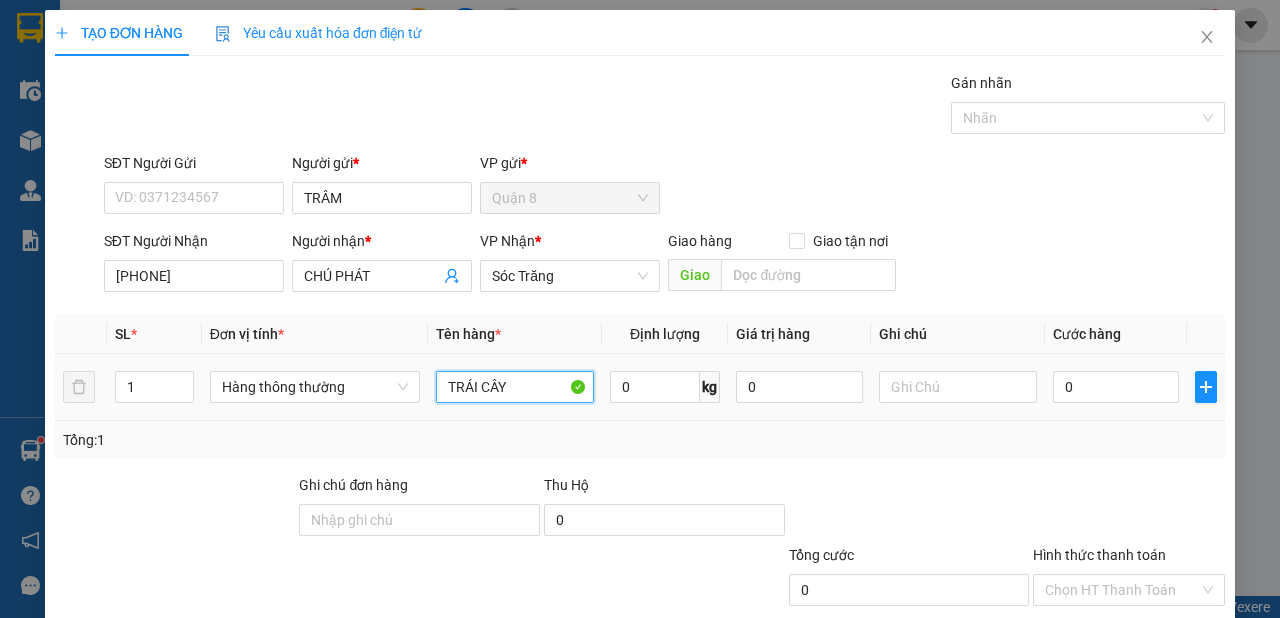 type on "TRÁI CÂY" 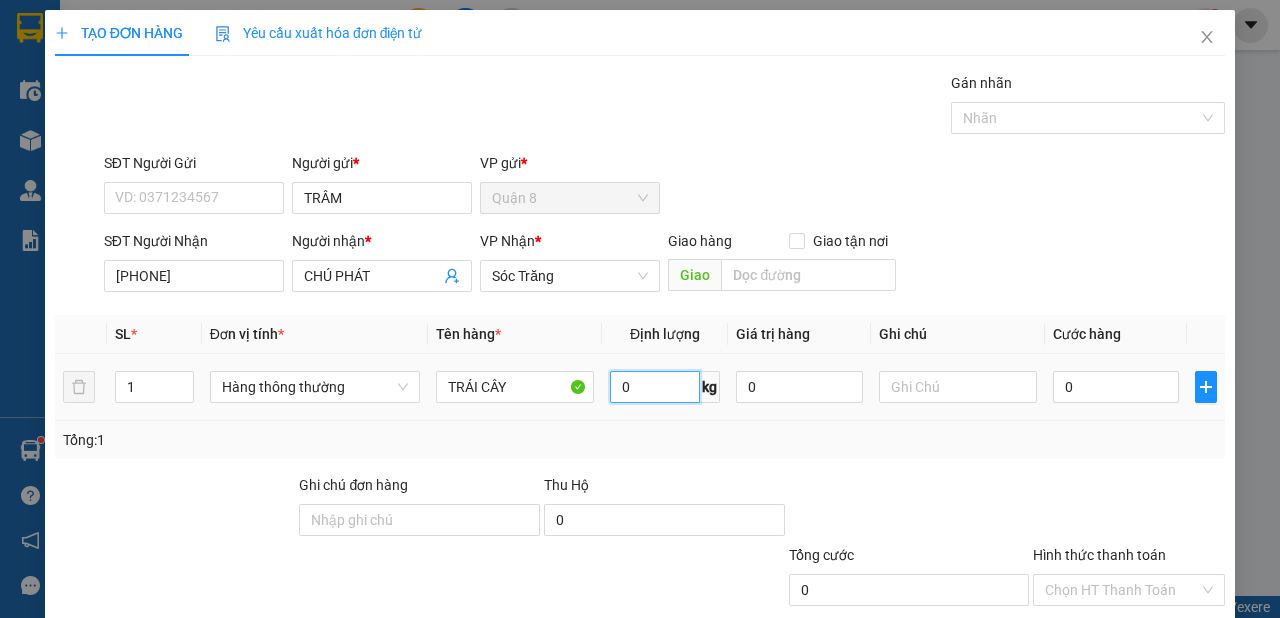 type on "3" 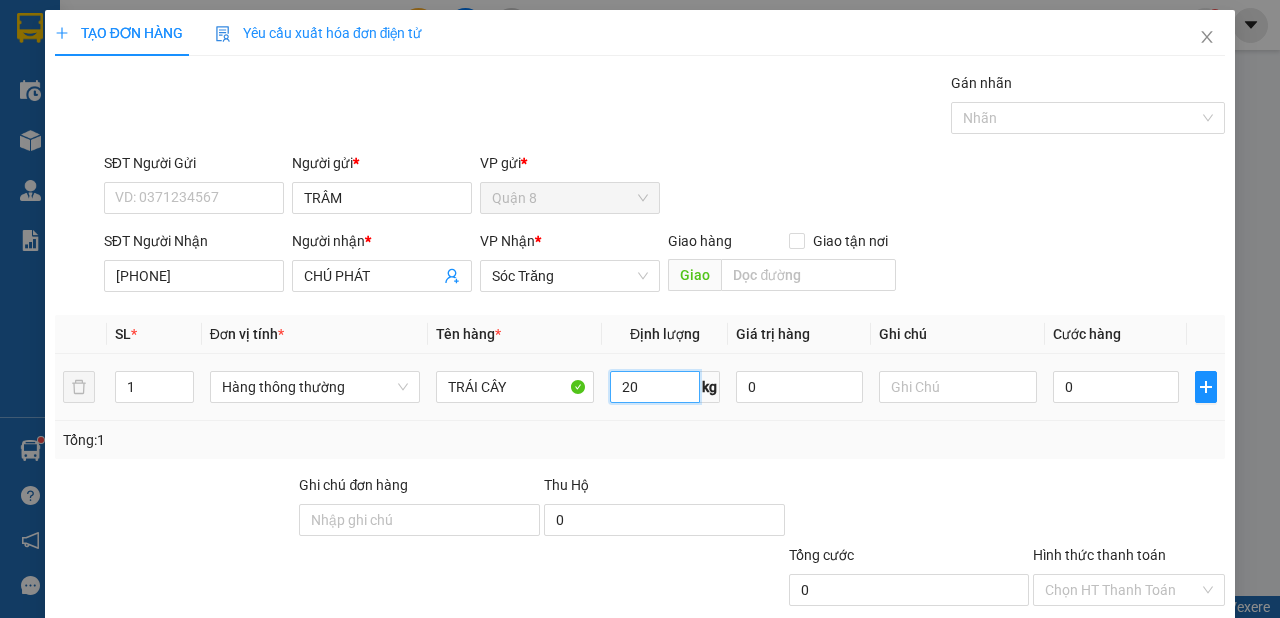 type on "20" 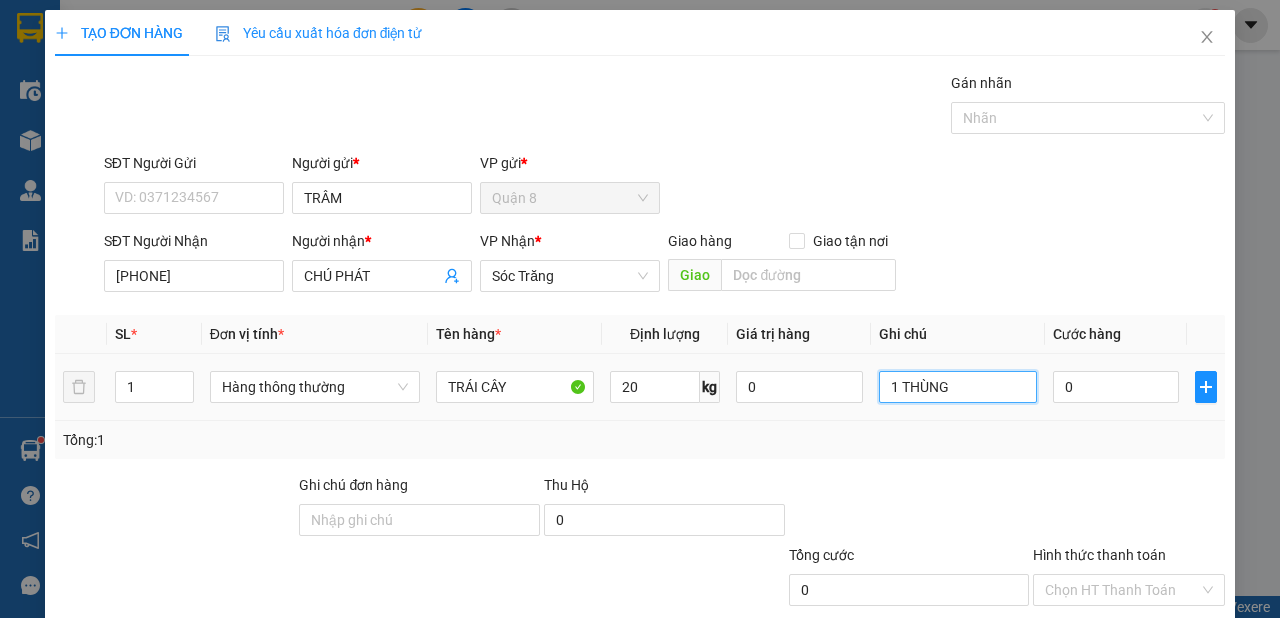 type on "1 THÙNG" 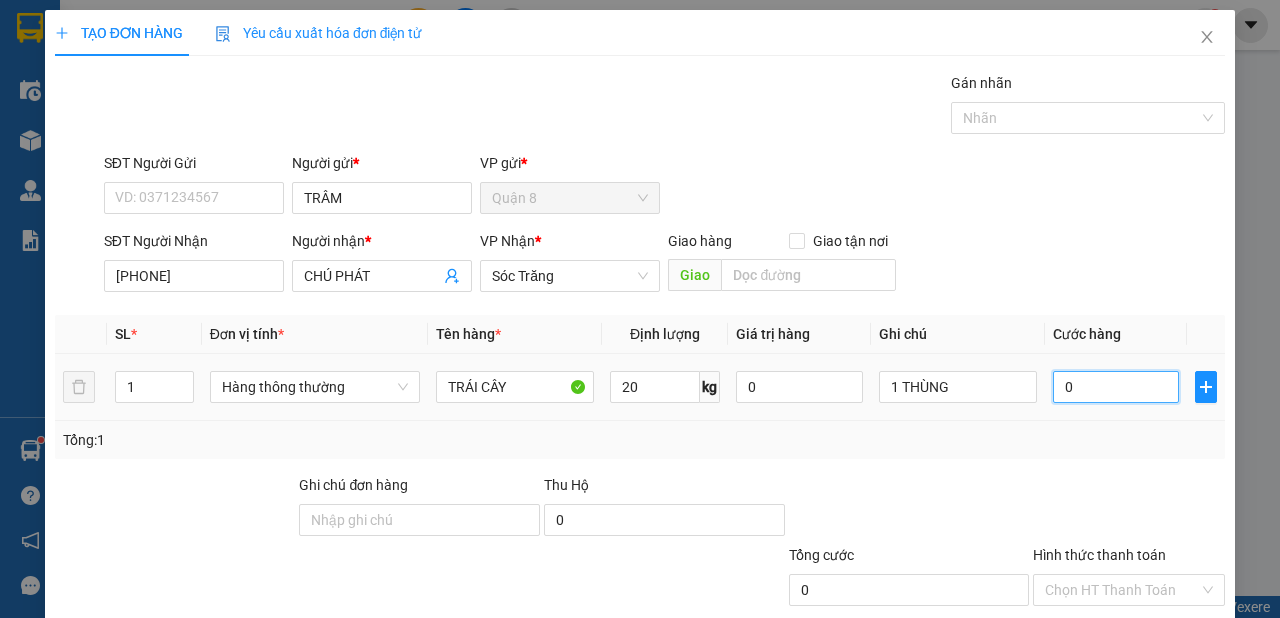 type on "3" 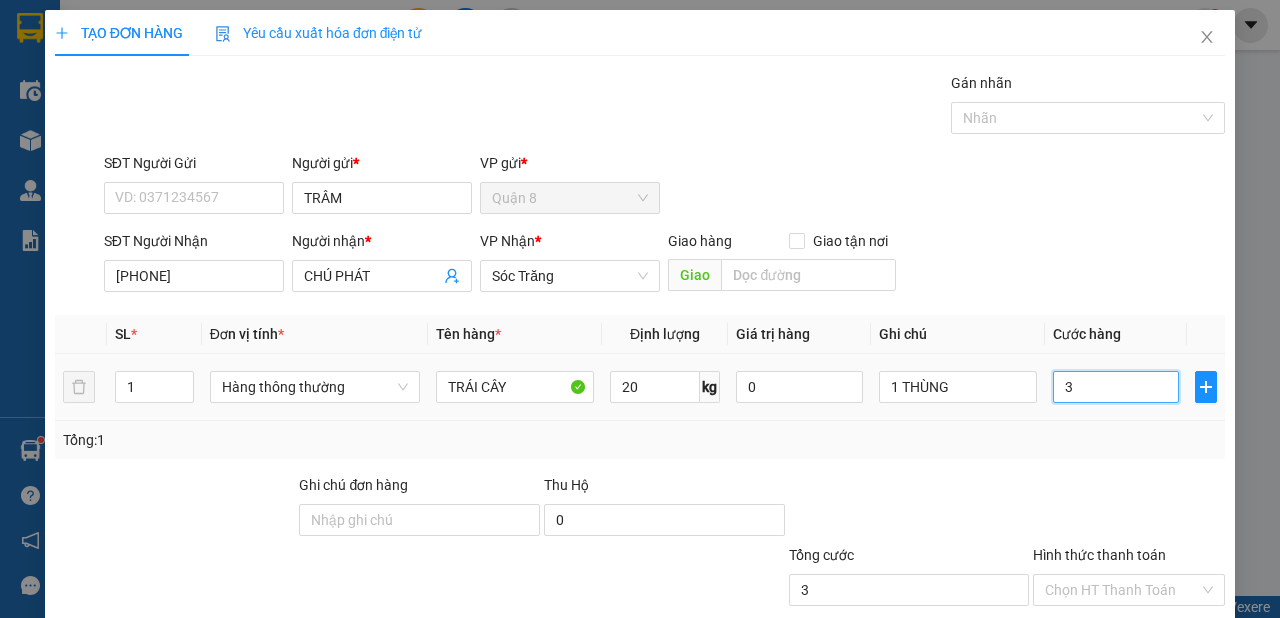 type on "30" 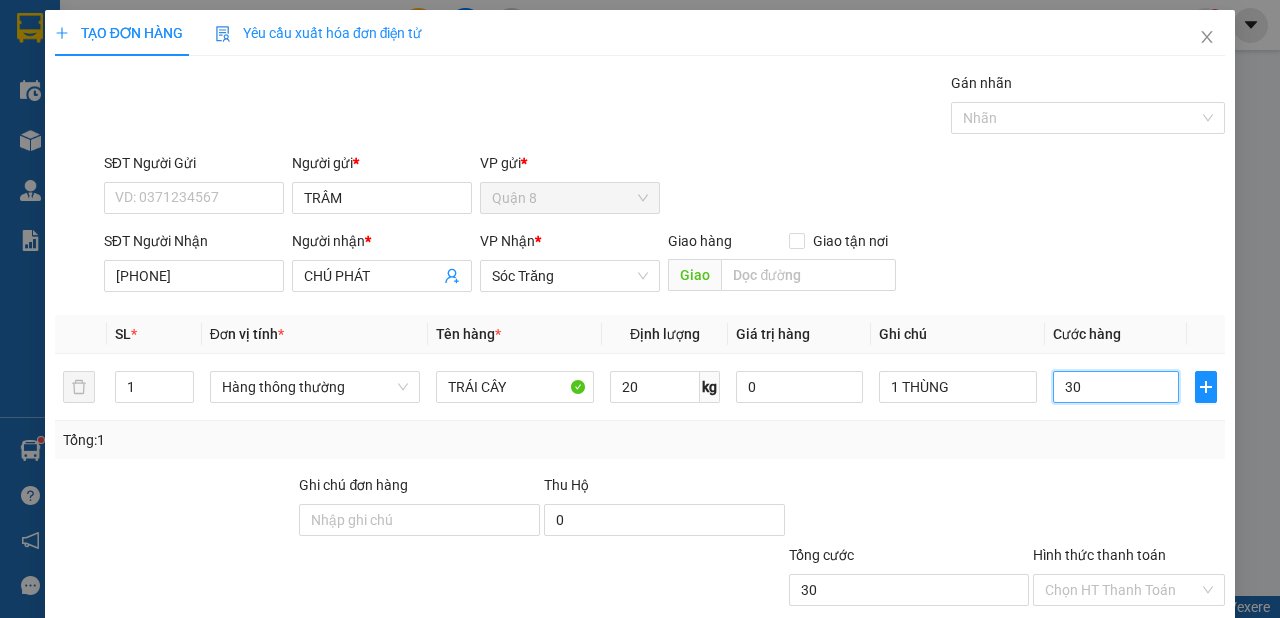 scroll, scrollTop: 106, scrollLeft: 0, axis: vertical 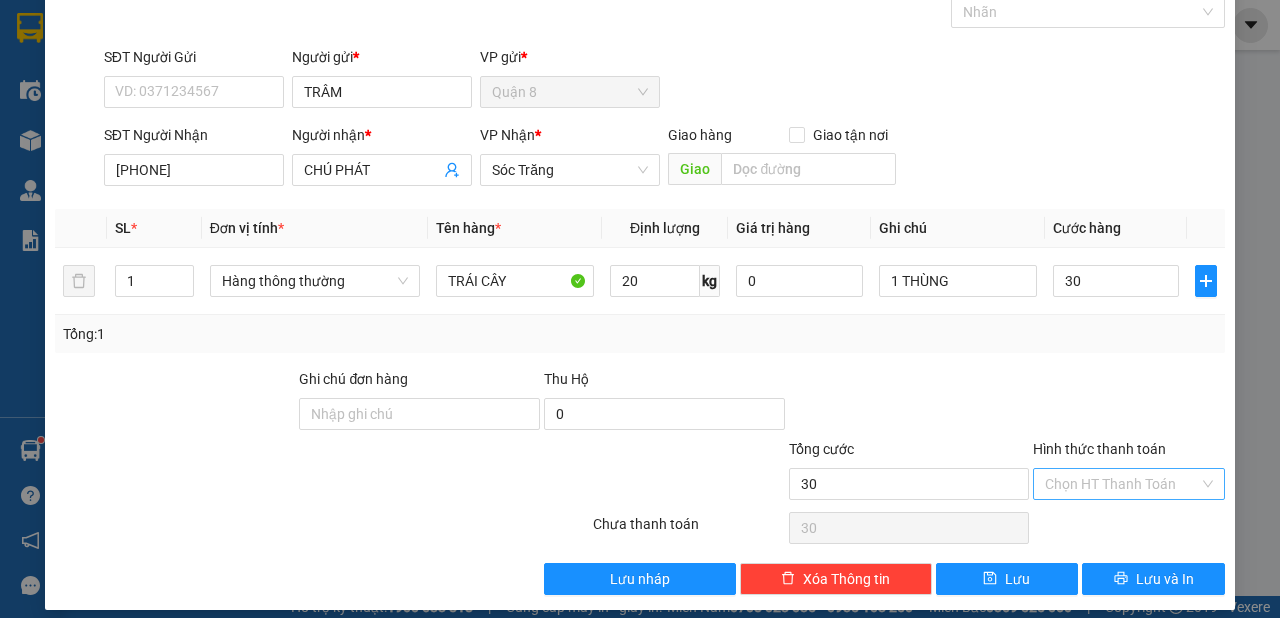 type on "30.000" 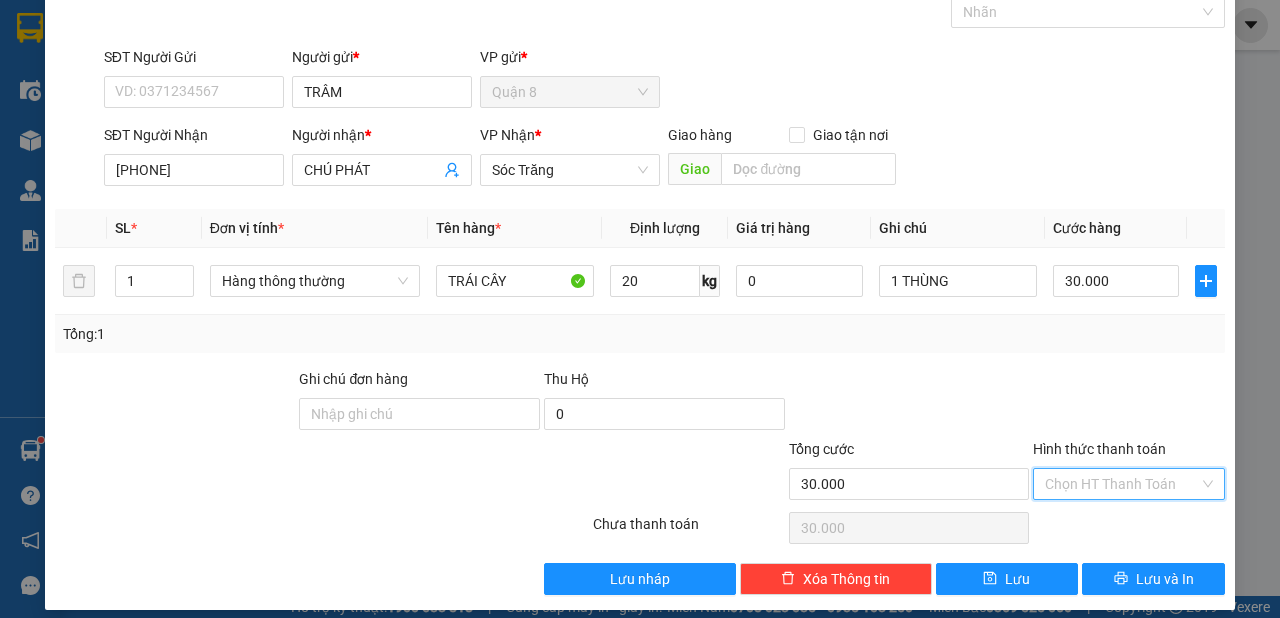 click on "Hình thức thanh toán" at bounding box center [1122, 484] 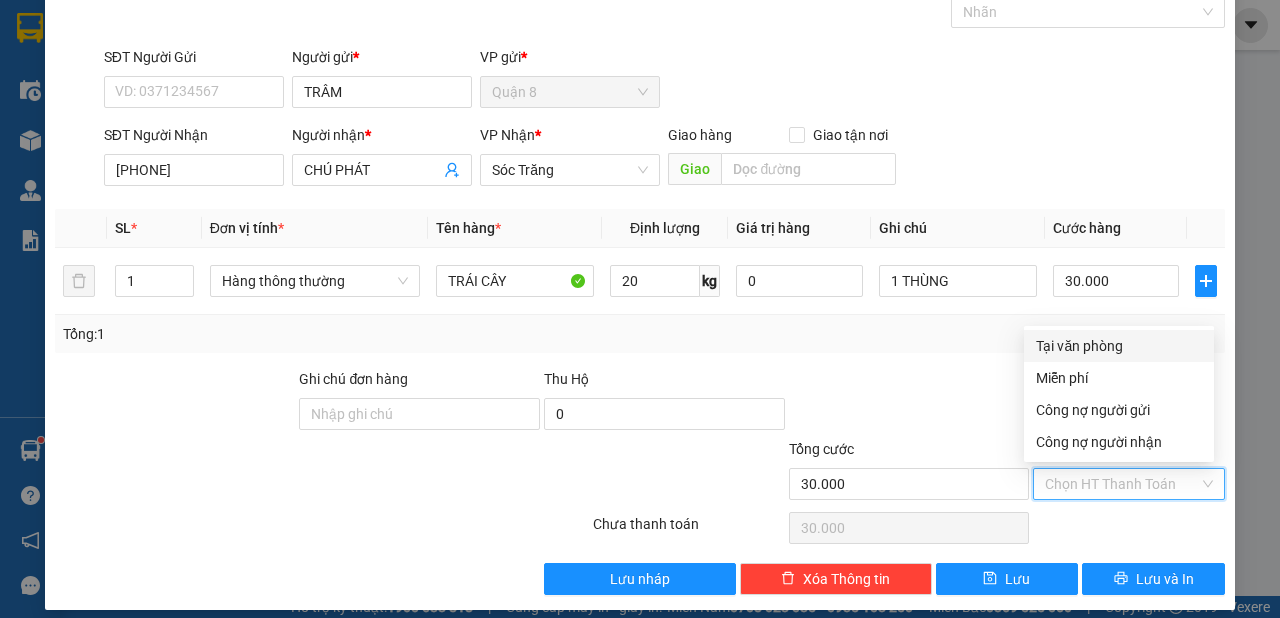 click on "Tại văn phòng" at bounding box center (1119, 346) 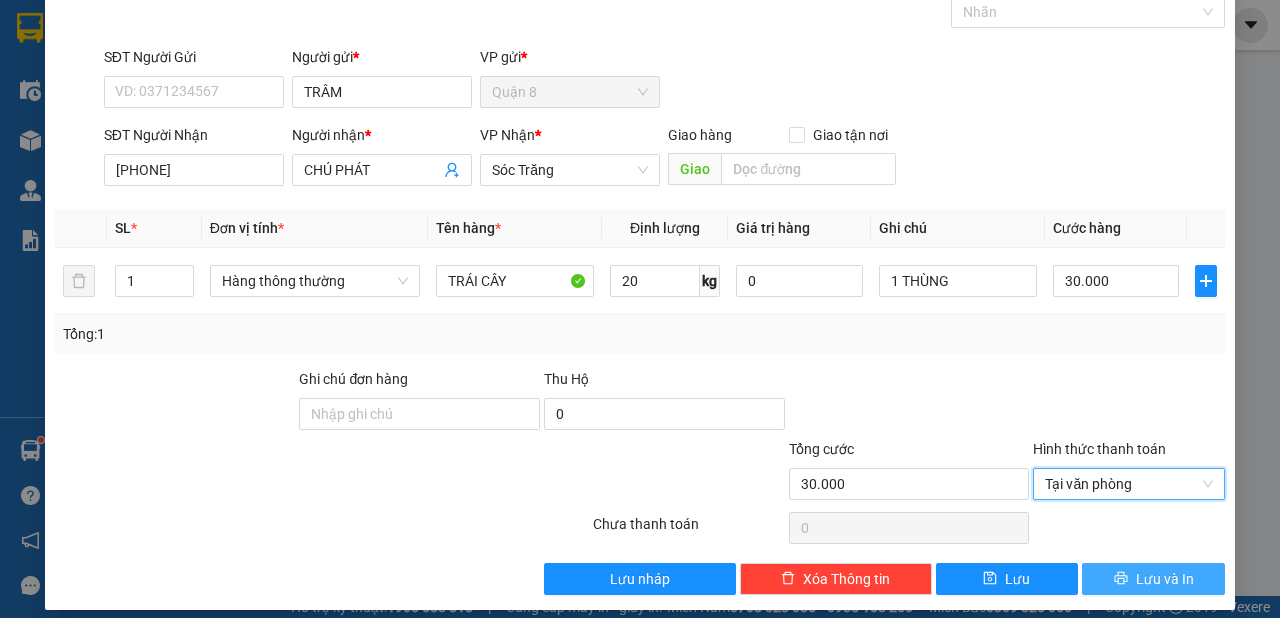 click on "Lưu và In" at bounding box center (1165, 579) 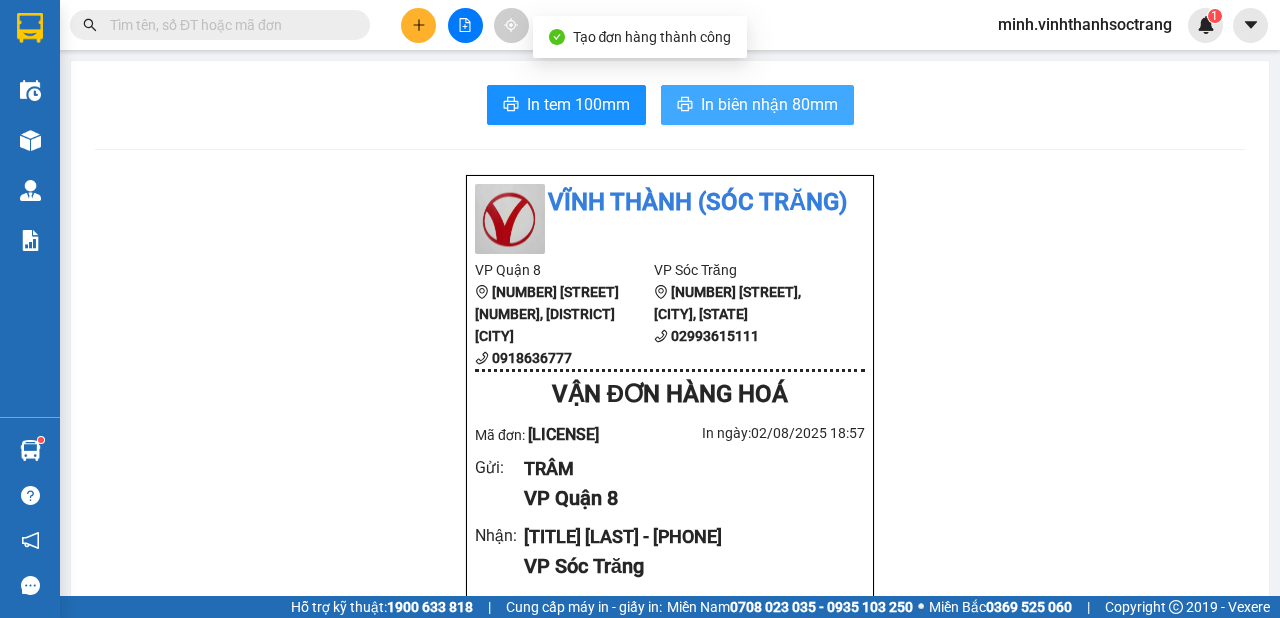 click on "In biên nhận 80mm" at bounding box center (769, 104) 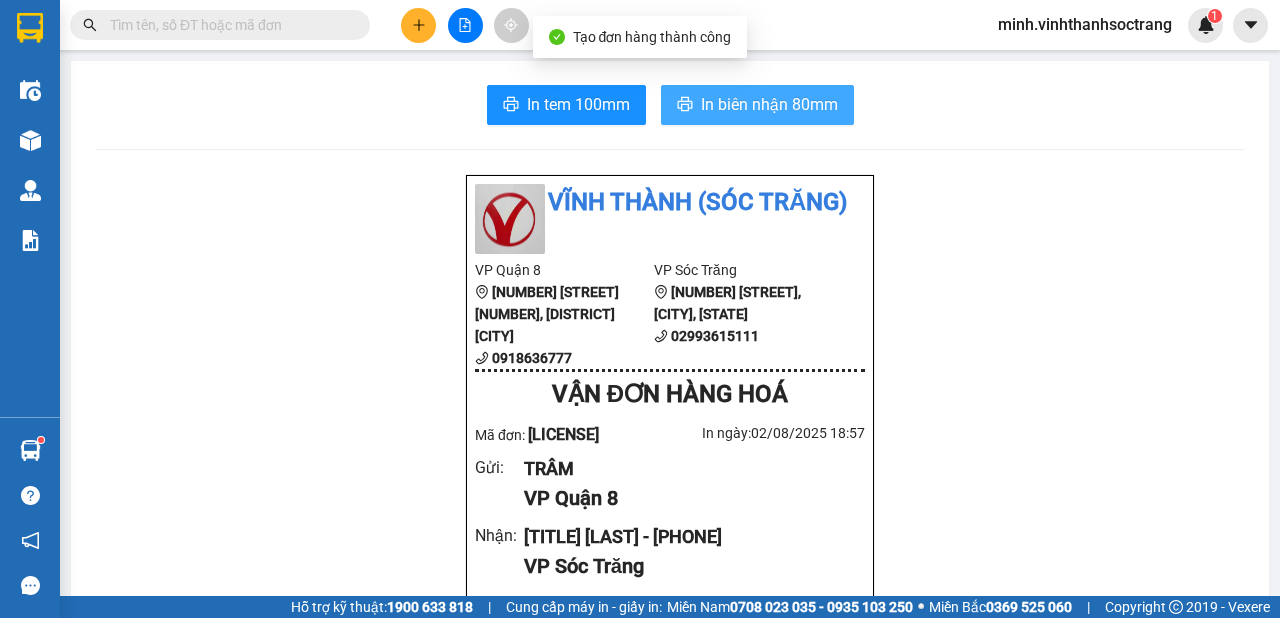 scroll, scrollTop: 0, scrollLeft: 0, axis: both 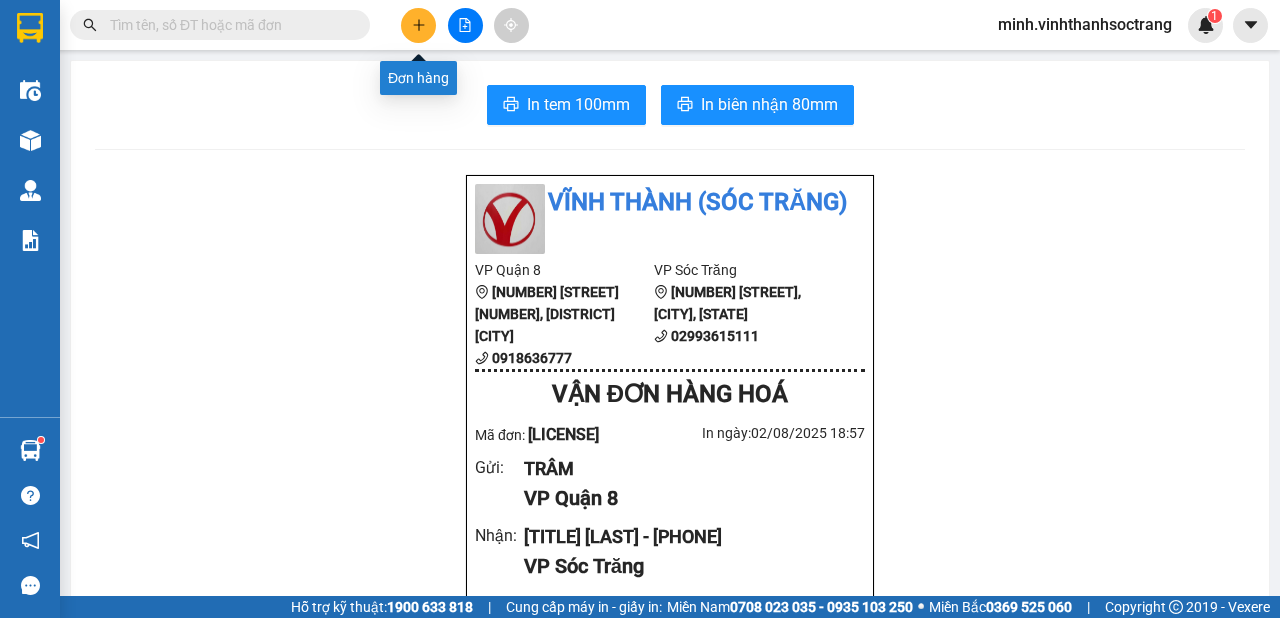 click at bounding box center (418, 25) 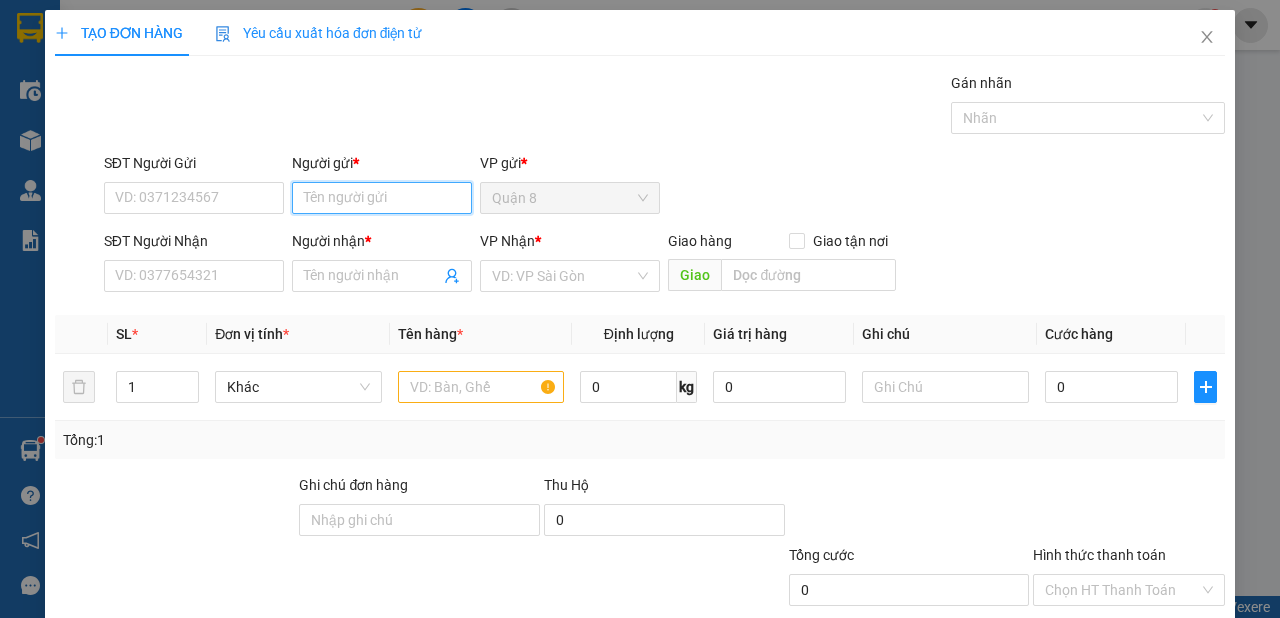 click on "Người gửi  *" at bounding box center (382, 198) 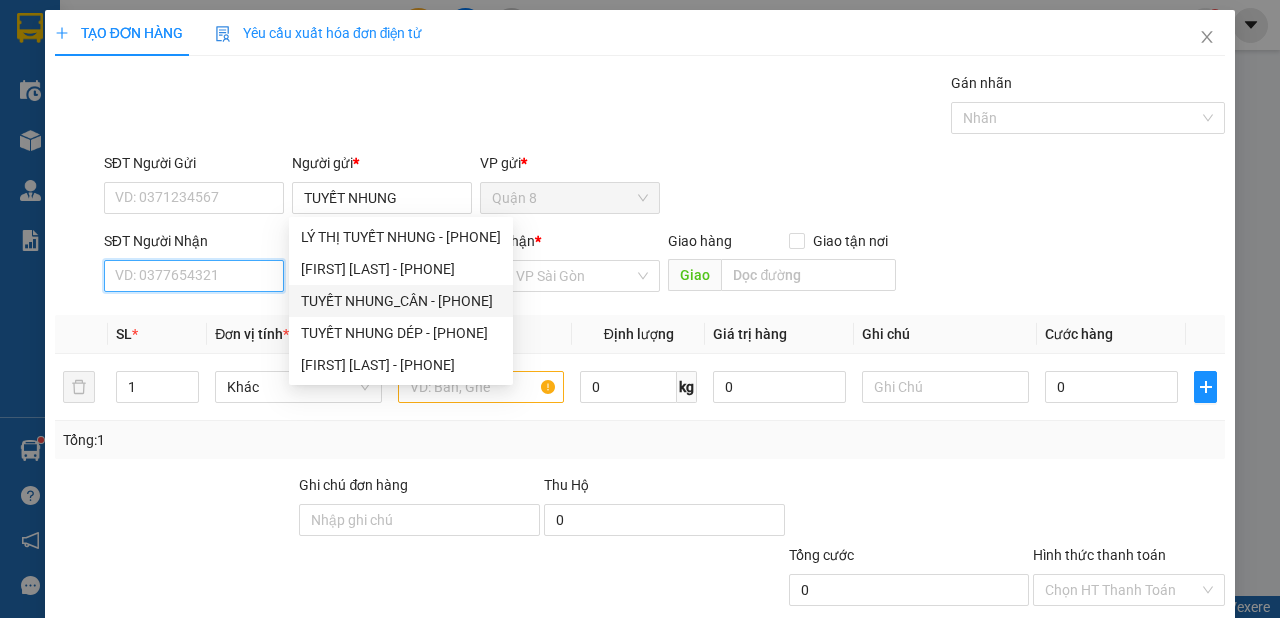 click on "SĐT Người Nhận" at bounding box center [194, 276] 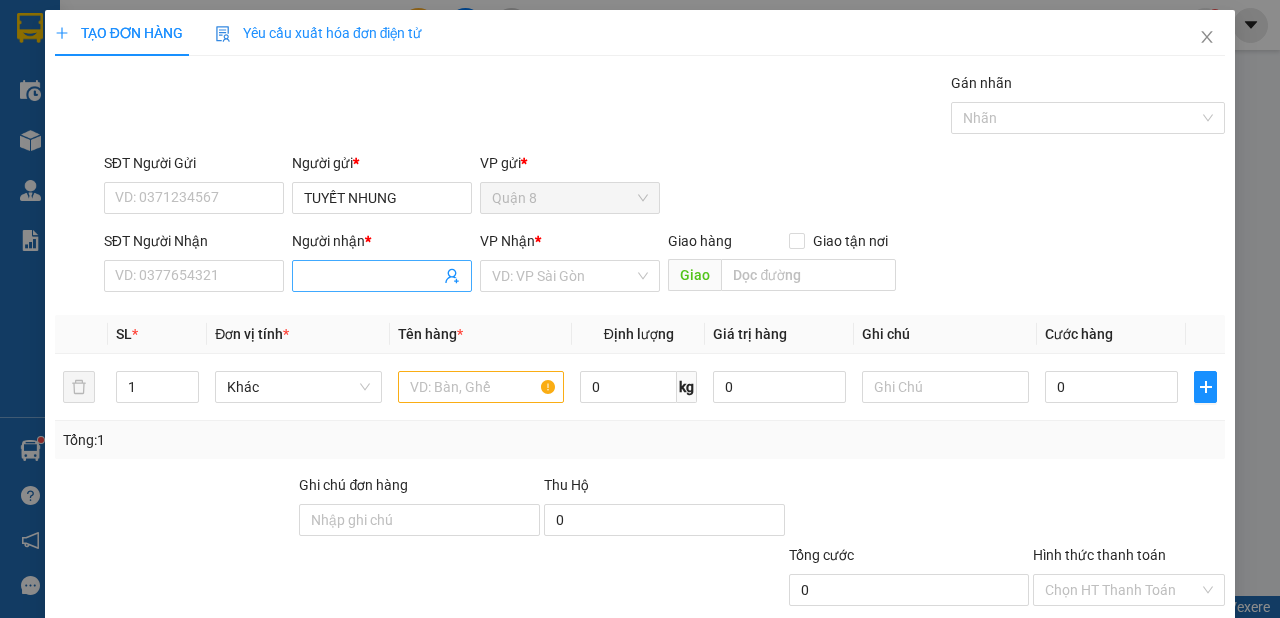 click on "Người nhận  *" at bounding box center [372, 276] 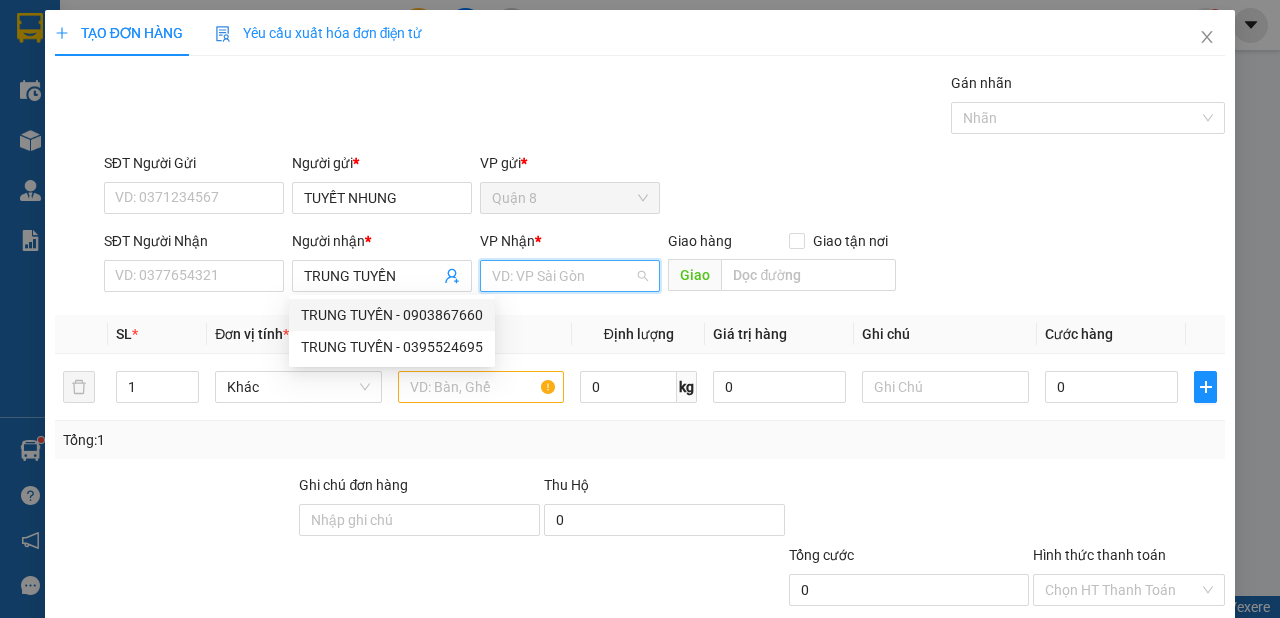 click at bounding box center (563, 276) 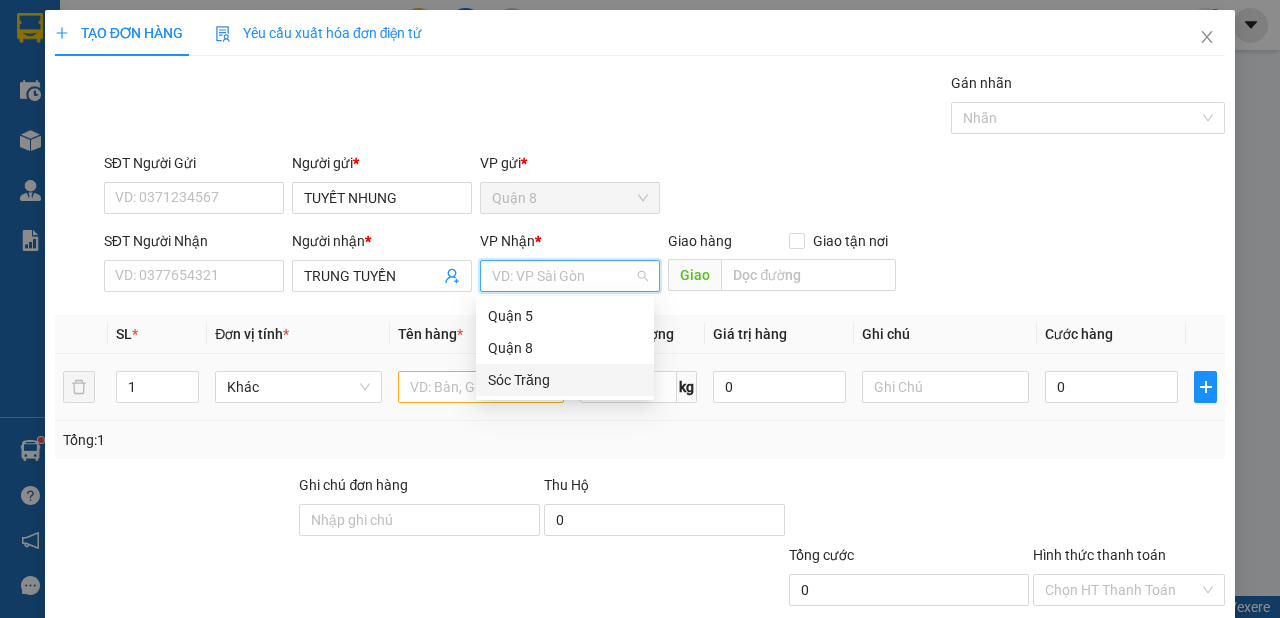 click on "Sóc Trăng" at bounding box center [565, 380] 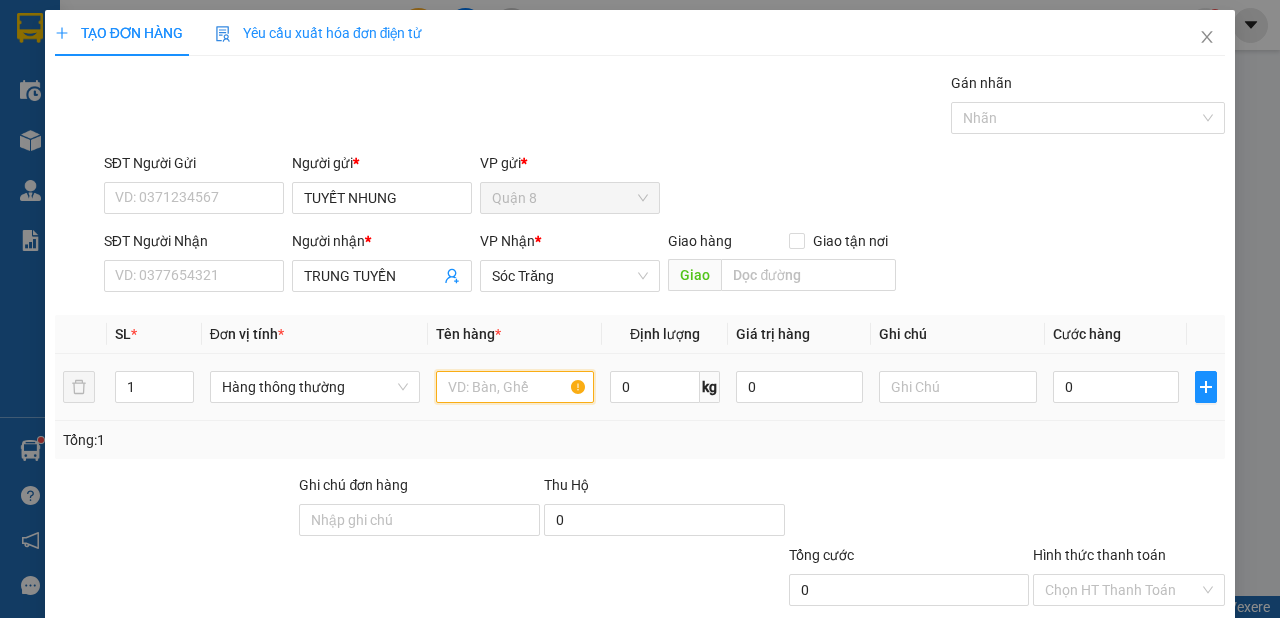 click at bounding box center [515, 387] 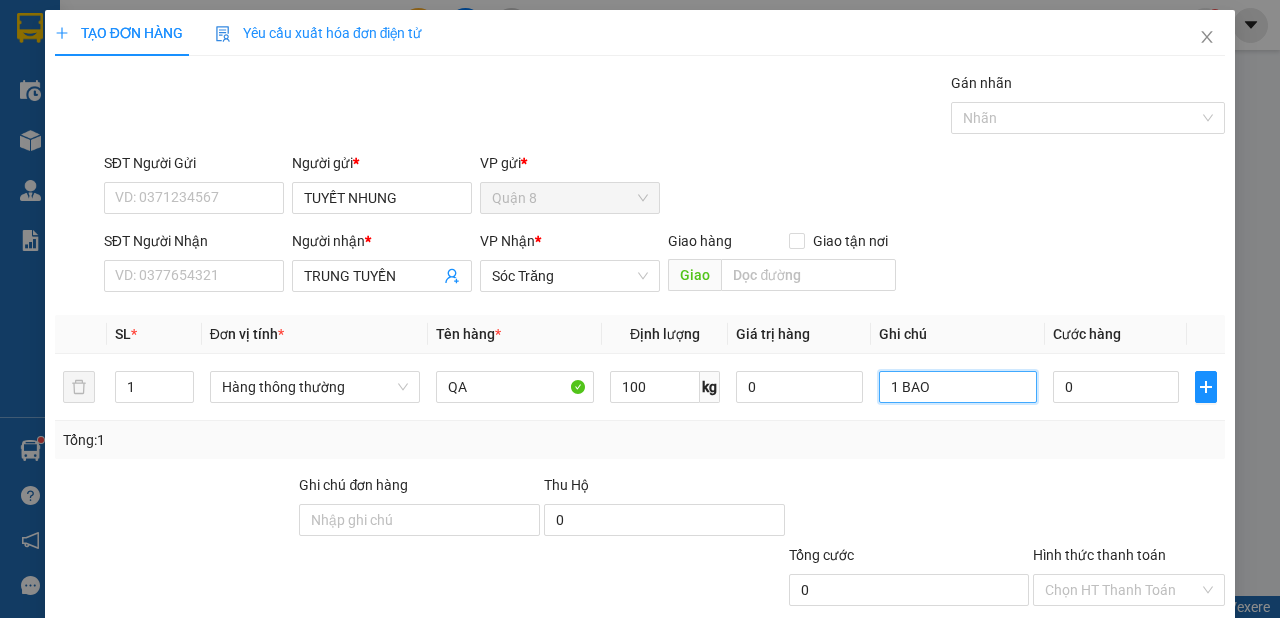 scroll, scrollTop: 120, scrollLeft: 0, axis: vertical 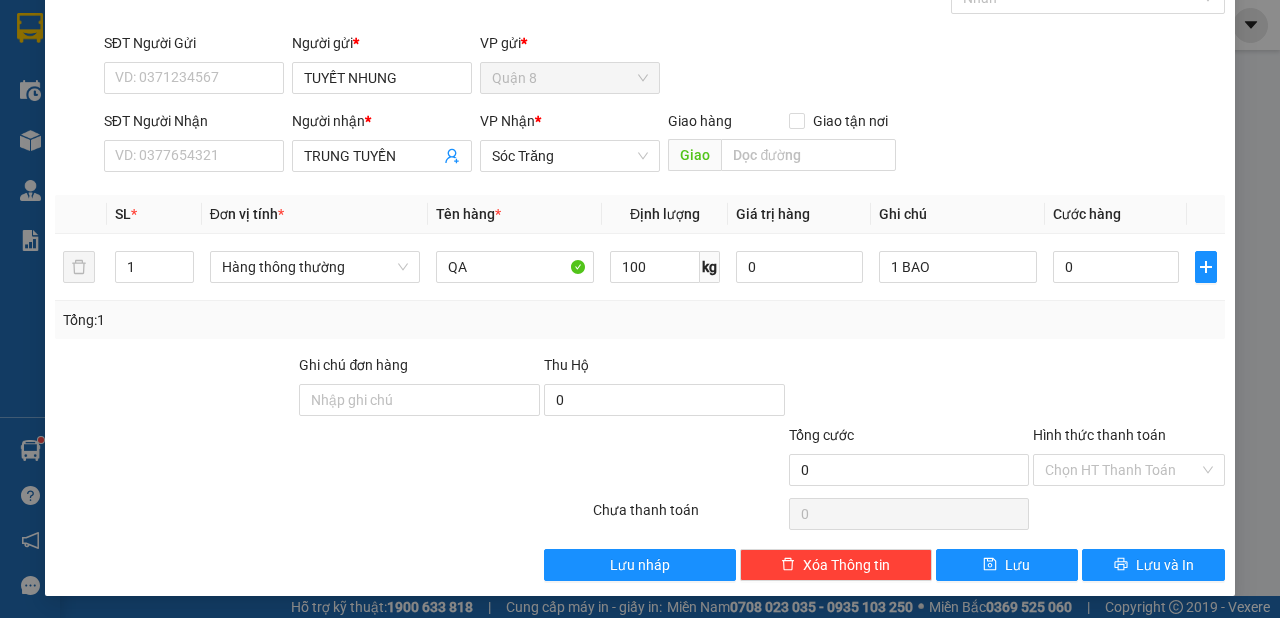 click on "TẠO ĐƠN HÀNG Yêu cầu xuất hóa đơn điện tử Transit Pickup Surcharge Ids Transit Deliver Surcharge Ids Transit Deliver Surcharge Transit Deliver Surcharge Gói vận chuyển  * Tiêu chuẩn Gán nhãn   Nhãn SĐT Người Gửi VD: [PHONE] Người gửi  * [FIRST] [LAST] VP gửi  * Quận 8 SĐT Người Nhận VD: [PHONE] Người nhận  * [FIRST] [LAST] VP Nhận  * Sóc Trăng Giao hàng Giao tận nơi Giao SL  * Đơn vị tính  * Tên hàng  * Định lượng Giá trị hàng Ghi chú Cước hàng                   1 Hàng thông thường QA 100 kg 0 1 BAO 0 Tổng:  1 Ghi chú đơn hàng Thu Hộ 0 Tổng cước 0 Hình thức thanh toán Chọn HT Thanh Toán Số tiền thu trước 0 Chưa thanh toán 0 Chọn HT Thanh Toán Lưu nháp Xóa Thông tin Lưu Lưu và In" at bounding box center (640, 243) 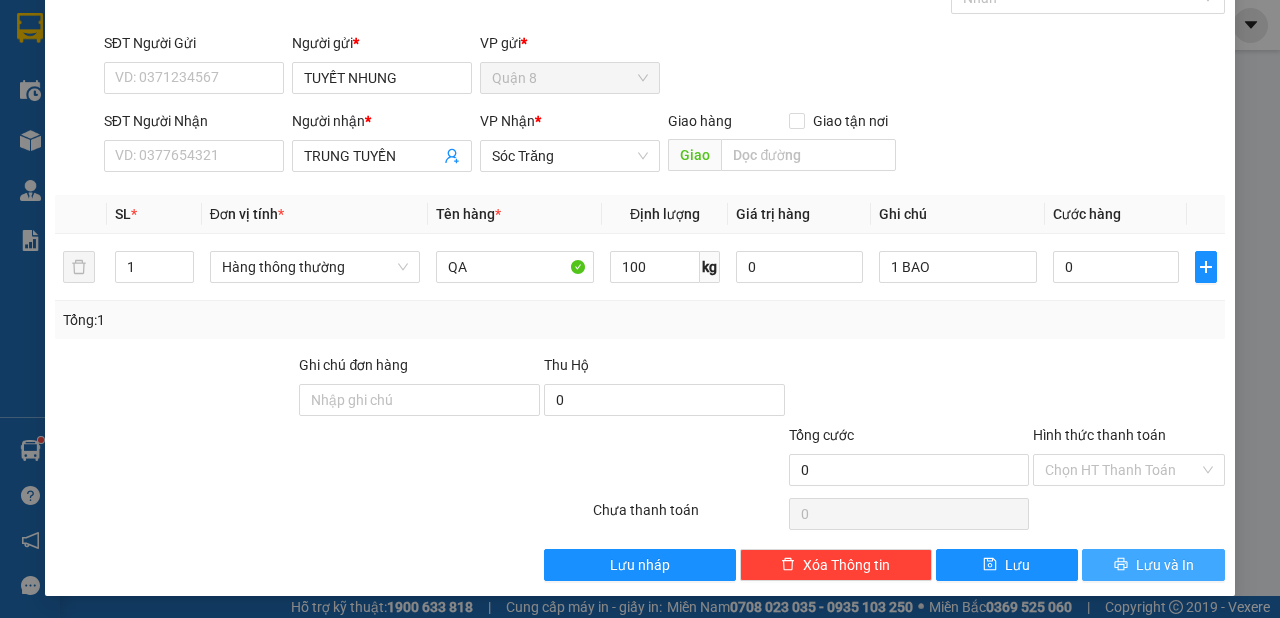 click on "Lưu và In" at bounding box center (1165, 565) 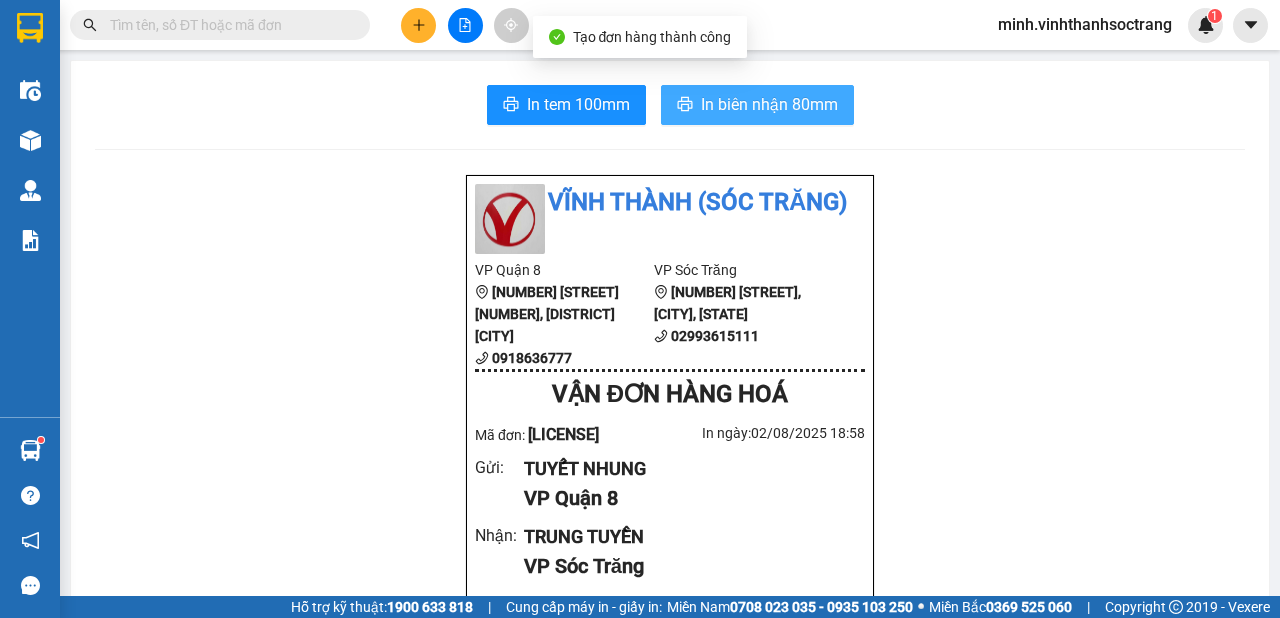 click on "In biên nhận 80mm" at bounding box center (769, 104) 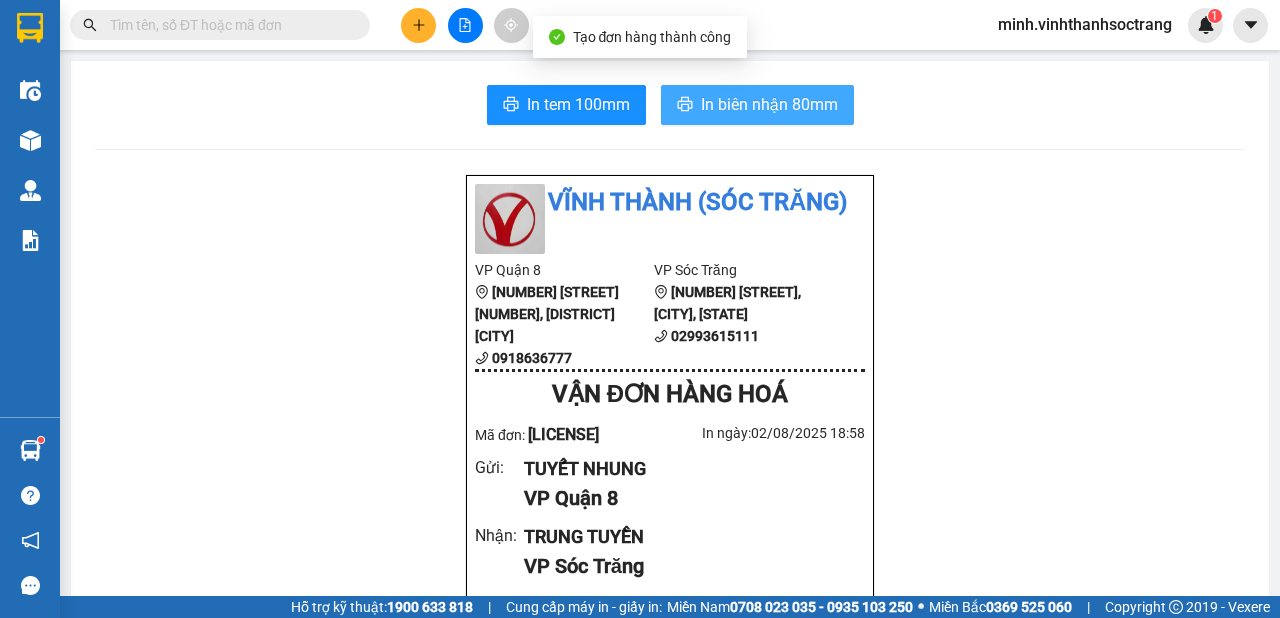 scroll, scrollTop: 0, scrollLeft: 0, axis: both 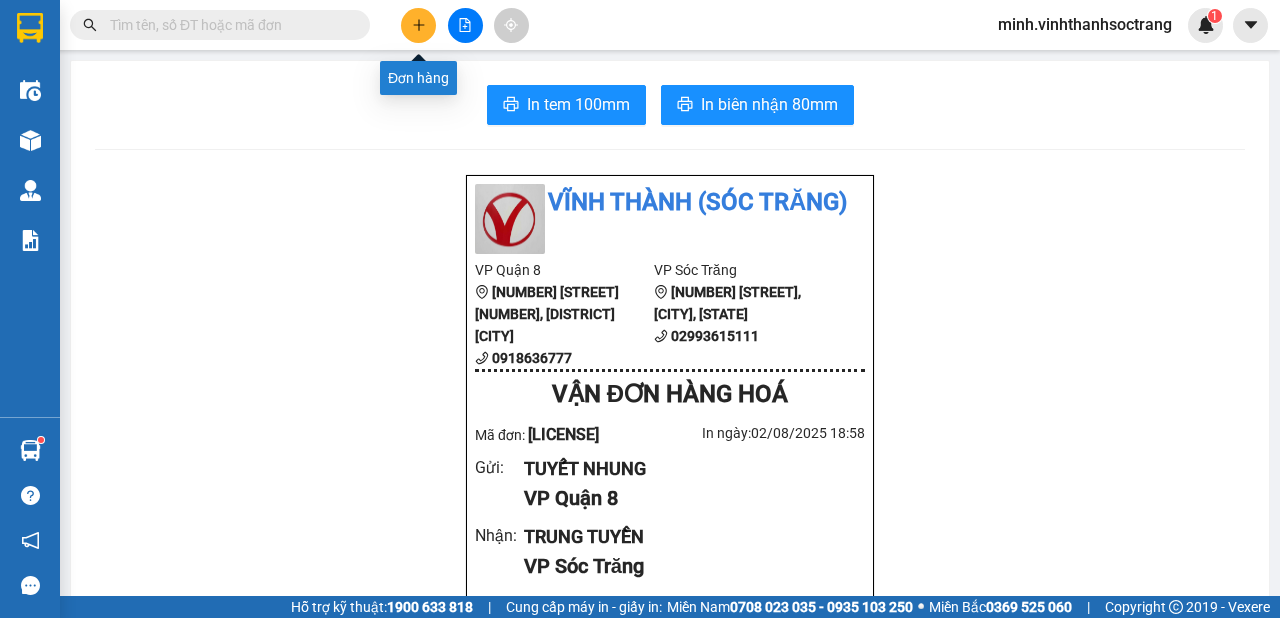 click 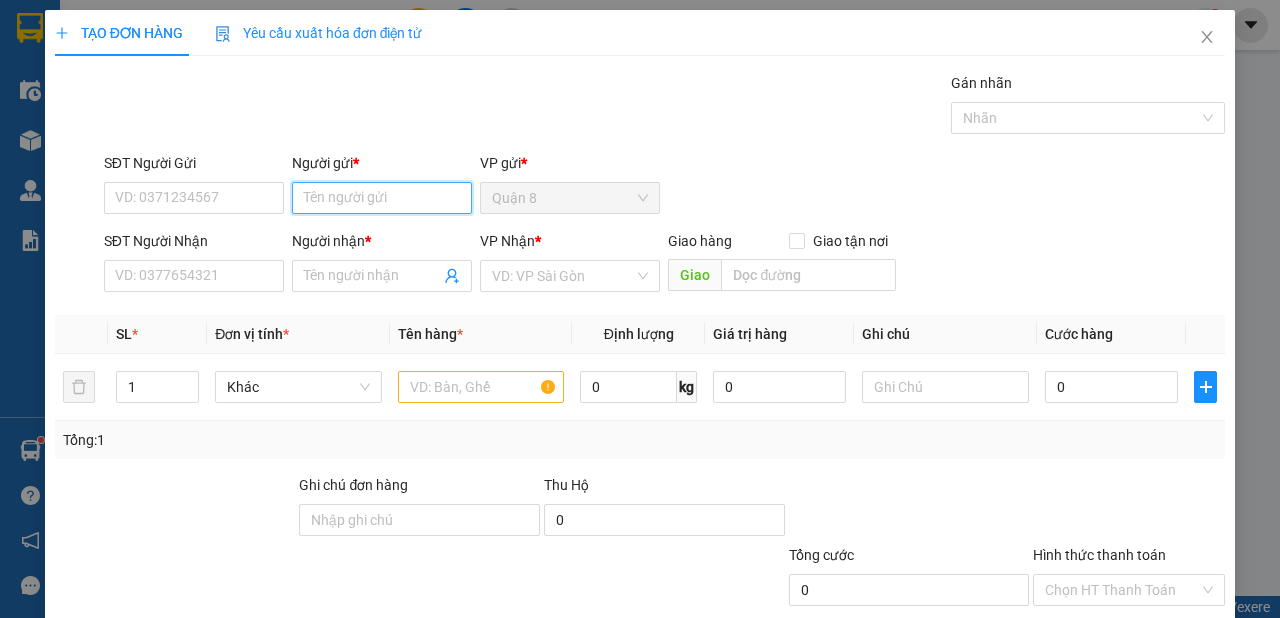 click on "Người gửi  *" at bounding box center (382, 198) 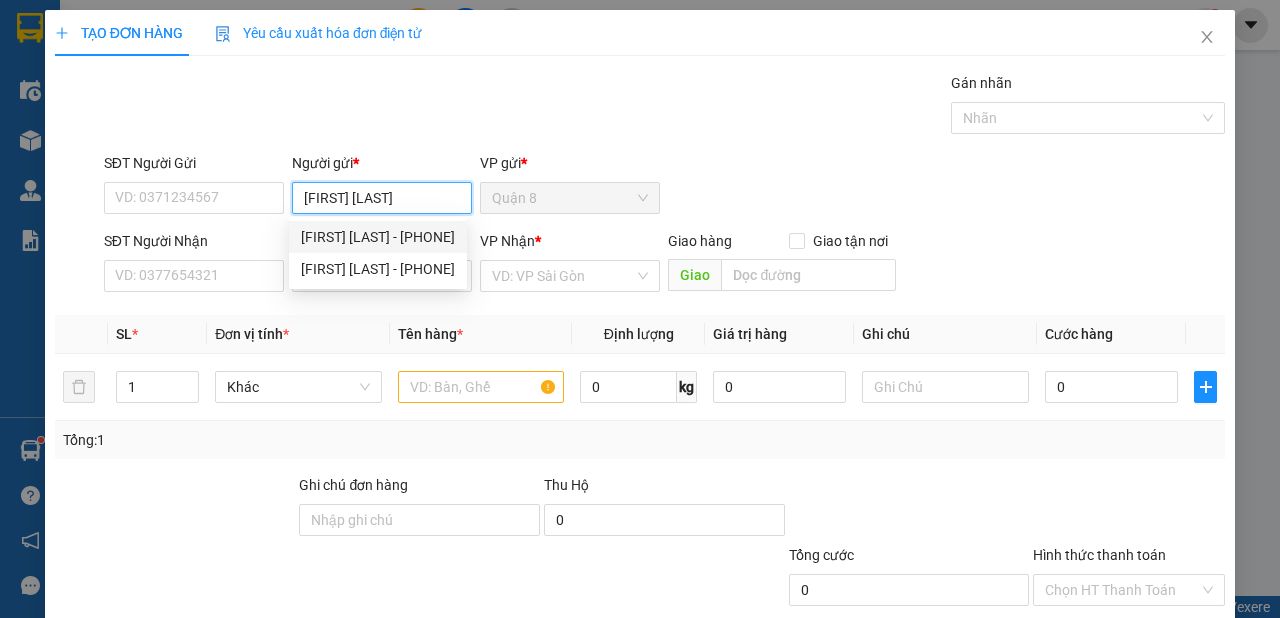 click on "[FIRST] [LAST] - [PHONE]" at bounding box center [378, 237] 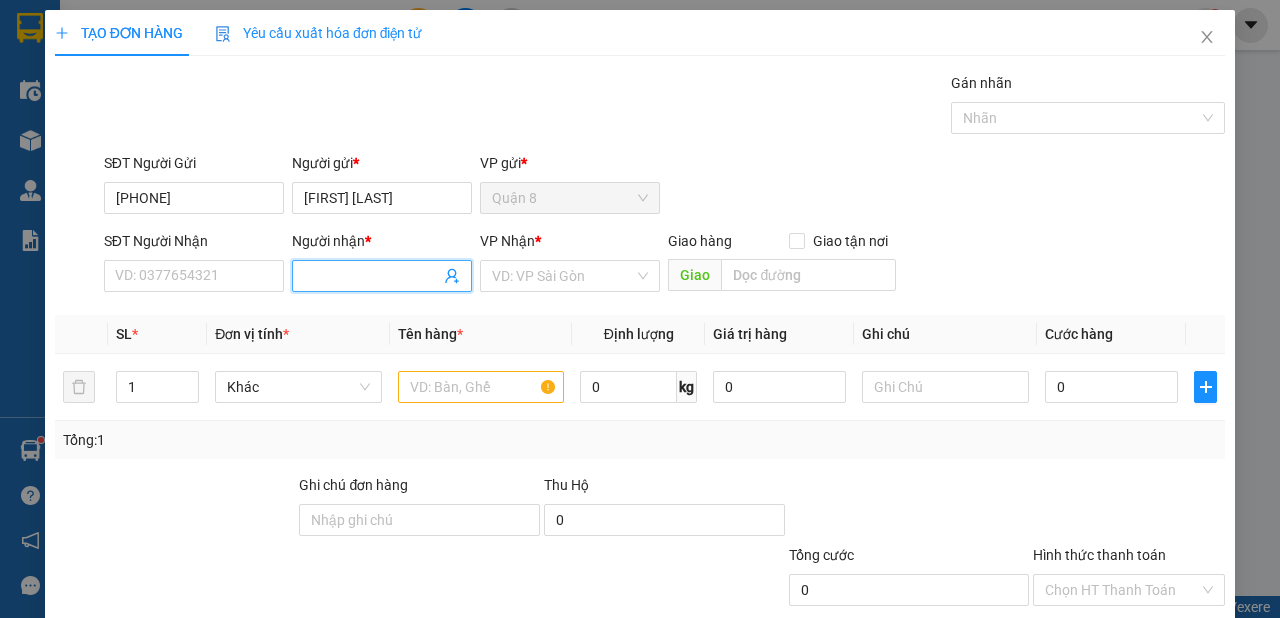 click 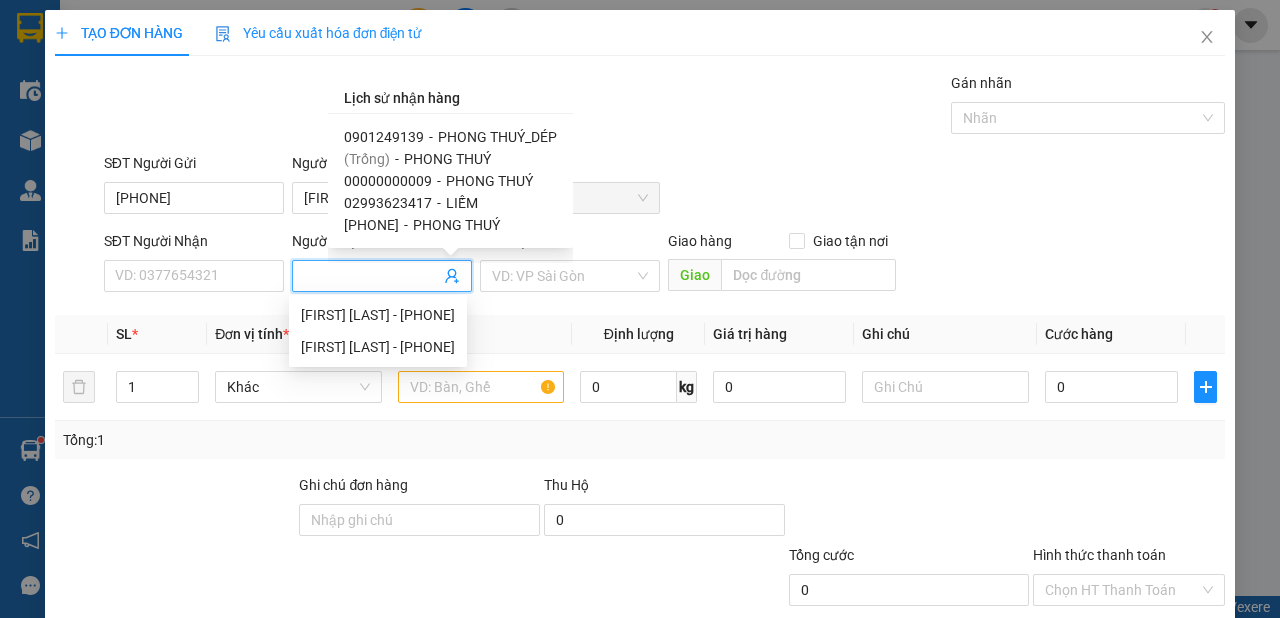 click on "PHONG THUÝ_DÉP" at bounding box center (497, 137) 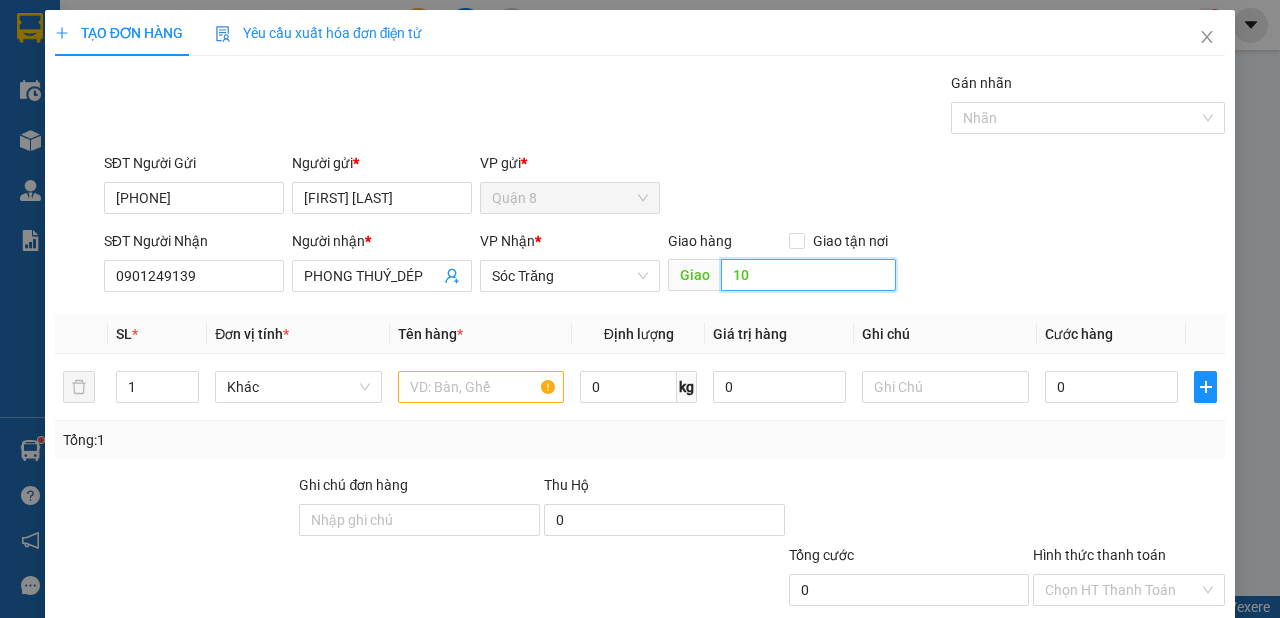 click on "10" at bounding box center [808, 275] 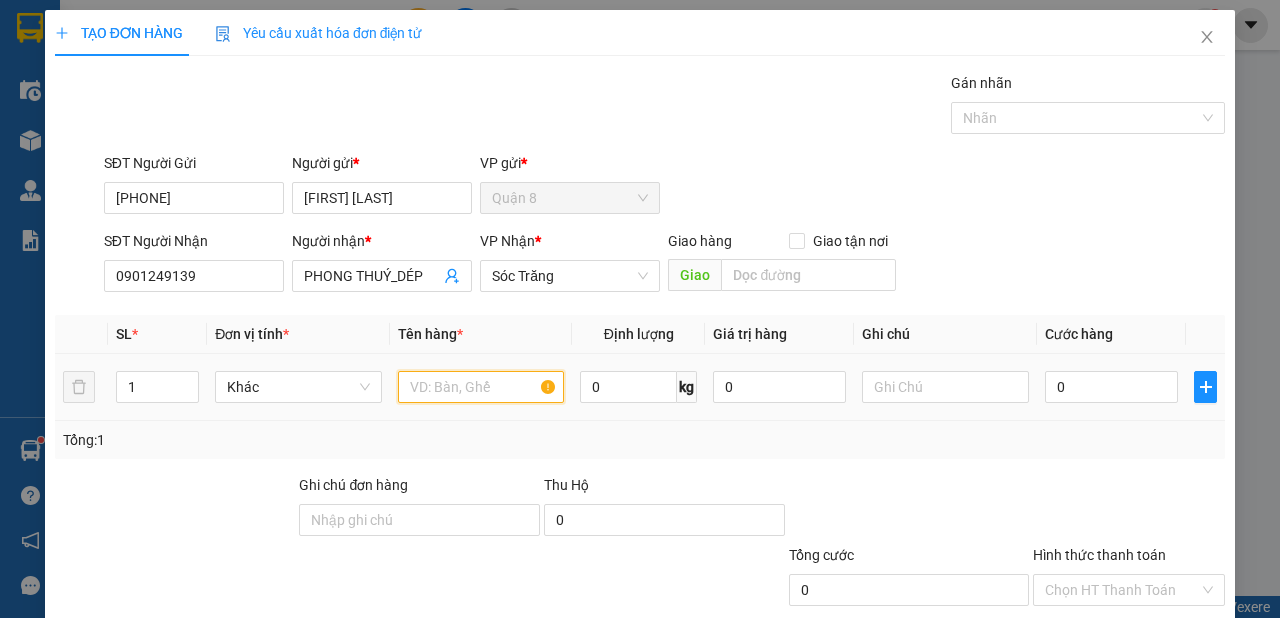 click at bounding box center (481, 387) 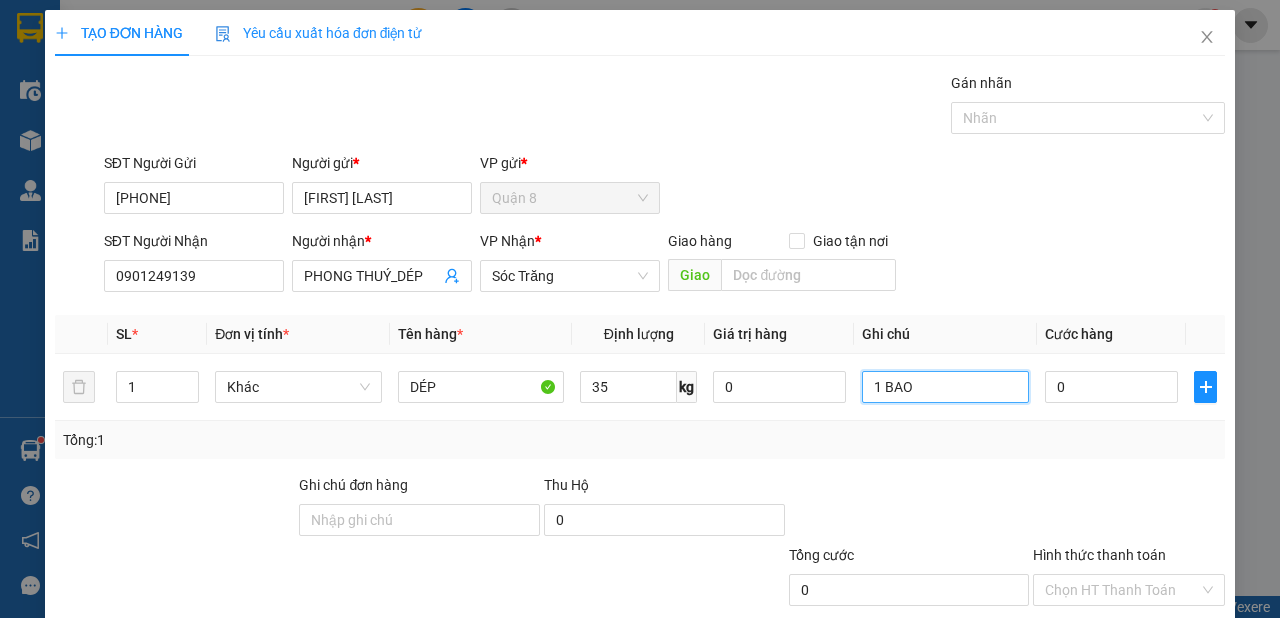scroll, scrollTop: 120, scrollLeft: 0, axis: vertical 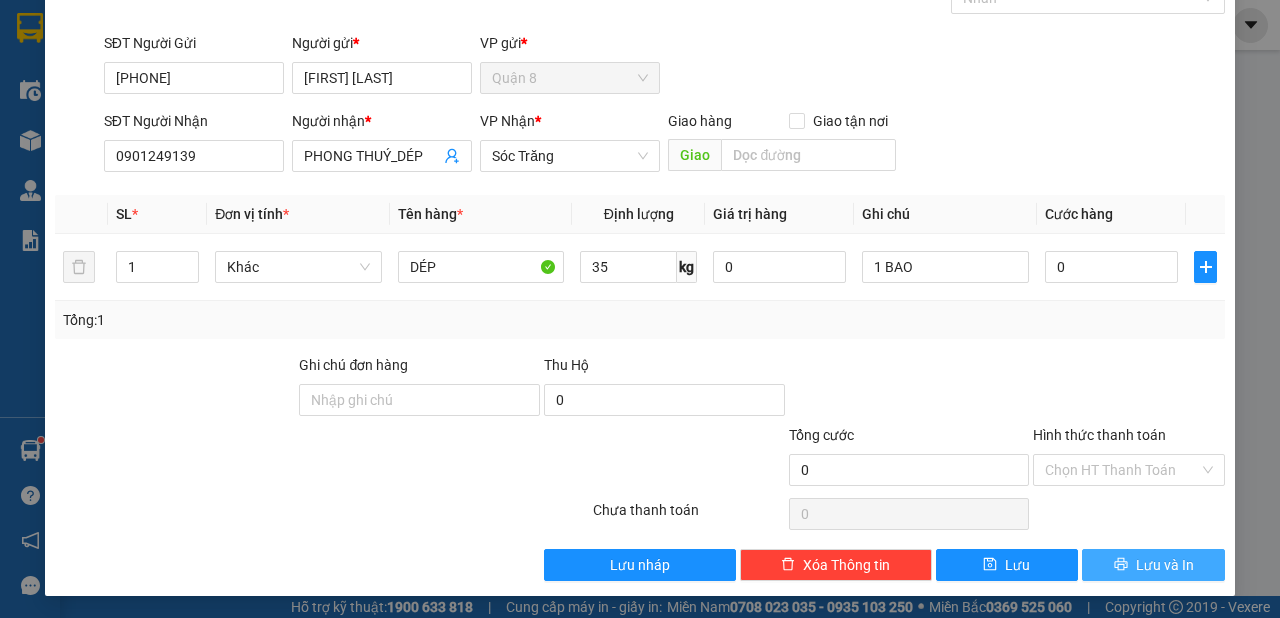 click on "Lưu và In" at bounding box center (1165, 565) 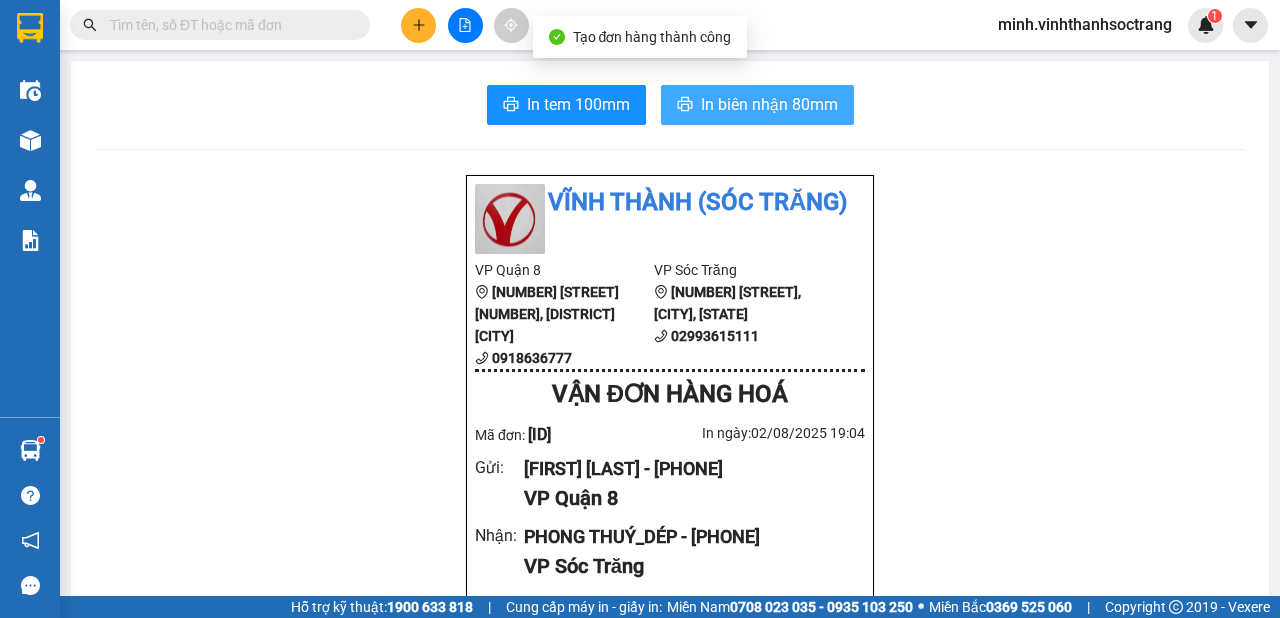 click on "In biên nhận 80mm" at bounding box center (769, 104) 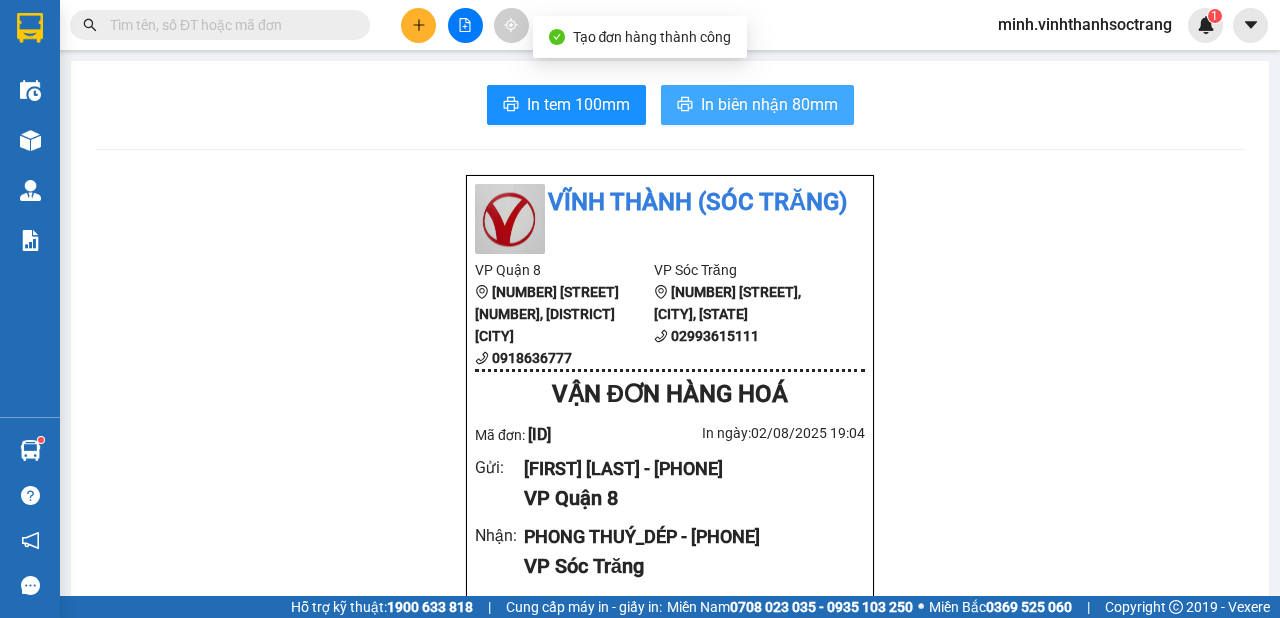 scroll, scrollTop: 0, scrollLeft: 0, axis: both 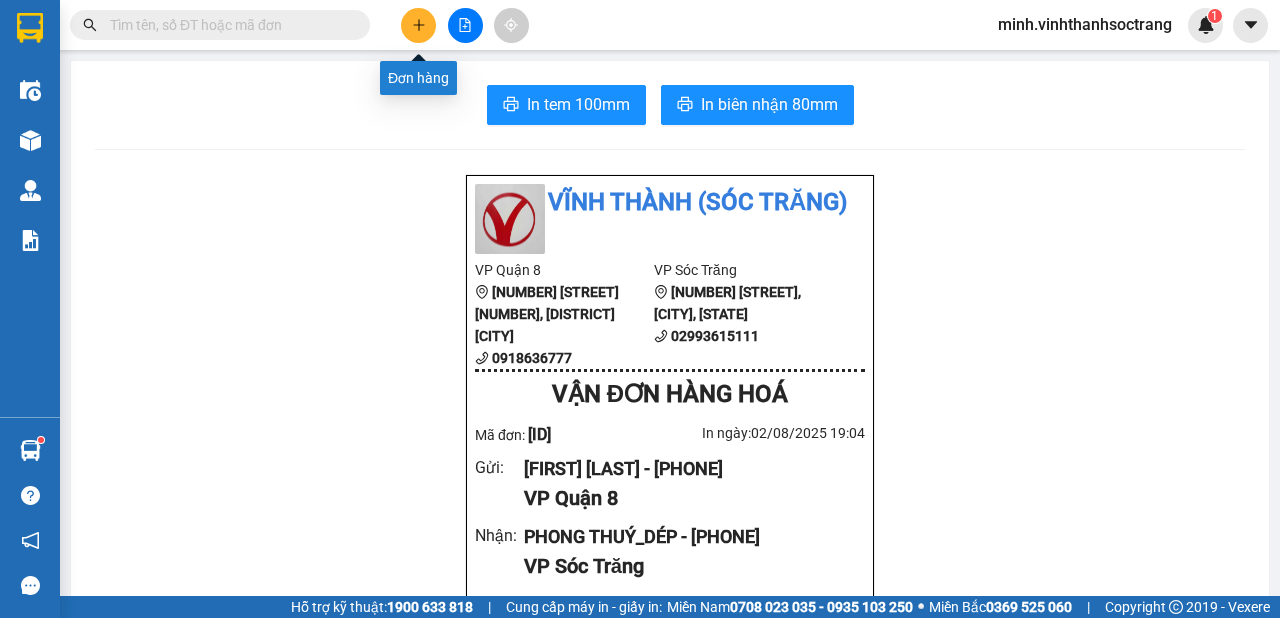 click at bounding box center [418, 25] 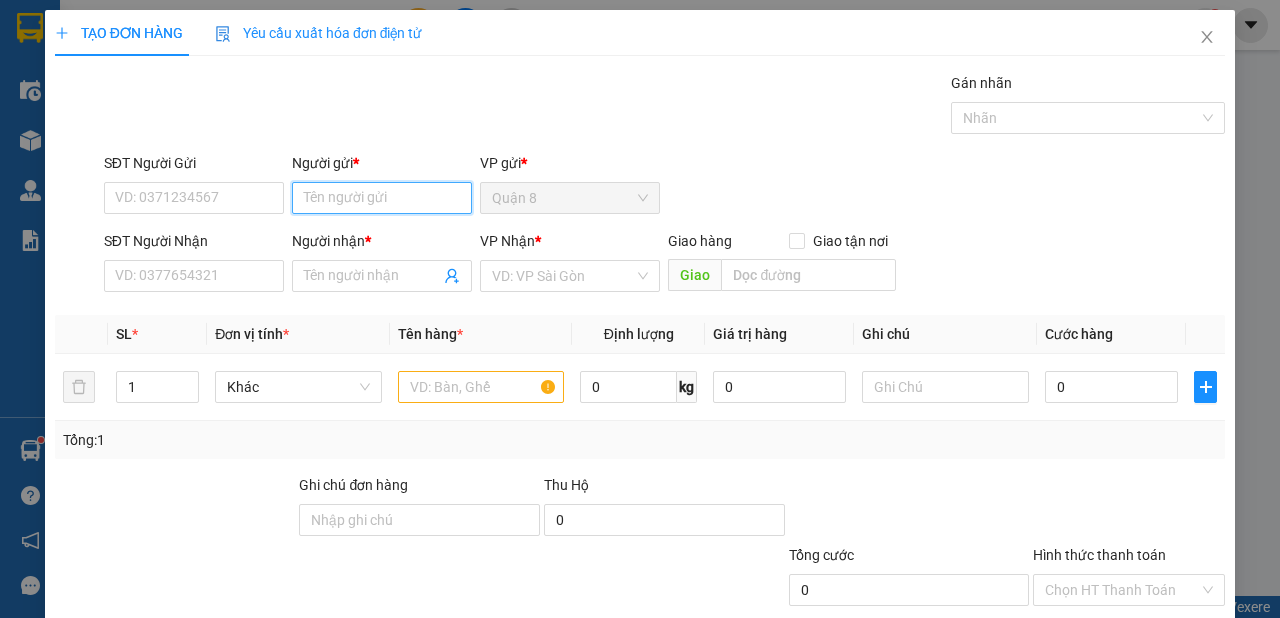 click on "Người gửi  *" at bounding box center (382, 198) 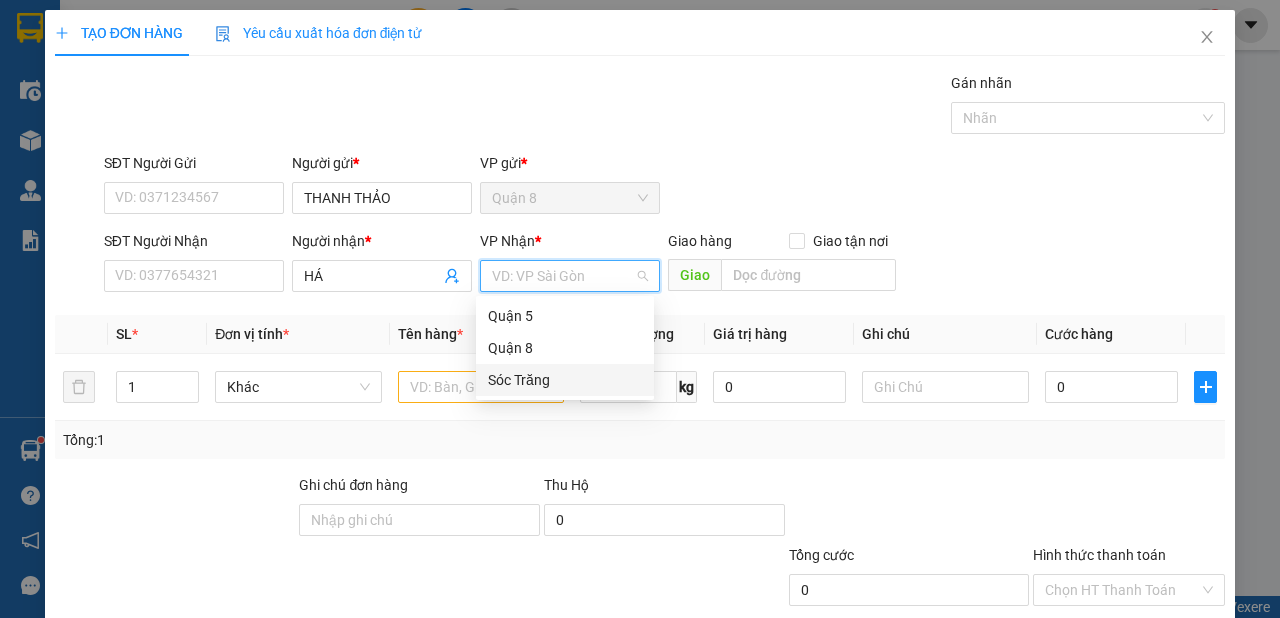 click on "Sóc Trăng" at bounding box center (565, 380) 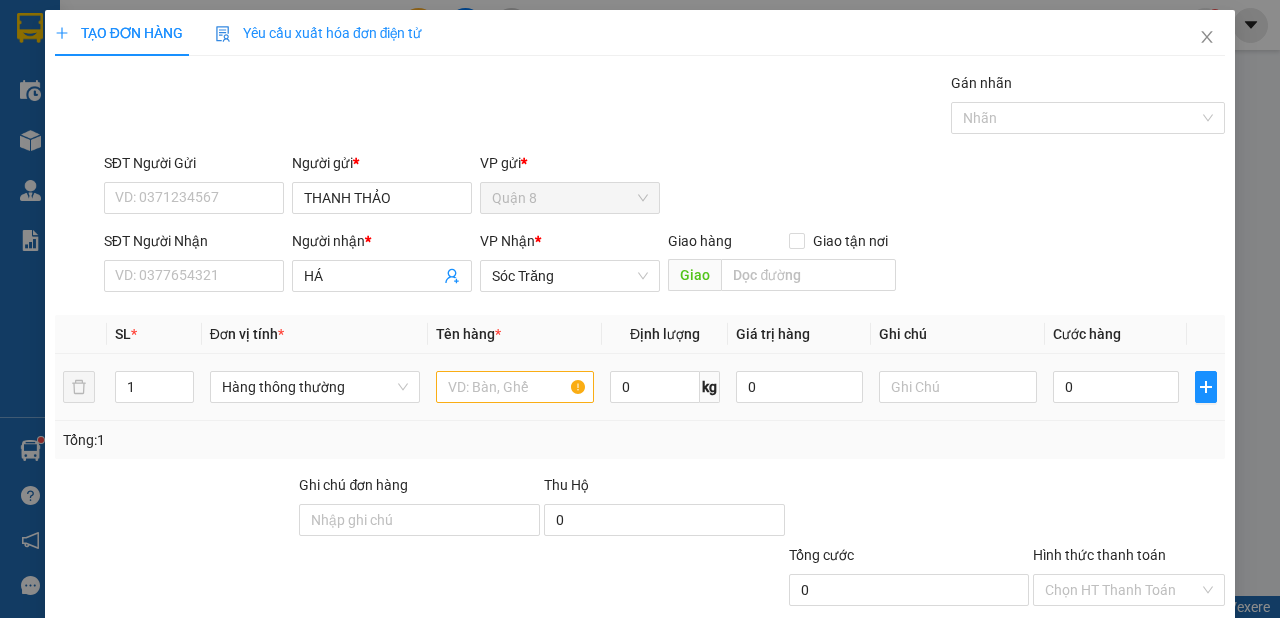 drag, startPoint x: 475, startPoint y: 404, endPoint x: 476, endPoint y: 389, distance: 15.033297 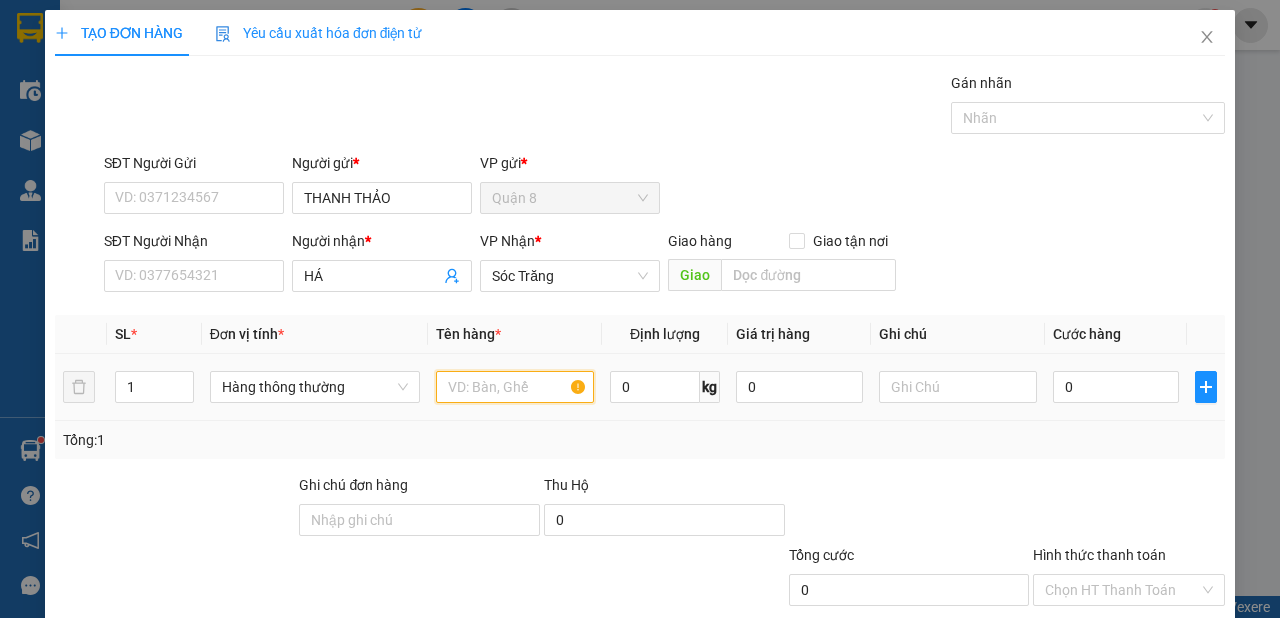 click at bounding box center (515, 387) 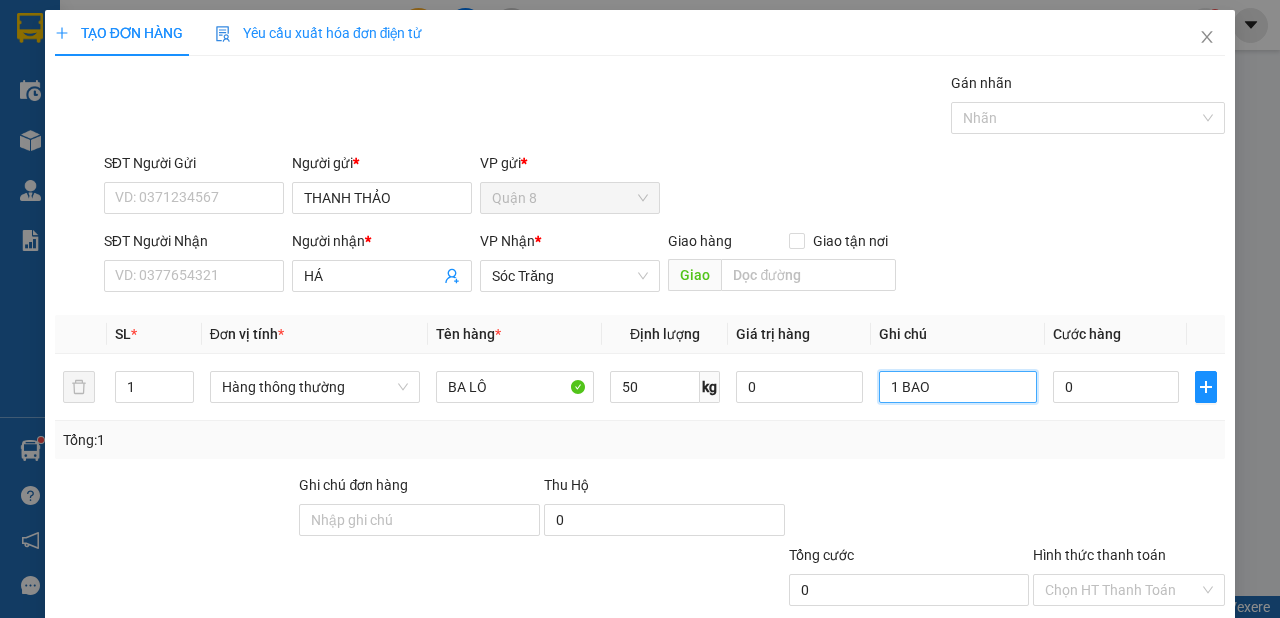 scroll, scrollTop: 106, scrollLeft: 0, axis: vertical 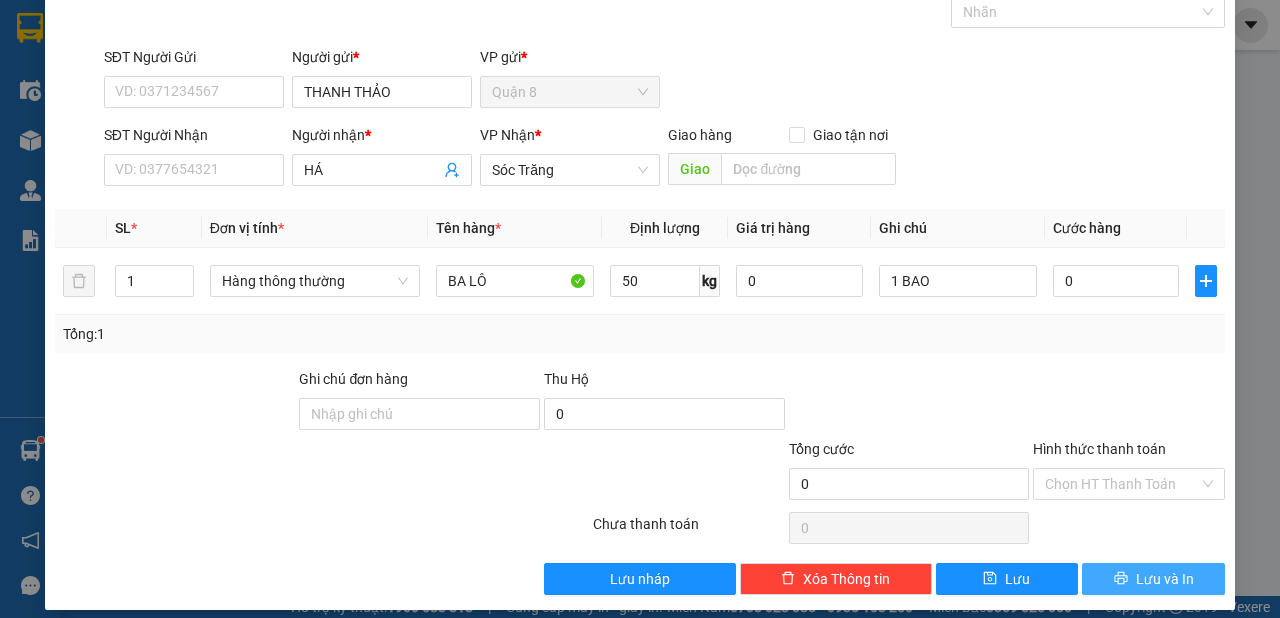 click 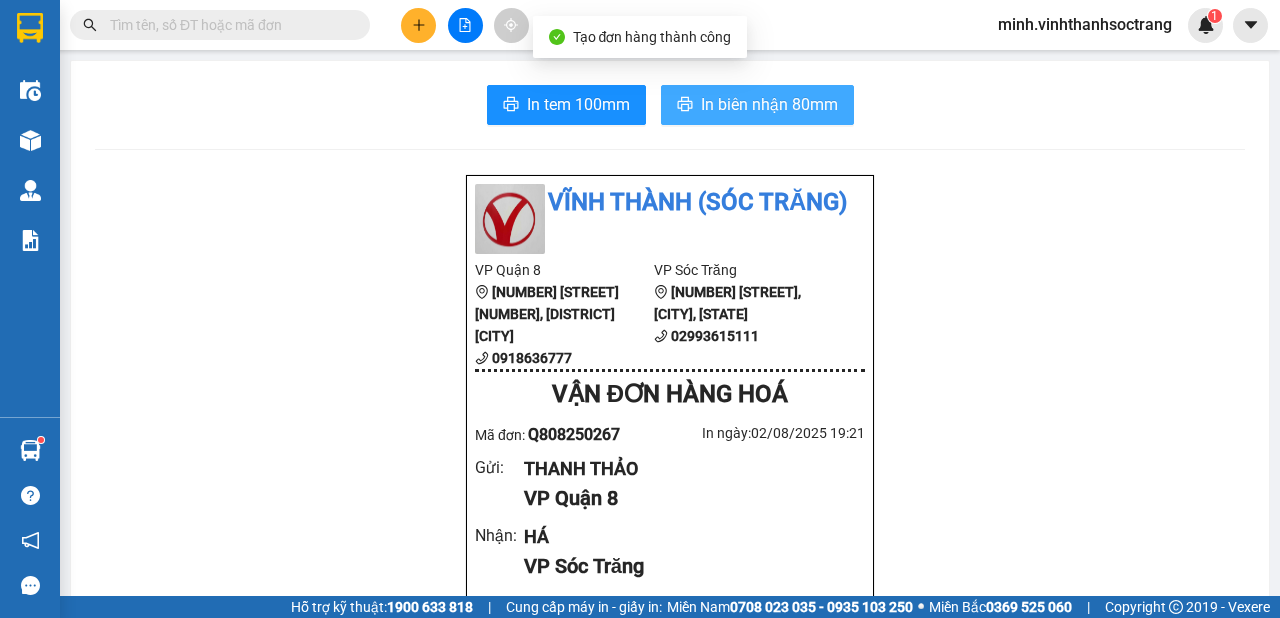 click on "In biên nhận 80mm" at bounding box center [769, 104] 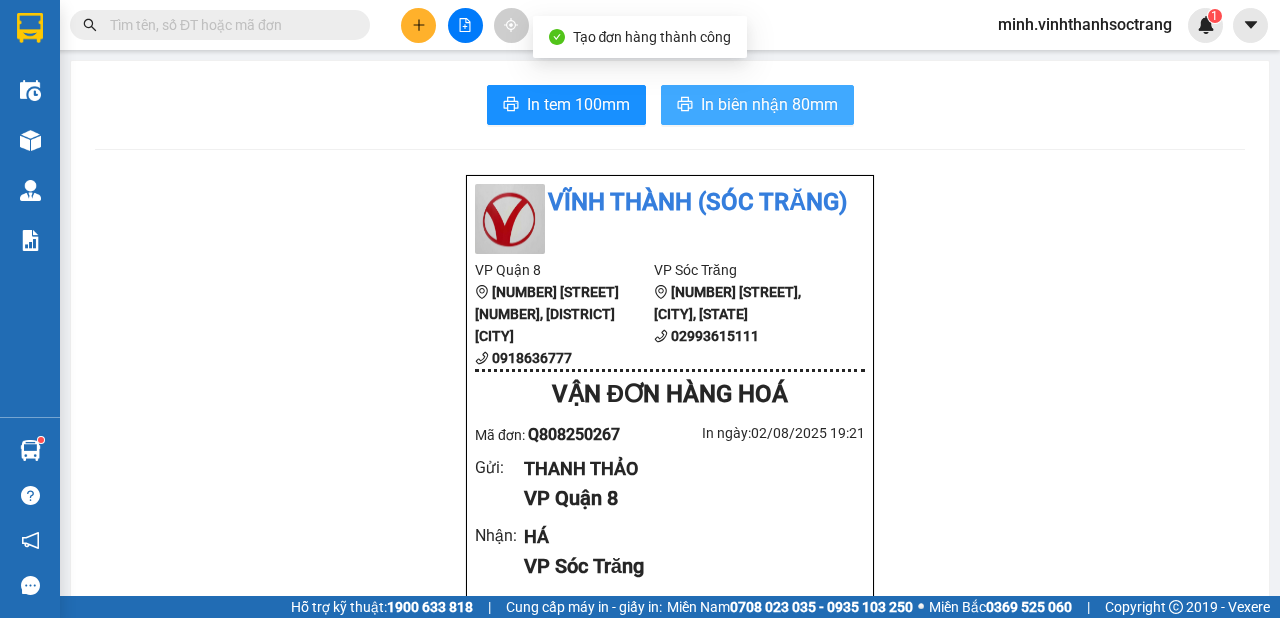 scroll, scrollTop: 0, scrollLeft: 0, axis: both 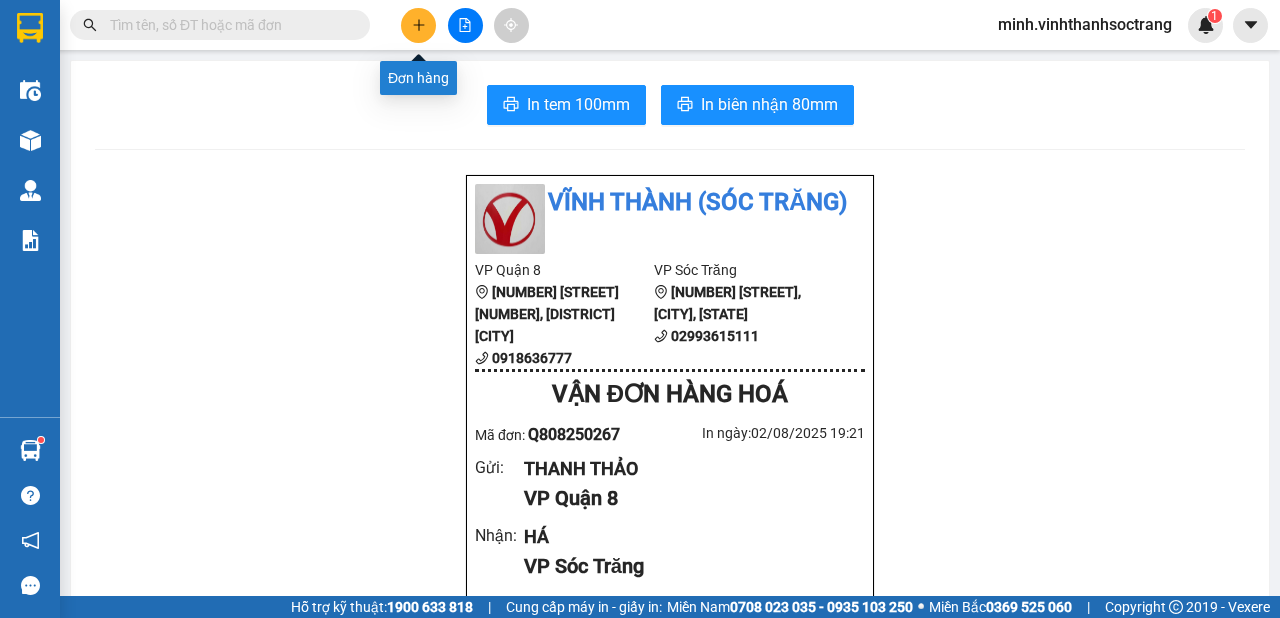 click at bounding box center (418, 25) 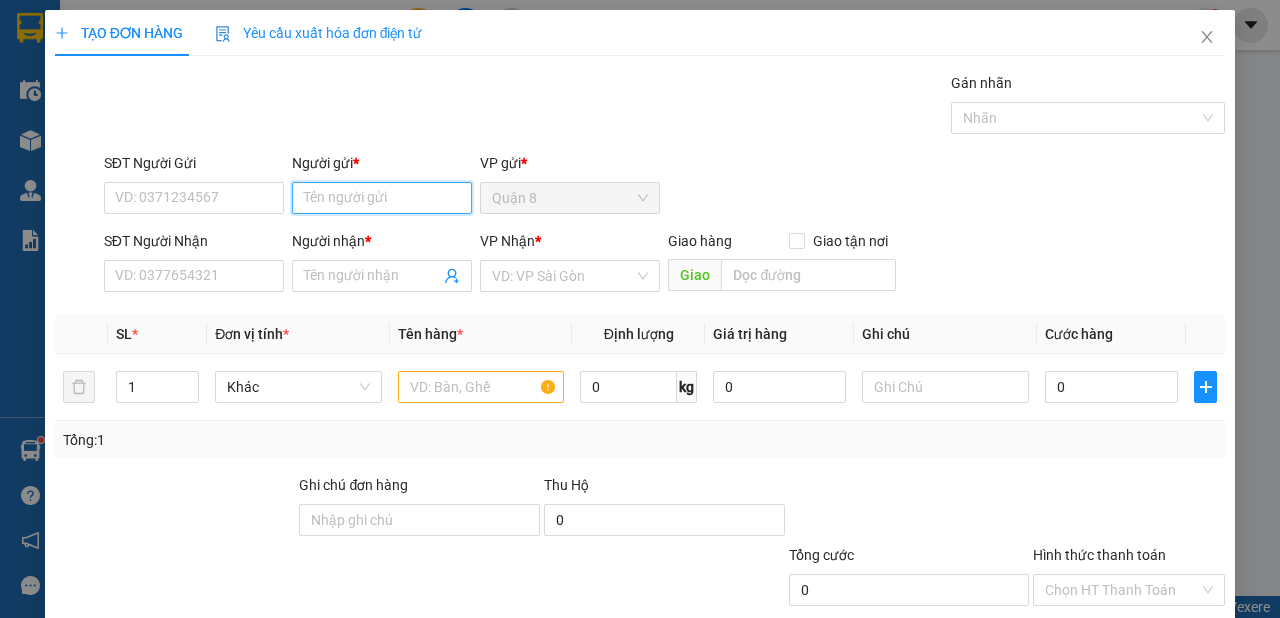 click on "Người gửi  *" at bounding box center (382, 198) 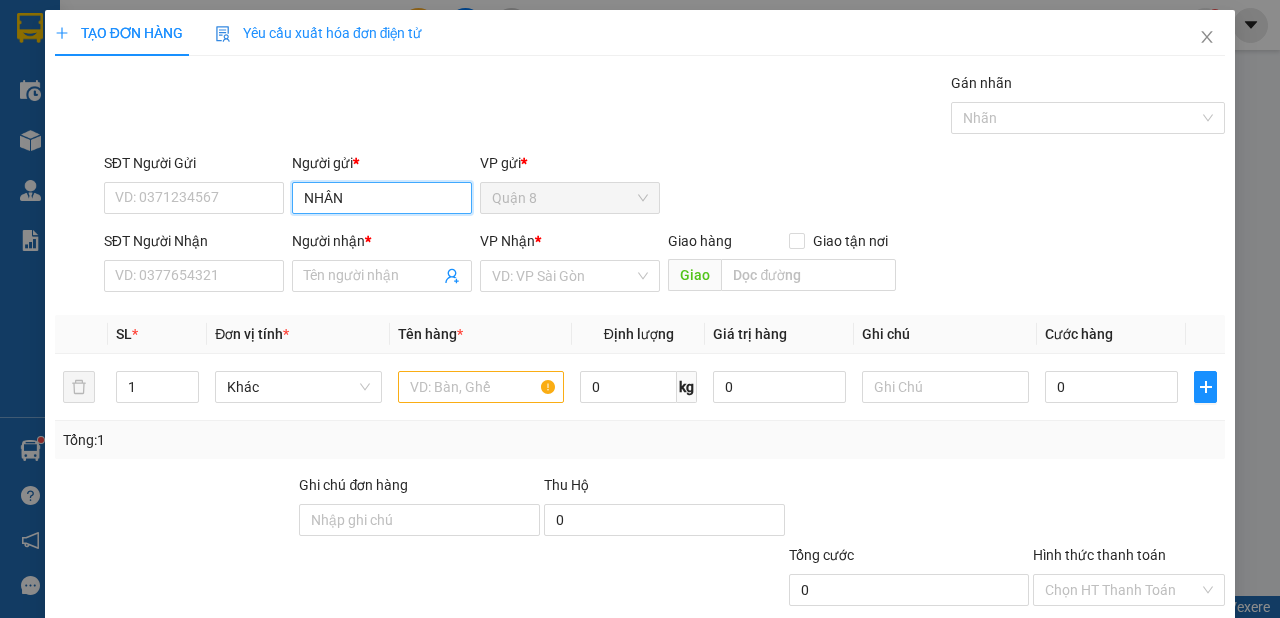 click on "NHÂN" at bounding box center [382, 198] 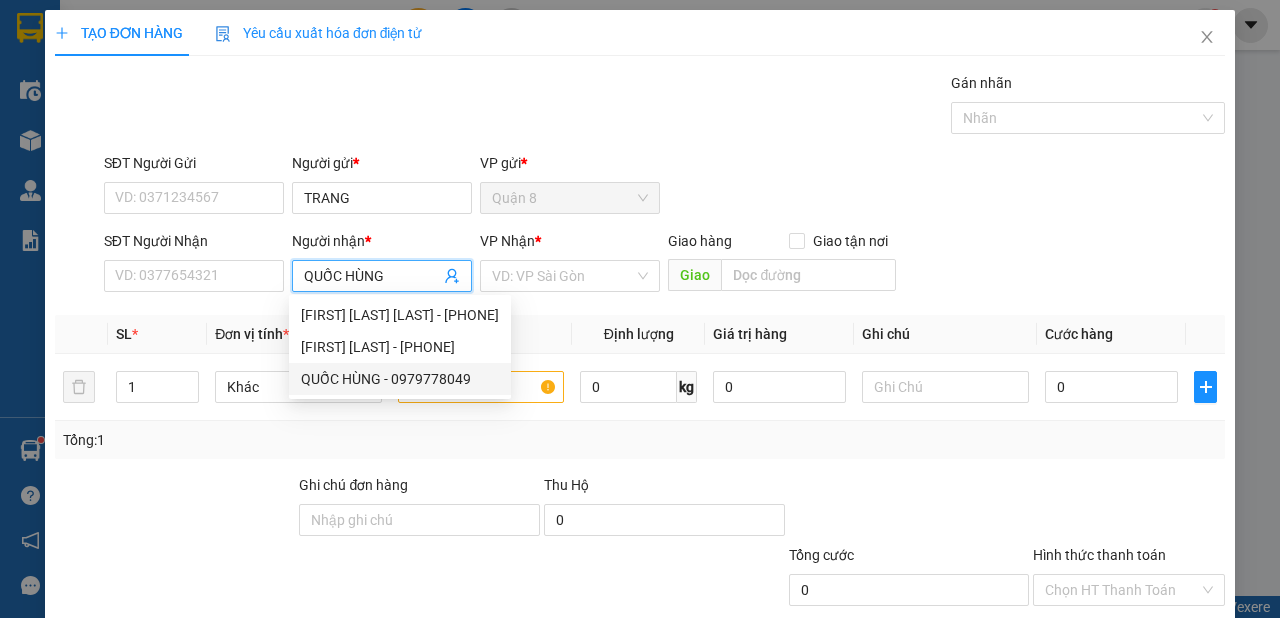 click on "QUỐC HÙNG  - 0979778049" at bounding box center [400, 379] 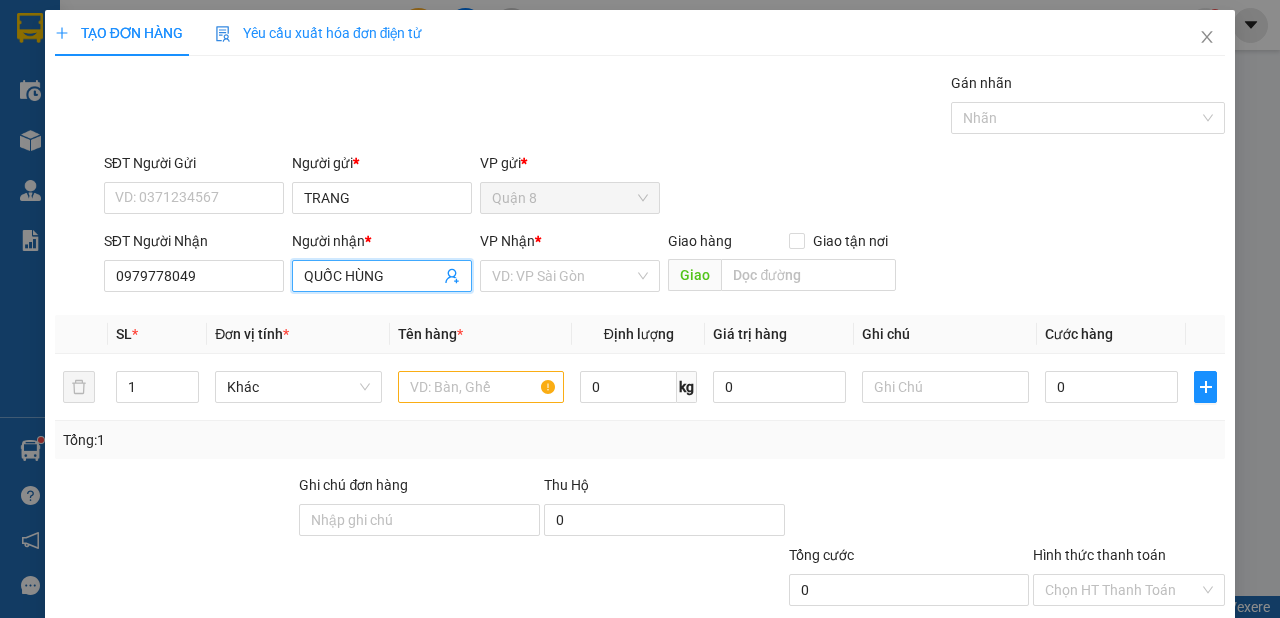 drag, startPoint x: 570, startPoint y: 284, endPoint x: 564, endPoint y: 295, distance: 12.529964 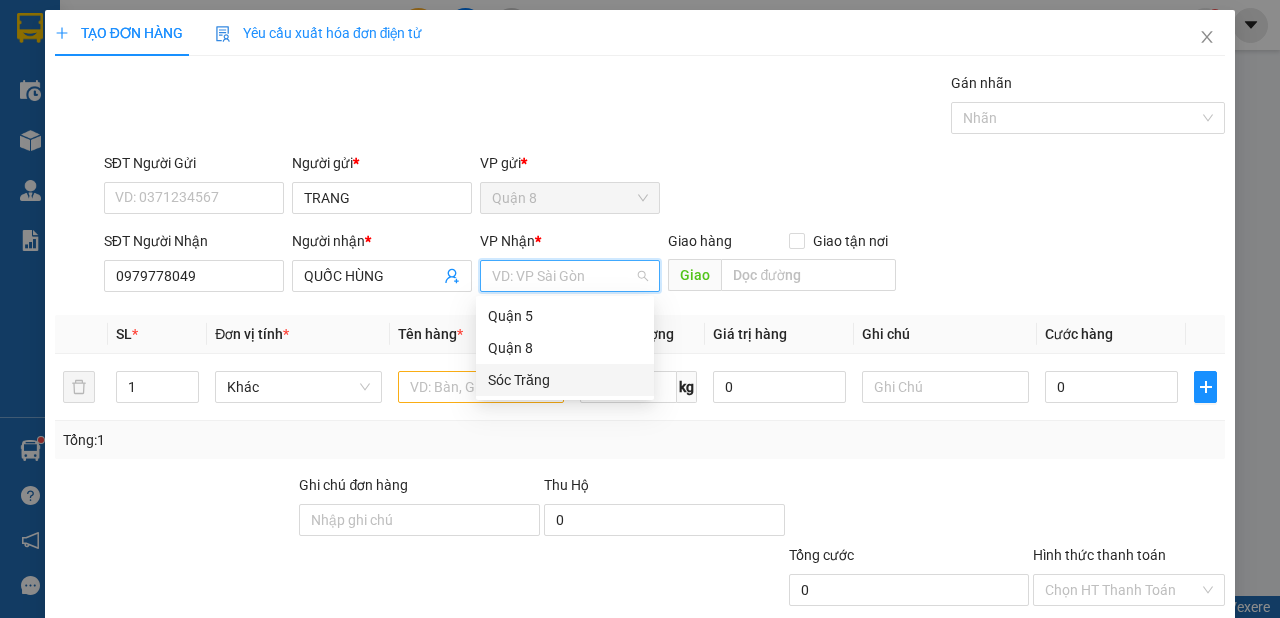 click on "Sóc Trăng" at bounding box center [565, 380] 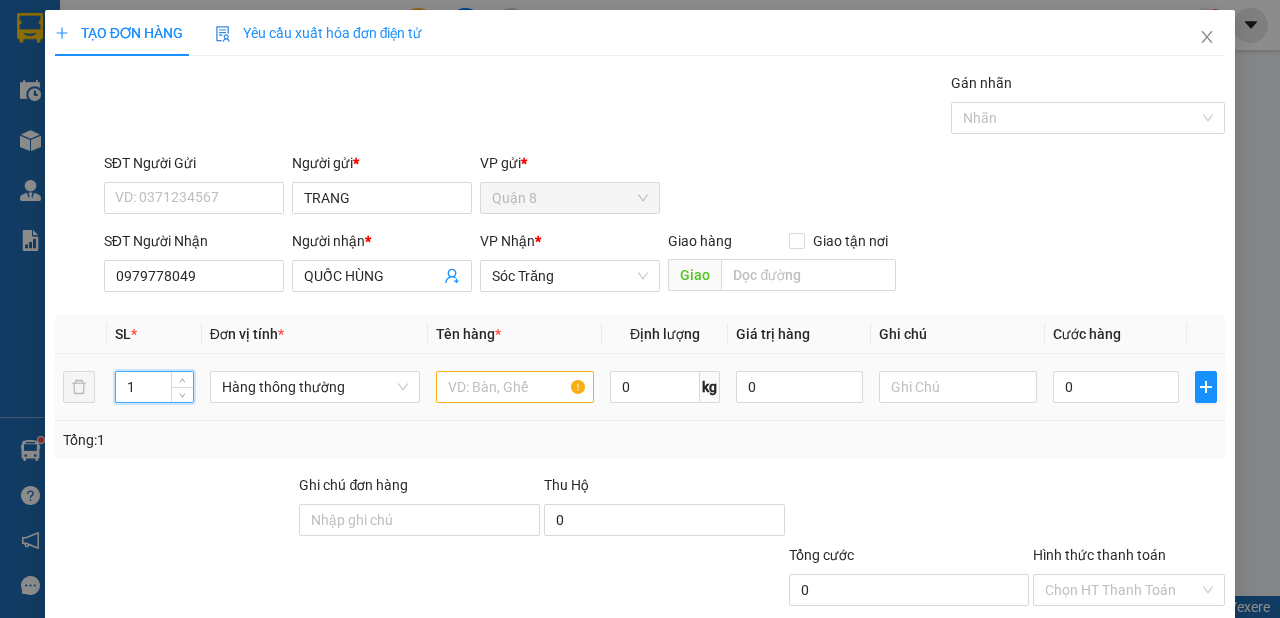 click on "1" at bounding box center [154, 387] 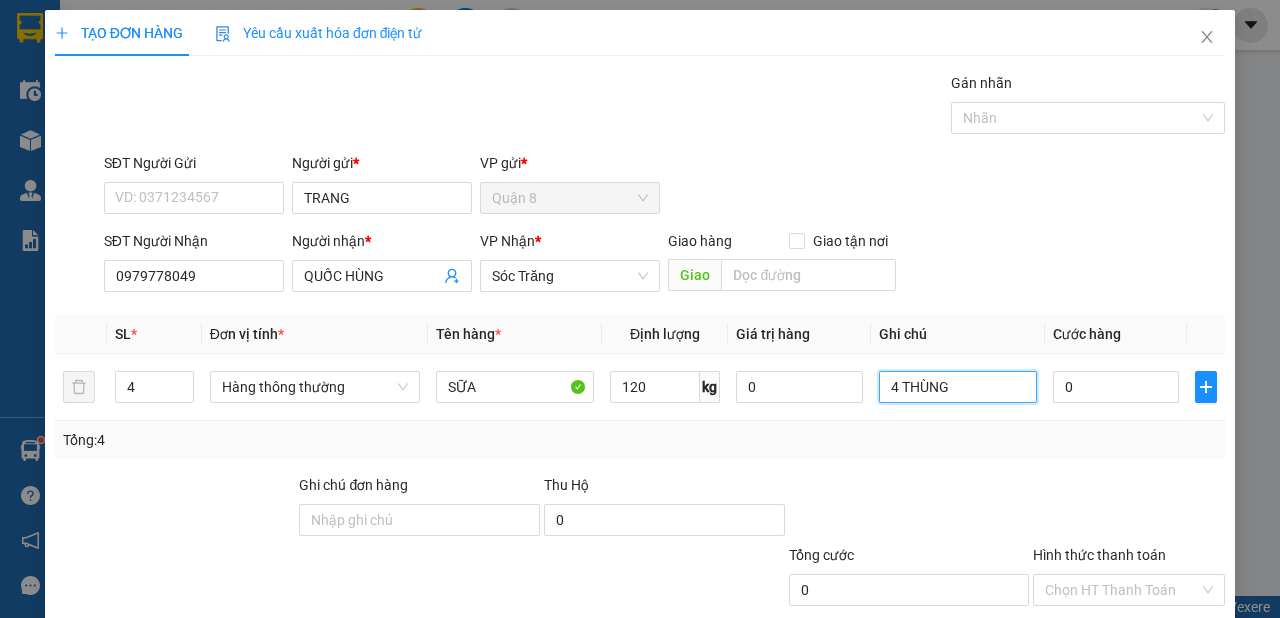 scroll, scrollTop: 120, scrollLeft: 0, axis: vertical 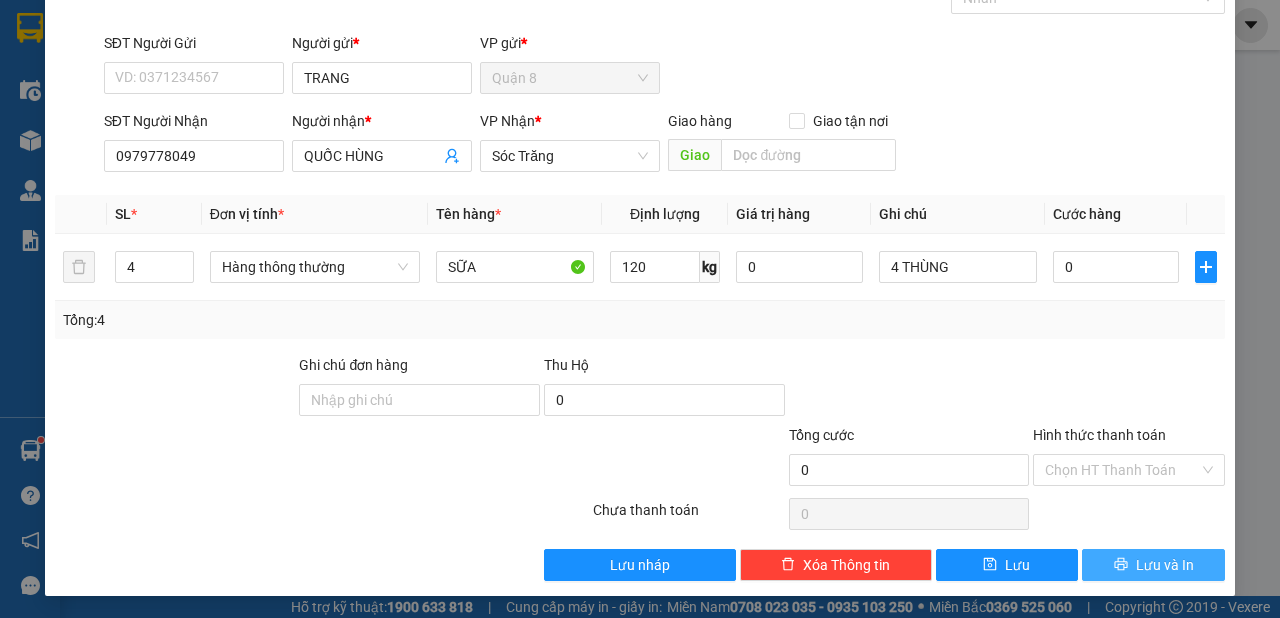 click on "Lưu và In" at bounding box center [1165, 565] 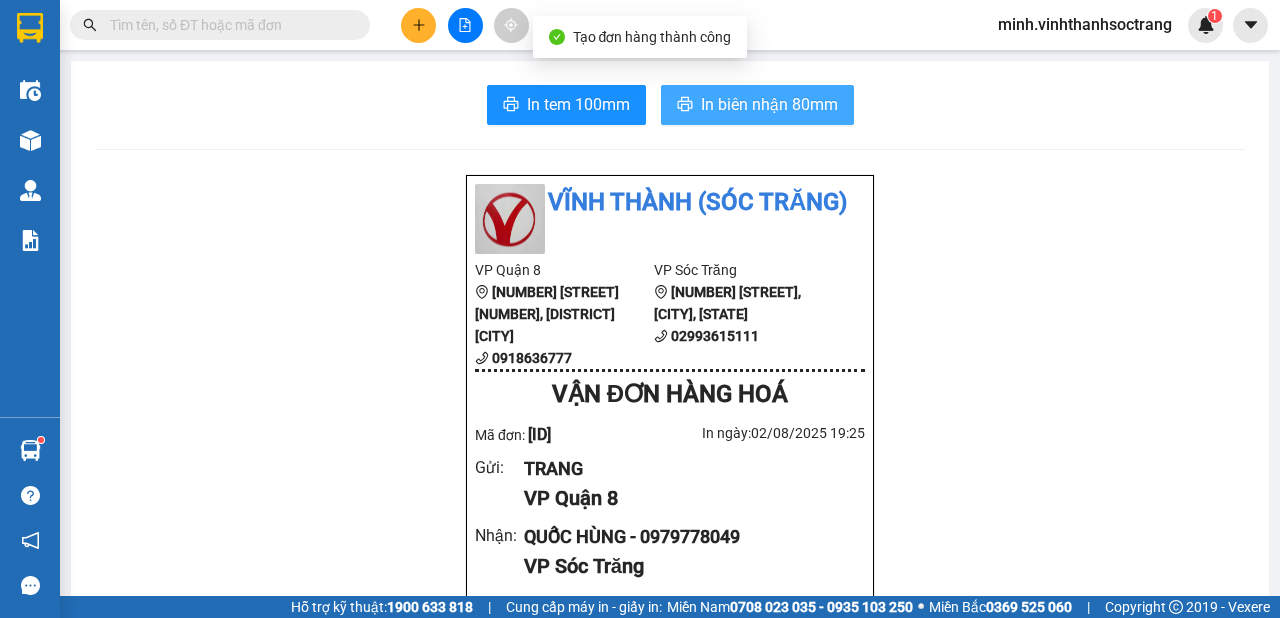 click on "In biên nhận 80mm" at bounding box center [769, 104] 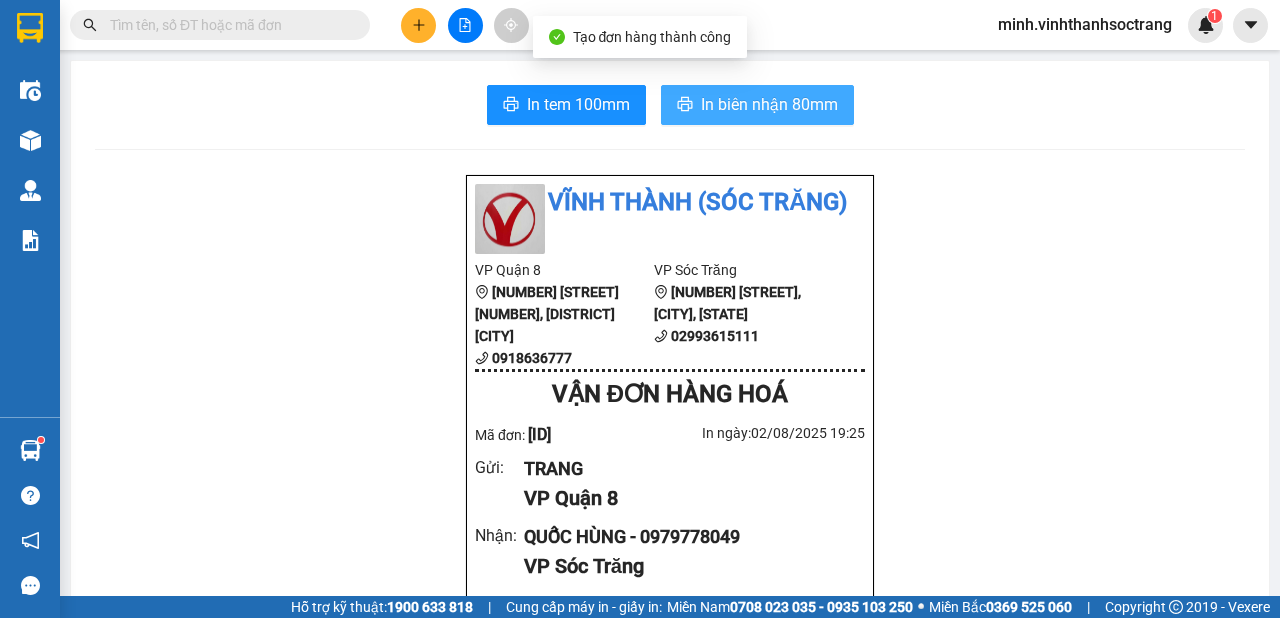 scroll, scrollTop: 0, scrollLeft: 0, axis: both 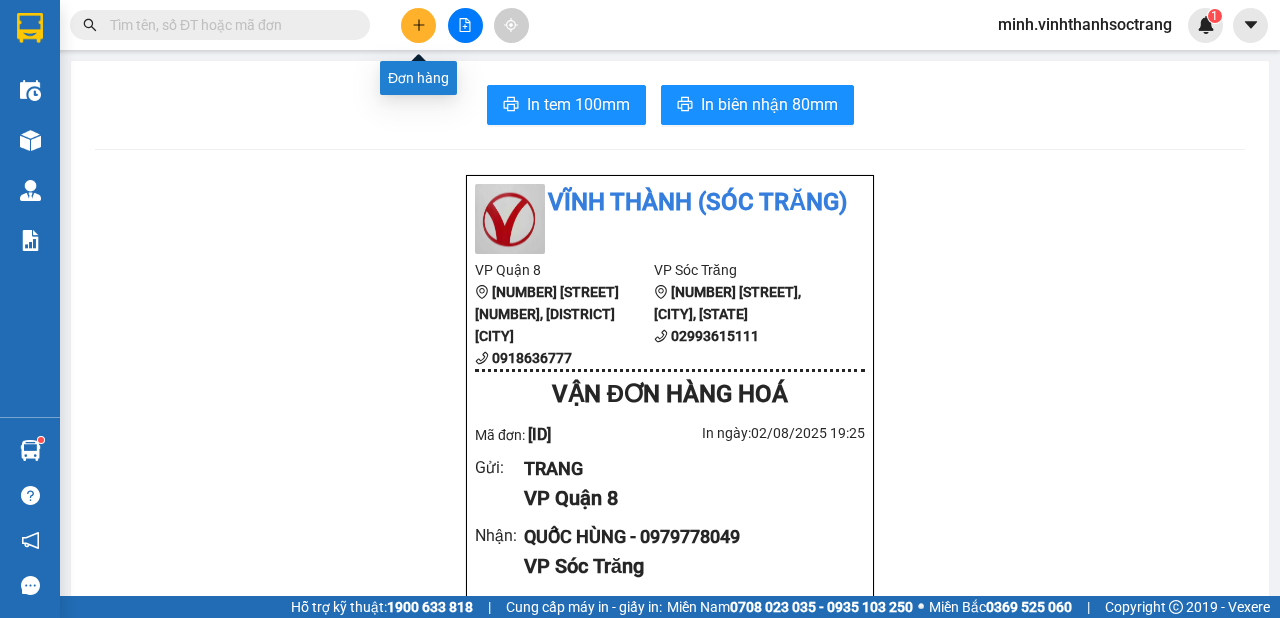 click 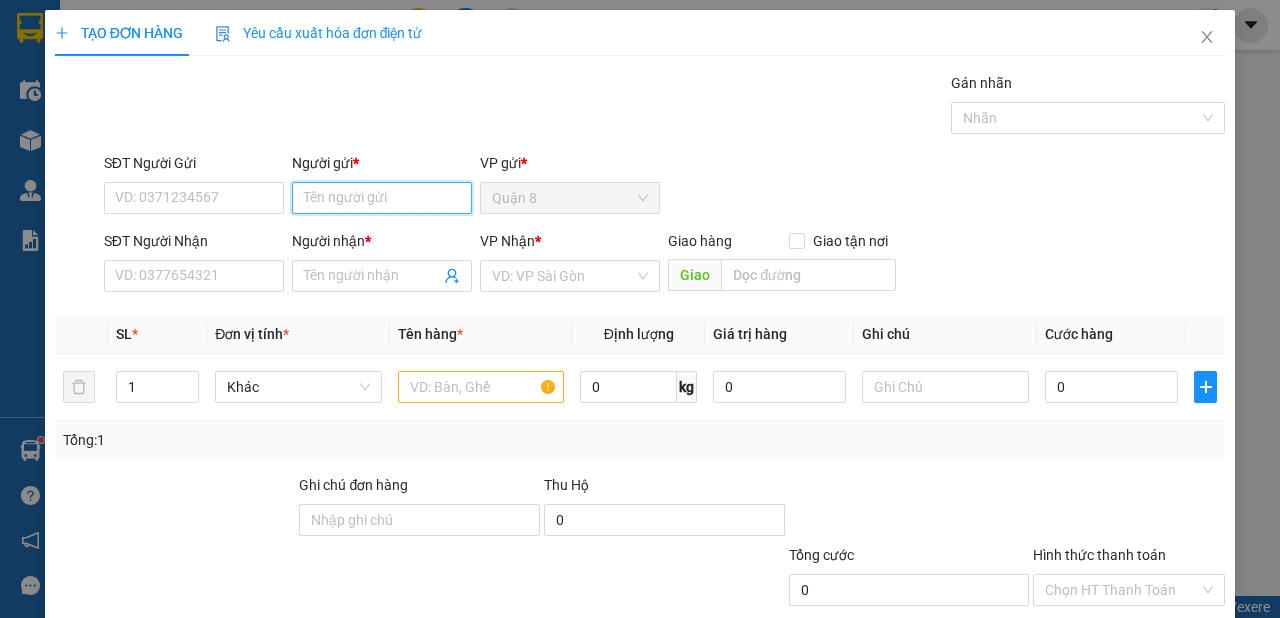click on "Người gửi  *" at bounding box center (382, 198) 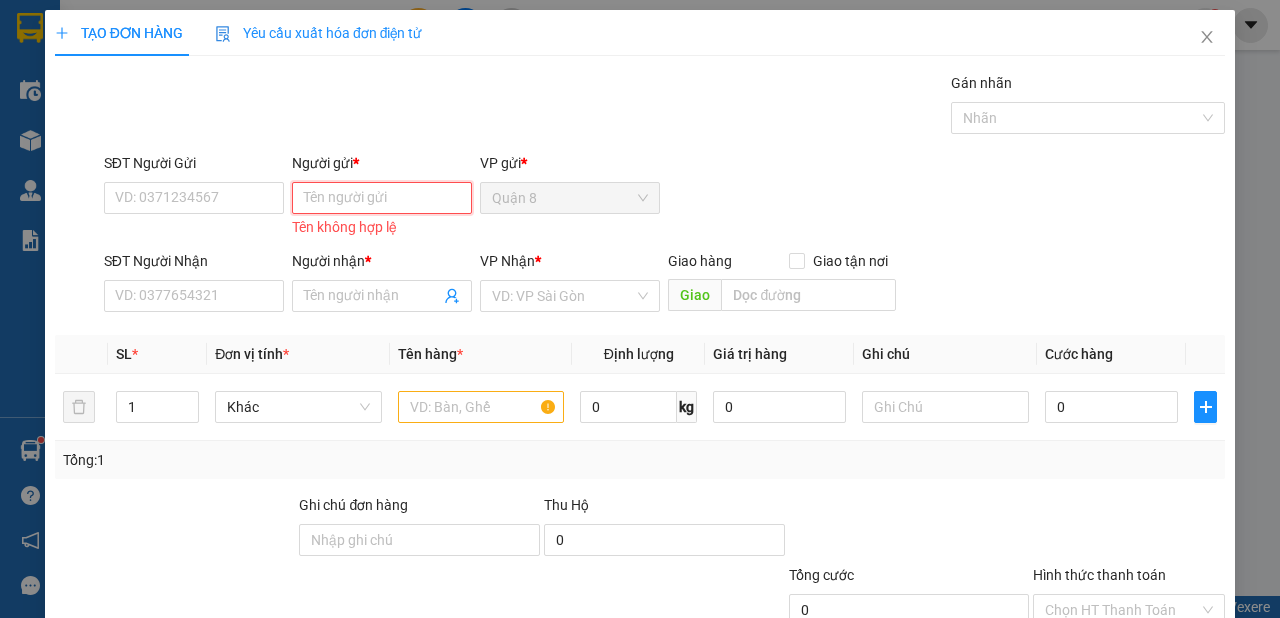 drag, startPoint x: 313, startPoint y: 196, endPoint x: 316, endPoint y: 185, distance: 11.401754 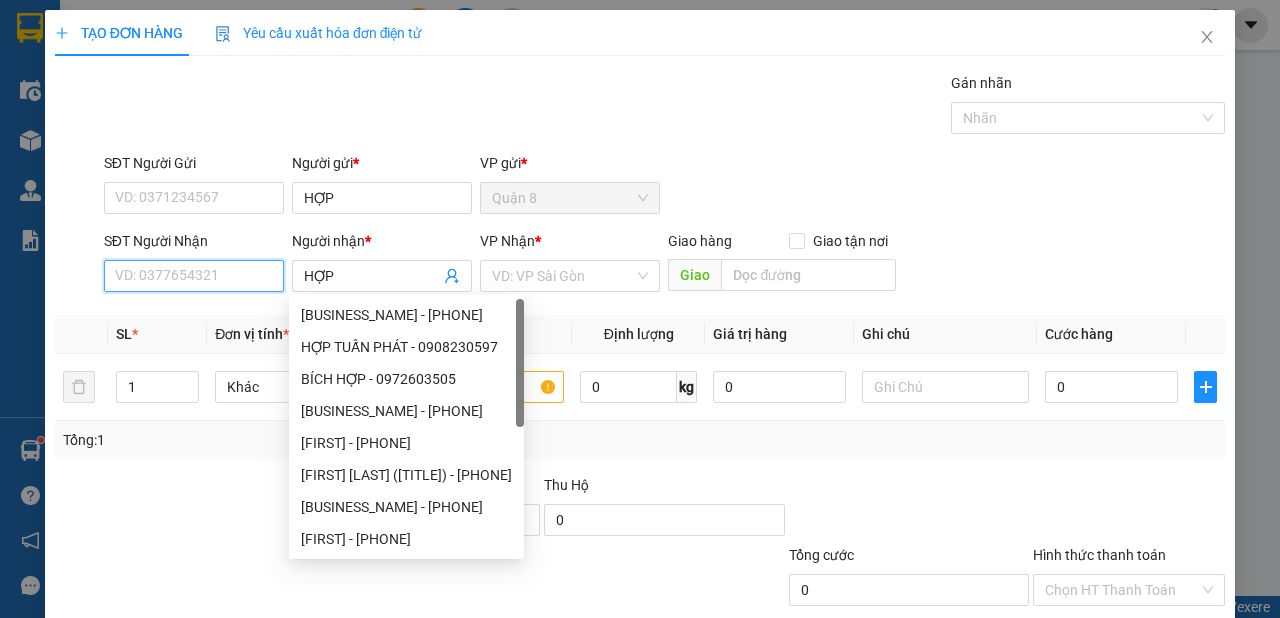 click on "SĐT Người Nhận" at bounding box center [194, 276] 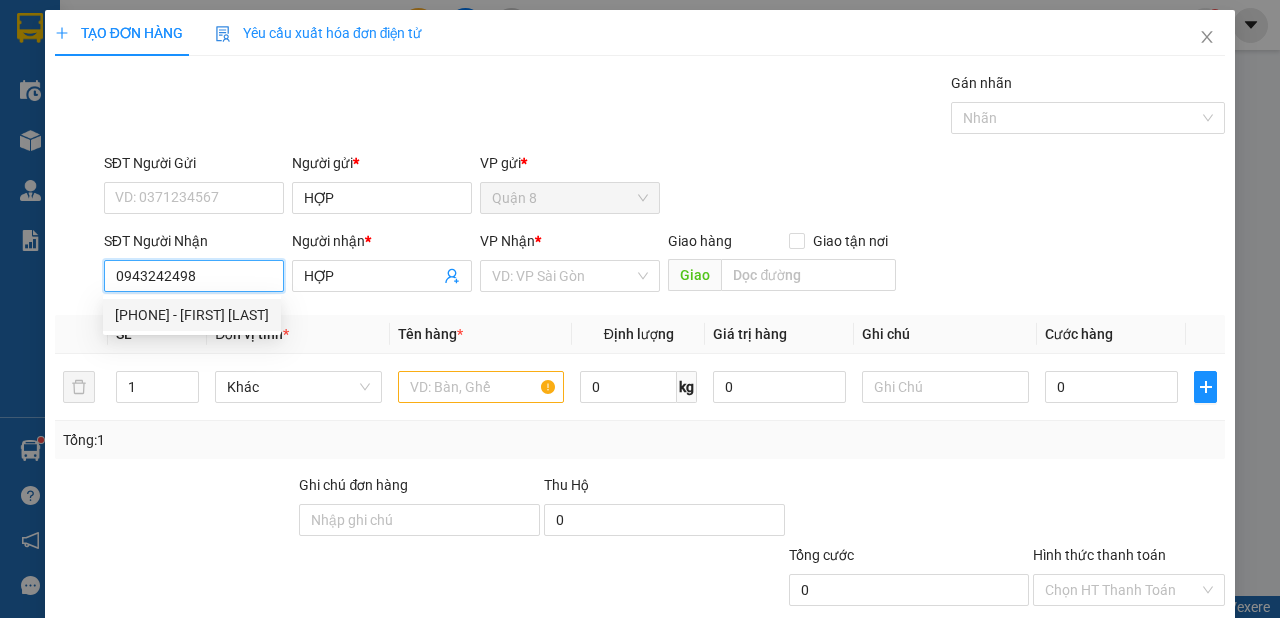 click on "[PHONE] - [FIRST] [LAST]" at bounding box center [192, 315] 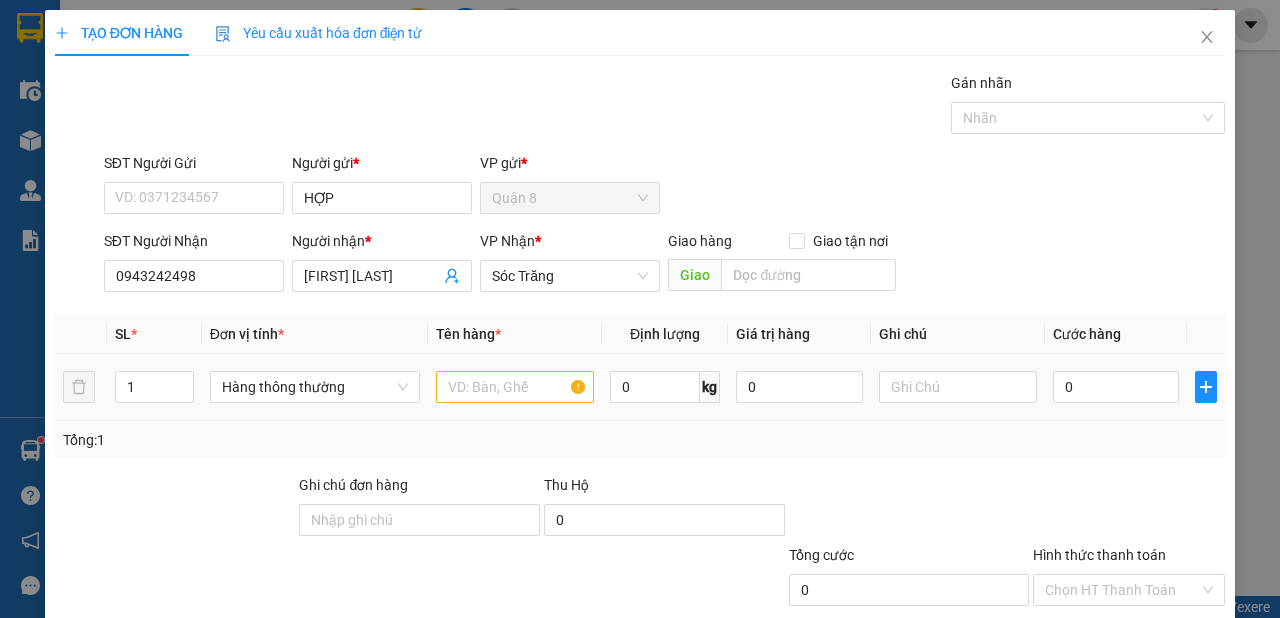 click on "Hàng thông thường" at bounding box center [315, 387] 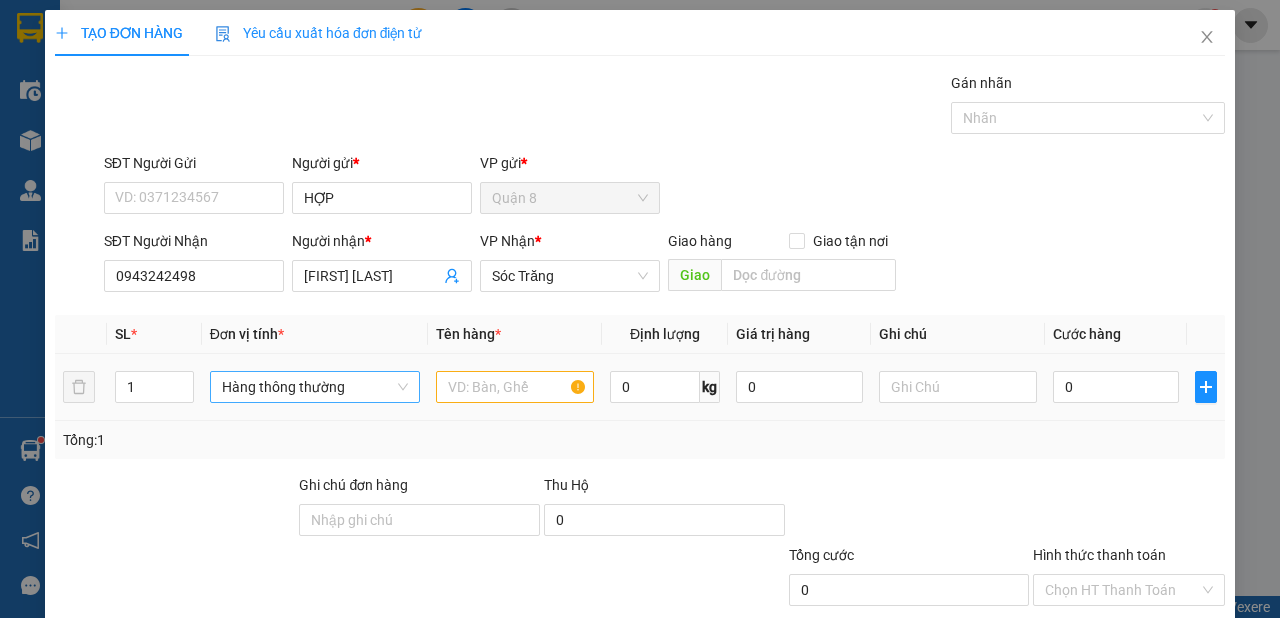 drag, startPoint x: 362, startPoint y: 369, endPoint x: 363, endPoint y: 385, distance: 16.03122 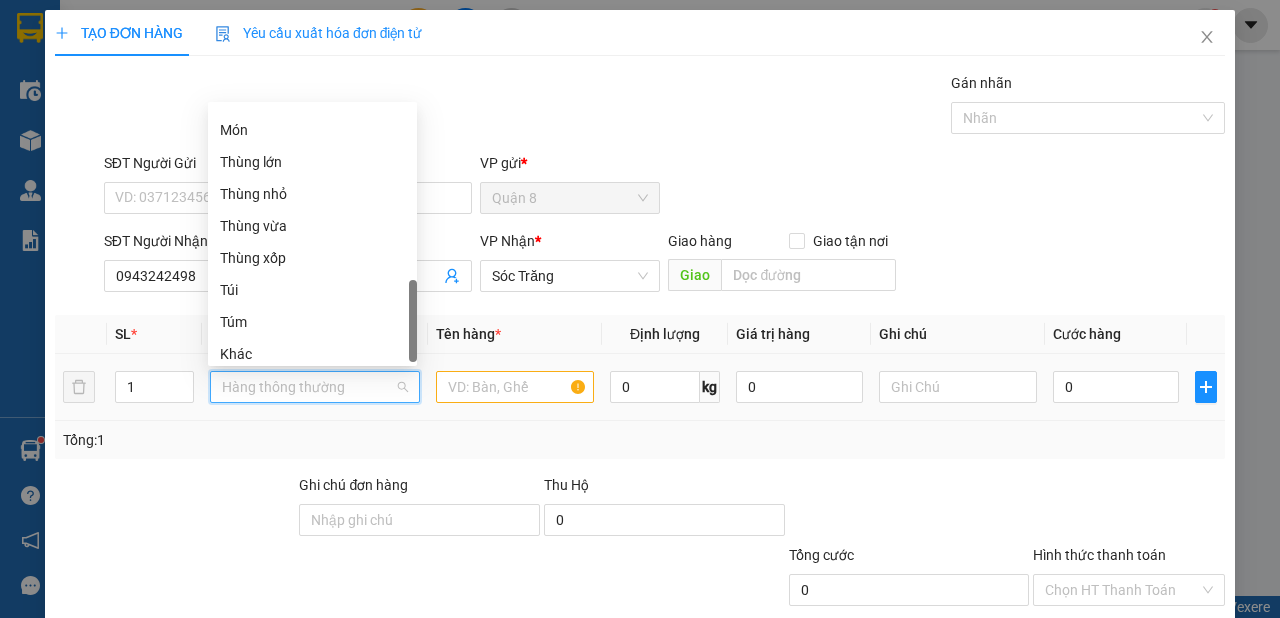 scroll, scrollTop: 736, scrollLeft: 0, axis: vertical 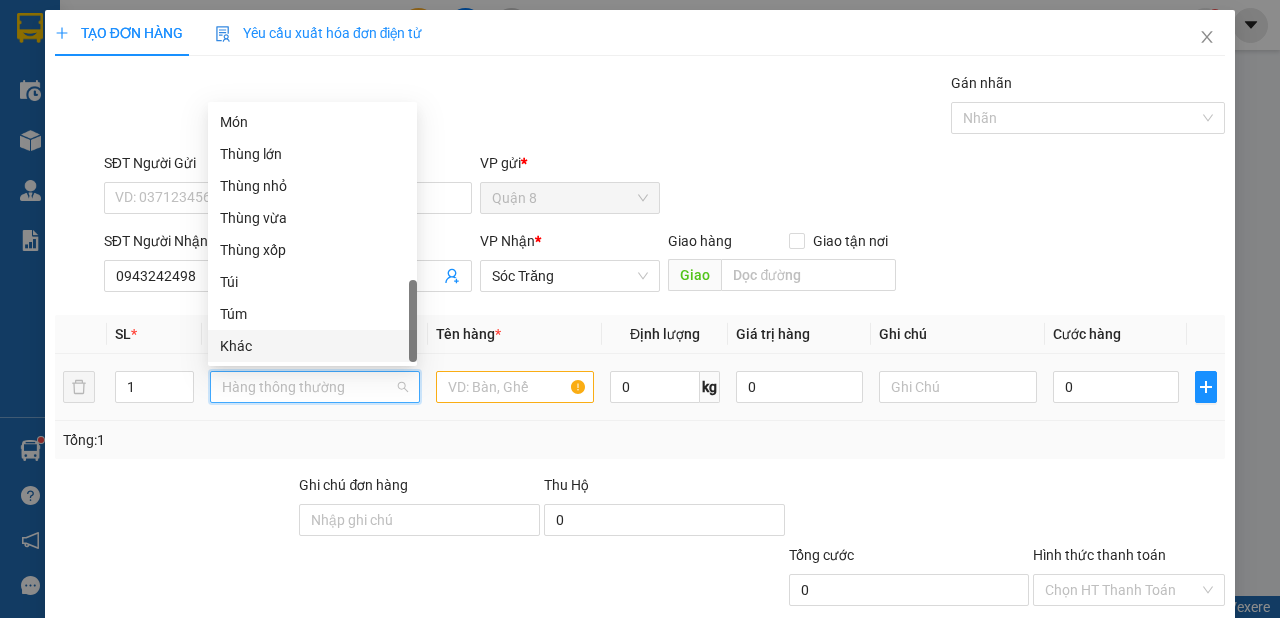 drag, startPoint x: 272, startPoint y: 342, endPoint x: 338, endPoint y: 336, distance: 66.27216 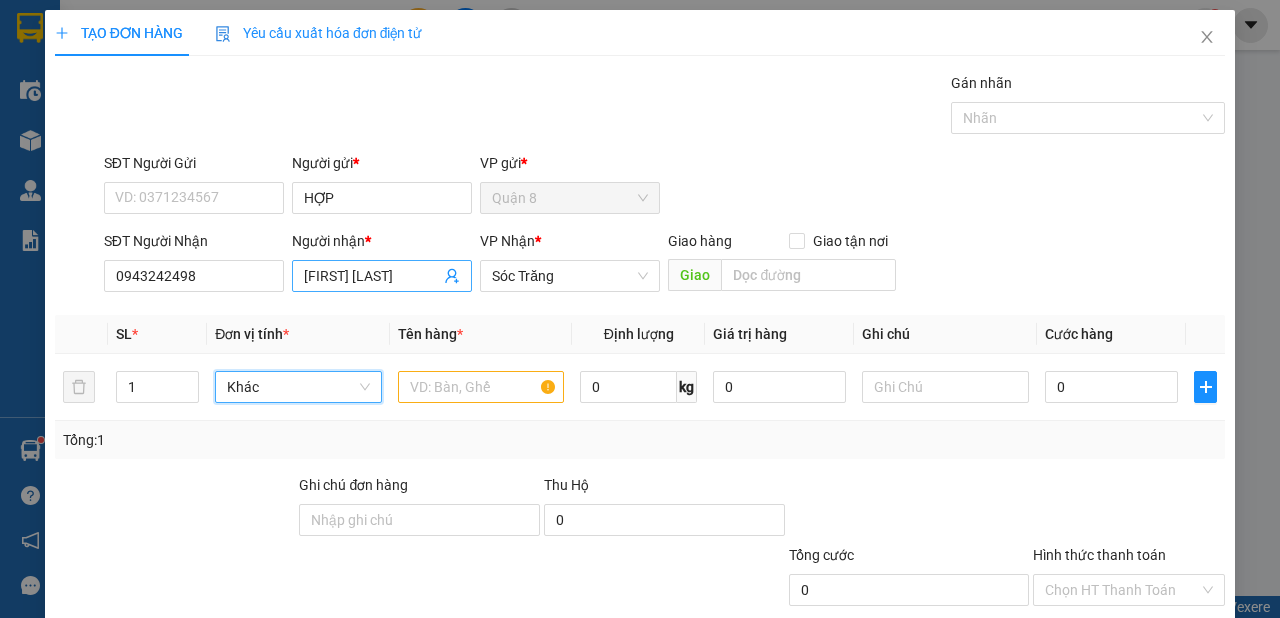 click on "[FIRST] [LAST]" at bounding box center (372, 276) 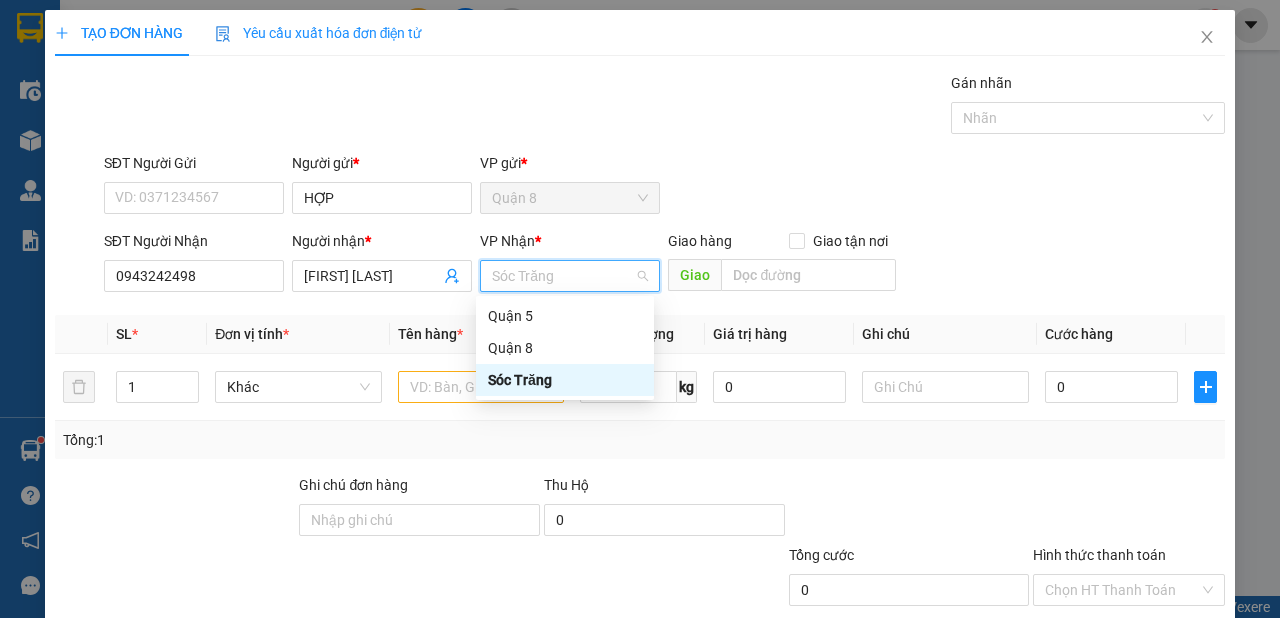 click on "Sóc Trăng" at bounding box center [565, 380] 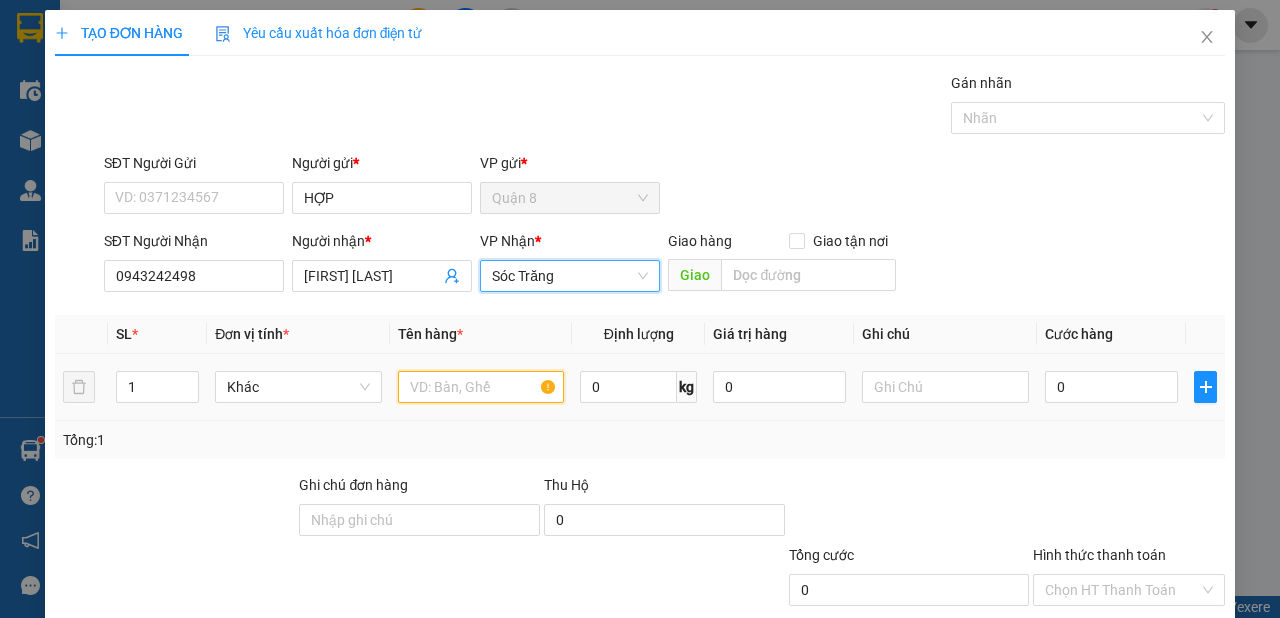 click at bounding box center (481, 387) 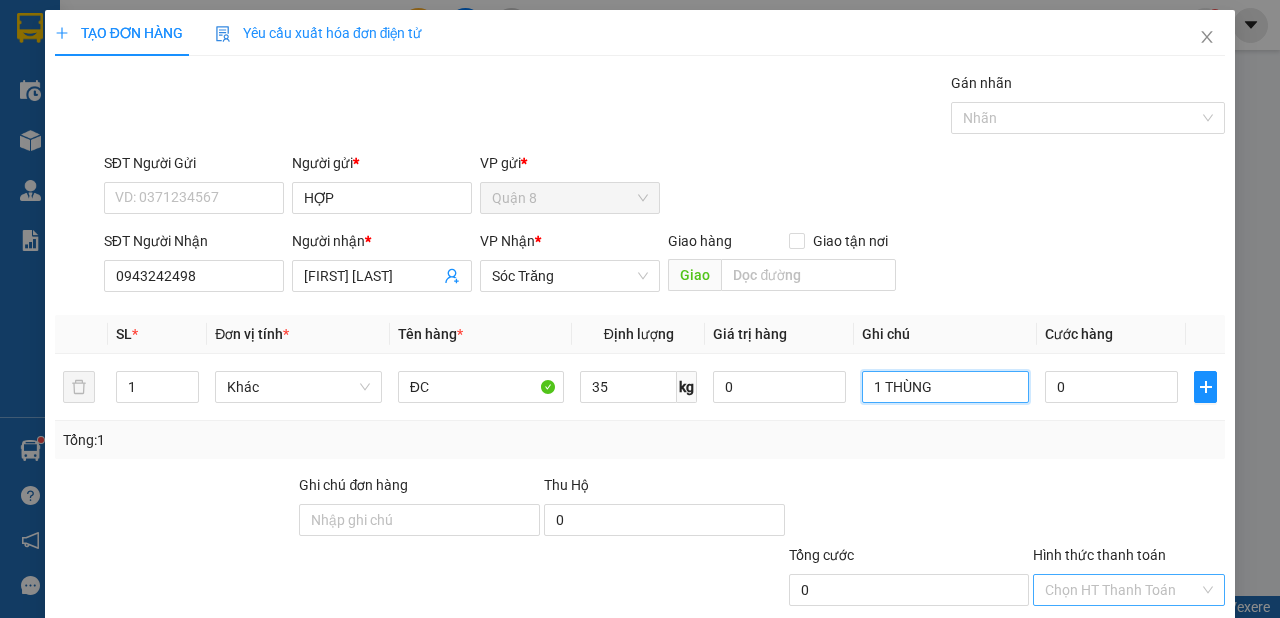 scroll, scrollTop: 120, scrollLeft: 0, axis: vertical 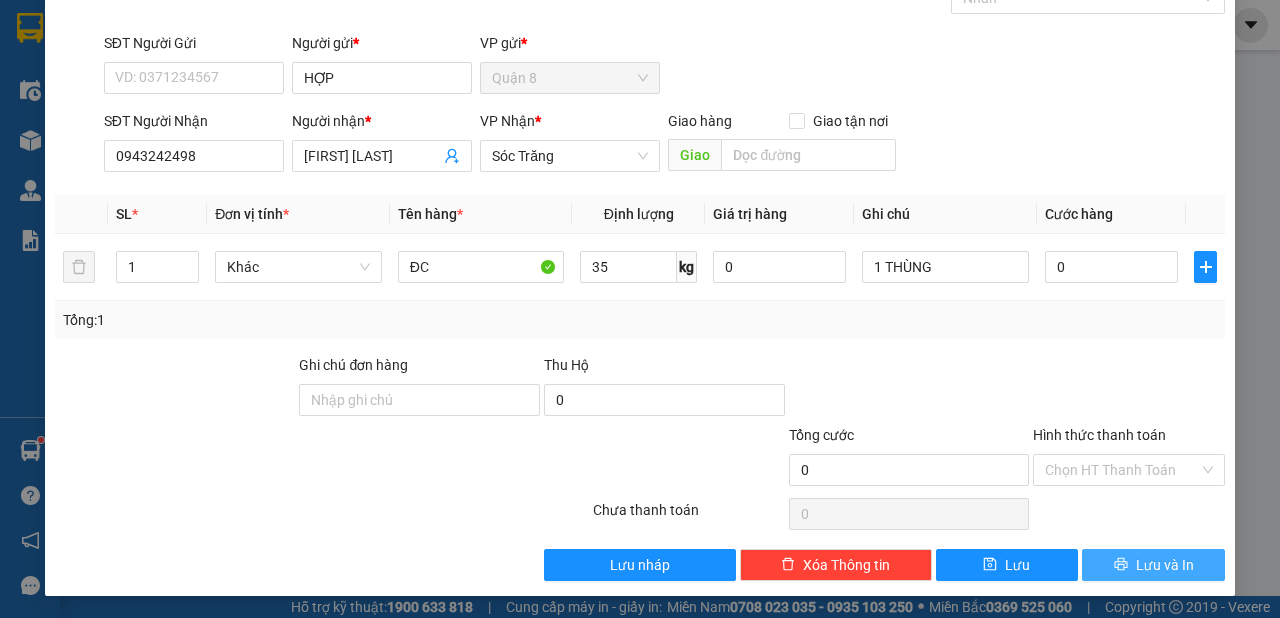 click on "Lưu và In" at bounding box center [1165, 565] 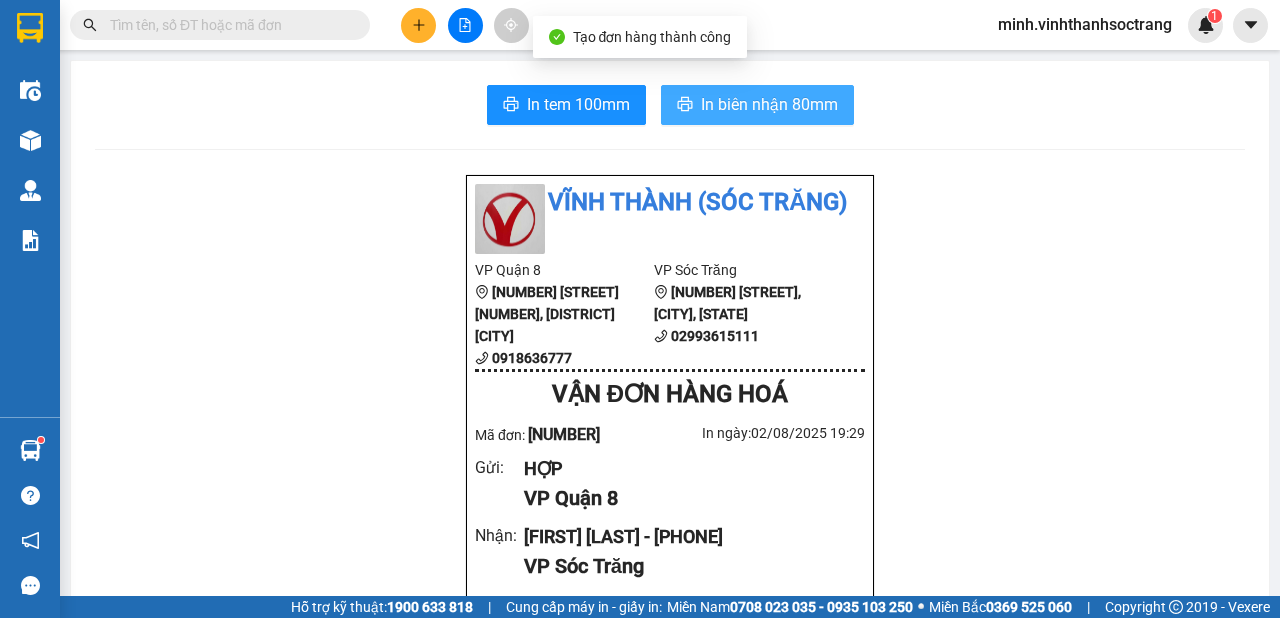click on "In biên nhận 80mm" at bounding box center (769, 104) 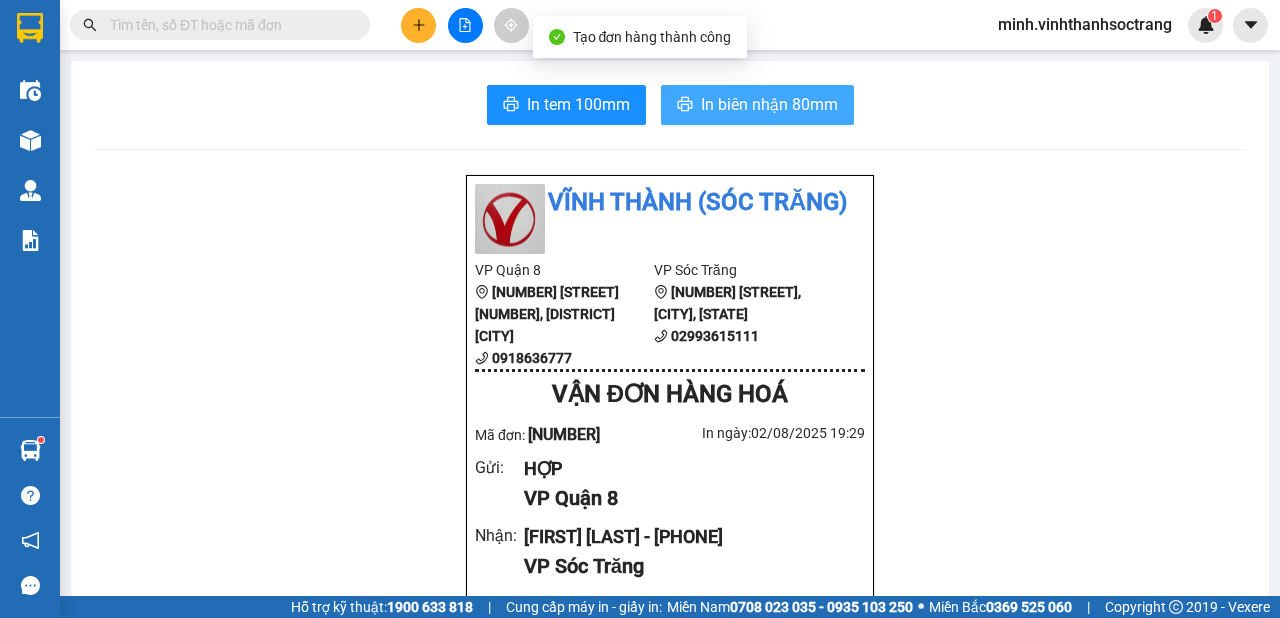 scroll, scrollTop: 0, scrollLeft: 0, axis: both 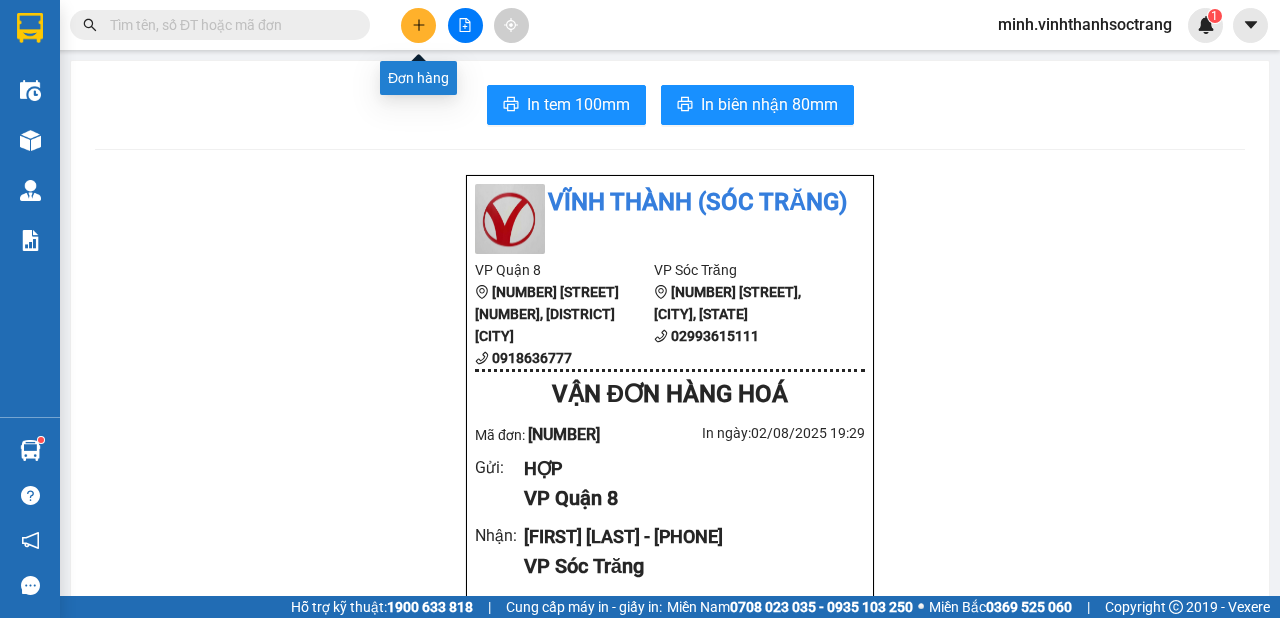 click 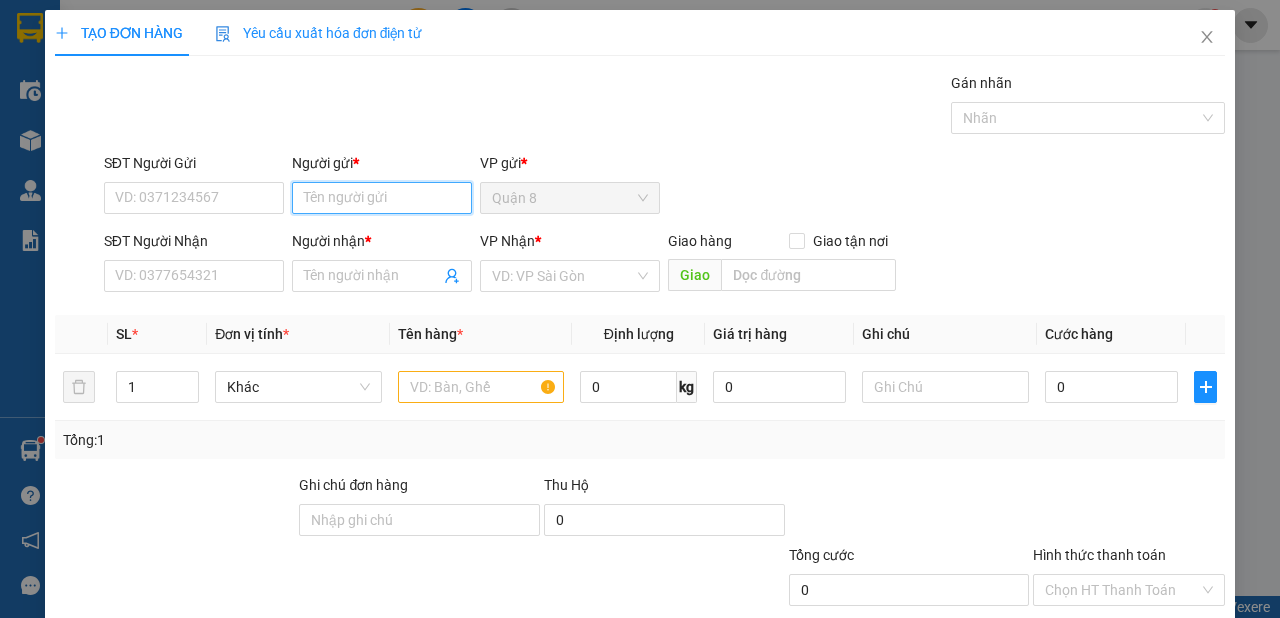 click on "Người gửi  *" at bounding box center (382, 198) 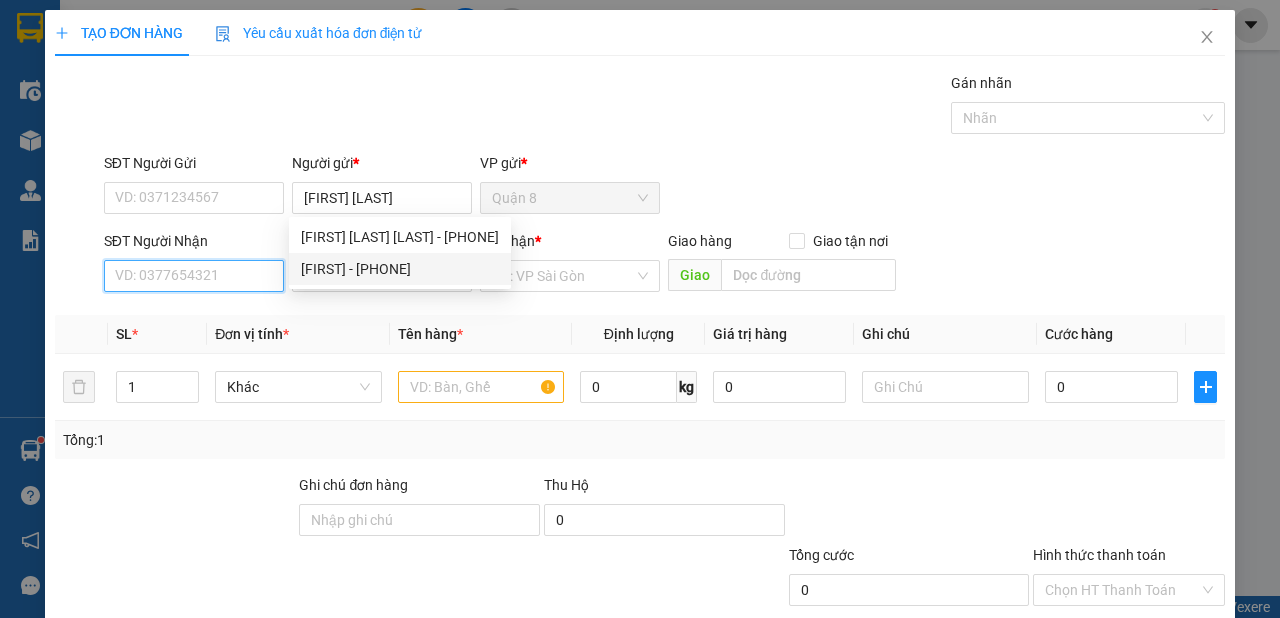 drag, startPoint x: 214, startPoint y: 280, endPoint x: 222, endPoint y: 261, distance: 20.615528 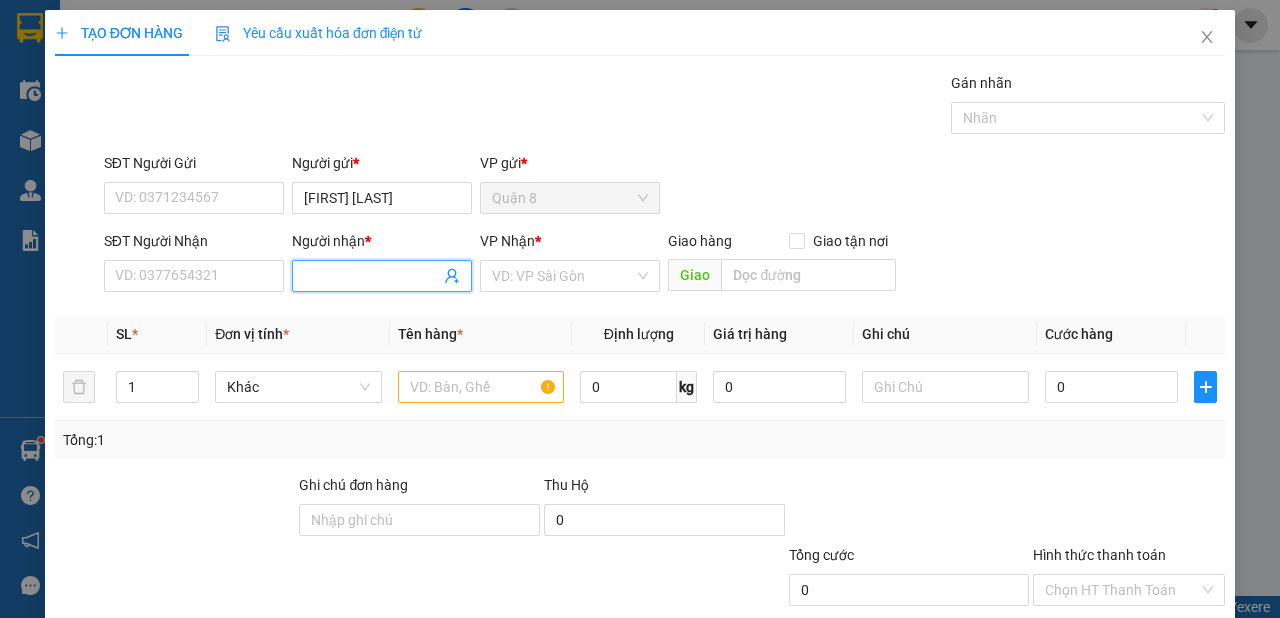 click on "Người nhận  *" at bounding box center [372, 276] 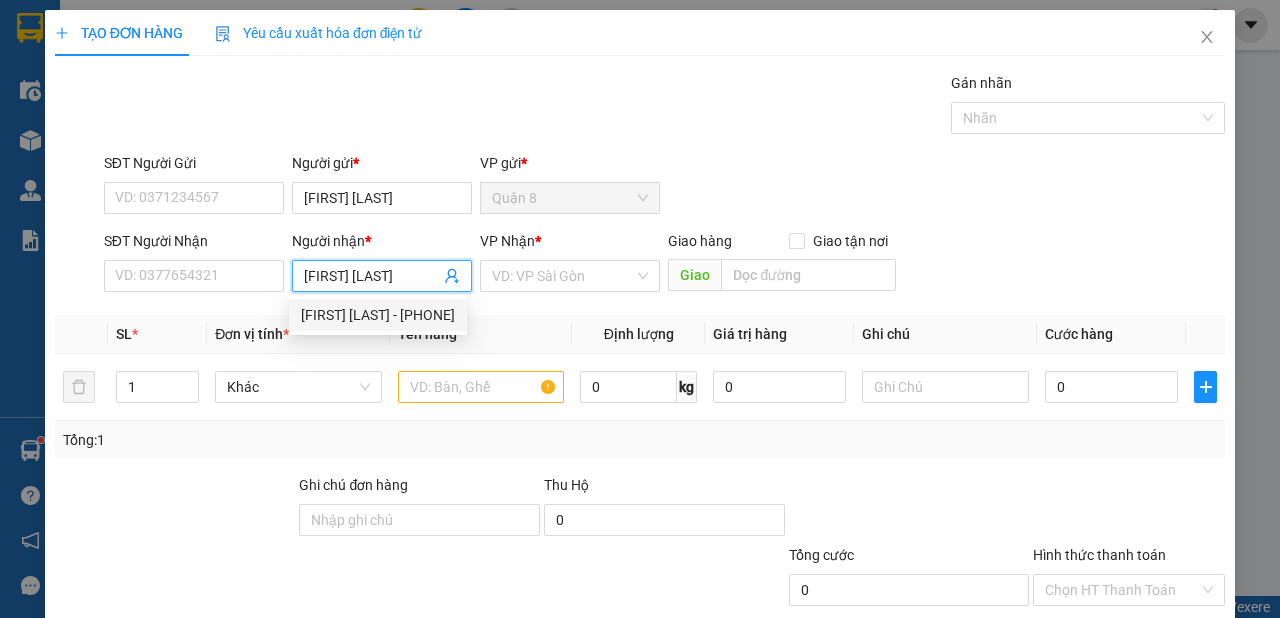 drag, startPoint x: 427, startPoint y: 319, endPoint x: 508, endPoint y: 299, distance: 83.43261 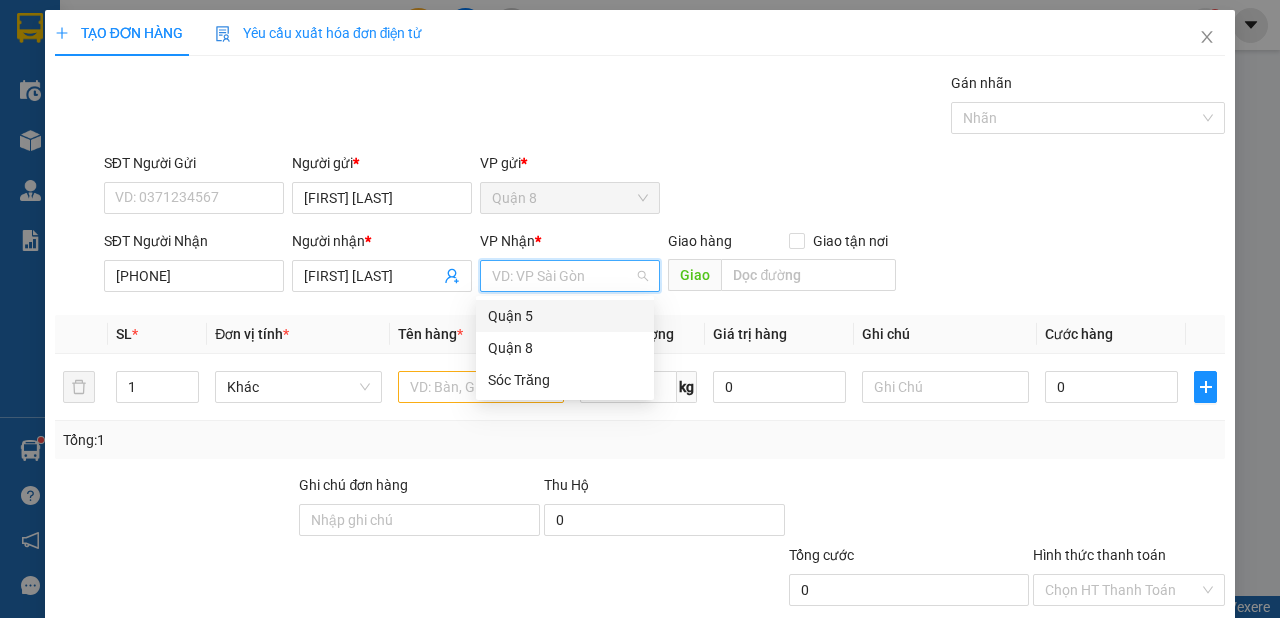 drag, startPoint x: 540, startPoint y: 266, endPoint x: 524, endPoint y: 328, distance: 64.03124 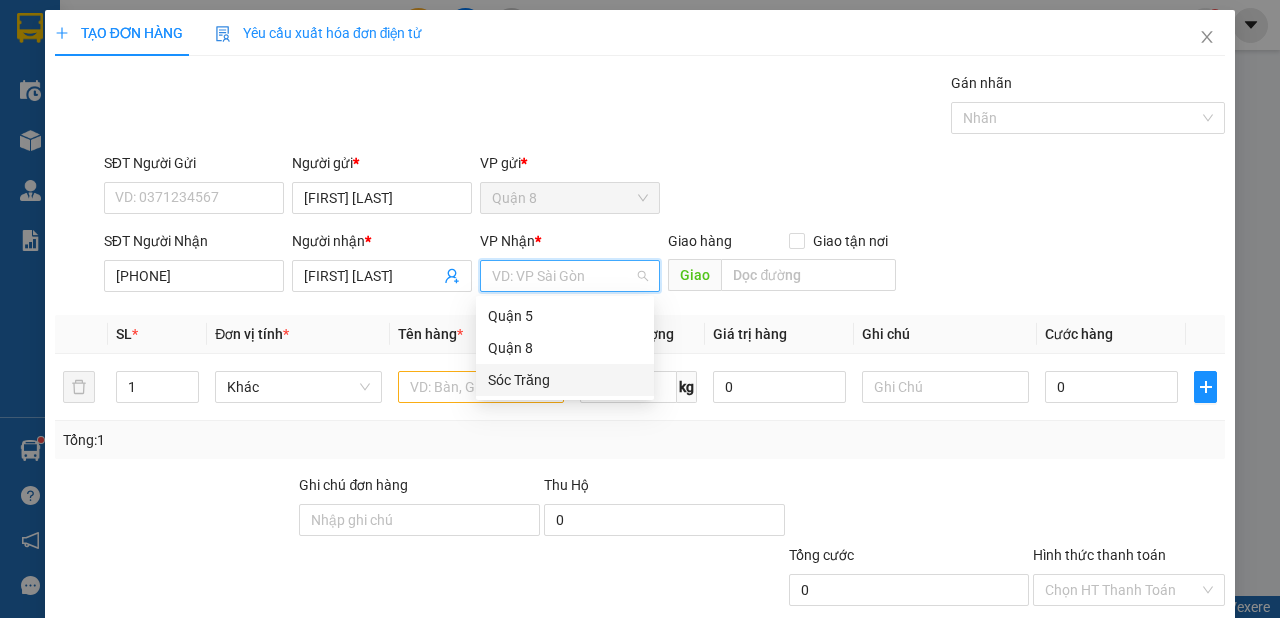 click on "Sóc Trăng" at bounding box center [565, 380] 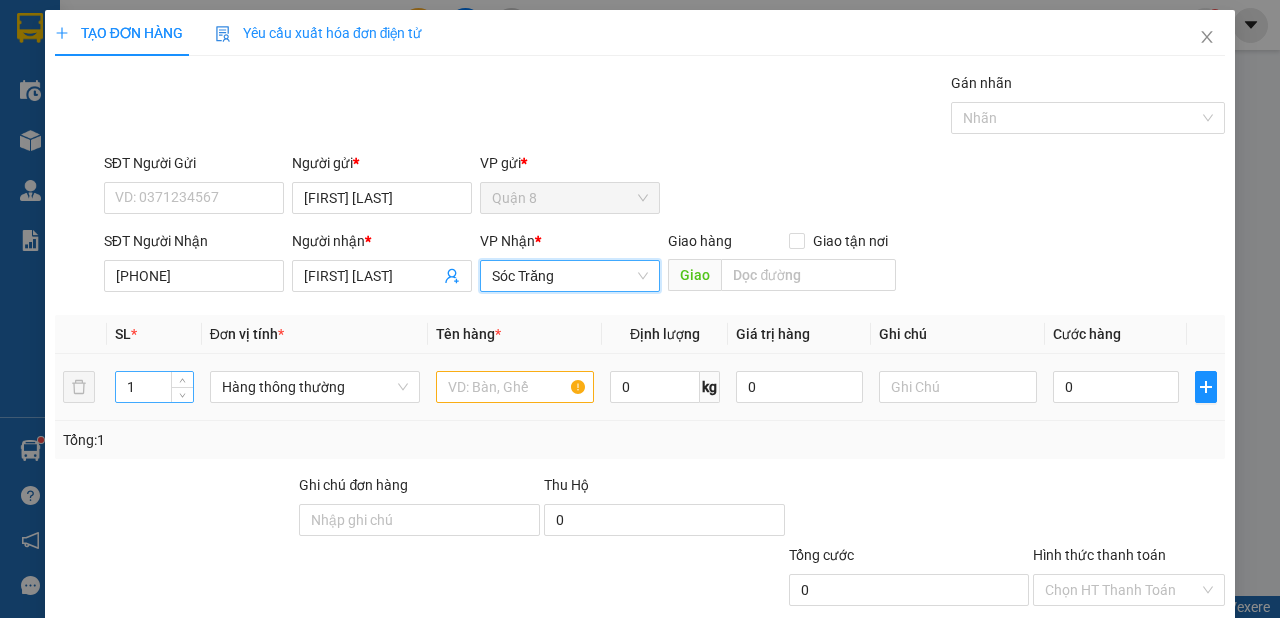 click on "1" at bounding box center (154, 387) 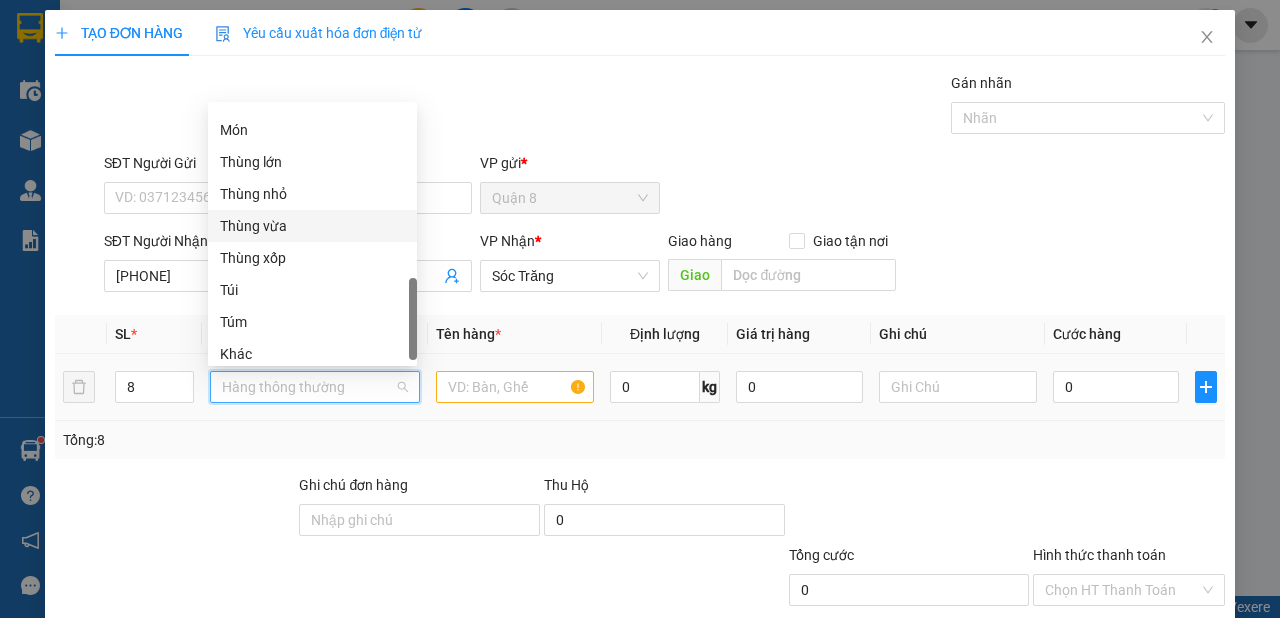 scroll, scrollTop: 736, scrollLeft: 0, axis: vertical 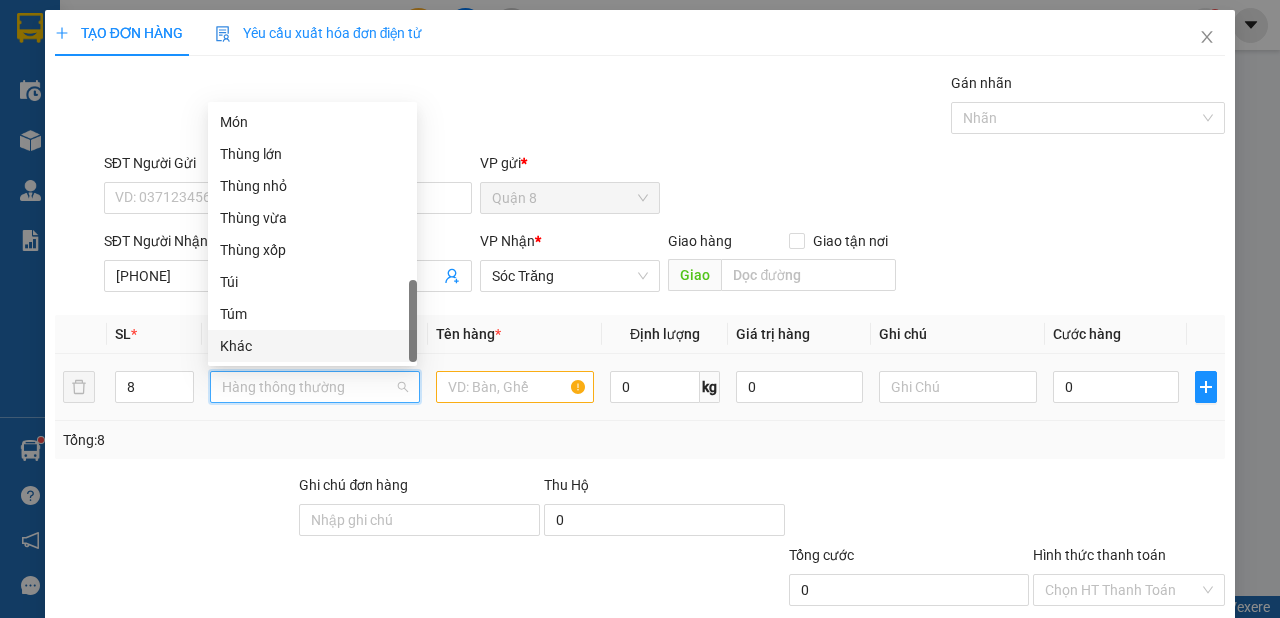 click on "Khác" at bounding box center (312, 346) 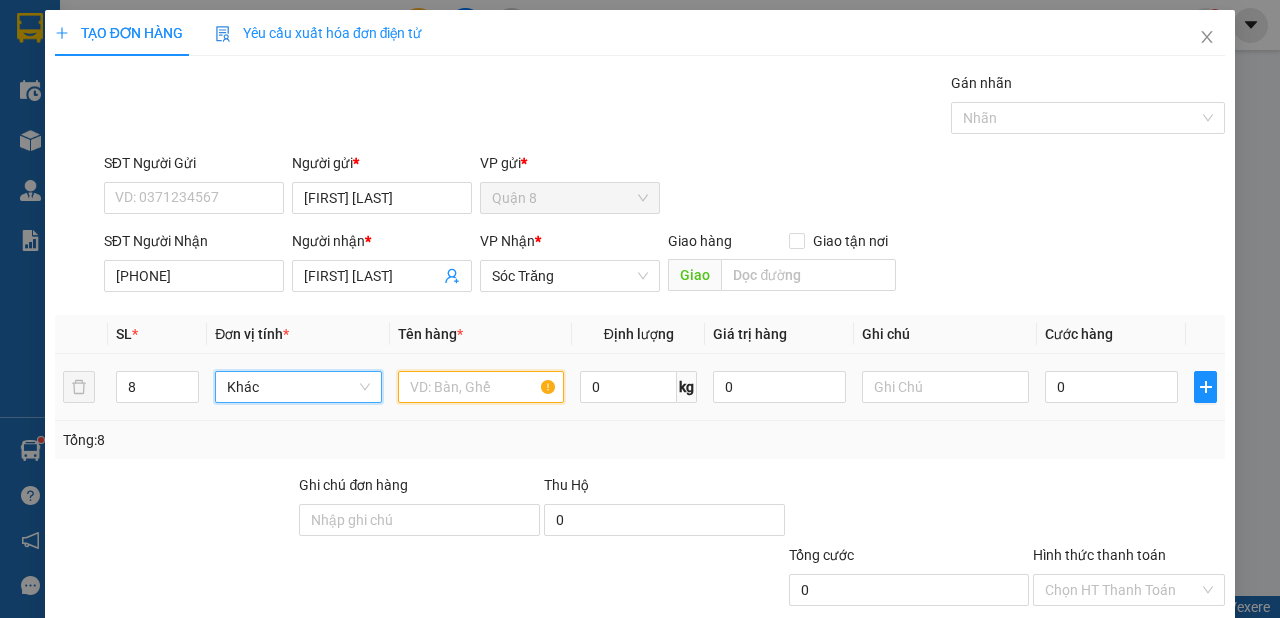 click at bounding box center (481, 387) 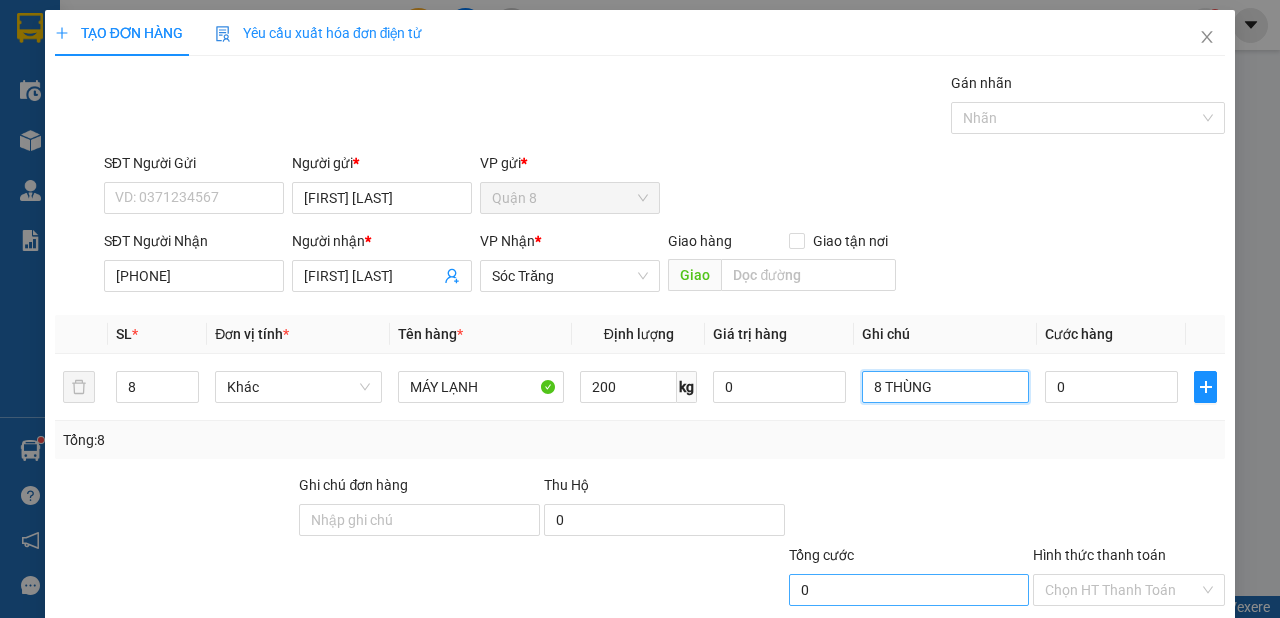 scroll, scrollTop: 120, scrollLeft: 0, axis: vertical 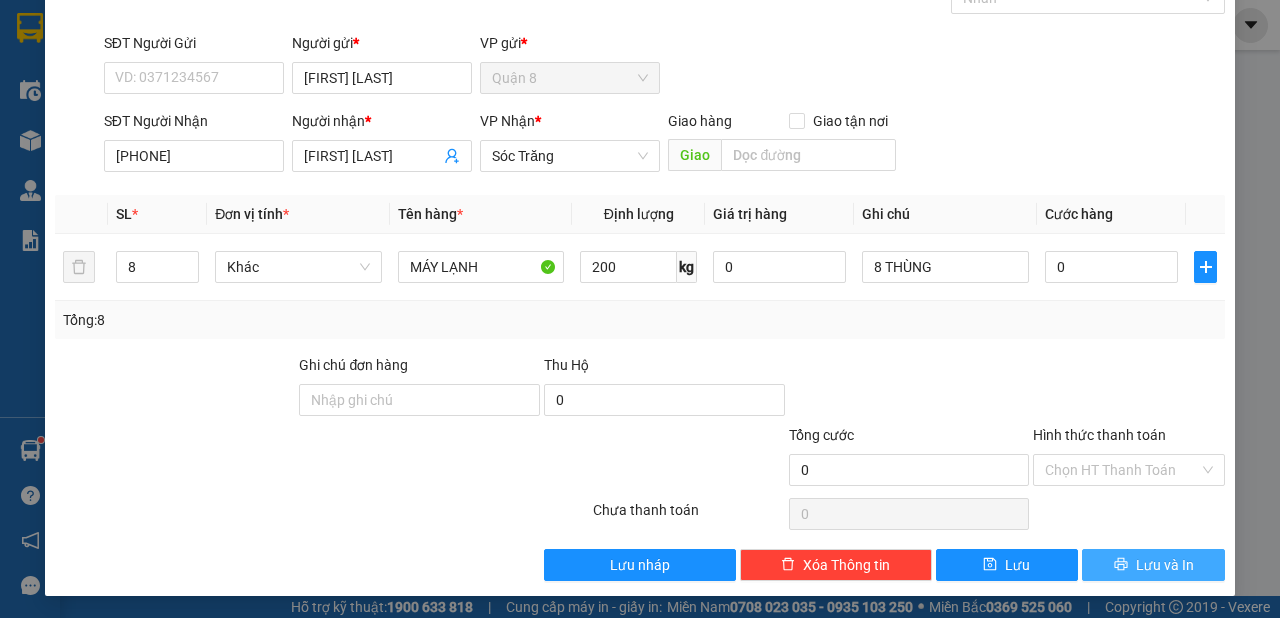 click on "Lưu và In" at bounding box center [1153, 565] 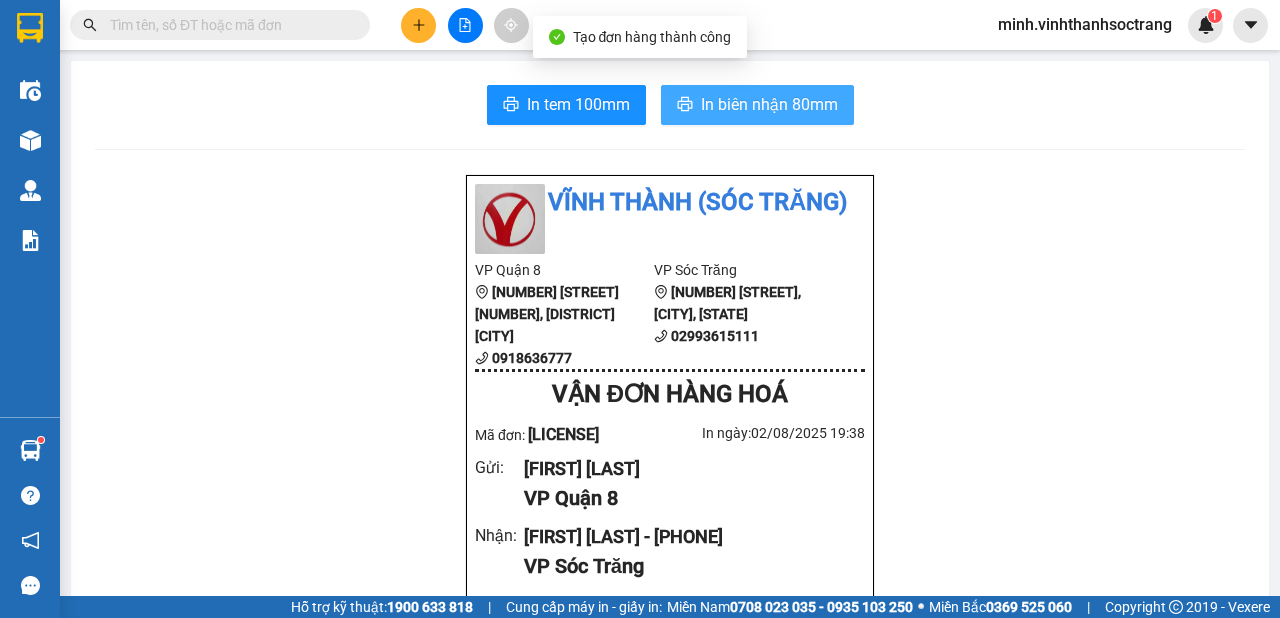 click on "In biên nhận 80mm" at bounding box center (769, 104) 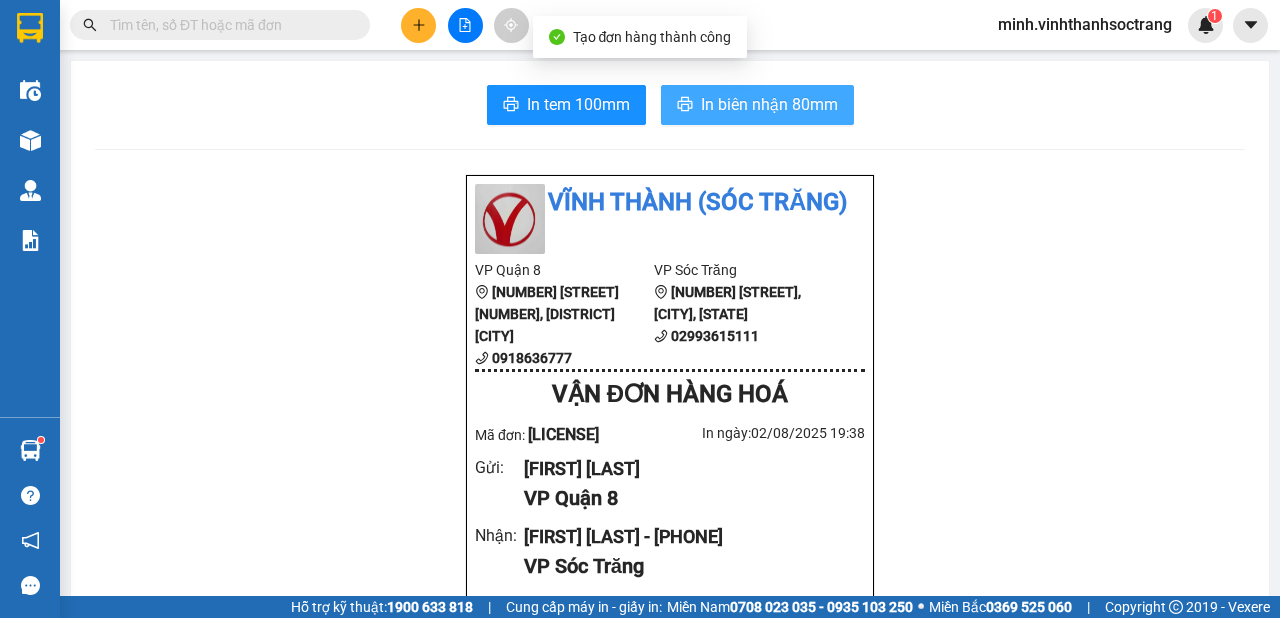 scroll, scrollTop: 0, scrollLeft: 0, axis: both 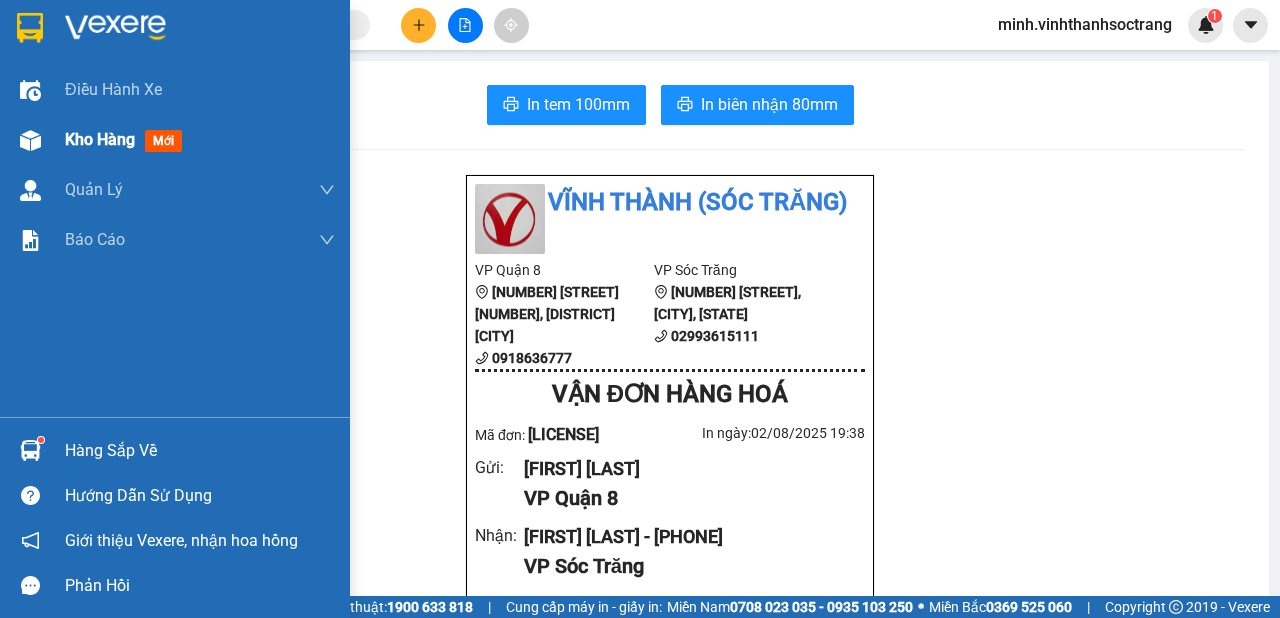 click on "Kho hàng" at bounding box center (100, 139) 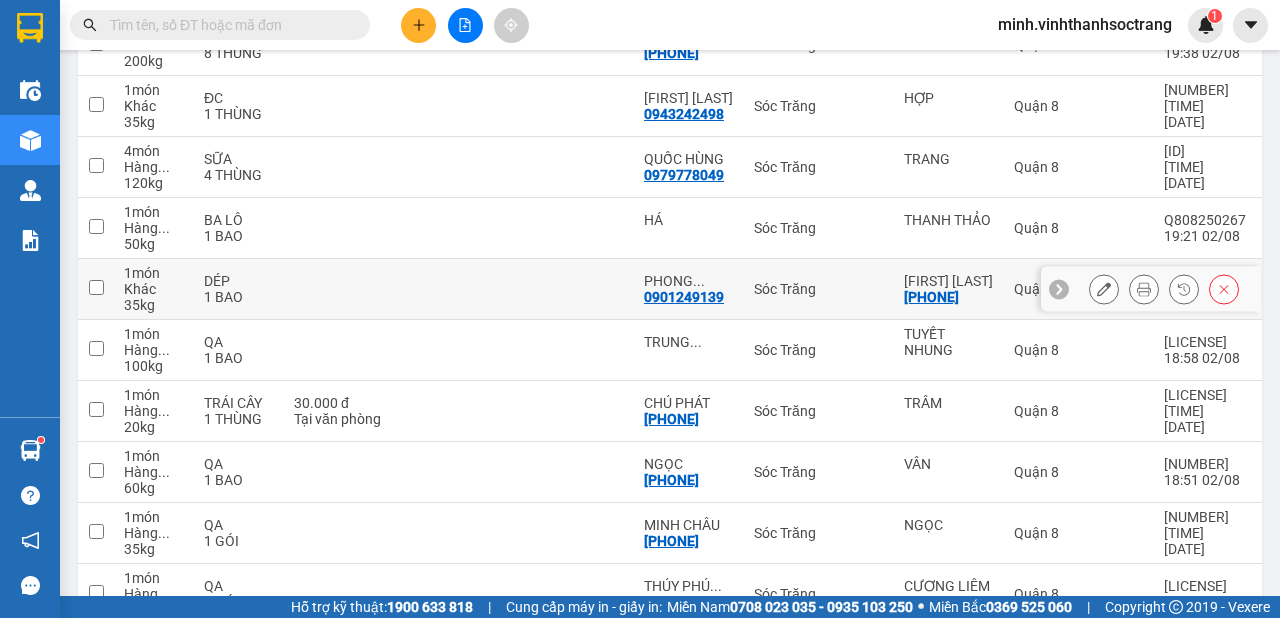 scroll, scrollTop: 435, scrollLeft: 0, axis: vertical 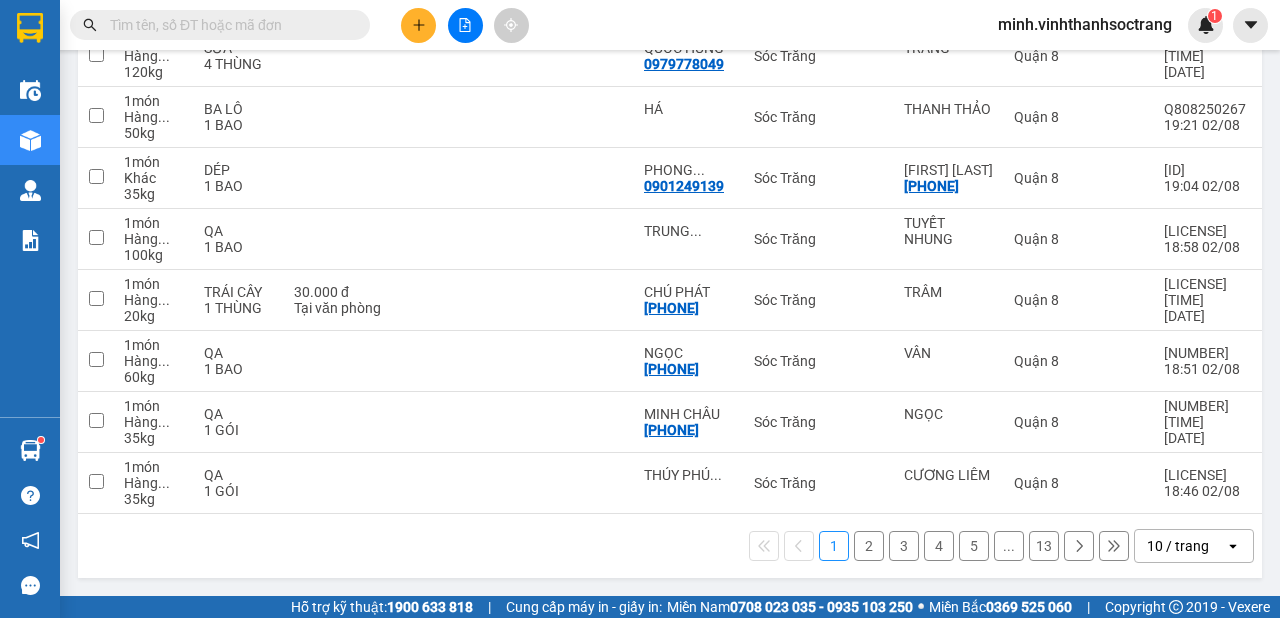 click 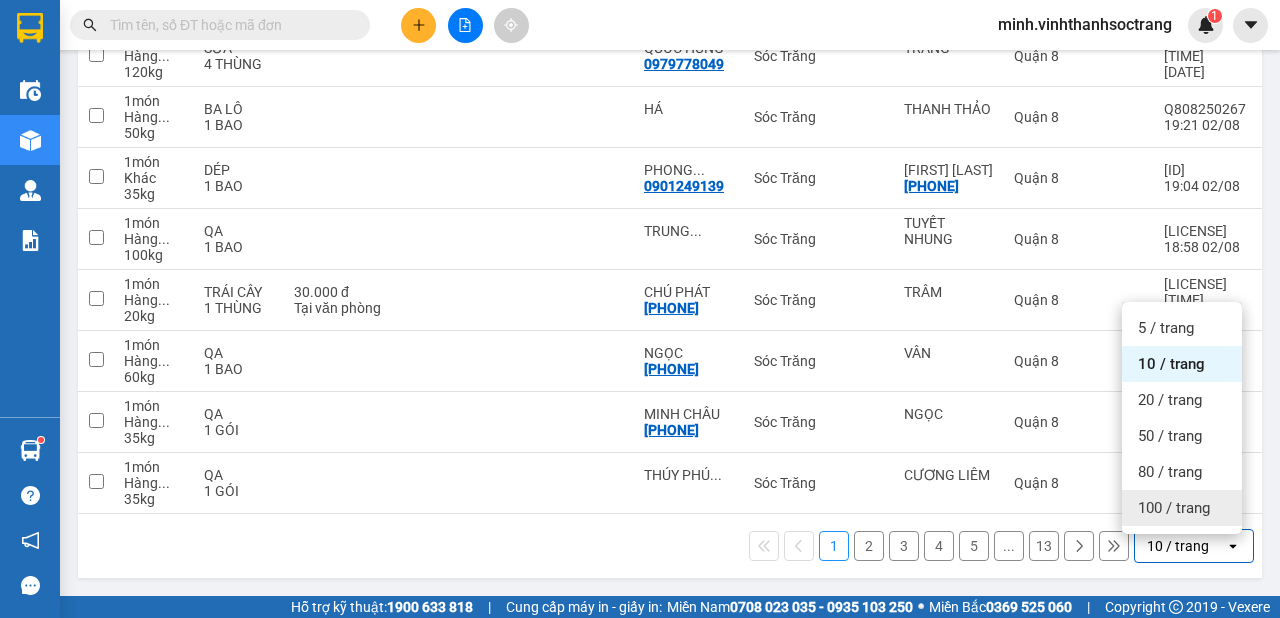 click on "100 / trang" at bounding box center [1174, 508] 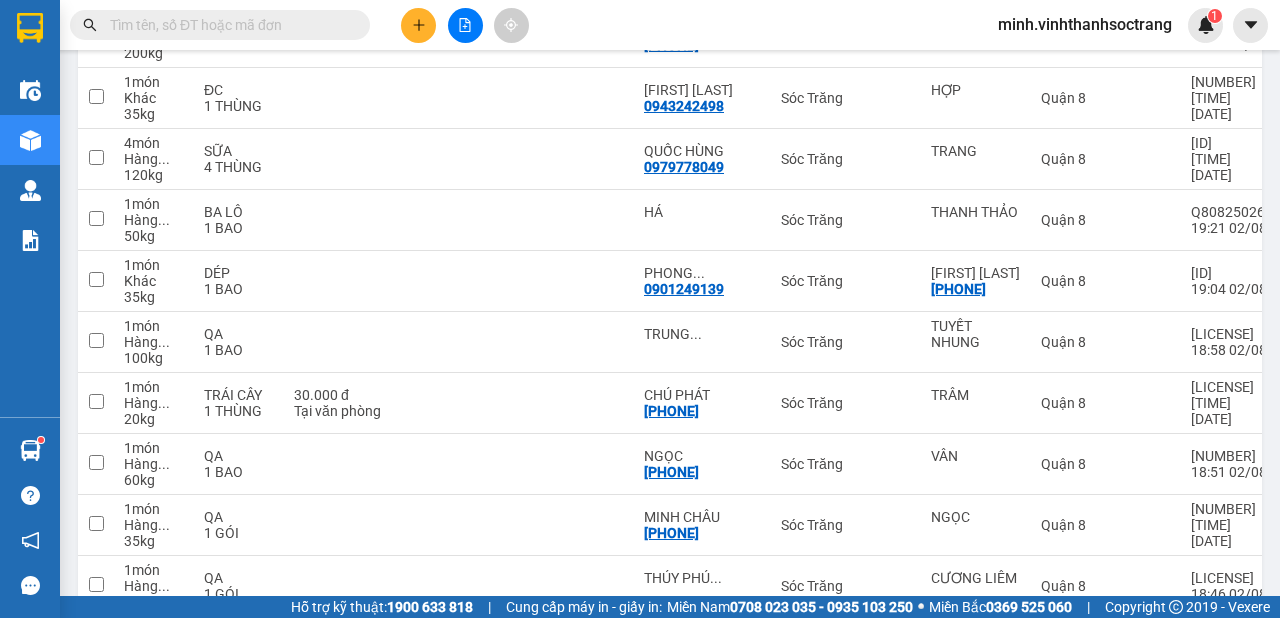 scroll, scrollTop: 8, scrollLeft: 0, axis: vertical 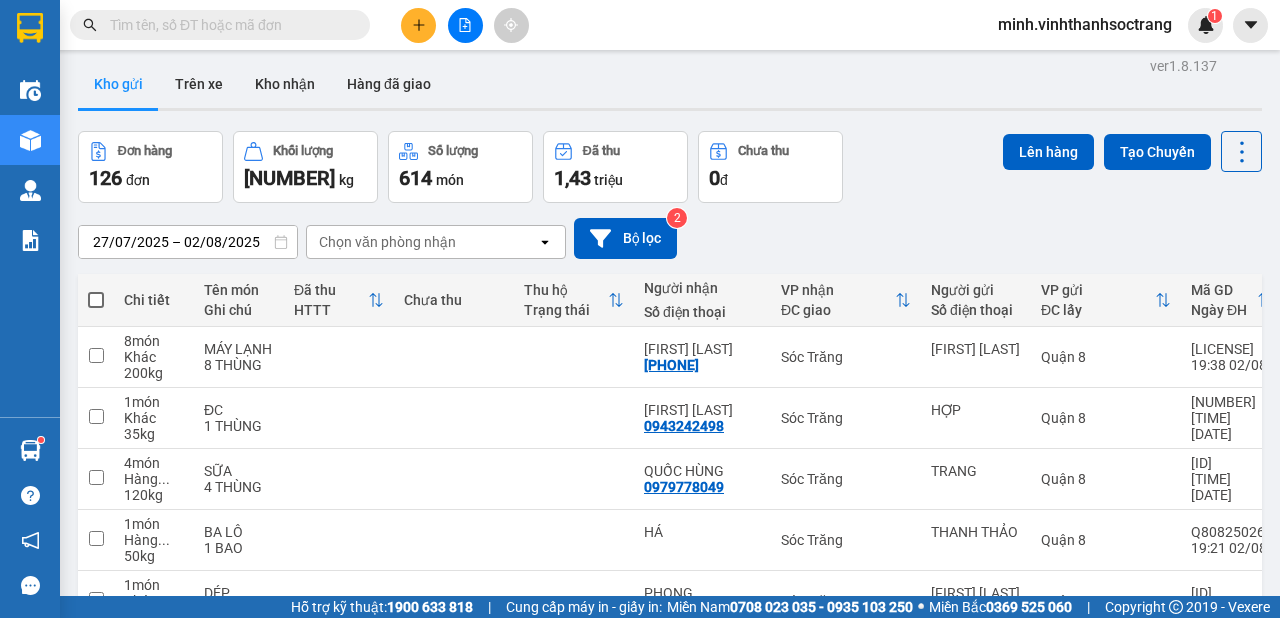 drag, startPoint x: 94, startPoint y: 296, endPoint x: 142, endPoint y: 296, distance: 48 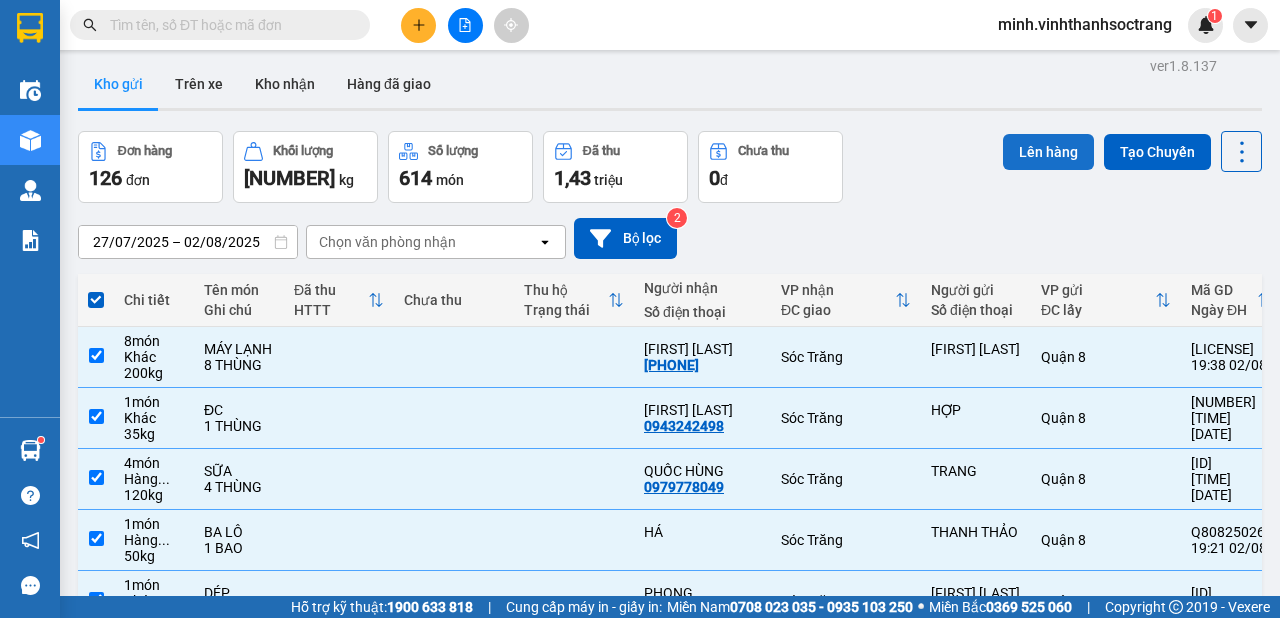 drag, startPoint x: 1052, startPoint y: 132, endPoint x: 1048, endPoint y: 150, distance: 18.439089 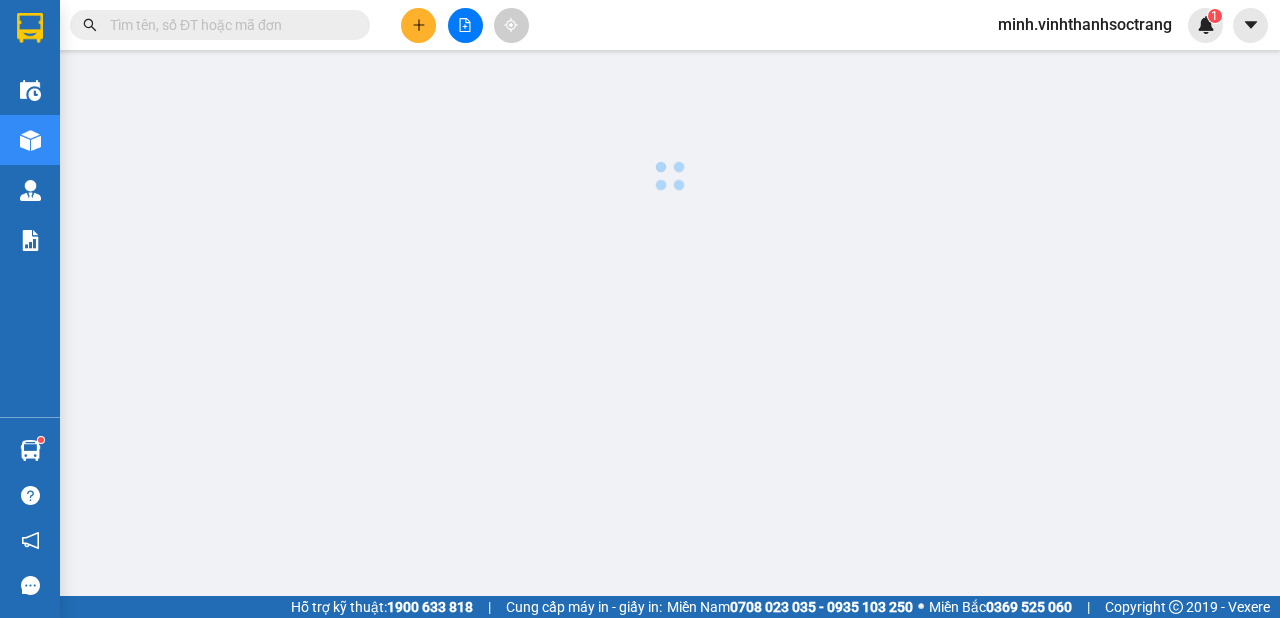 scroll, scrollTop: 0, scrollLeft: 0, axis: both 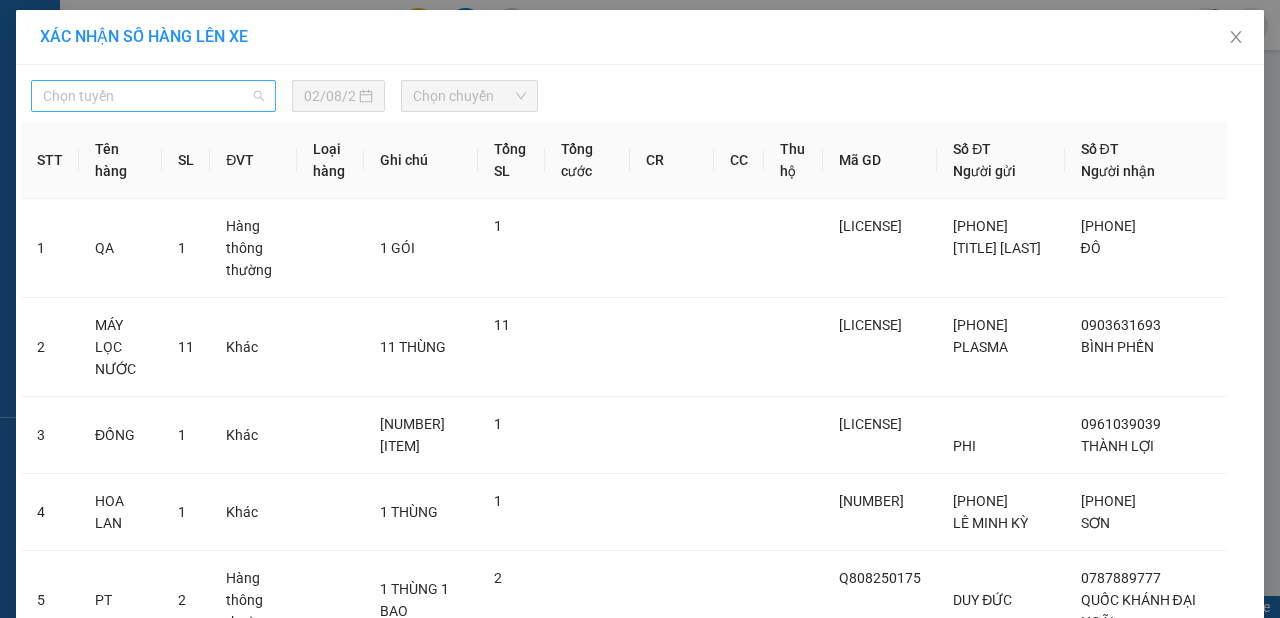 click on "Chọn tuyến" at bounding box center [153, 96] 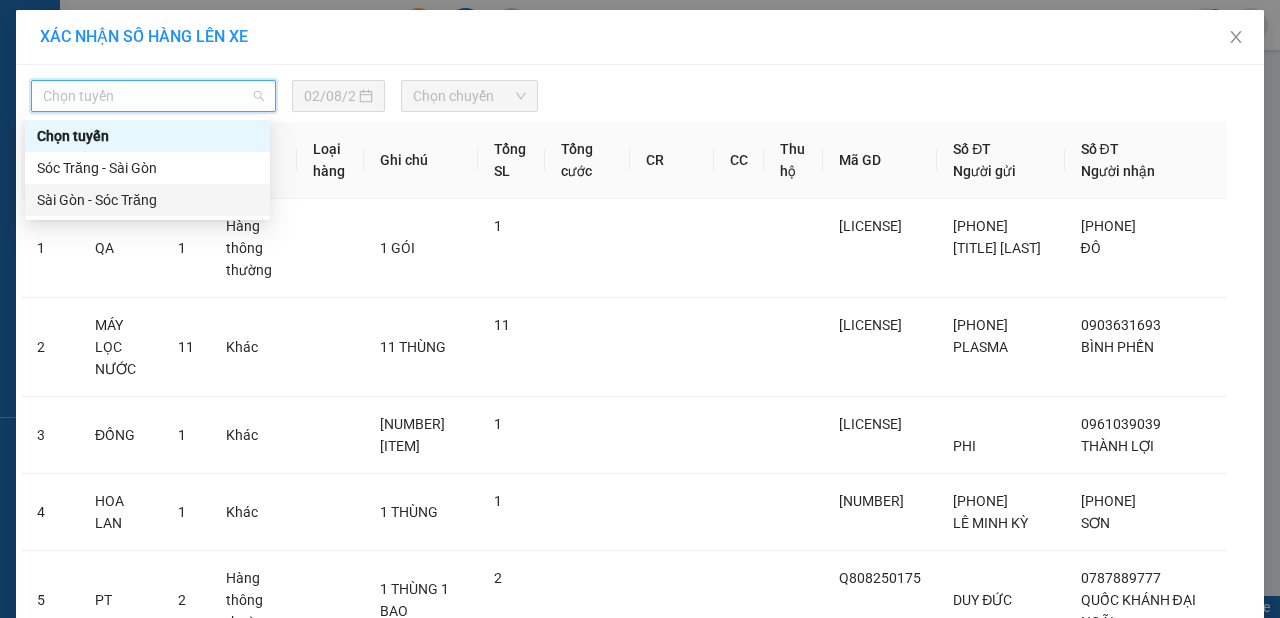 click on "Sài Gòn - Sóc Trăng" at bounding box center (147, 200) 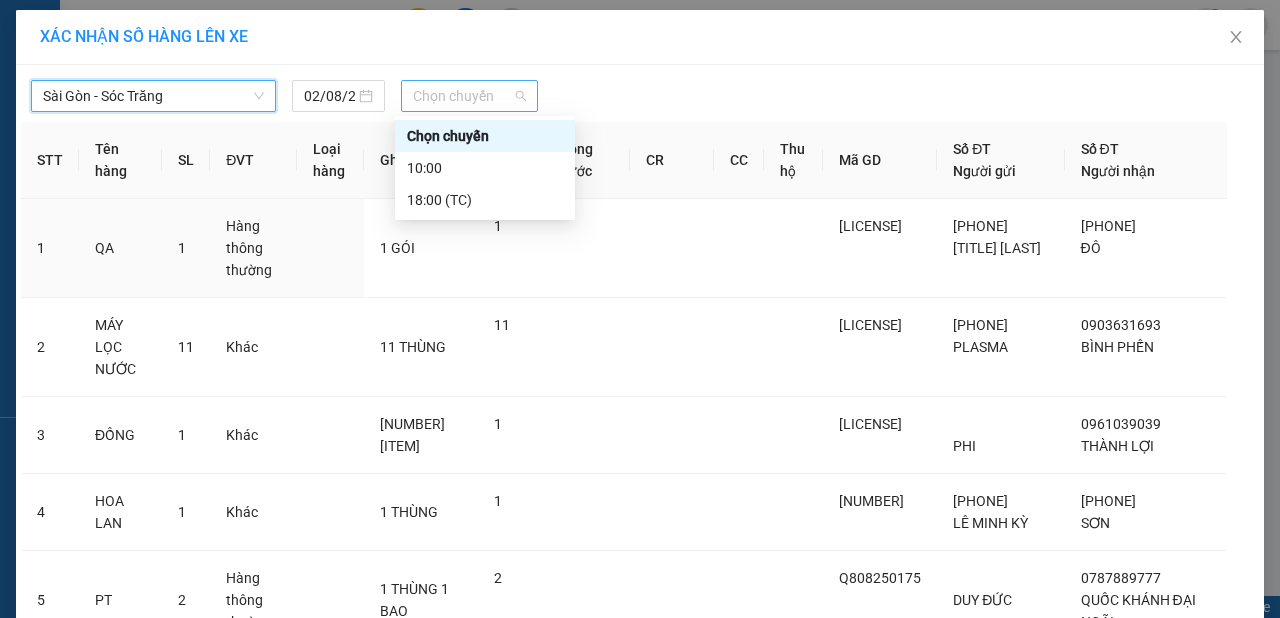 click on "Chọn chuyến" at bounding box center (469, 96) 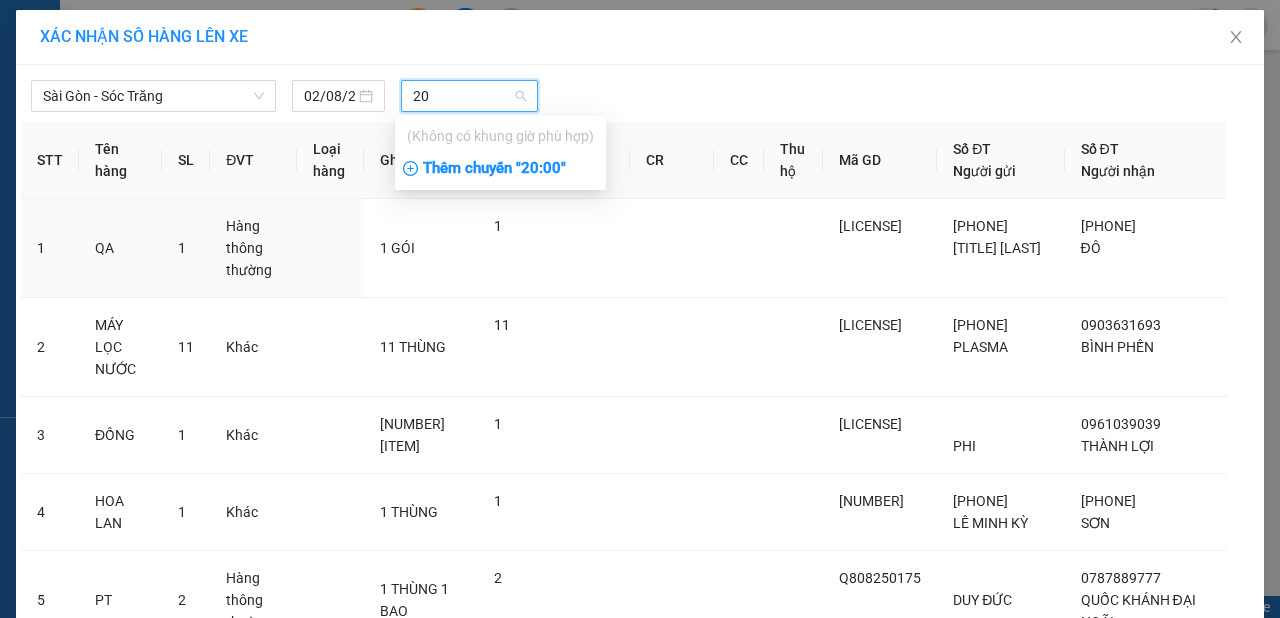 click on "Thêm chuyến " 20:00 "" at bounding box center [500, 169] 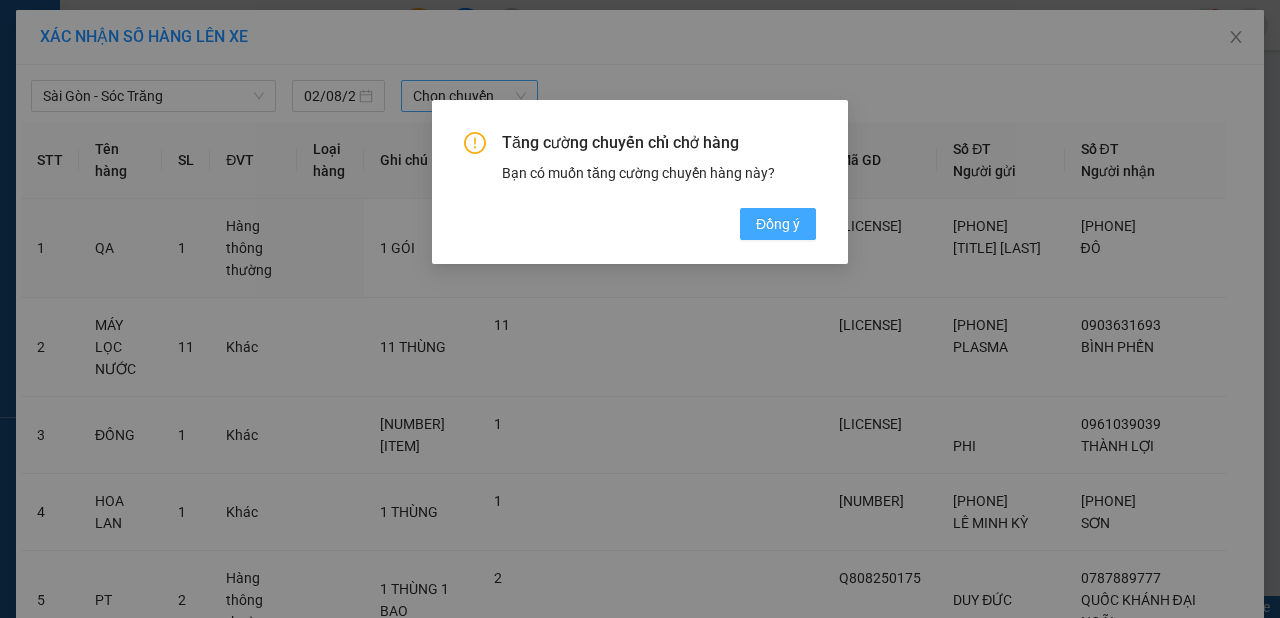 click on "Đồng ý" at bounding box center (778, 224) 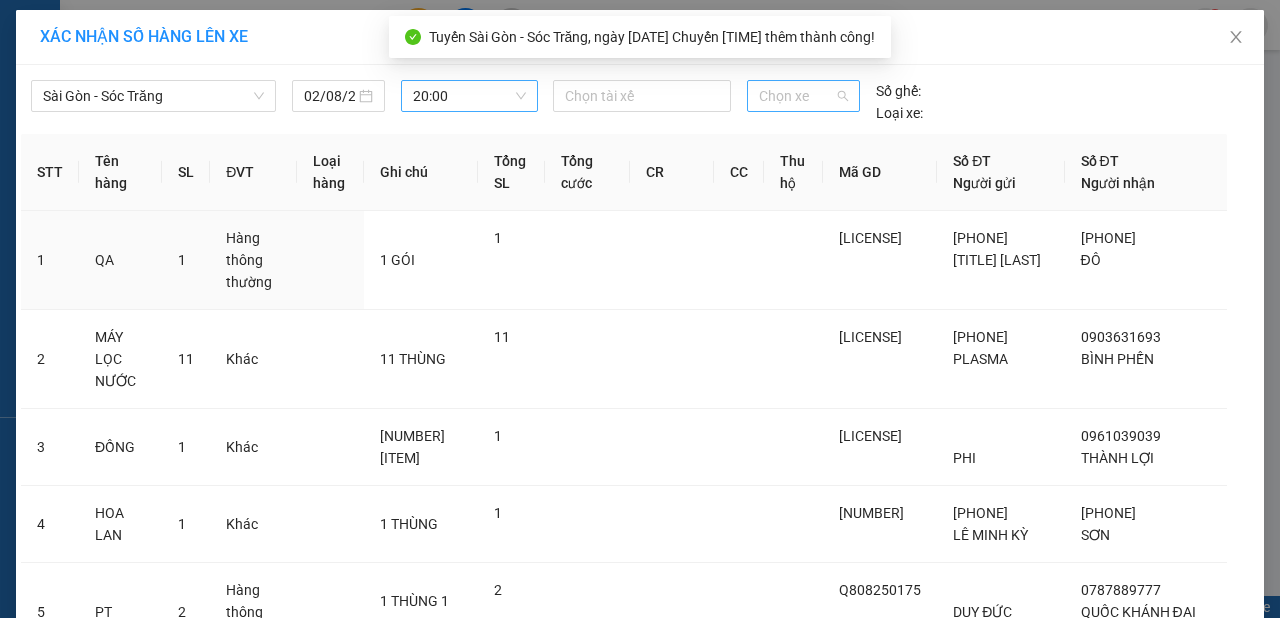 click on "Chọn xe" at bounding box center [803, 96] 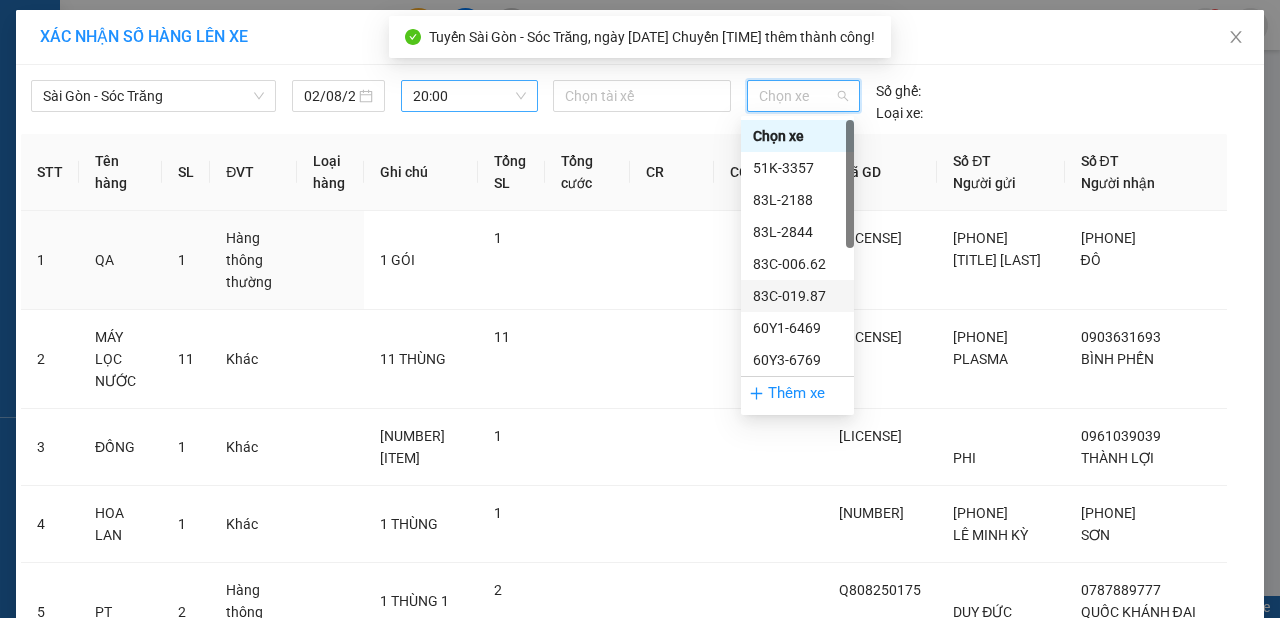 click on "83C-019.87" at bounding box center [797, 296] 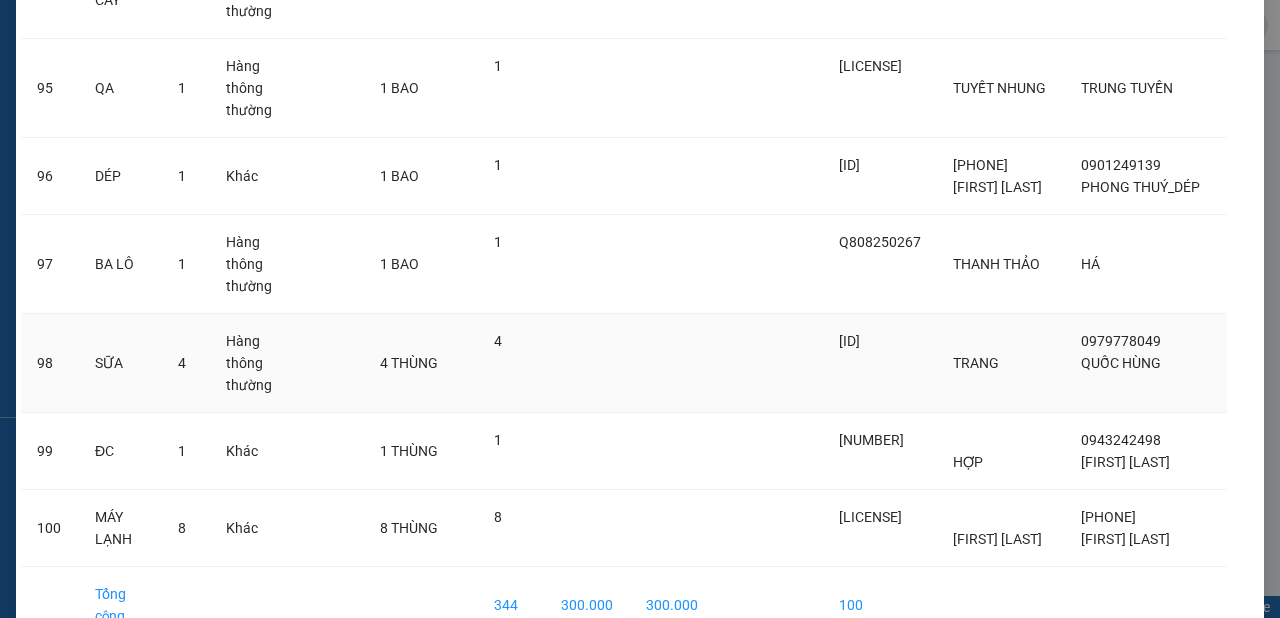 scroll, scrollTop: 9034, scrollLeft: 0, axis: vertical 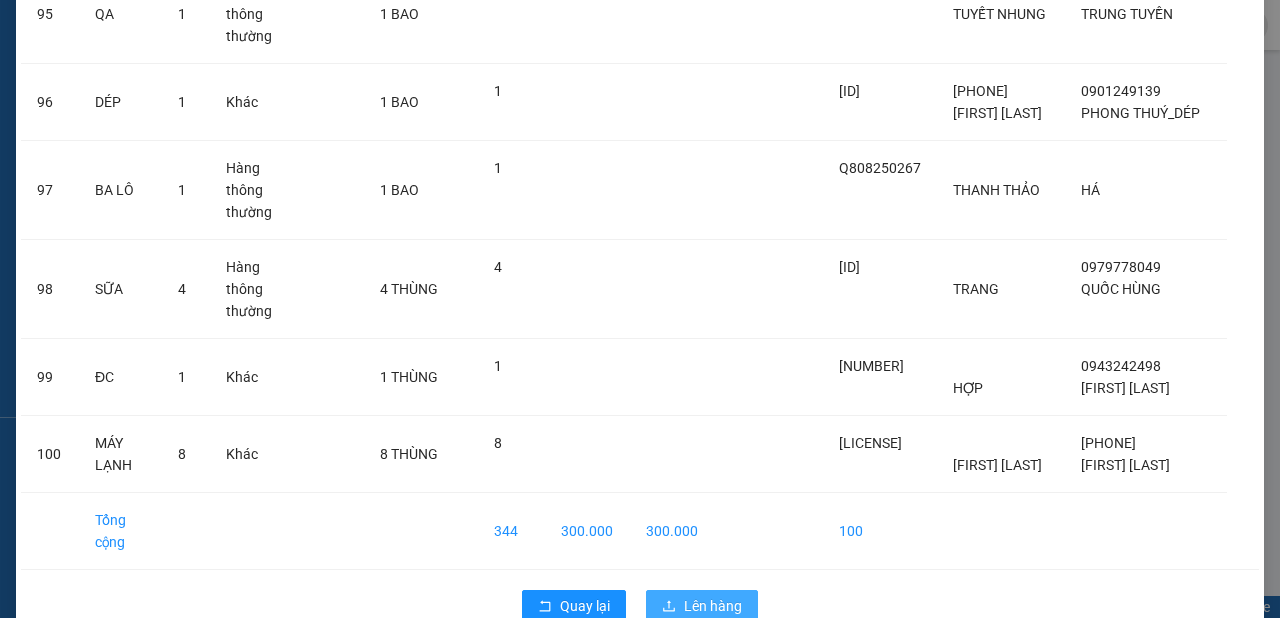 click on "Lên hàng" at bounding box center [713, 606] 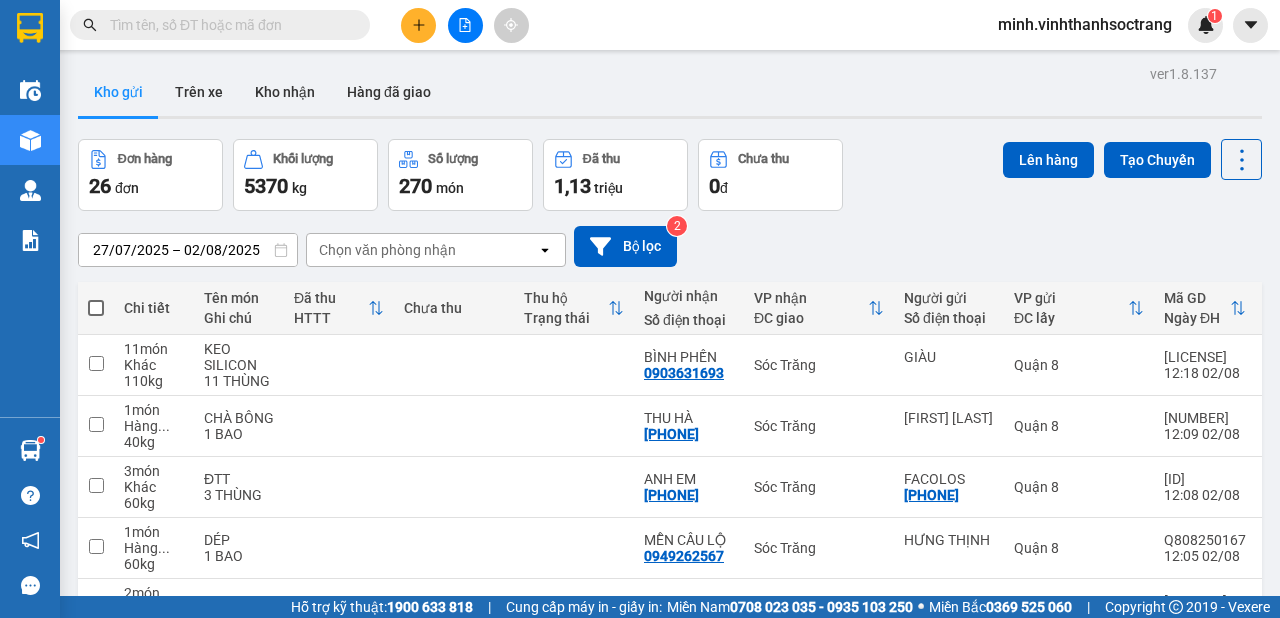 click at bounding box center [96, 308] 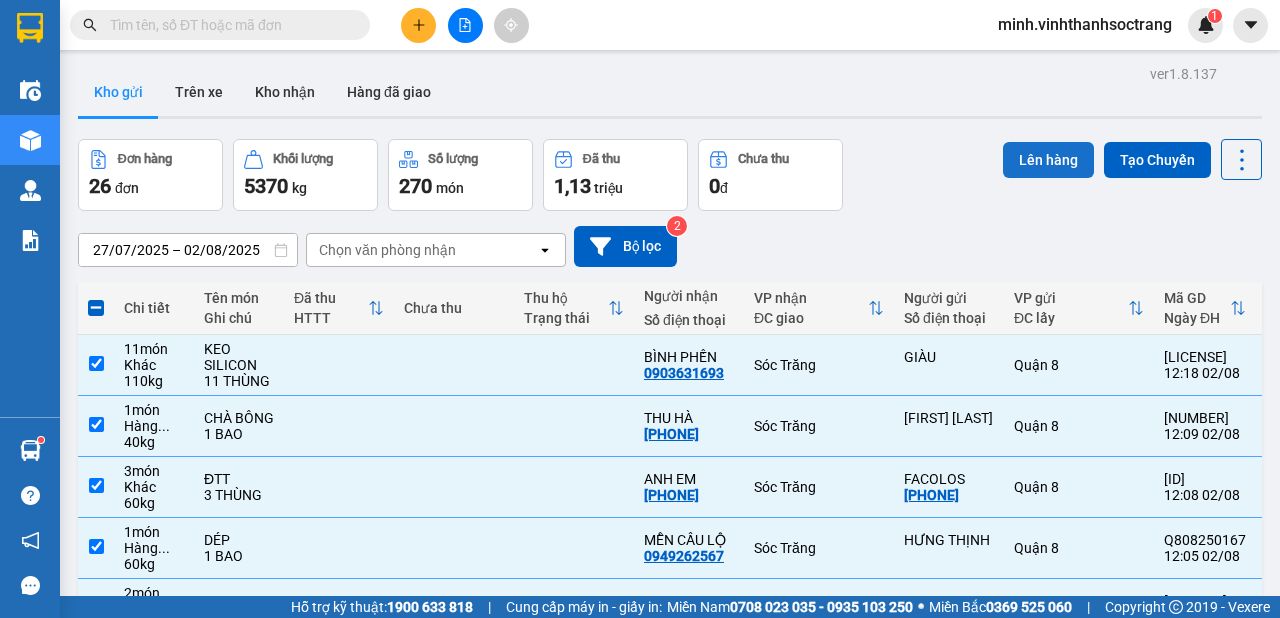 click on "Lên hàng" at bounding box center (1048, 160) 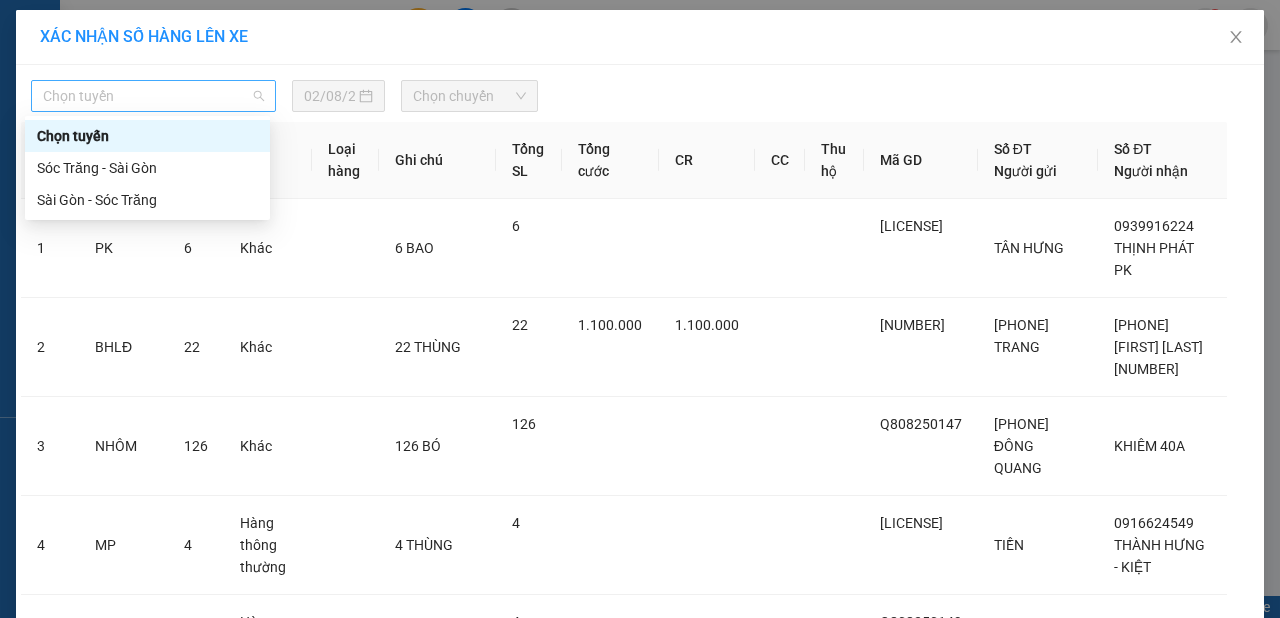 click on "Chọn tuyến" at bounding box center [153, 96] 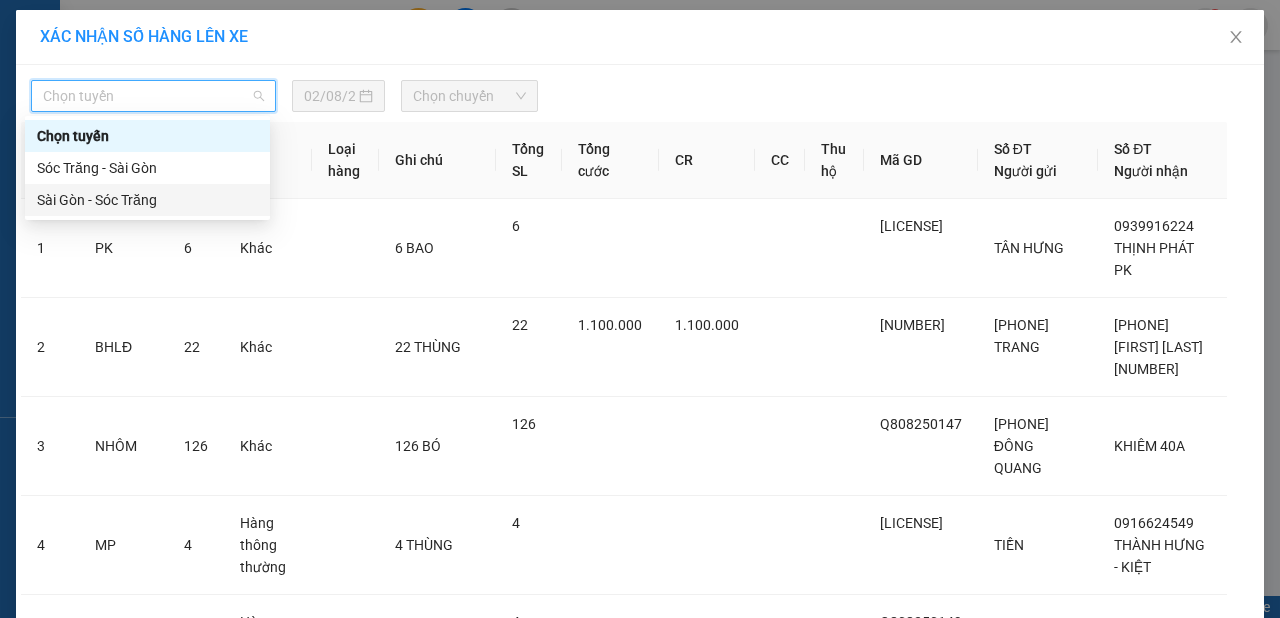 click on "Sài Gòn - Sóc Trăng" at bounding box center (147, 200) 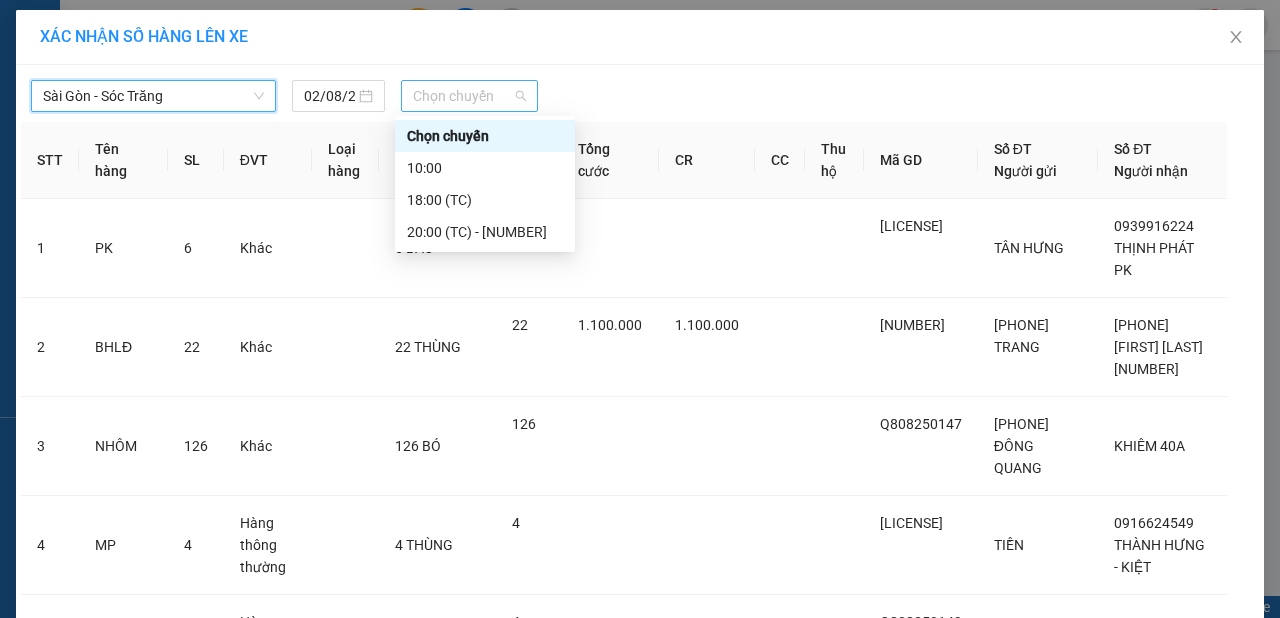 click on "Chọn chuyến" at bounding box center (469, 96) 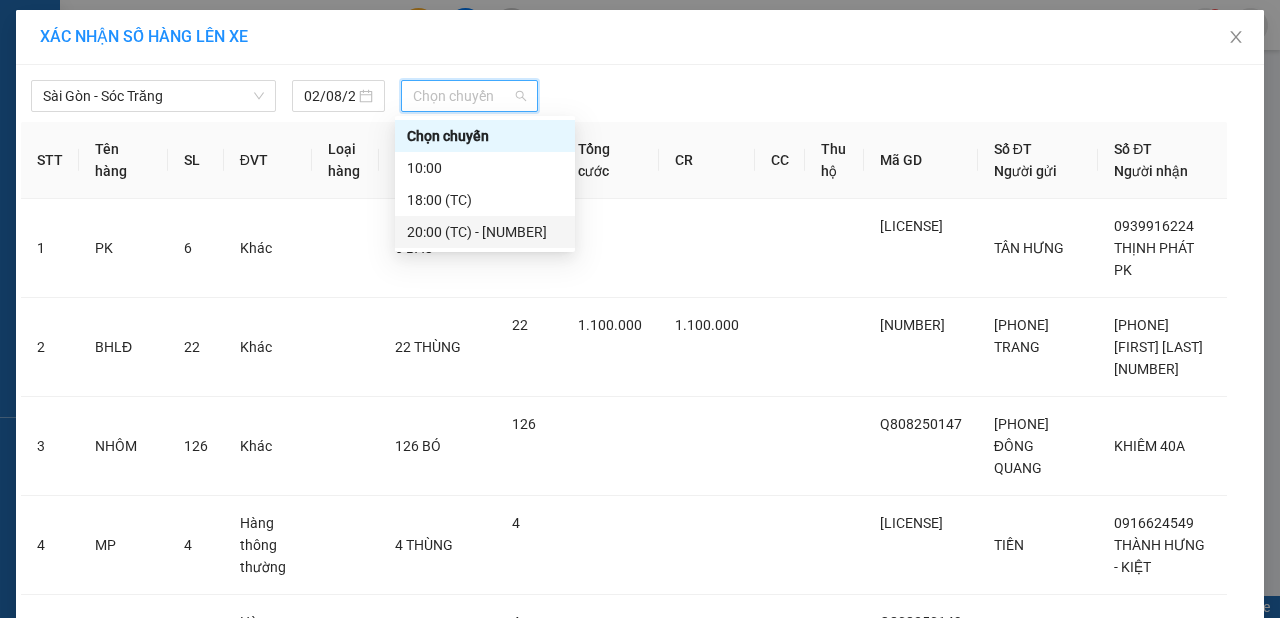 click on "[TIME]   (TC)   - [ID]" at bounding box center [485, 232] 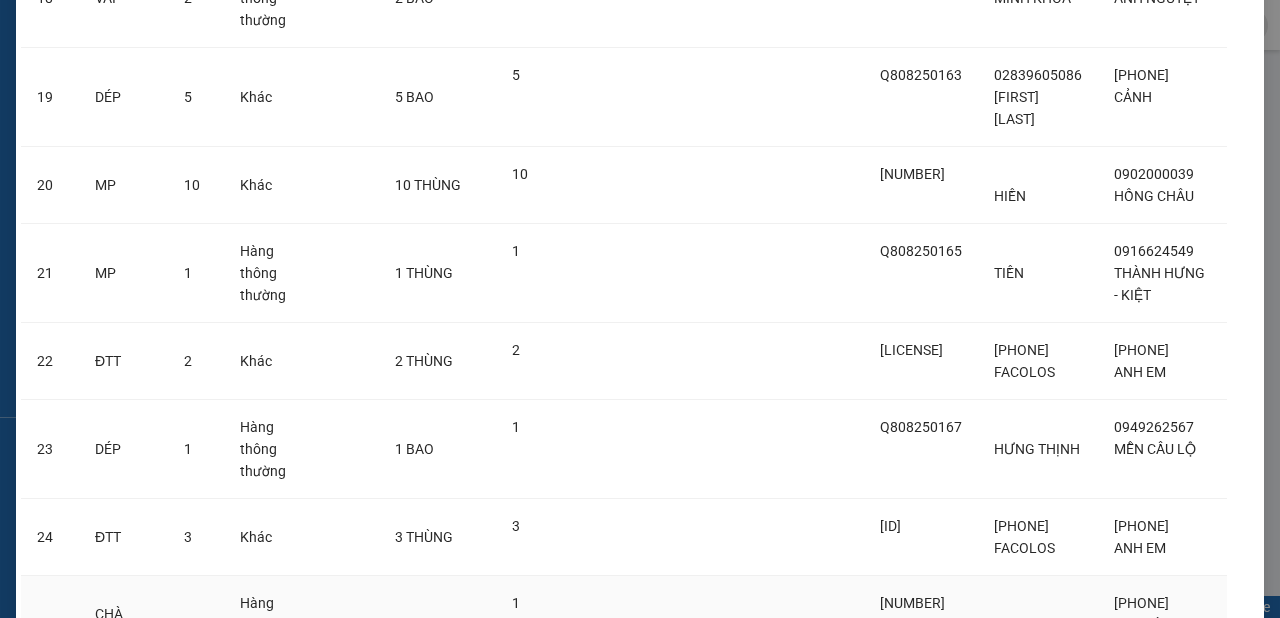 scroll, scrollTop: 2043, scrollLeft: 0, axis: vertical 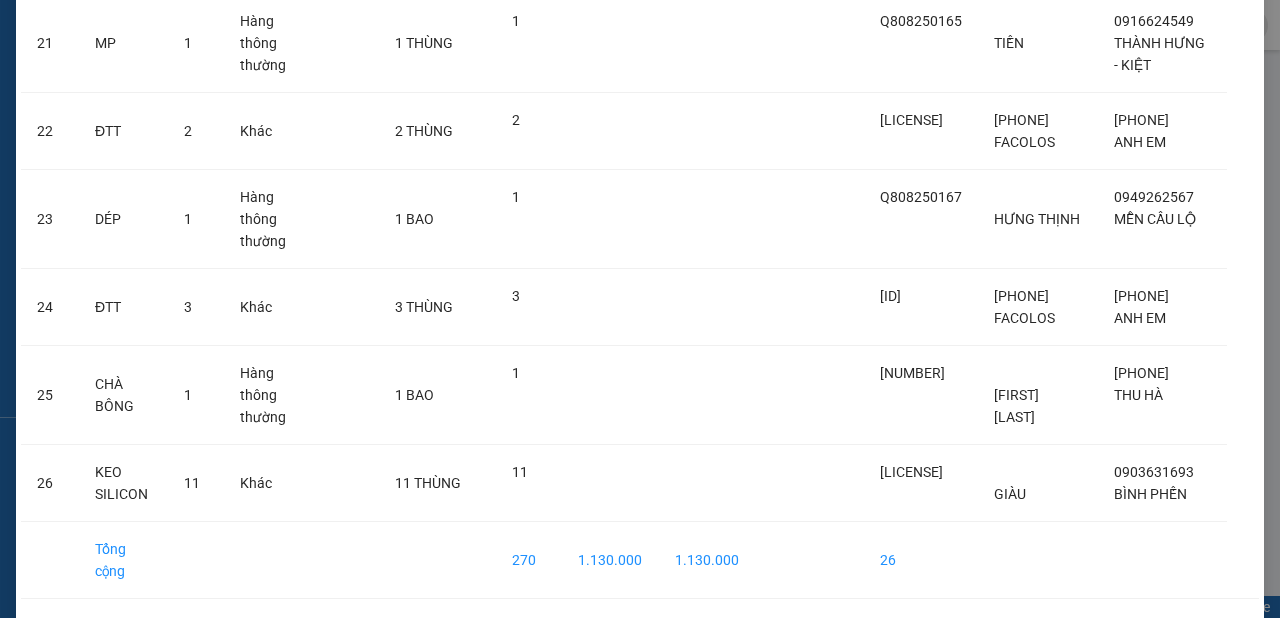 click on "Lên hàng" at bounding box center (702, 635) 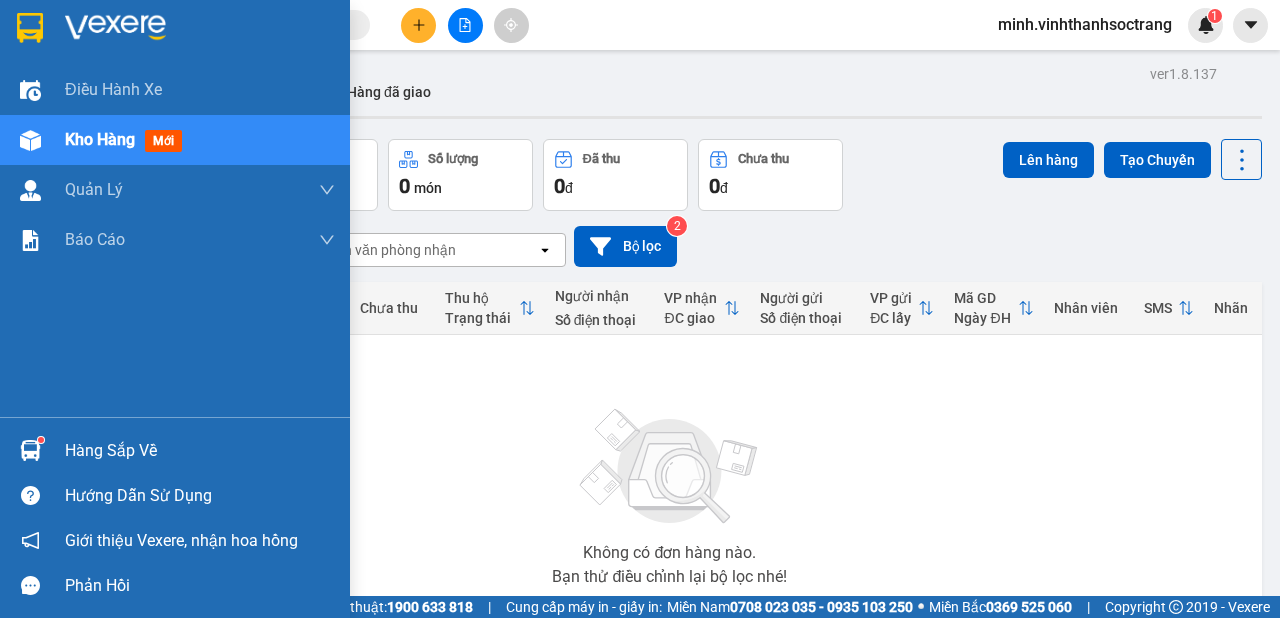 click on "Hàng sắp về" at bounding box center [200, 451] 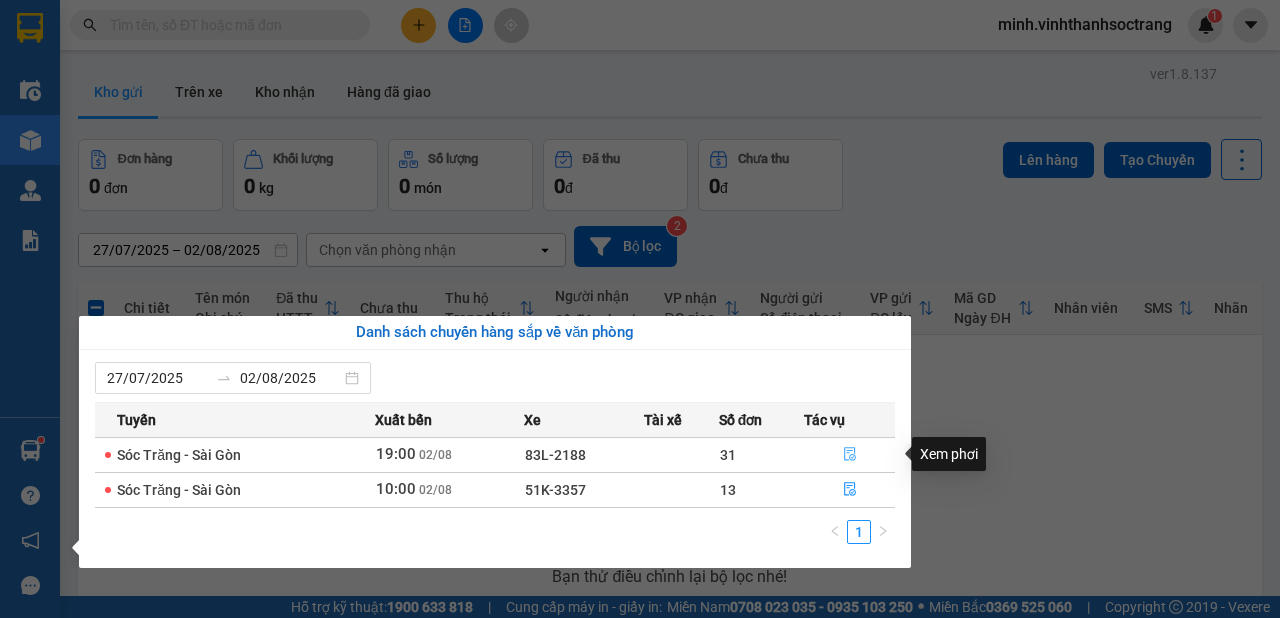 click at bounding box center (850, 455) 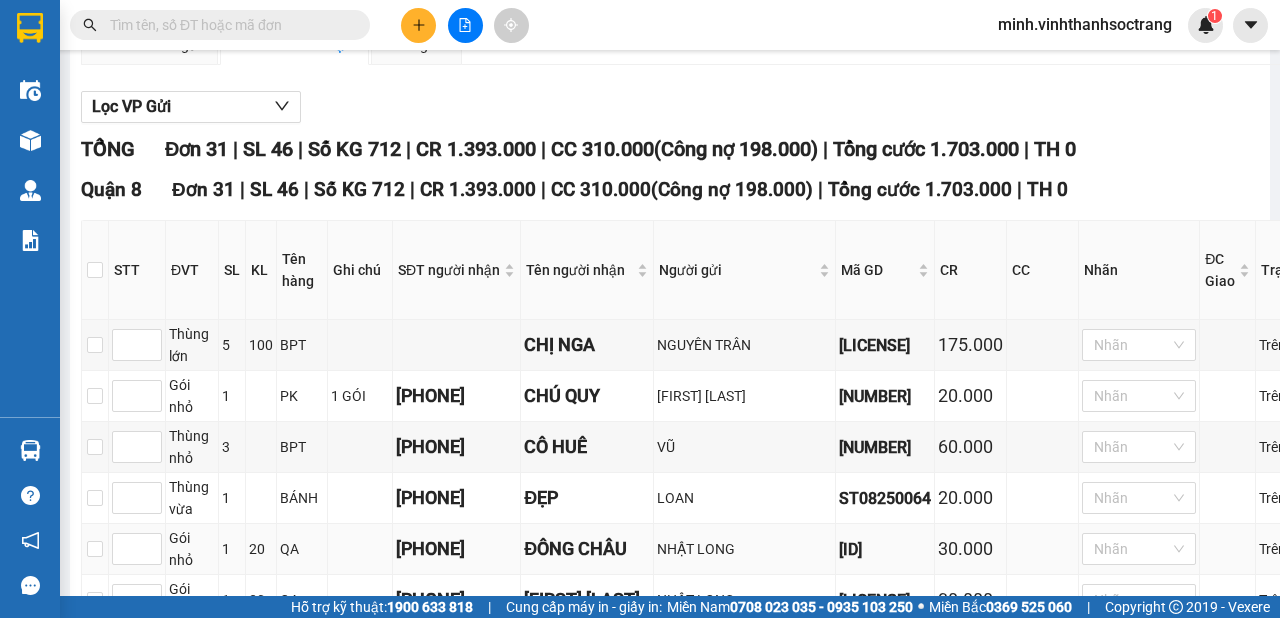 scroll, scrollTop: 320, scrollLeft: 0, axis: vertical 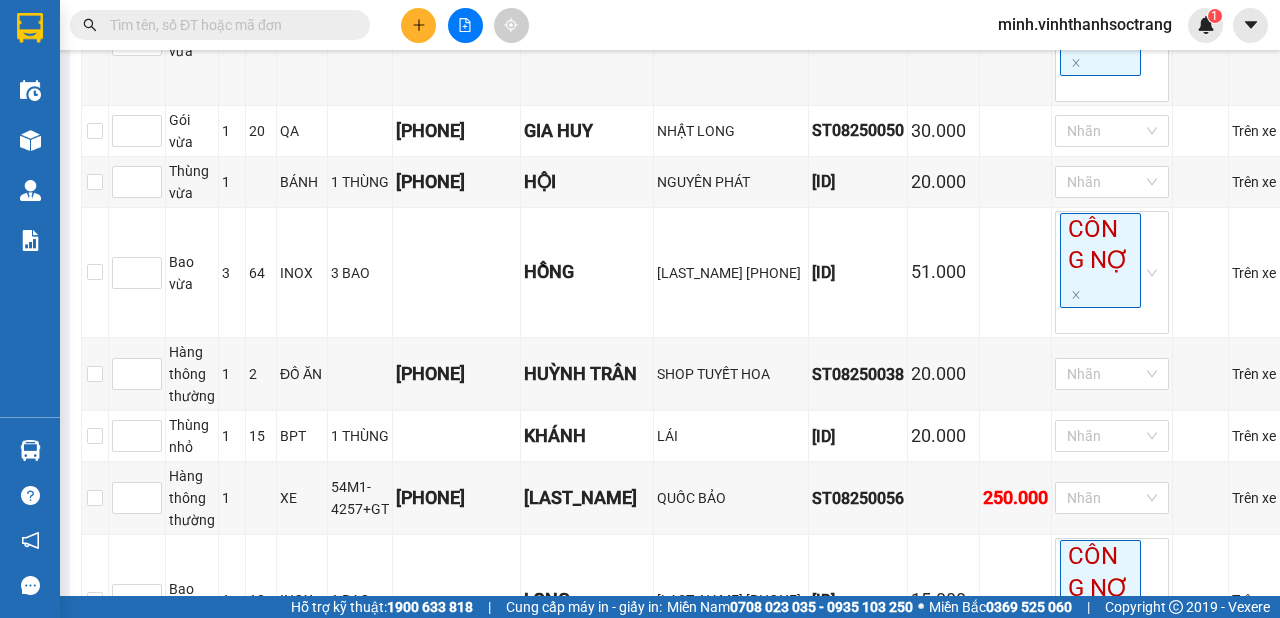 click on "minh.vinhthanhsoctrang" at bounding box center [1085, 24] 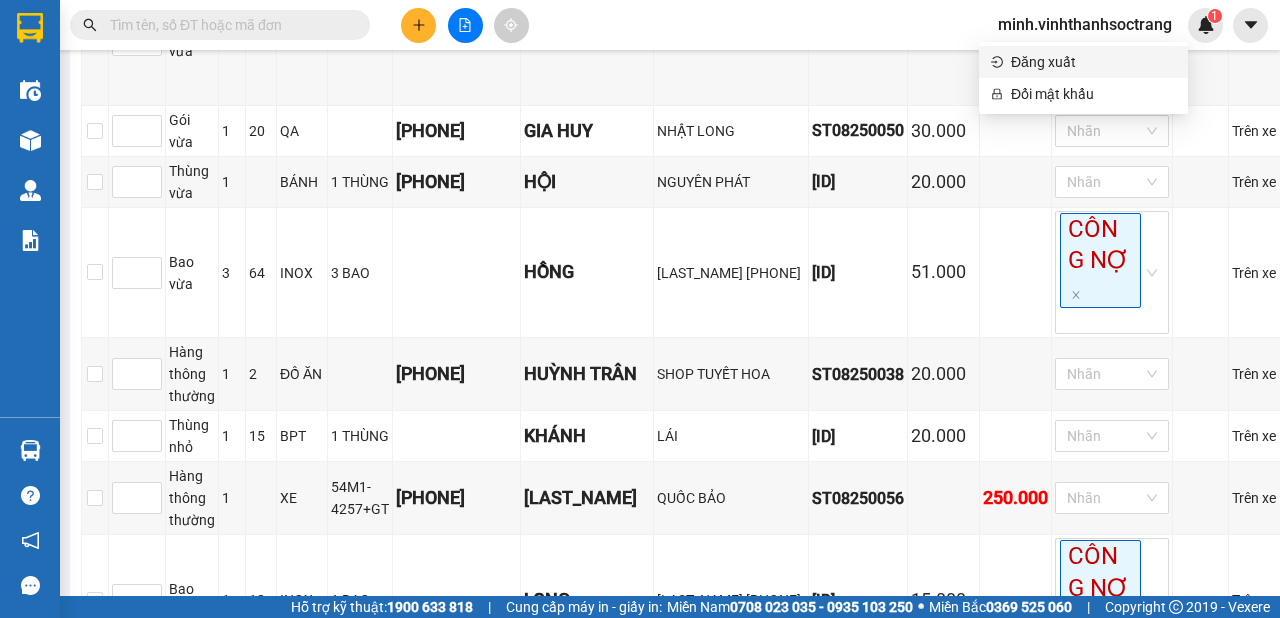 click on "Đăng xuất" at bounding box center (1093, 62) 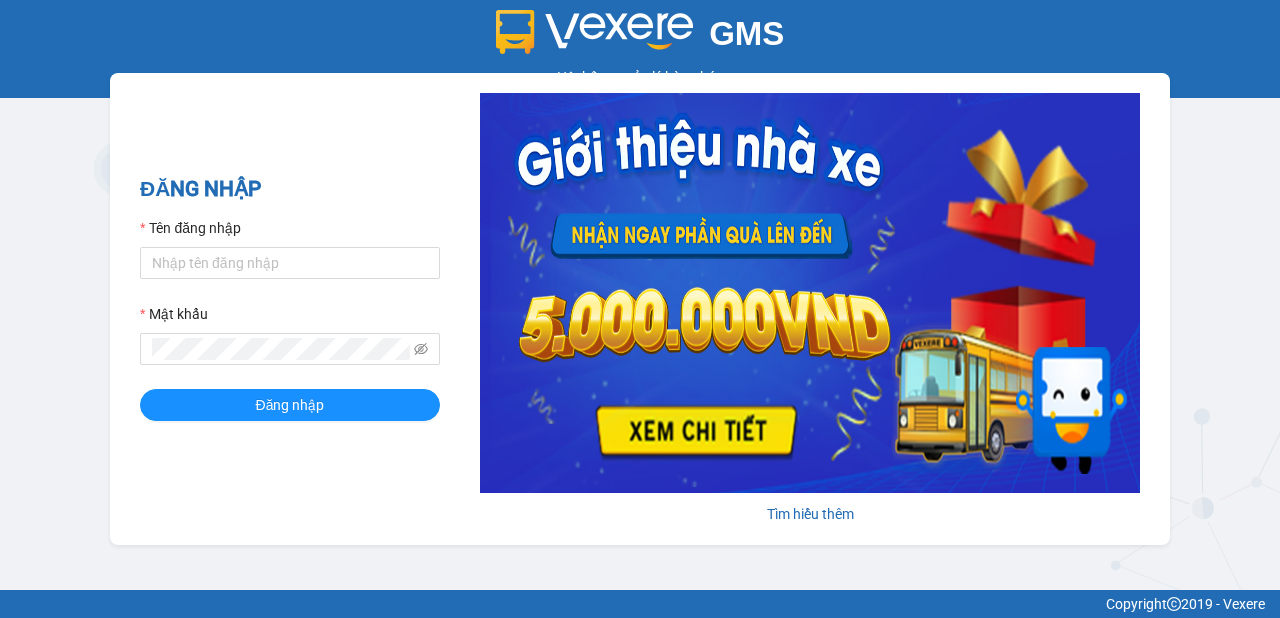 scroll, scrollTop: 0, scrollLeft: 0, axis: both 